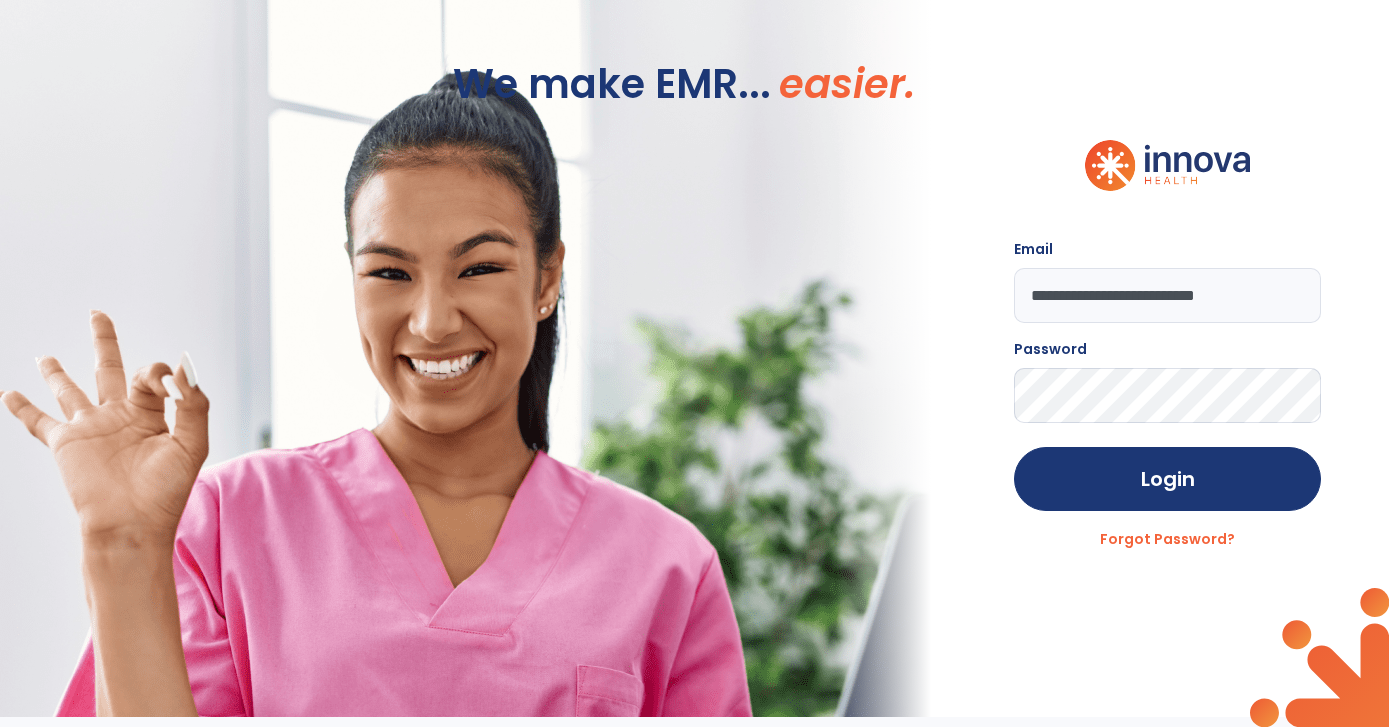 scroll, scrollTop: 0, scrollLeft: 0, axis: both 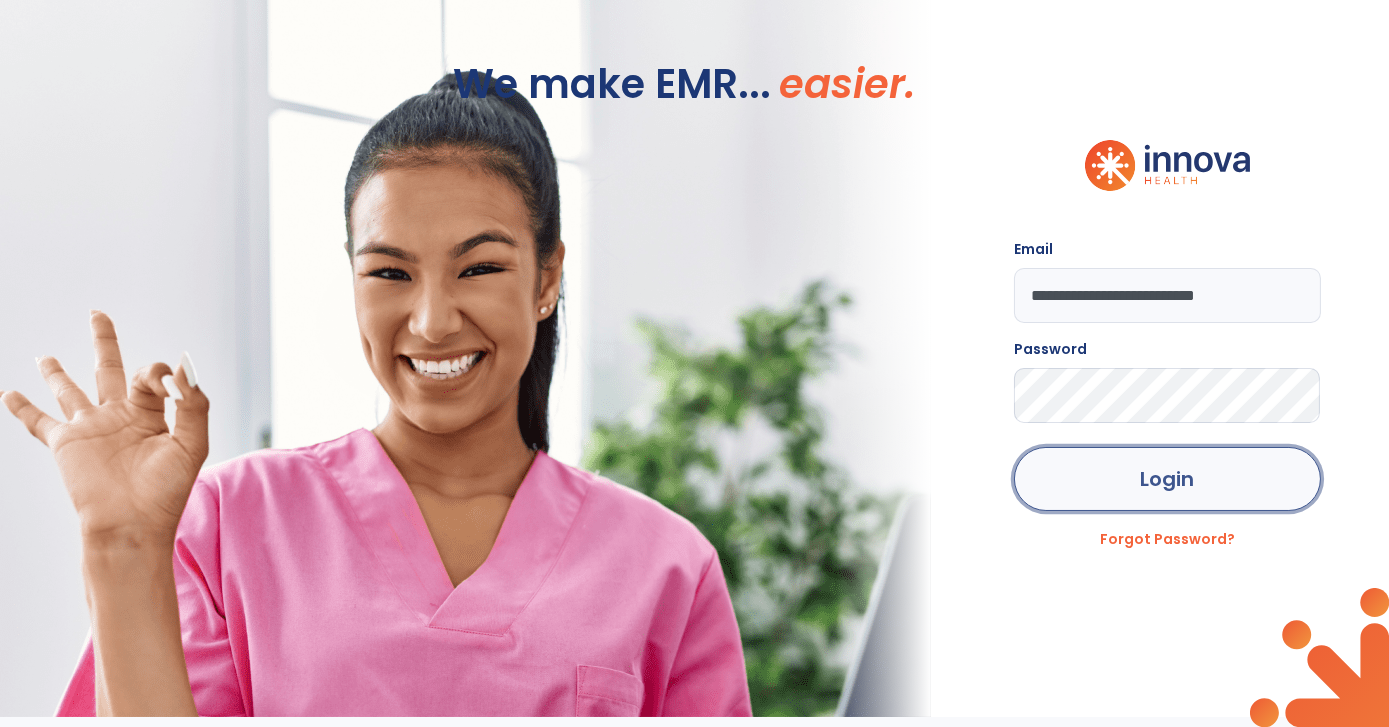 click on "Login" 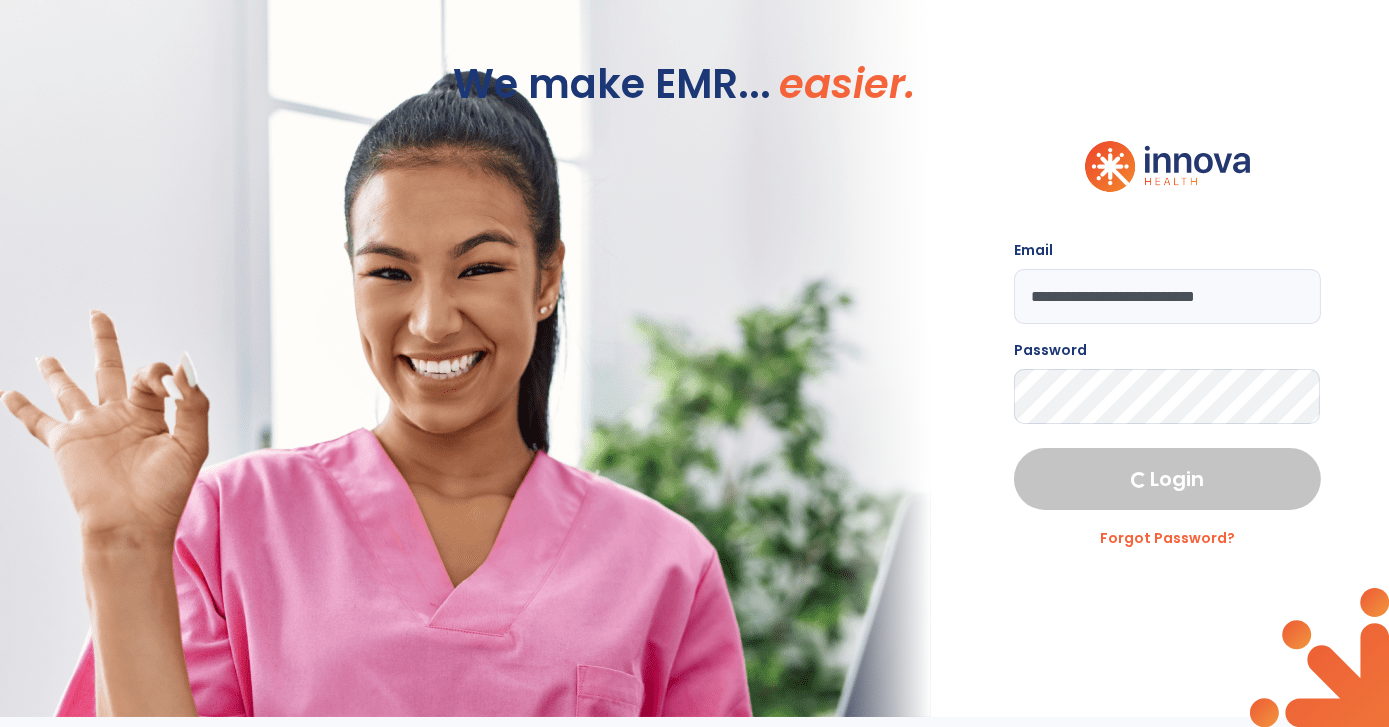 select on "***" 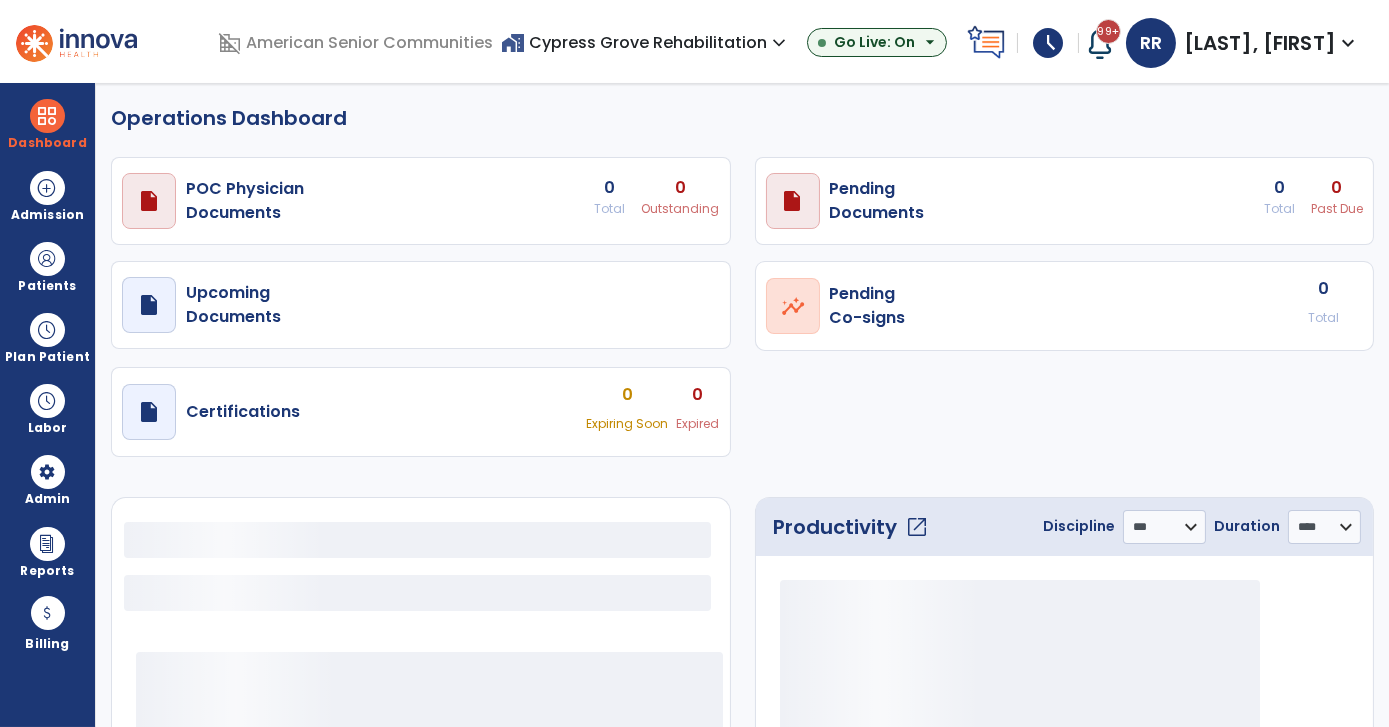select on "***" 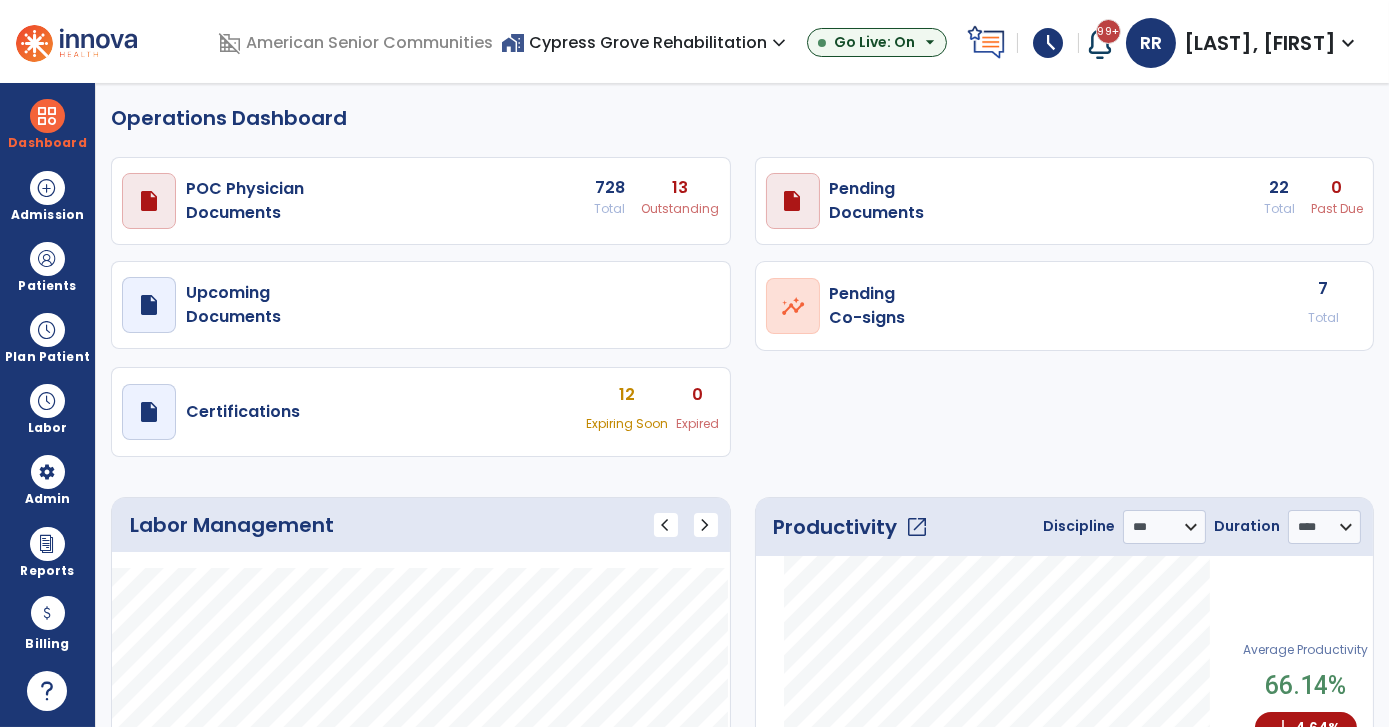 click on "Operations Dashboard" 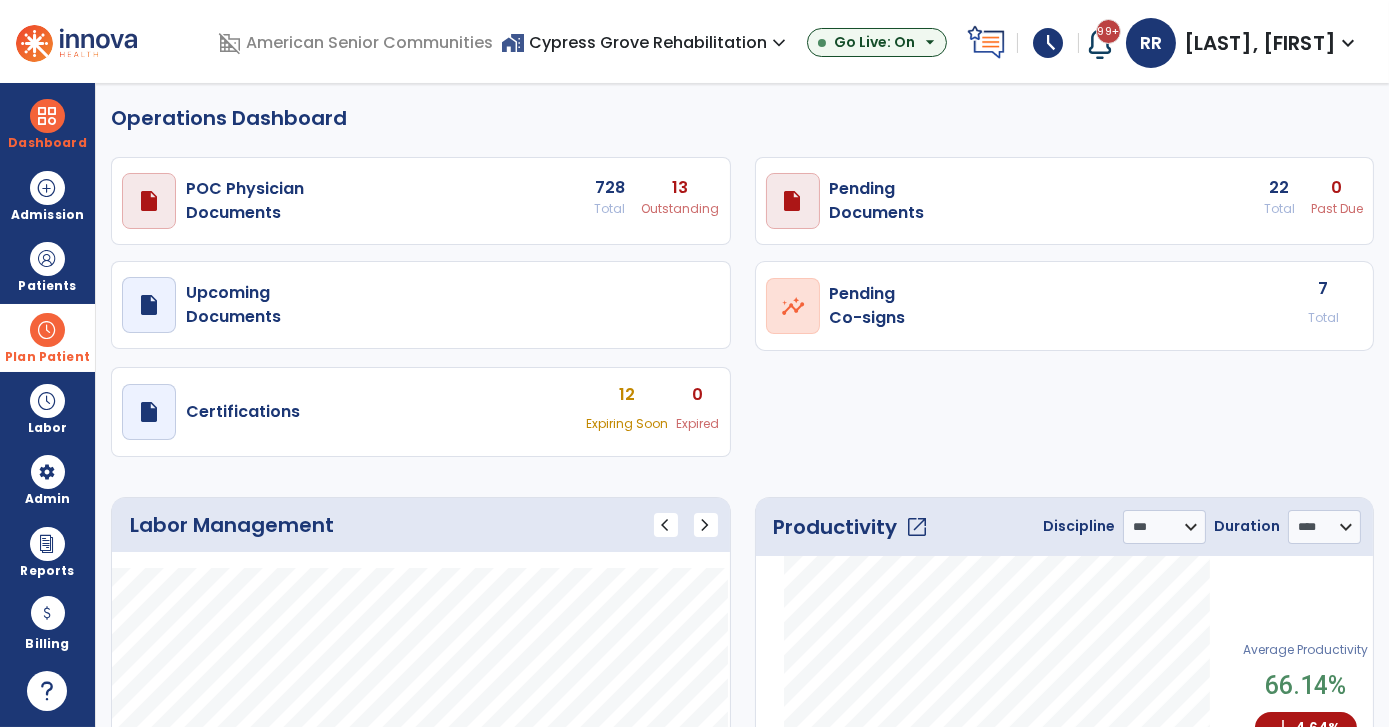 click at bounding box center [47, 330] 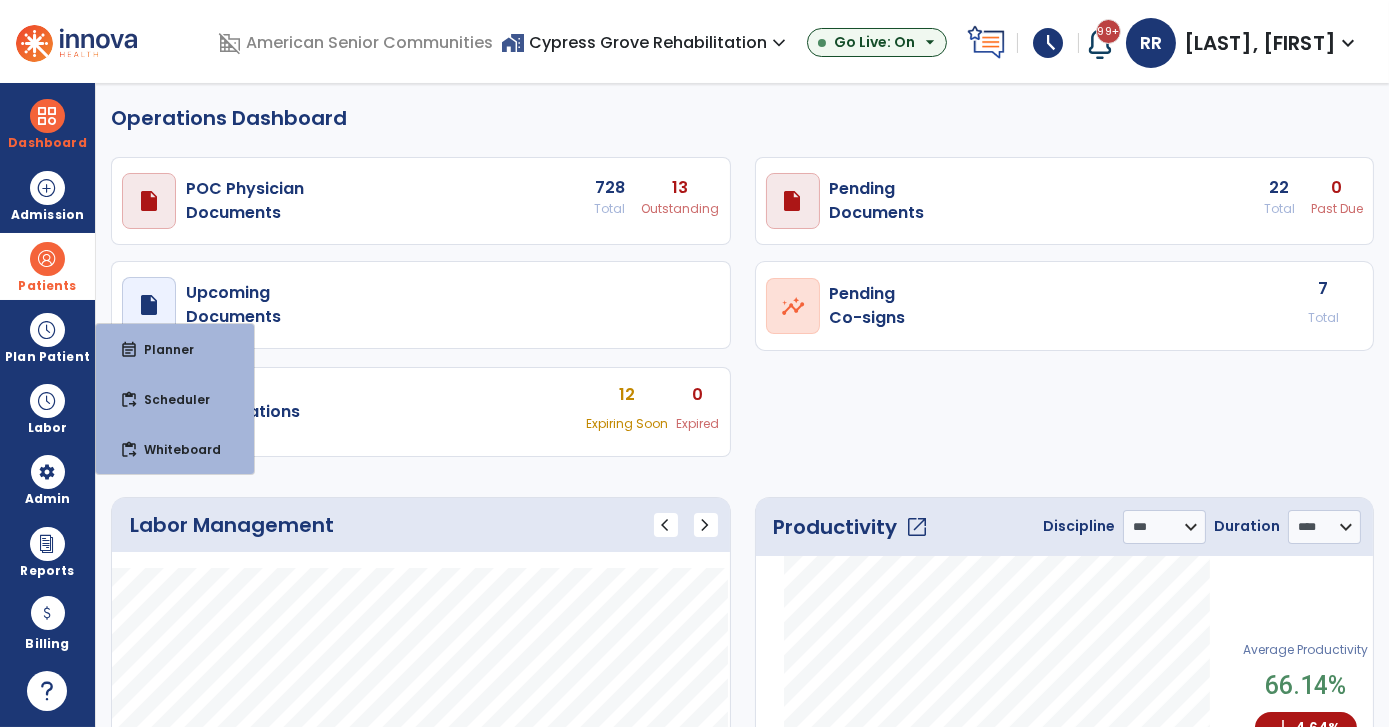 click at bounding box center [47, 259] 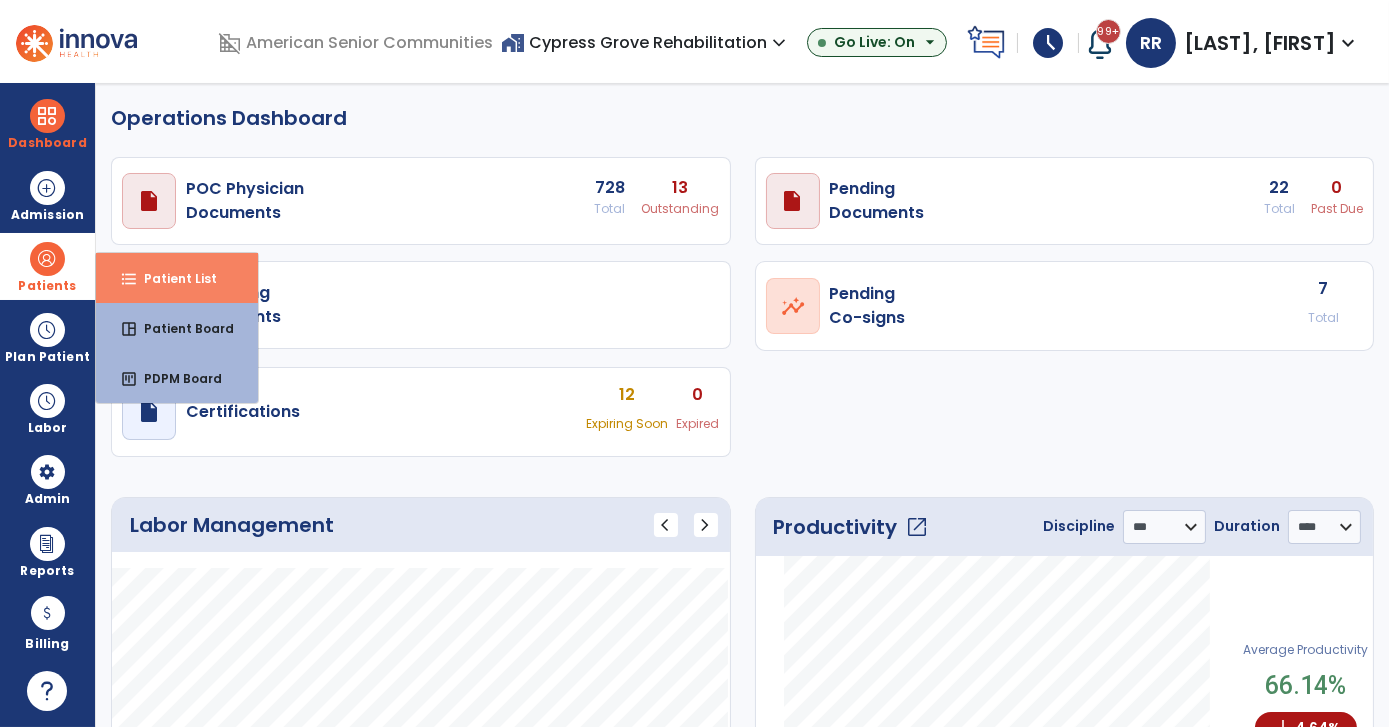 click on "Patient List" at bounding box center (172, 278) 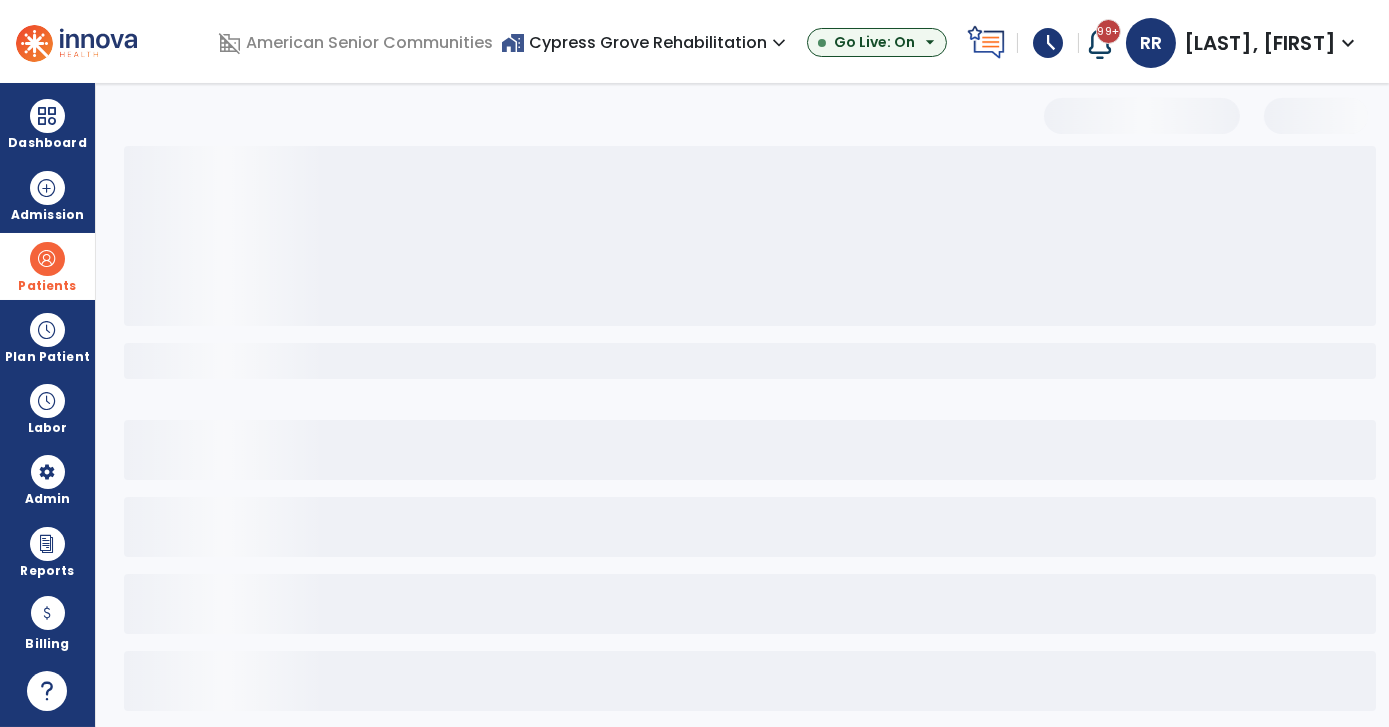select on "***" 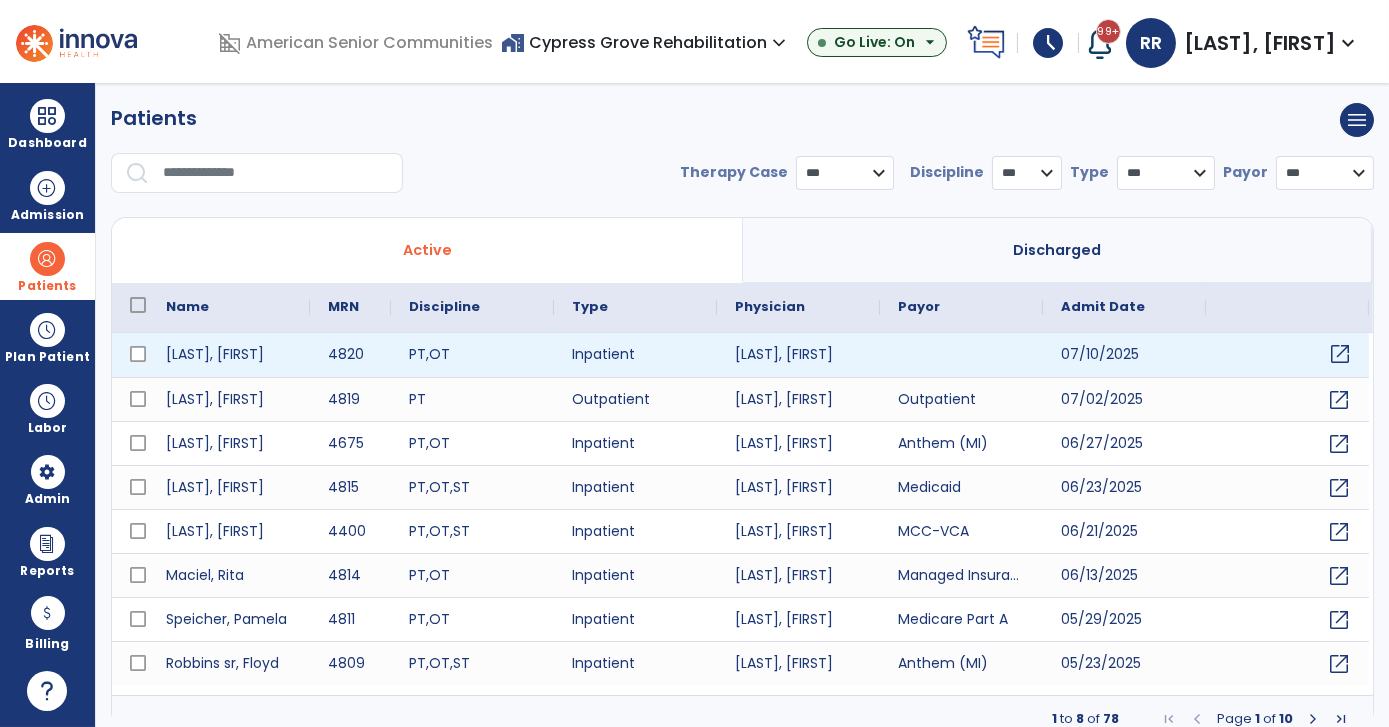 click on "open_in_new" at bounding box center [1340, 354] 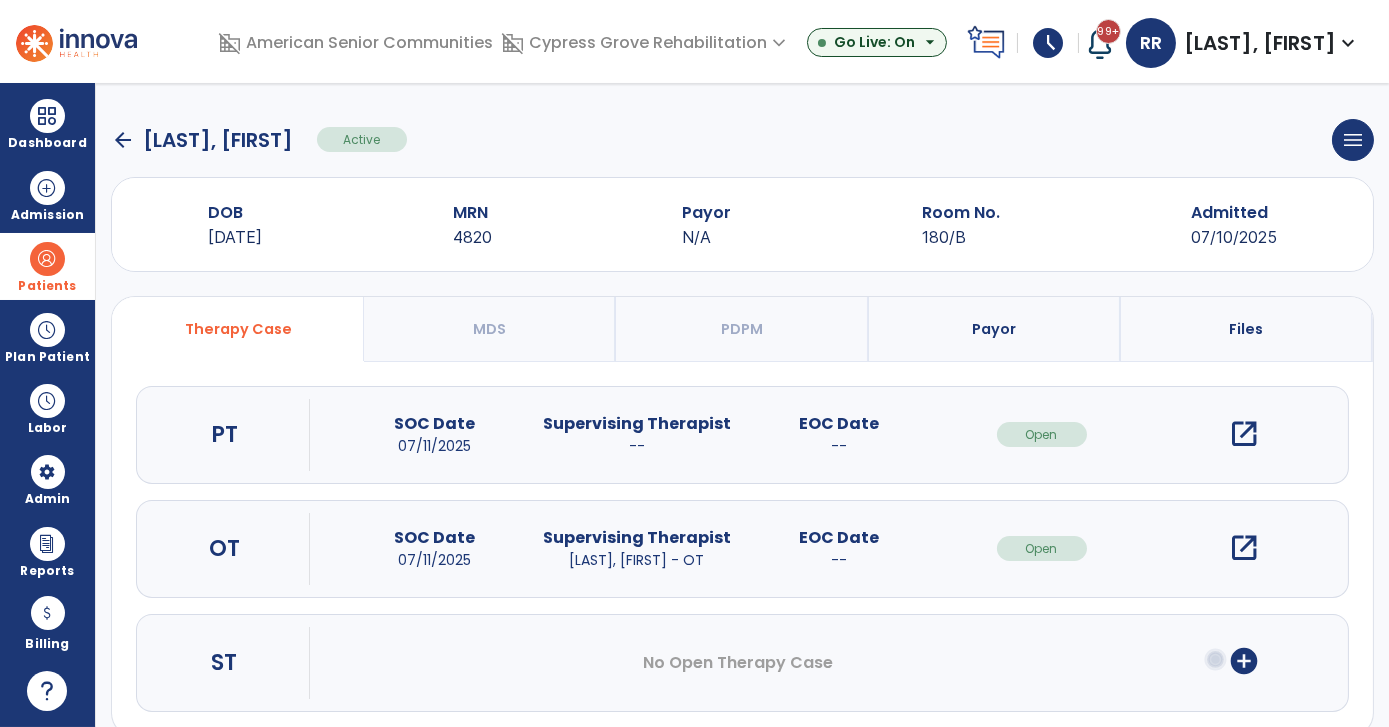 click on "open_in_new" at bounding box center [1244, 548] 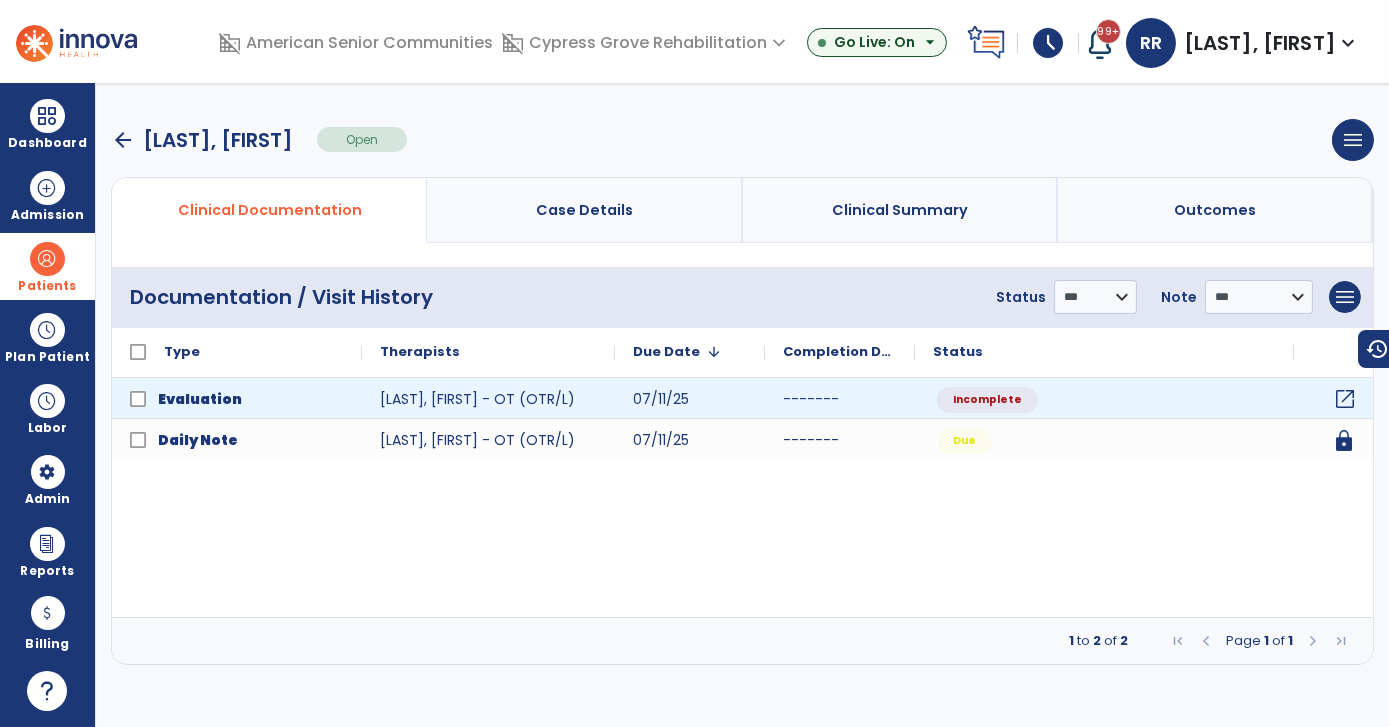 click on "open_in_new" 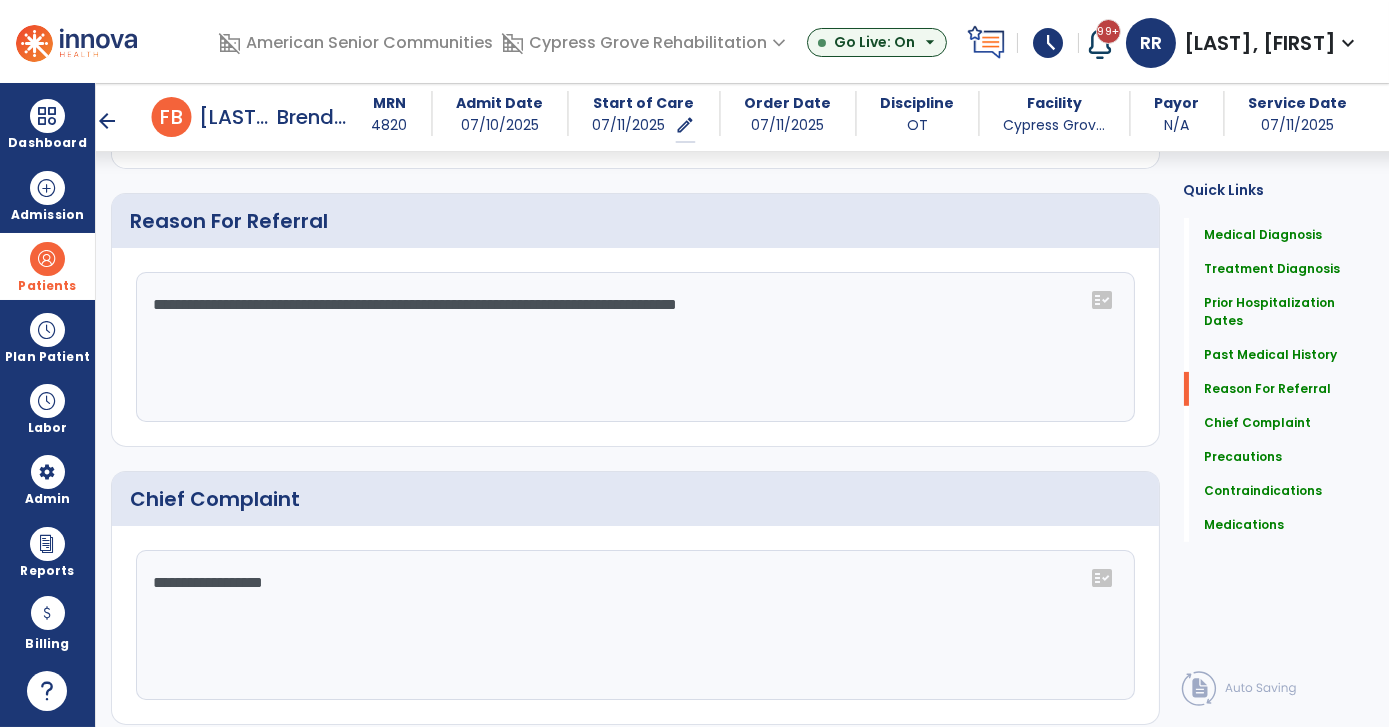 scroll, scrollTop: 1338, scrollLeft: 0, axis: vertical 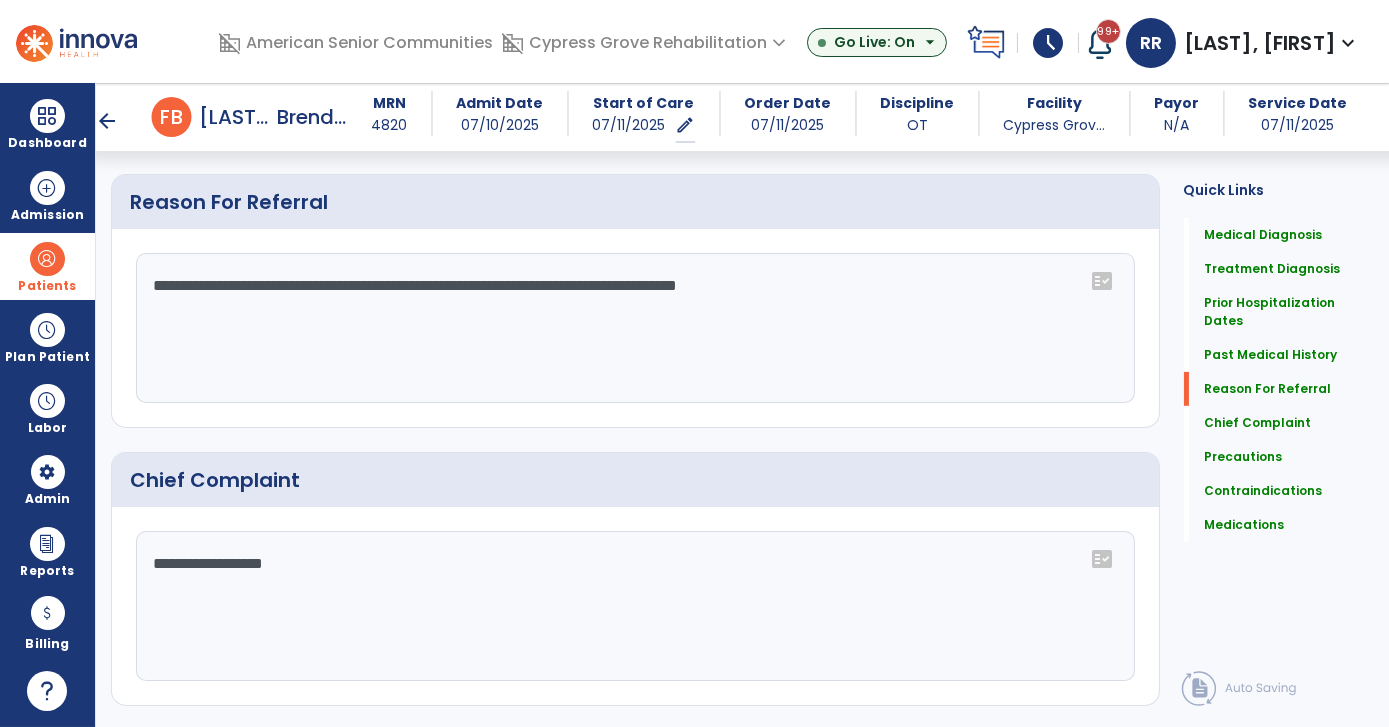 click on "**********" 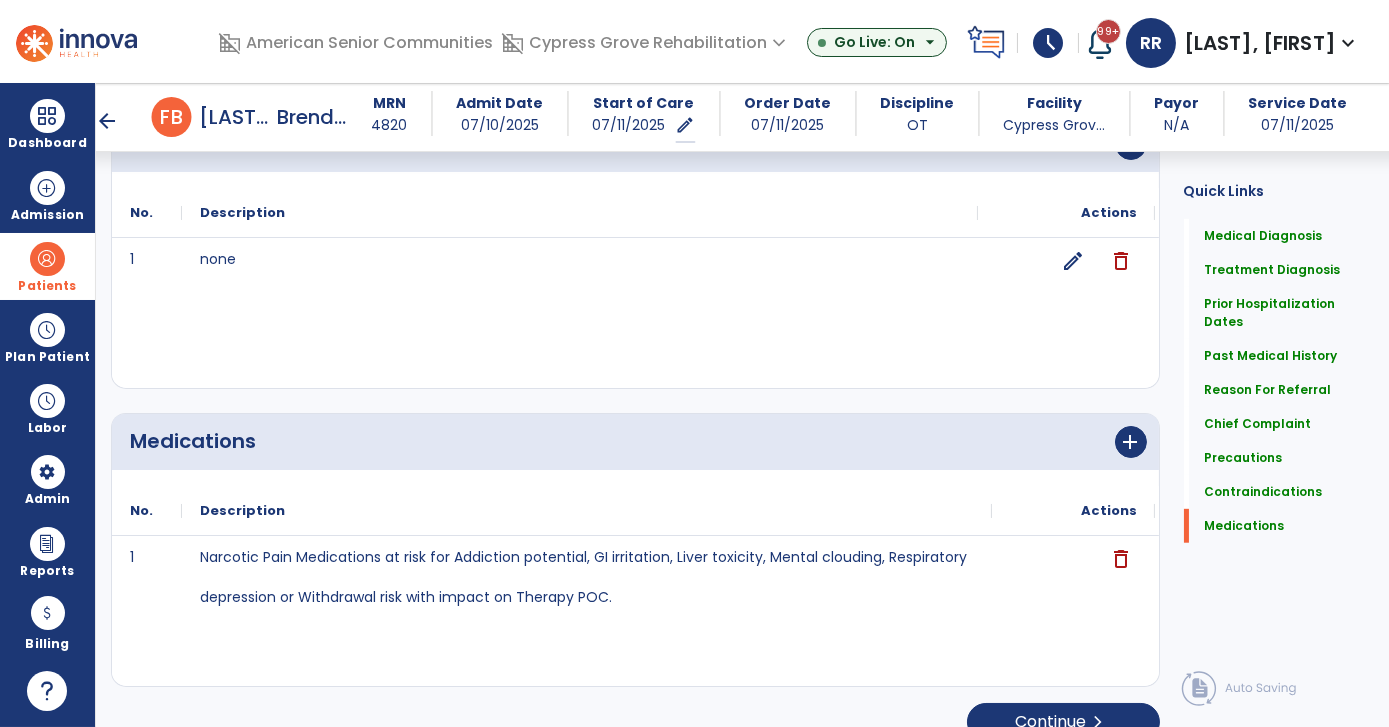 scroll, scrollTop: 2274, scrollLeft: 0, axis: vertical 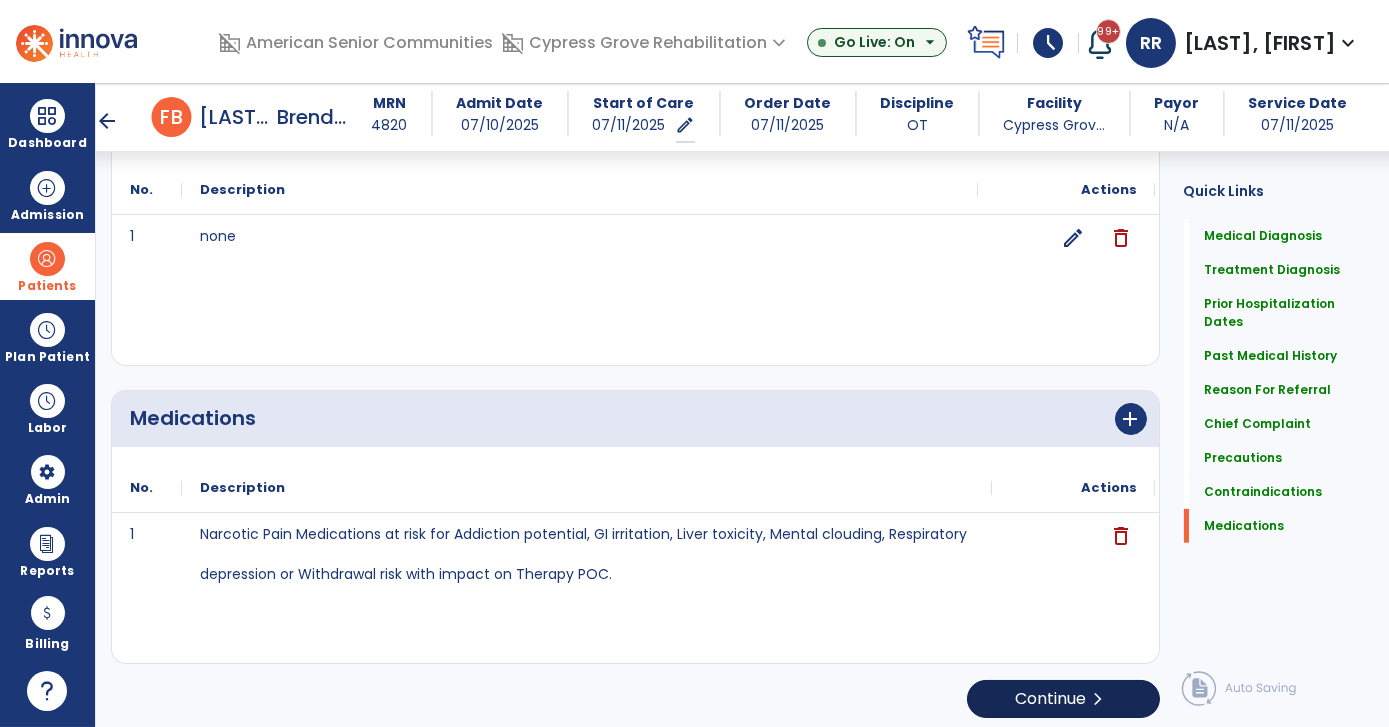type on "**********" 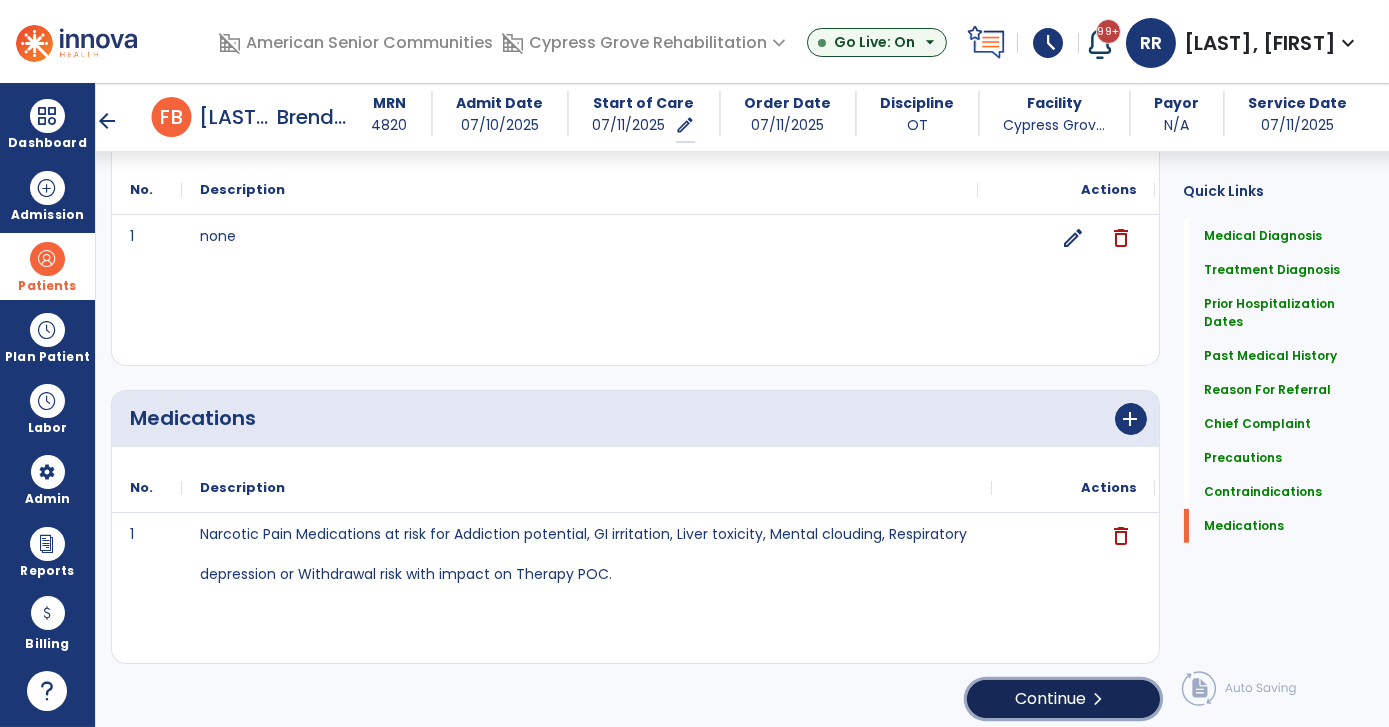 click on "Continue  chevron_right" 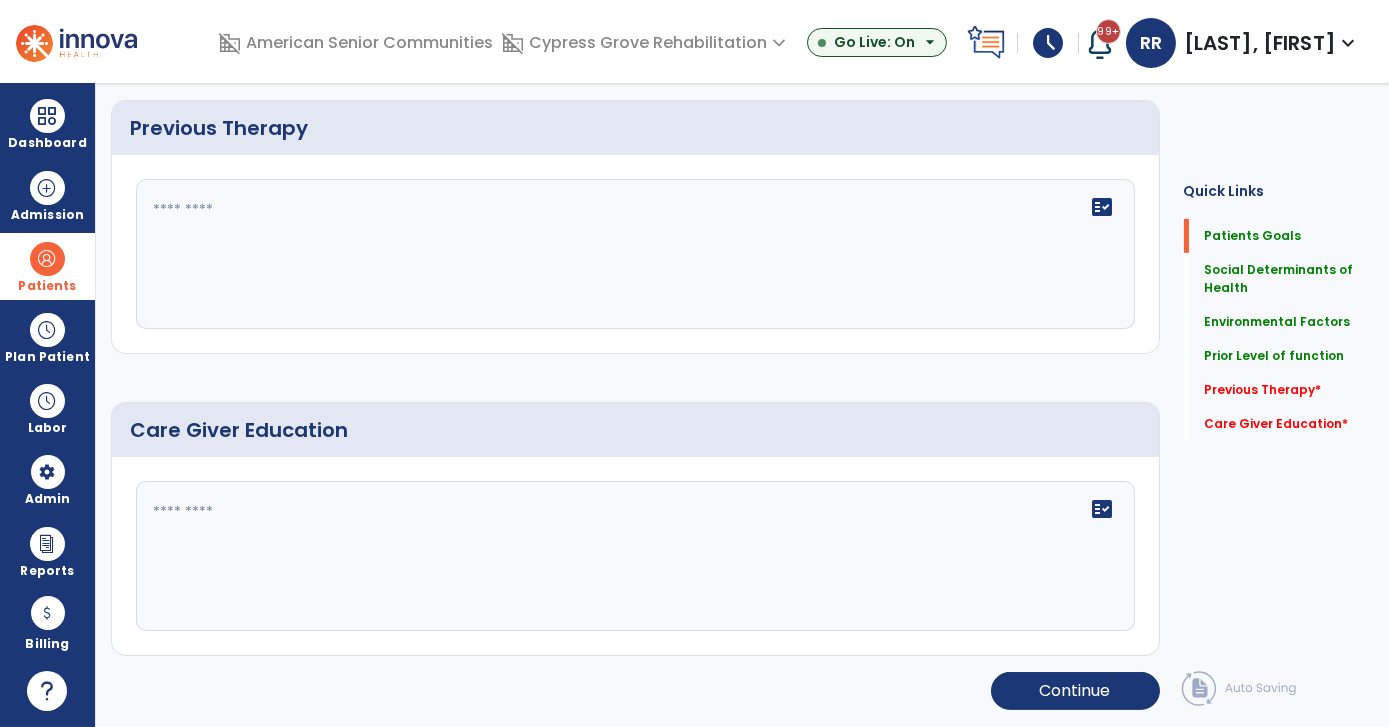 scroll, scrollTop: 0, scrollLeft: 0, axis: both 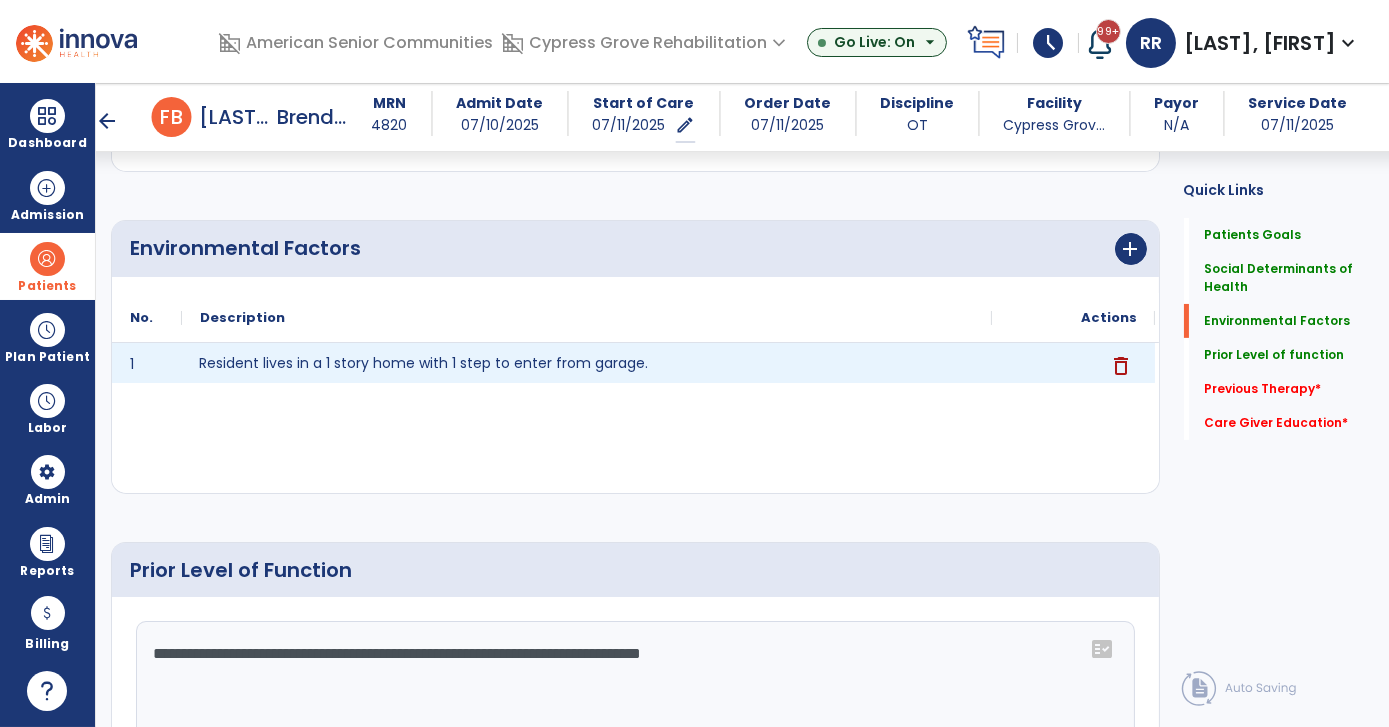 click on "Resident lives in a 1 story home with 1 step to enter from garage." 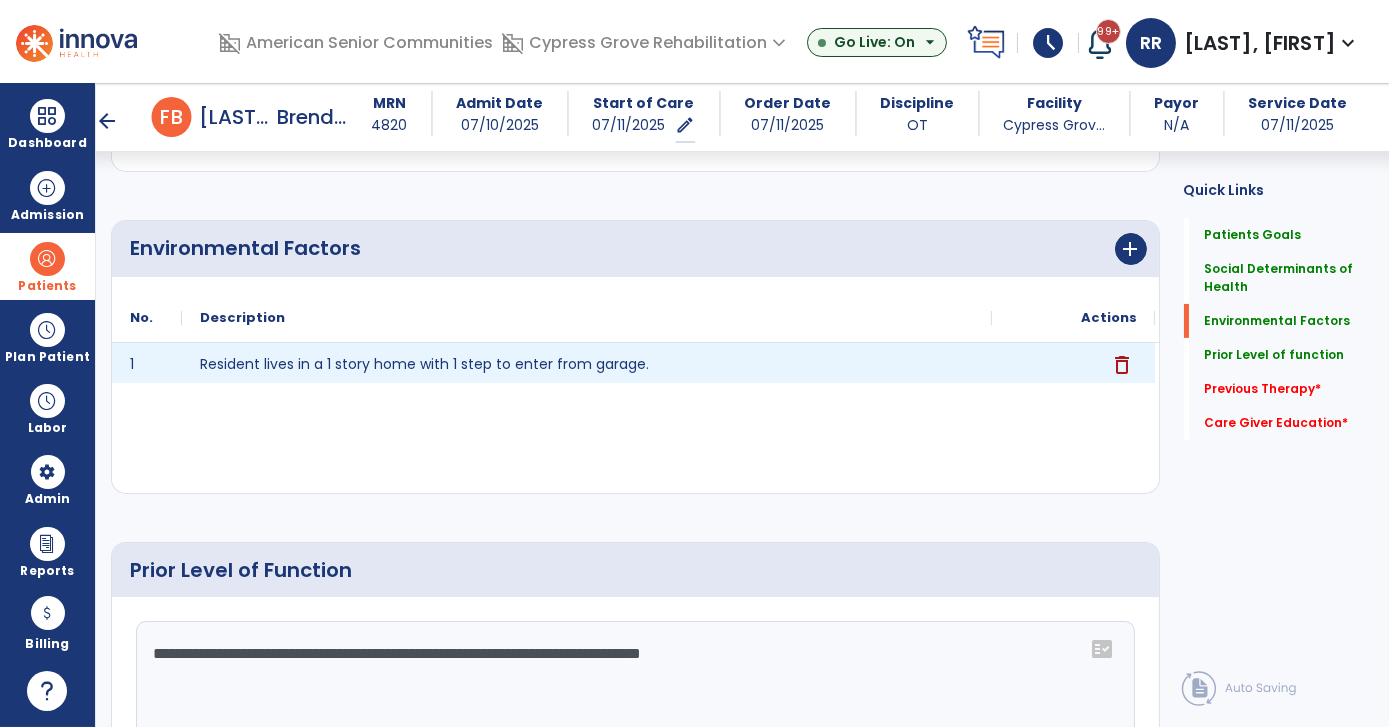 click on "delete" 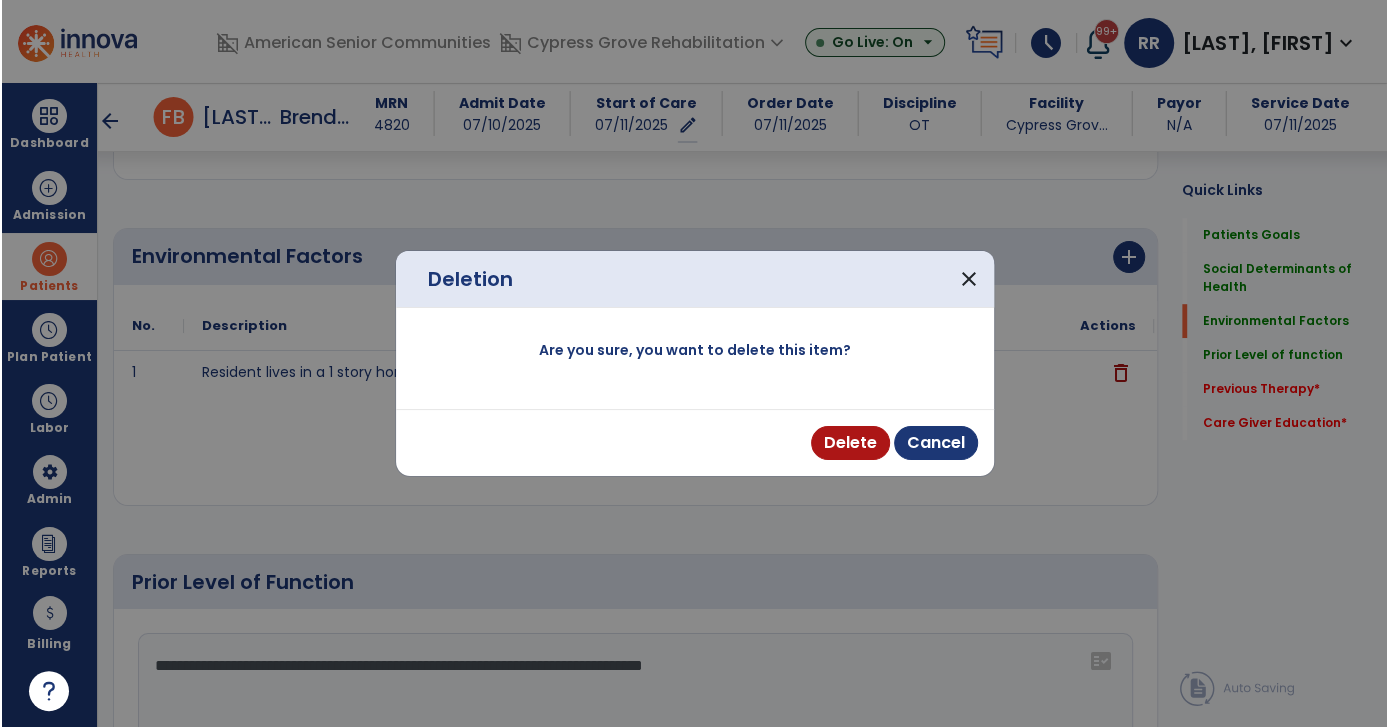 scroll, scrollTop: 752, scrollLeft: 0, axis: vertical 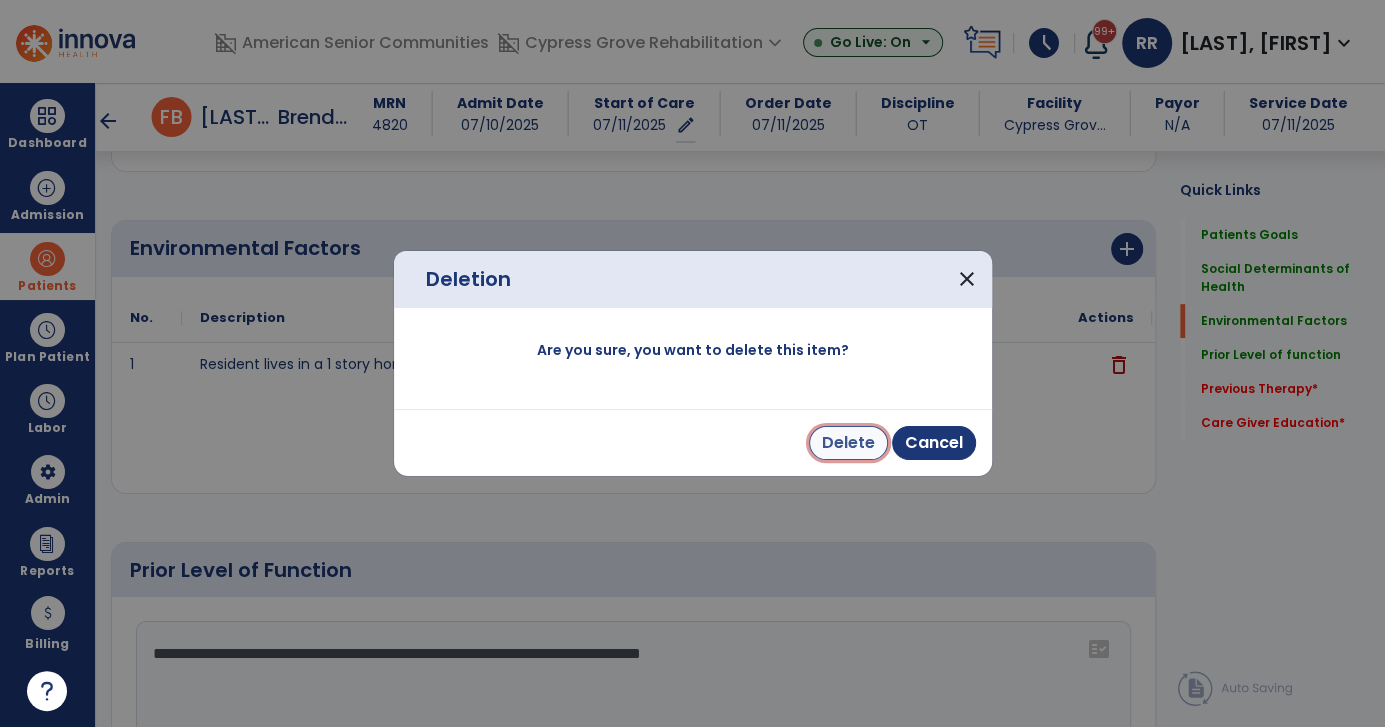 click on "Delete" at bounding box center [848, 443] 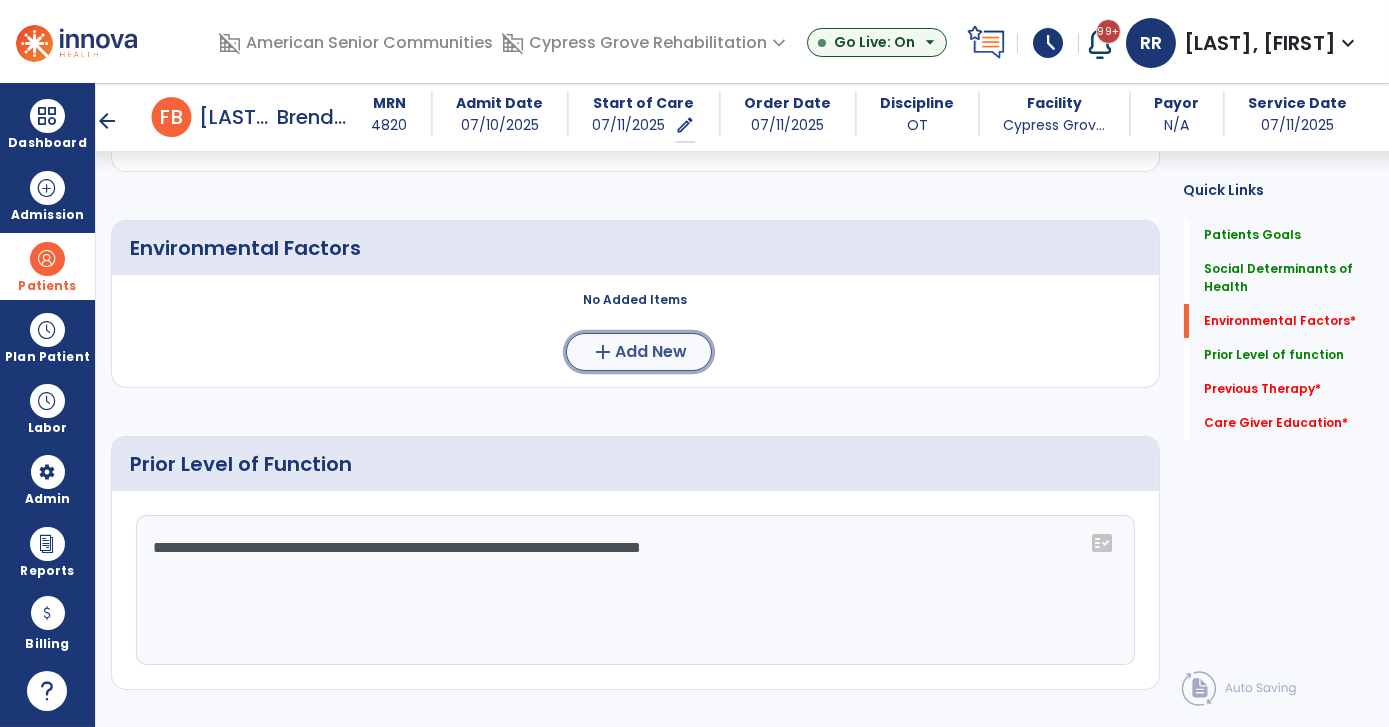 click on "Add New" 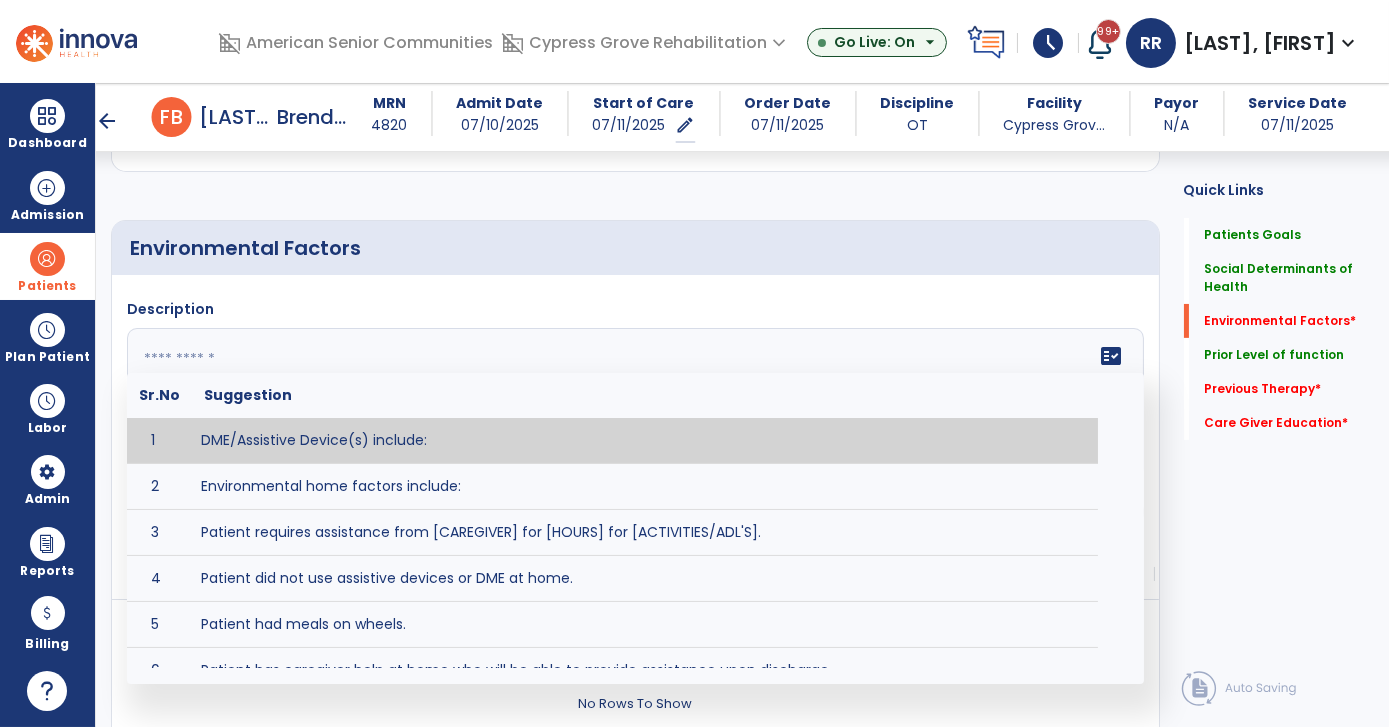 click 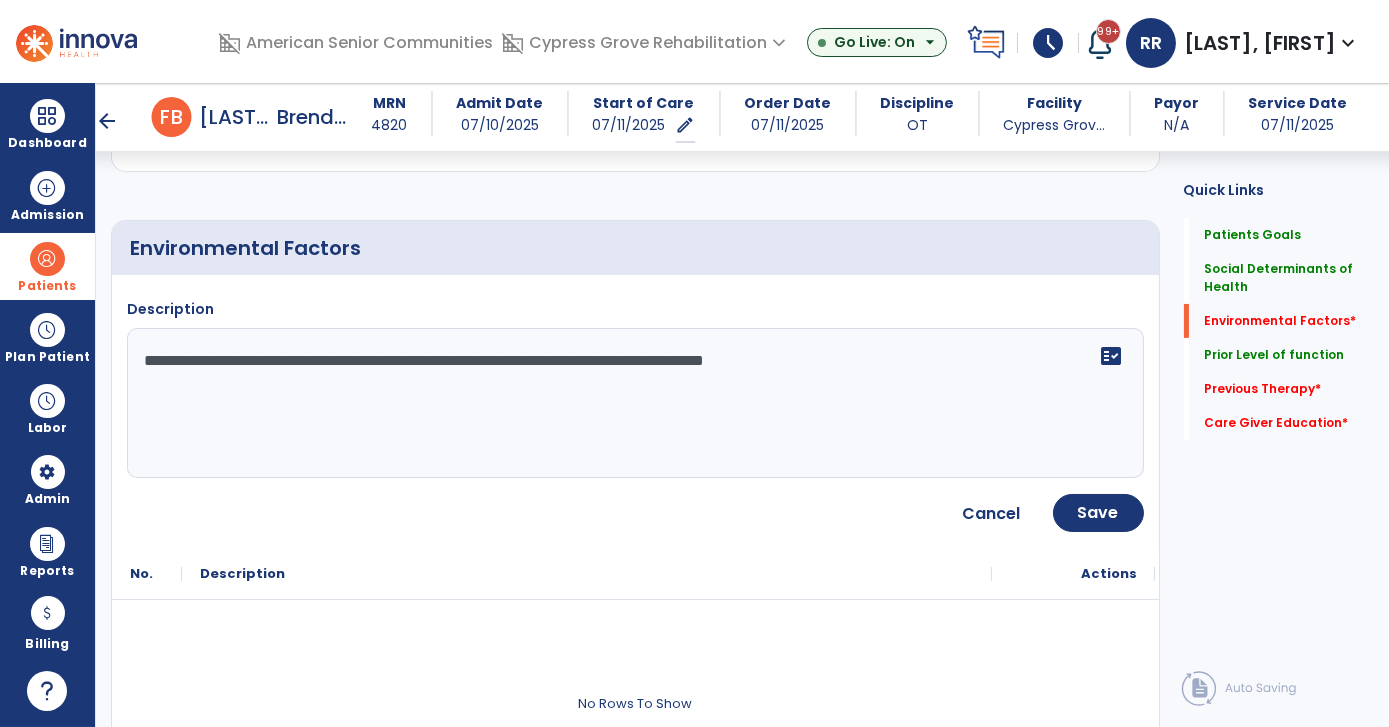 click on "**********" 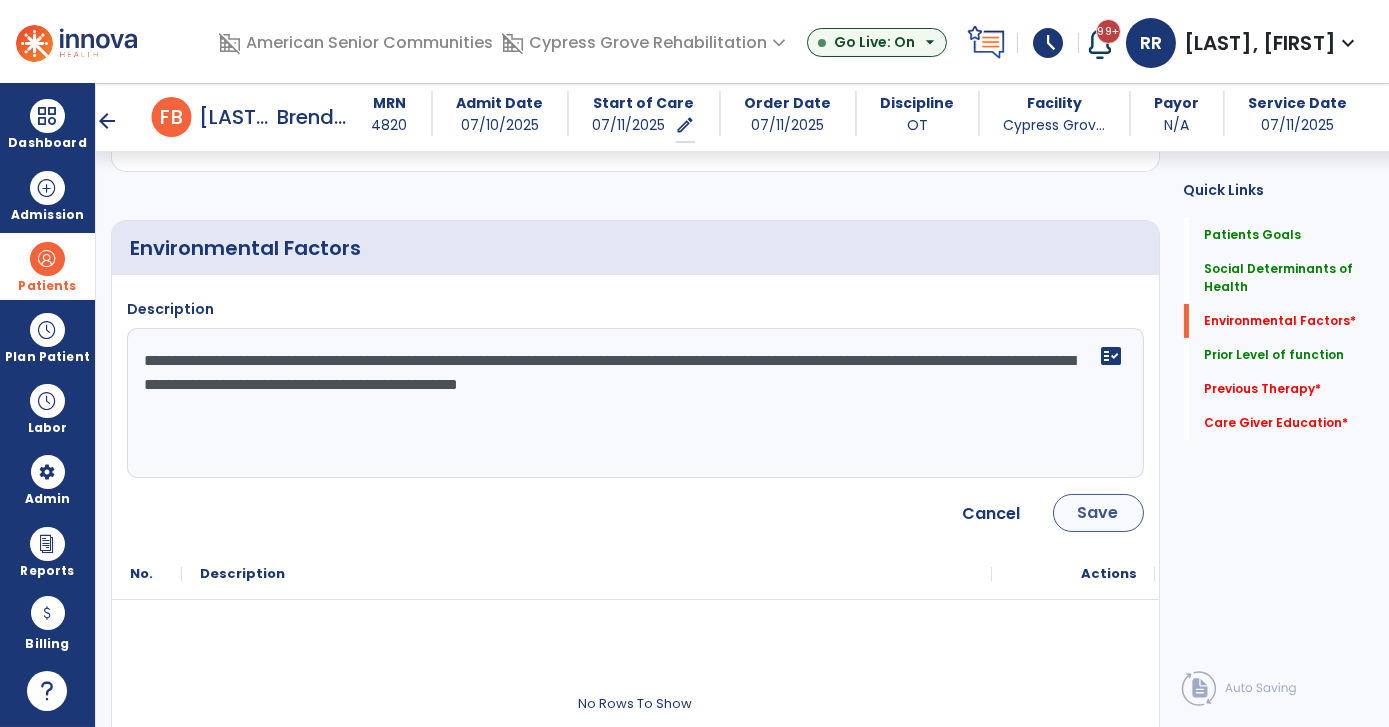 type on "**********" 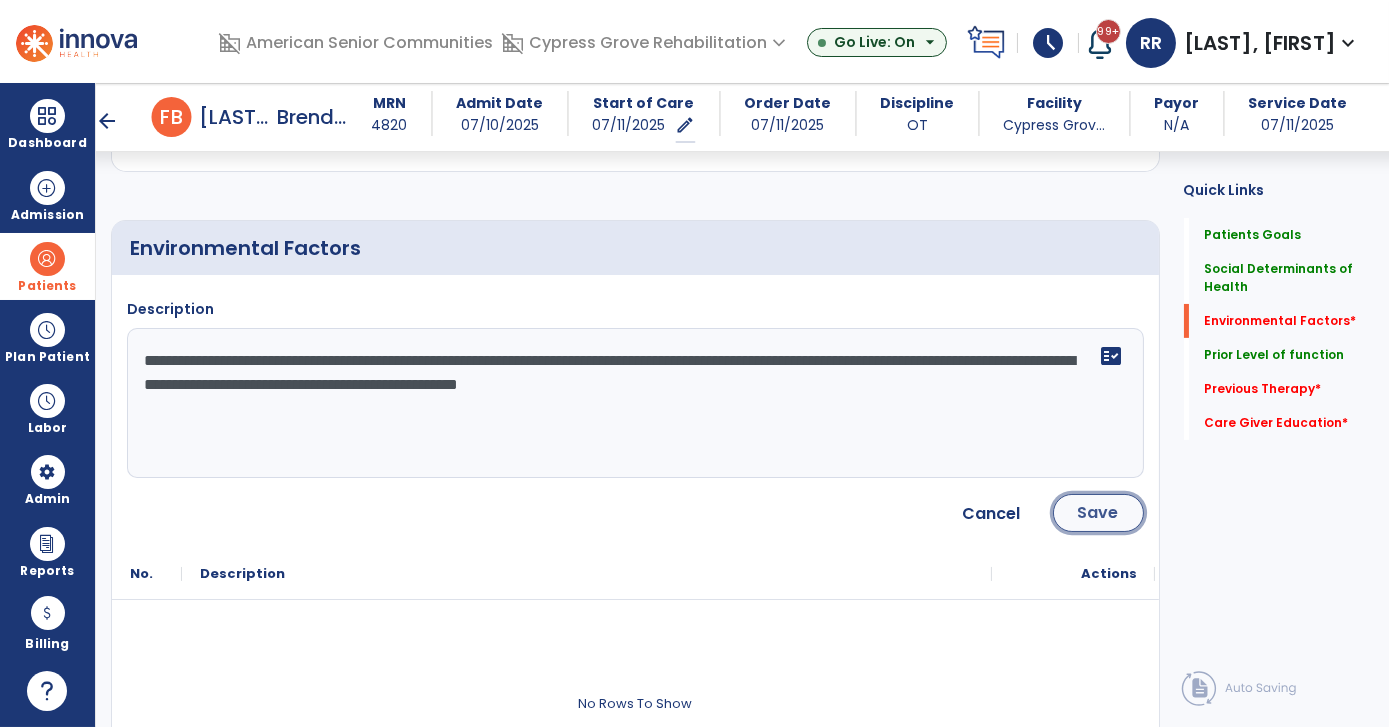 click on "Save" 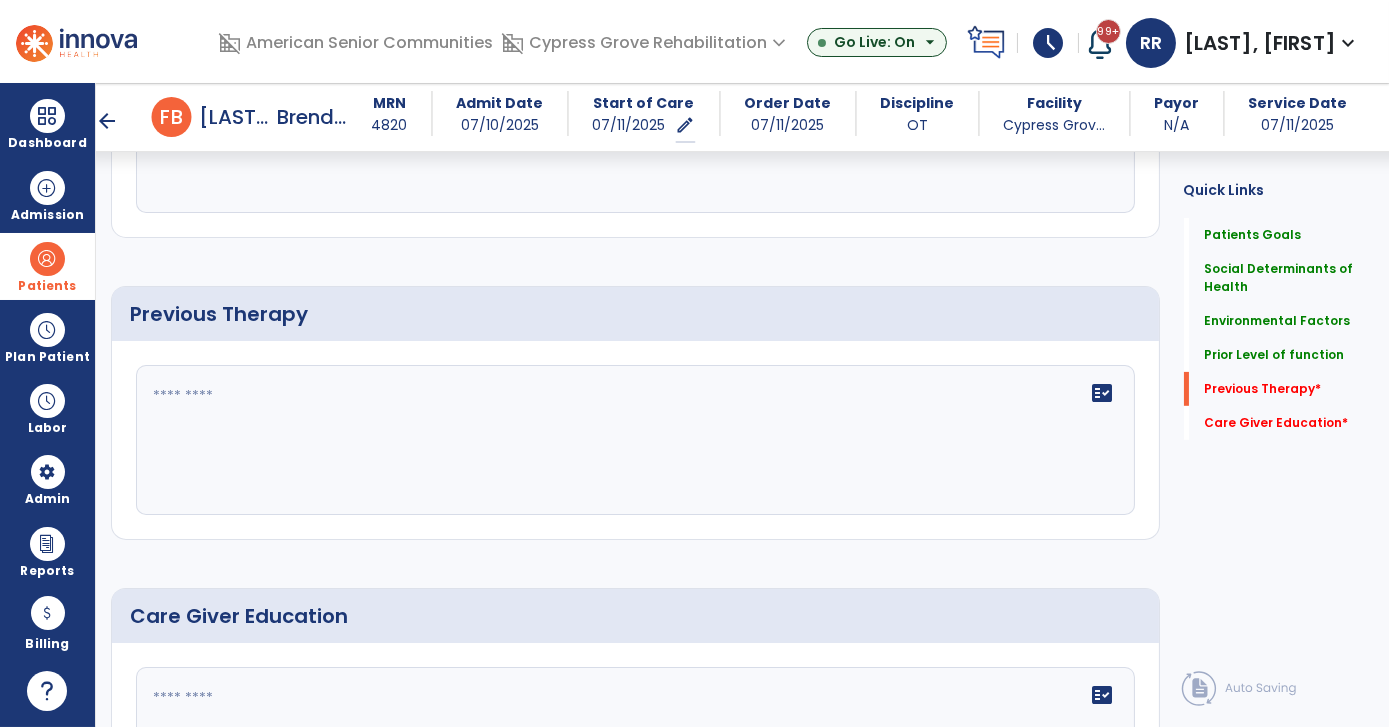 scroll, scrollTop: 1316, scrollLeft: 0, axis: vertical 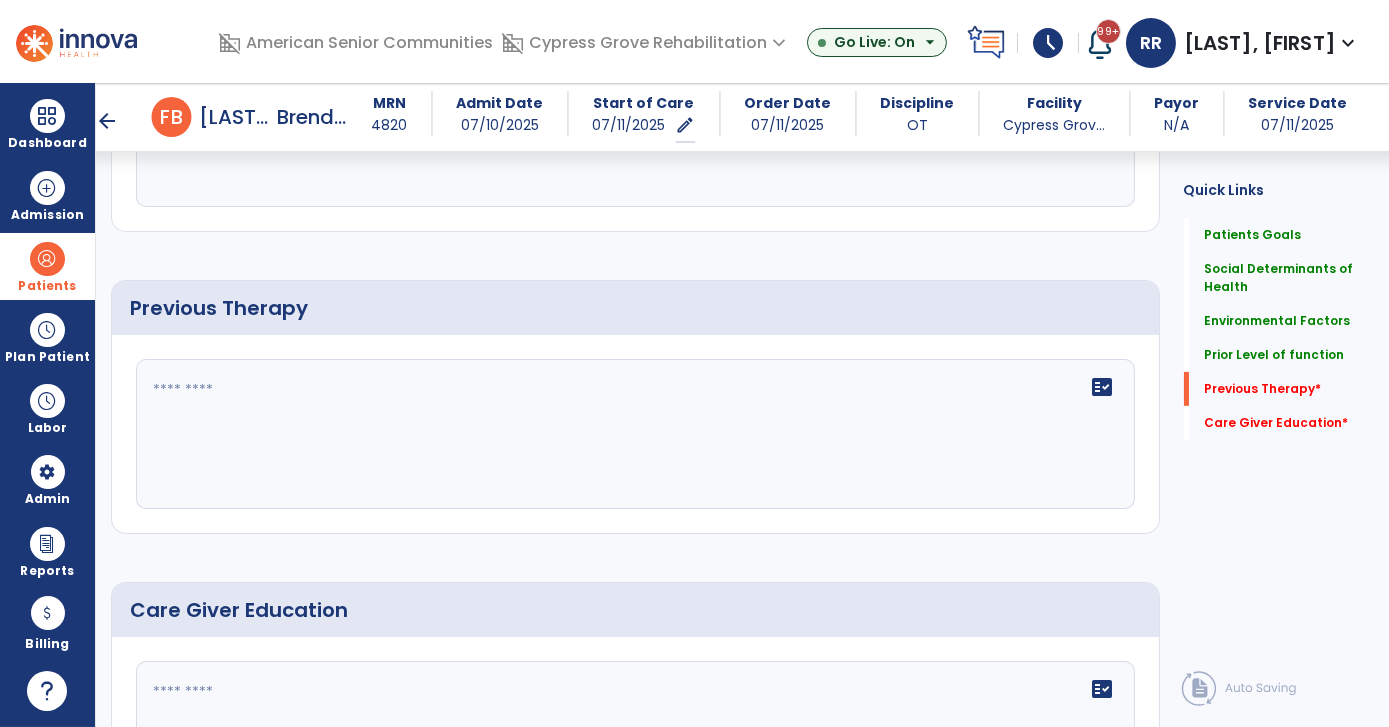 click 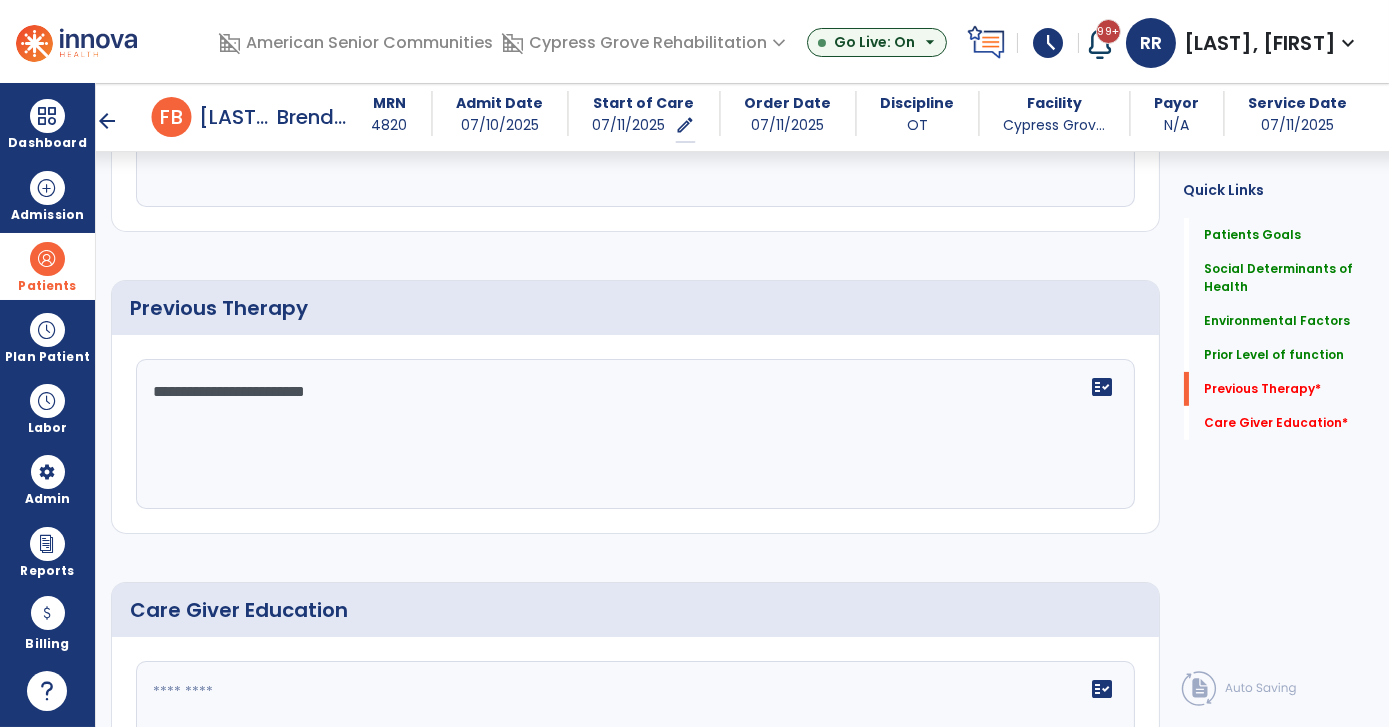 type on "**********" 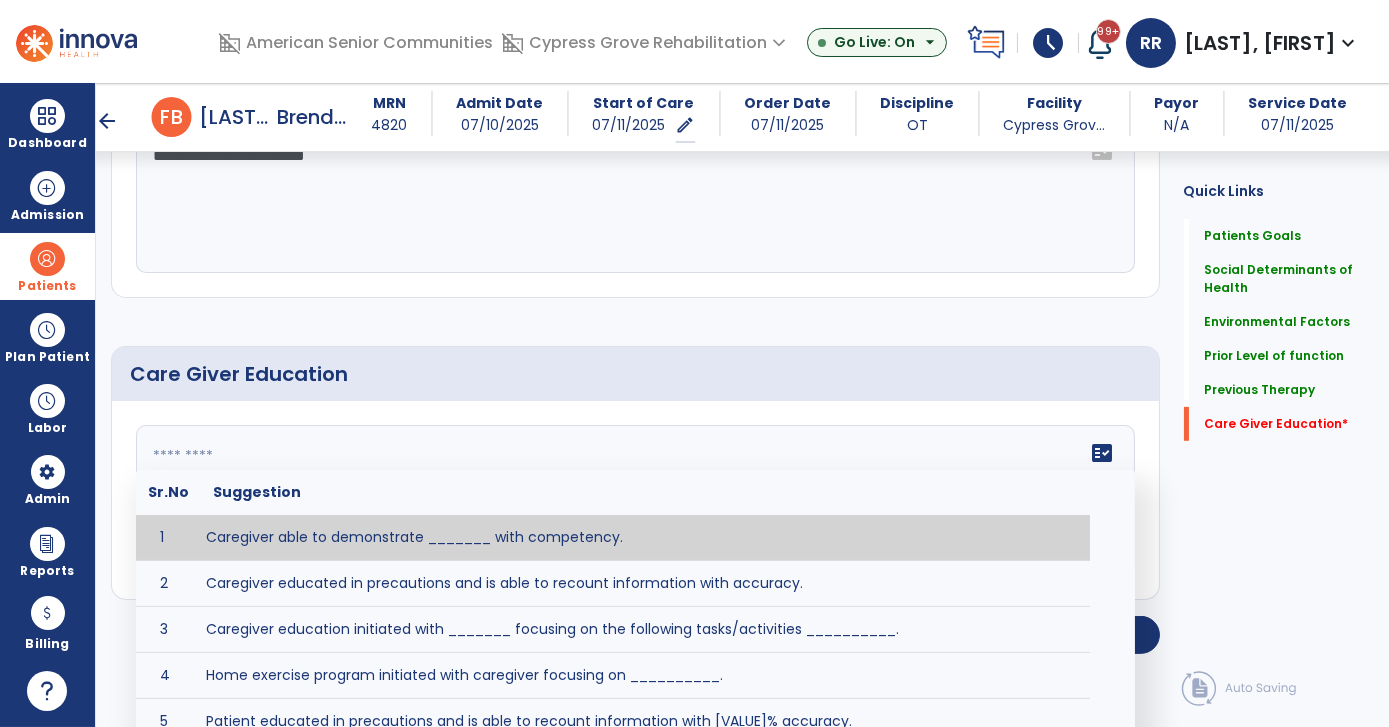 scroll, scrollTop: 1580, scrollLeft: 0, axis: vertical 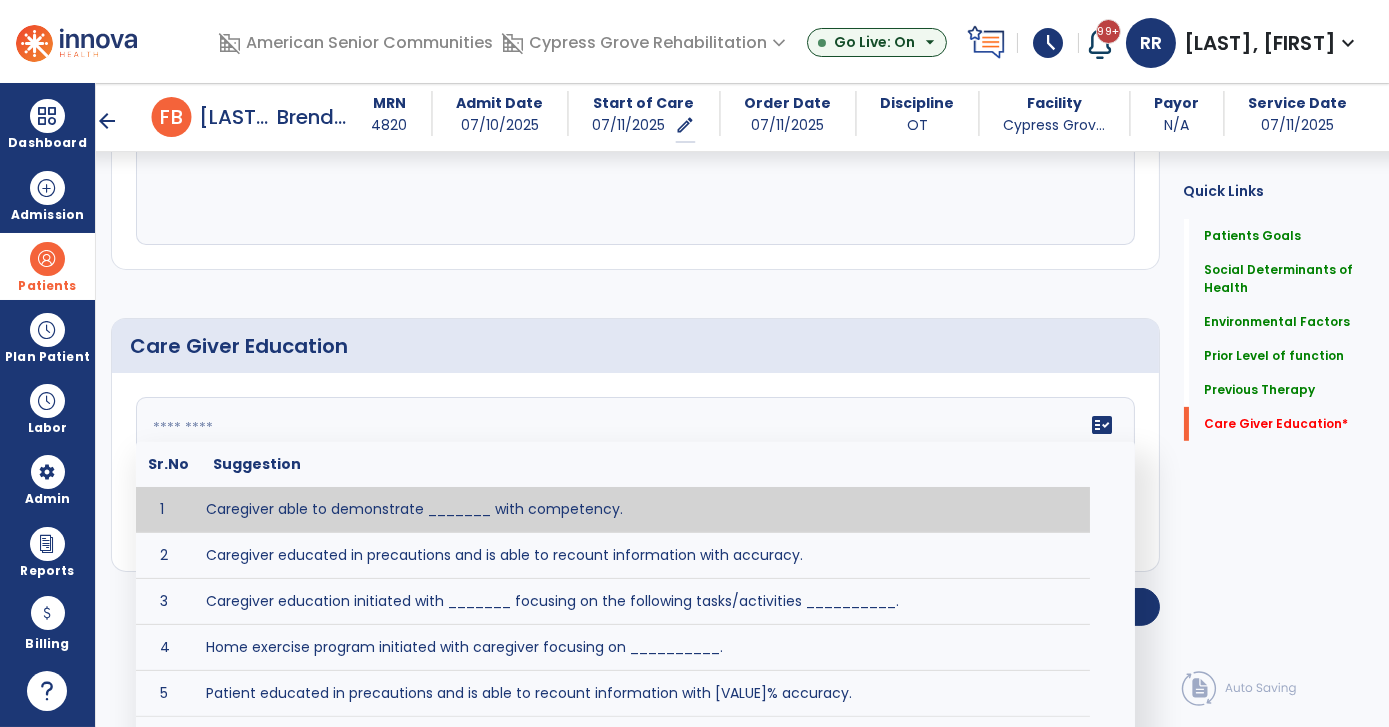 click 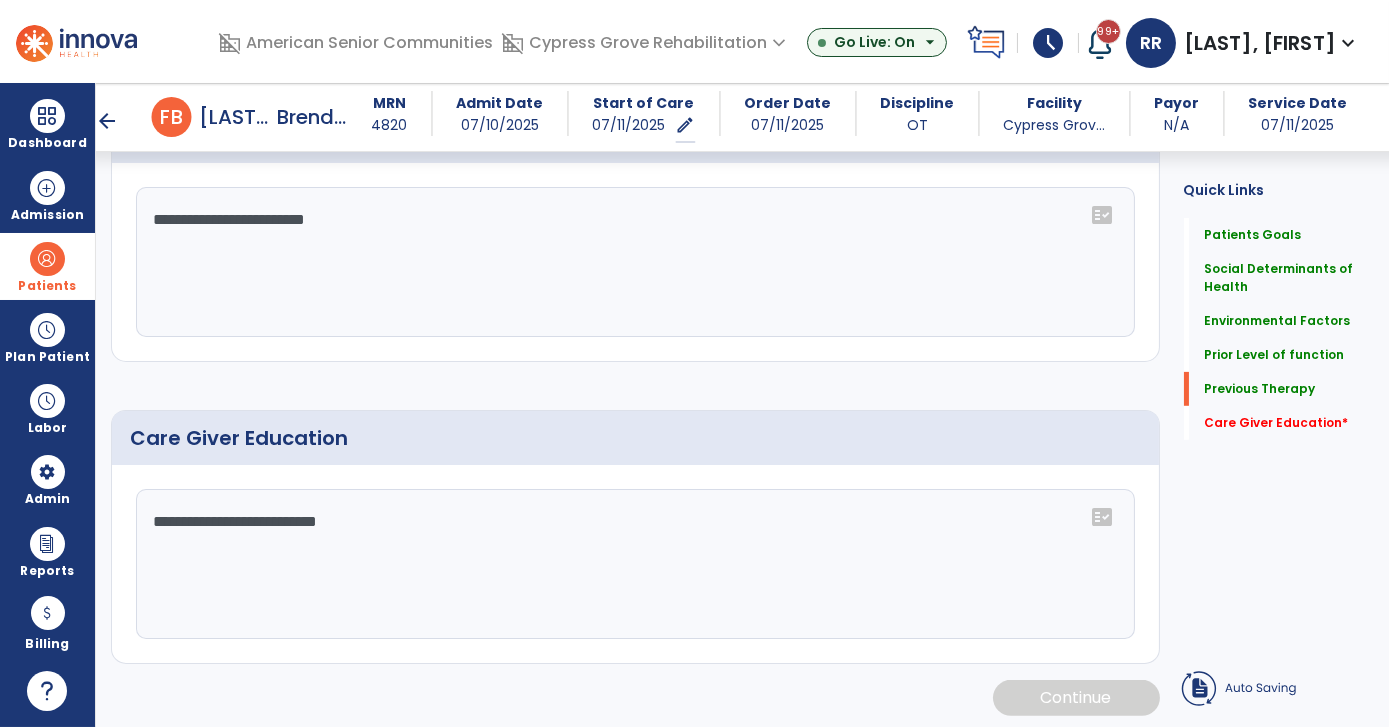 scroll, scrollTop: 1489, scrollLeft: 0, axis: vertical 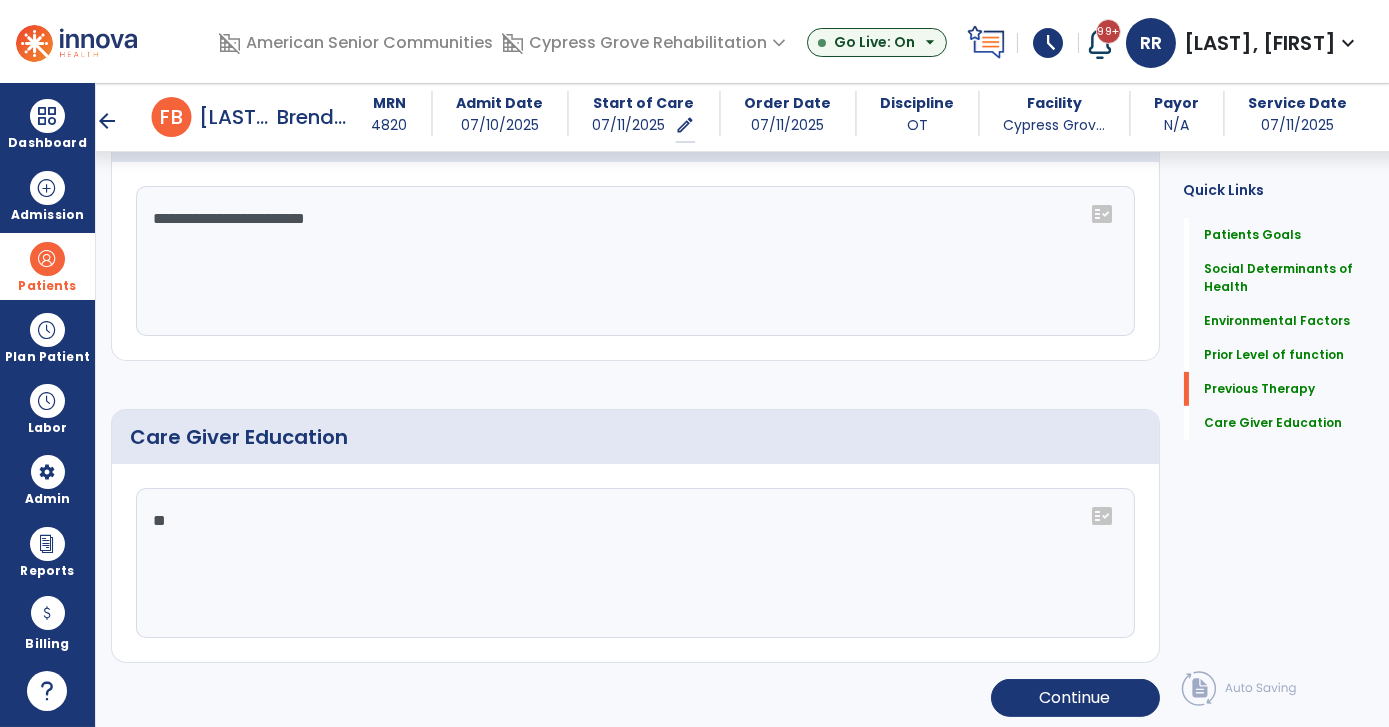 type on "*" 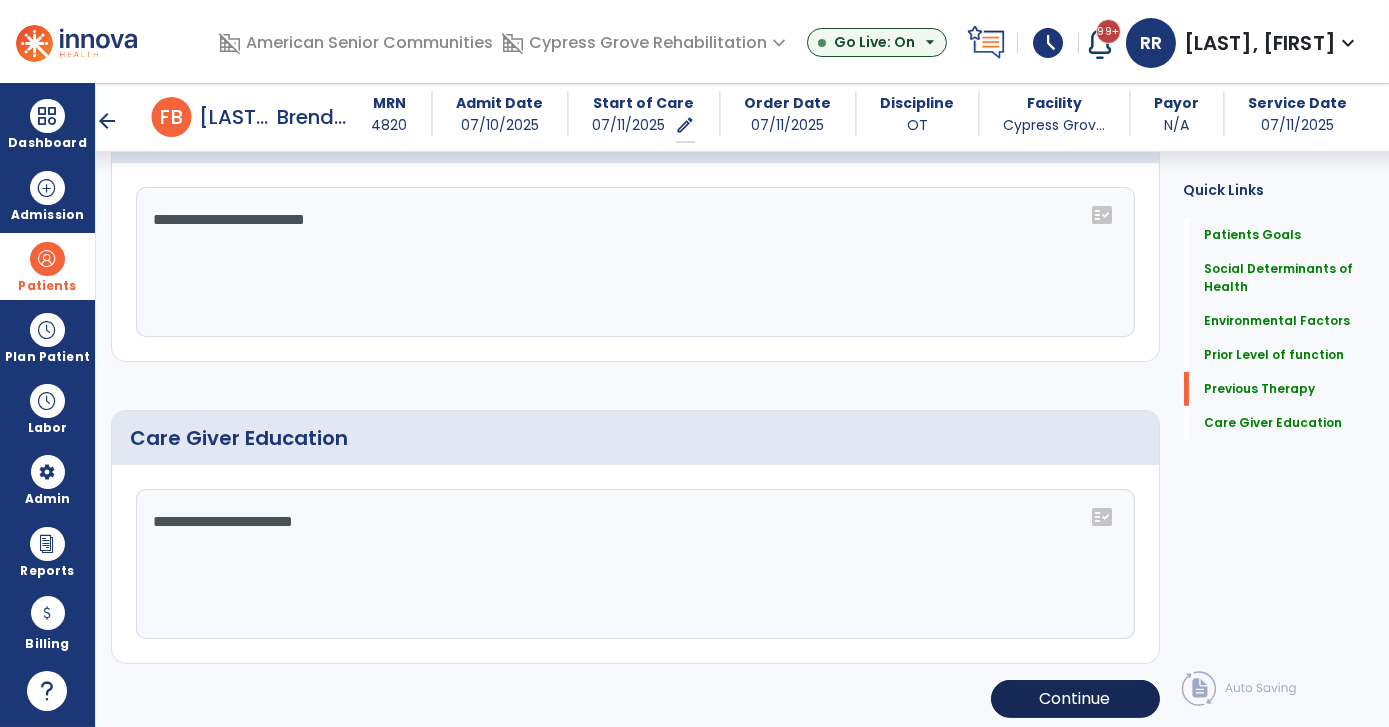 scroll, scrollTop: 1489, scrollLeft: 0, axis: vertical 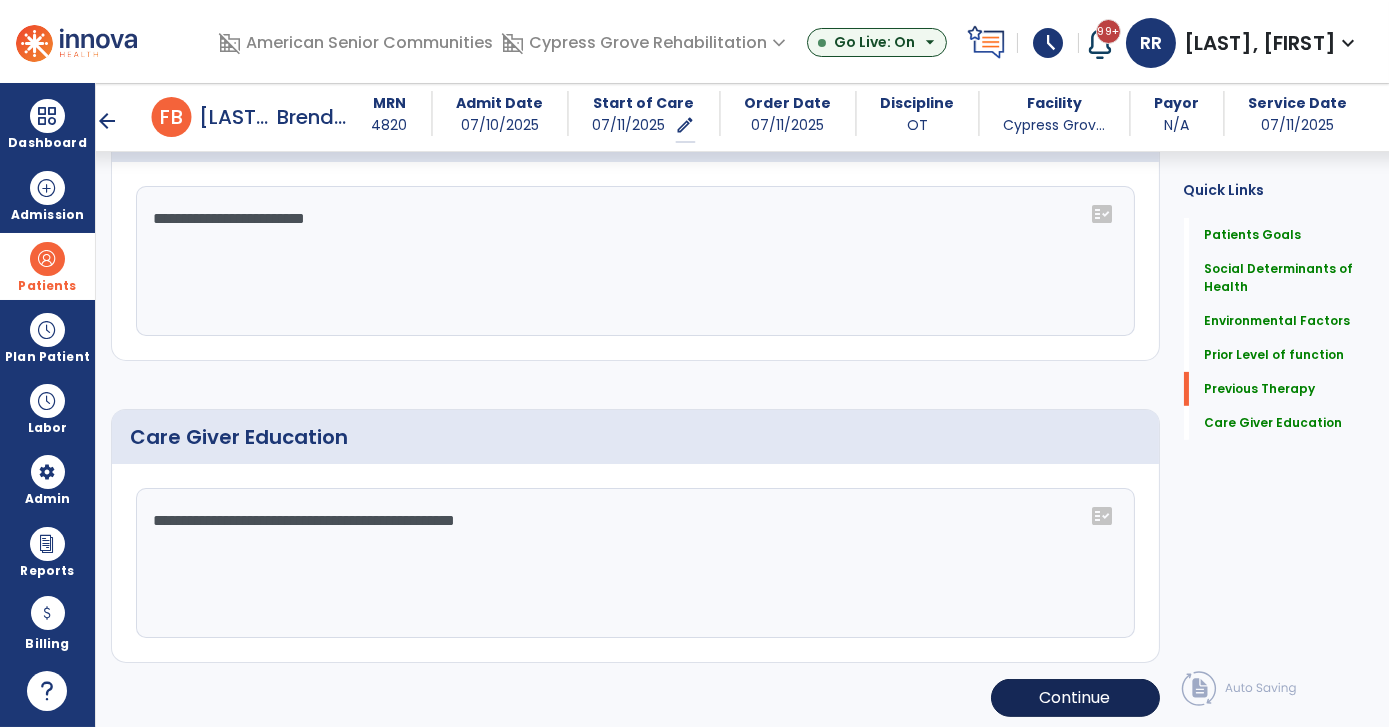 type on "**********" 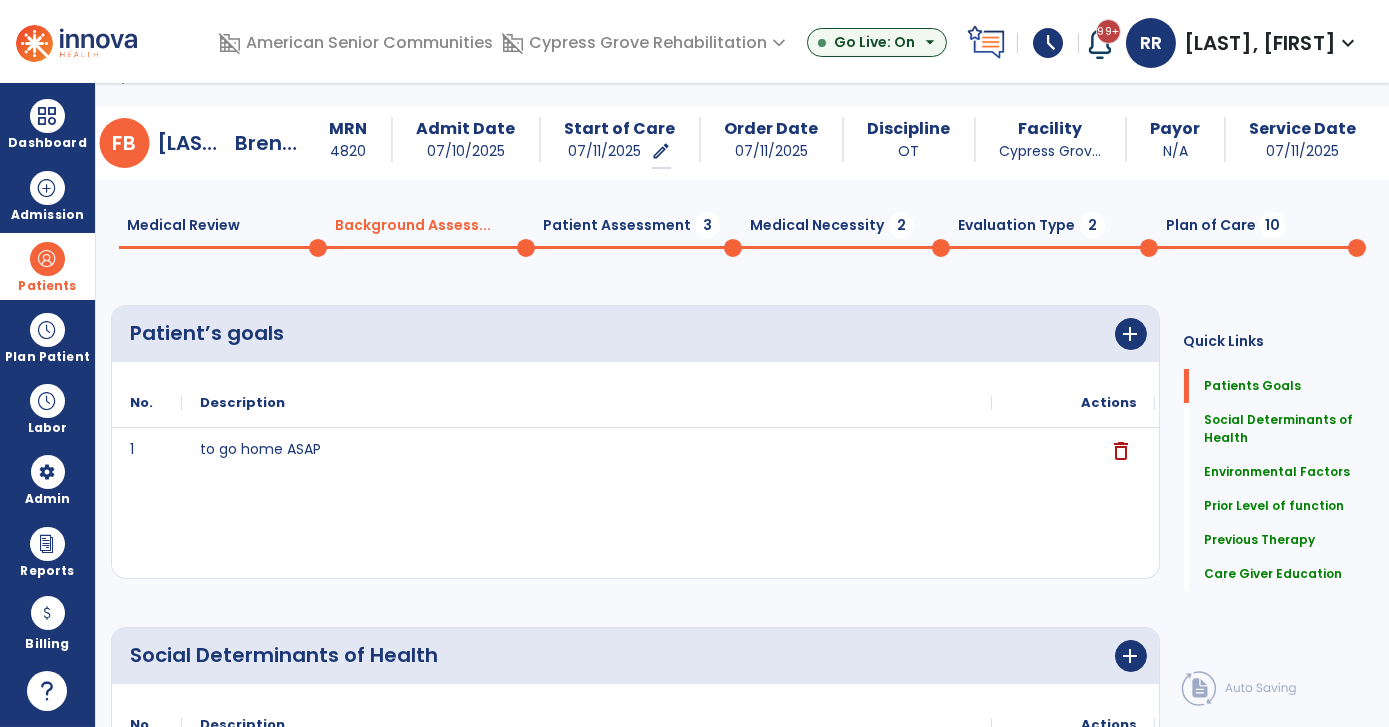 scroll, scrollTop: 0, scrollLeft: 0, axis: both 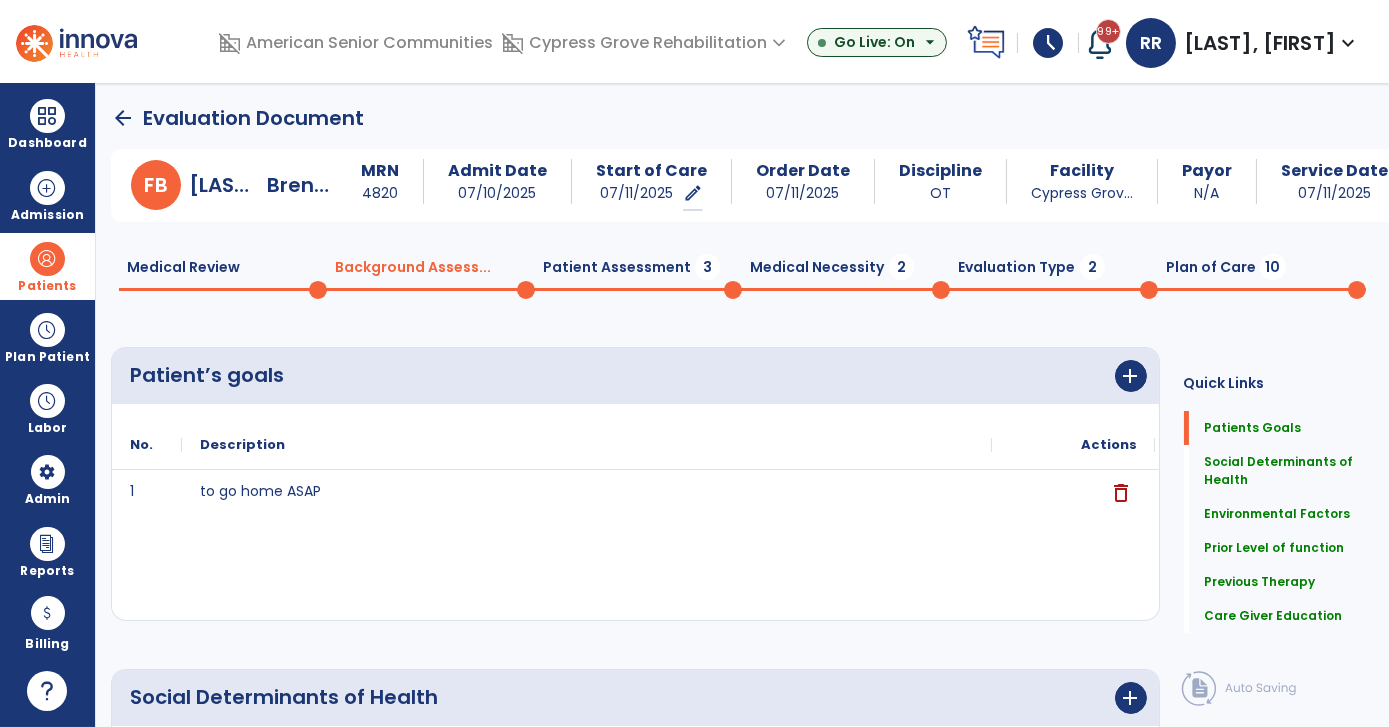 click on "Patient Assessment  3" 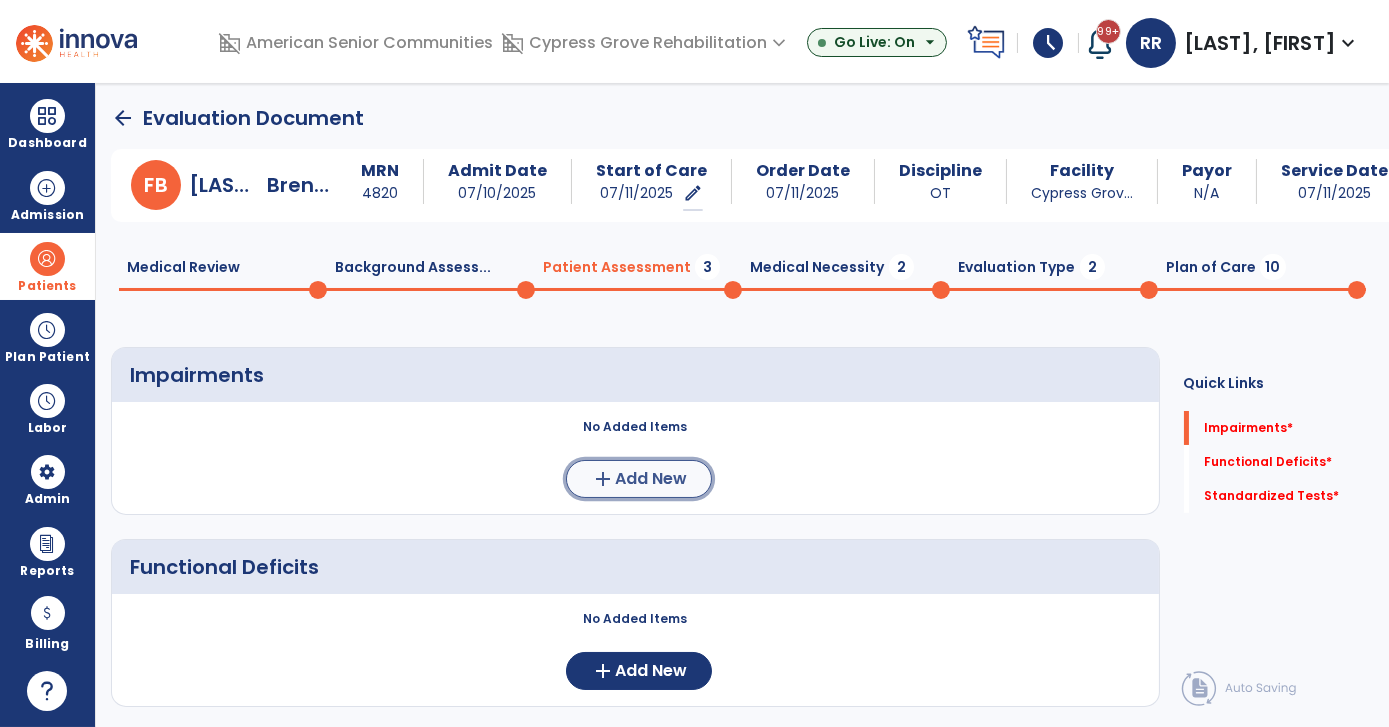 click on "Add New" 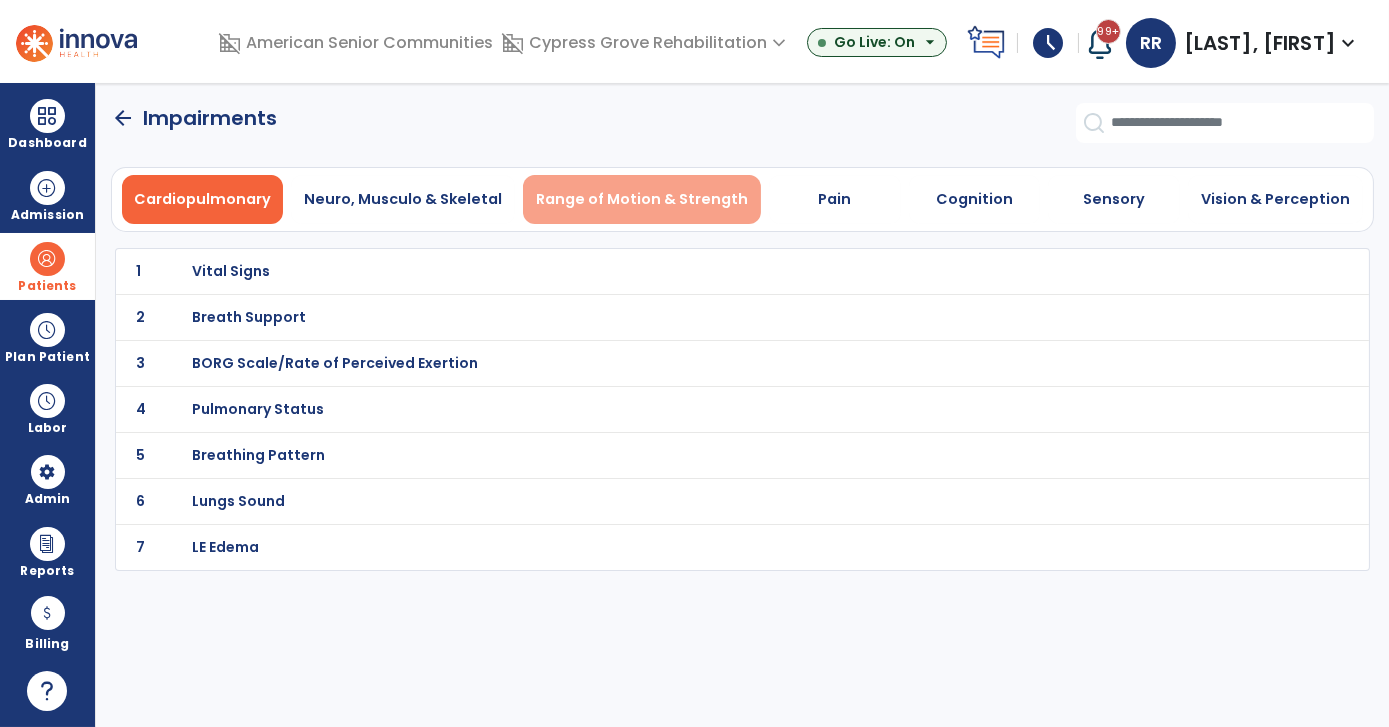 click on "Range of Motion & Strength" at bounding box center [642, 199] 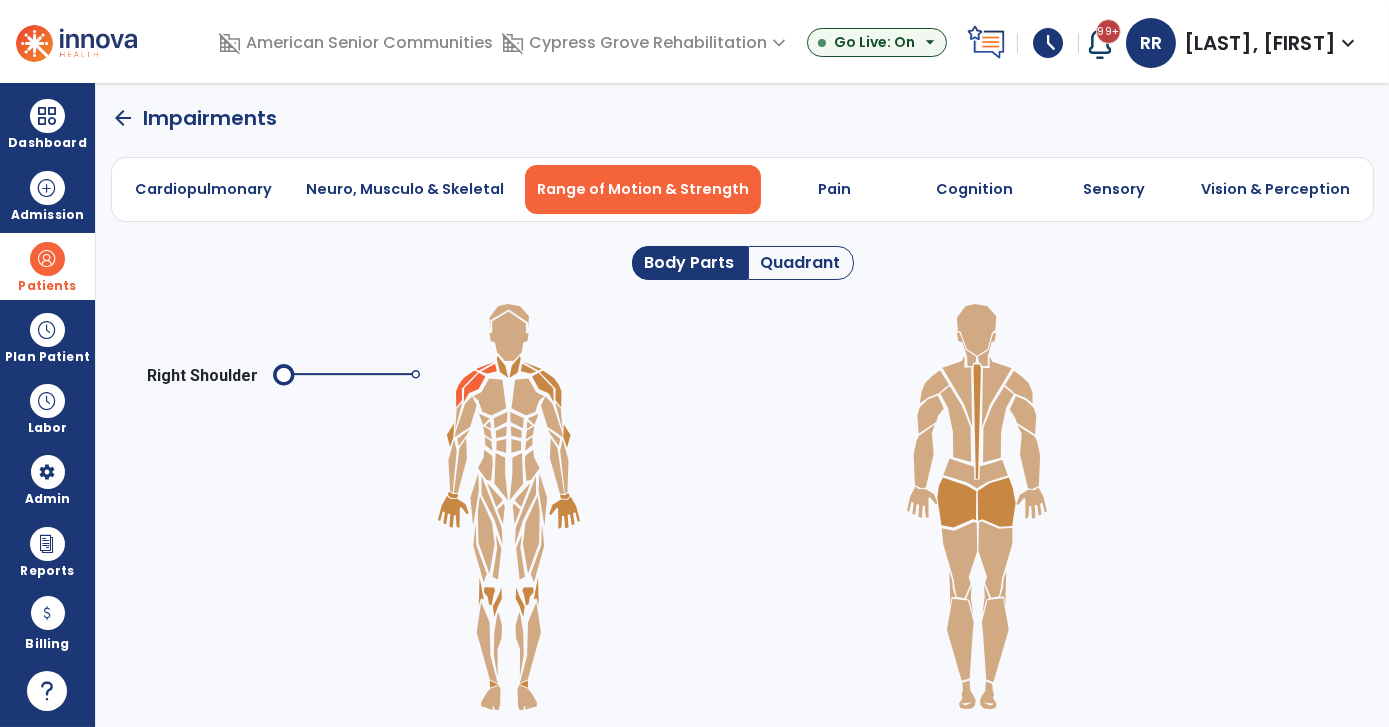 click 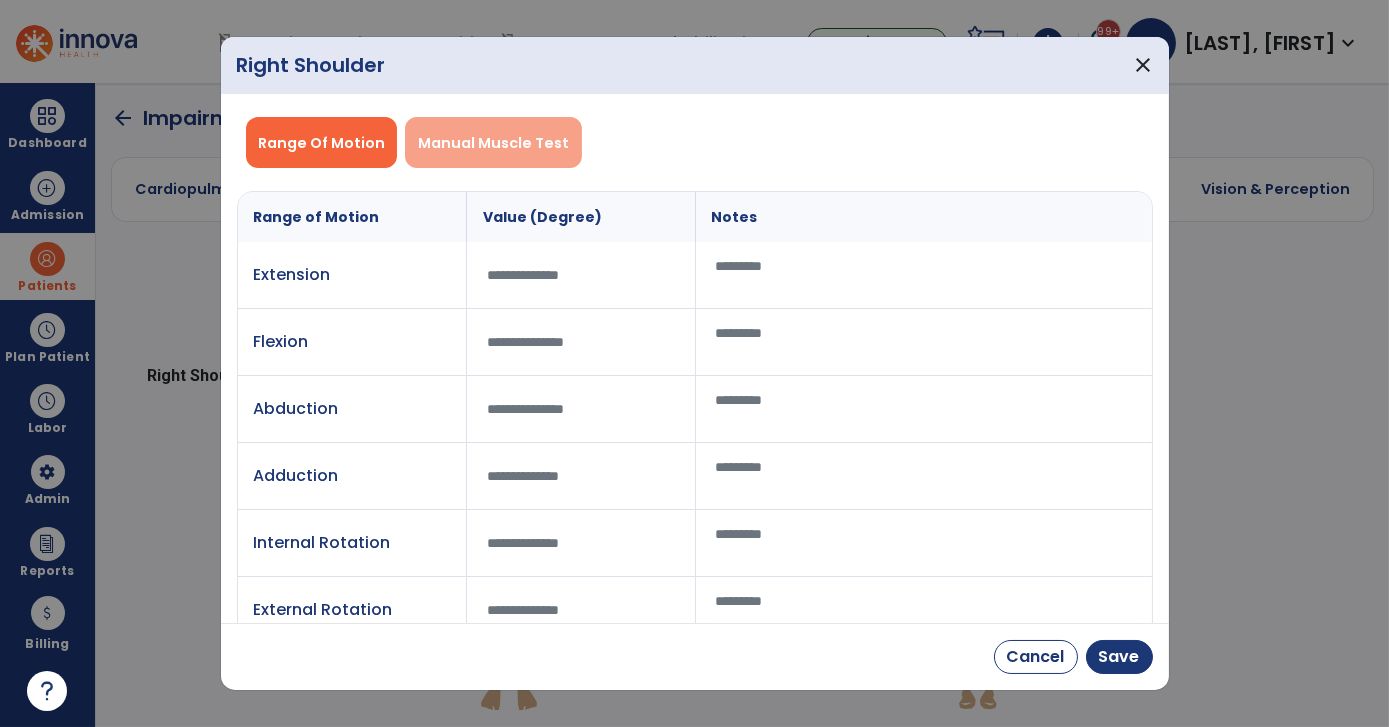 click on "Manual Muscle Test" at bounding box center [493, 142] 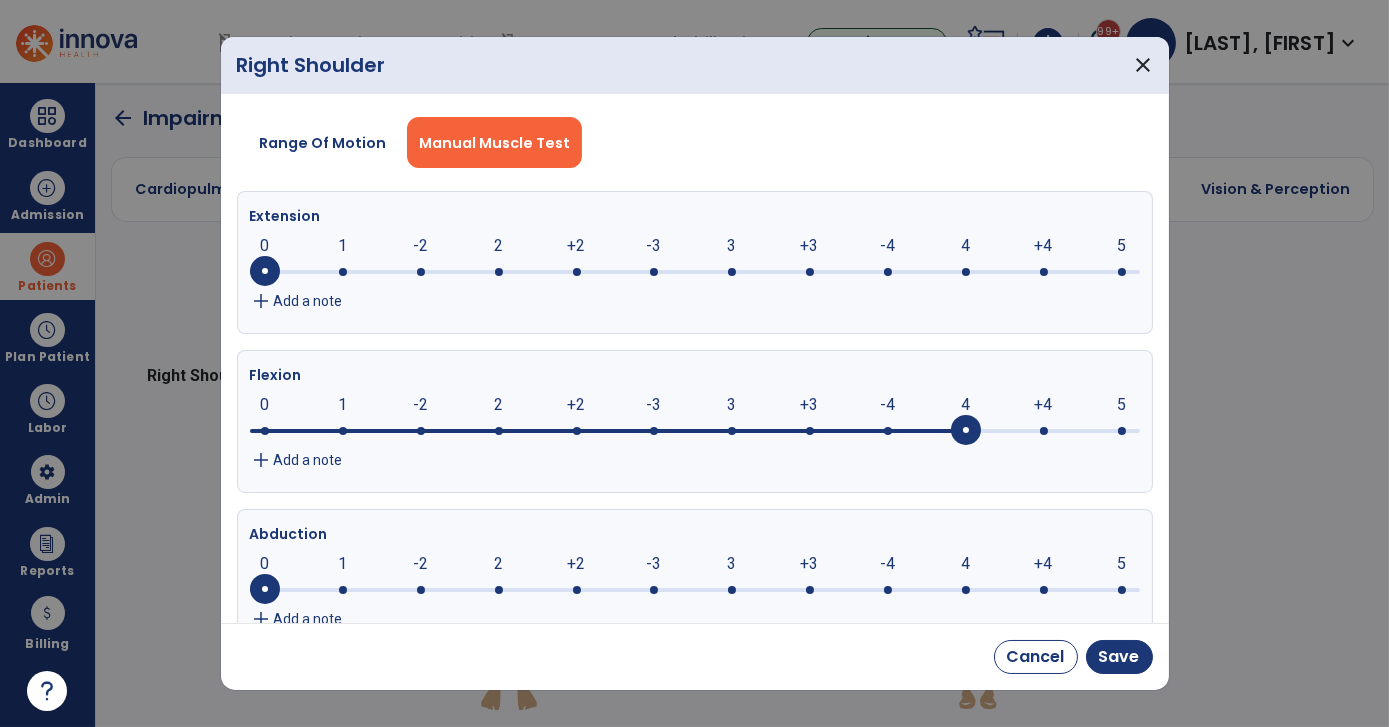 drag, startPoint x: 269, startPoint y: 425, endPoint x: 974, endPoint y: 504, distance: 709.4124 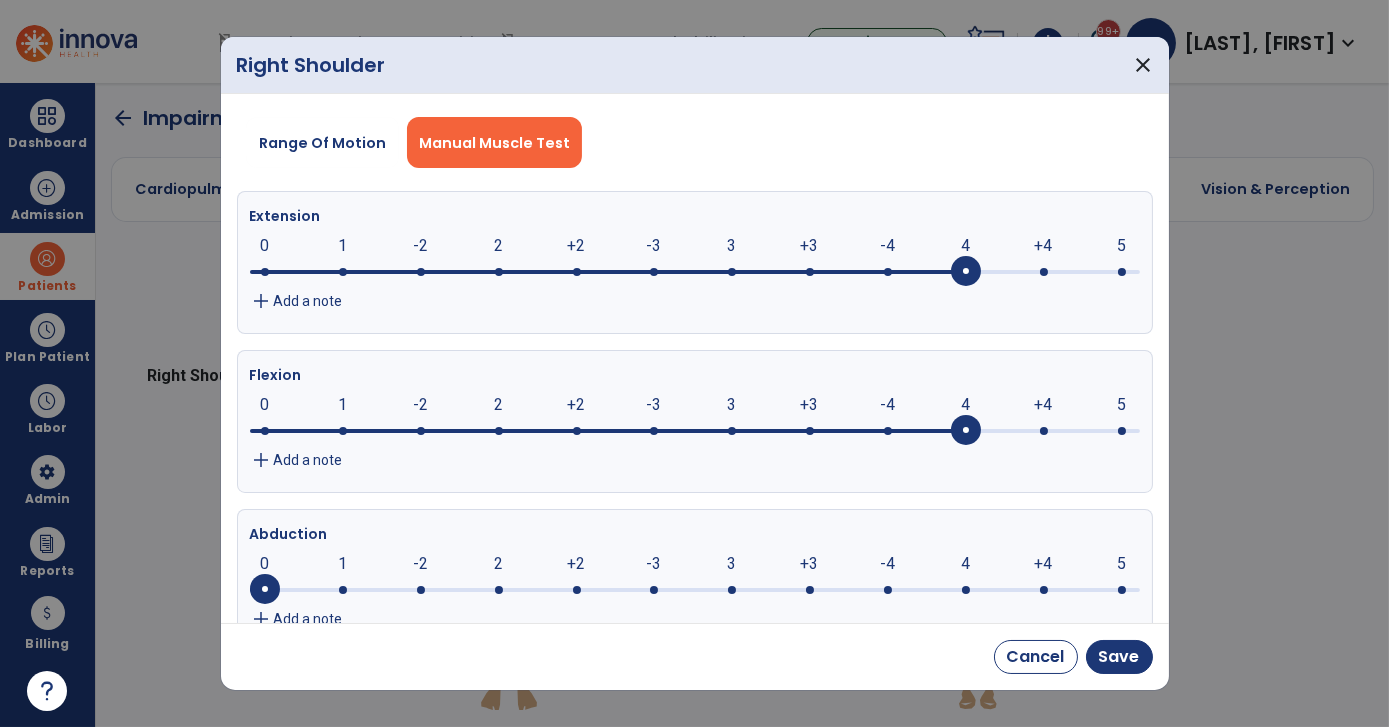 drag, startPoint x: 264, startPoint y: 269, endPoint x: 990, endPoint y: 282, distance: 726.1164 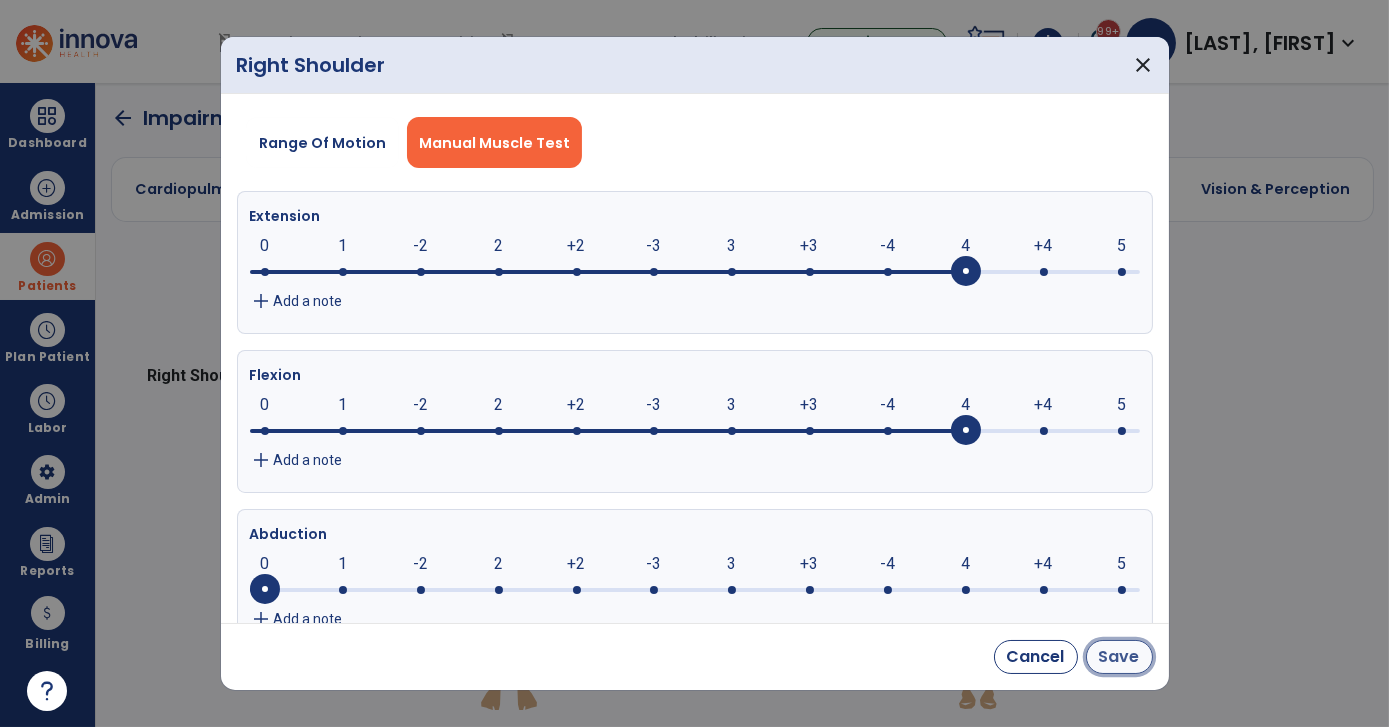 click on "Save" at bounding box center (1119, 657) 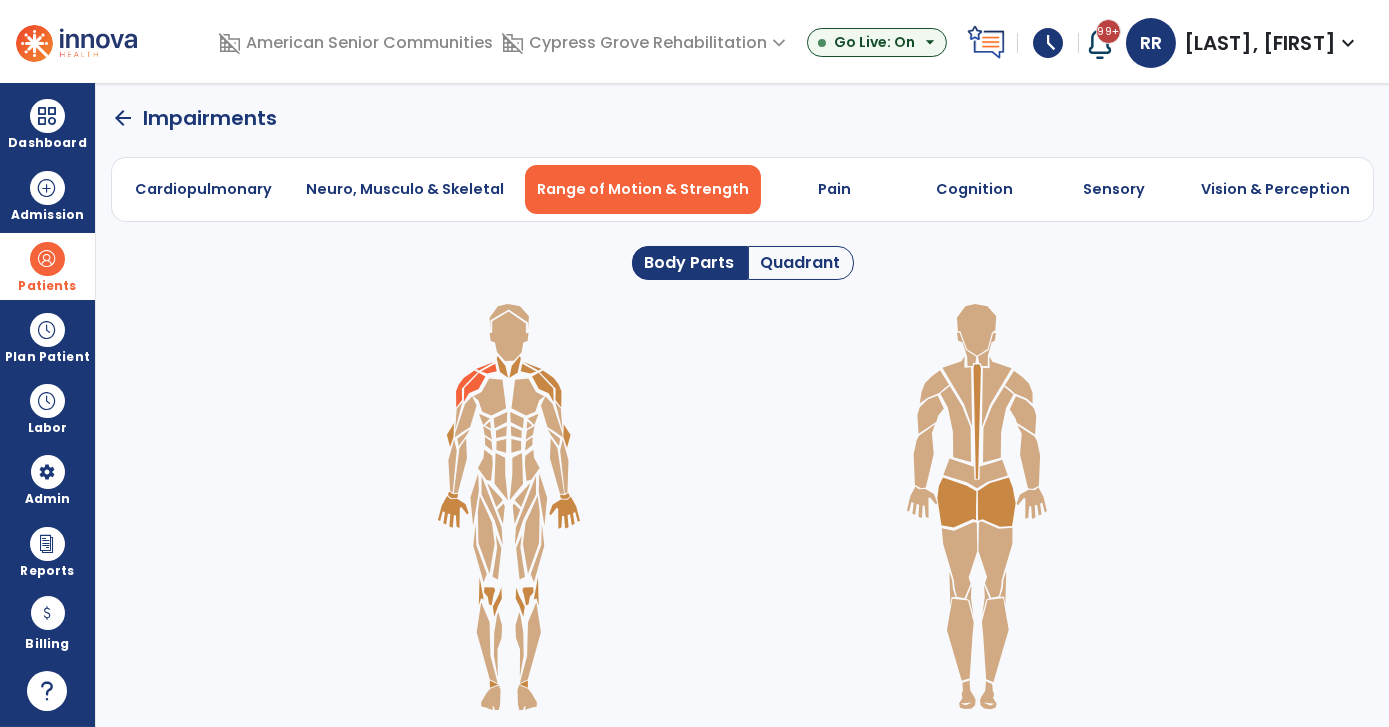 click 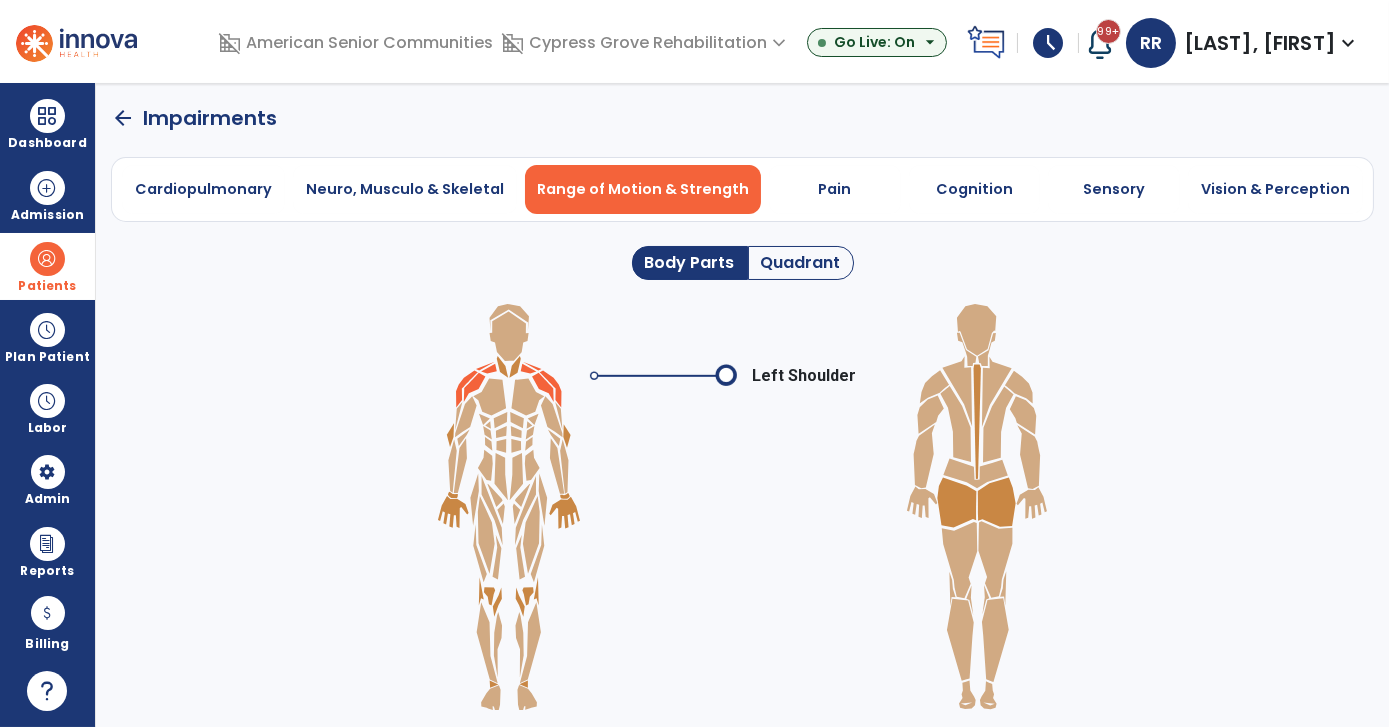 click 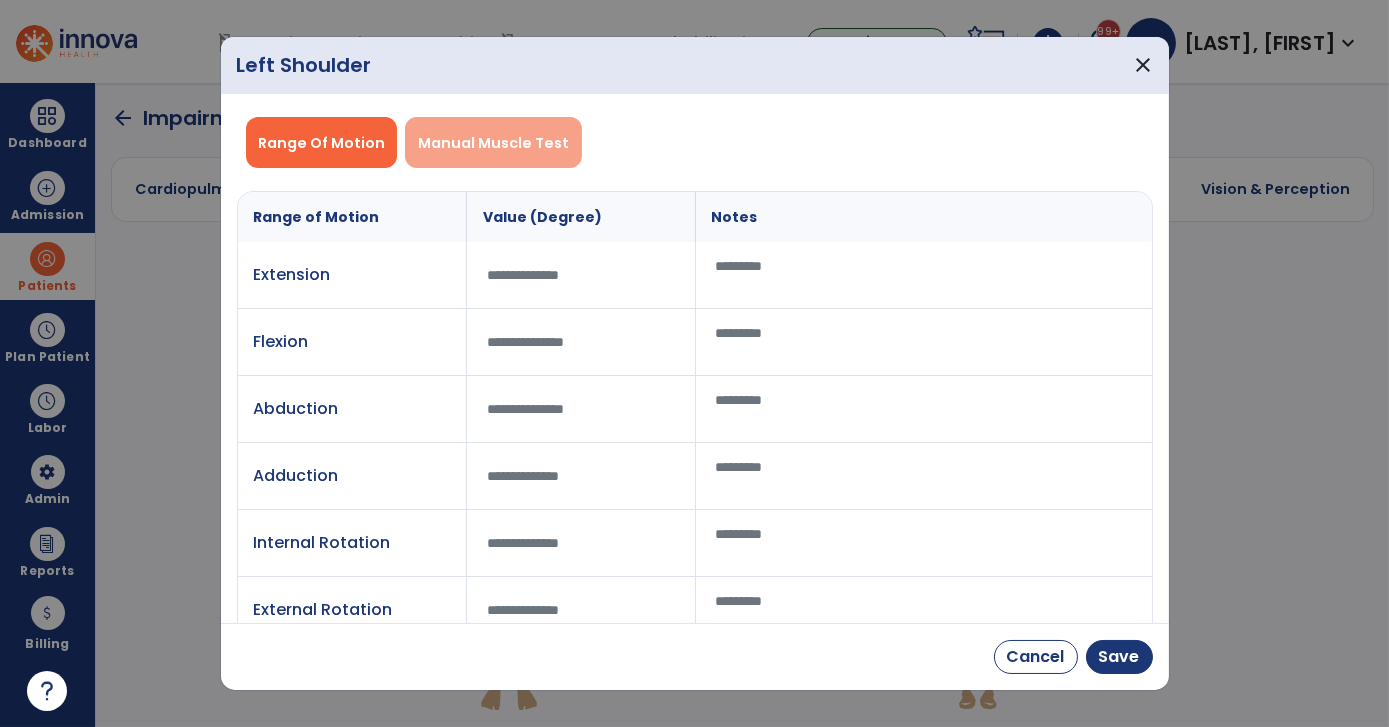 click on "Manual Muscle Test" at bounding box center (493, 142) 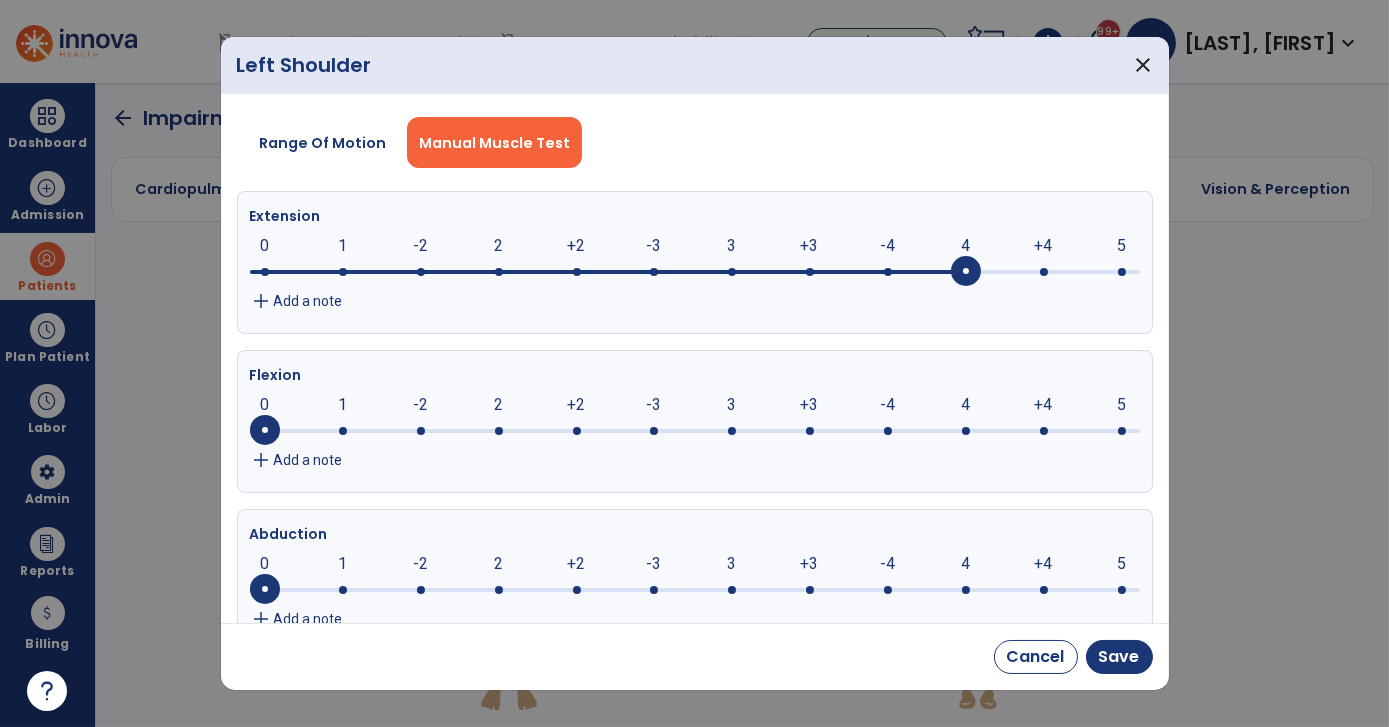 drag, startPoint x: 272, startPoint y: 272, endPoint x: 951, endPoint y: 353, distance: 683.81433 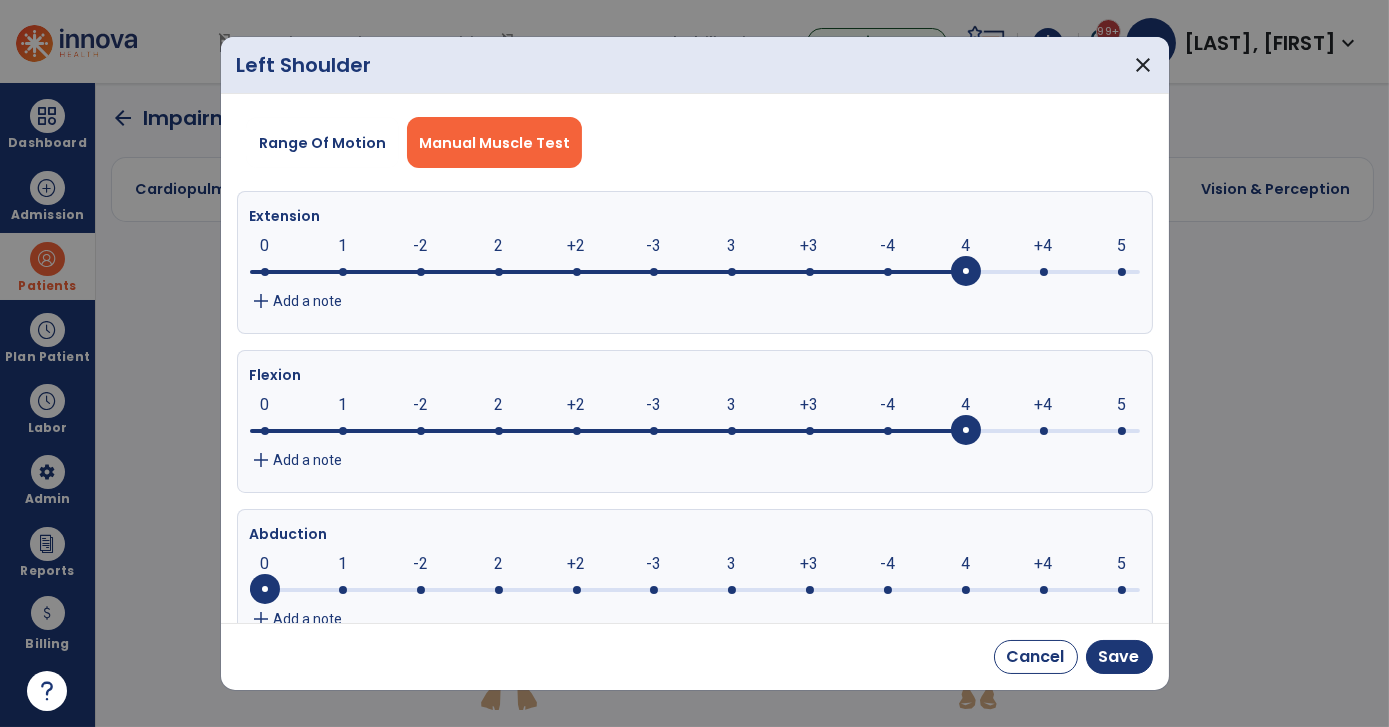 drag, startPoint x: 257, startPoint y: 434, endPoint x: 982, endPoint y: 560, distance: 735.8675 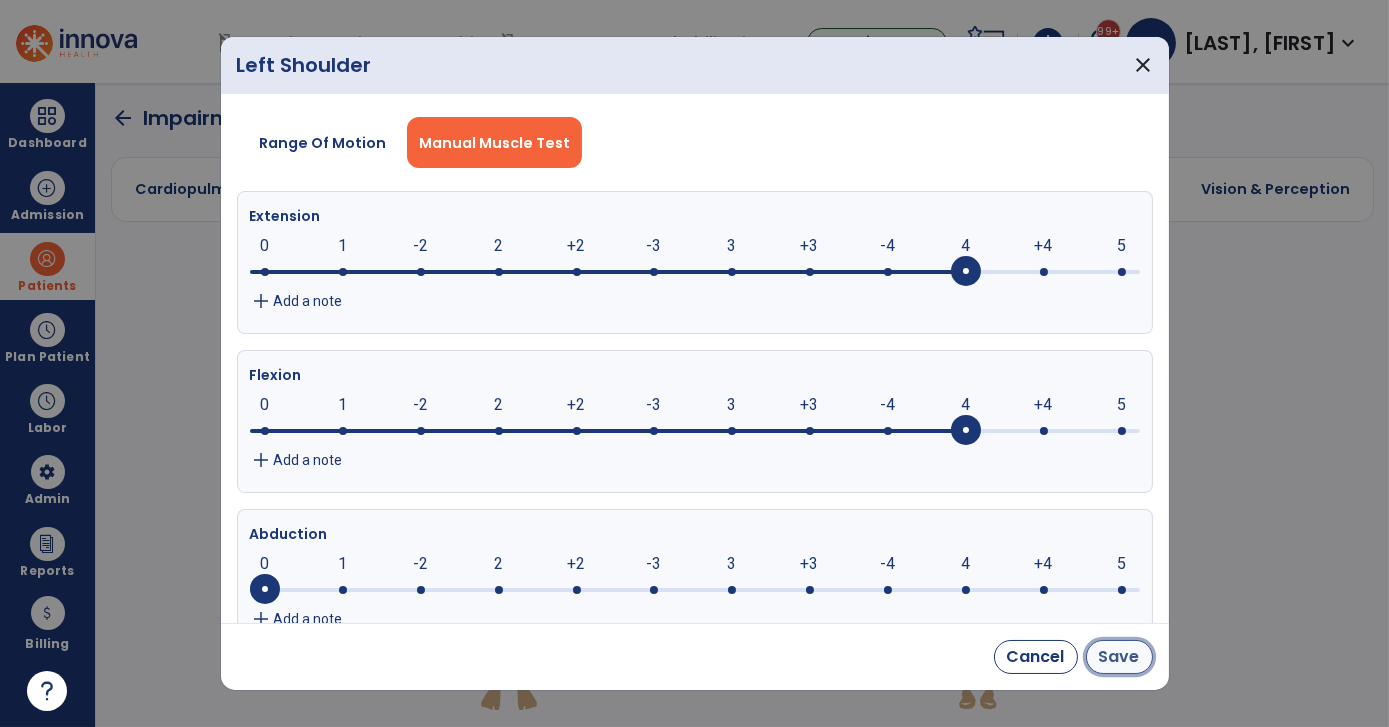 click on "Save" at bounding box center [1119, 657] 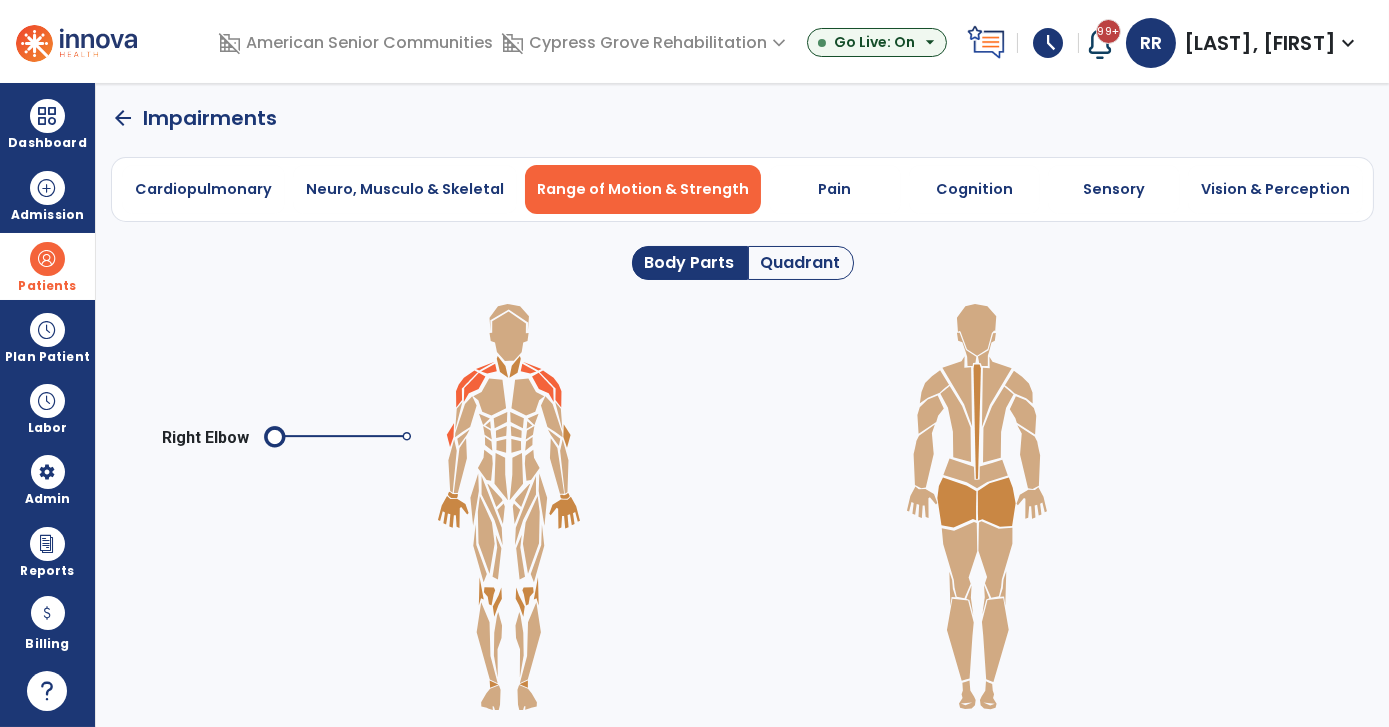 click 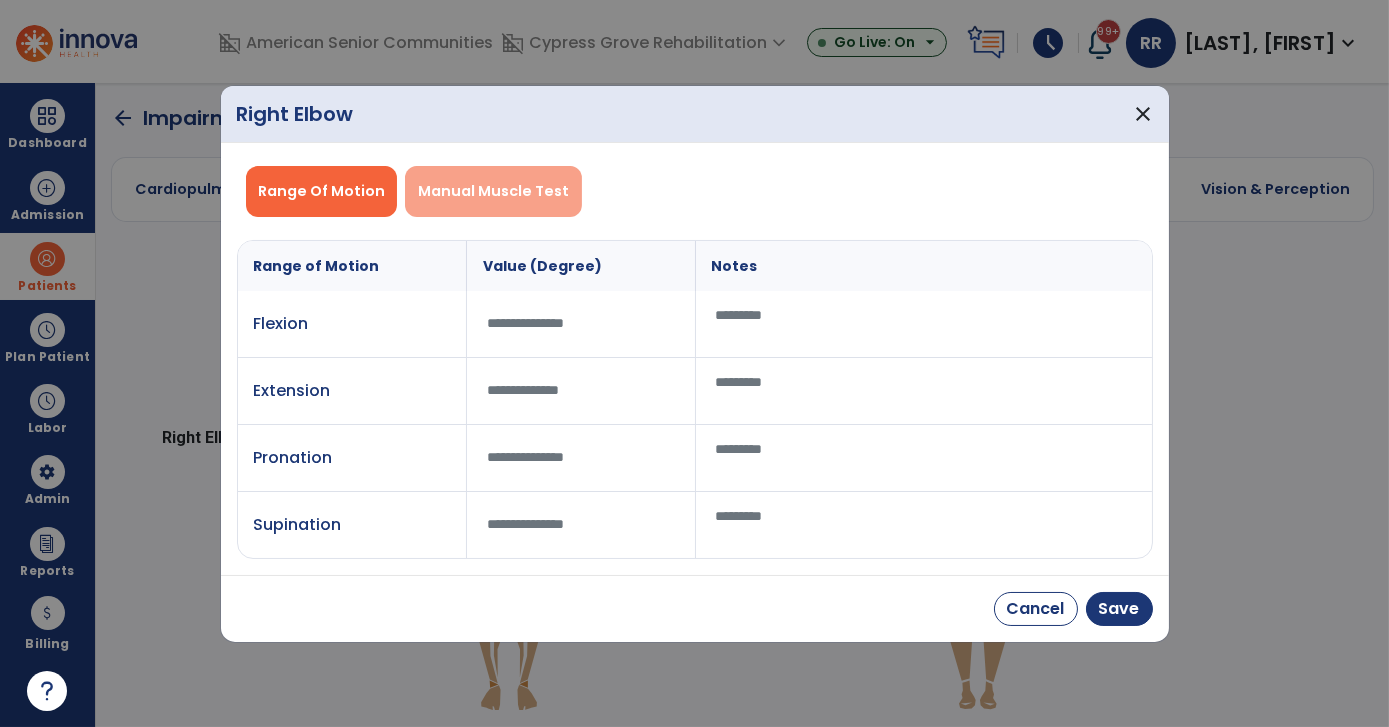 click on "Manual Muscle Test" at bounding box center (493, 191) 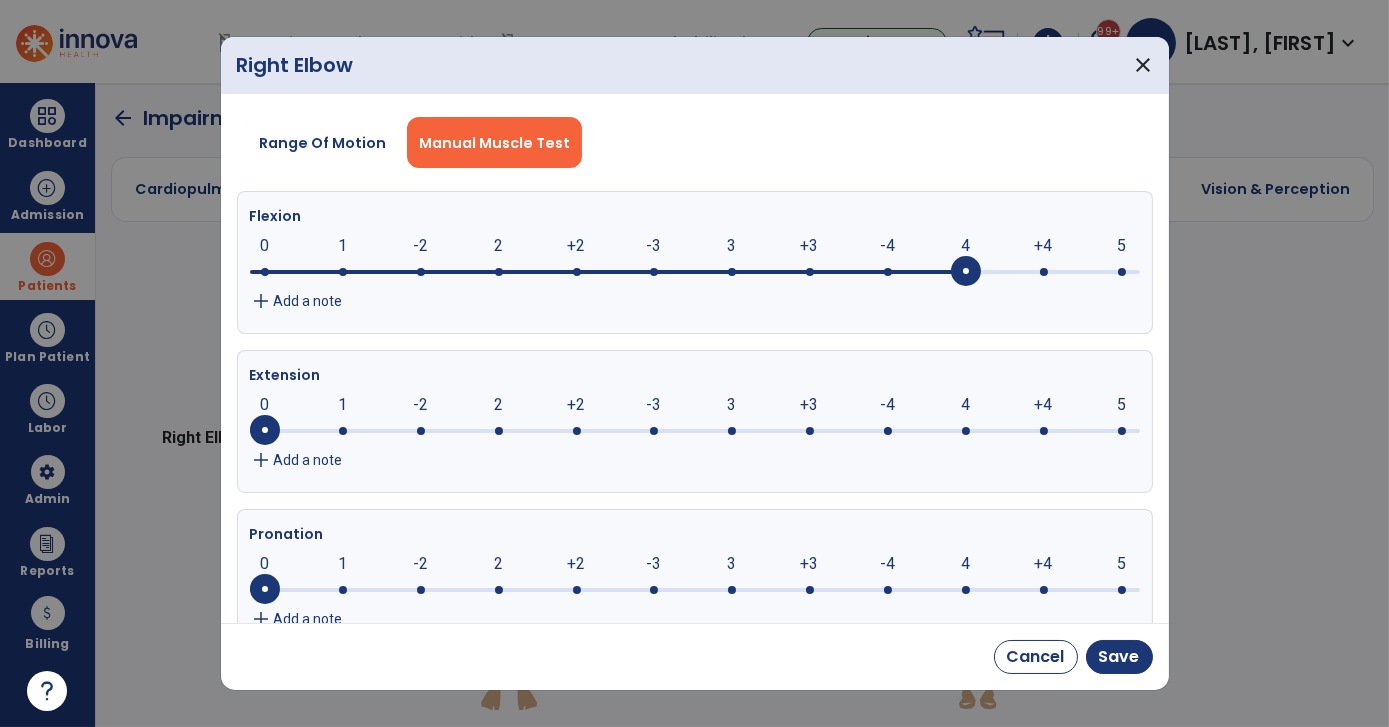 drag, startPoint x: 268, startPoint y: 272, endPoint x: 970, endPoint y: 329, distance: 704.3103 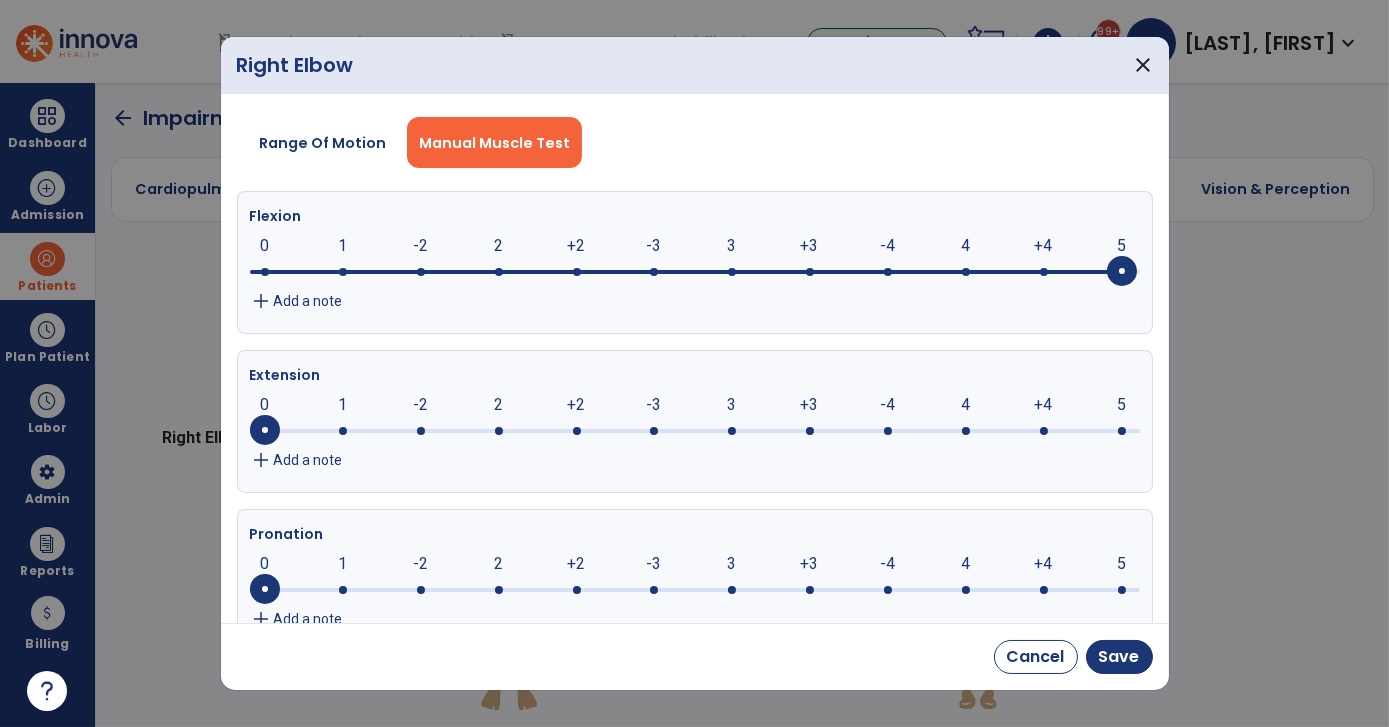 drag, startPoint x: 964, startPoint y: 274, endPoint x: 1253, endPoint y: 285, distance: 289.20926 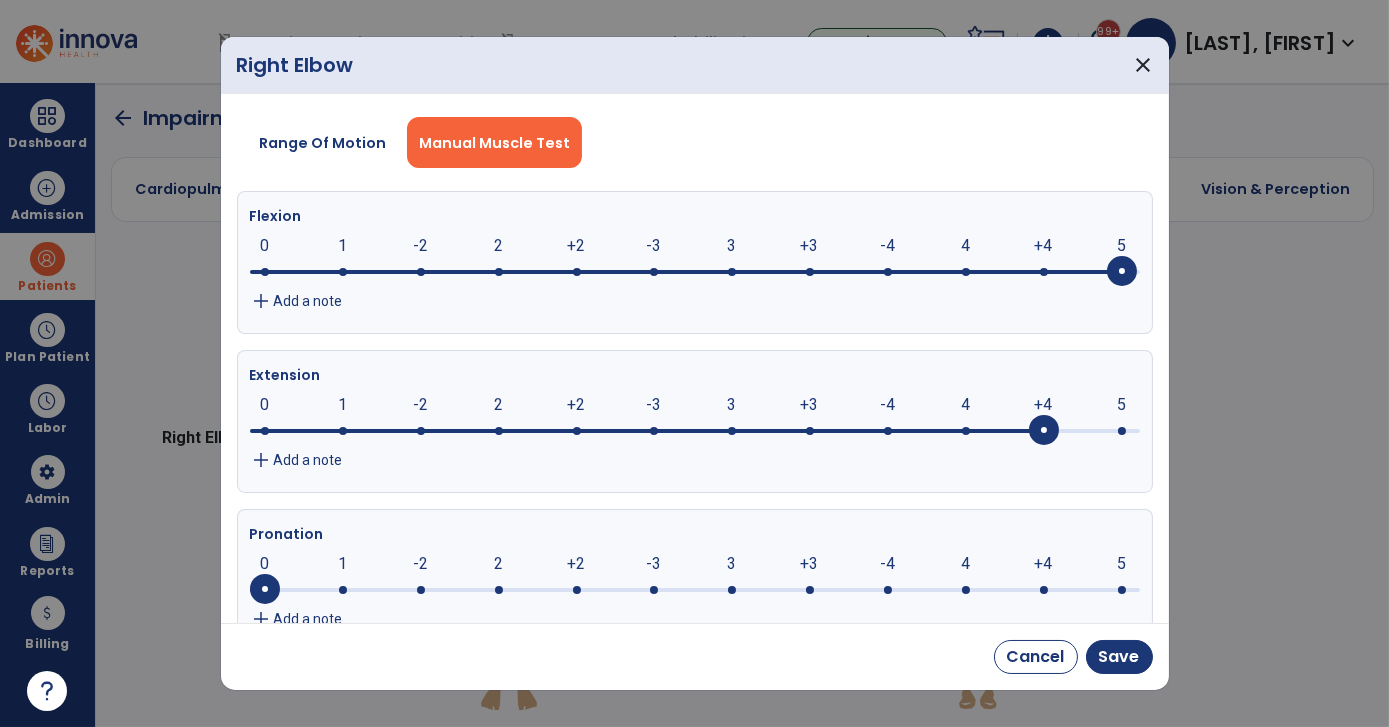 drag, startPoint x: 274, startPoint y: 432, endPoint x: 1039, endPoint y: 465, distance: 765.7114 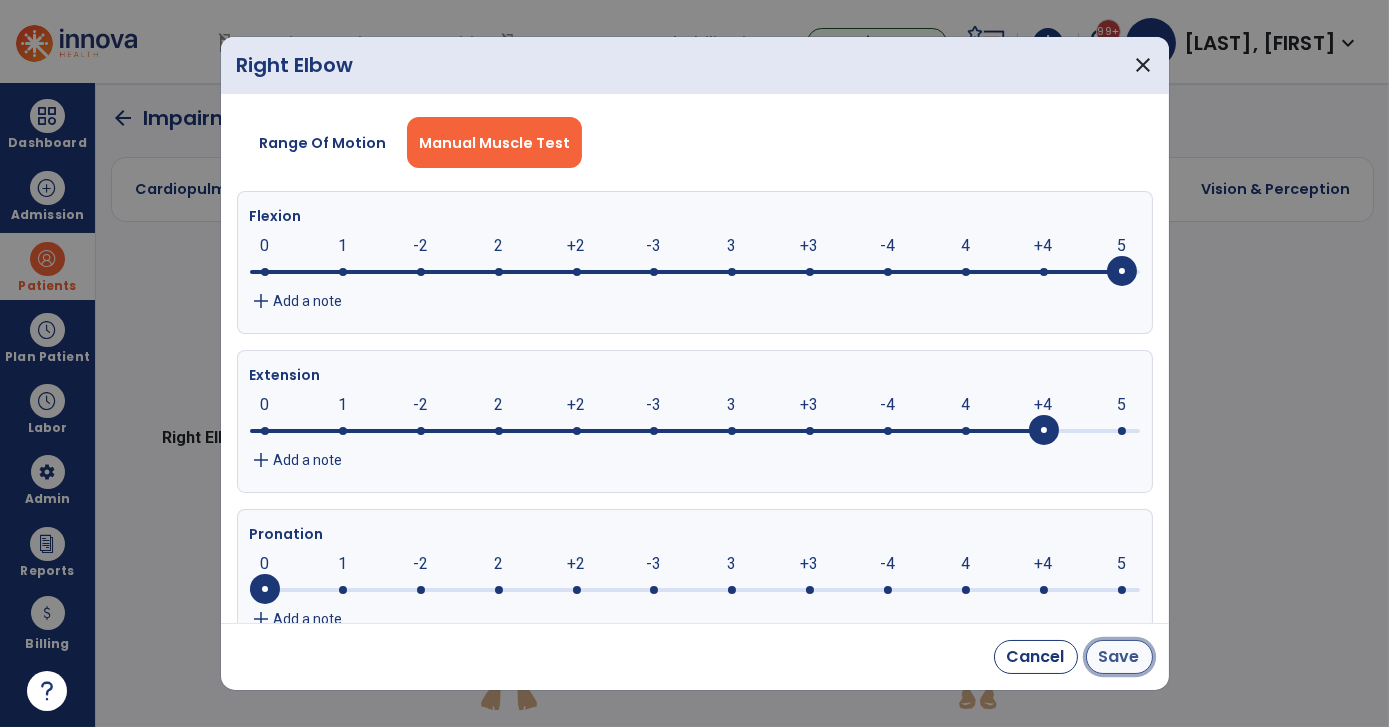 click on "Save" at bounding box center [1119, 657] 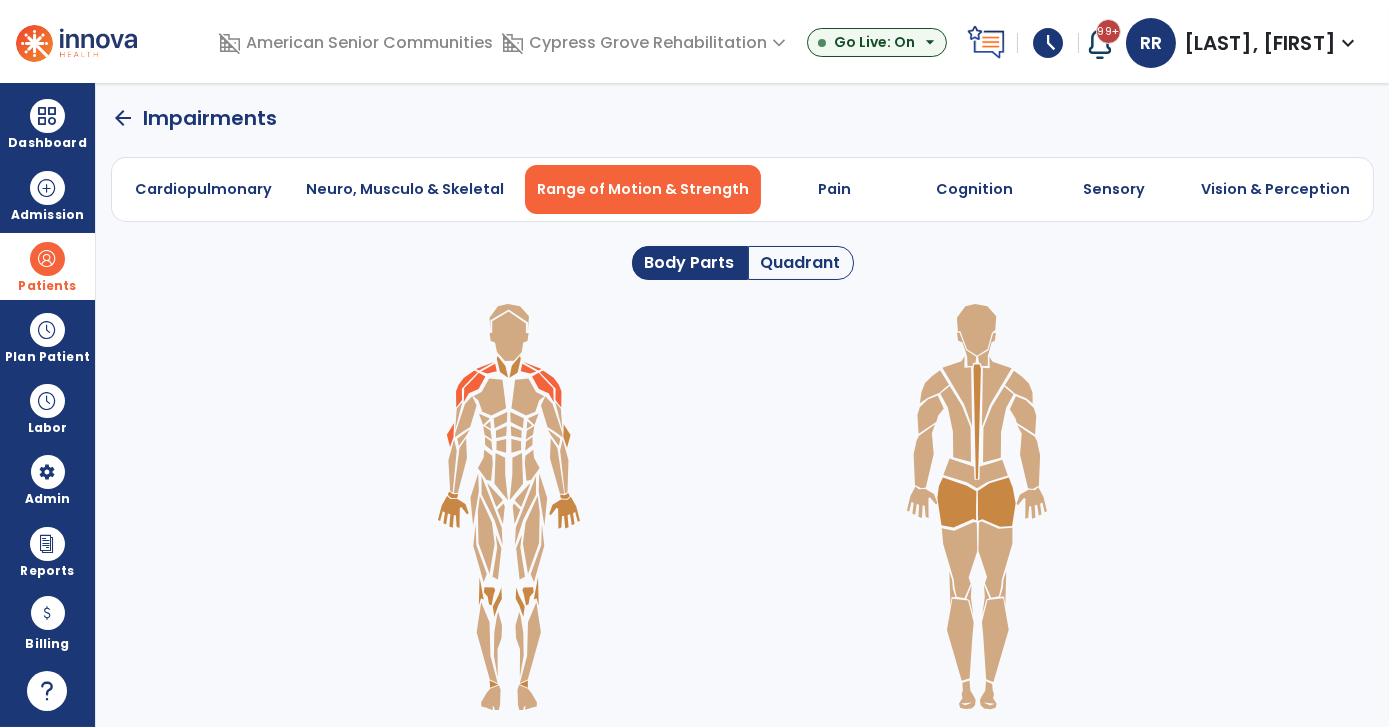 click 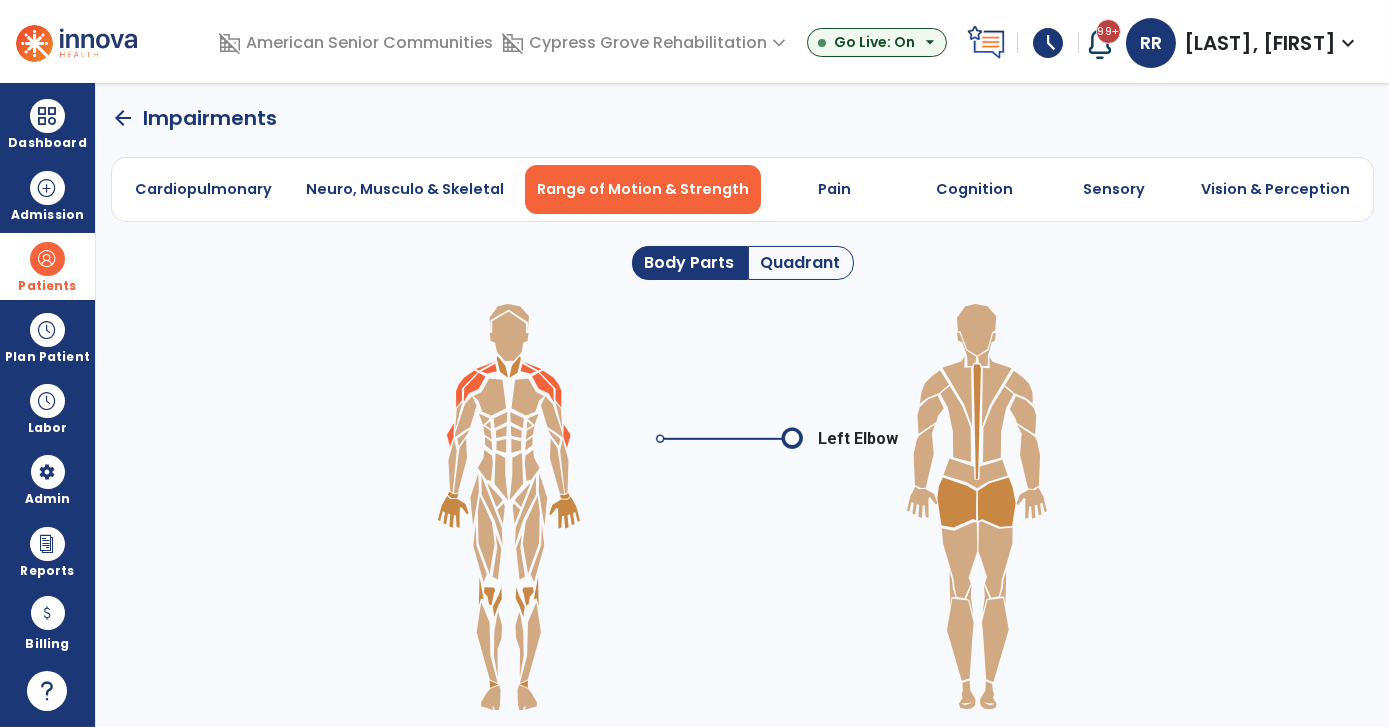 click 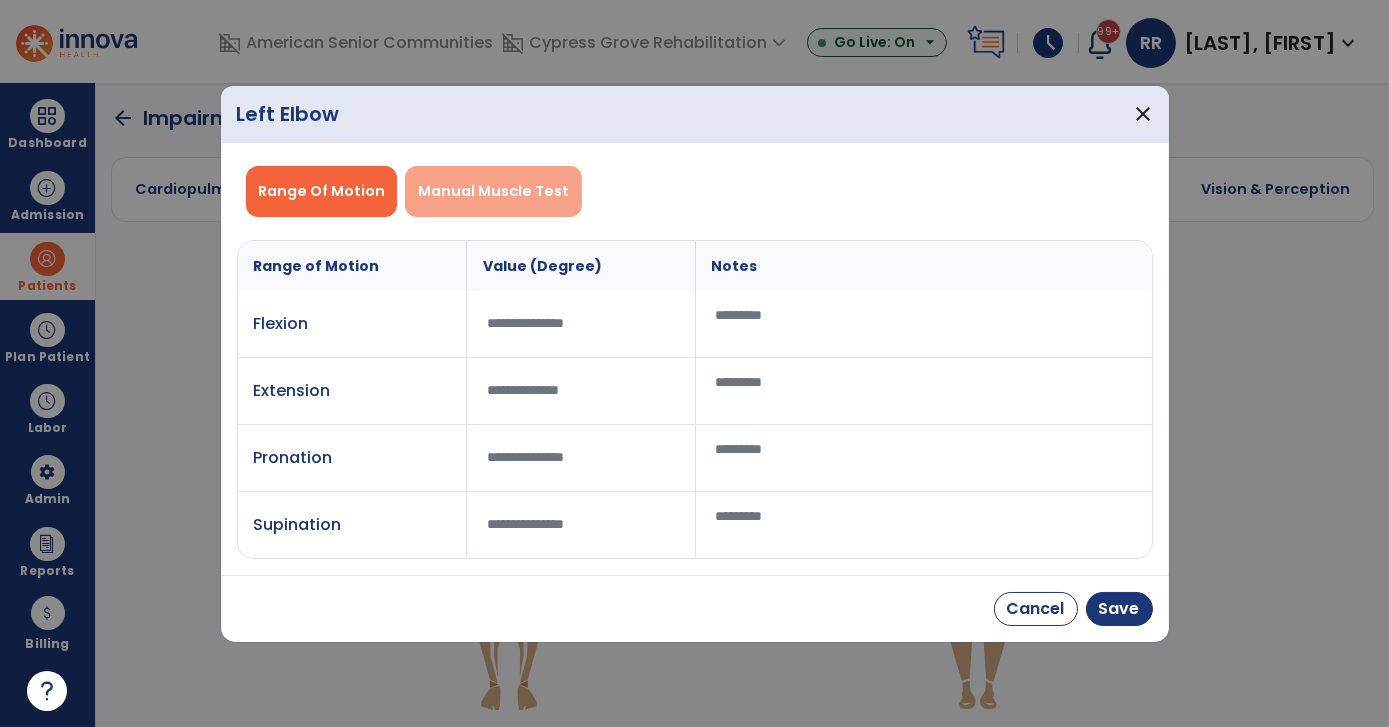 click on "Manual Muscle Test" at bounding box center [493, 191] 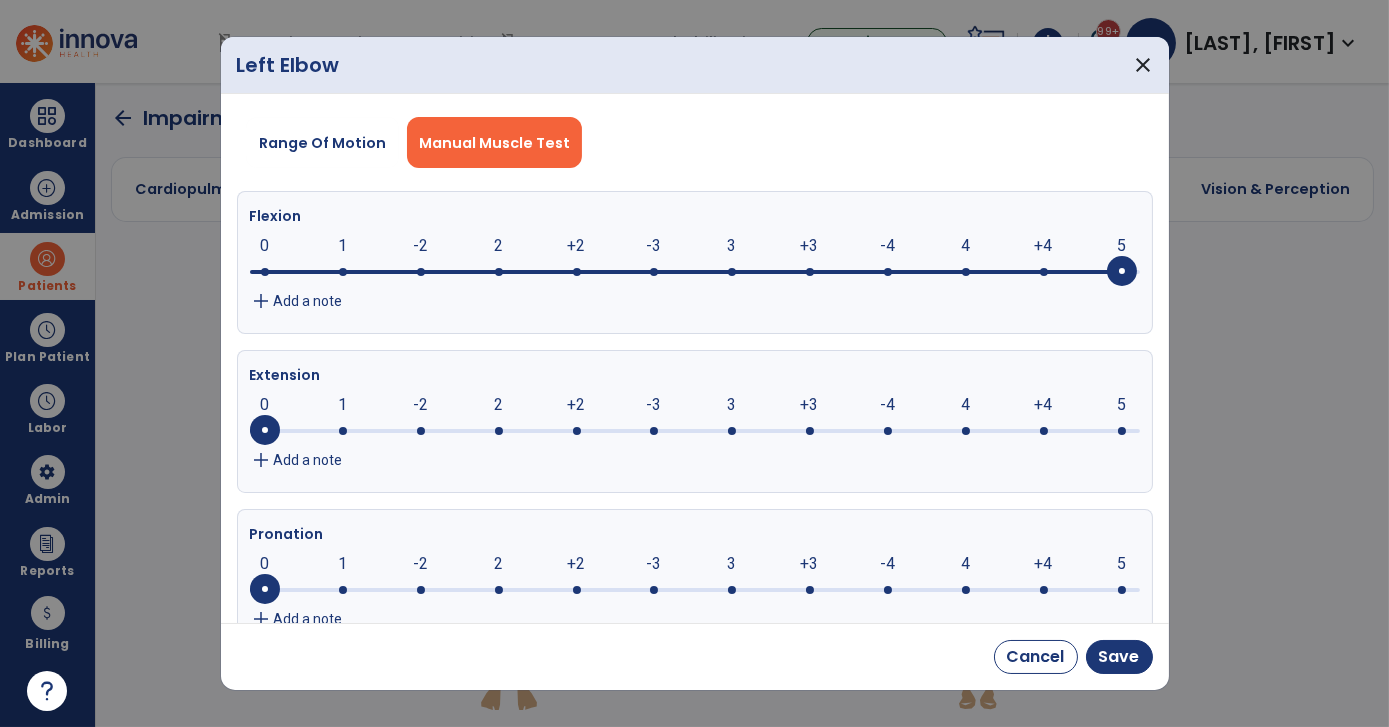 drag, startPoint x: 262, startPoint y: 272, endPoint x: 1353, endPoint y: 401, distance: 1098.6 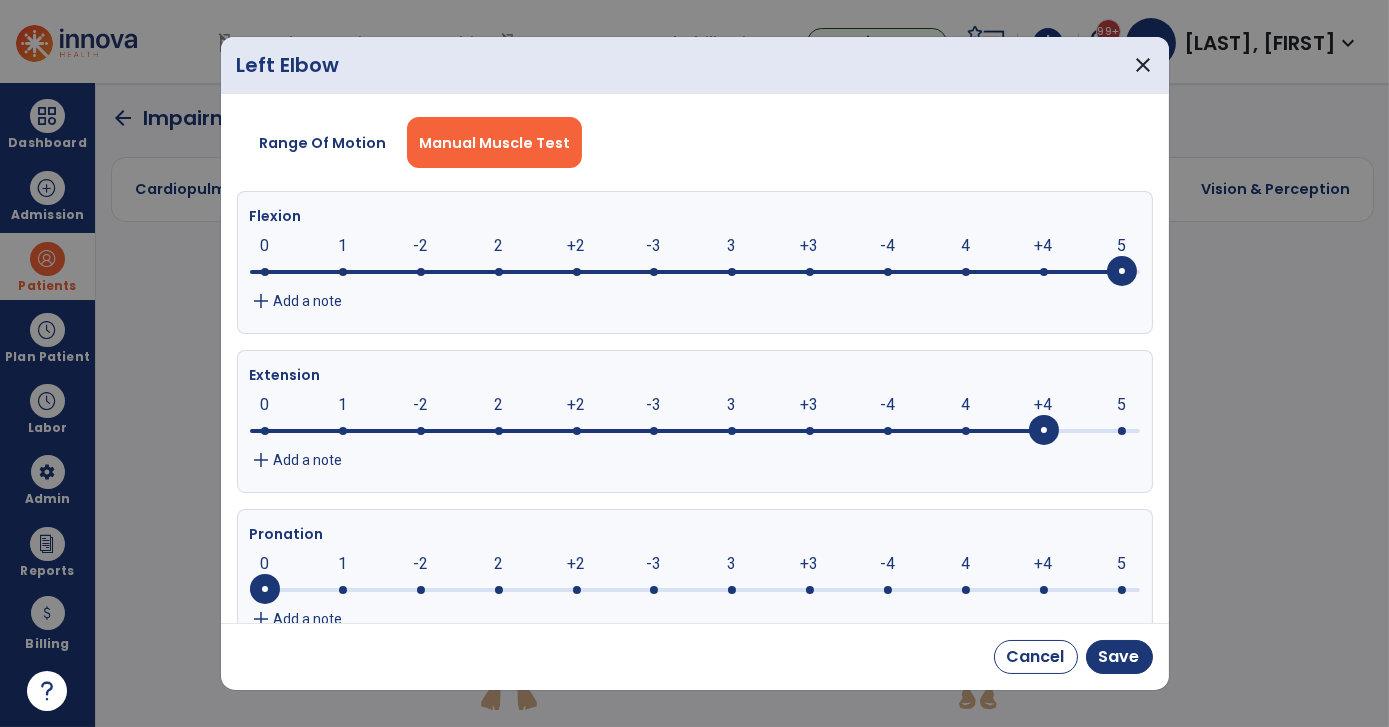 drag, startPoint x: 266, startPoint y: 435, endPoint x: 1050, endPoint y: 581, distance: 797.4785 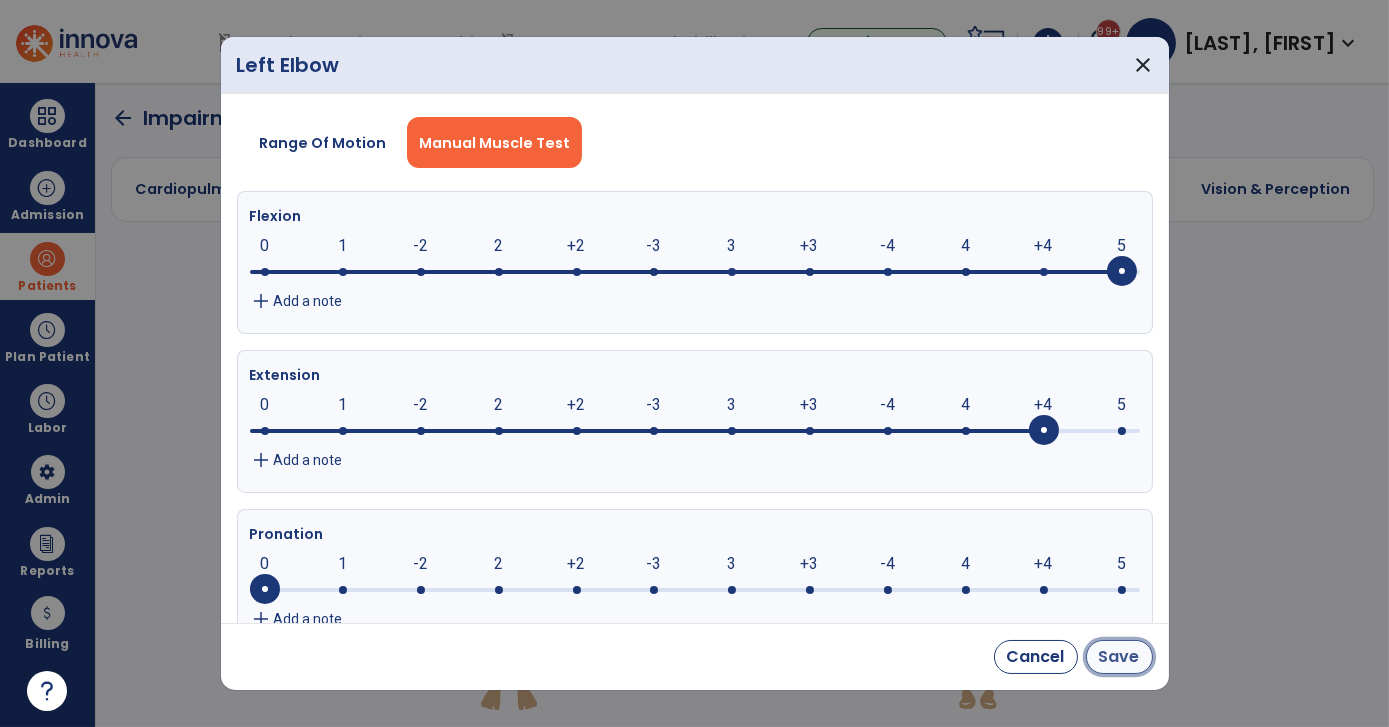 click on "Save" at bounding box center (1119, 657) 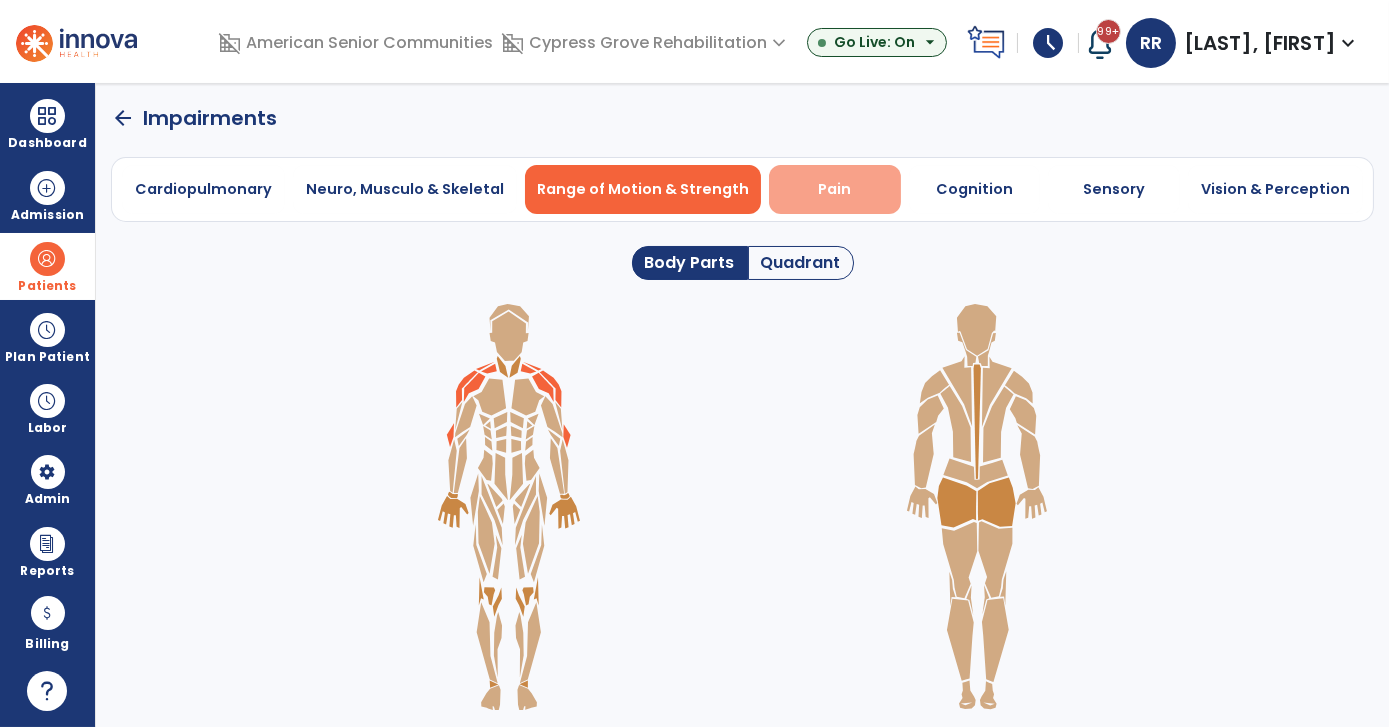 click on "Pain" at bounding box center (835, 189) 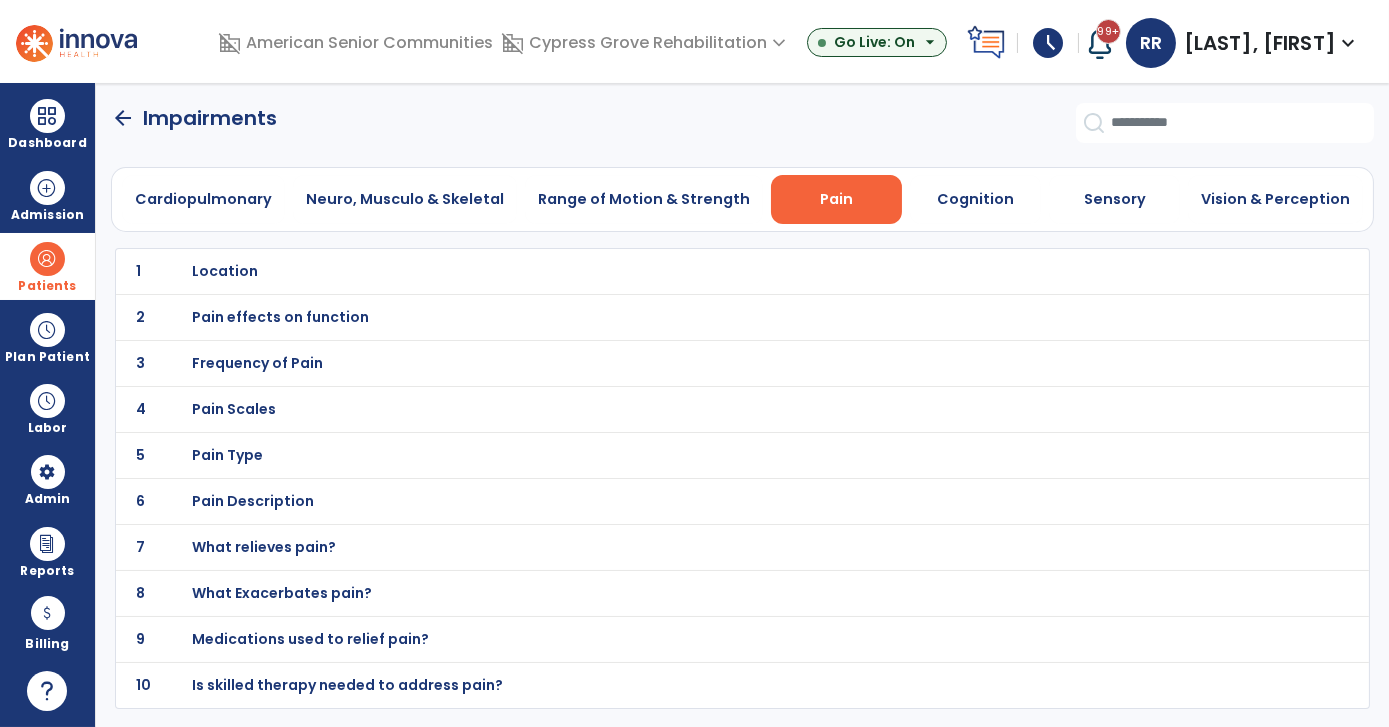 click on "Frequency of Pain" at bounding box center [225, 271] 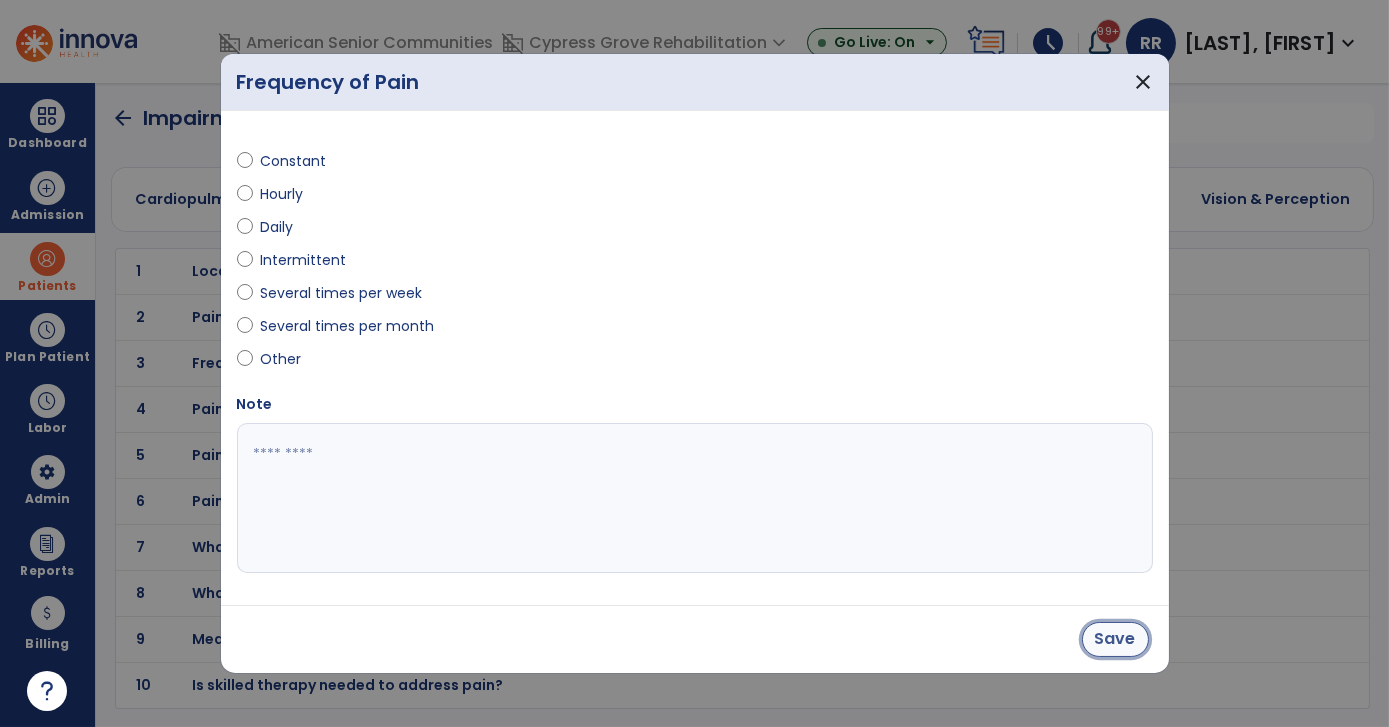 click on "Save" at bounding box center (1115, 639) 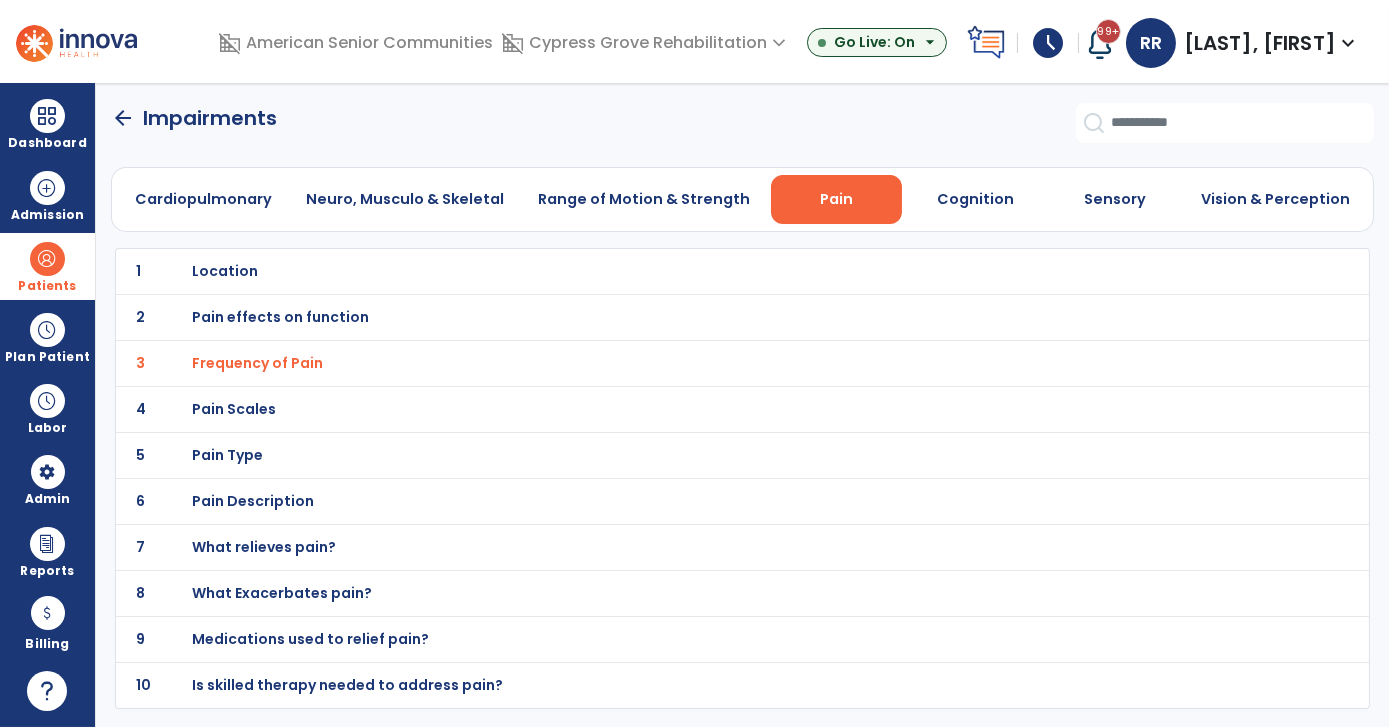 click on "Pain Scales" at bounding box center [225, 271] 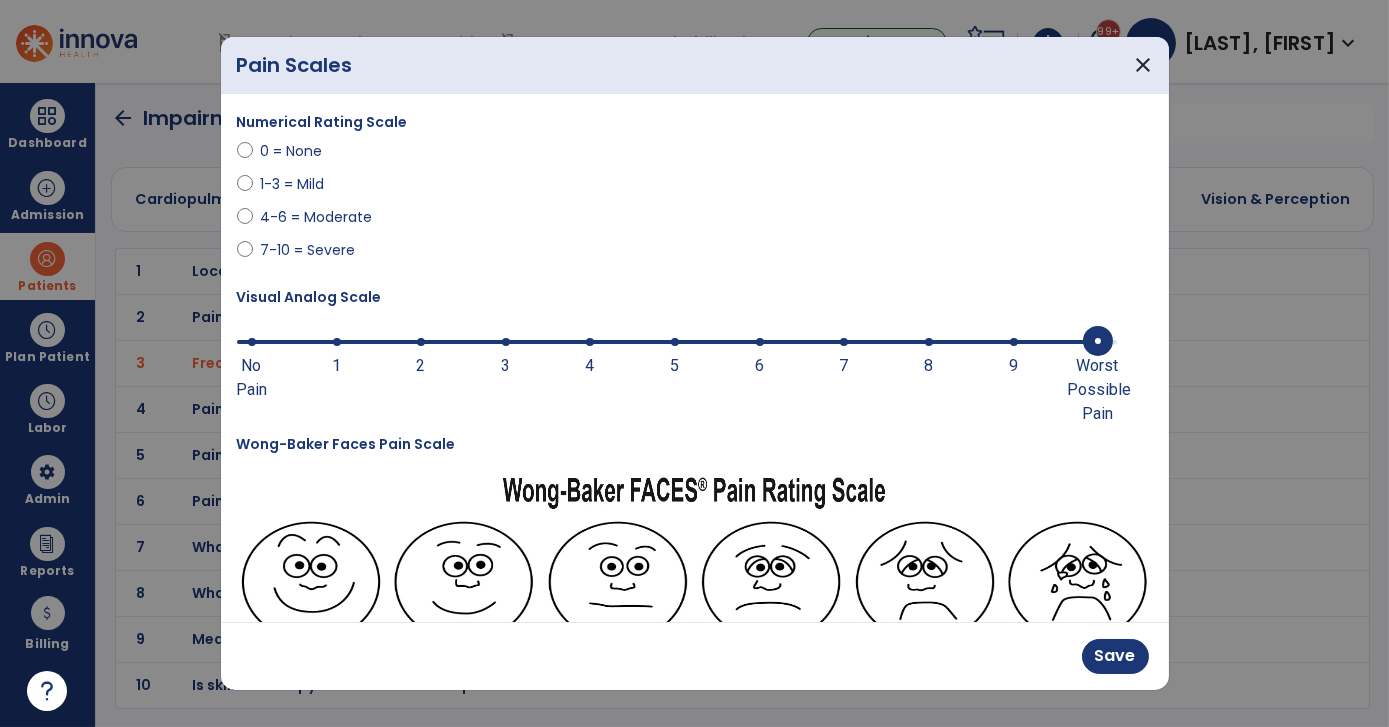 drag, startPoint x: 250, startPoint y: 353, endPoint x: 1202, endPoint y: 509, distance: 964.69684 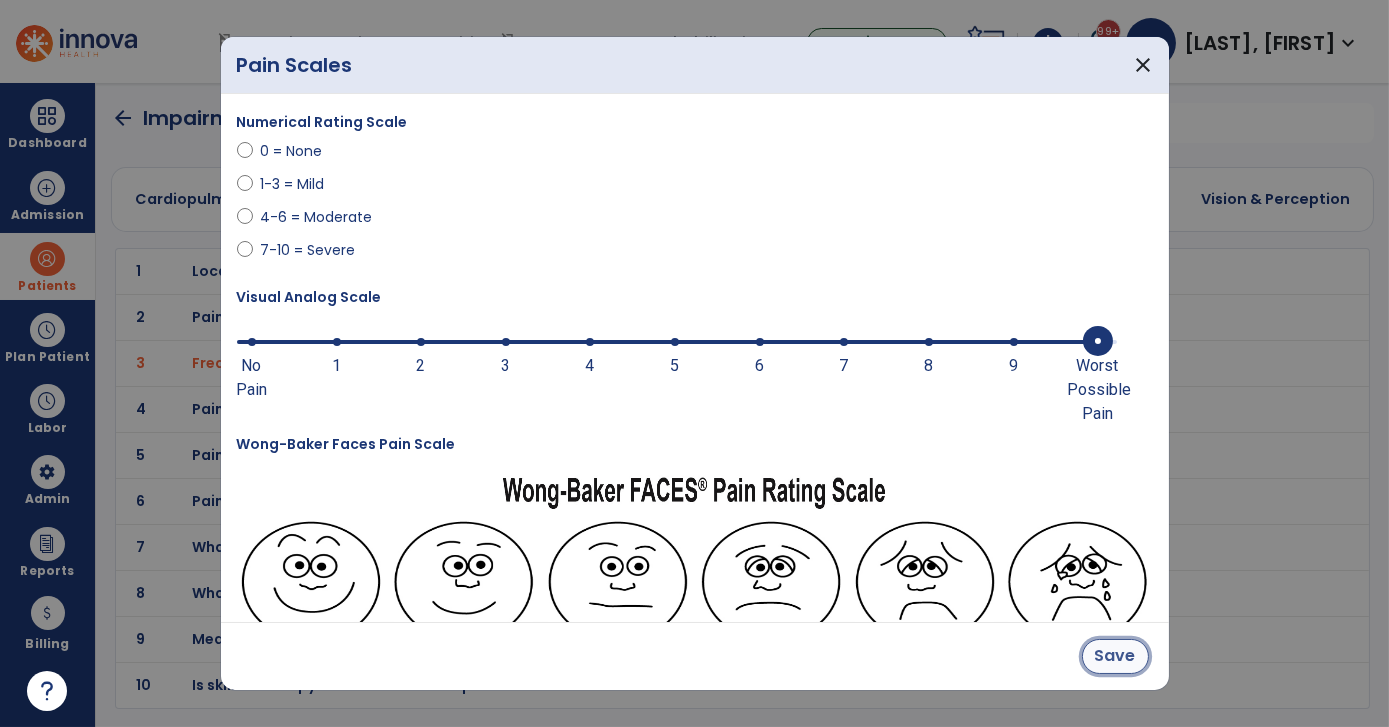 click on "Save" at bounding box center (1115, 656) 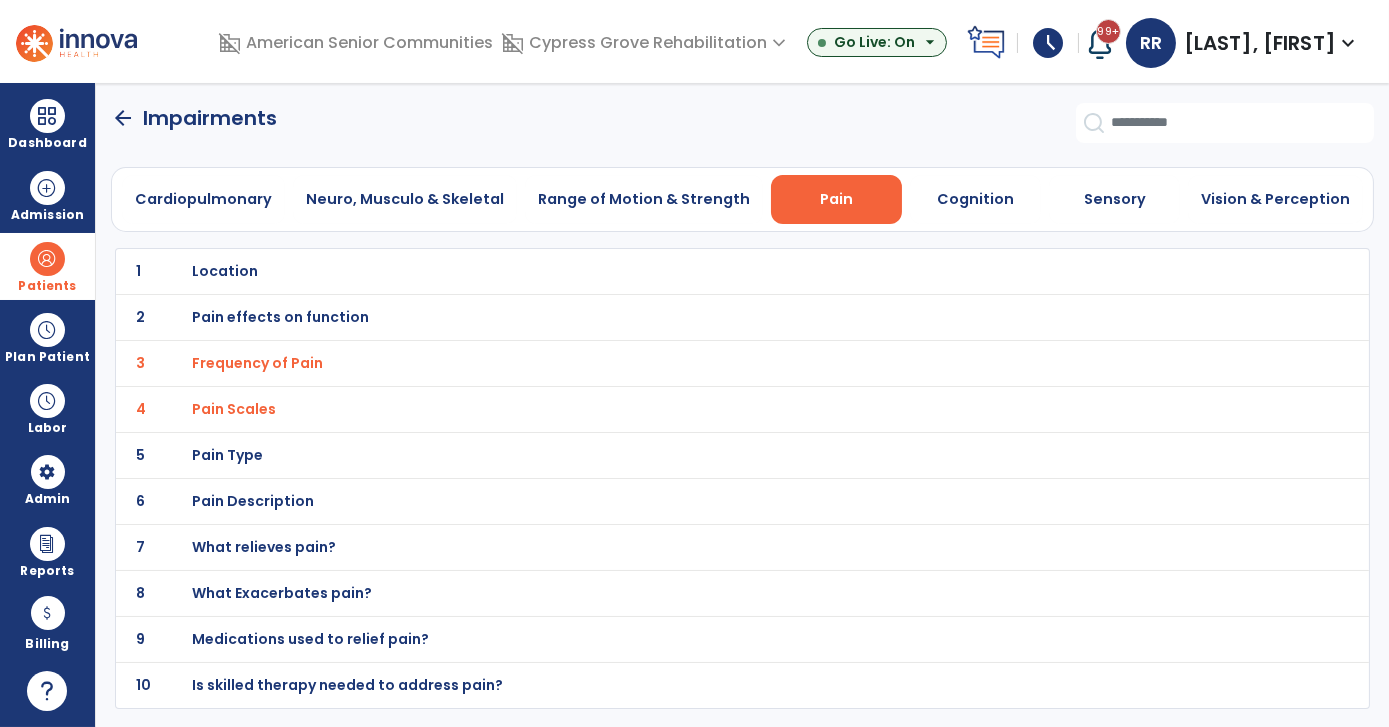 click on "Pain Type" at bounding box center (225, 271) 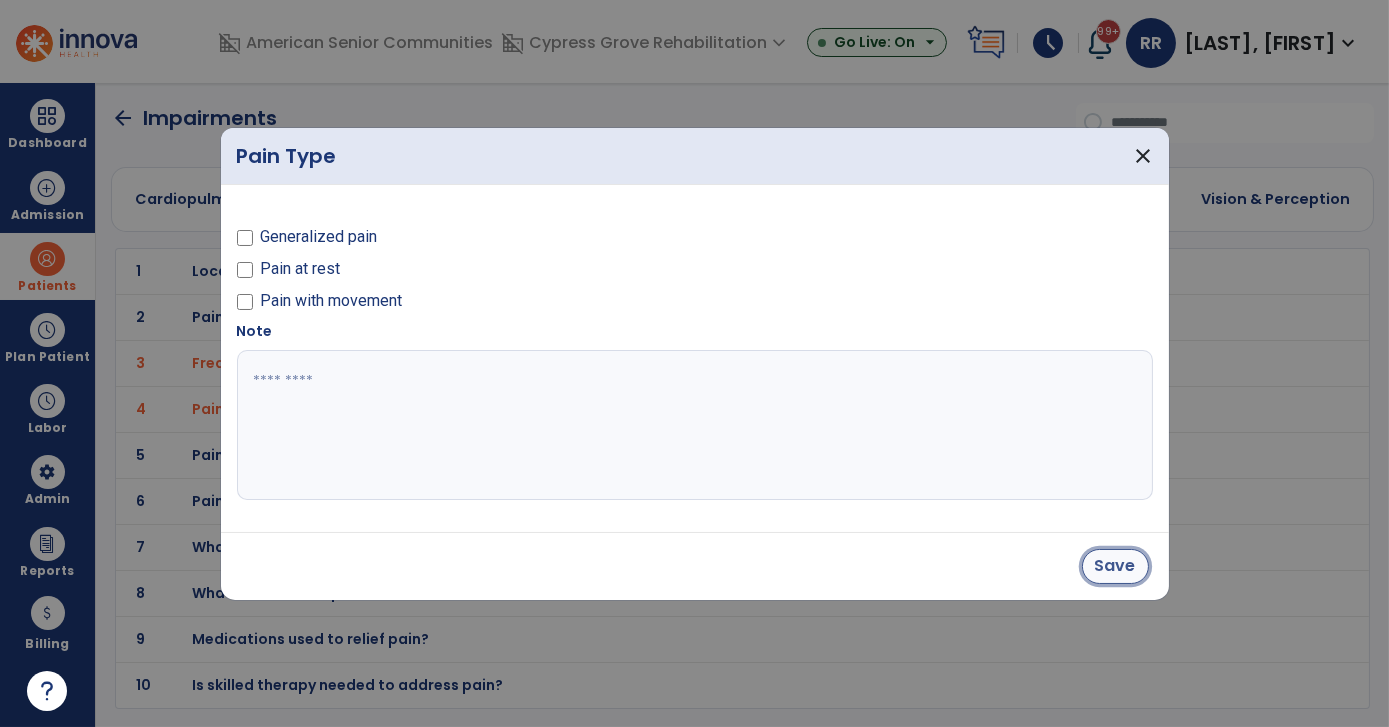 click on "Save" at bounding box center [1115, 566] 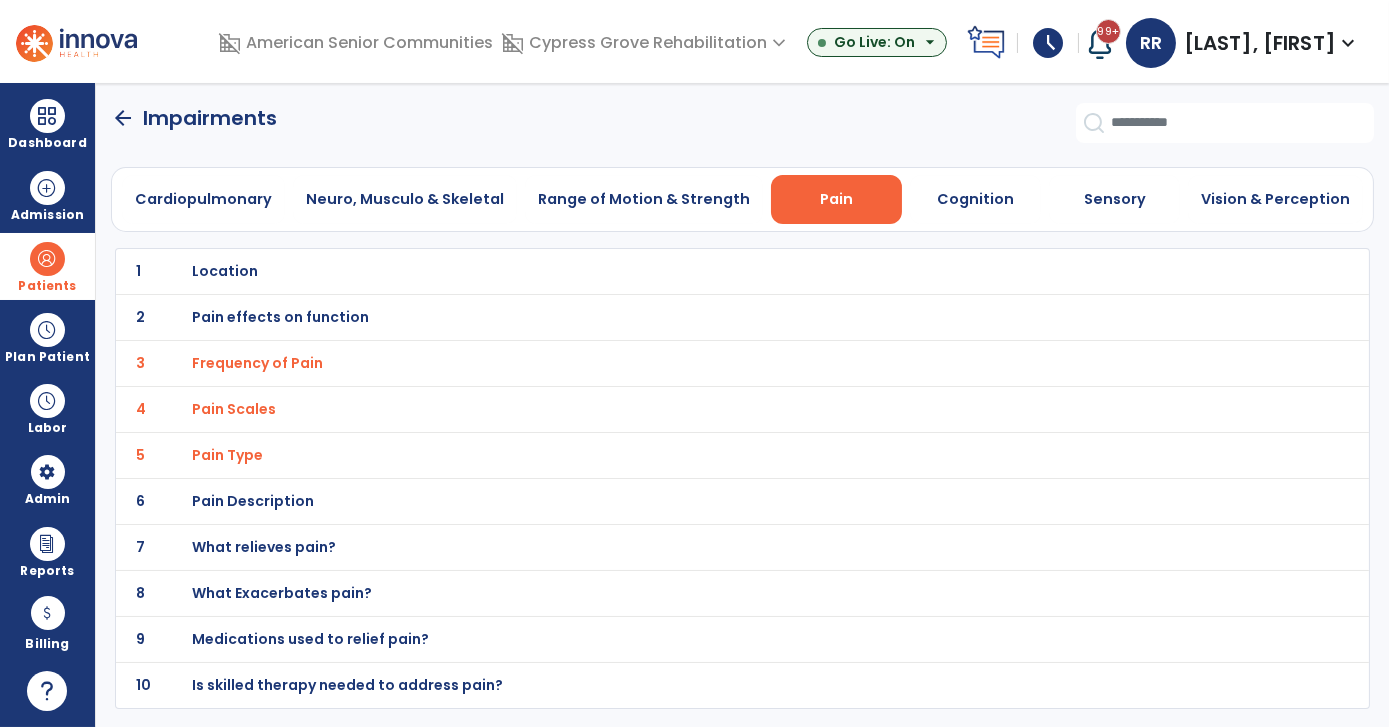click on "arrow_back" 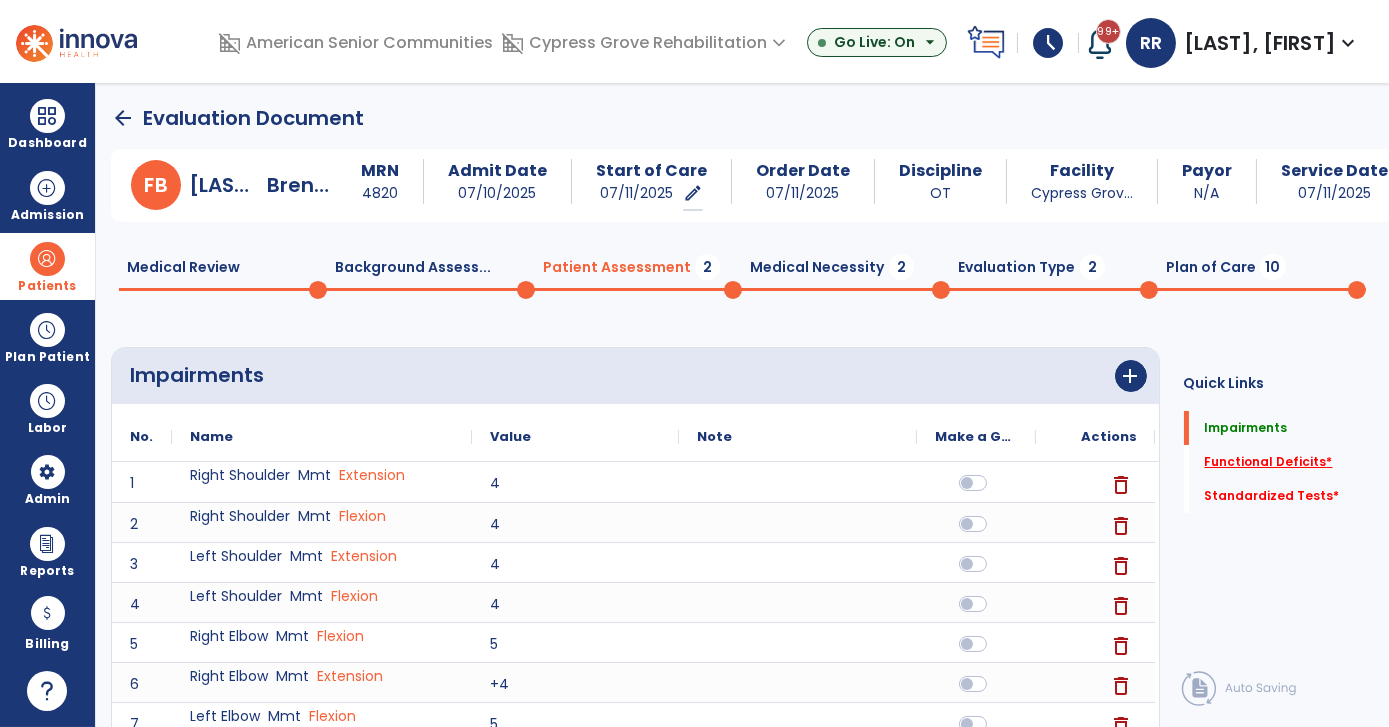 click on "Functional Deficits   *" 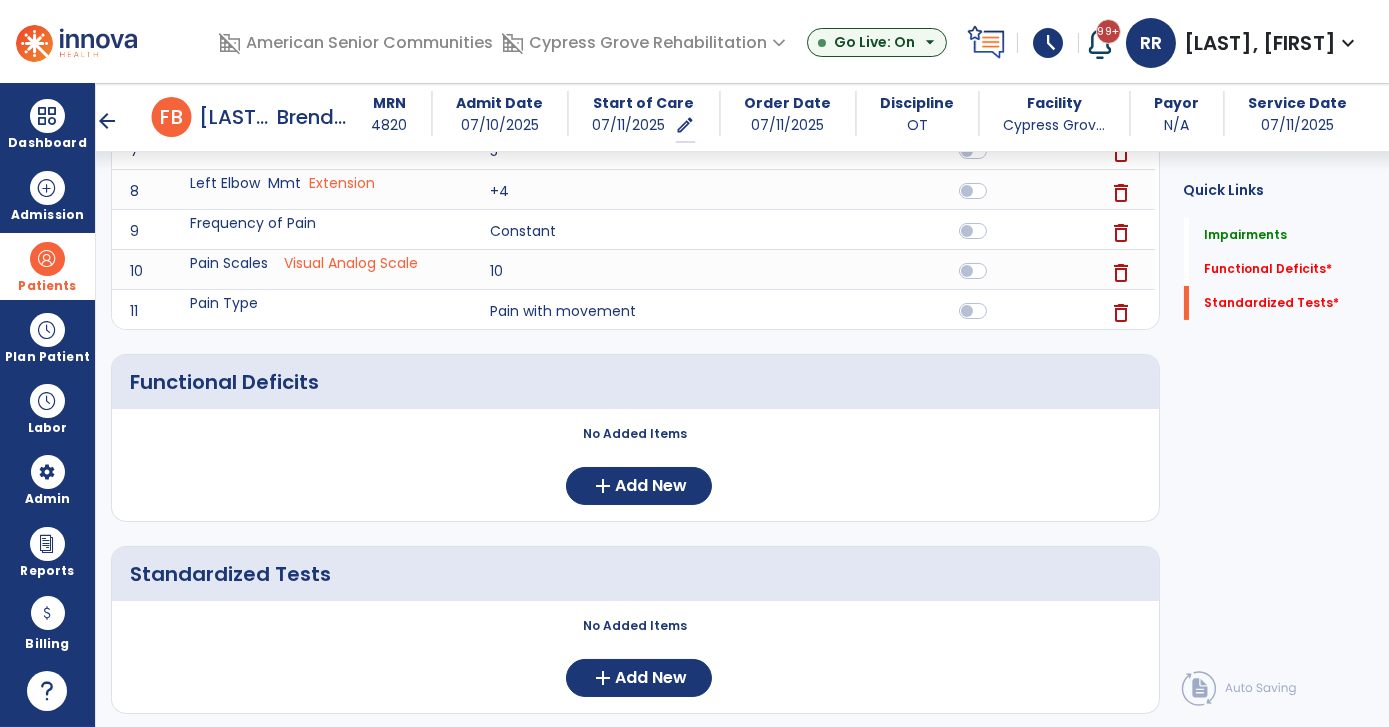 scroll, scrollTop: 605, scrollLeft: 0, axis: vertical 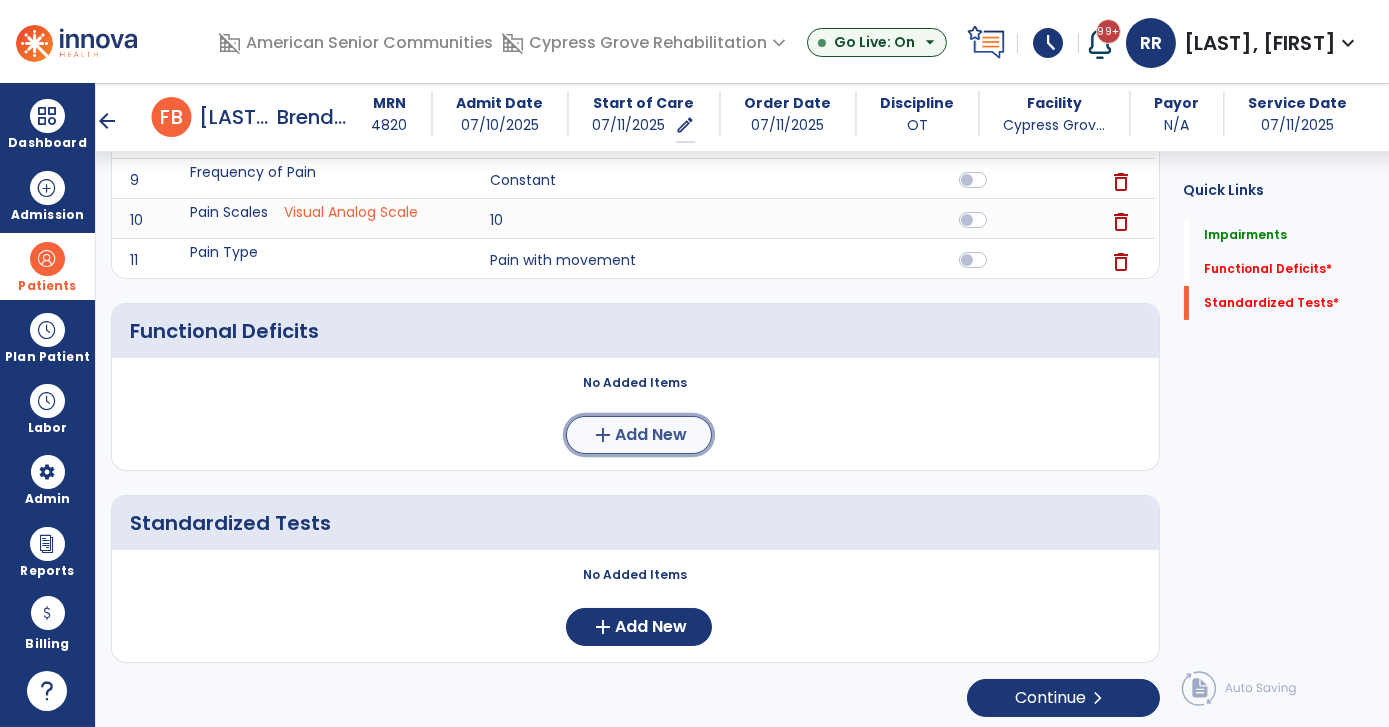 click on "Add New" 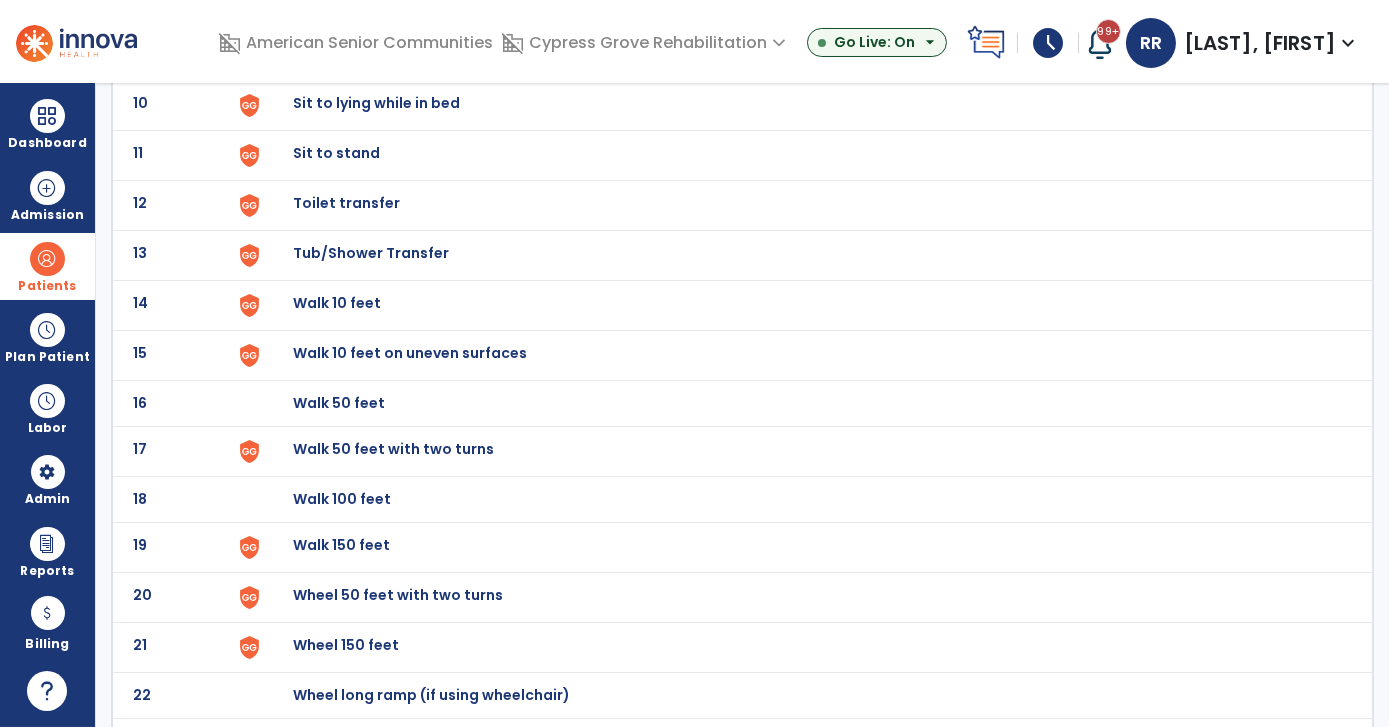 scroll, scrollTop: 0, scrollLeft: 0, axis: both 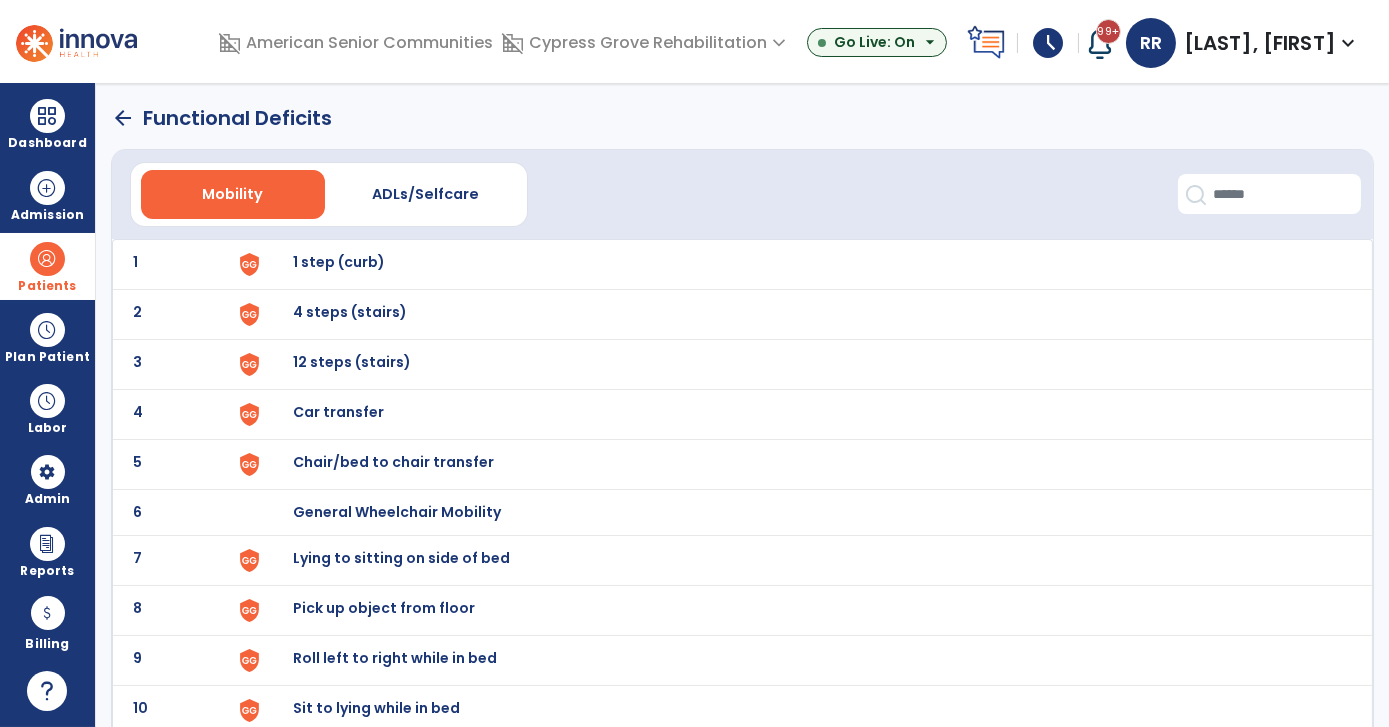 click on "Chair/bed to chair transfer" at bounding box center [340, 262] 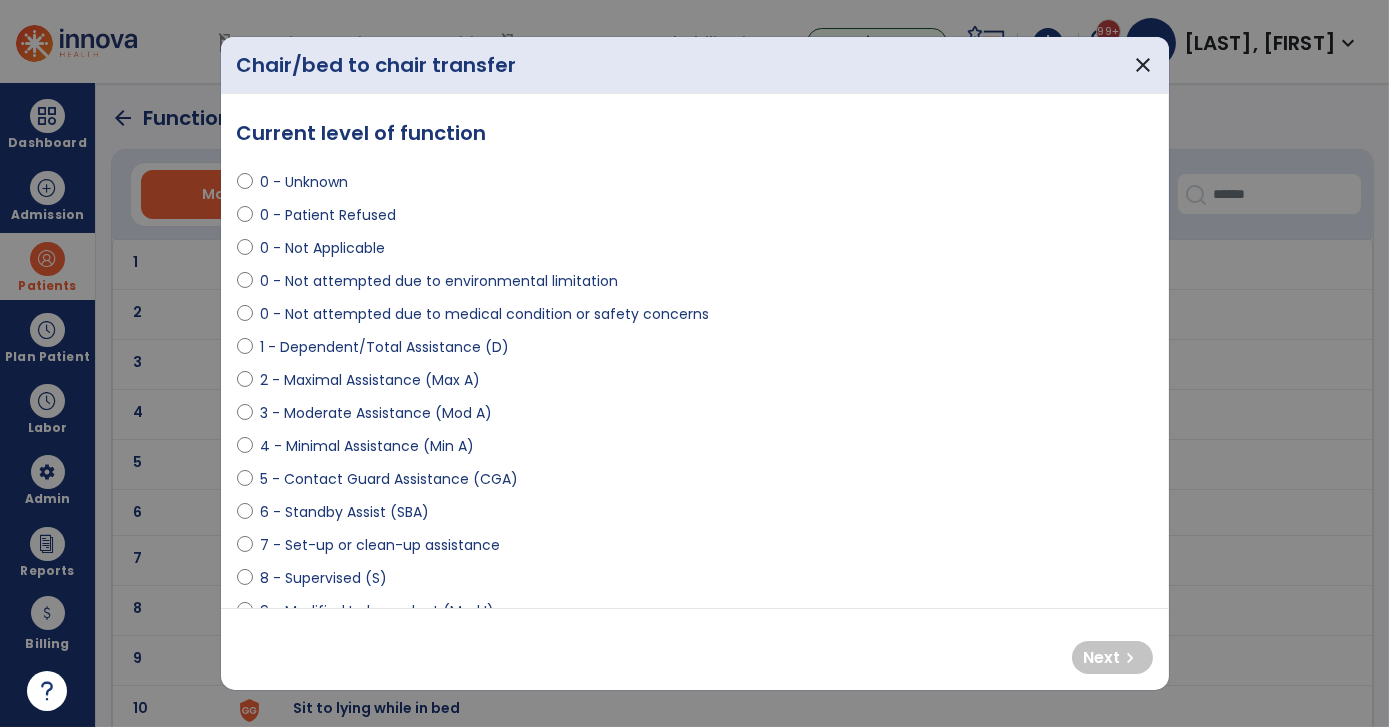 select on "**********" 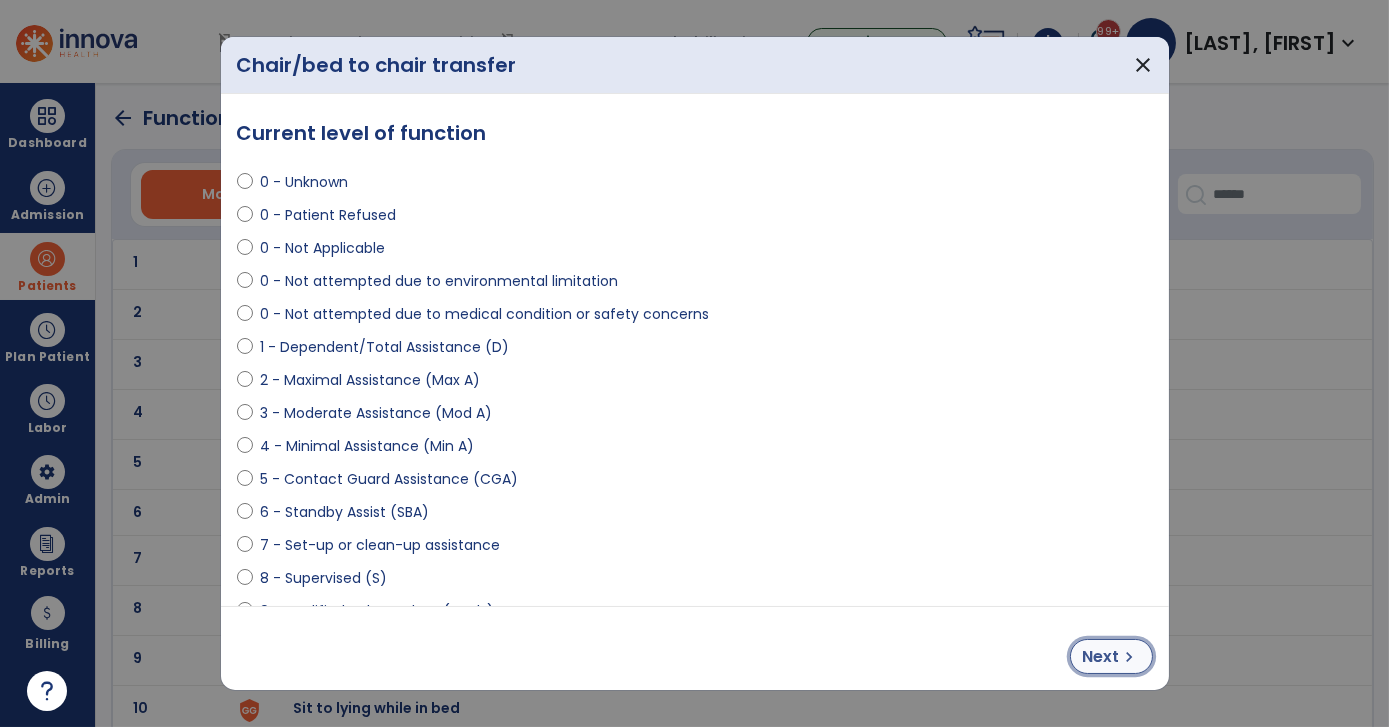 click on "Next" at bounding box center [1101, 657] 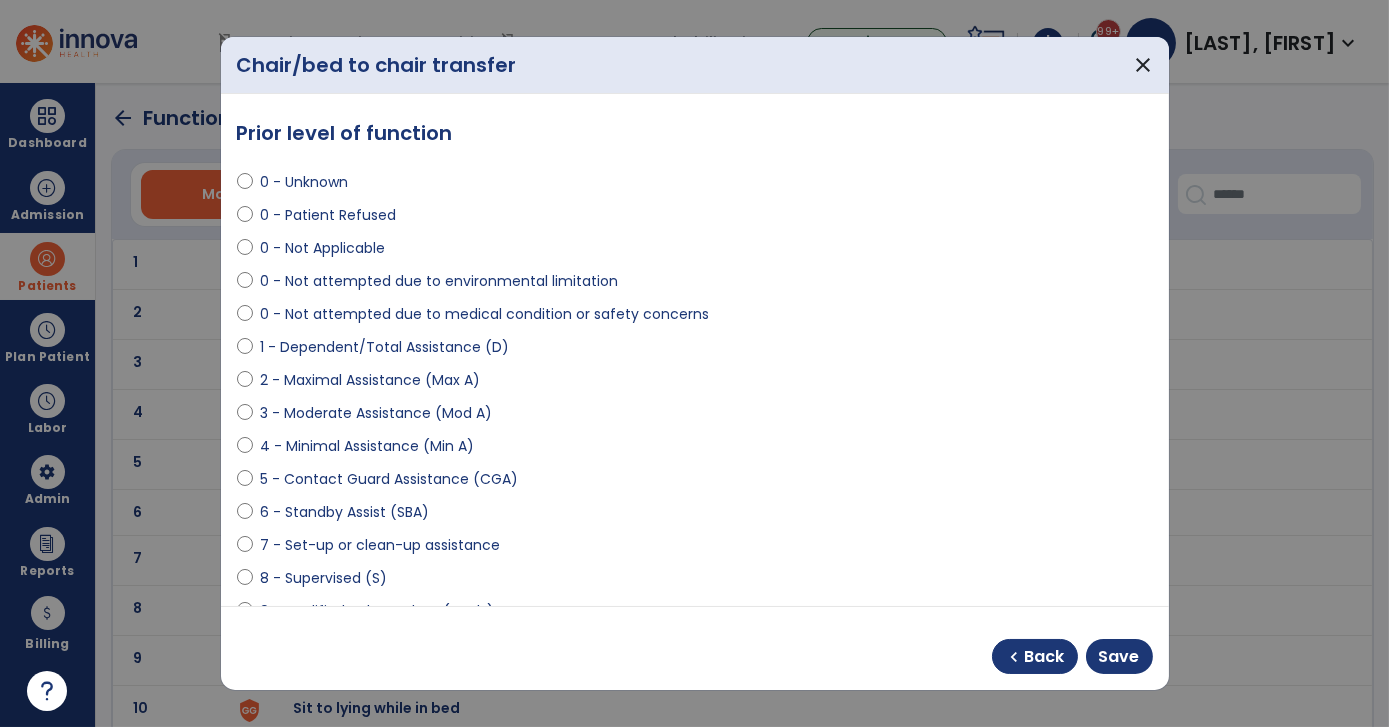 select on "**********" 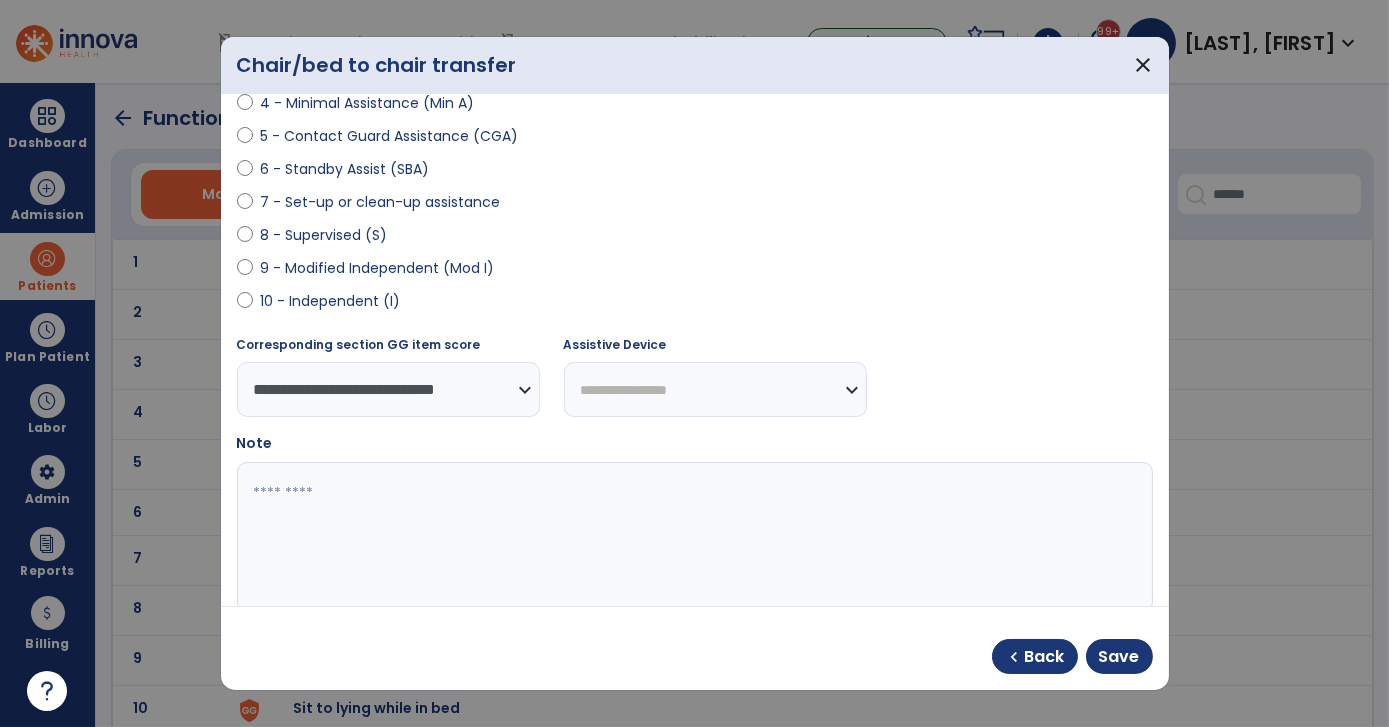 scroll, scrollTop: 378, scrollLeft: 0, axis: vertical 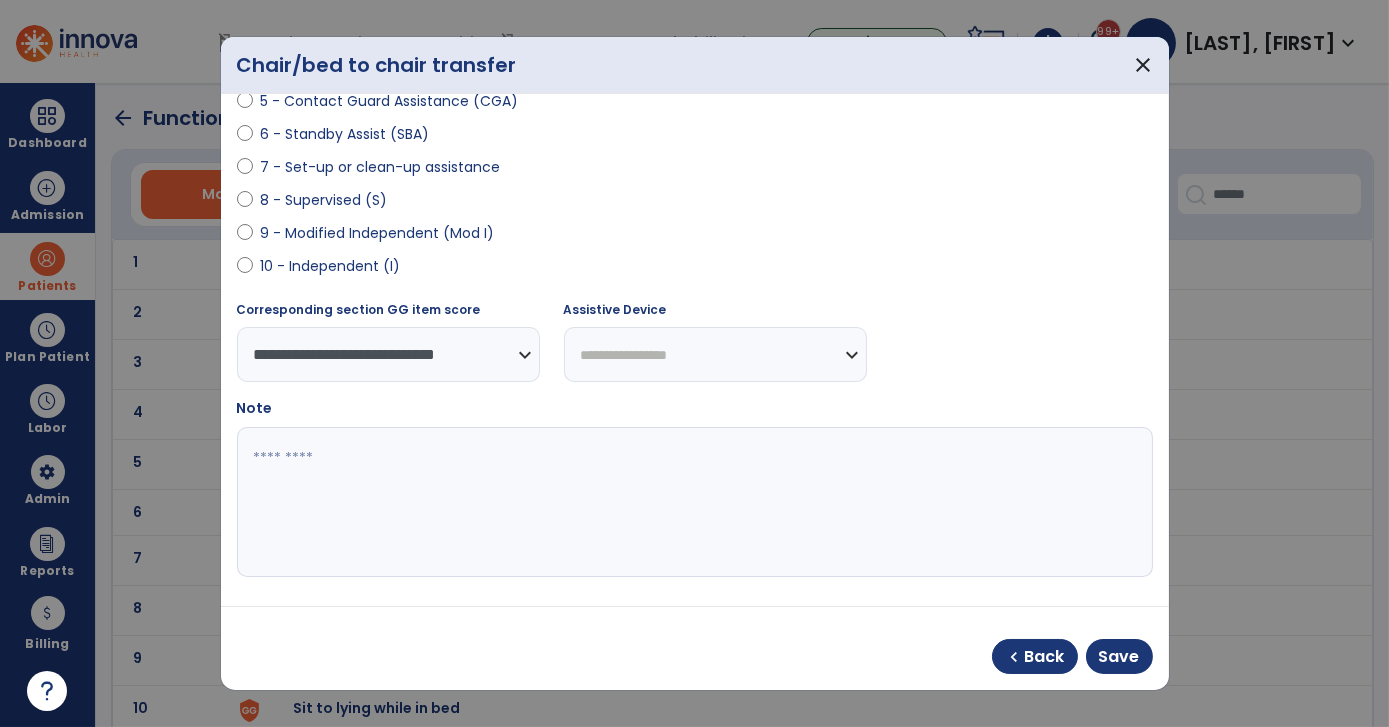 click on "Note" at bounding box center [695, 487] 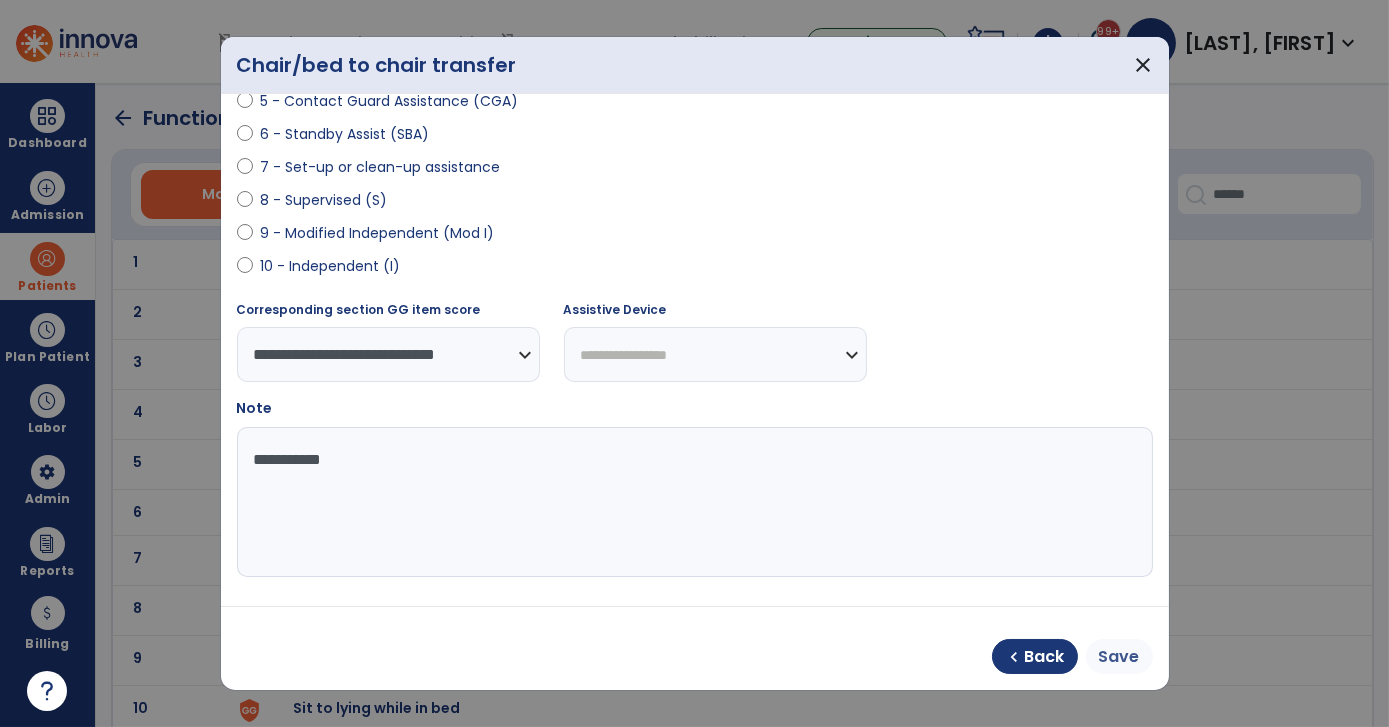 type on "**********" 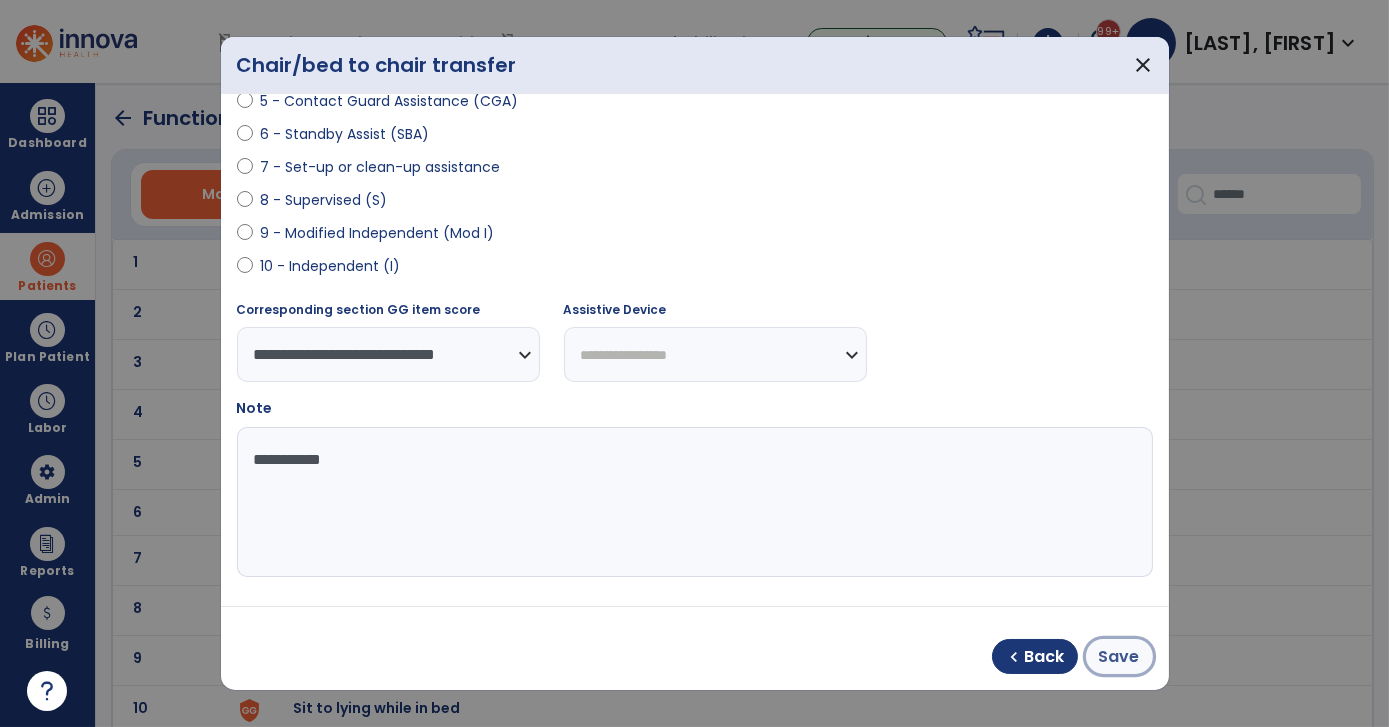 click on "Save" at bounding box center [1119, 657] 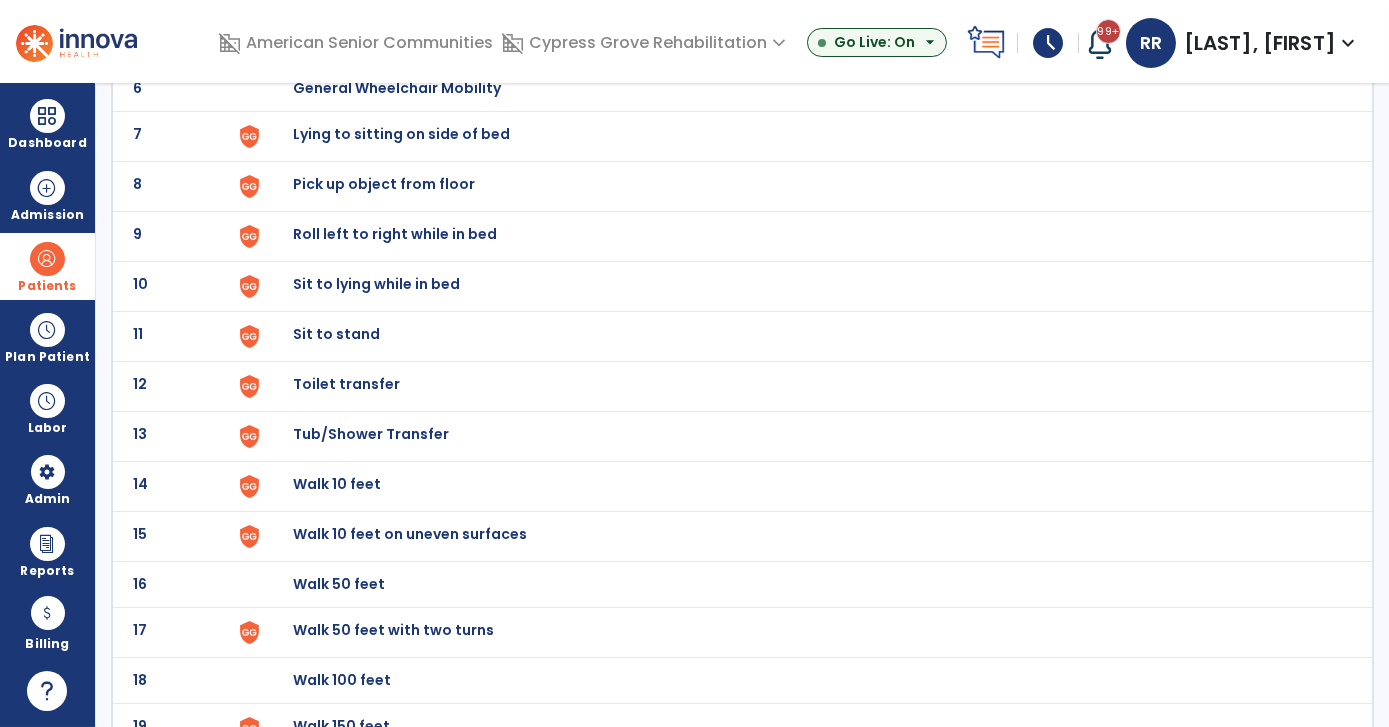 scroll, scrollTop: 432, scrollLeft: 0, axis: vertical 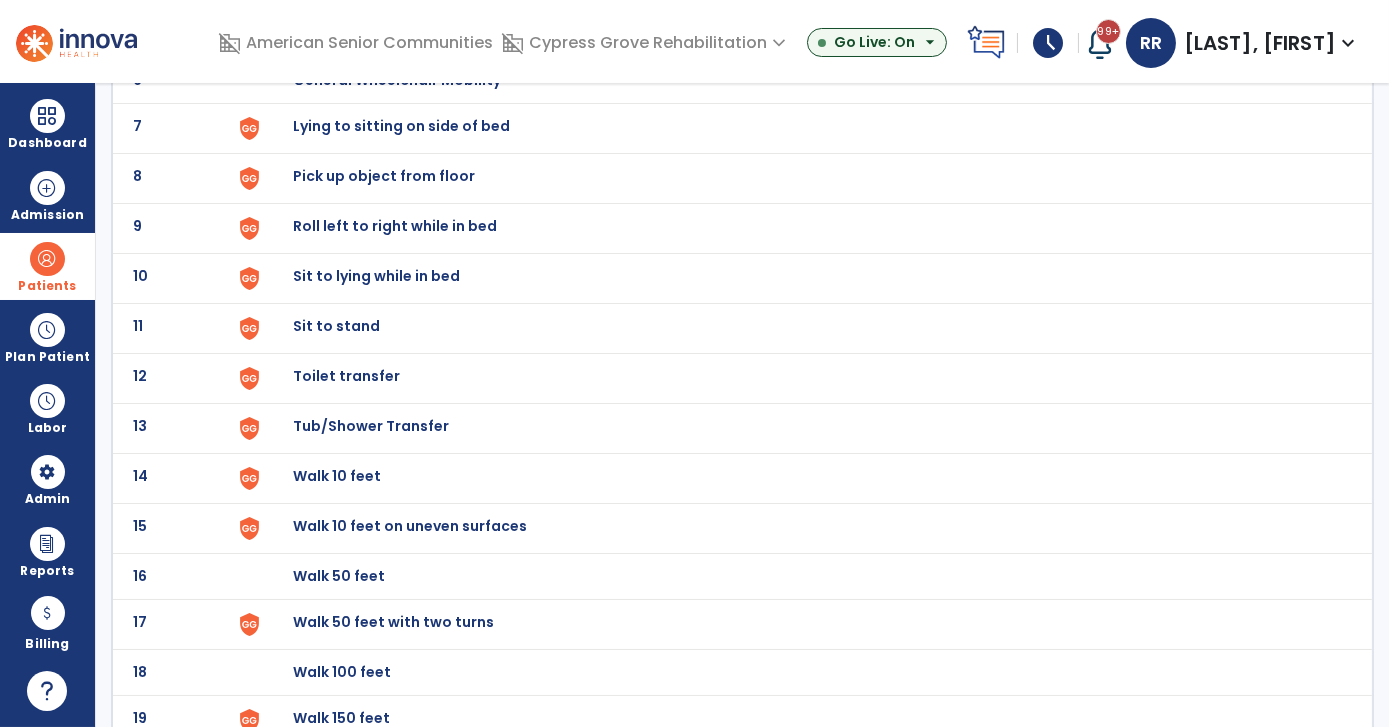 click on "Toilet transfer" at bounding box center [340, -170] 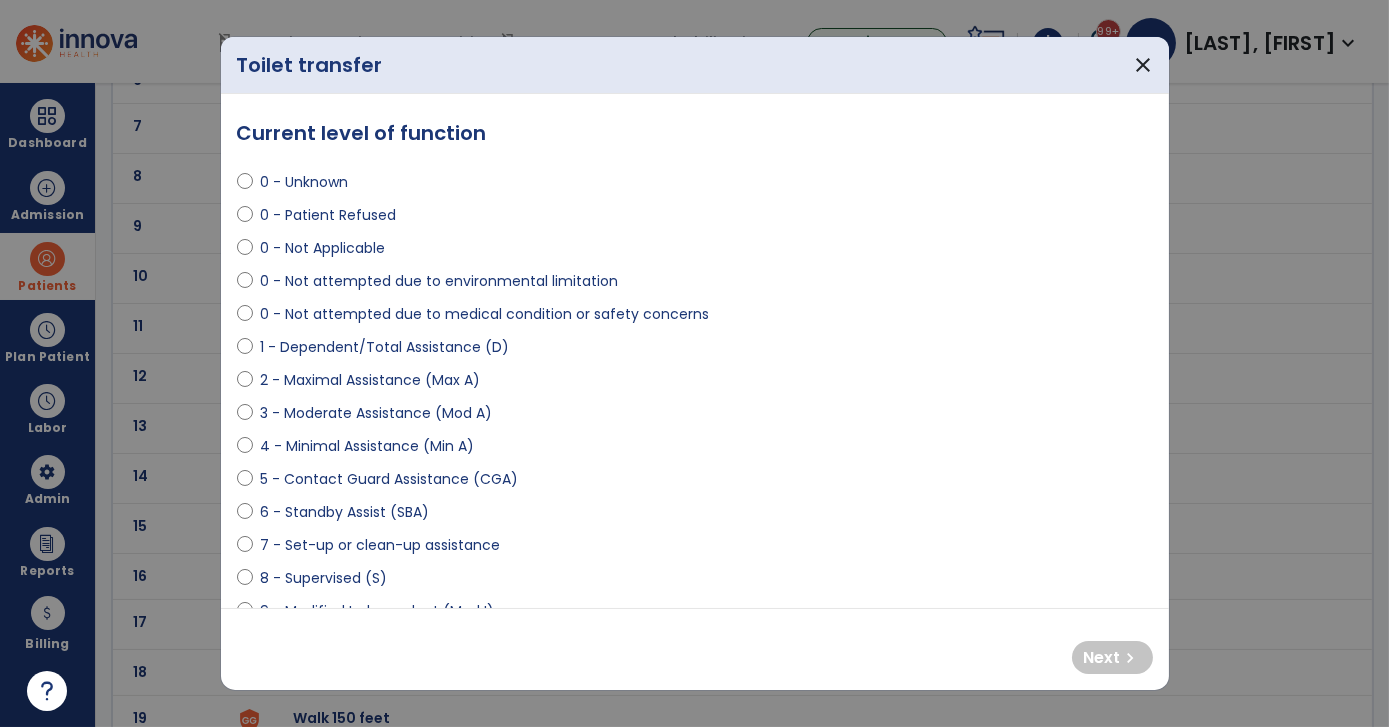 select on "**********" 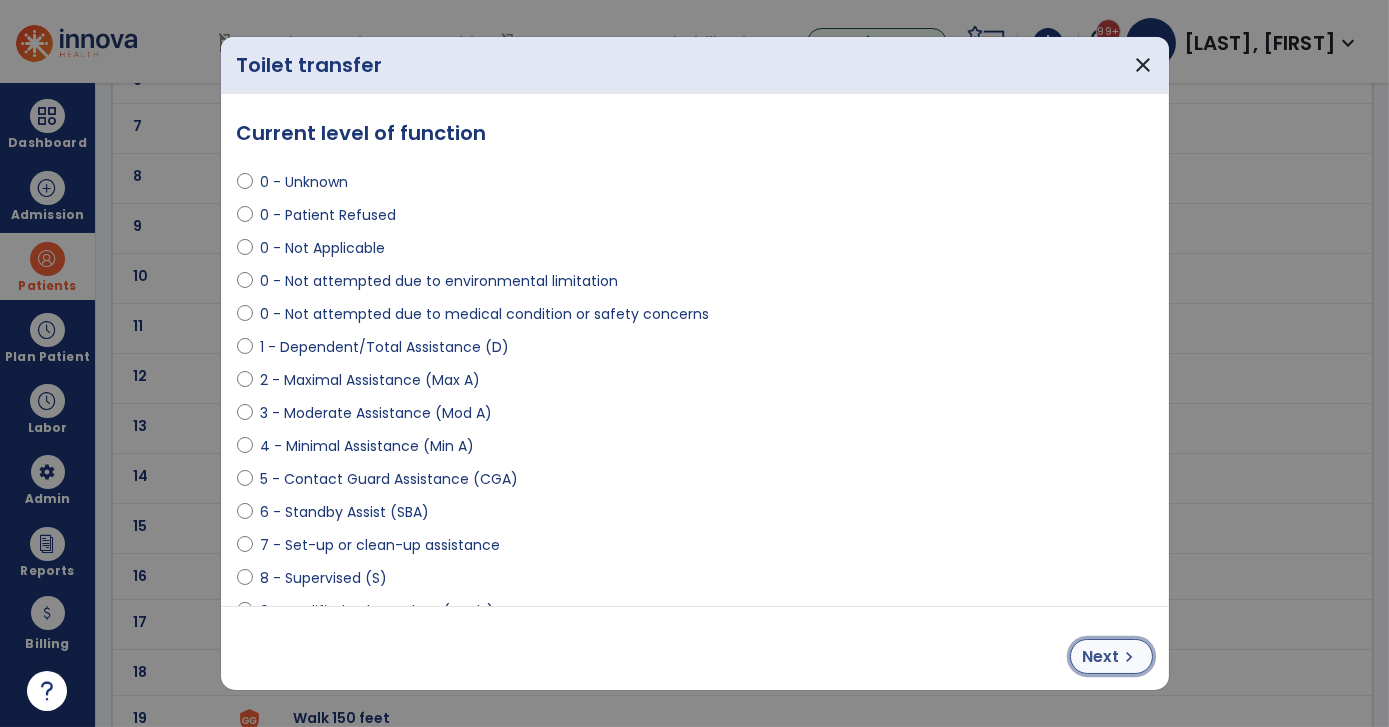 click on "chevron_right" at bounding box center [1130, 657] 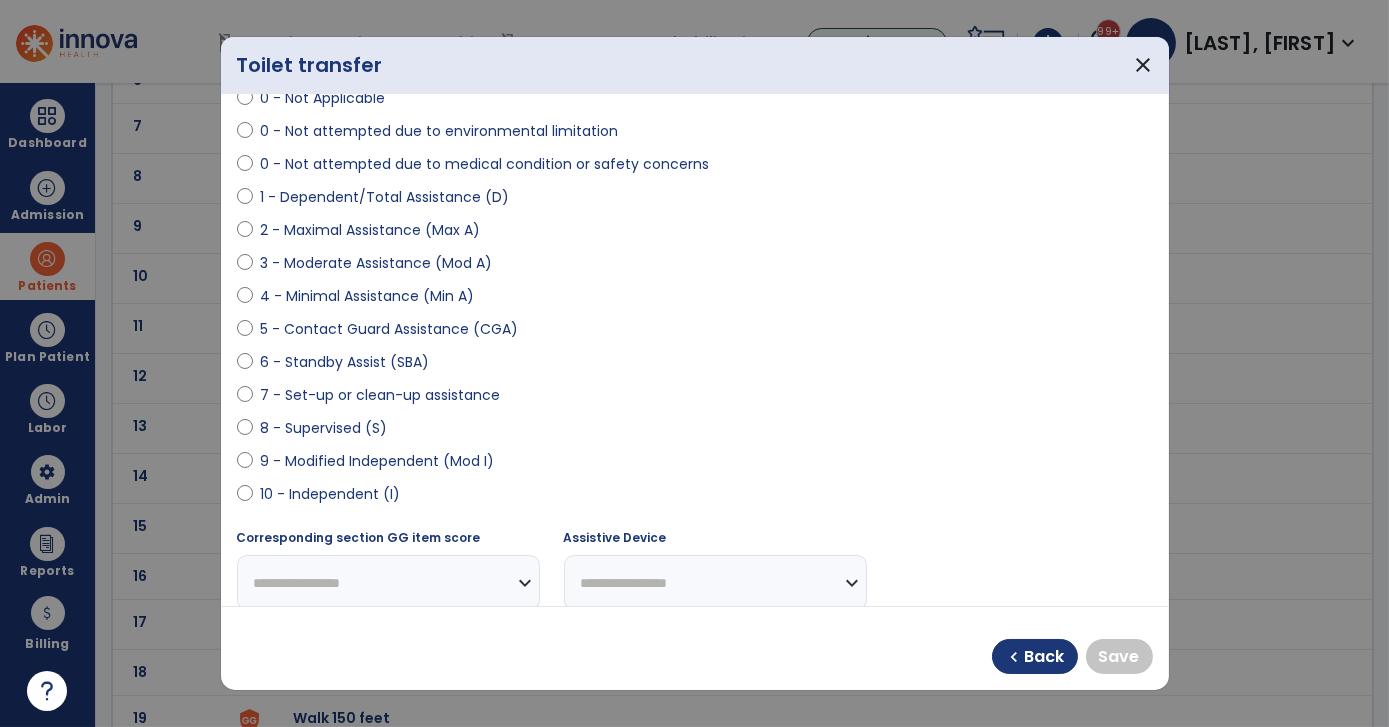 scroll, scrollTop: 153, scrollLeft: 0, axis: vertical 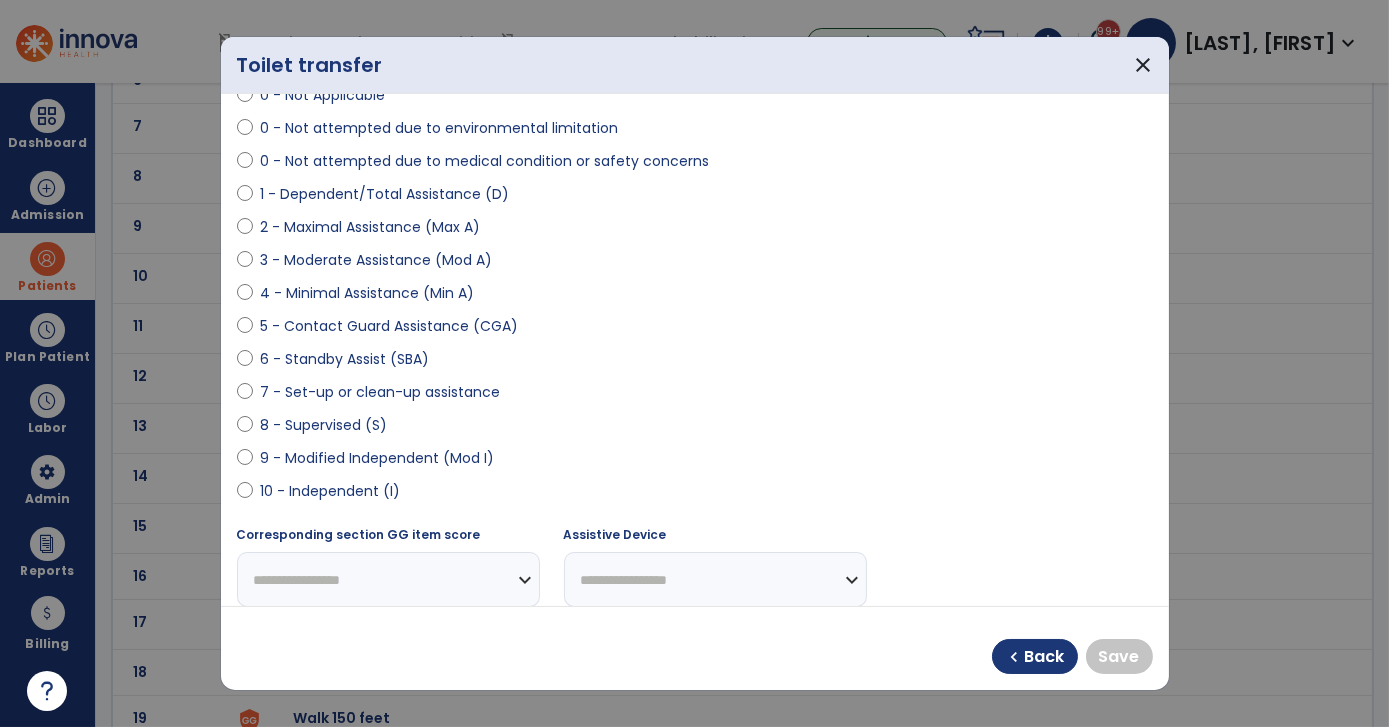 select on "**********" 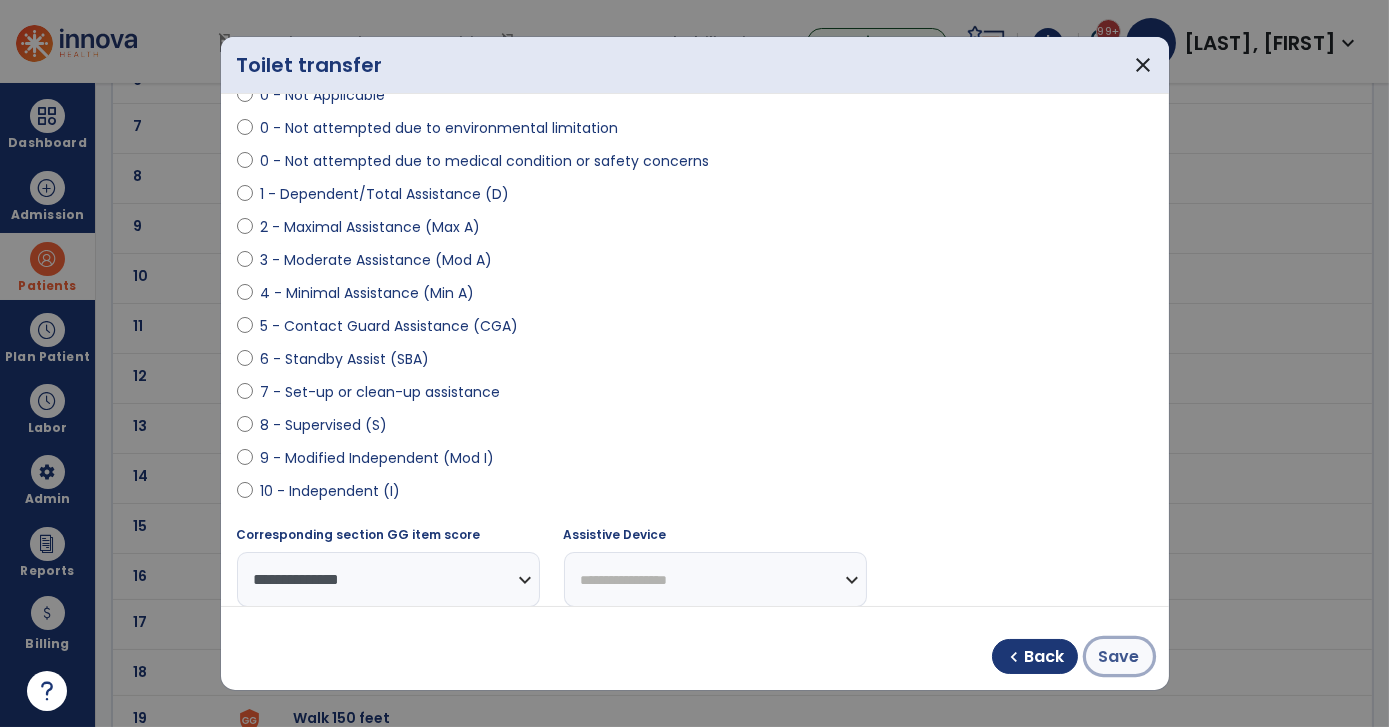 click on "Save" at bounding box center [1119, 657] 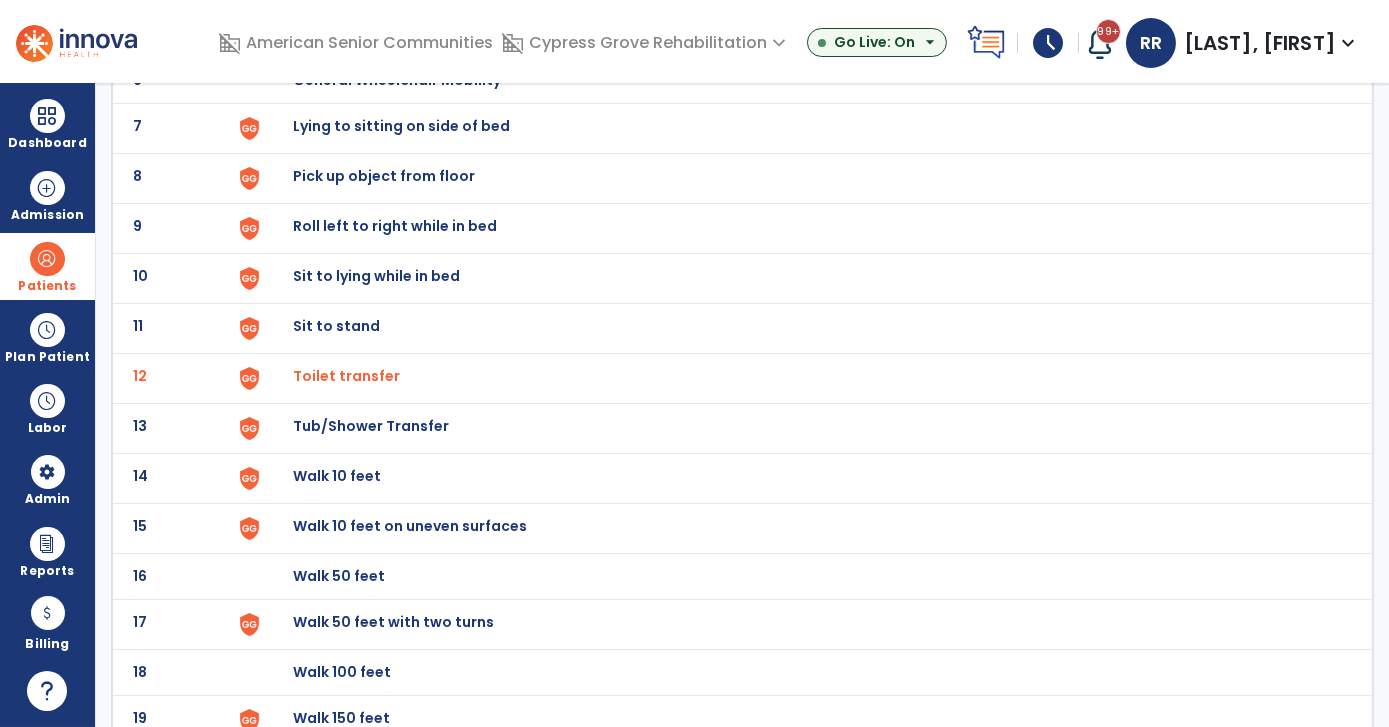 click on "Sit to stand" at bounding box center [340, -170] 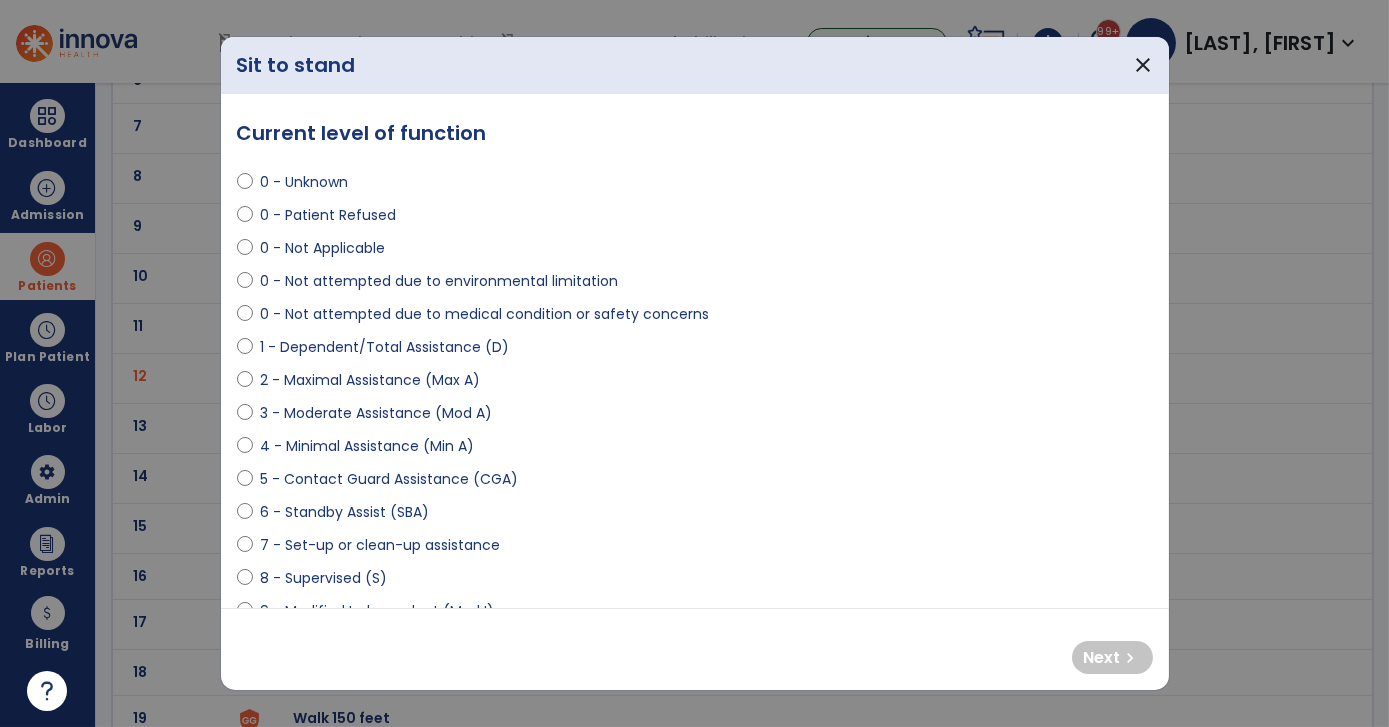 select on "**********" 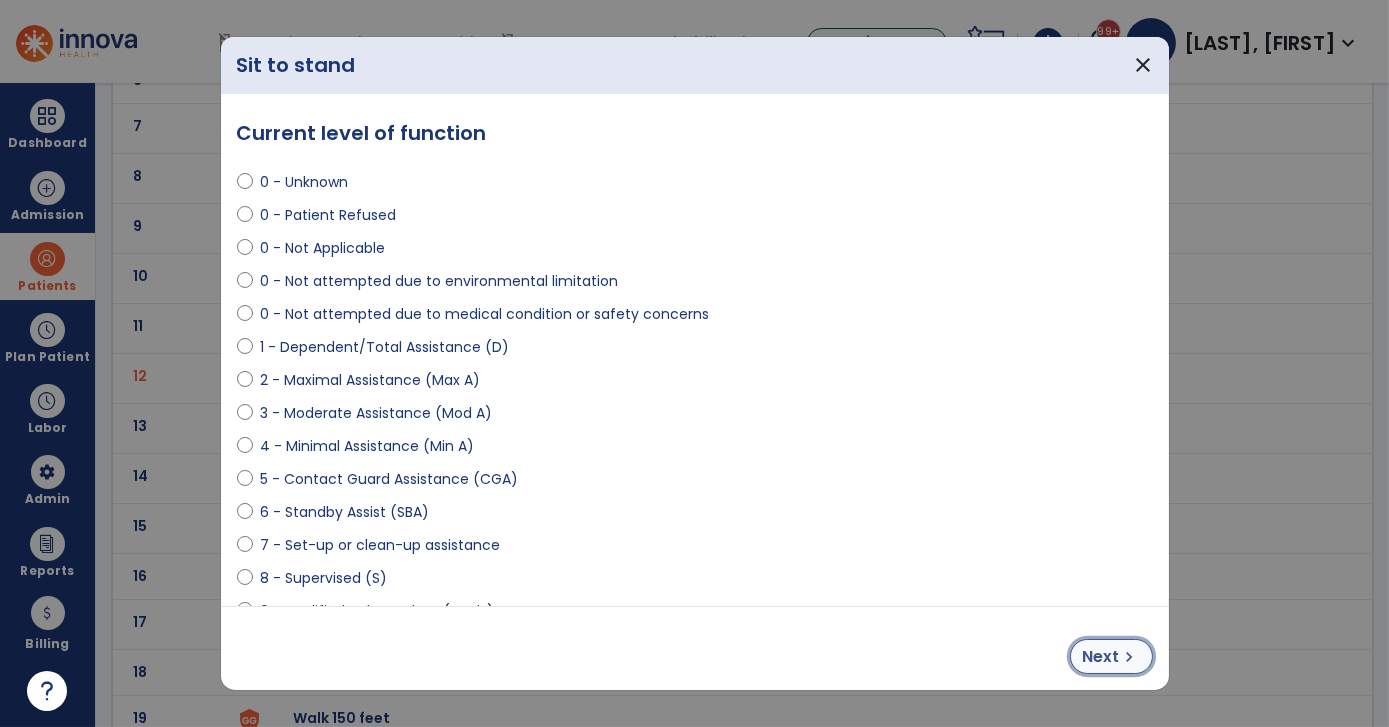 click on "chevron_right" at bounding box center (1130, 657) 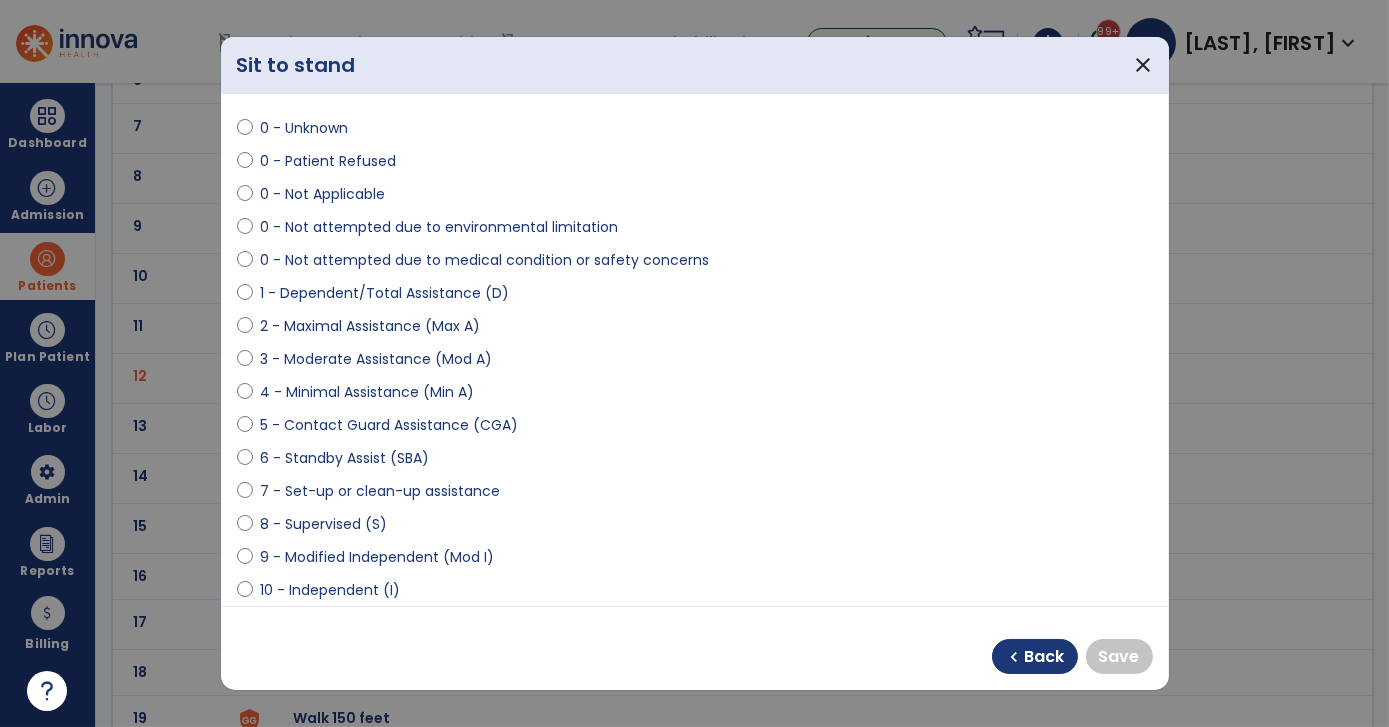 scroll, scrollTop: 89, scrollLeft: 0, axis: vertical 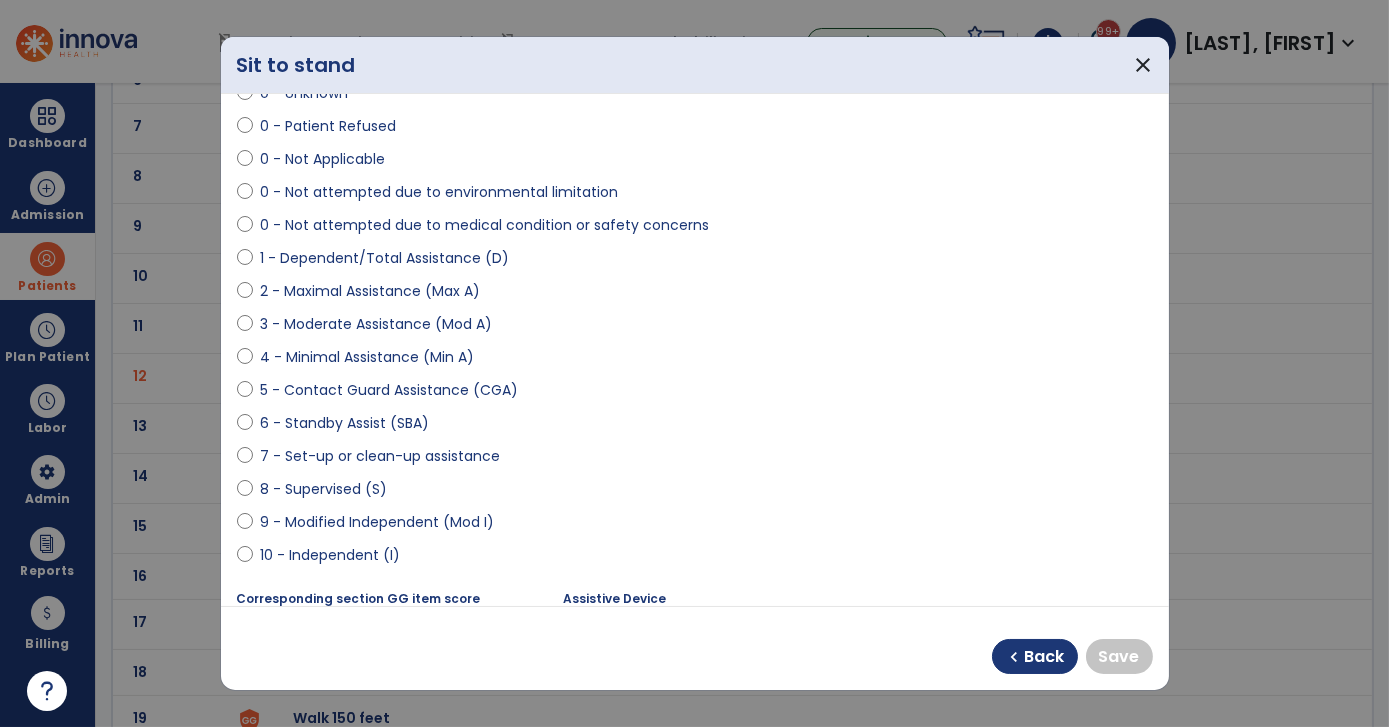 select on "**********" 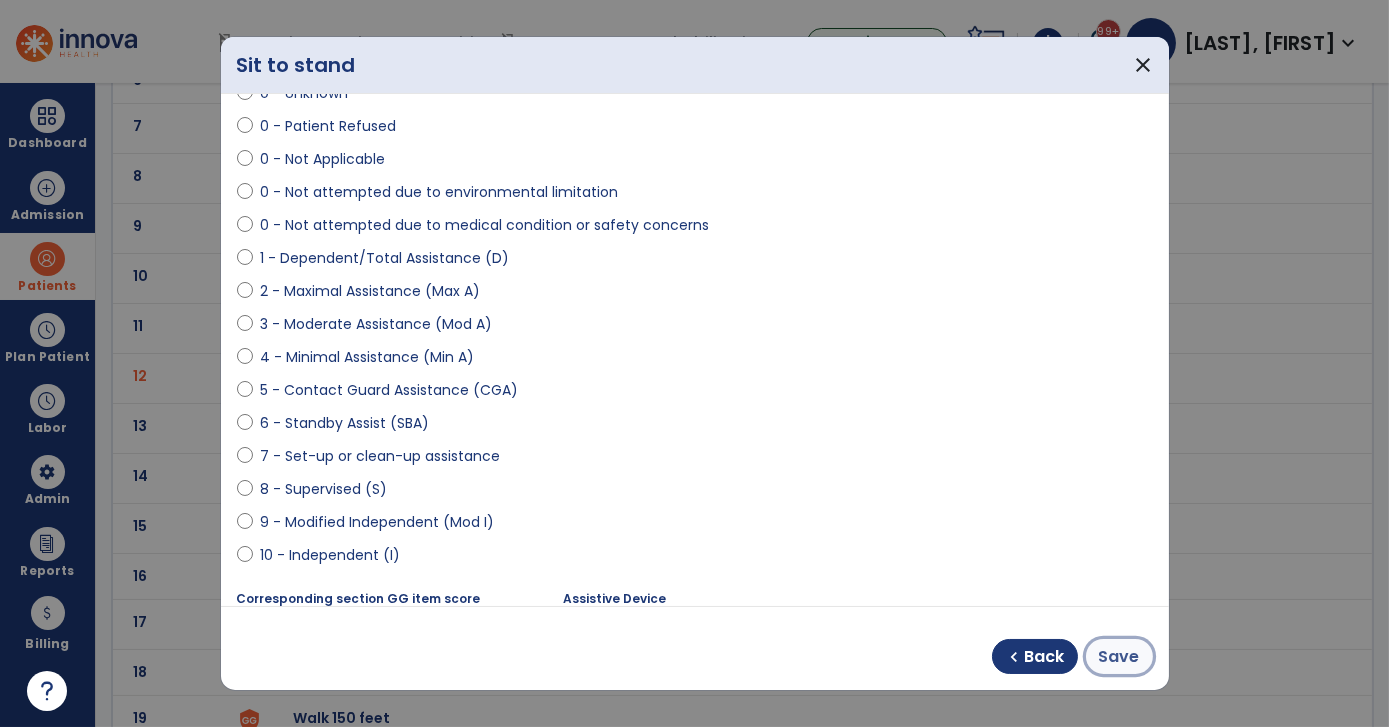 click on "Save" at bounding box center [1119, 657] 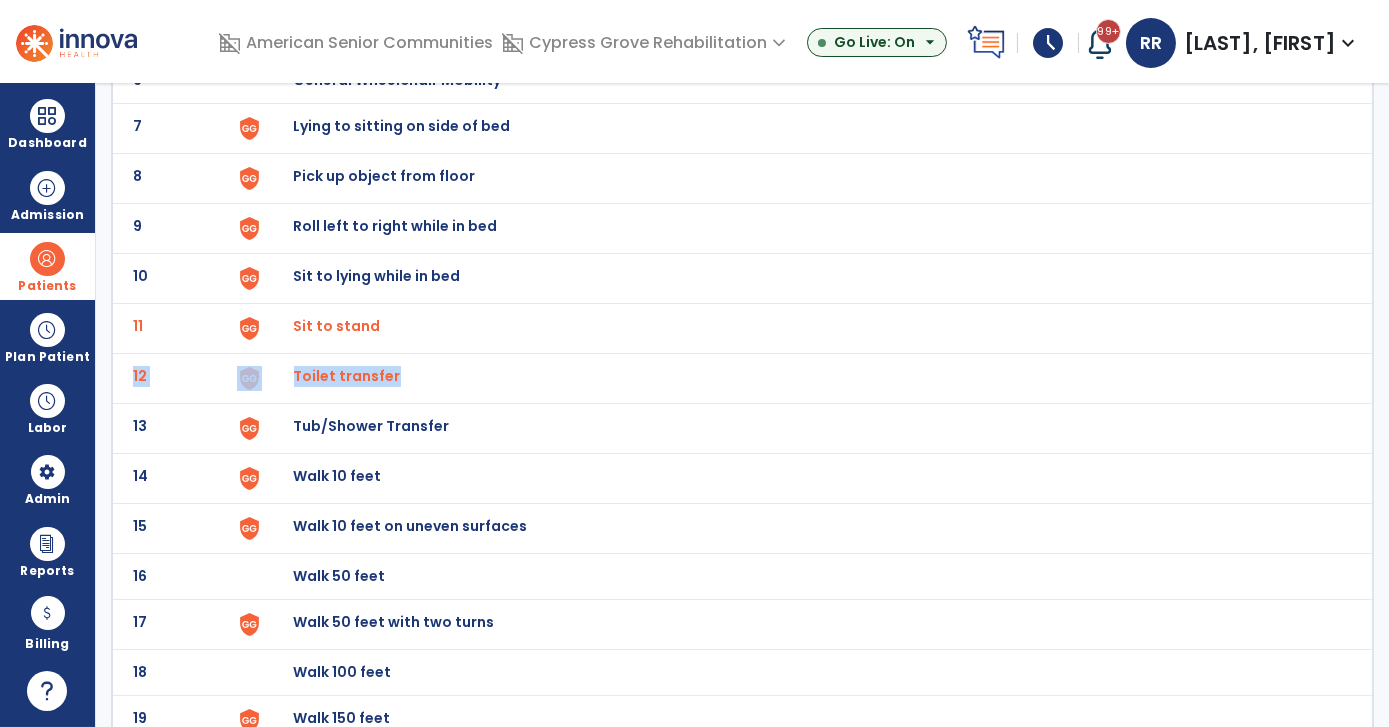 drag, startPoint x: 1384, startPoint y: 333, endPoint x: 1392, endPoint y: 394, distance: 61.522354 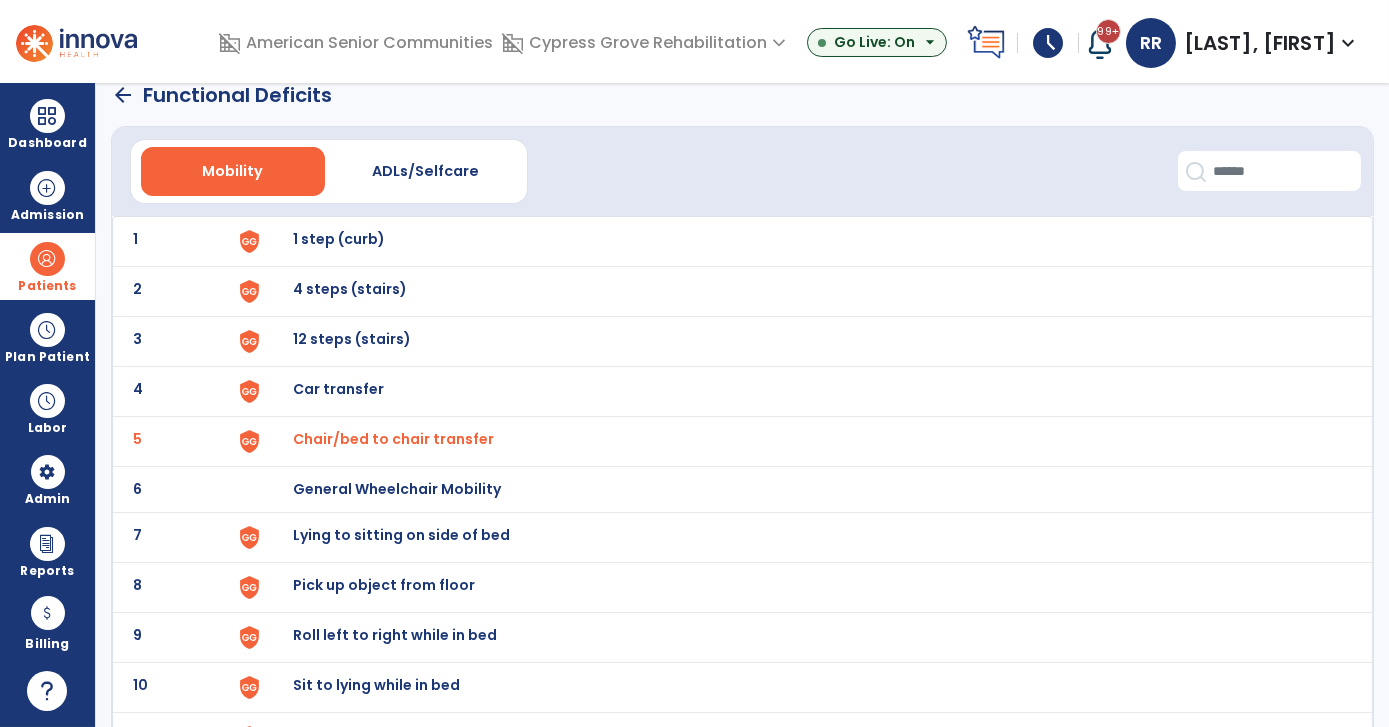 scroll, scrollTop: 0, scrollLeft: 0, axis: both 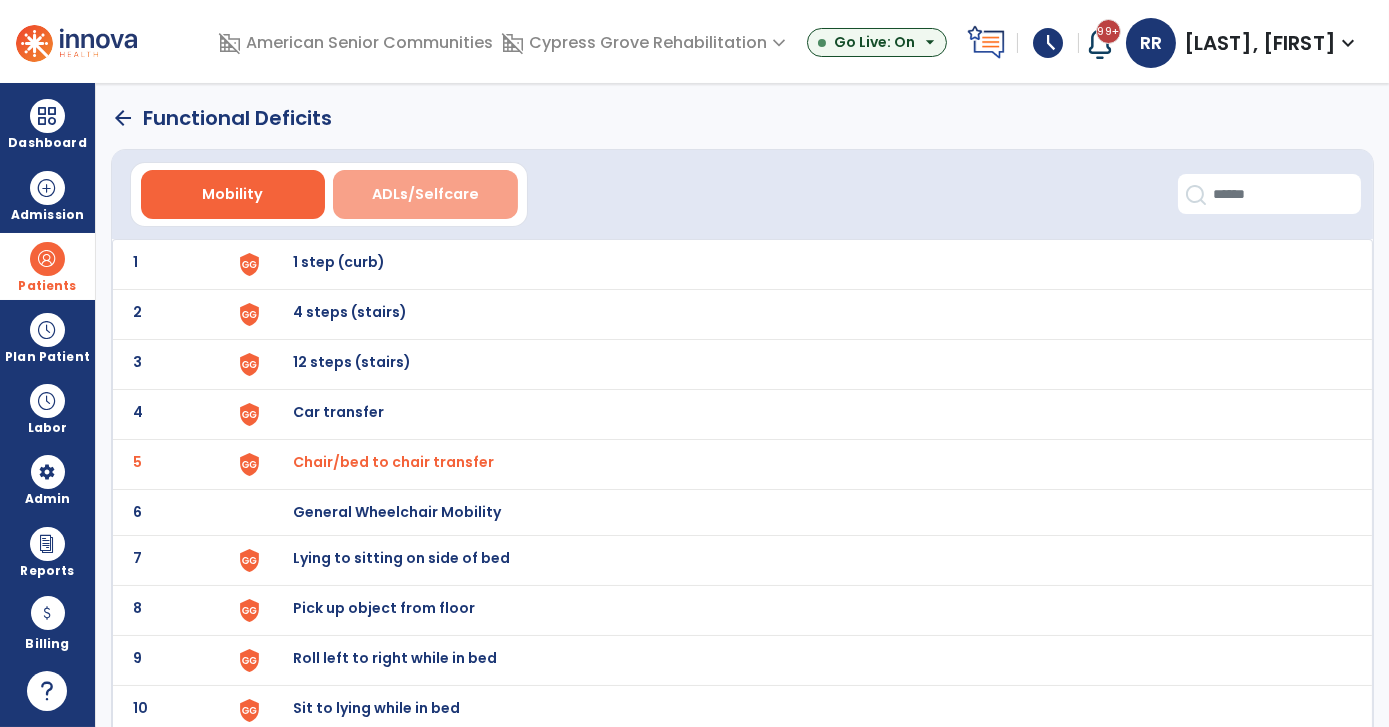 click on "ADLs/Selfcare" at bounding box center [425, 194] 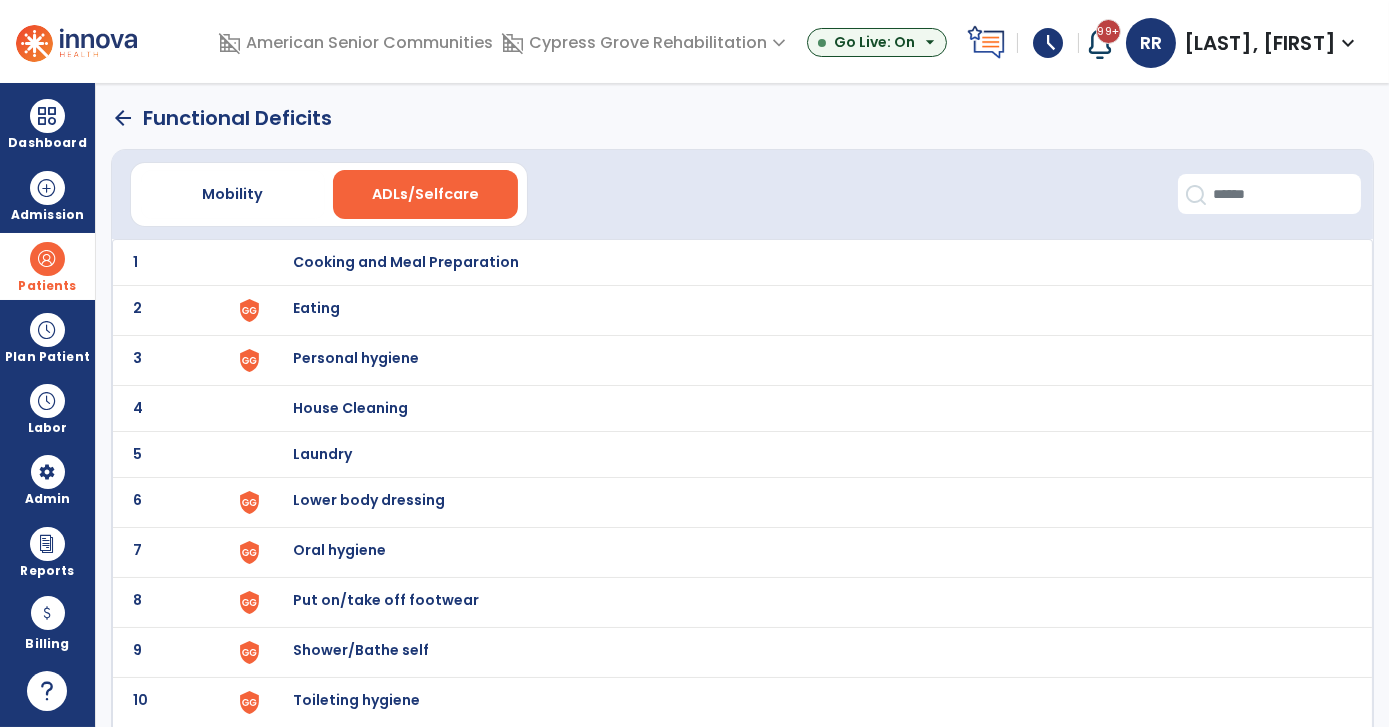click on "Eating" at bounding box center [407, 262] 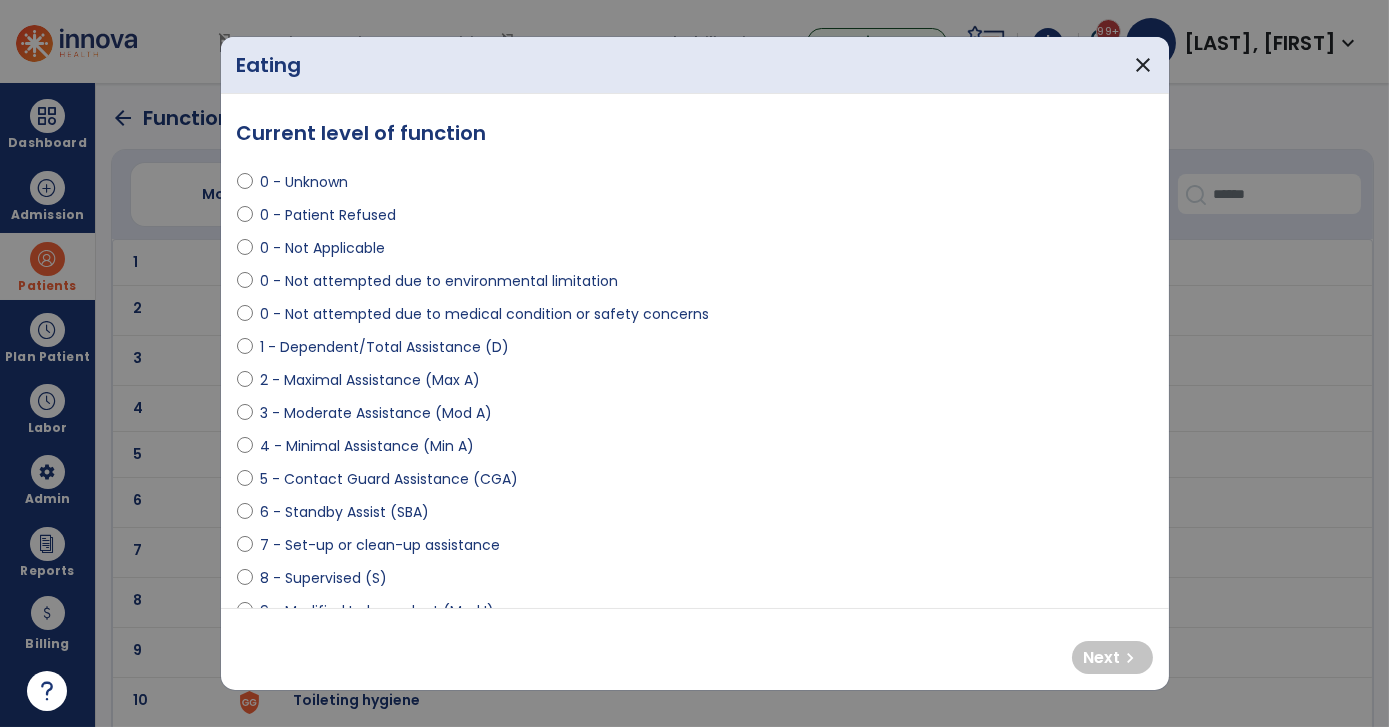 select on "**********" 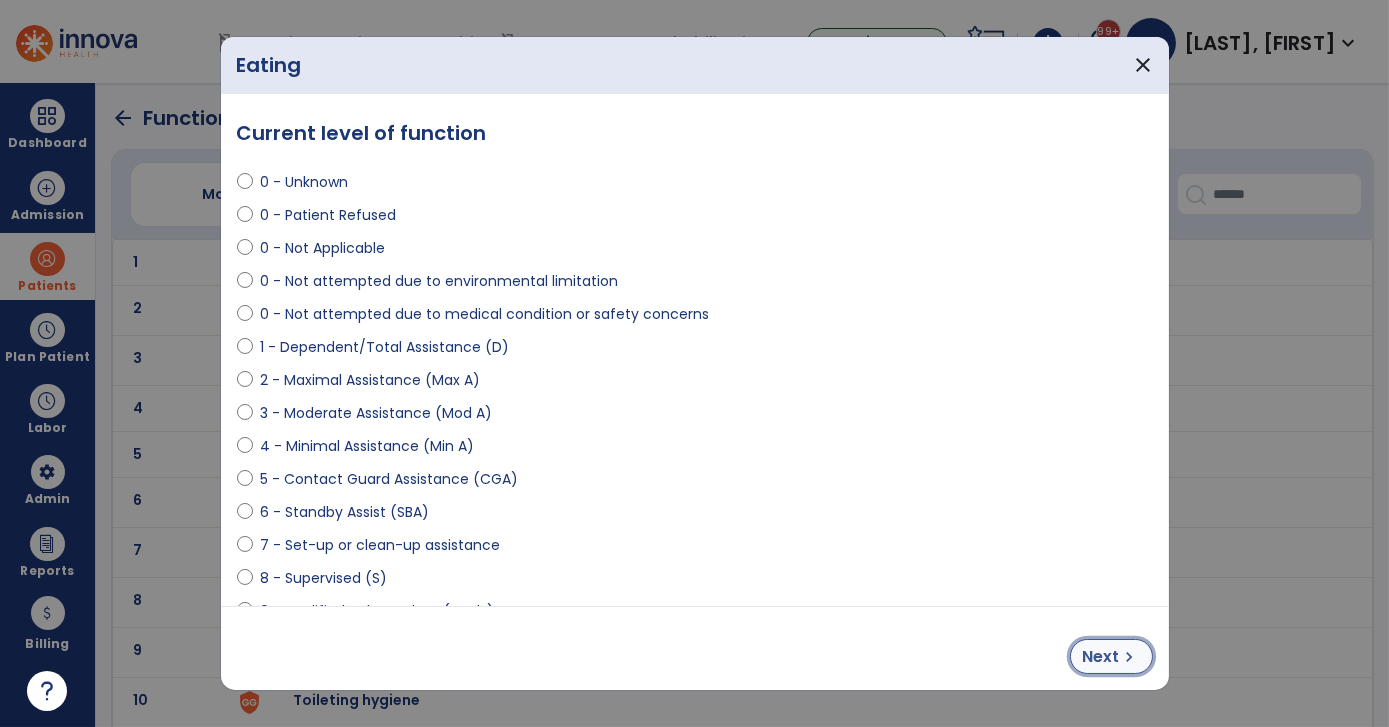 click on "chevron_right" at bounding box center (1130, 657) 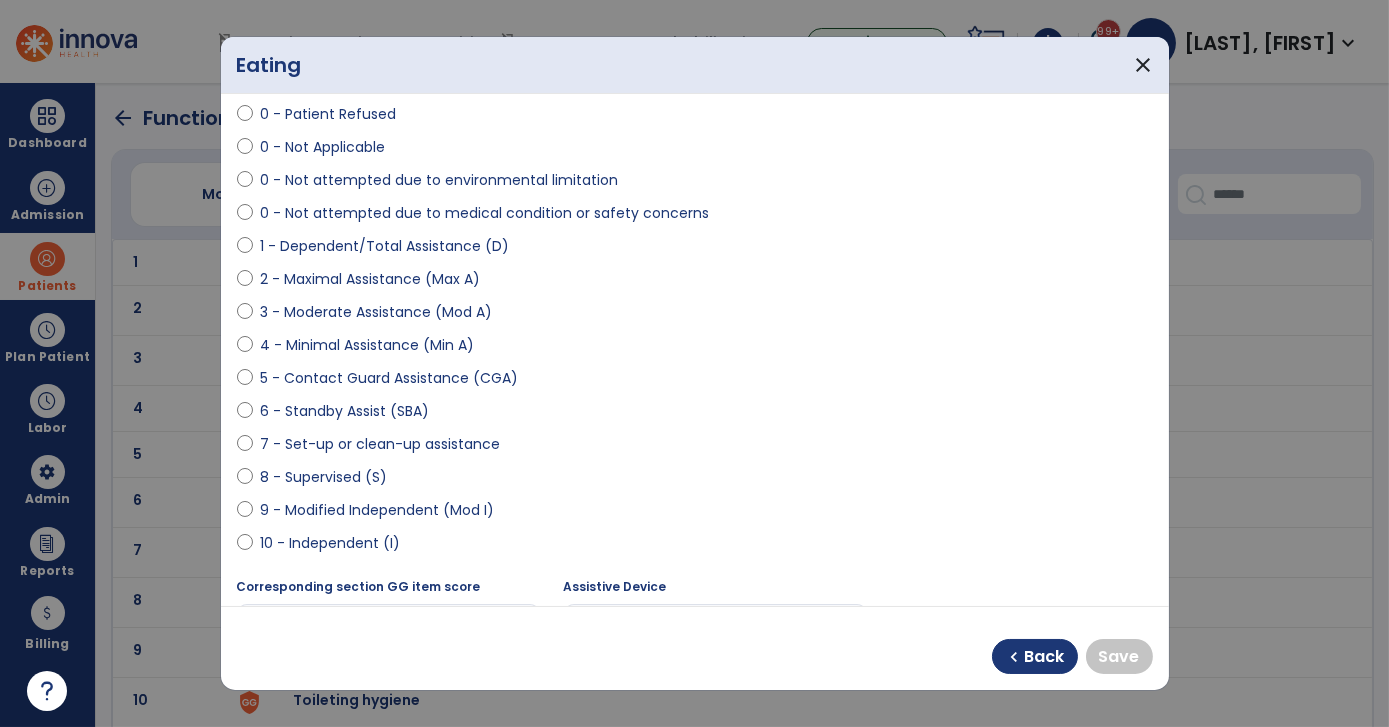 scroll, scrollTop: 128, scrollLeft: 0, axis: vertical 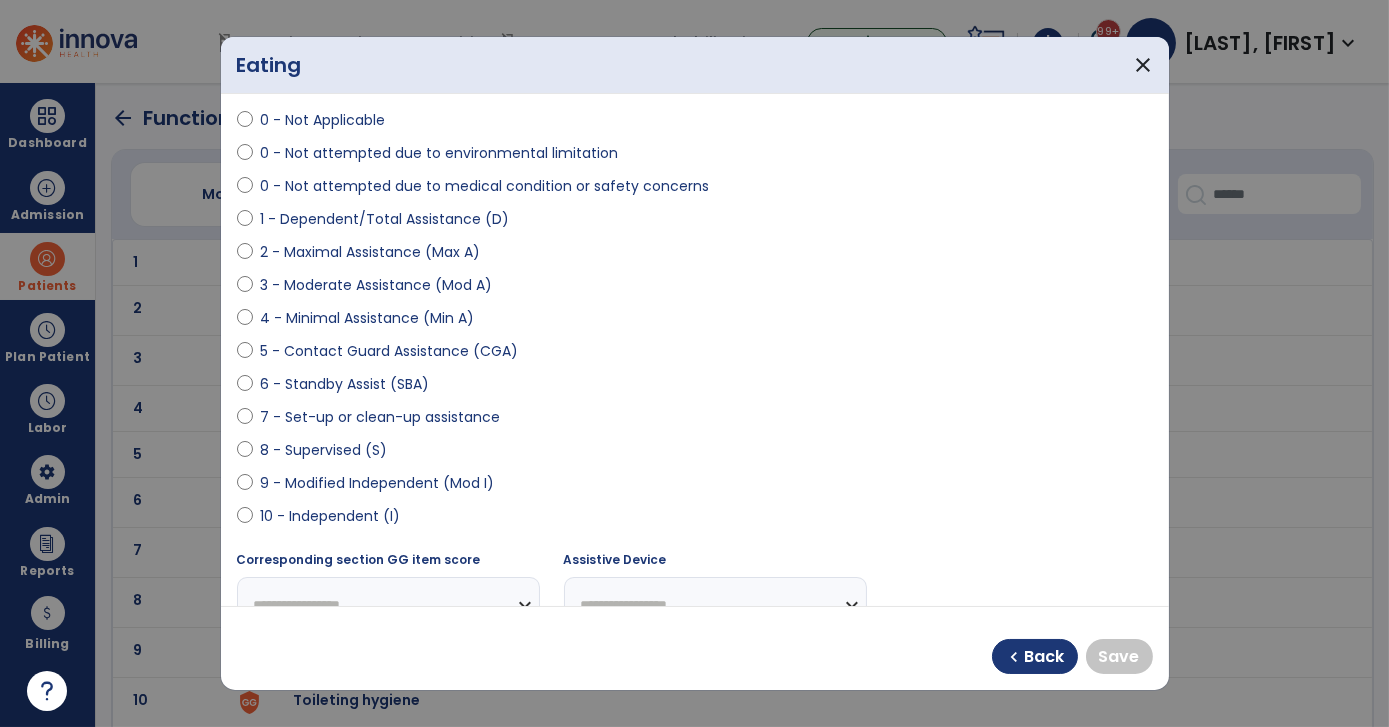 select on "**********" 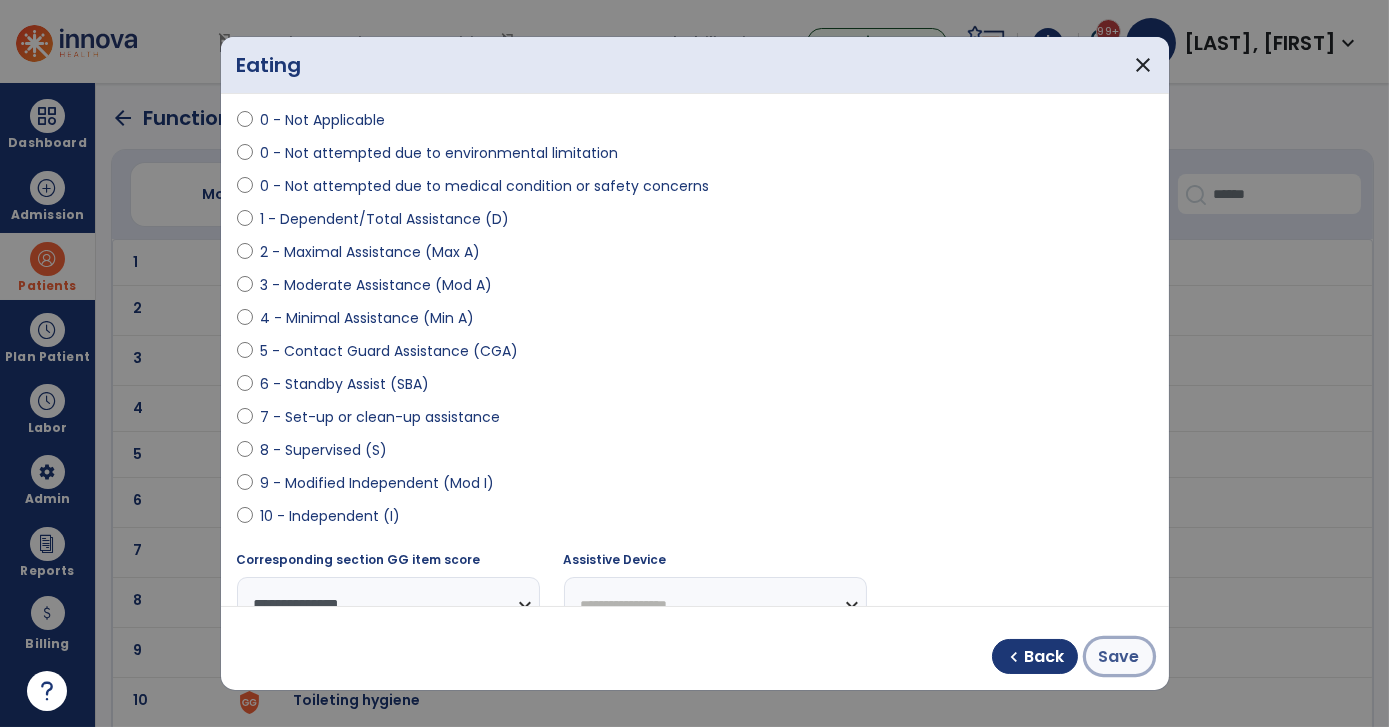 click on "Save" at bounding box center (1119, 657) 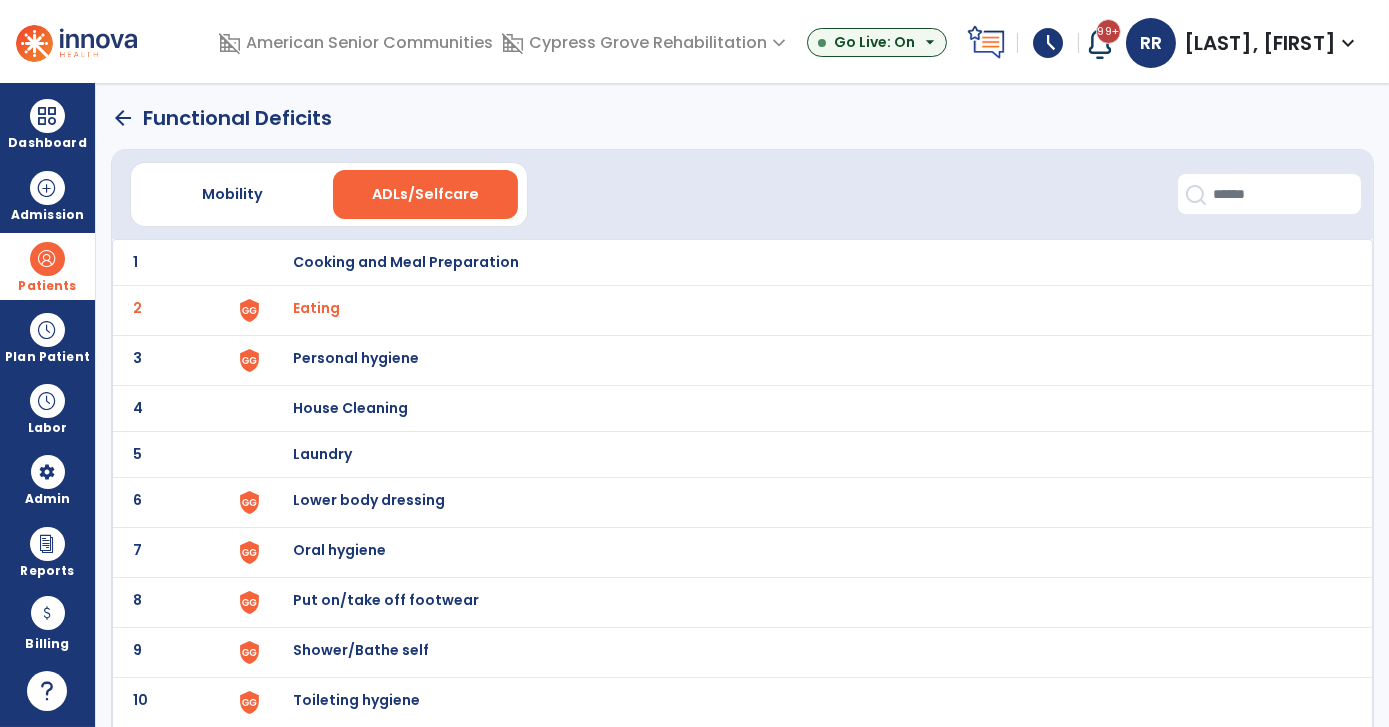 click on "Cooking and Meal Preparation" at bounding box center [407, 262] 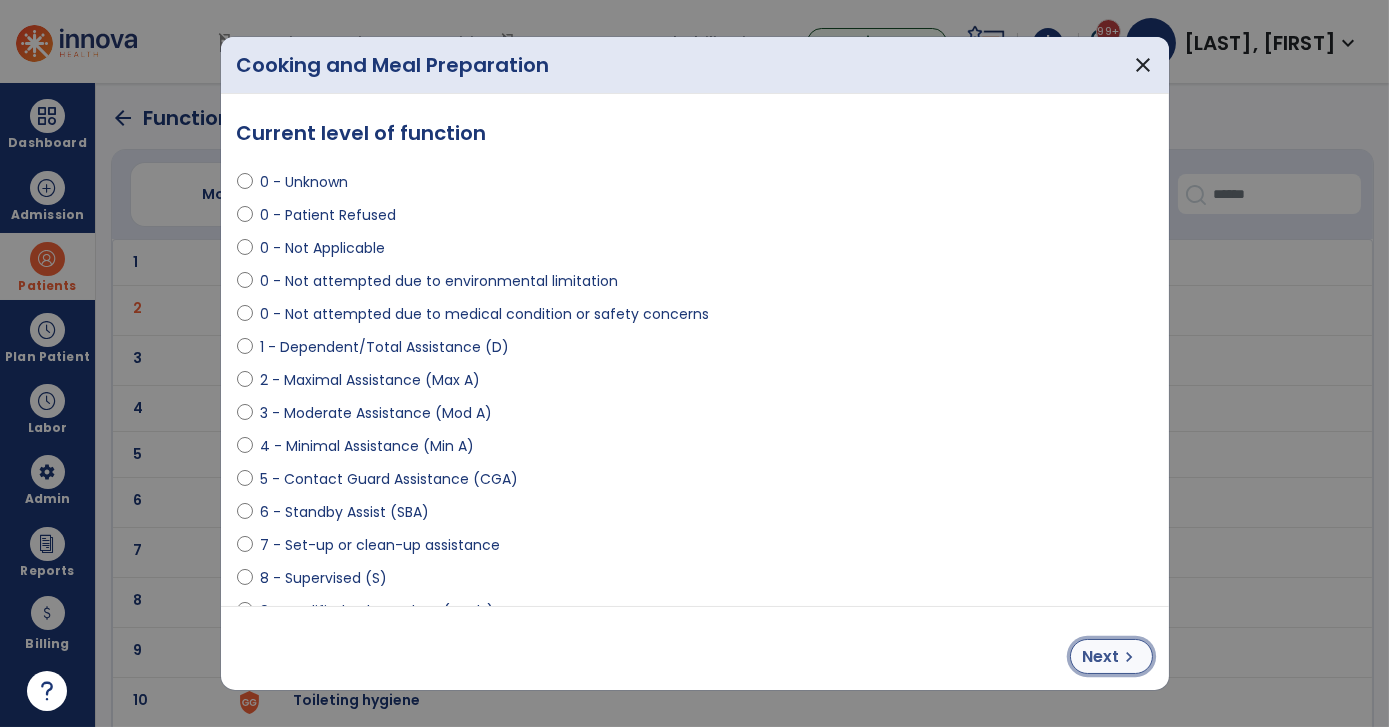 click on "chevron_right" at bounding box center (1130, 657) 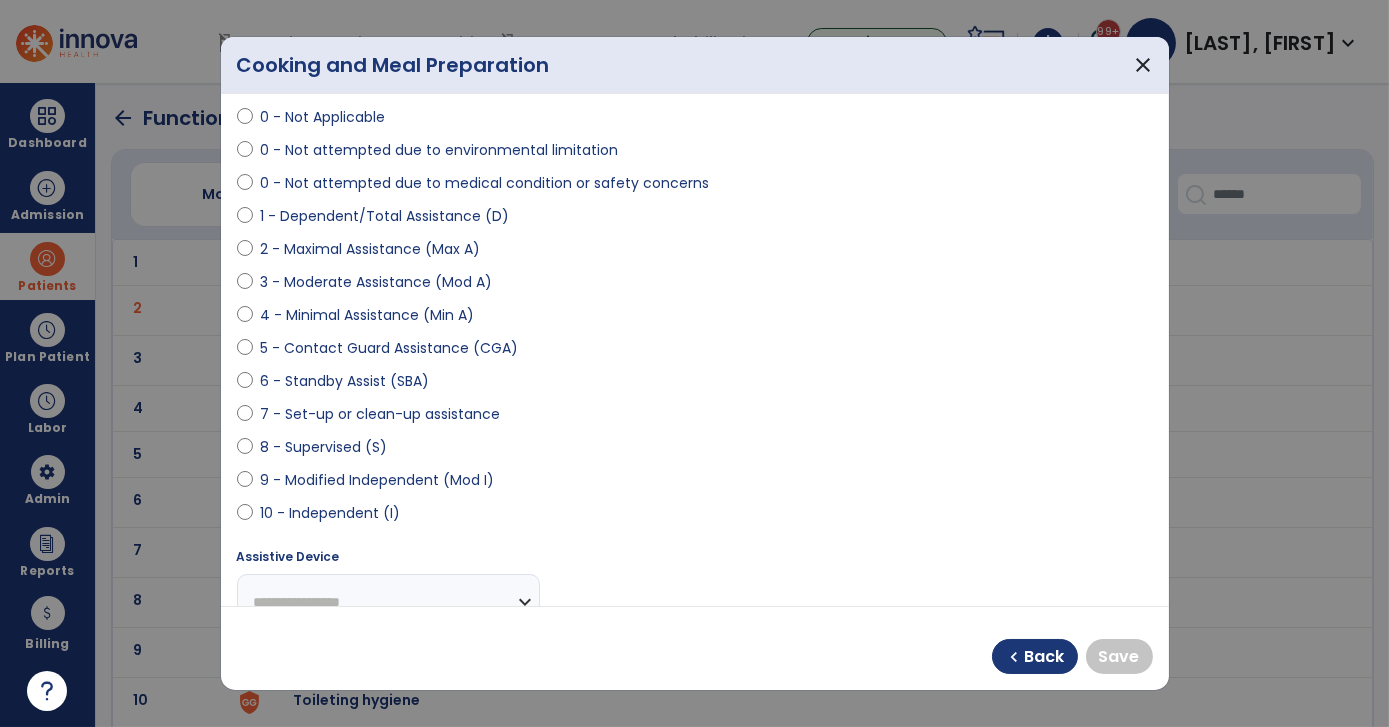 scroll, scrollTop: 138, scrollLeft: 0, axis: vertical 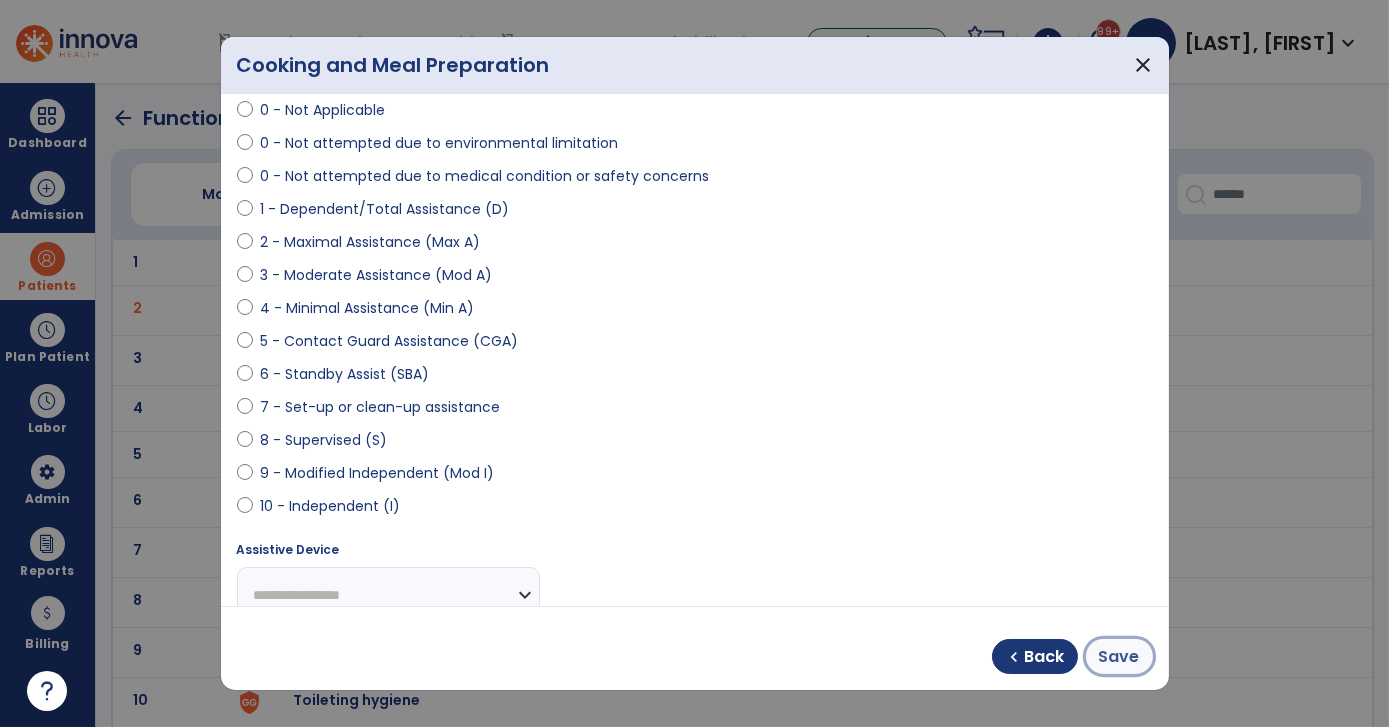 click on "Save" at bounding box center [1119, 657] 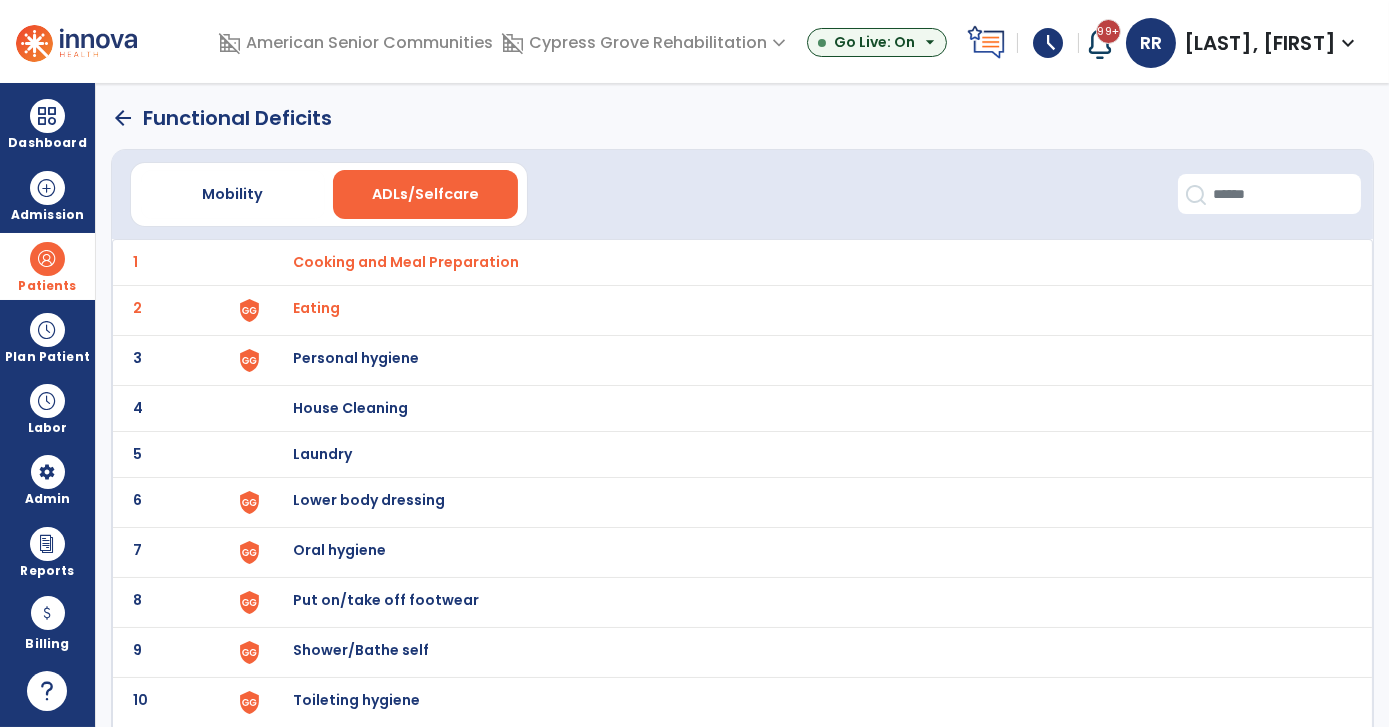 click on "Lower body dressing" at bounding box center [407, 262] 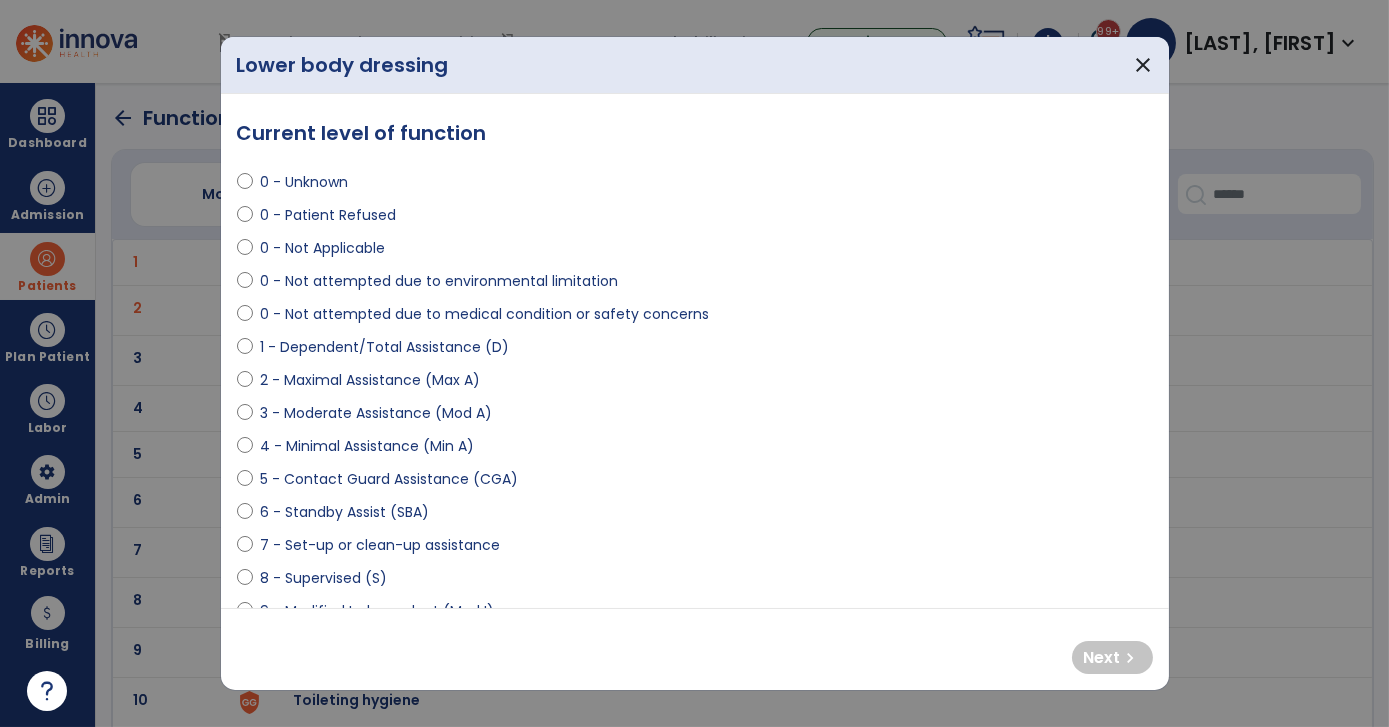 select on "**********" 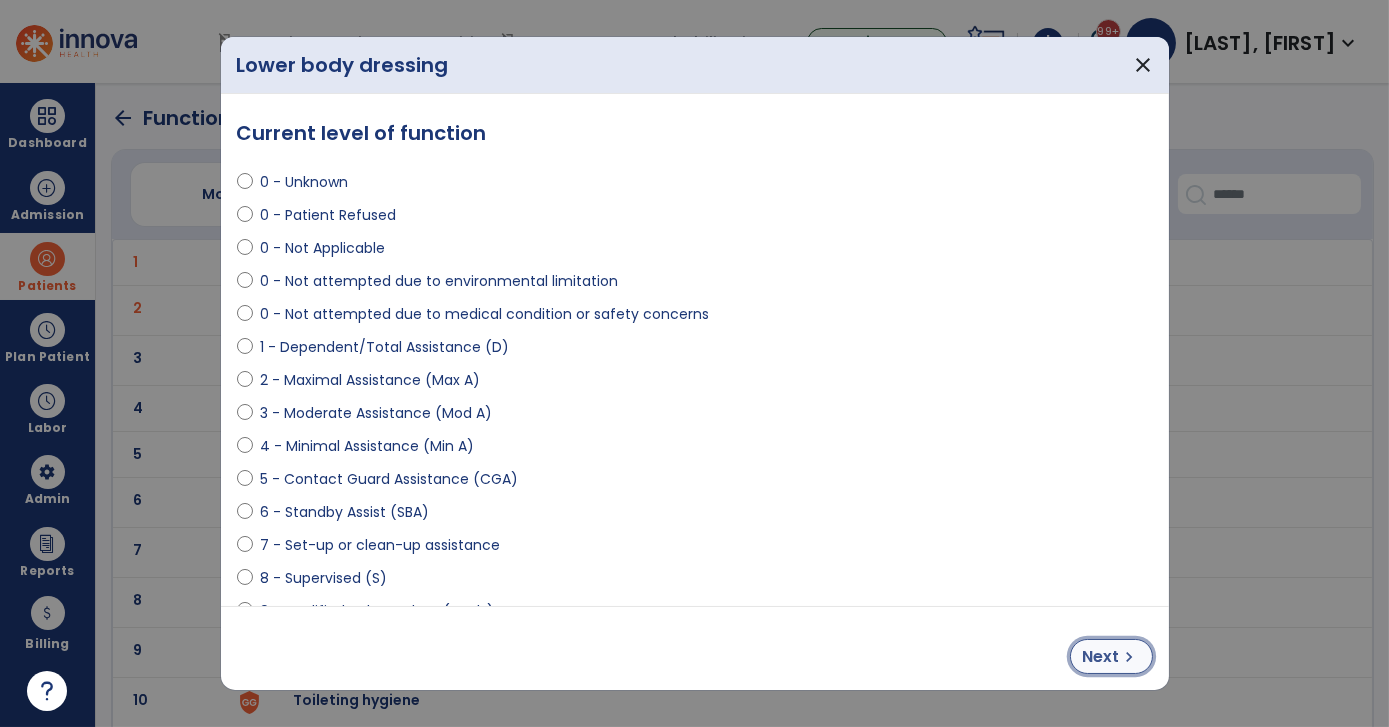 click on "chevron_right" at bounding box center [1130, 657] 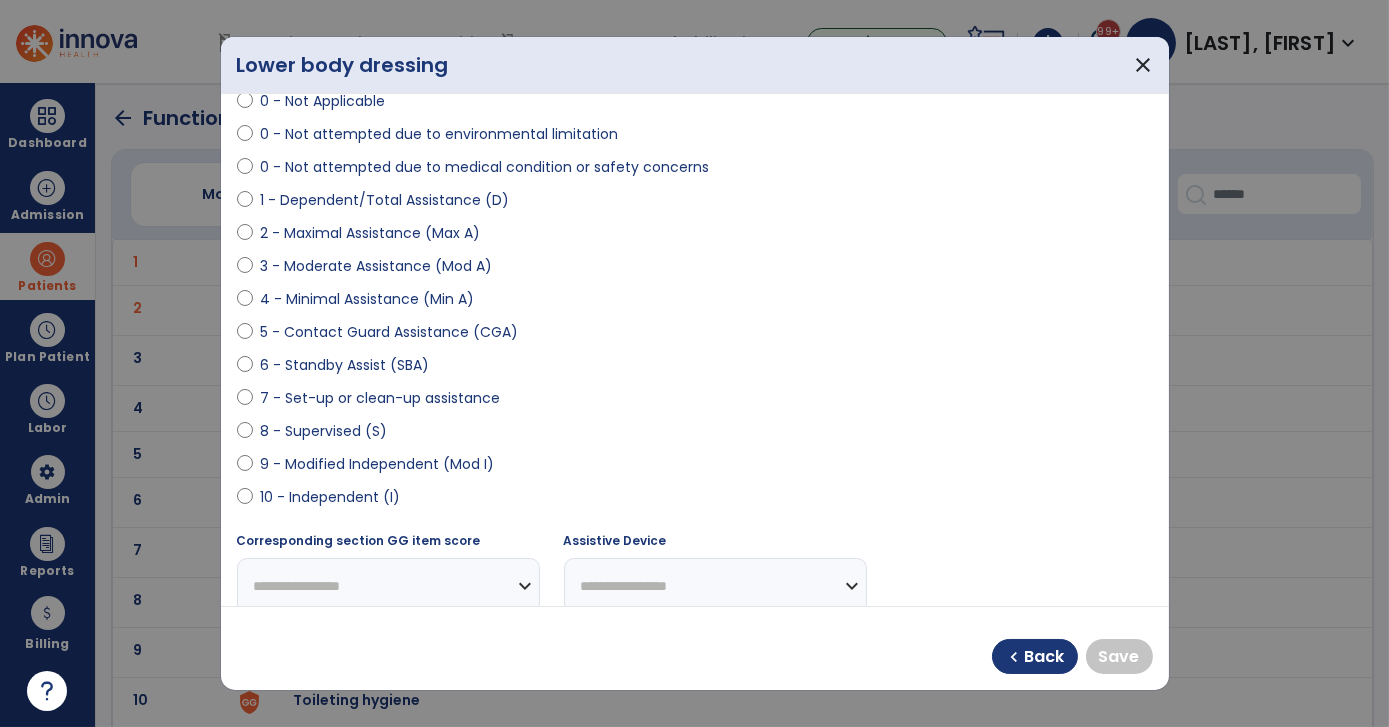 scroll, scrollTop: 150, scrollLeft: 0, axis: vertical 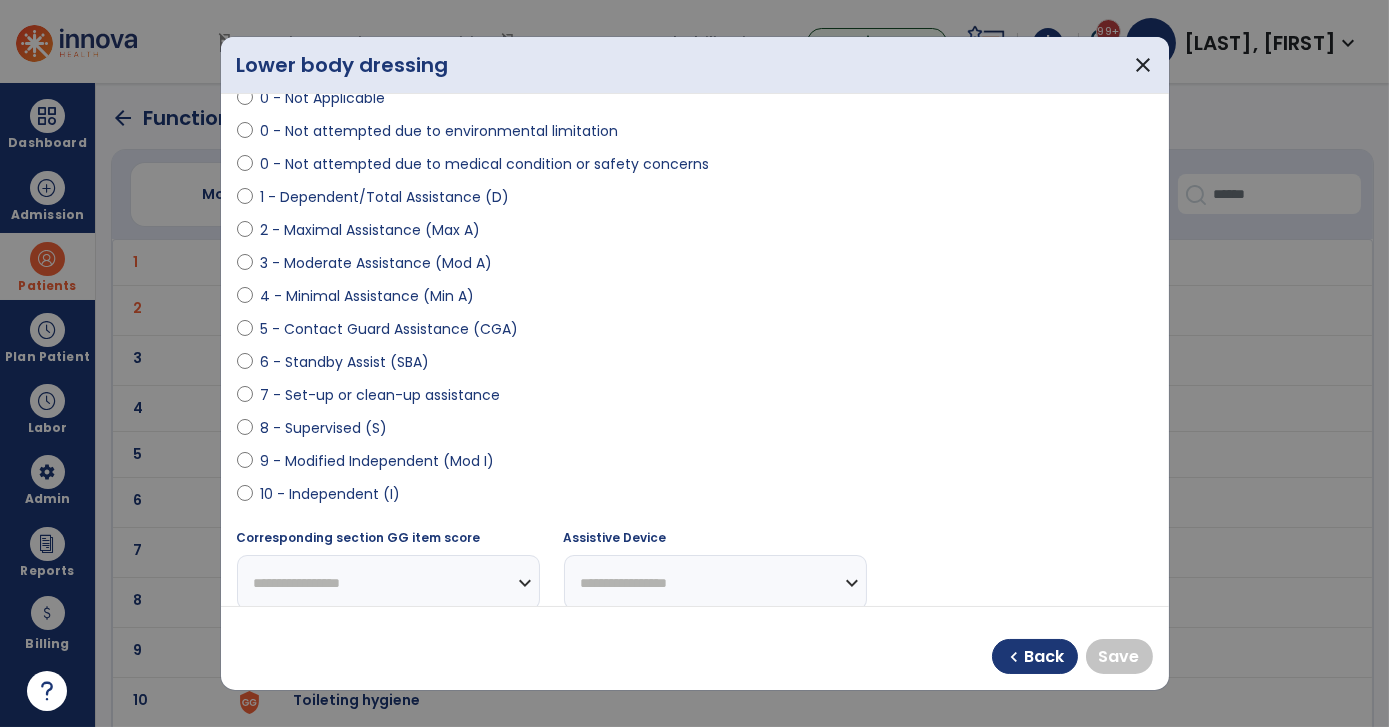 select on "**********" 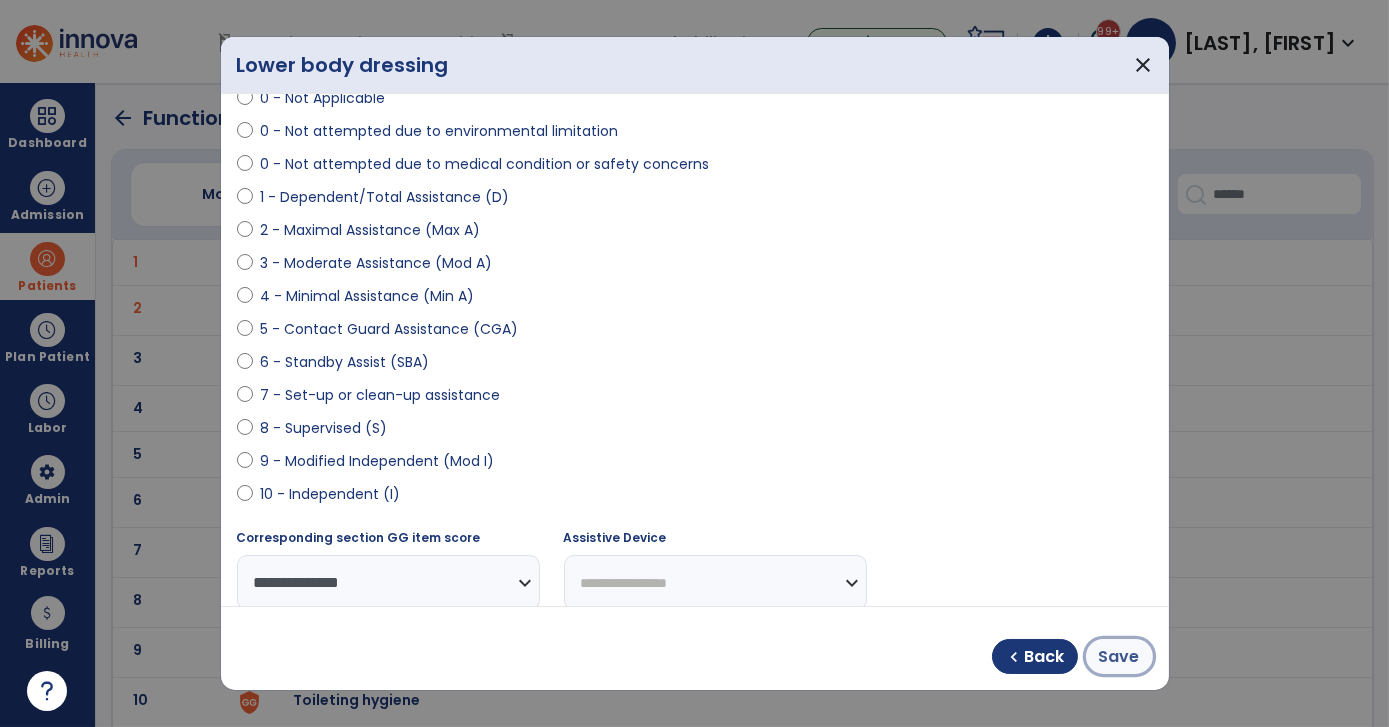 click on "Save" at bounding box center (1119, 657) 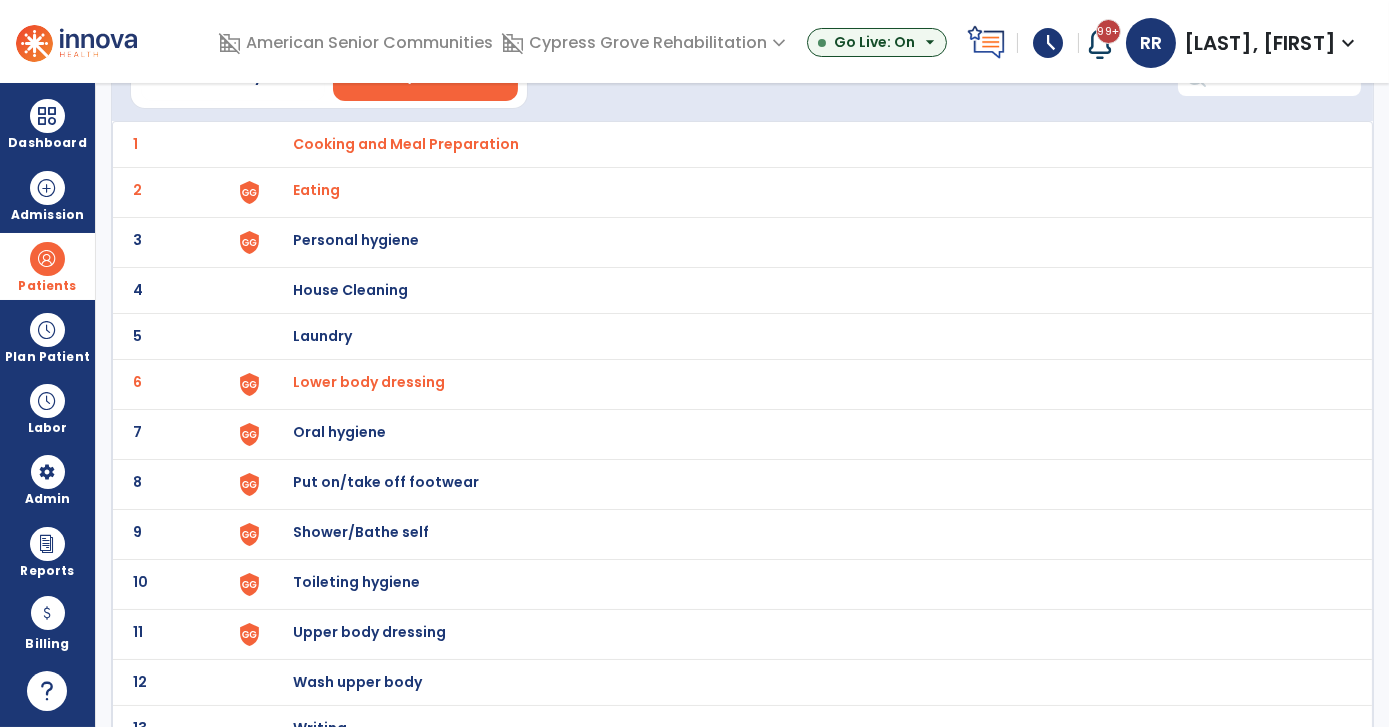 scroll, scrollTop: 138, scrollLeft: 0, axis: vertical 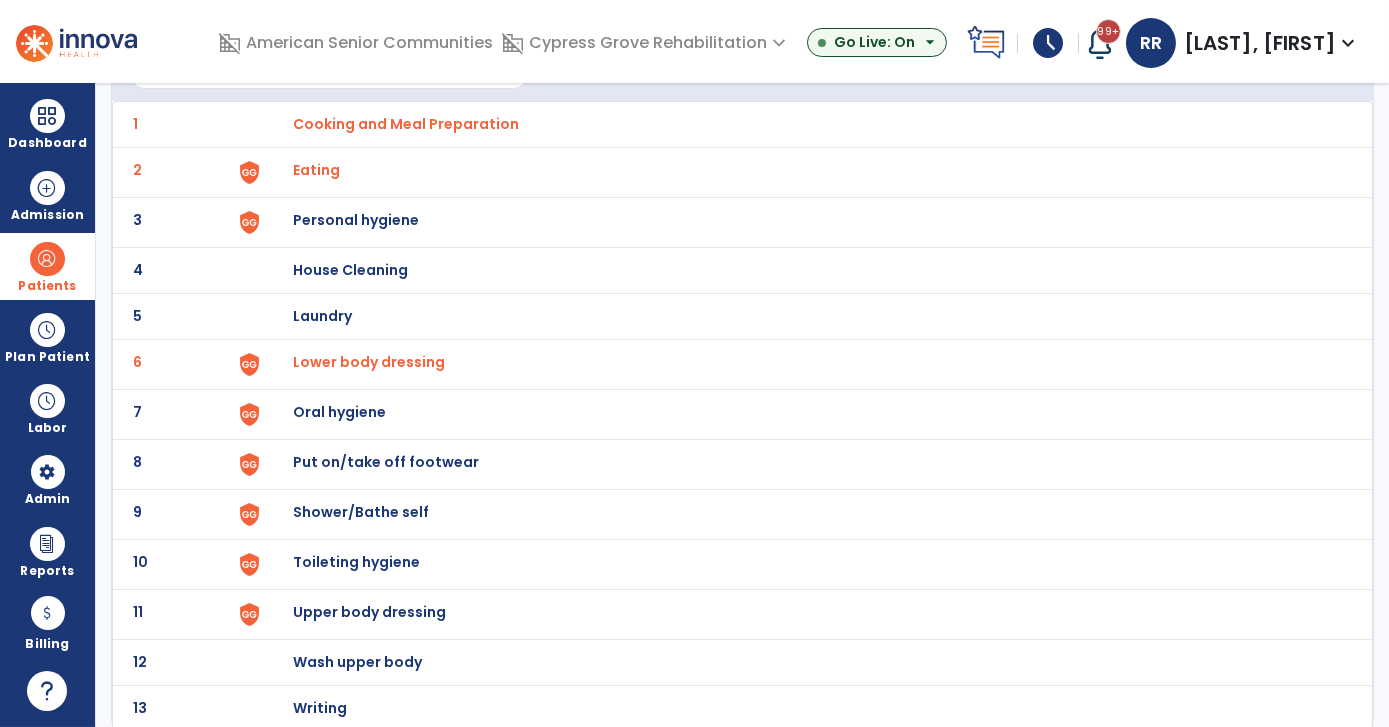 click on "Toileting hygiene" at bounding box center [407, 124] 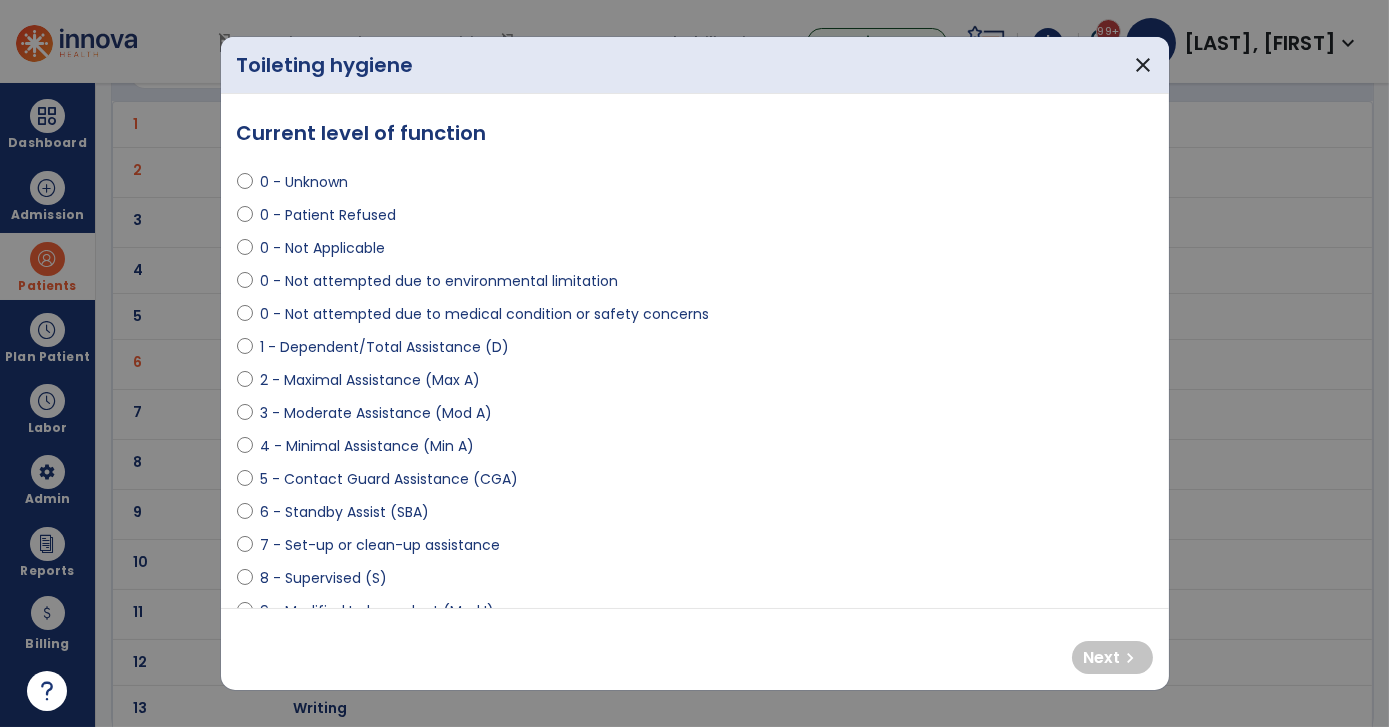 select on "**********" 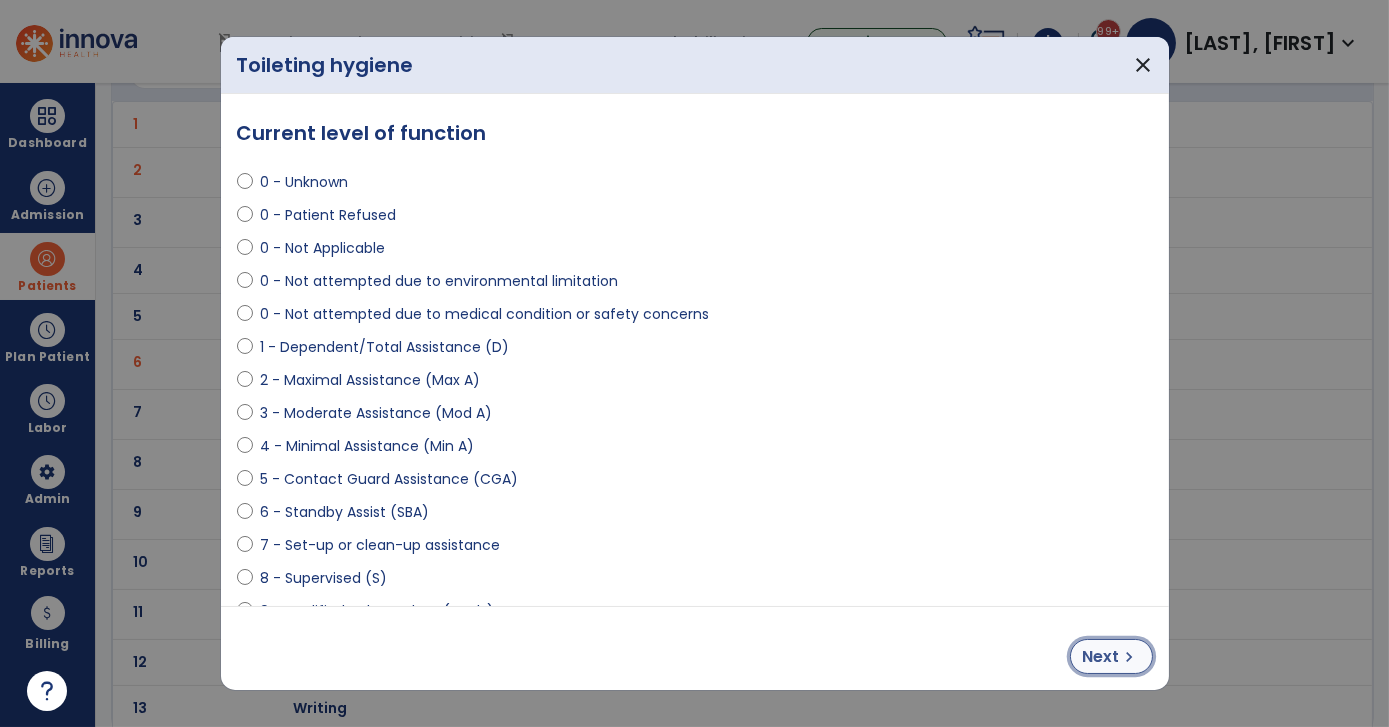 click on "chevron_right" at bounding box center [1130, 657] 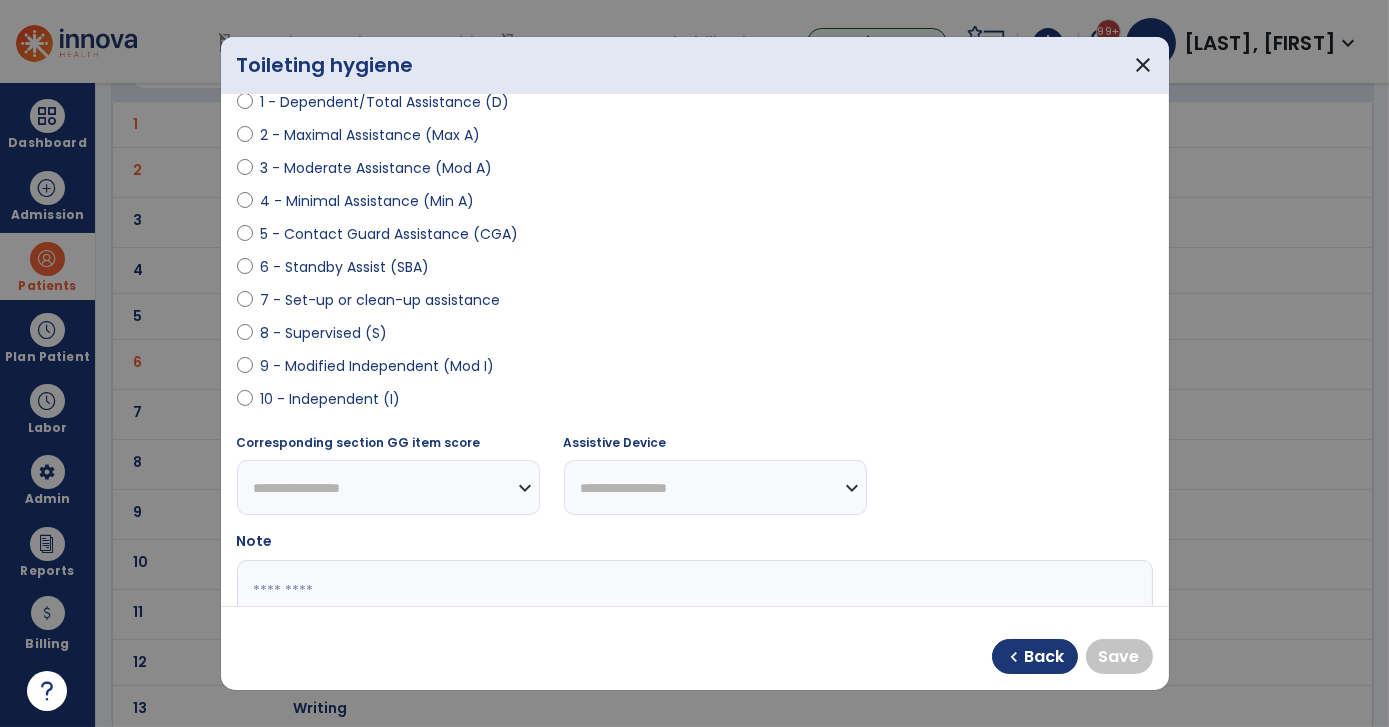 scroll, scrollTop: 248, scrollLeft: 0, axis: vertical 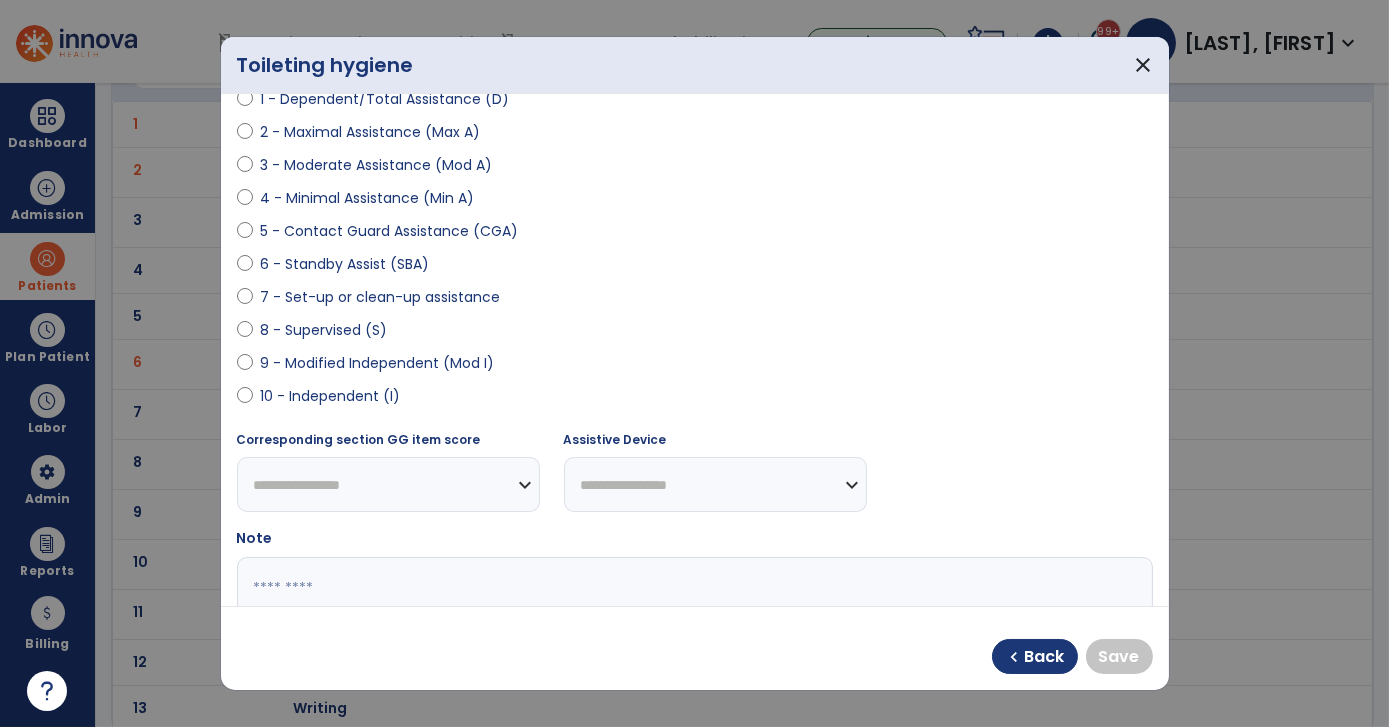 select on "**********" 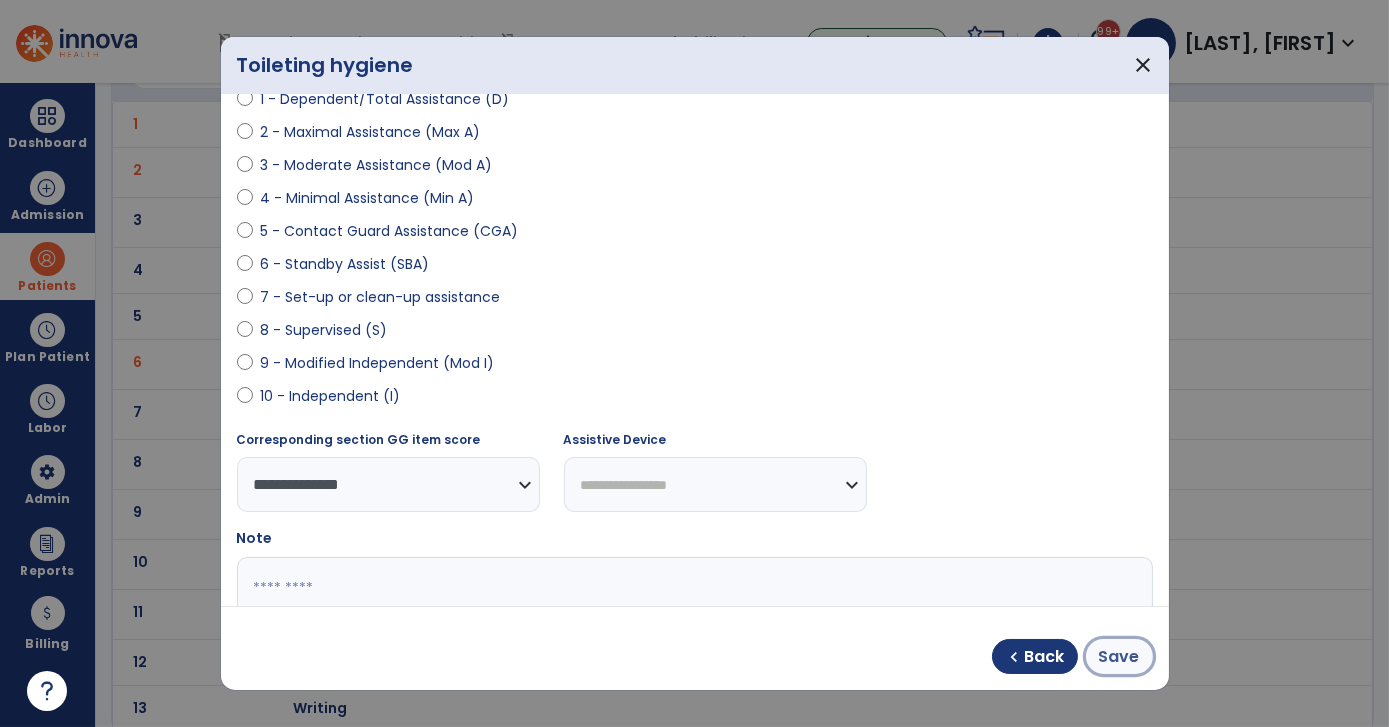 click on "Save" at bounding box center [1119, 657] 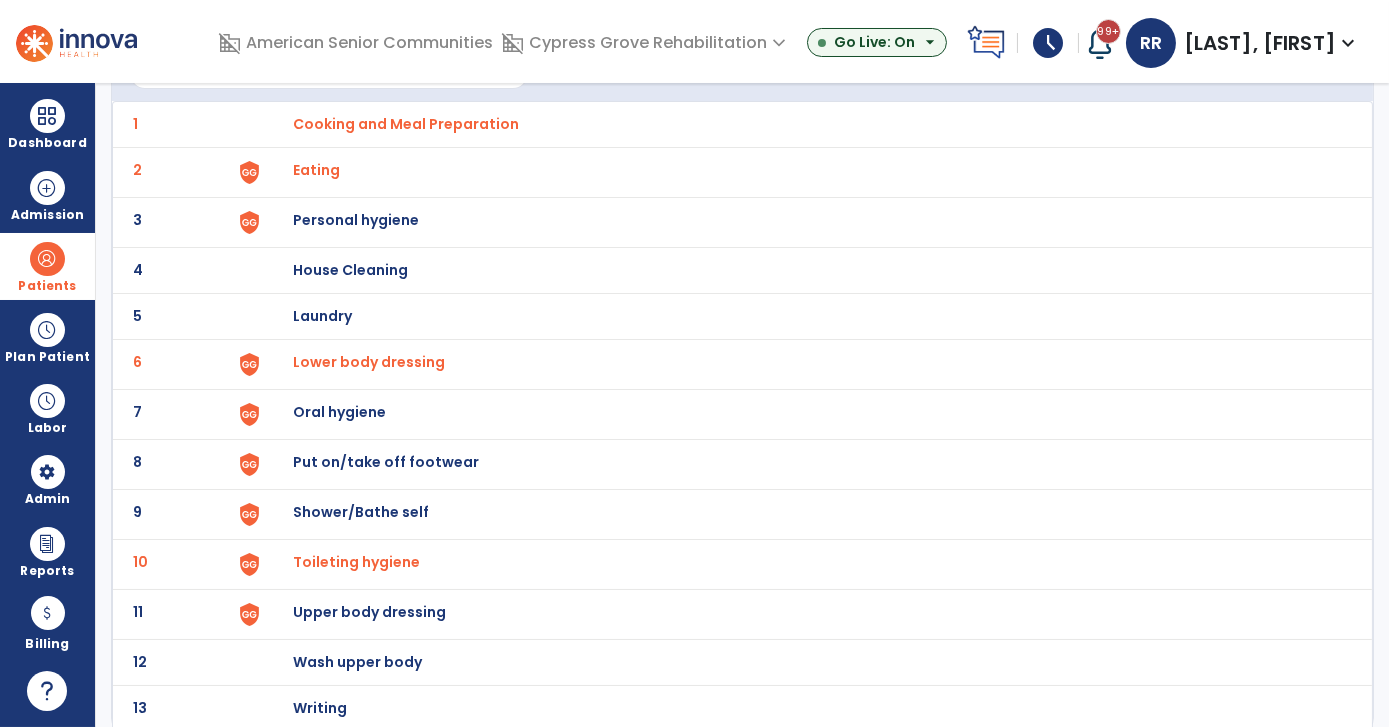 click on "Toileting hygiene" at bounding box center (407, 124) 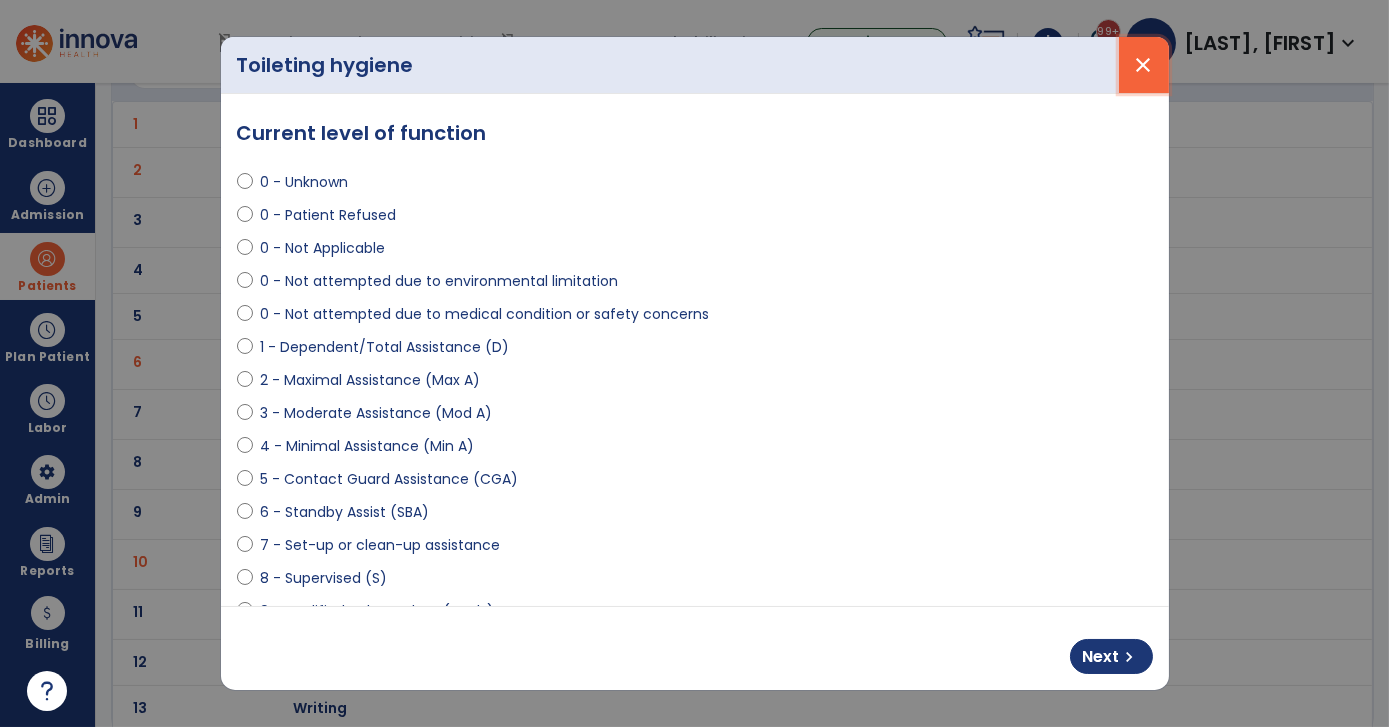 click on "close" at bounding box center [1144, 65] 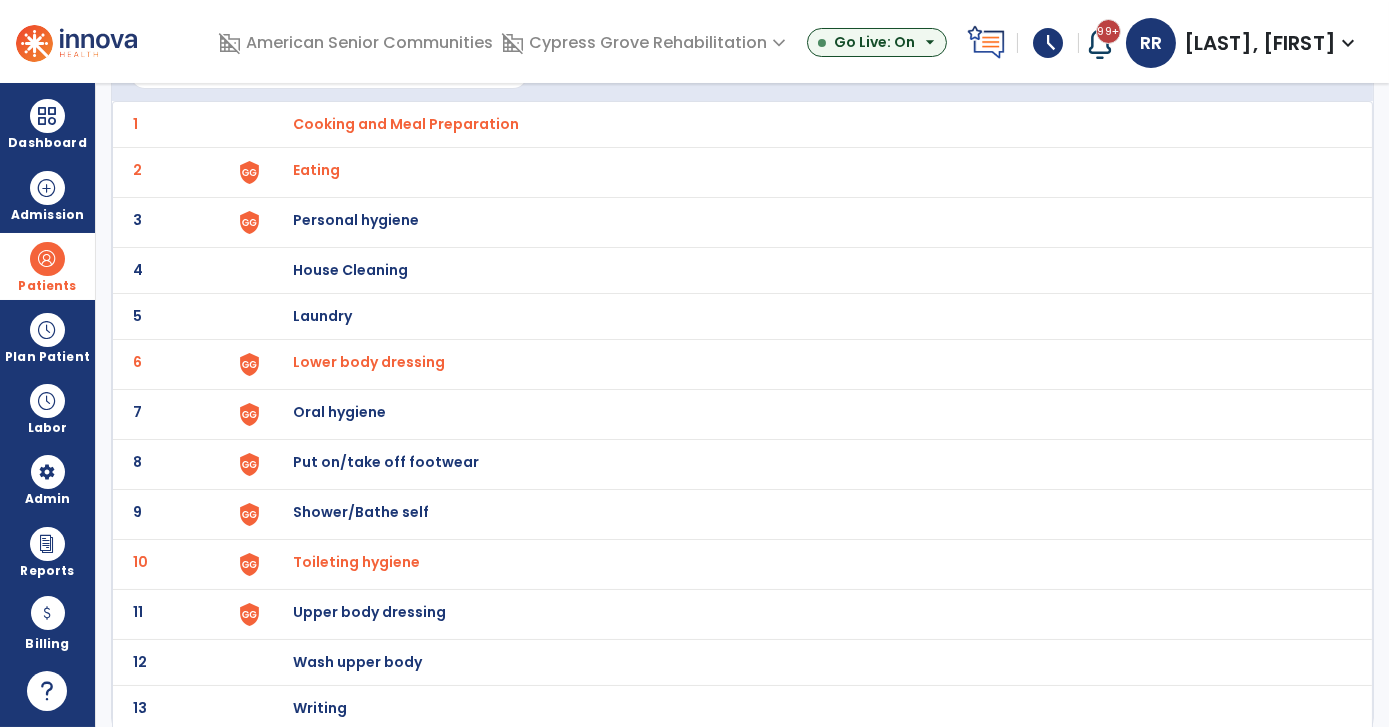 click on "Lower body dressing" at bounding box center [407, 124] 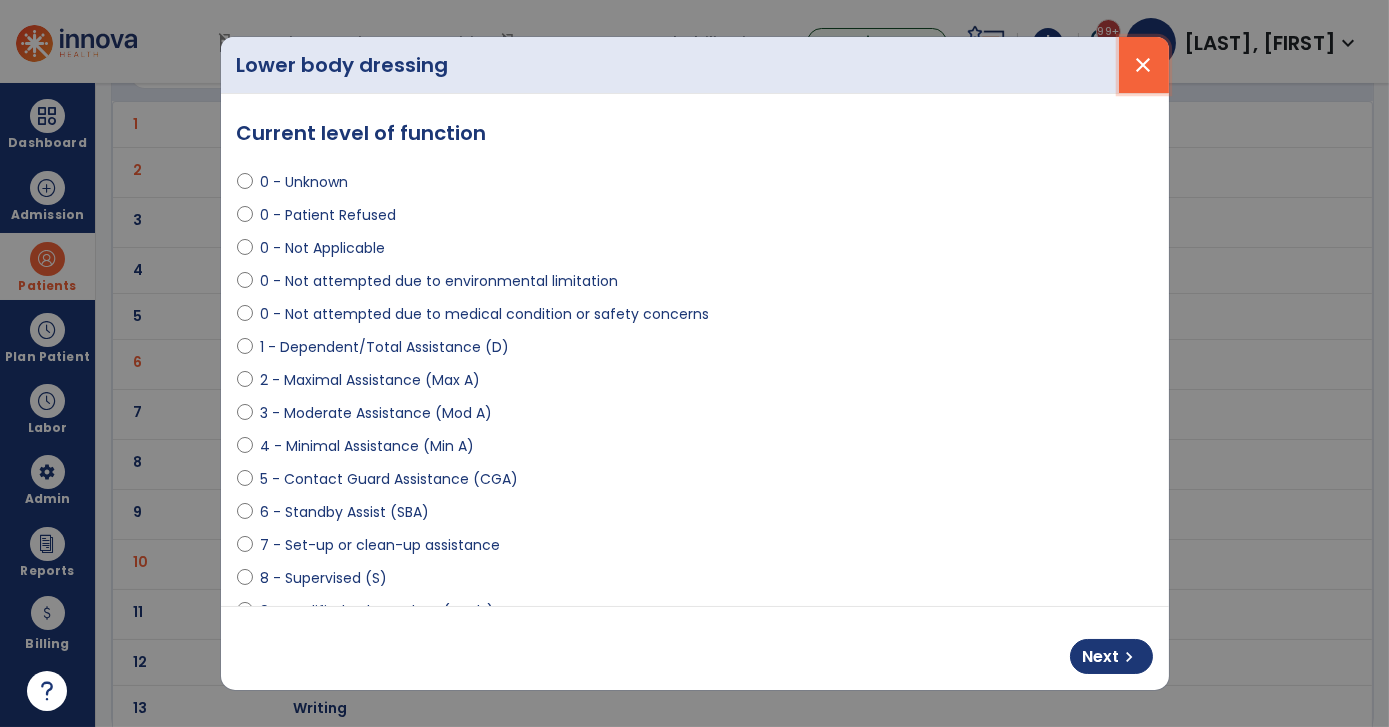 click on "close" at bounding box center (1144, 65) 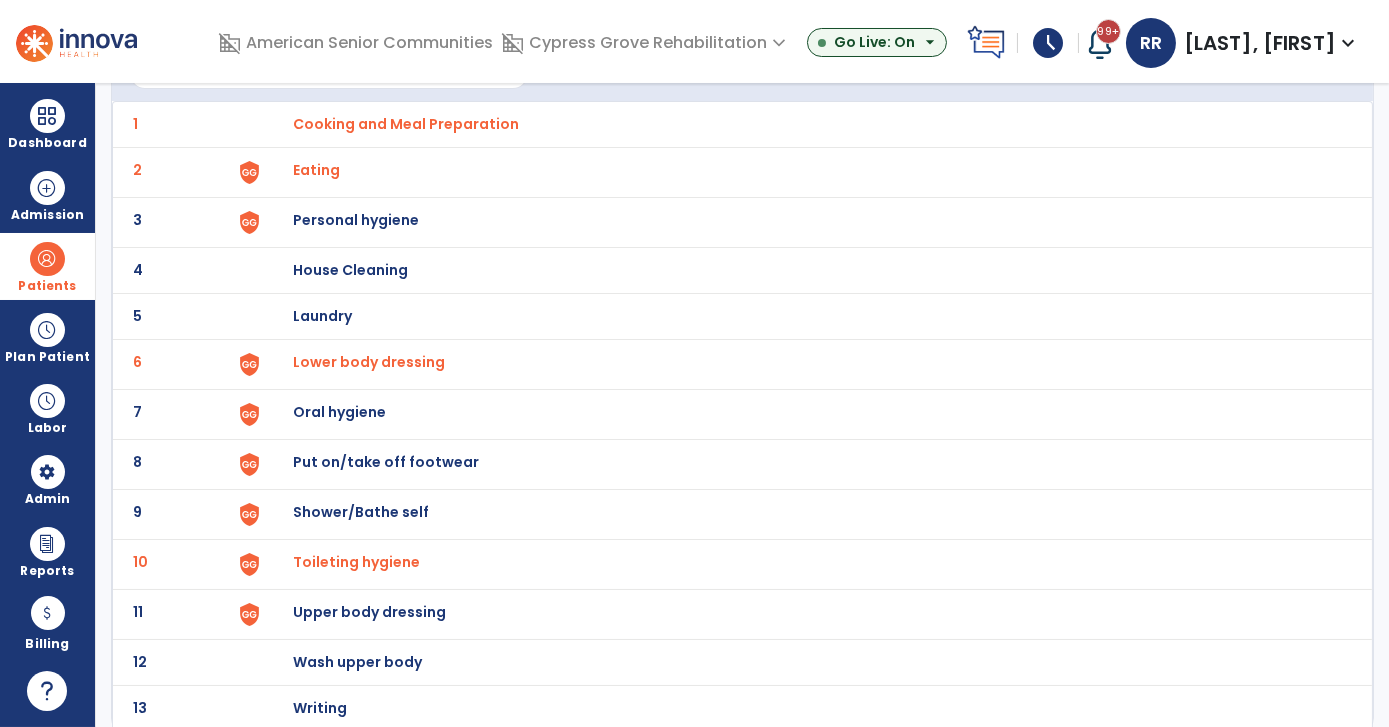 click on "Upper body dressing" at bounding box center (407, 124) 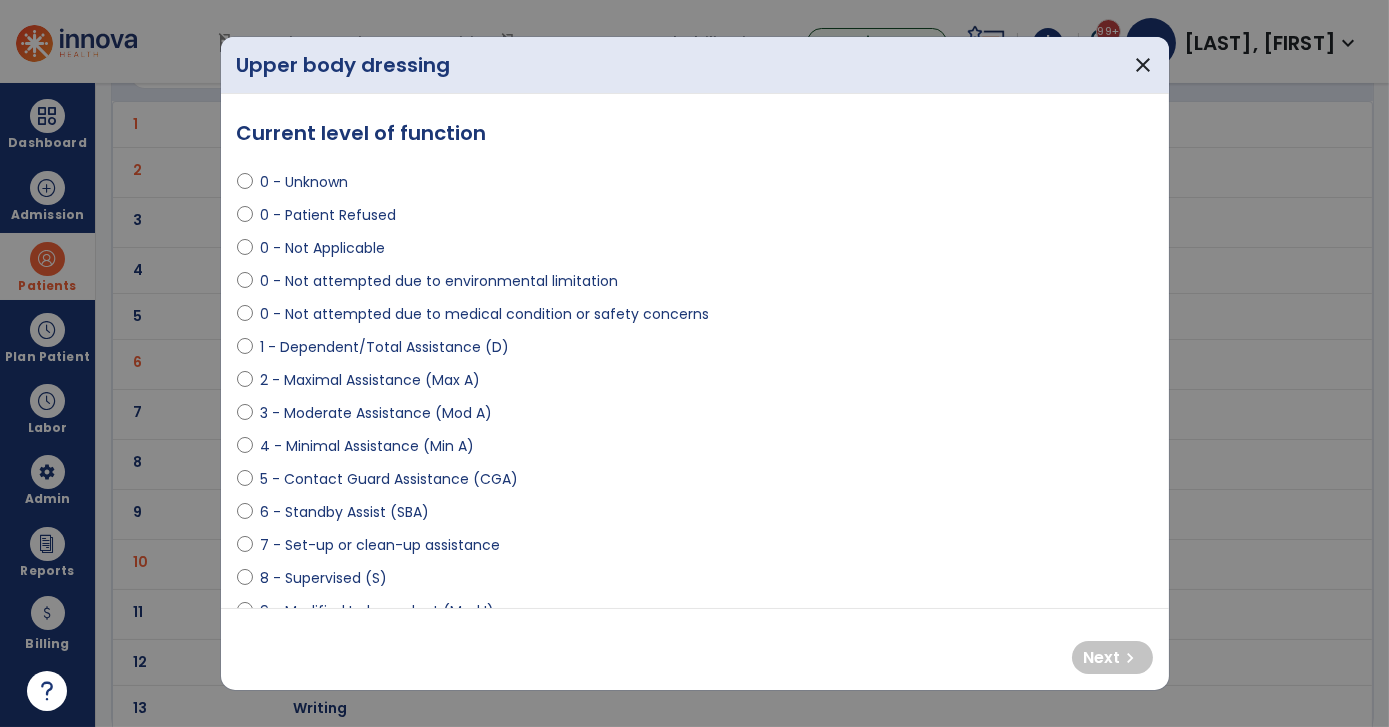 select on "**********" 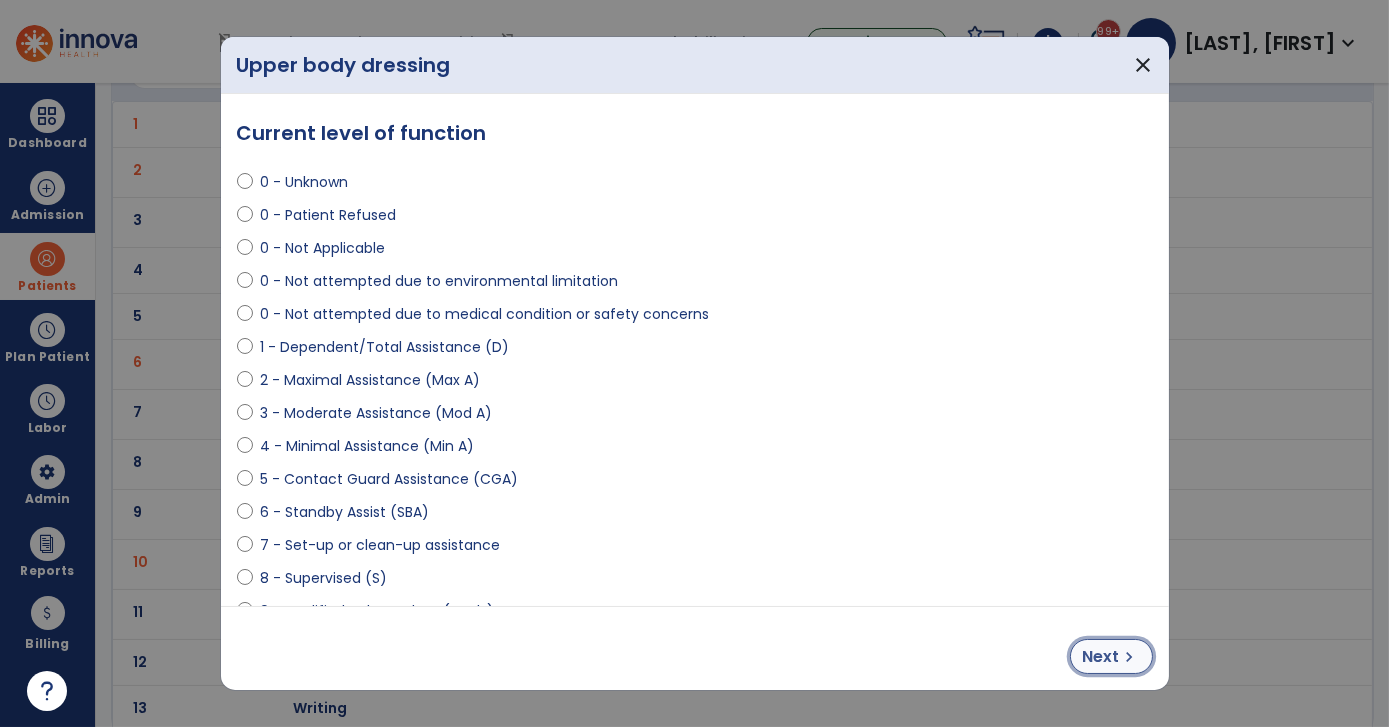click on "Next" at bounding box center [1101, 657] 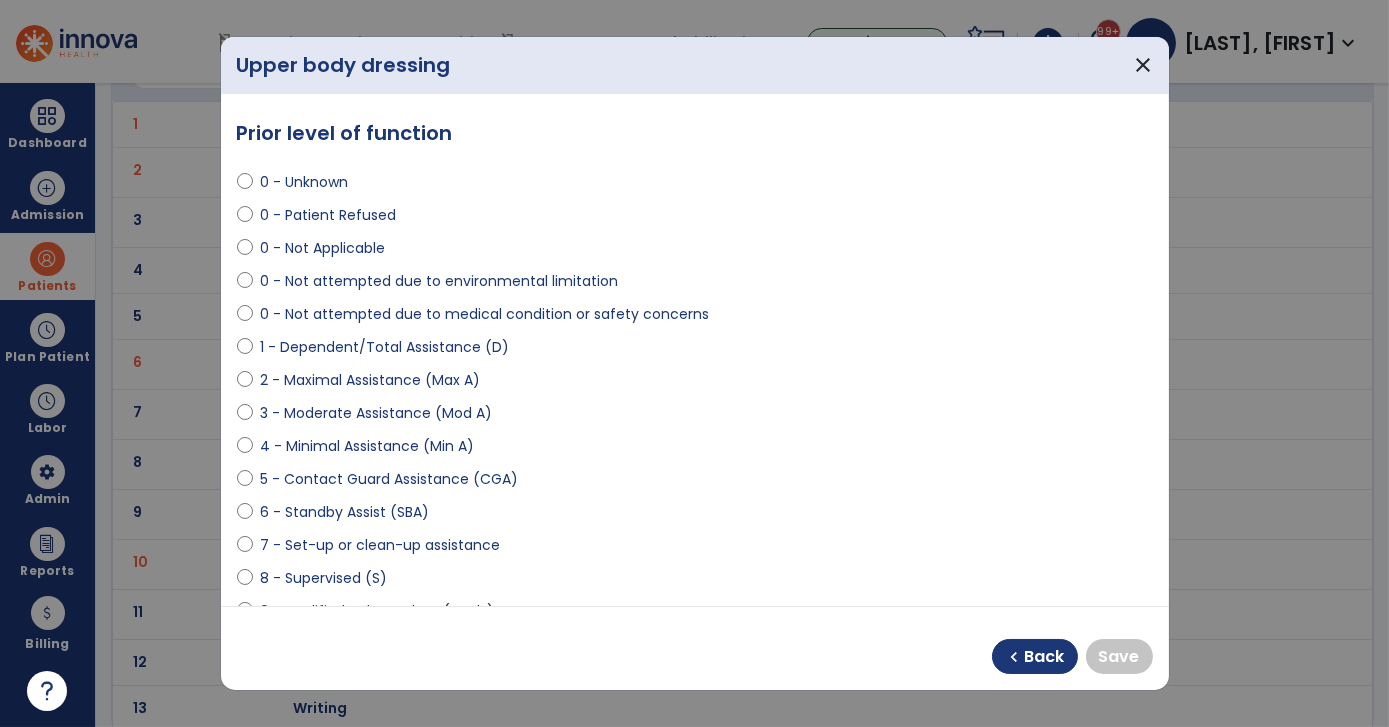 scroll, scrollTop: 230, scrollLeft: 0, axis: vertical 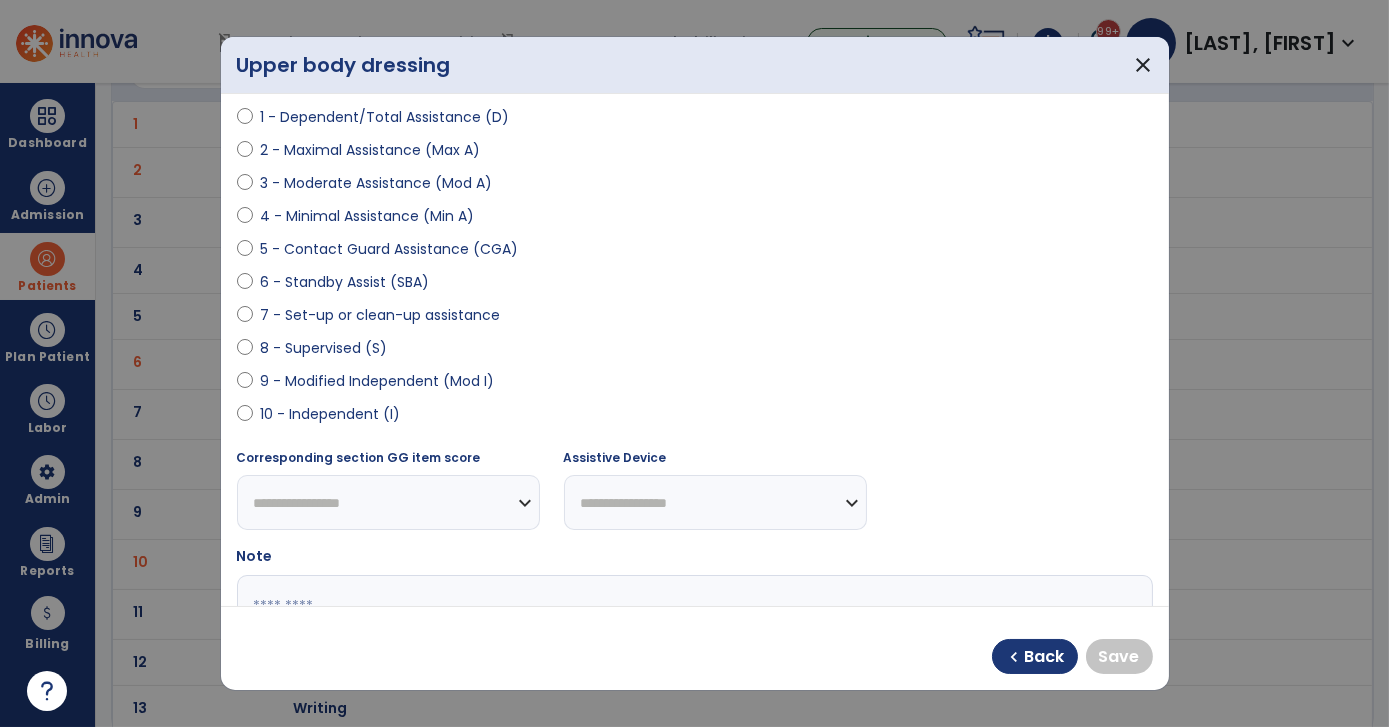 click on "10 - Independent (I)" at bounding box center (331, 414) 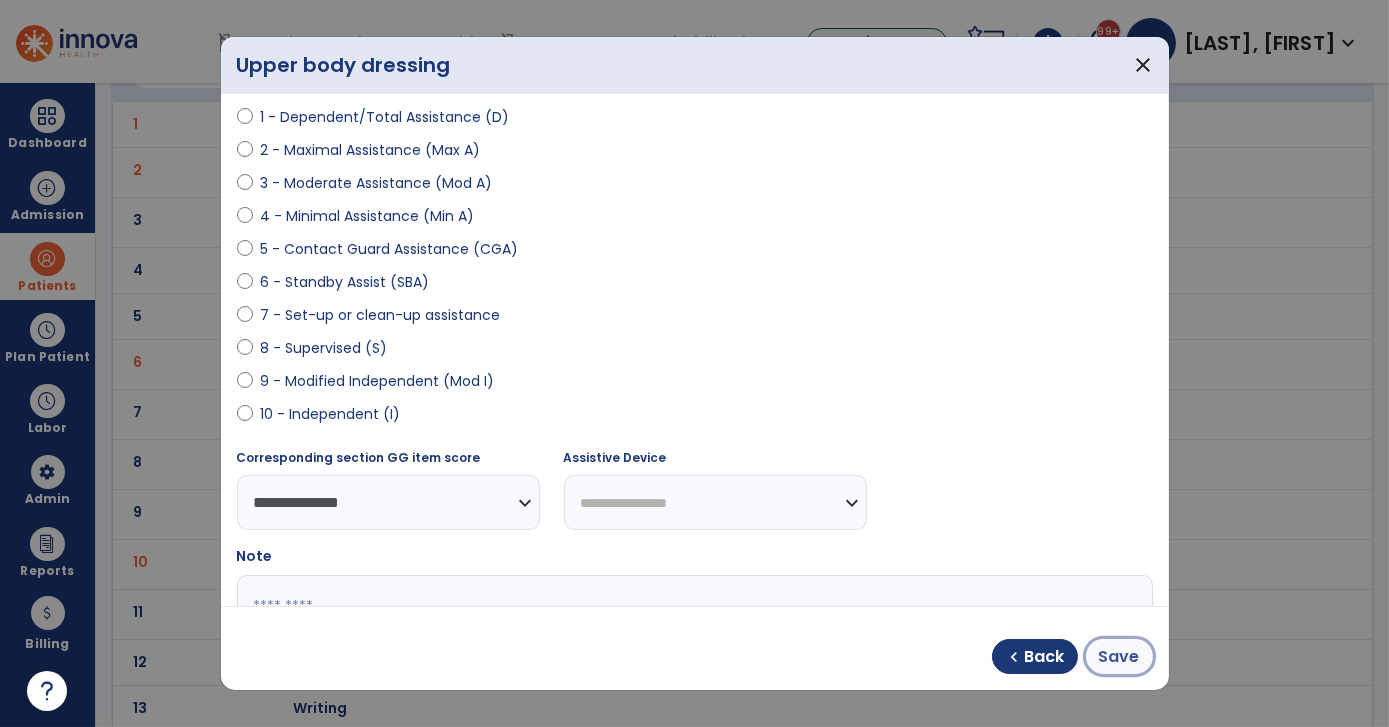 click on "Save" at bounding box center (1119, 656) 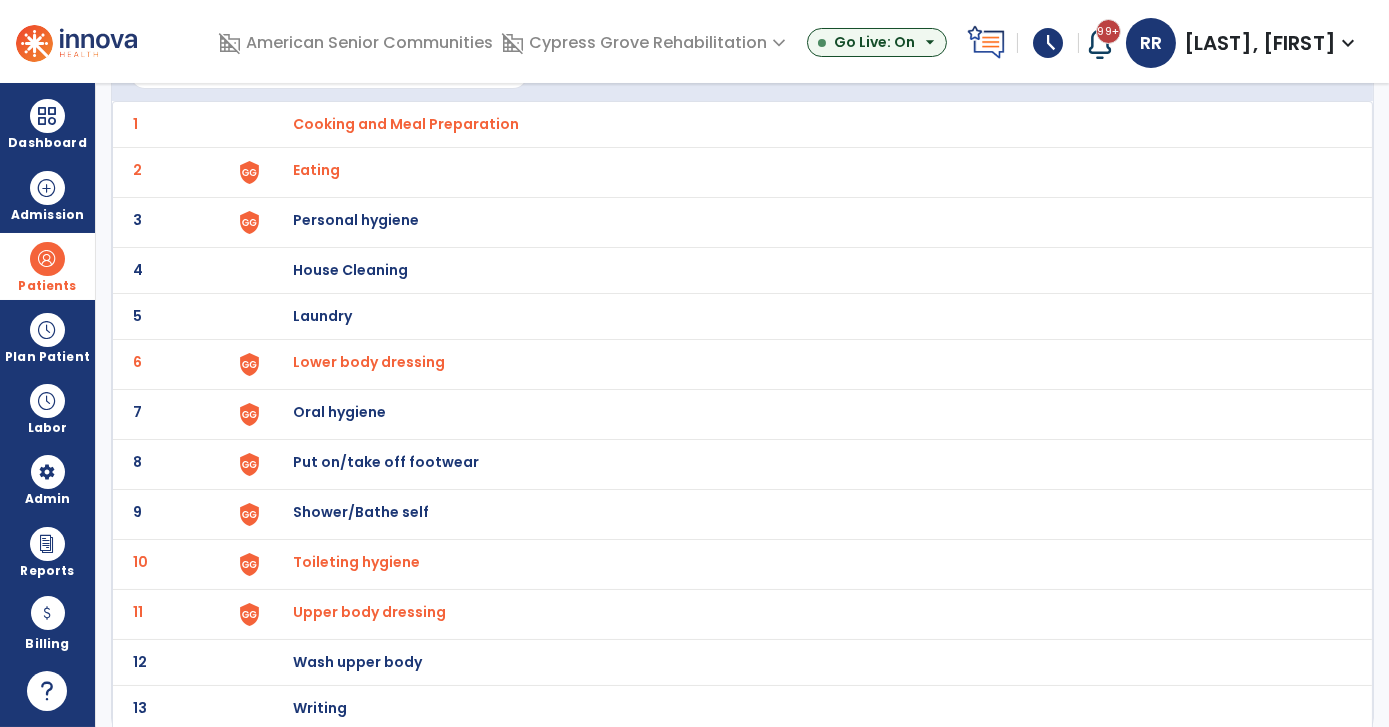 scroll, scrollTop: 138, scrollLeft: 0, axis: vertical 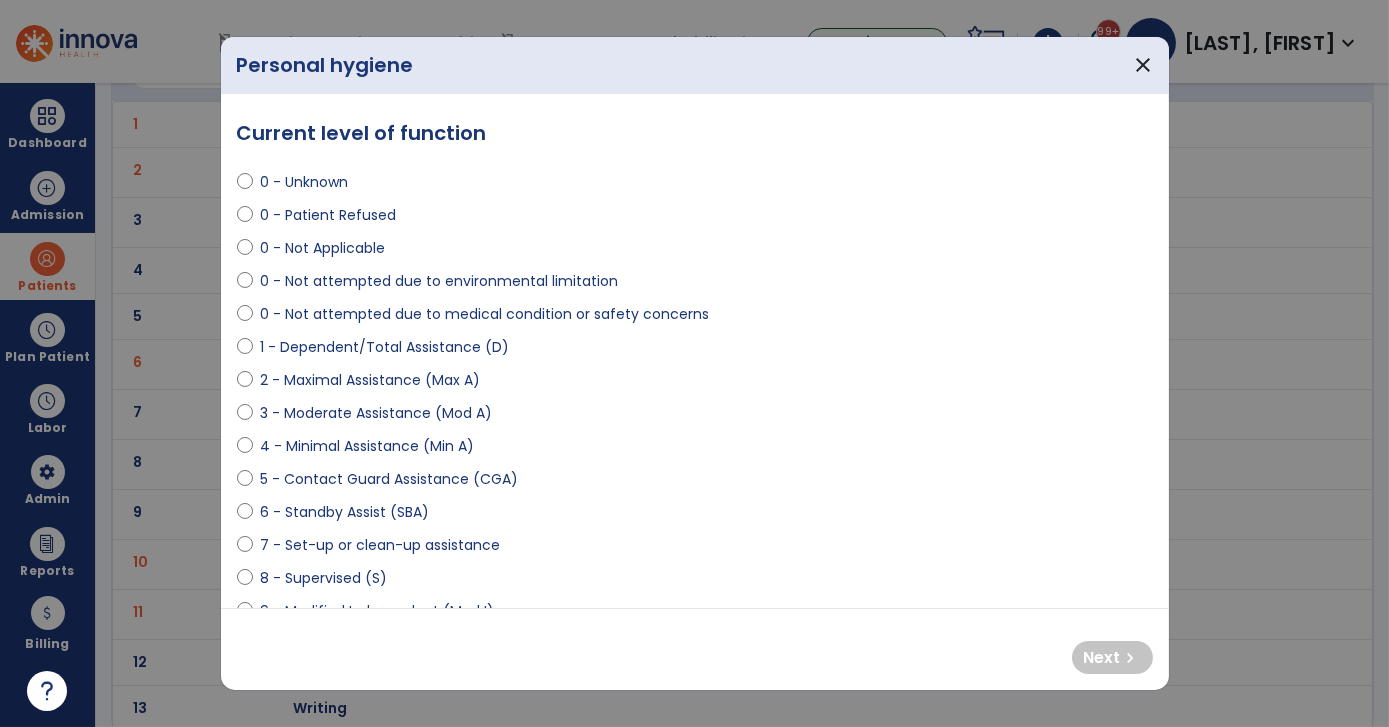 select on "**********" 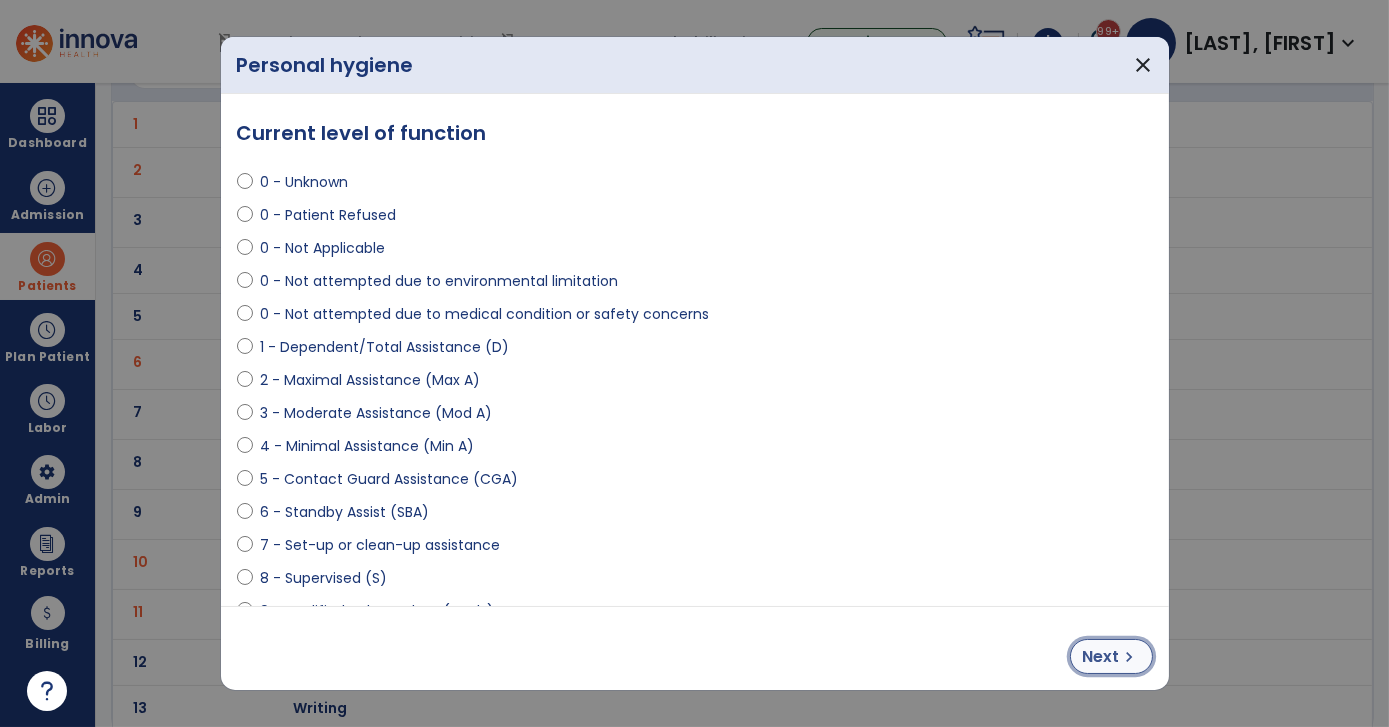 click on "chevron_right" at bounding box center (1130, 657) 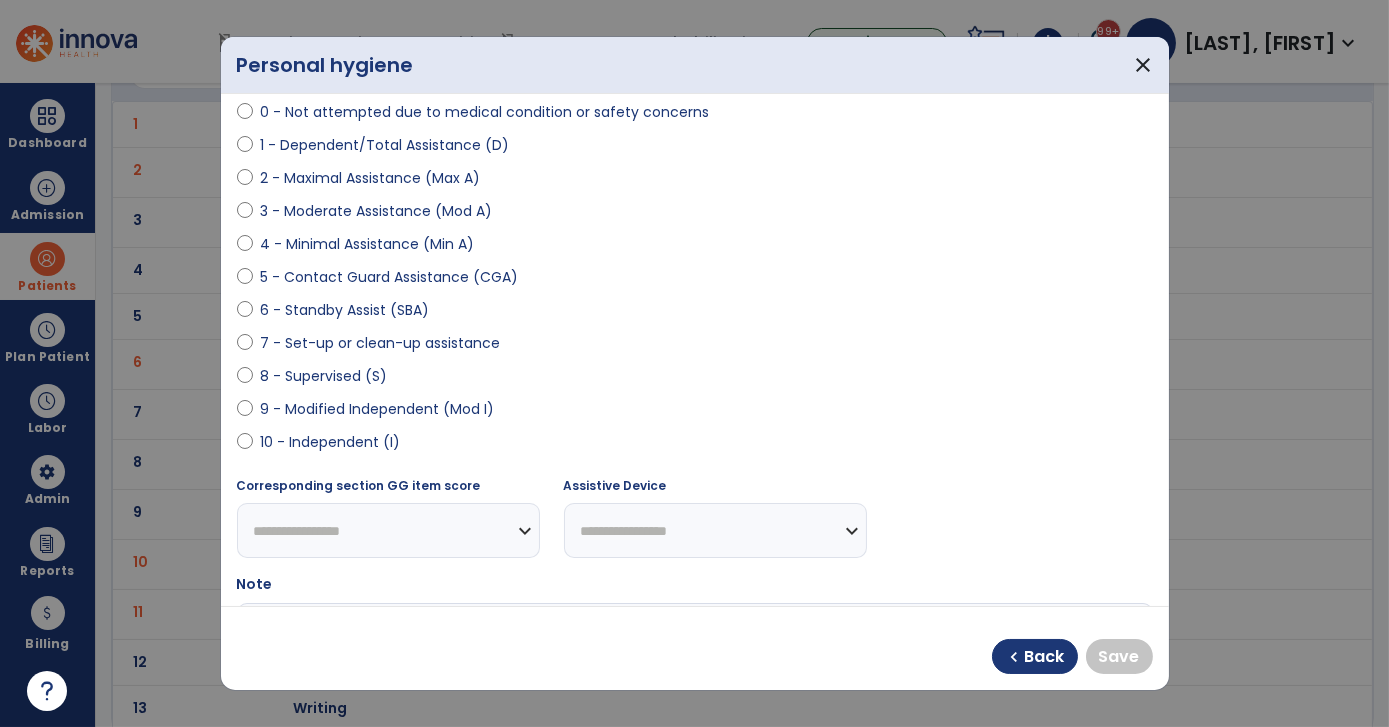 scroll, scrollTop: 208, scrollLeft: 0, axis: vertical 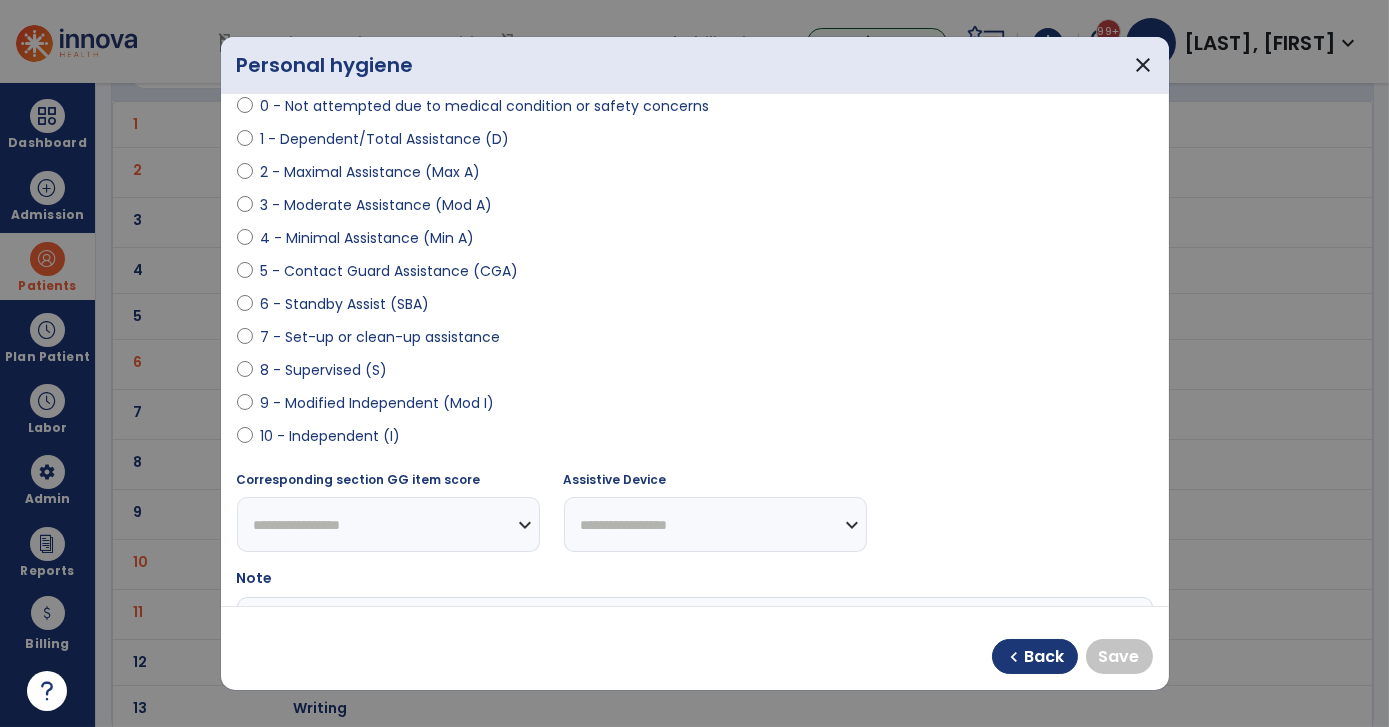 select on "**********" 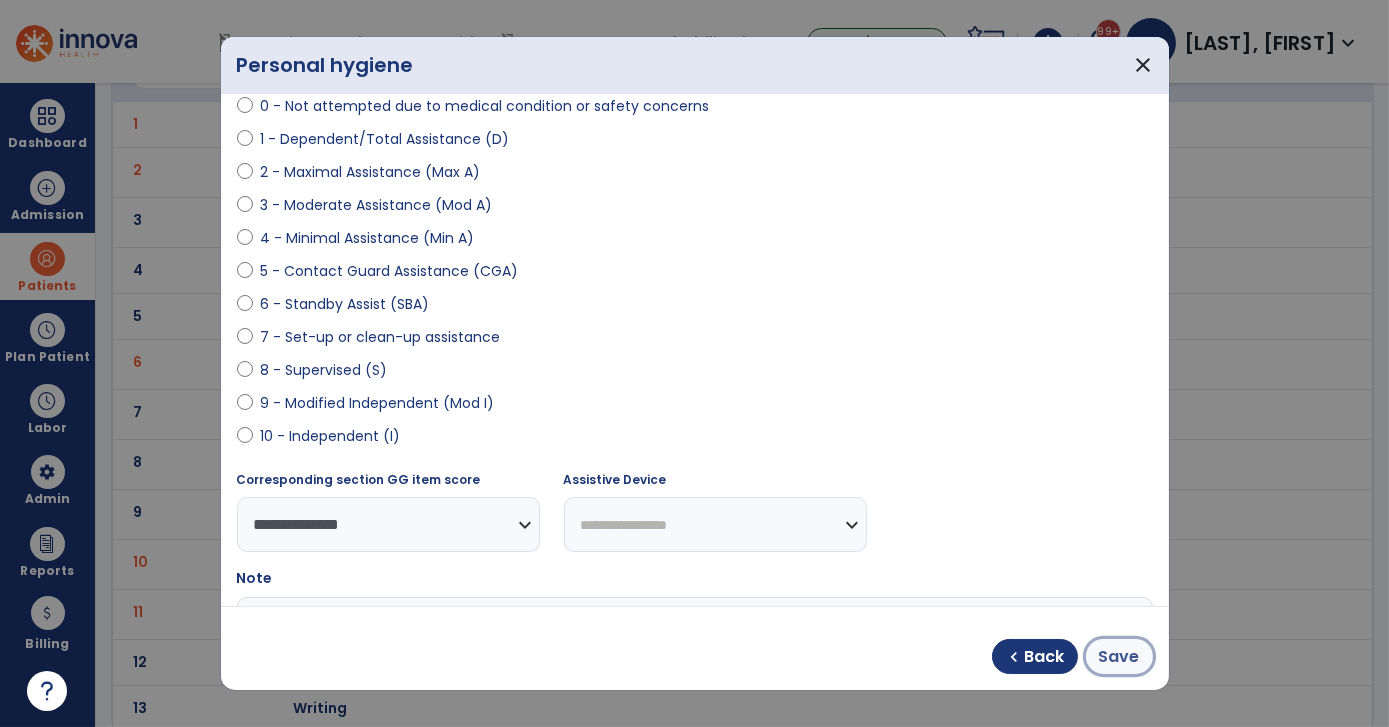 click on "Save" at bounding box center (1119, 657) 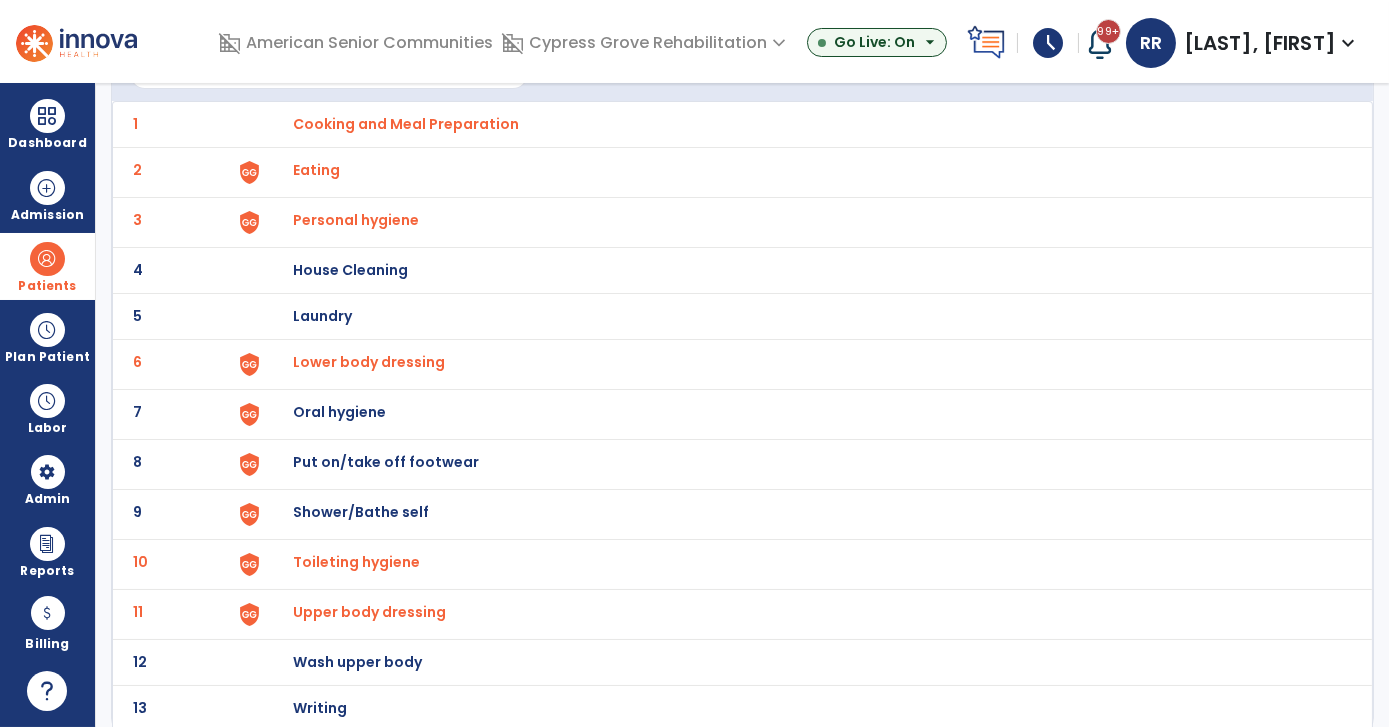 scroll, scrollTop: 138, scrollLeft: 0, axis: vertical 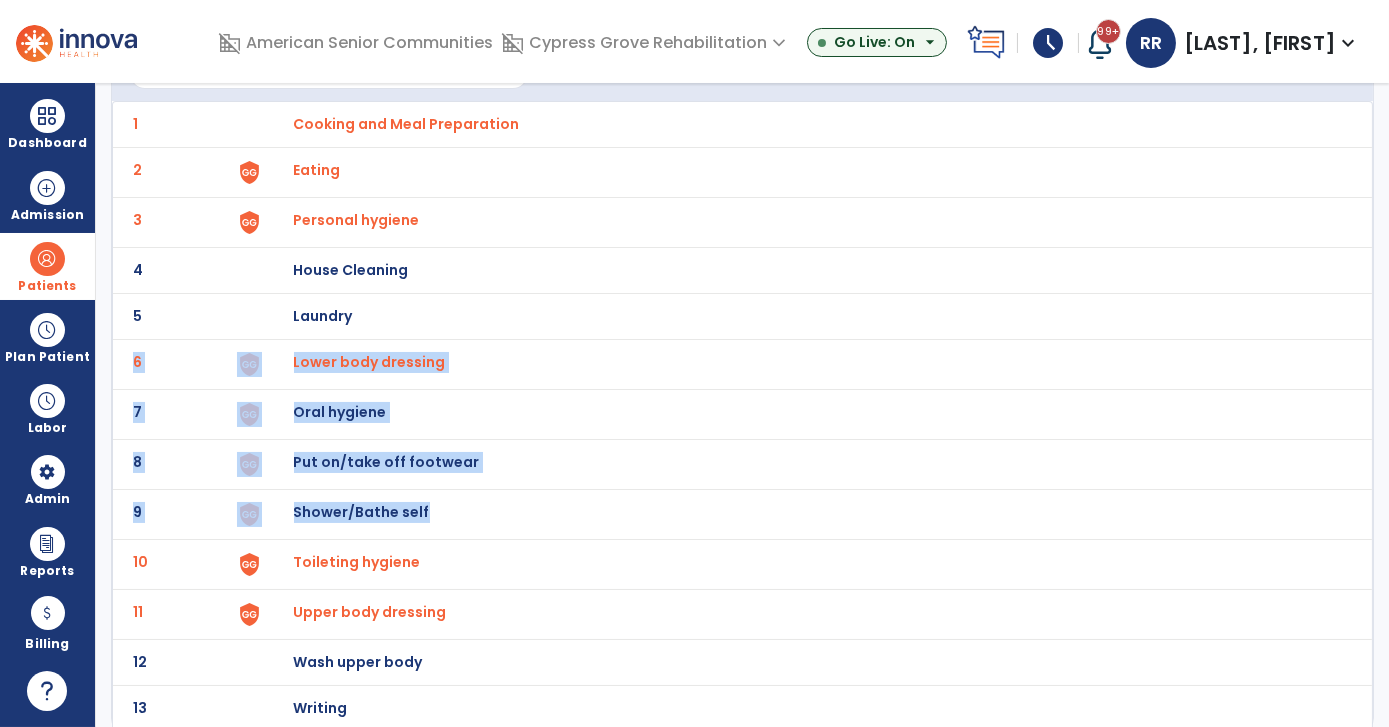 drag, startPoint x: 1384, startPoint y: 496, endPoint x: 1392, endPoint y: 327, distance: 169.18924 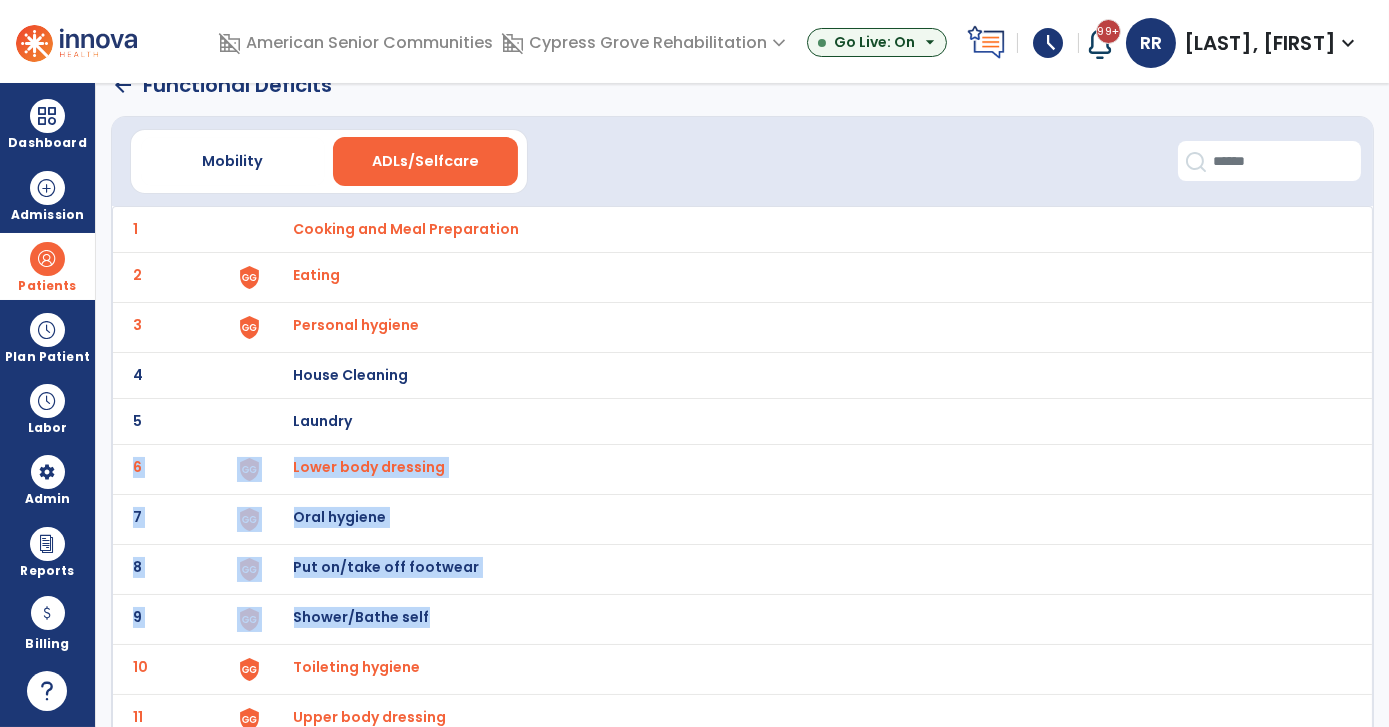 scroll, scrollTop: 0, scrollLeft: 0, axis: both 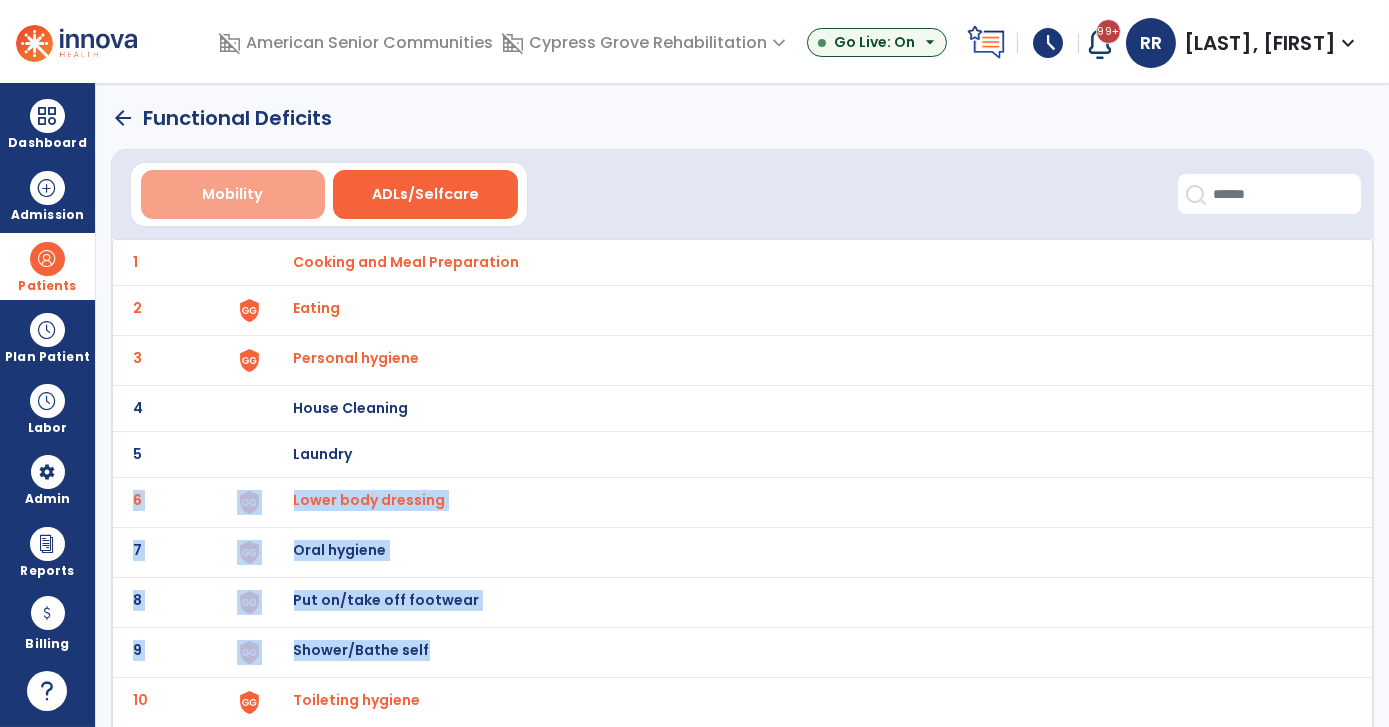 click on "Mobility" at bounding box center (233, 194) 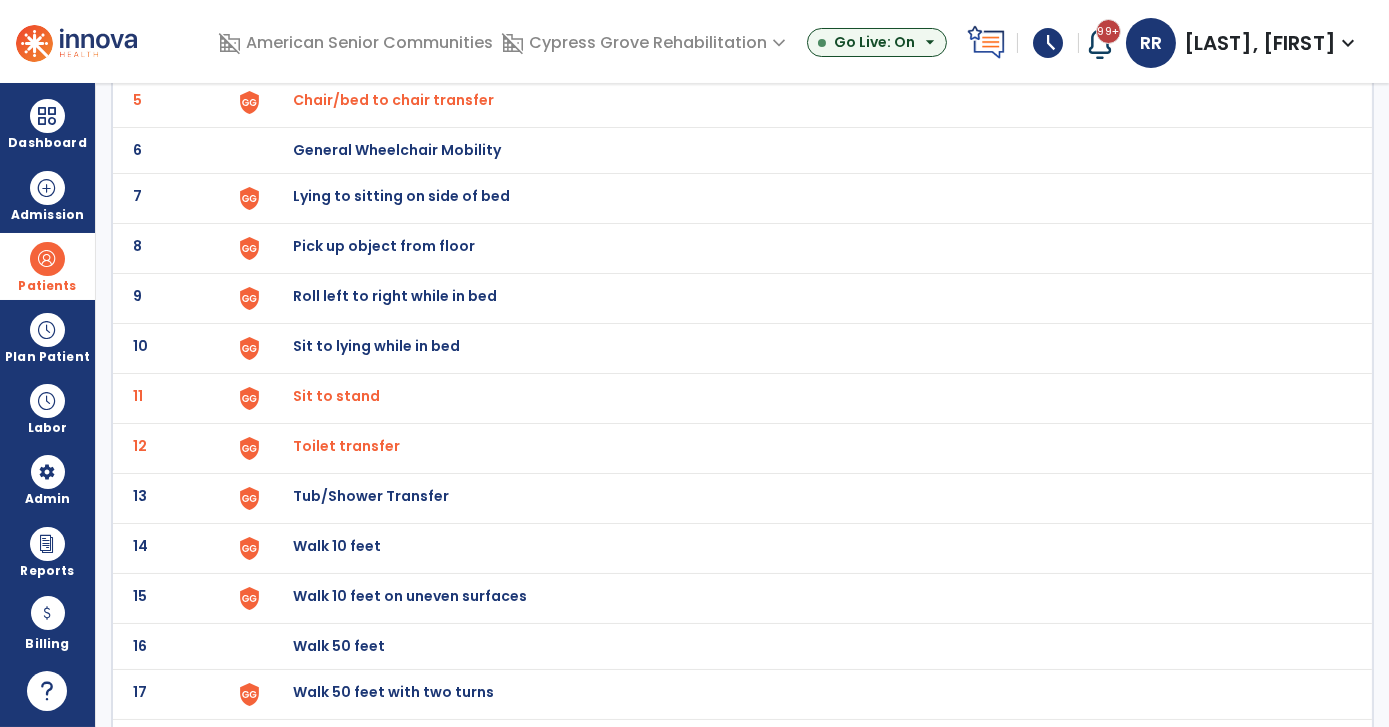 scroll, scrollTop: 364, scrollLeft: 0, axis: vertical 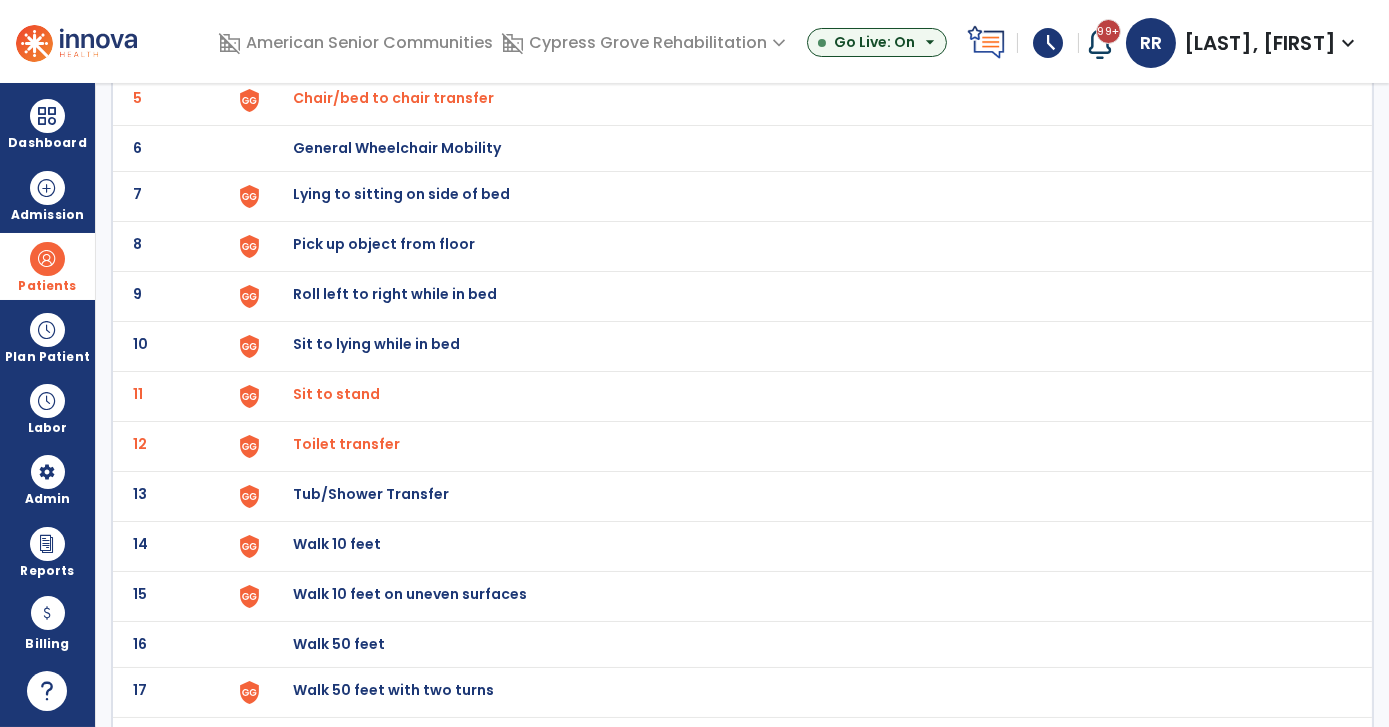 click on "Tub/Shower Transfer" at bounding box center (340, -102) 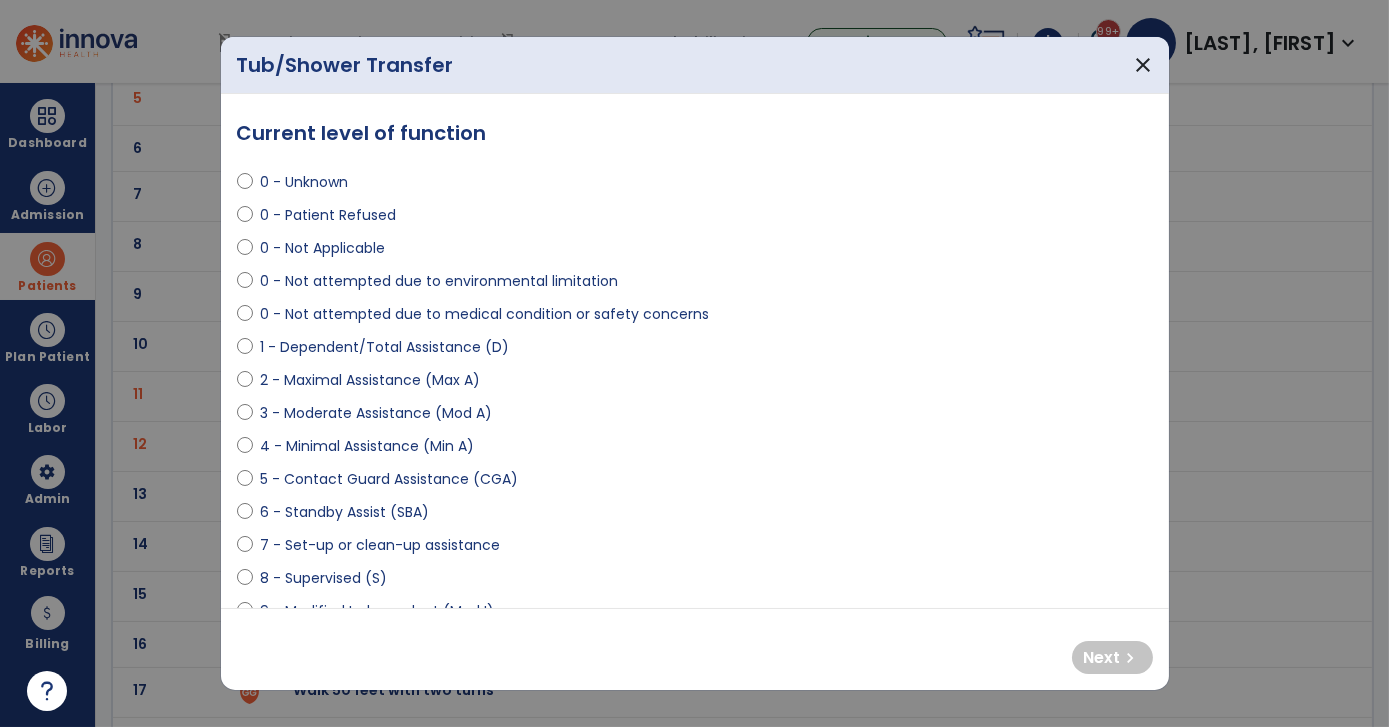 select on "**********" 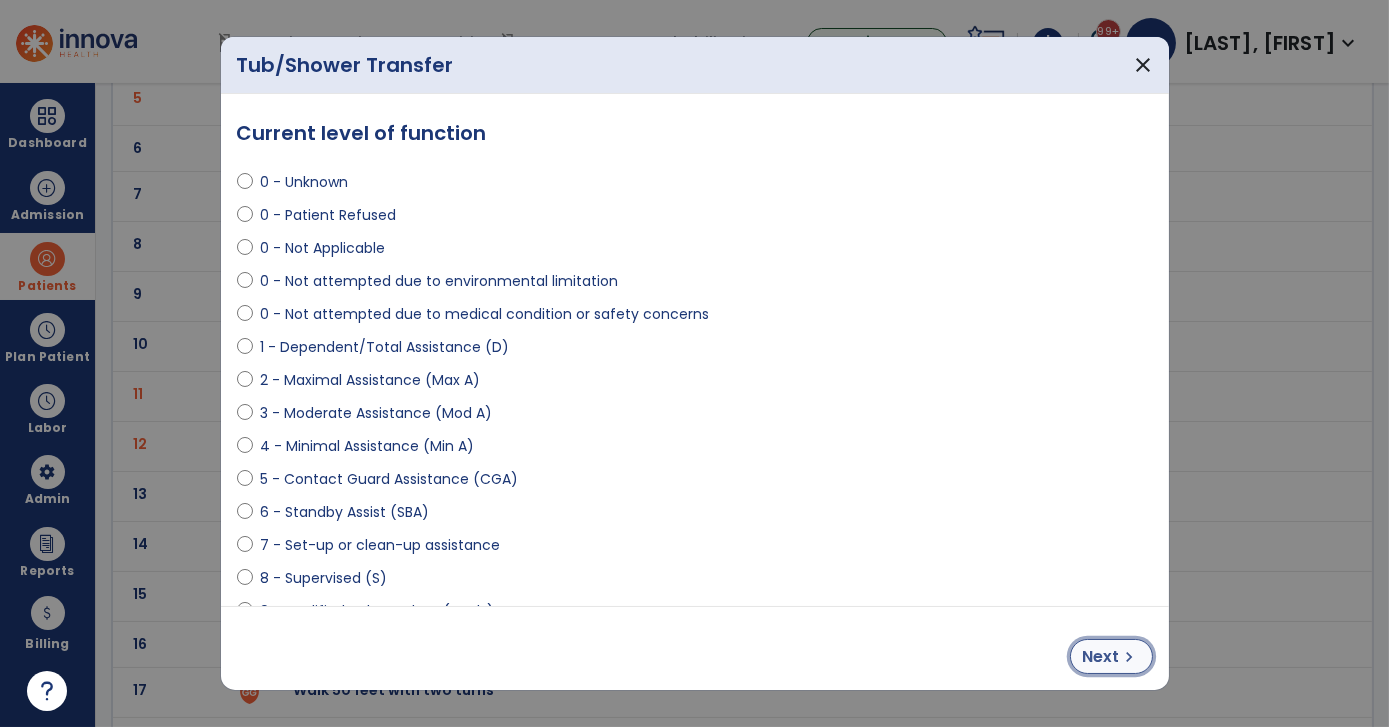 click on "Next" at bounding box center [1101, 657] 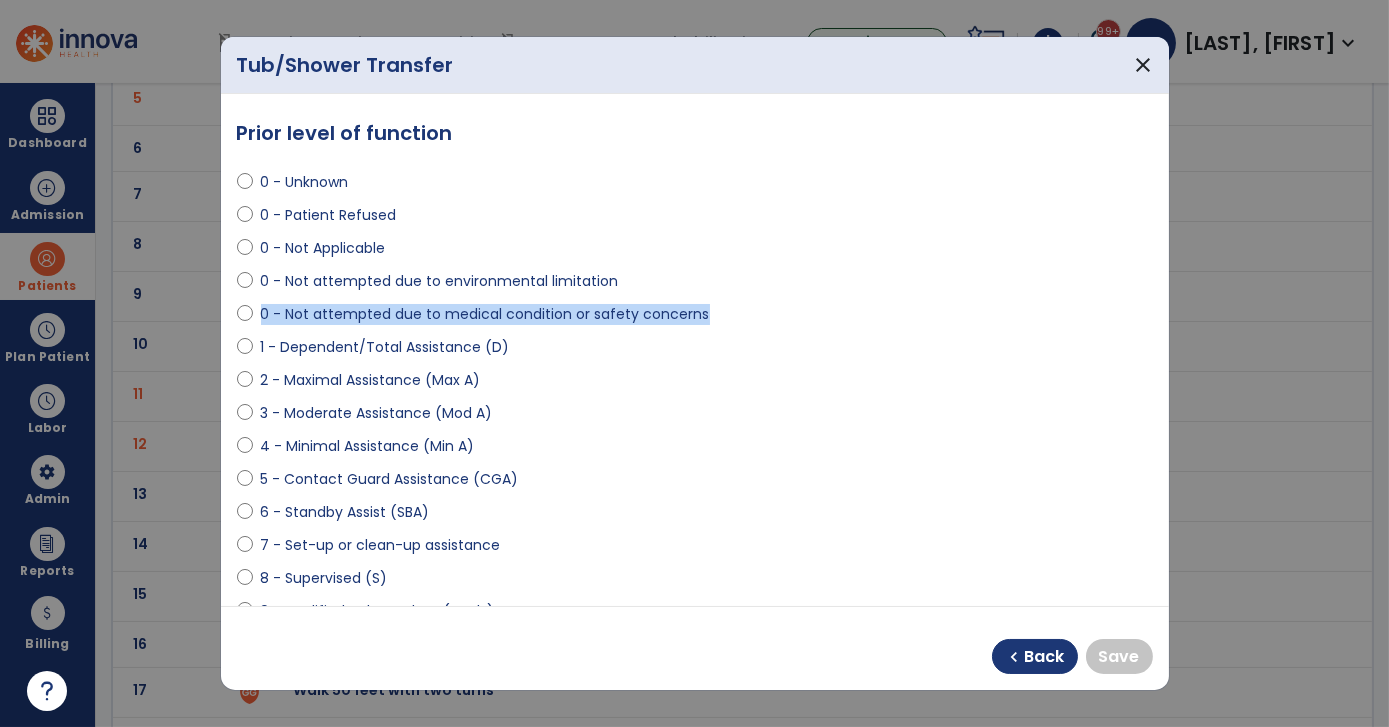 click on "**********" at bounding box center (695, 350) 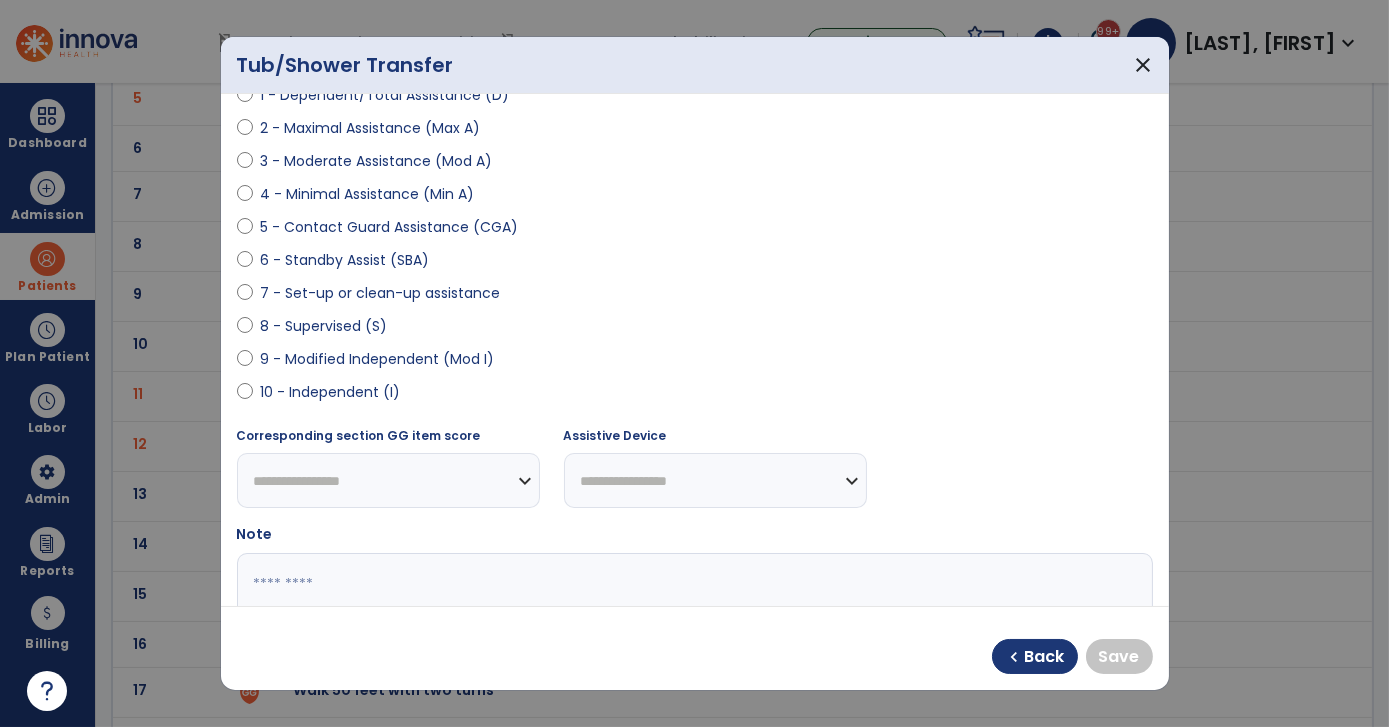 scroll, scrollTop: 333, scrollLeft: 0, axis: vertical 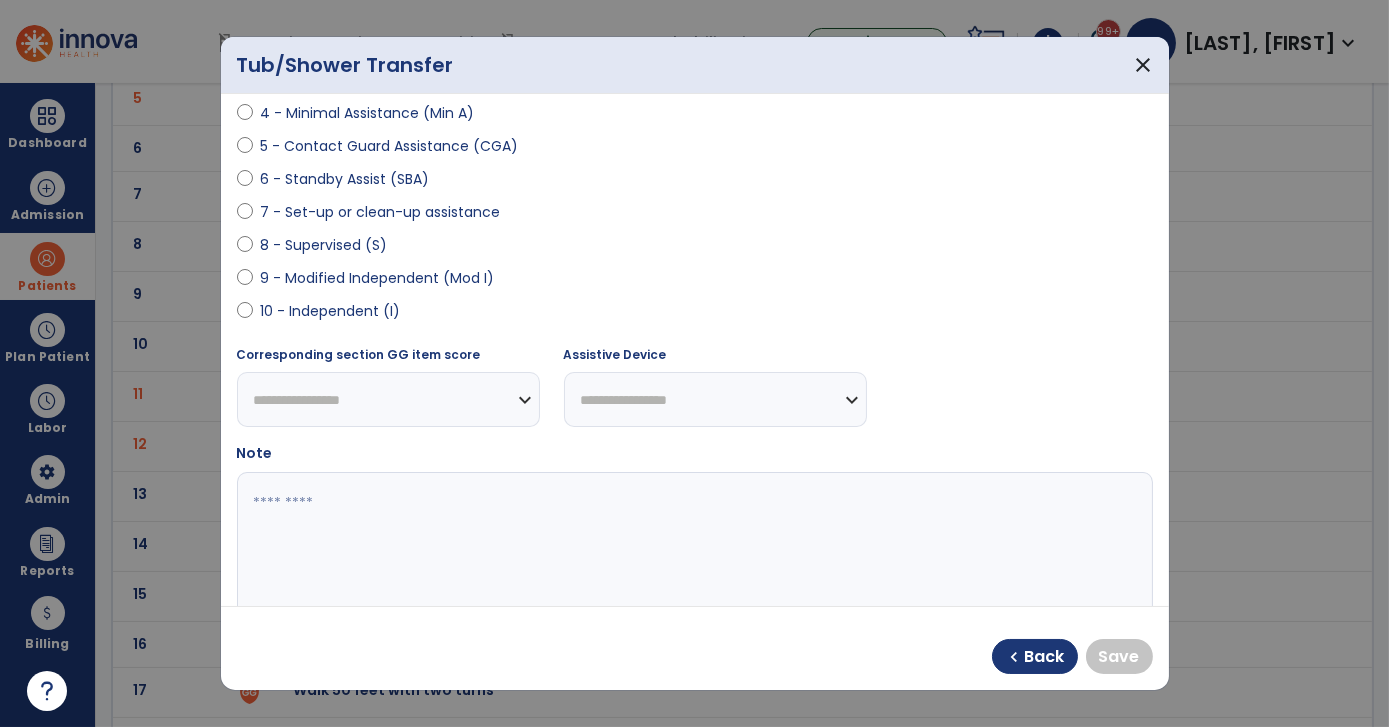 select on "**********" 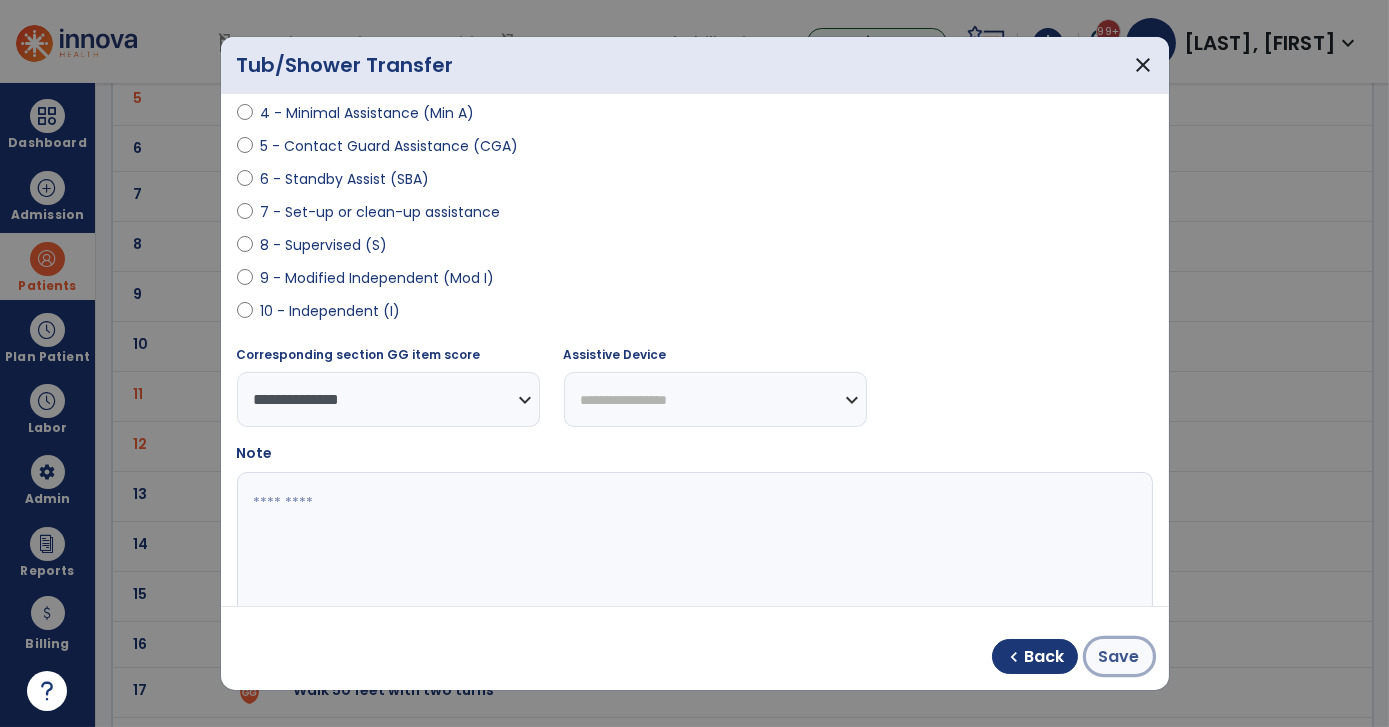 click on "Save" at bounding box center [1119, 657] 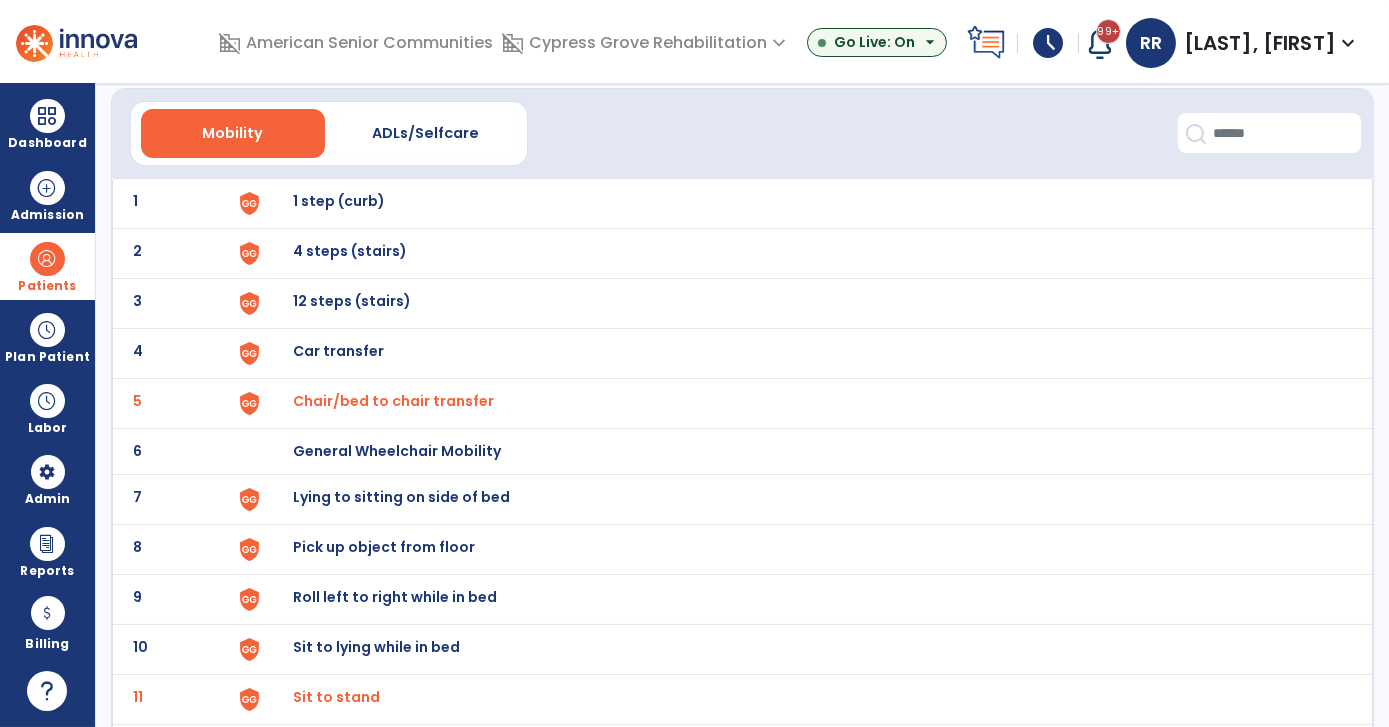 scroll, scrollTop: 0, scrollLeft: 0, axis: both 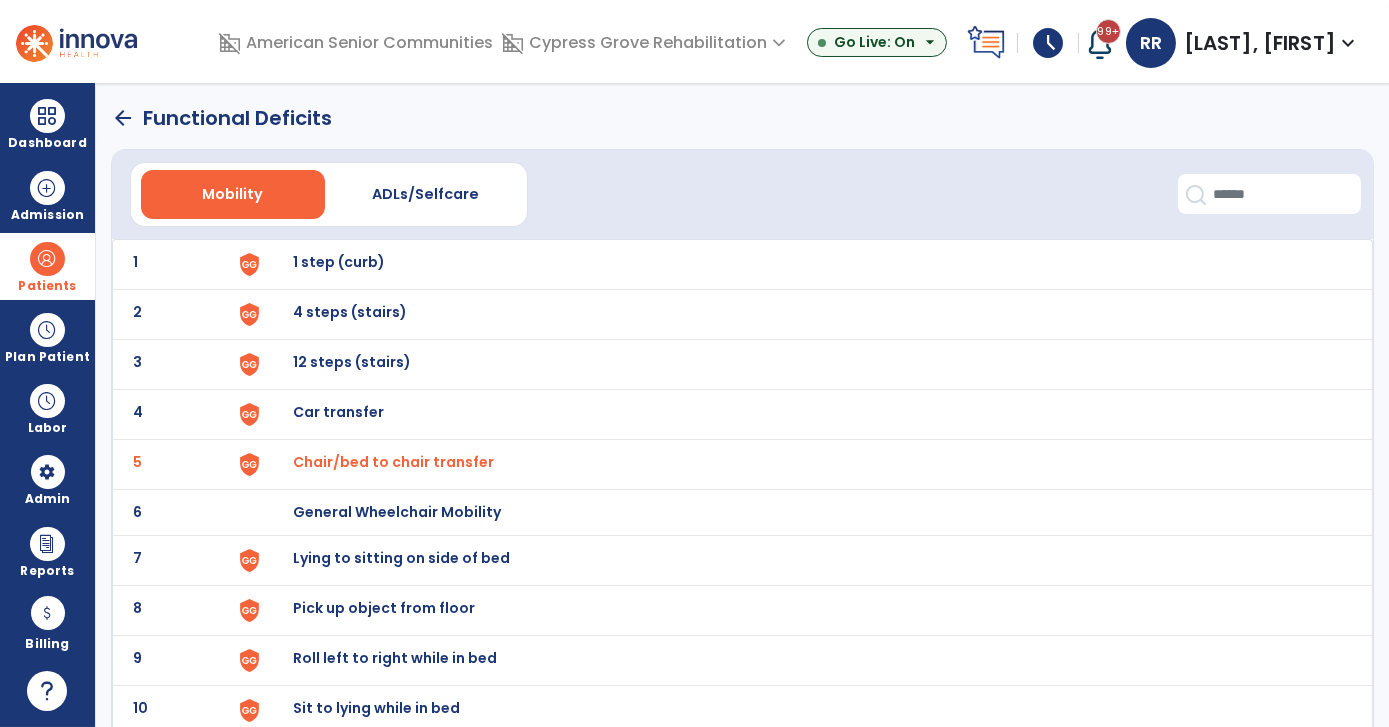 click on "arrow_back" 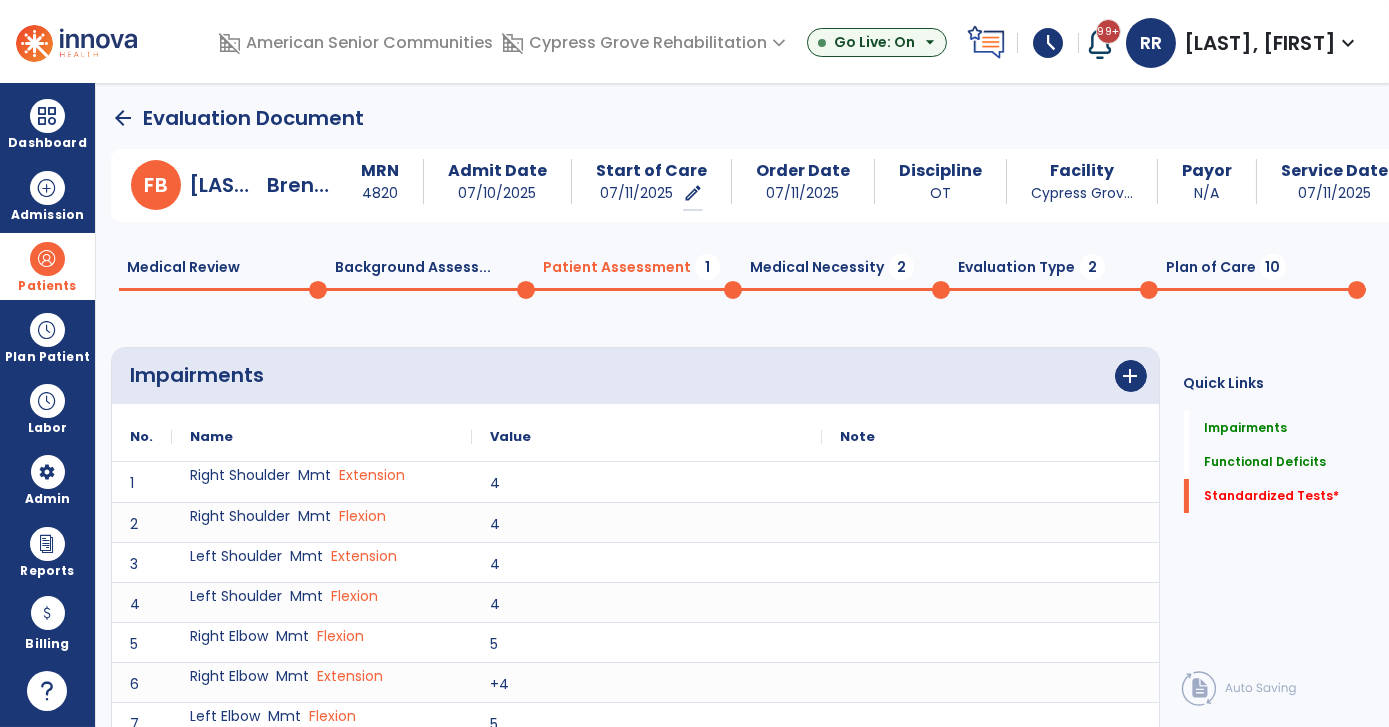 scroll, scrollTop: 8, scrollLeft: 0, axis: vertical 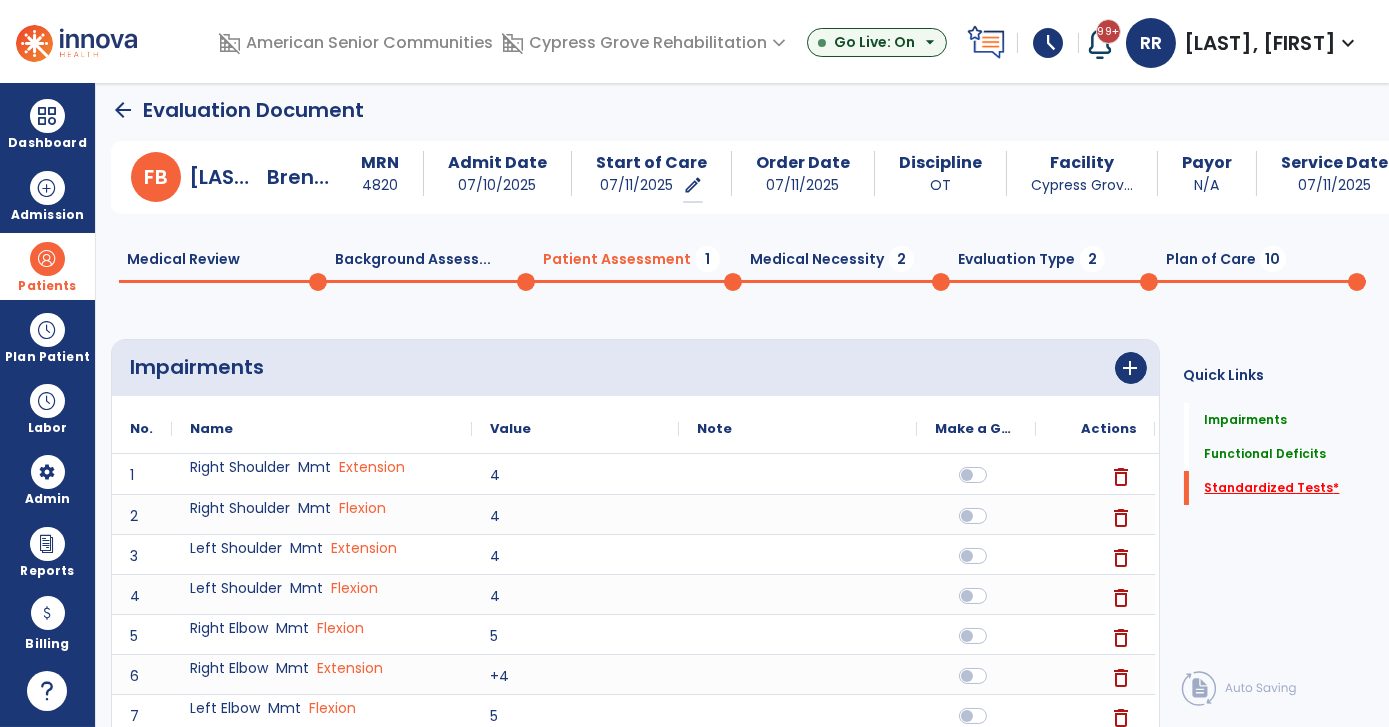 click on "Standardized Tests   *" 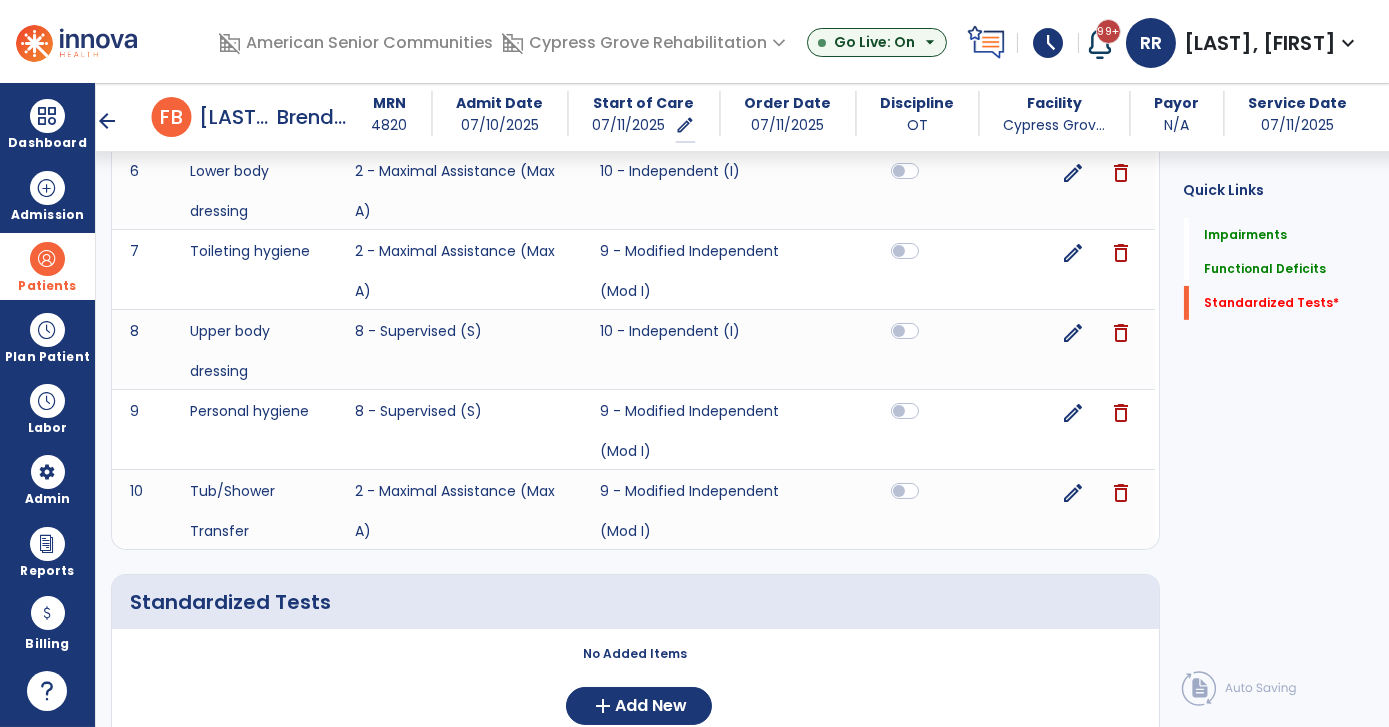 scroll, scrollTop: 1356, scrollLeft: 0, axis: vertical 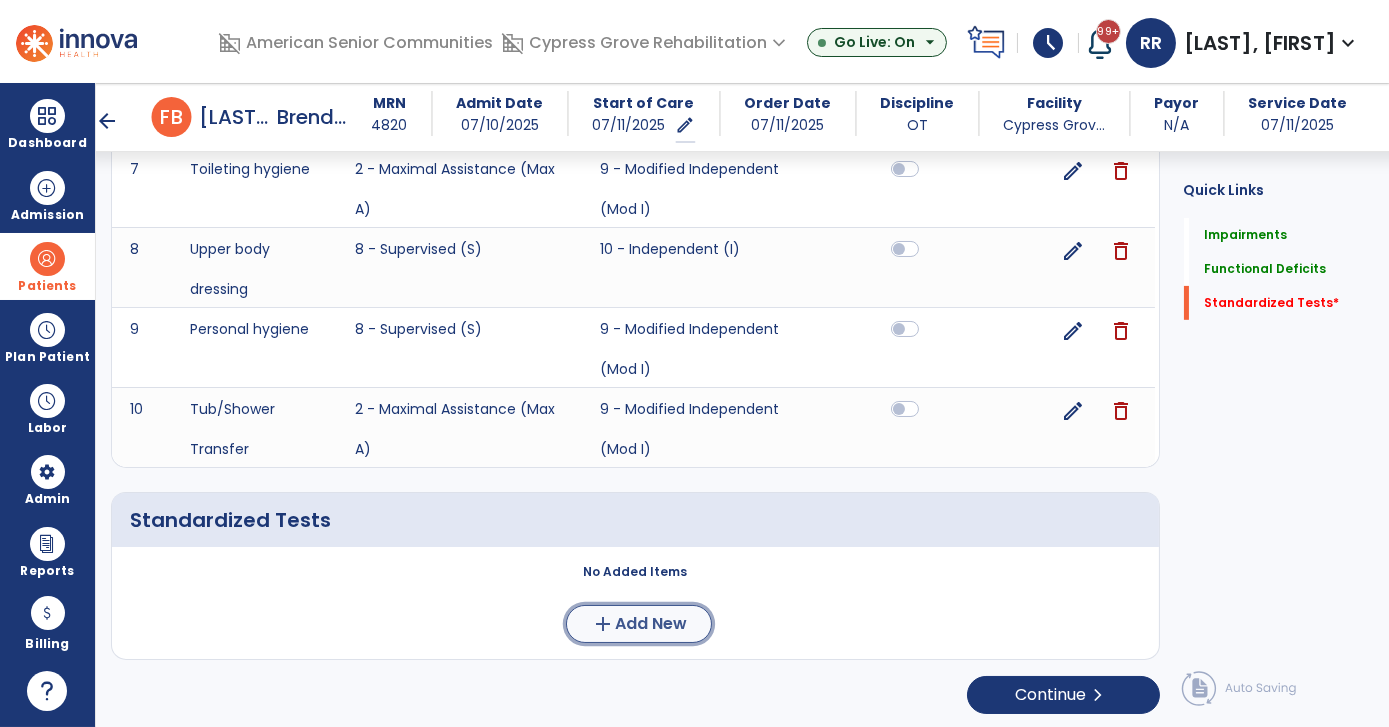 click on "Add New" 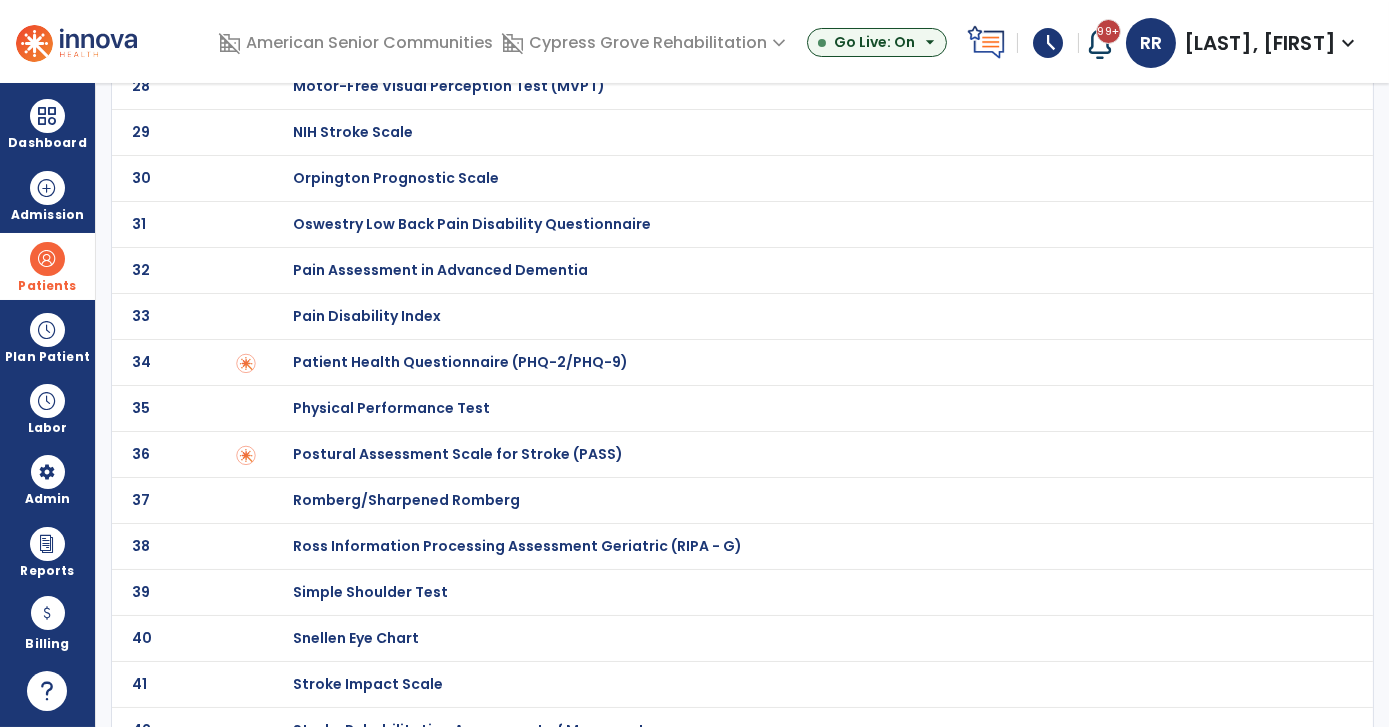 scroll, scrollTop: 0, scrollLeft: 0, axis: both 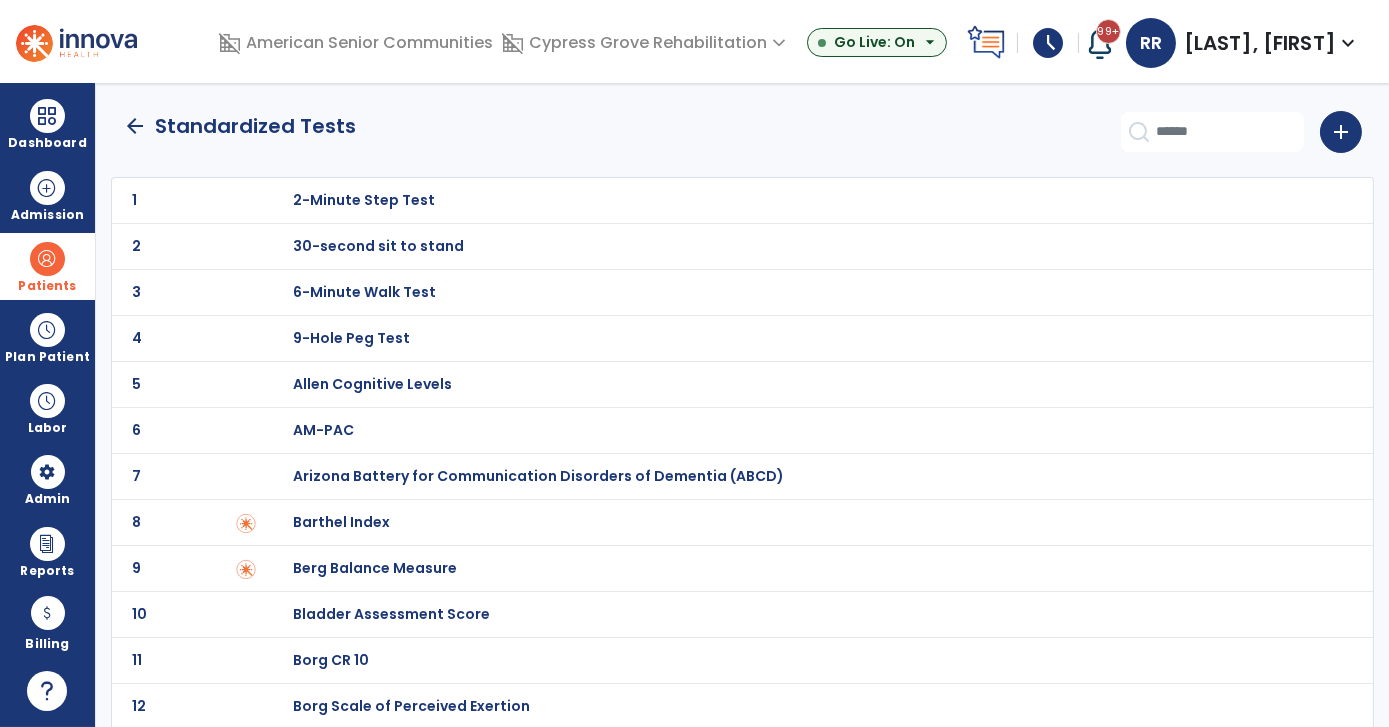 click on "Barthel Index" at bounding box center (364, 200) 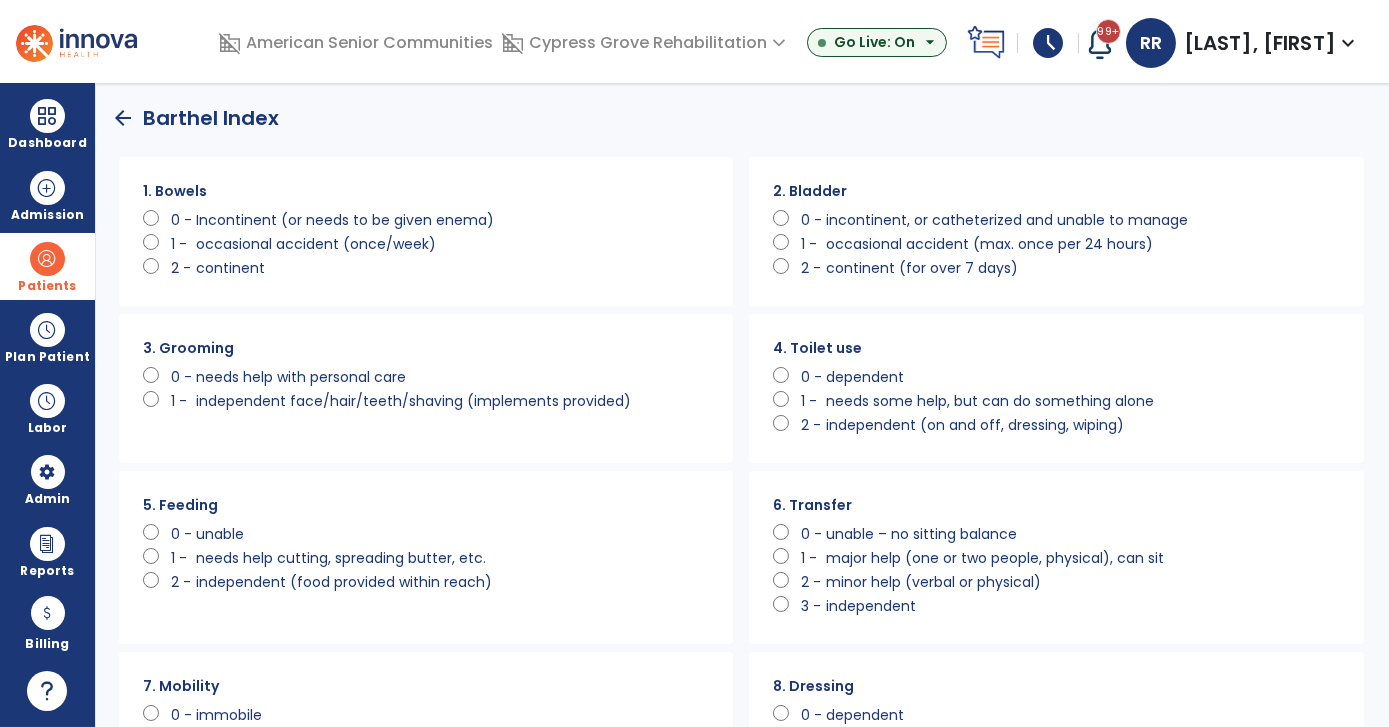 scroll, scrollTop: 0, scrollLeft: 0, axis: both 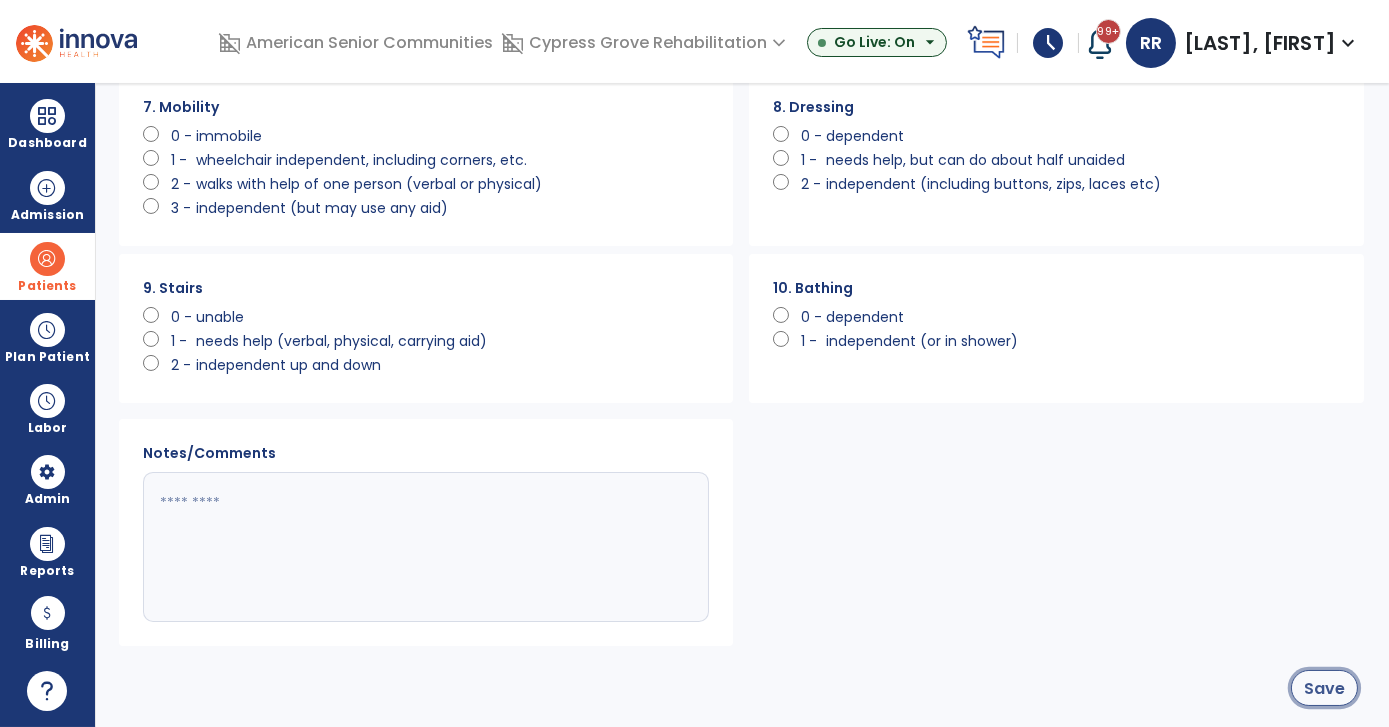 click on "Save" 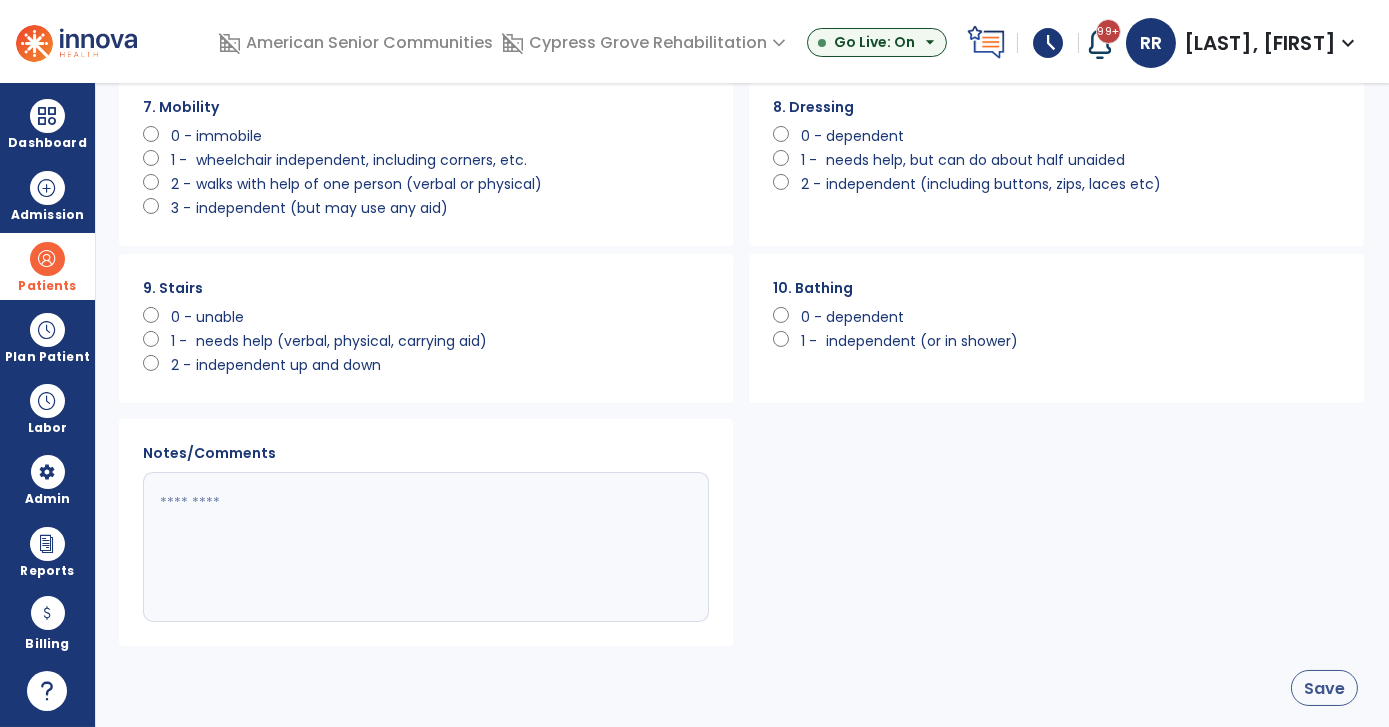 scroll, scrollTop: 1599, scrollLeft: 0, axis: vertical 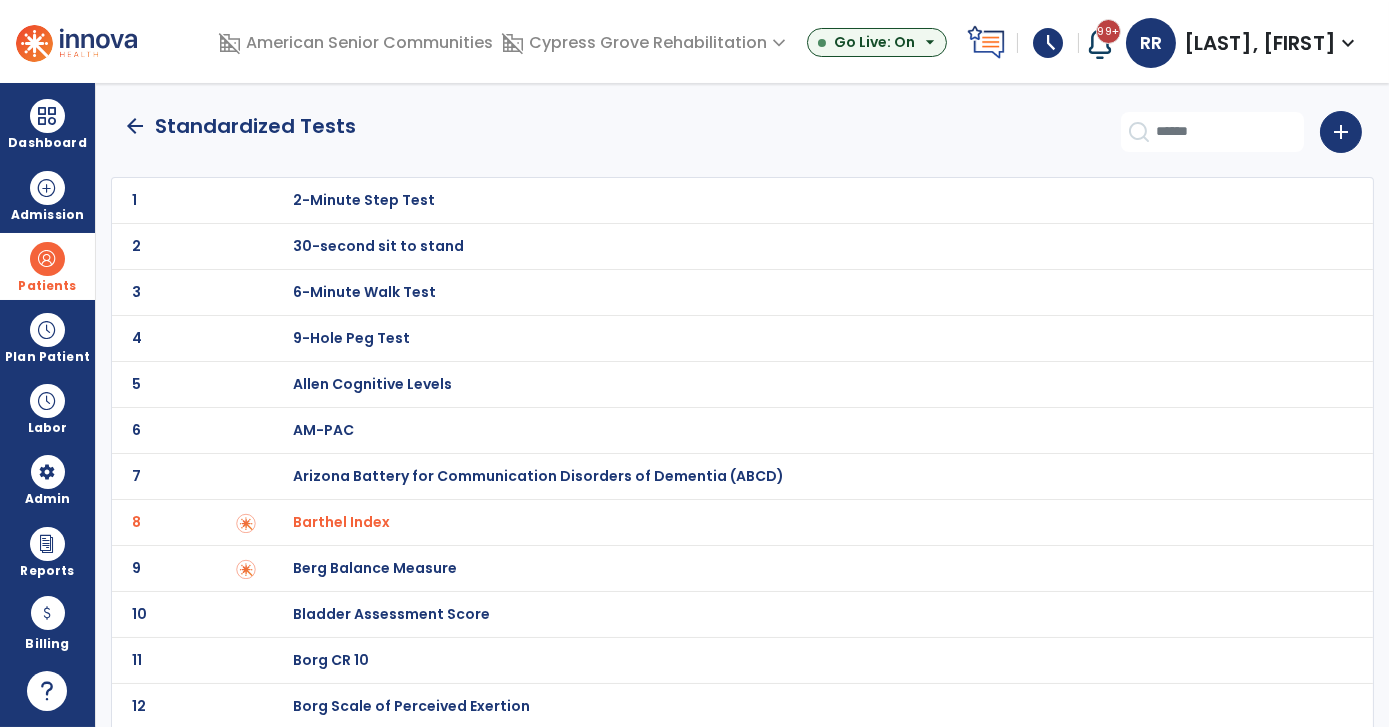 click on "arrow_back" 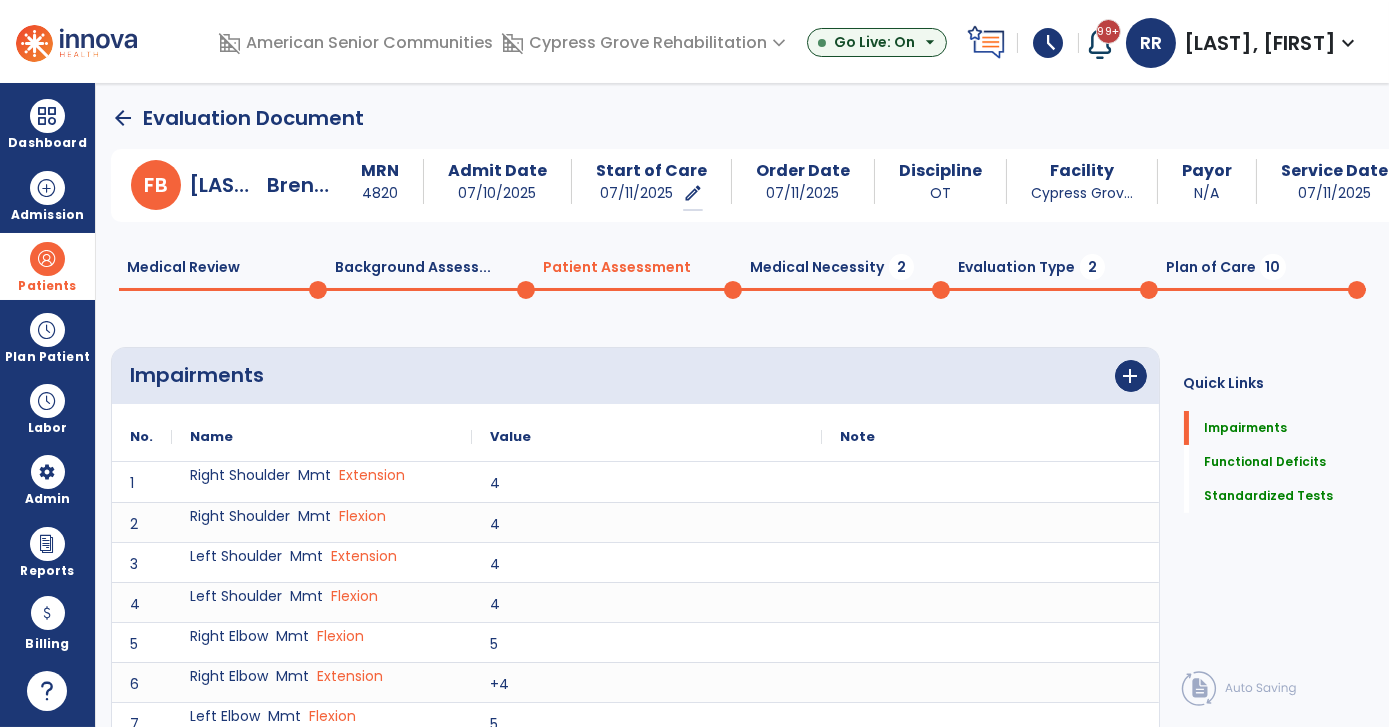 scroll, scrollTop: 8, scrollLeft: 0, axis: vertical 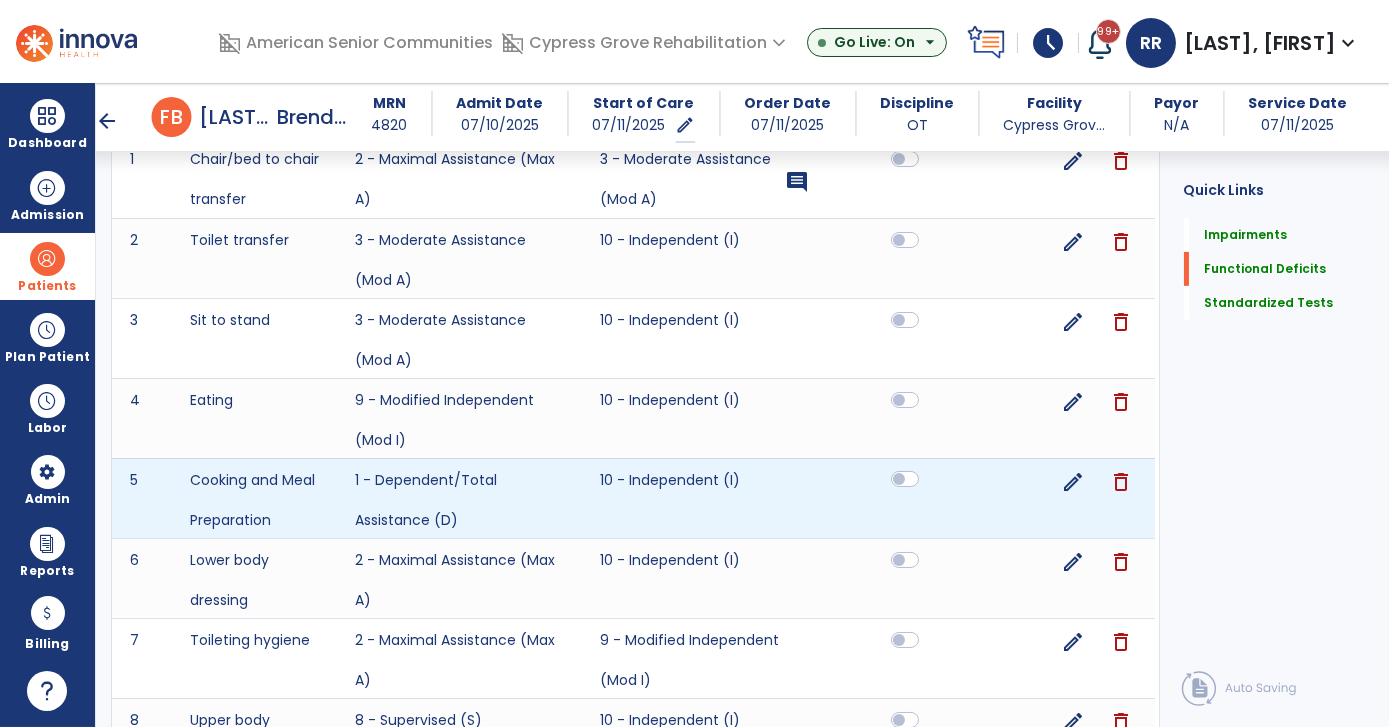 click 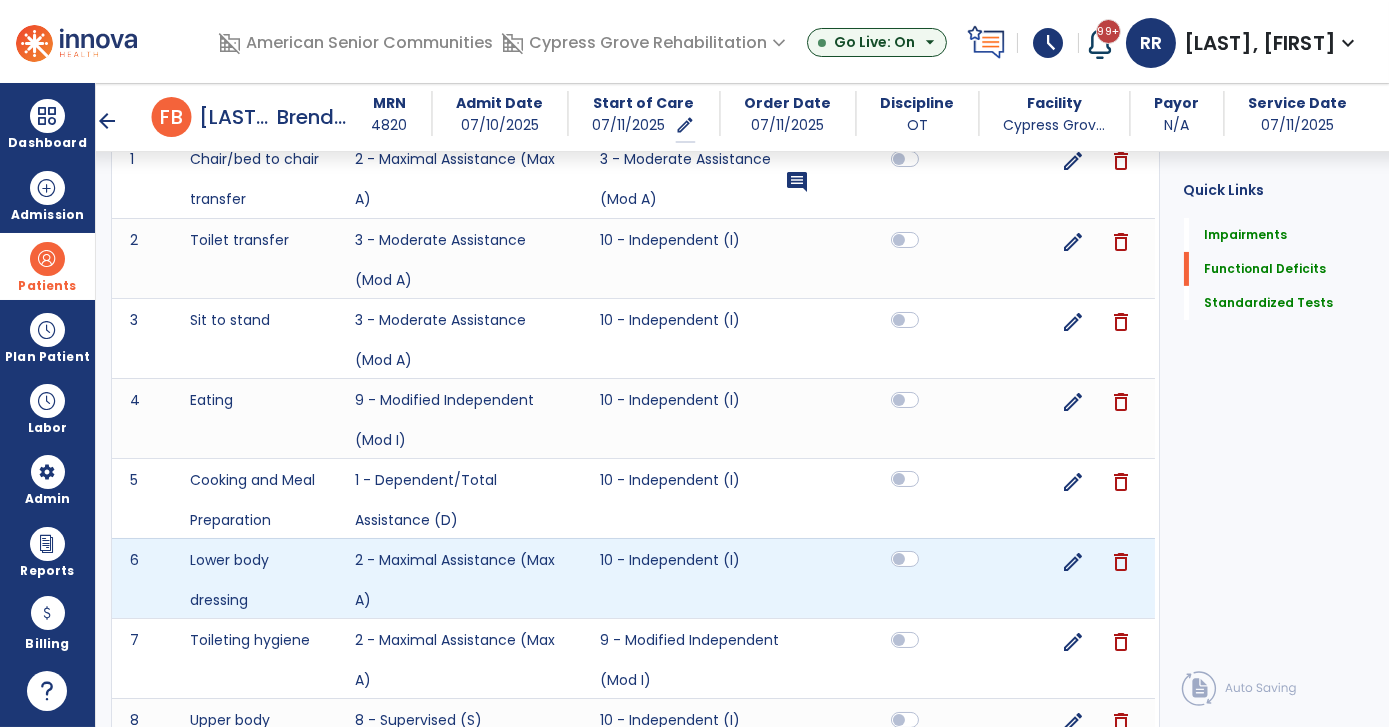 click 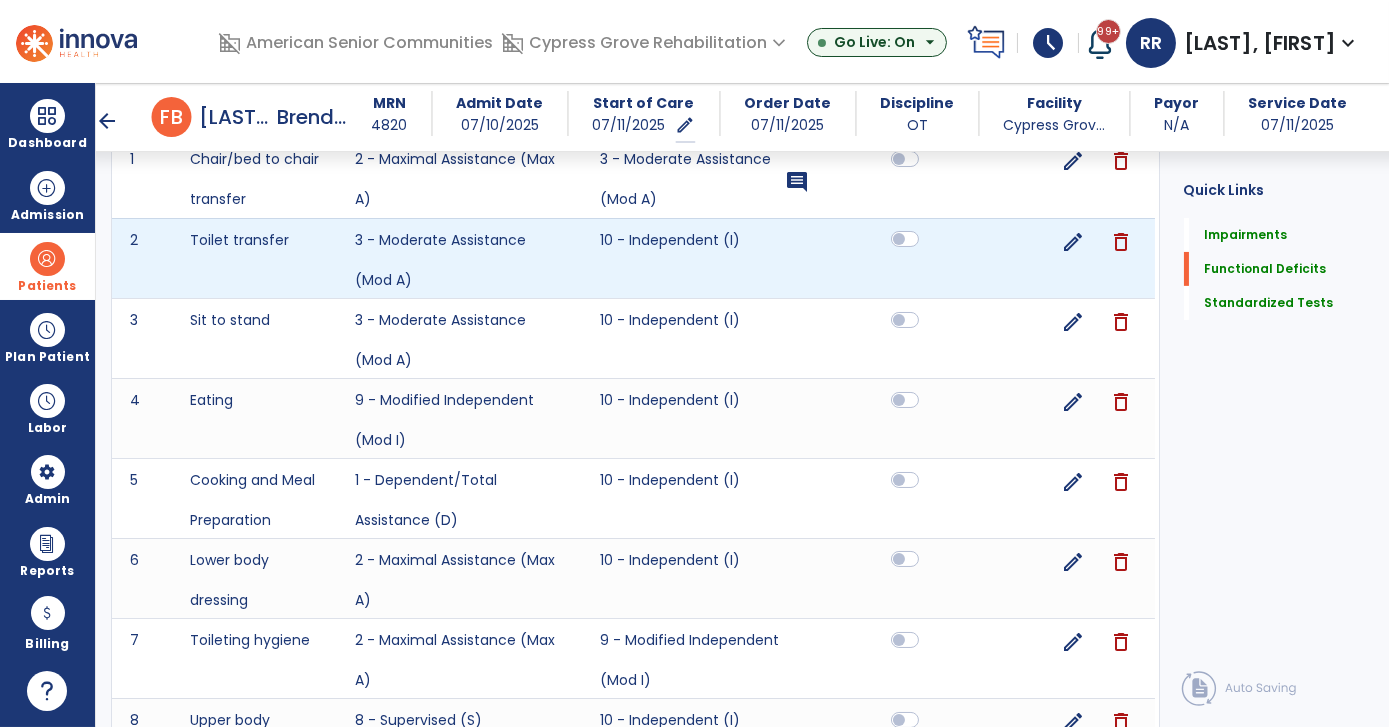 click 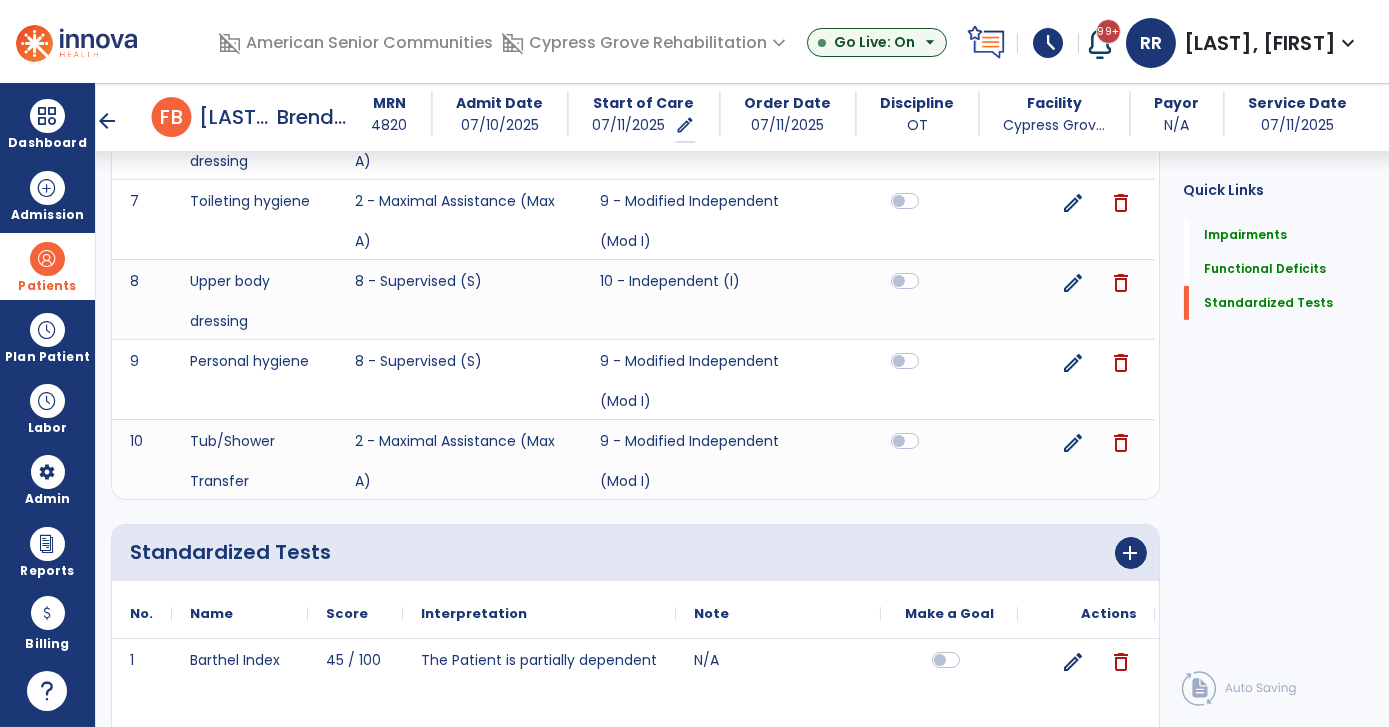 scroll, scrollTop: 1355, scrollLeft: 0, axis: vertical 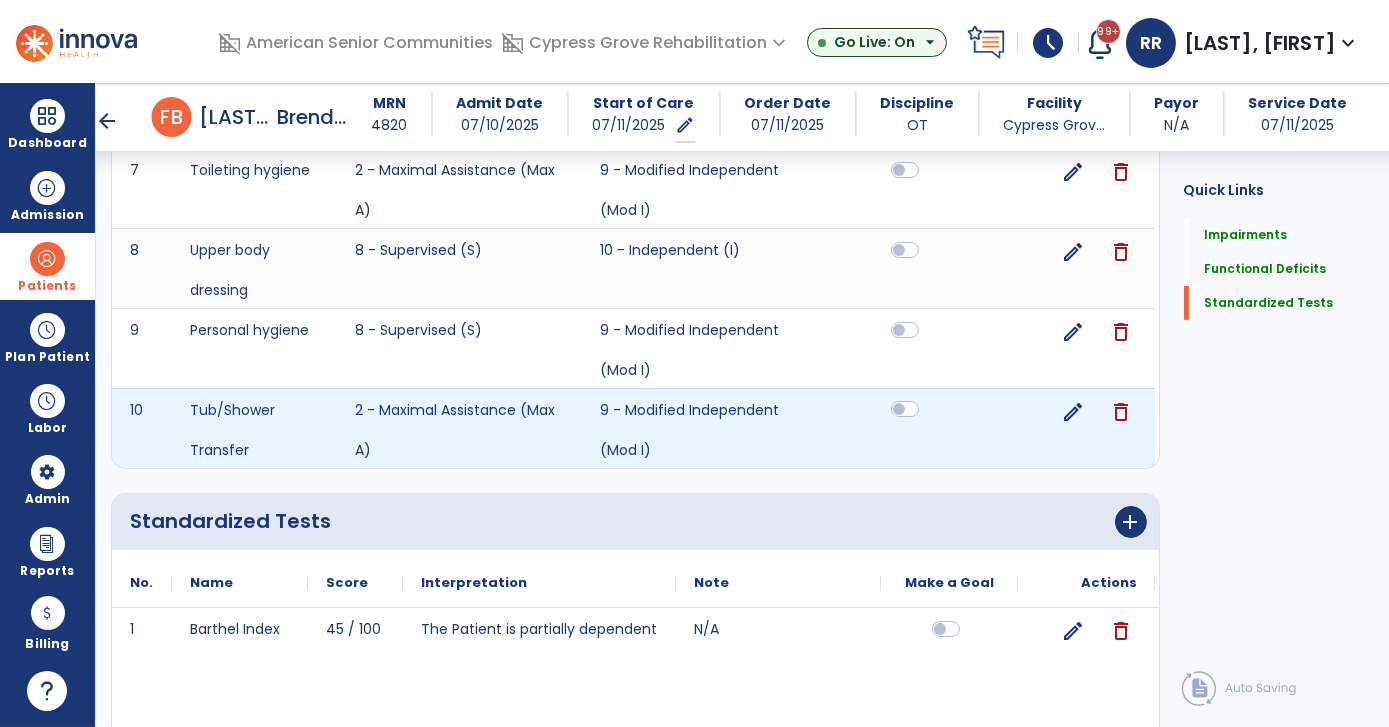 click 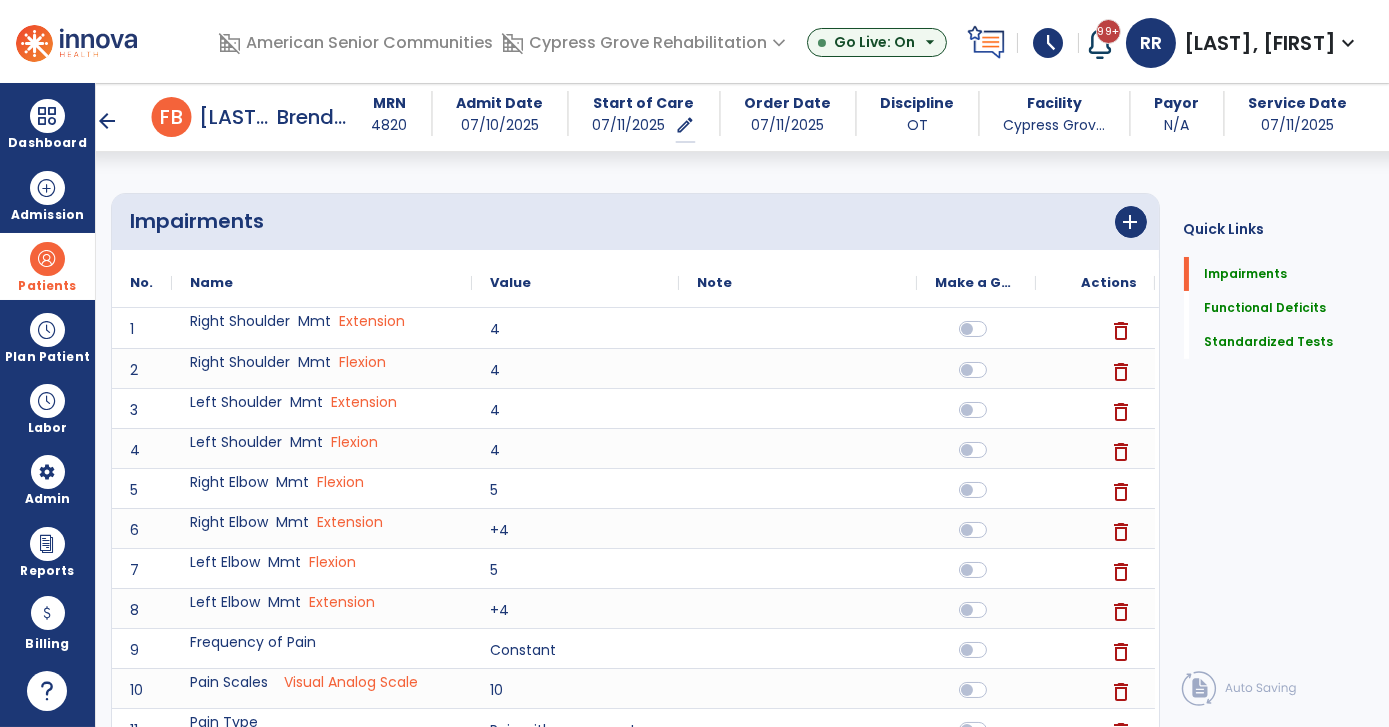scroll, scrollTop: 0, scrollLeft: 0, axis: both 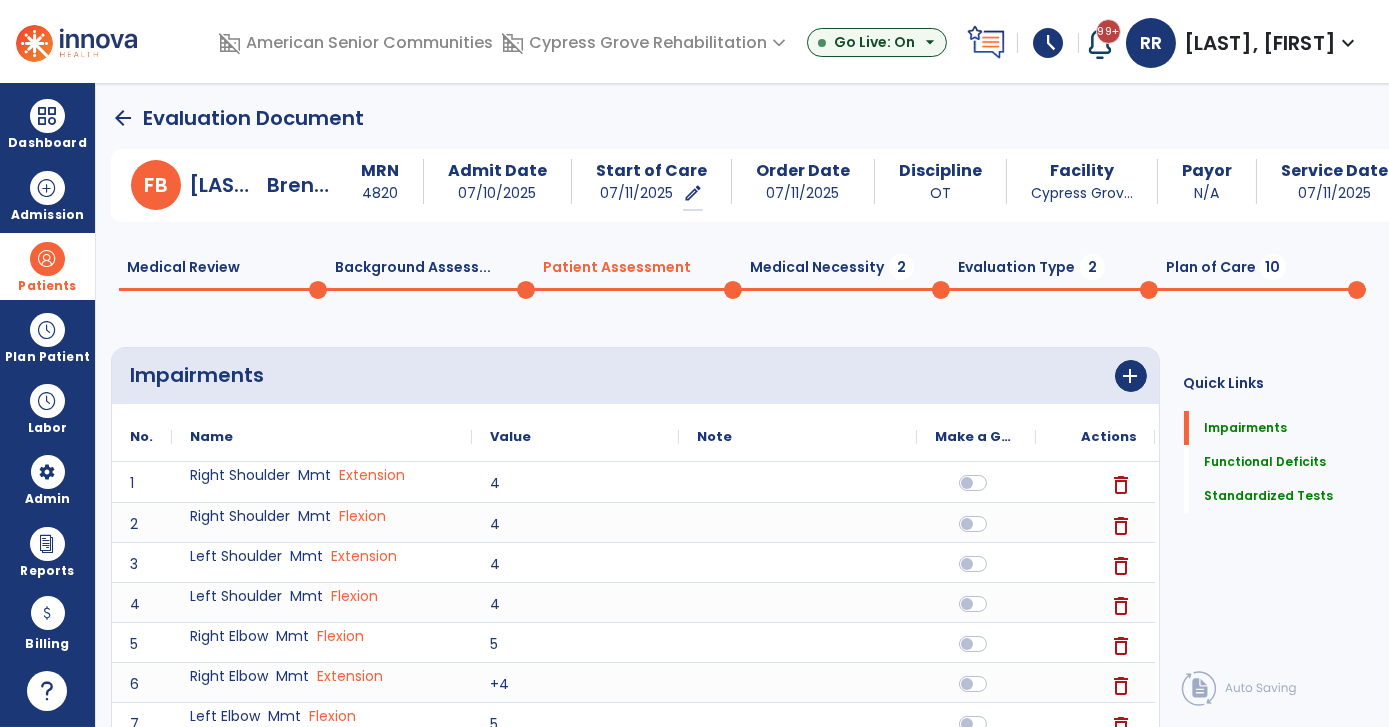 click on "Medical Necessity  2" 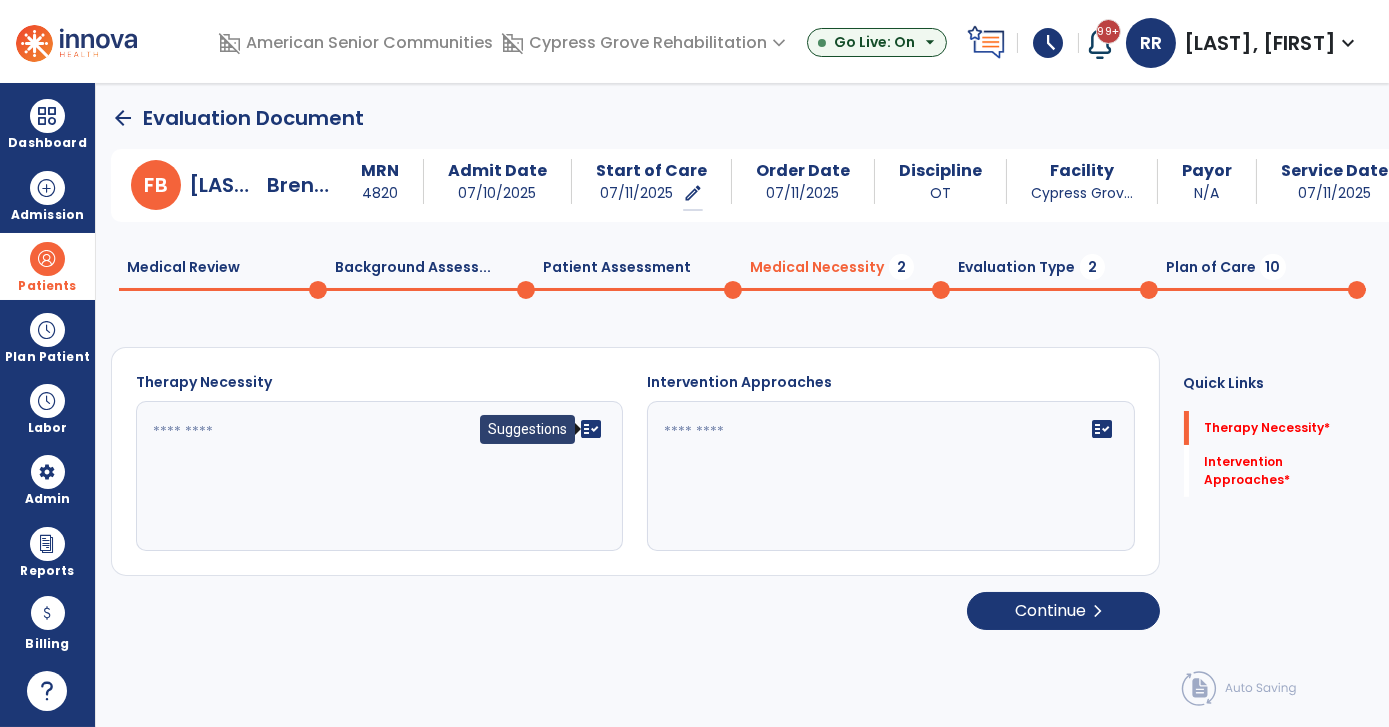 click on "fact_check" 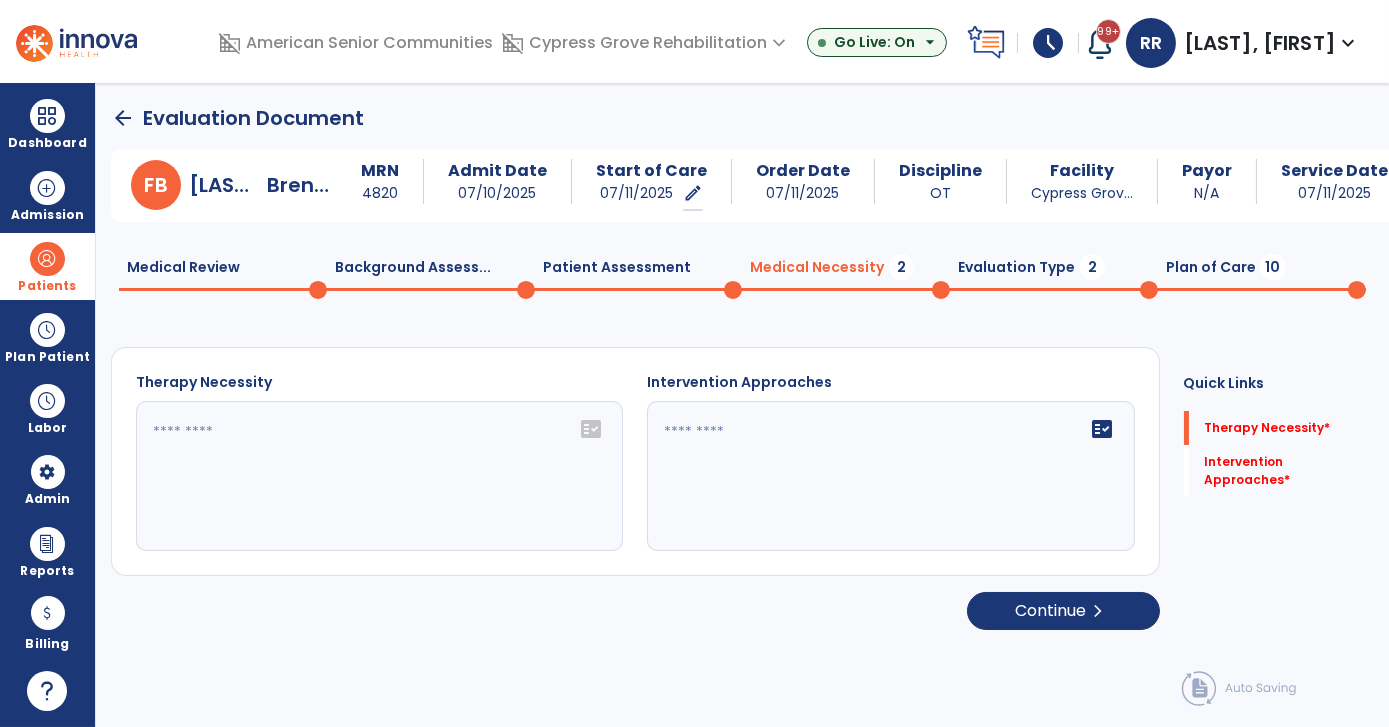 click on "fact_check" 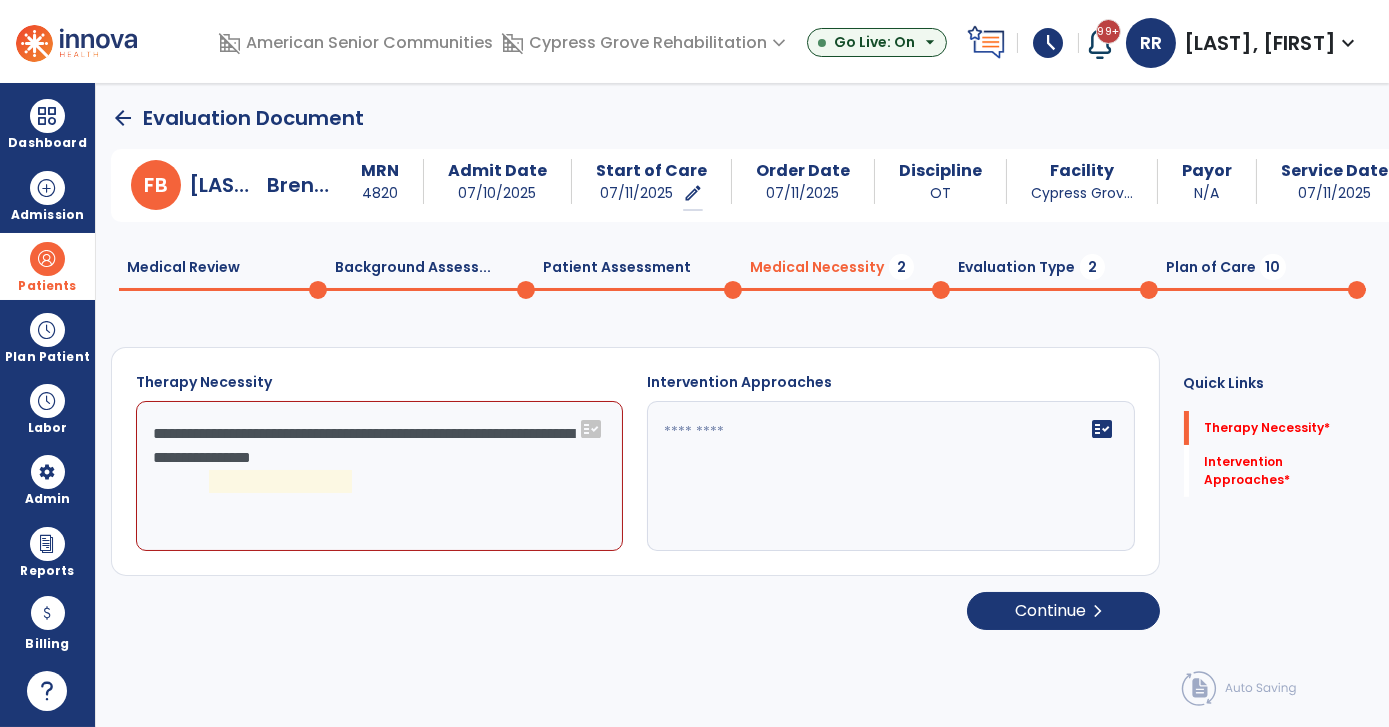 click on "**********" 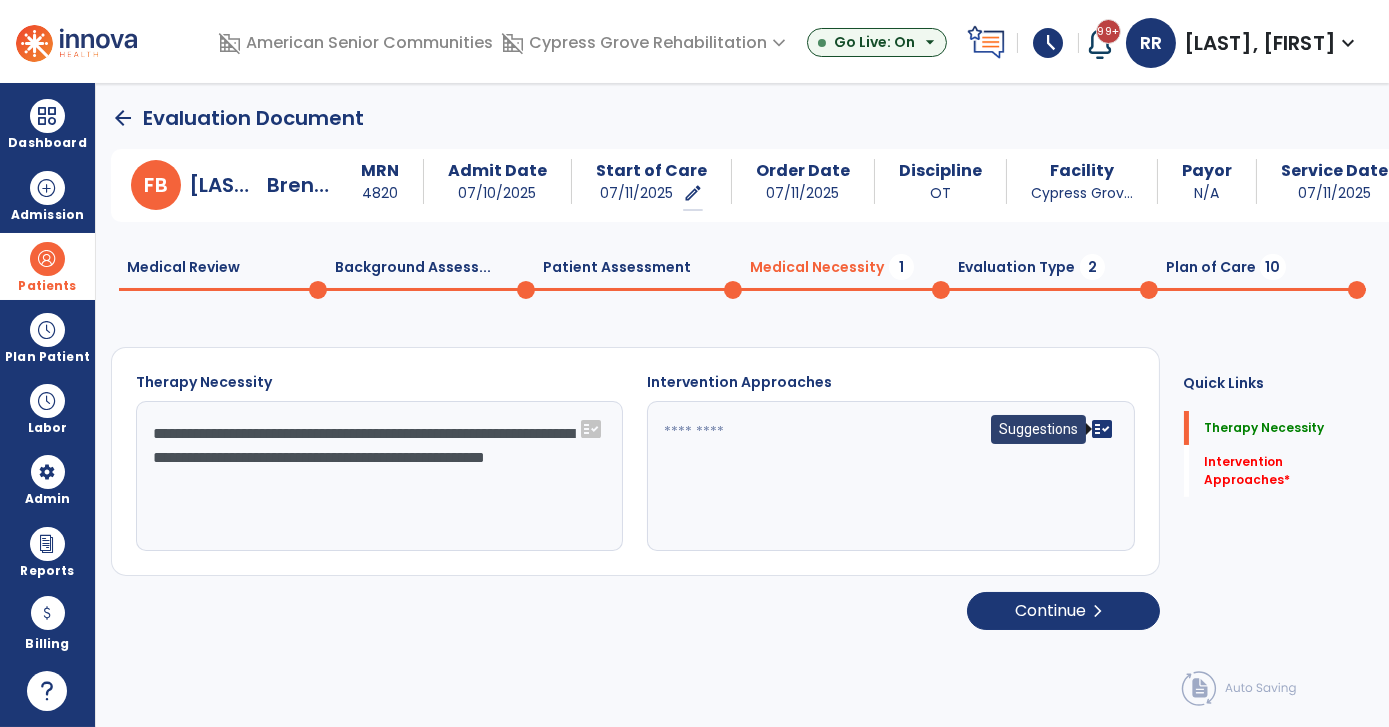type on "**********" 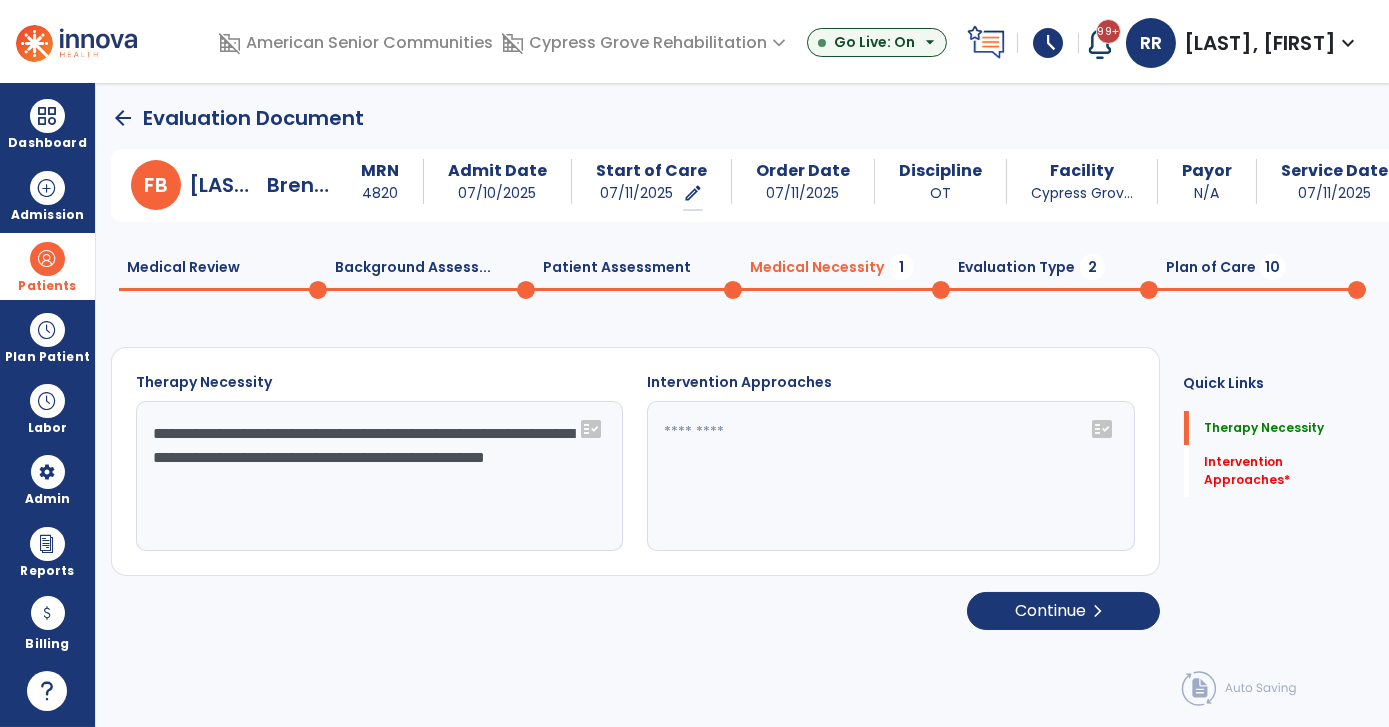 click on "fact_check" 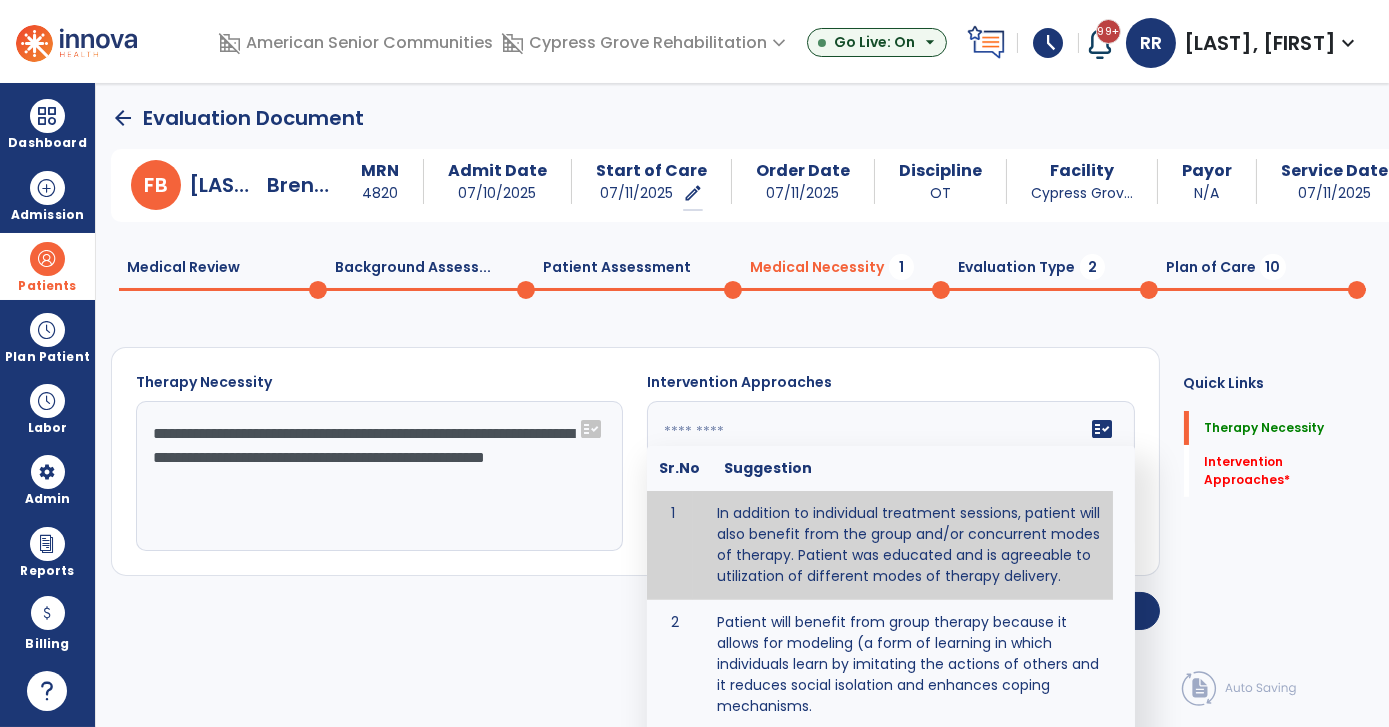 type on "**********" 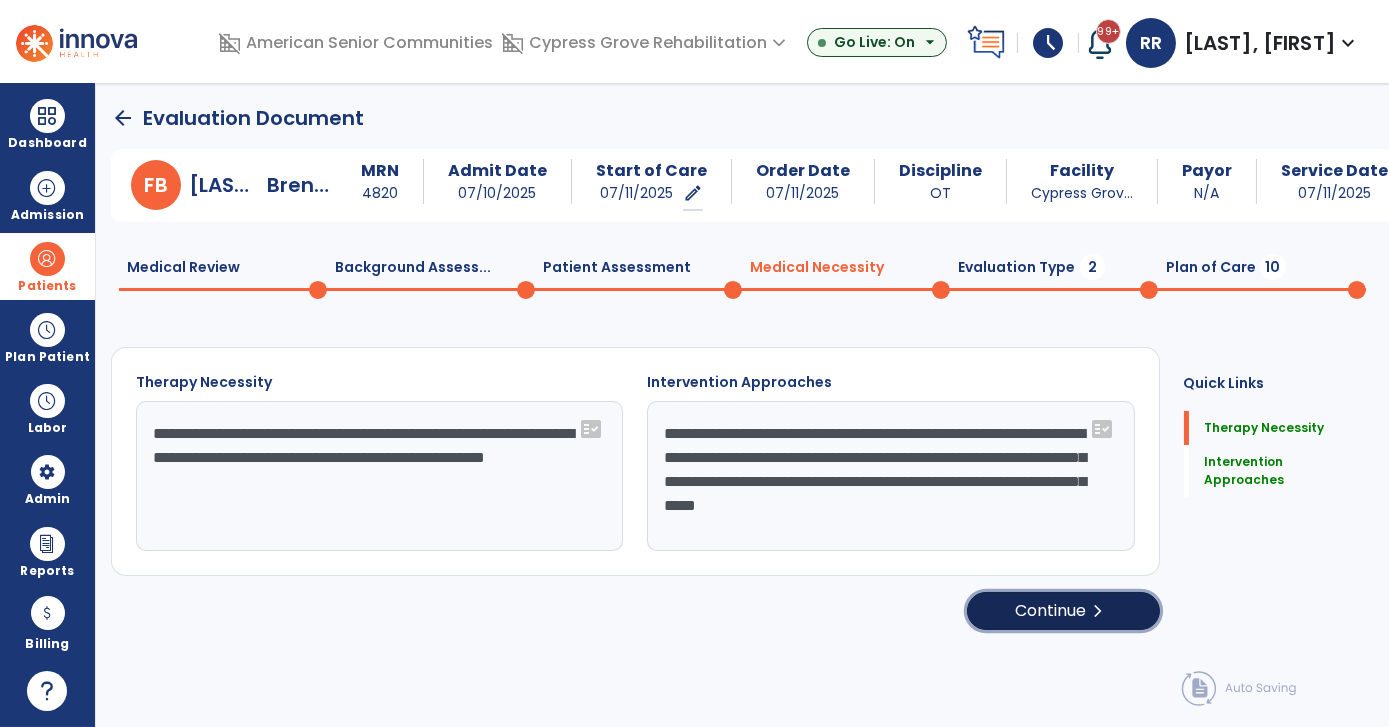 click on "Continue  chevron_right" 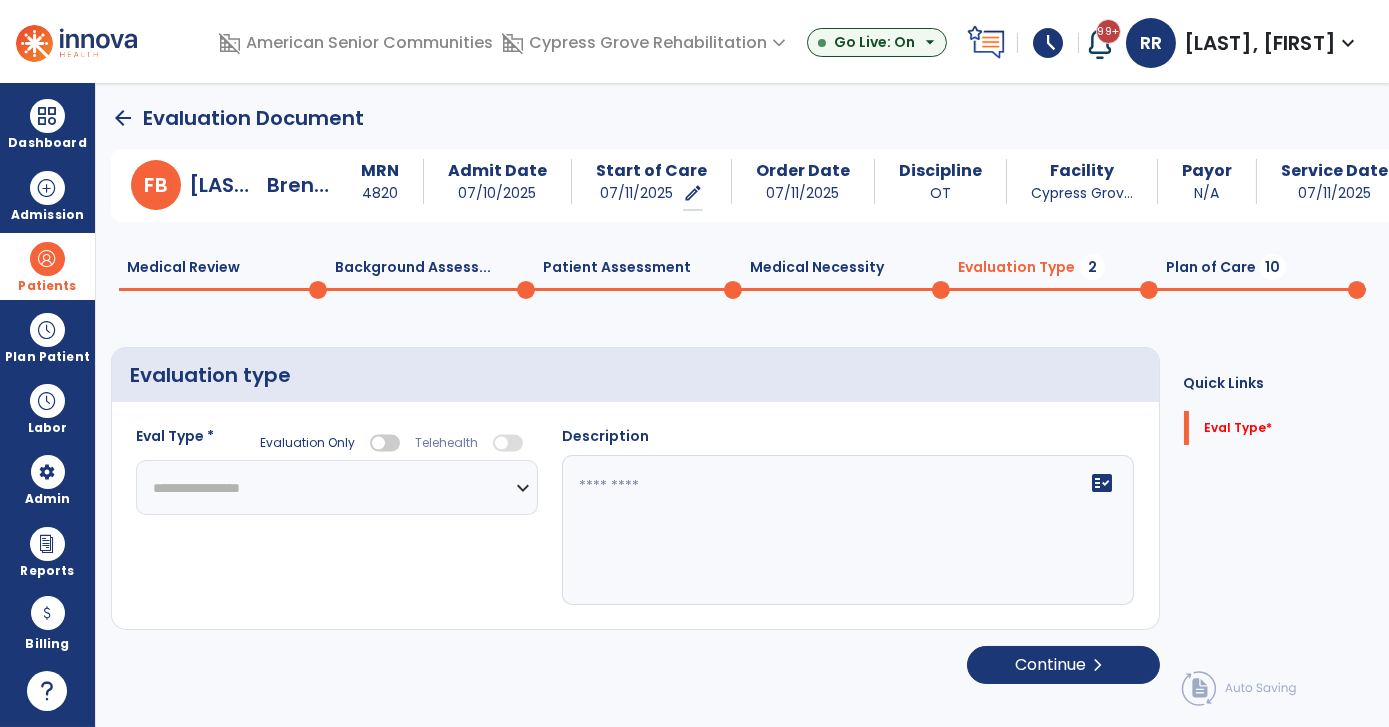 click on "**********" 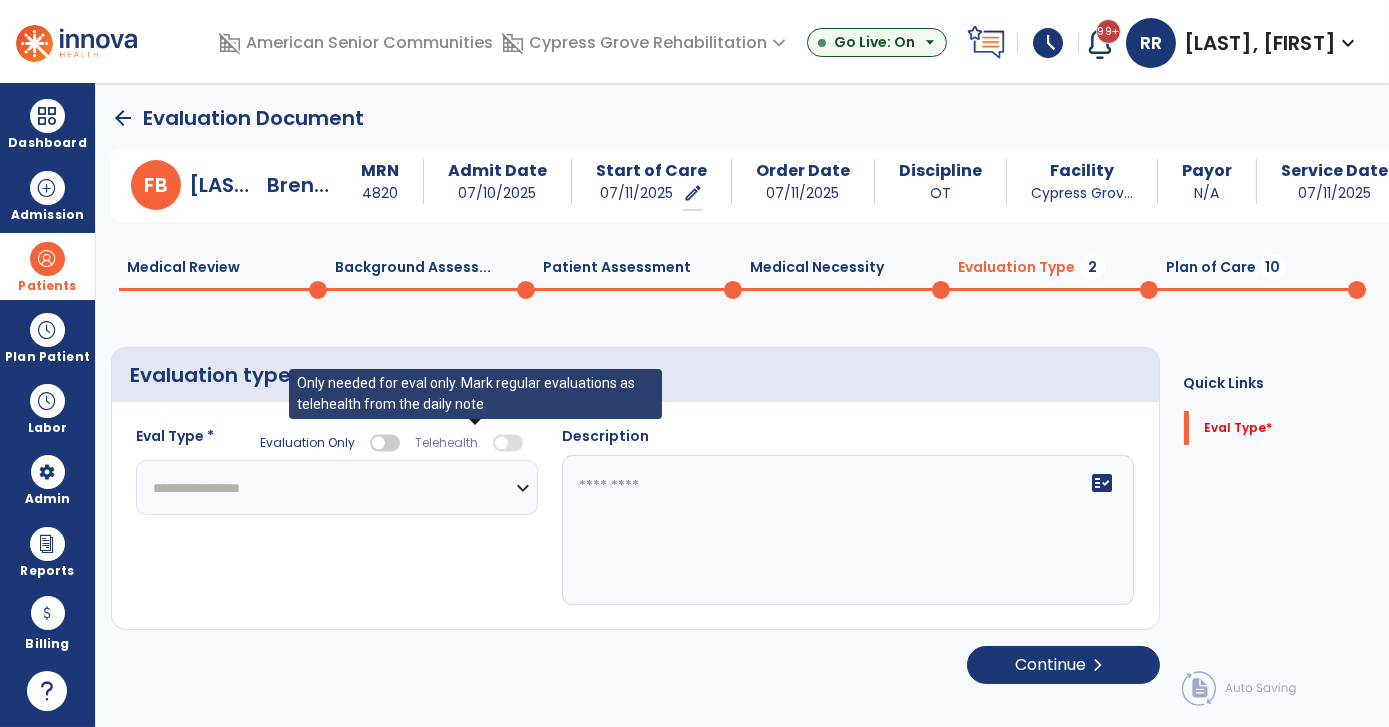 select on "**********" 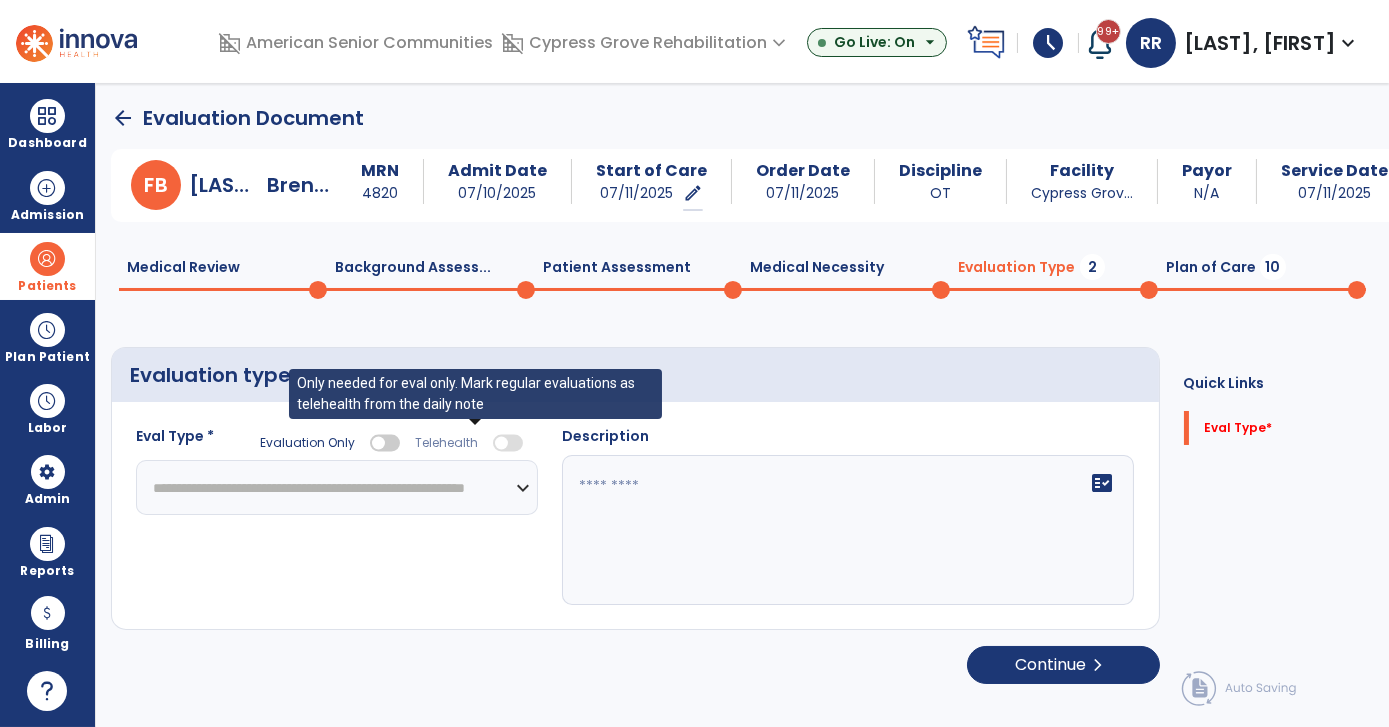 click on "**********" 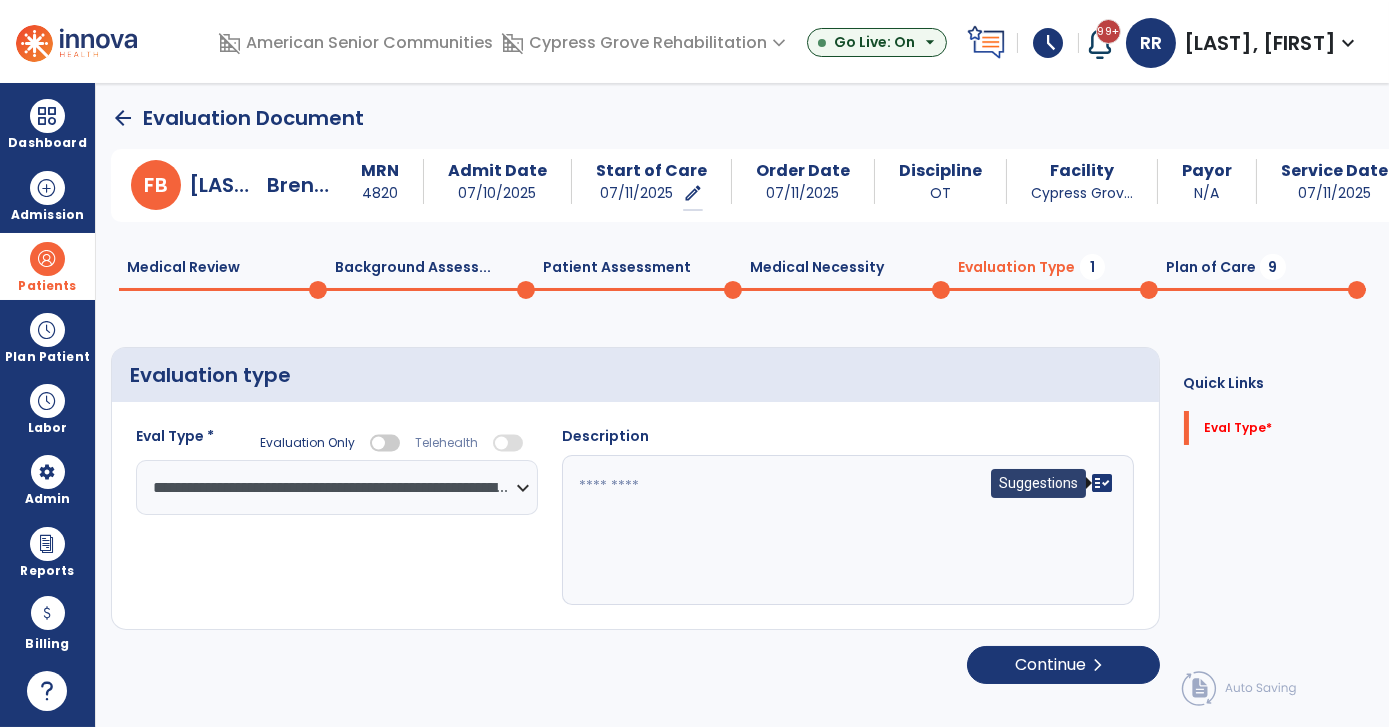 click on "fact_check" 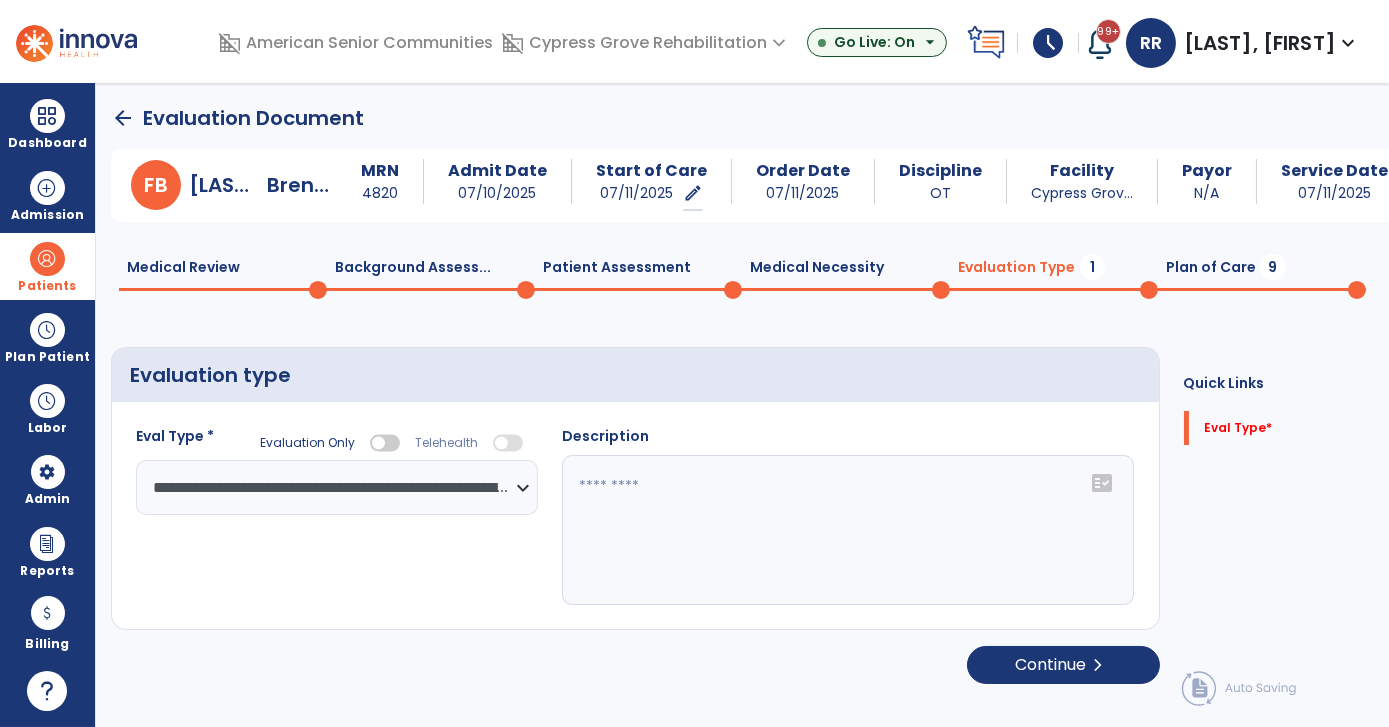click on "fact_check" 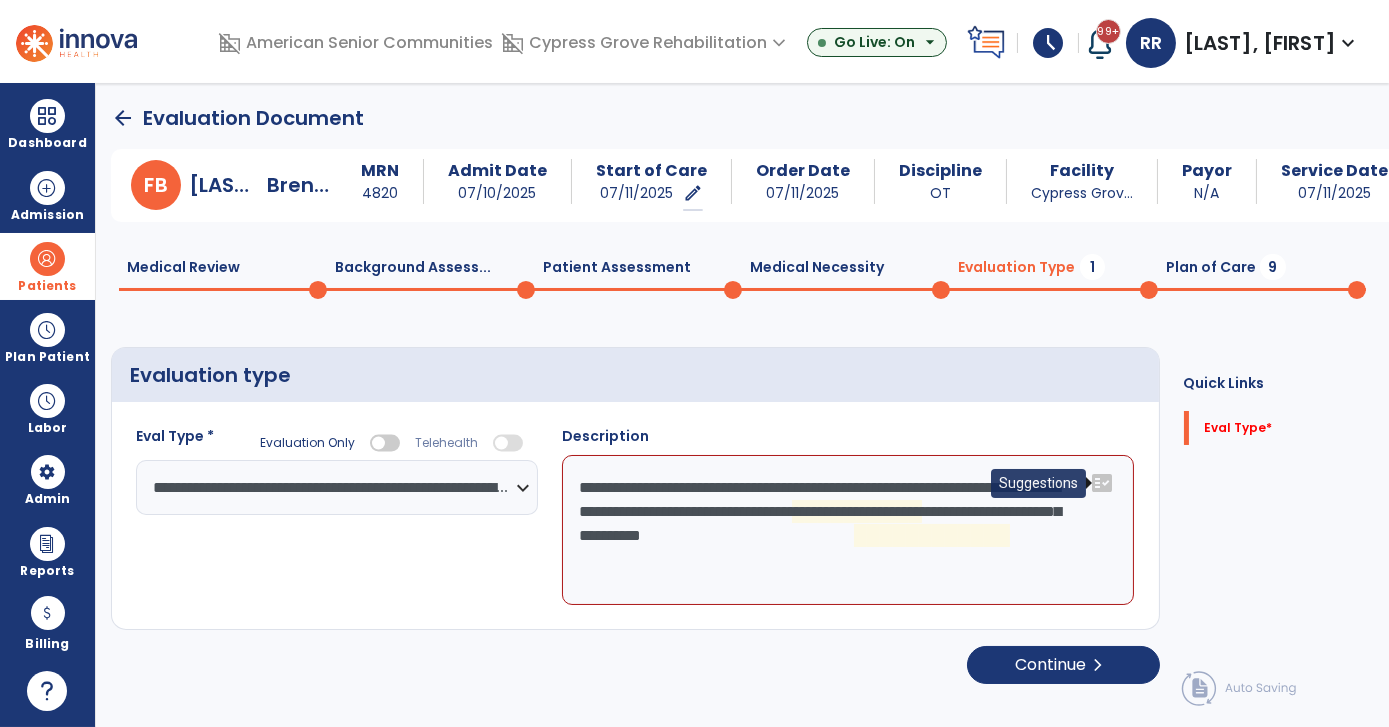 click on "fact_check" 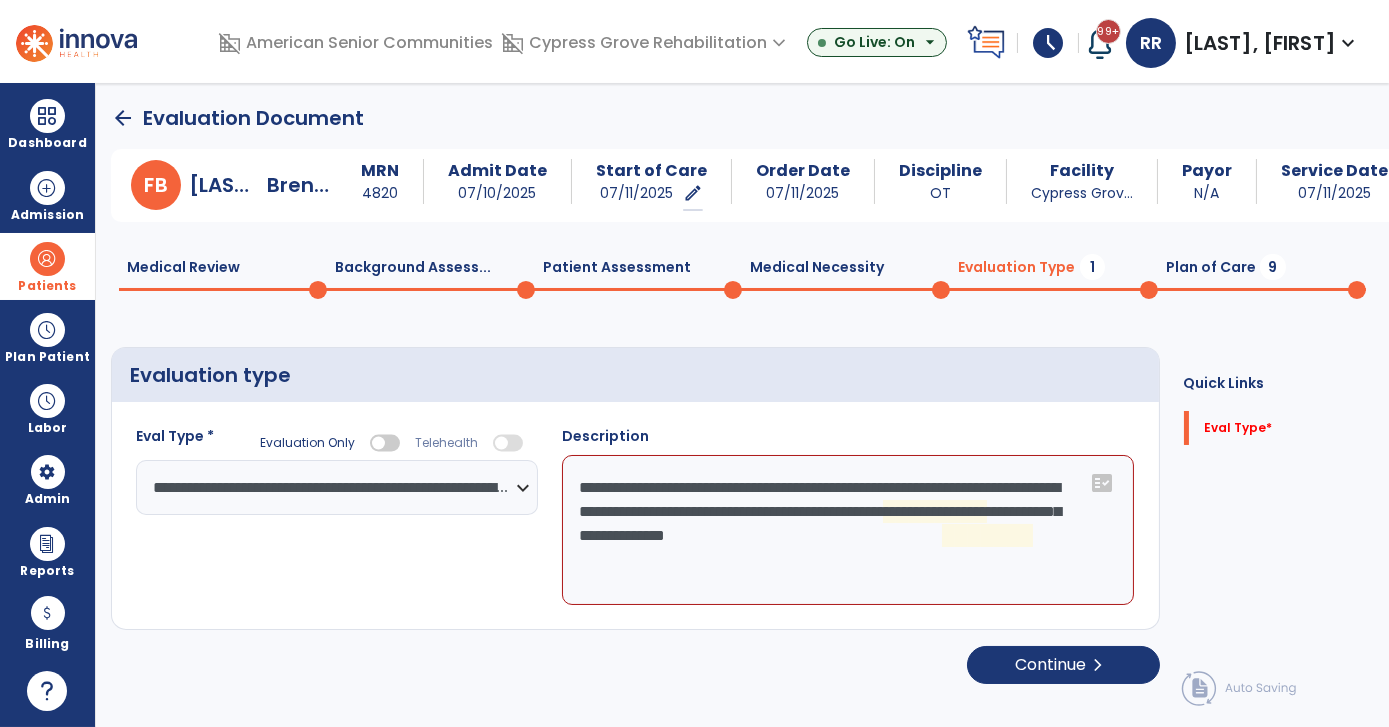 click on "**********" 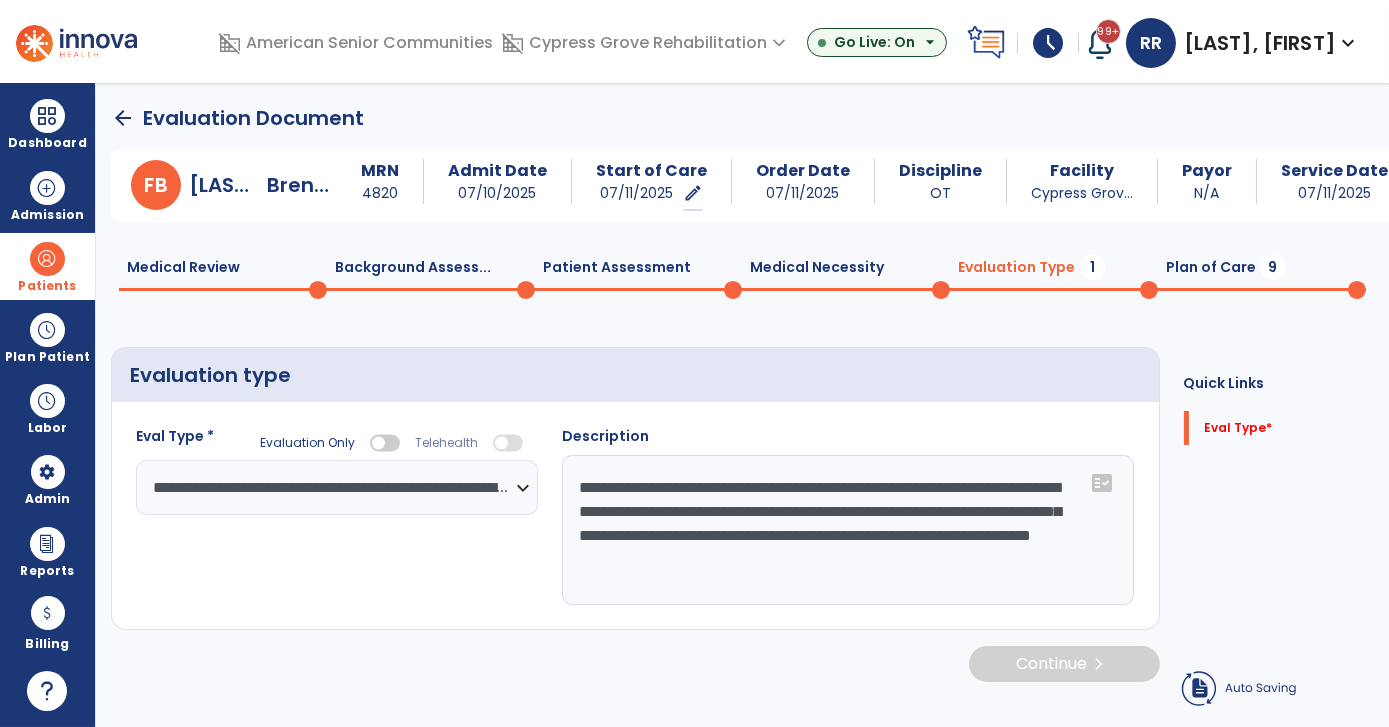 type on "**********" 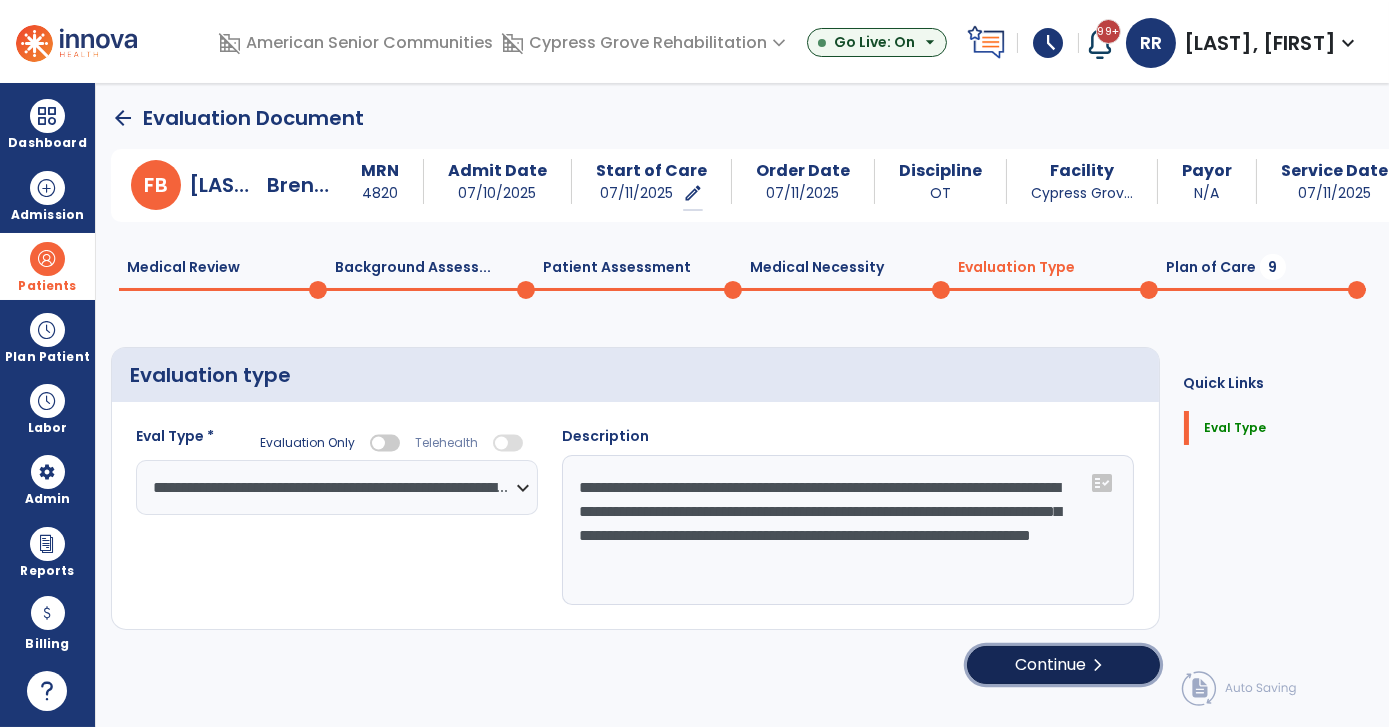 click on "Continue  chevron_right" 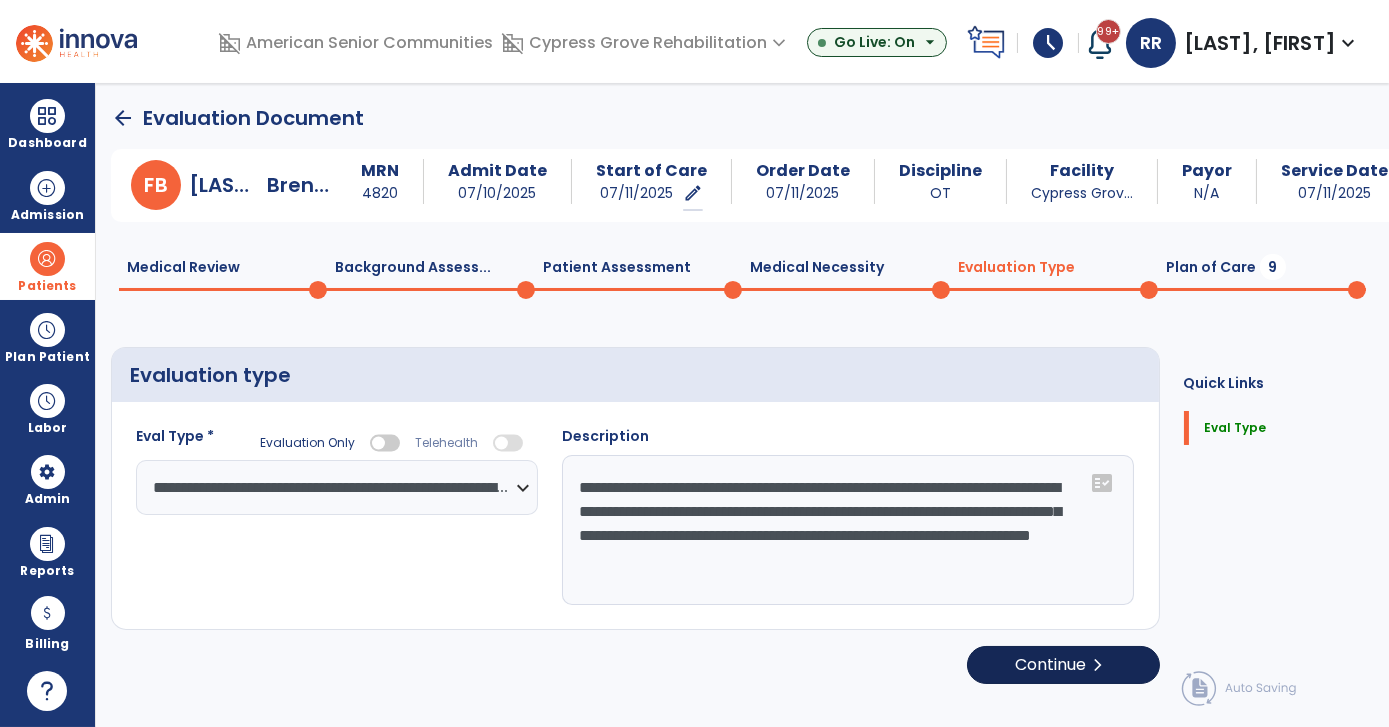 select on "*****" 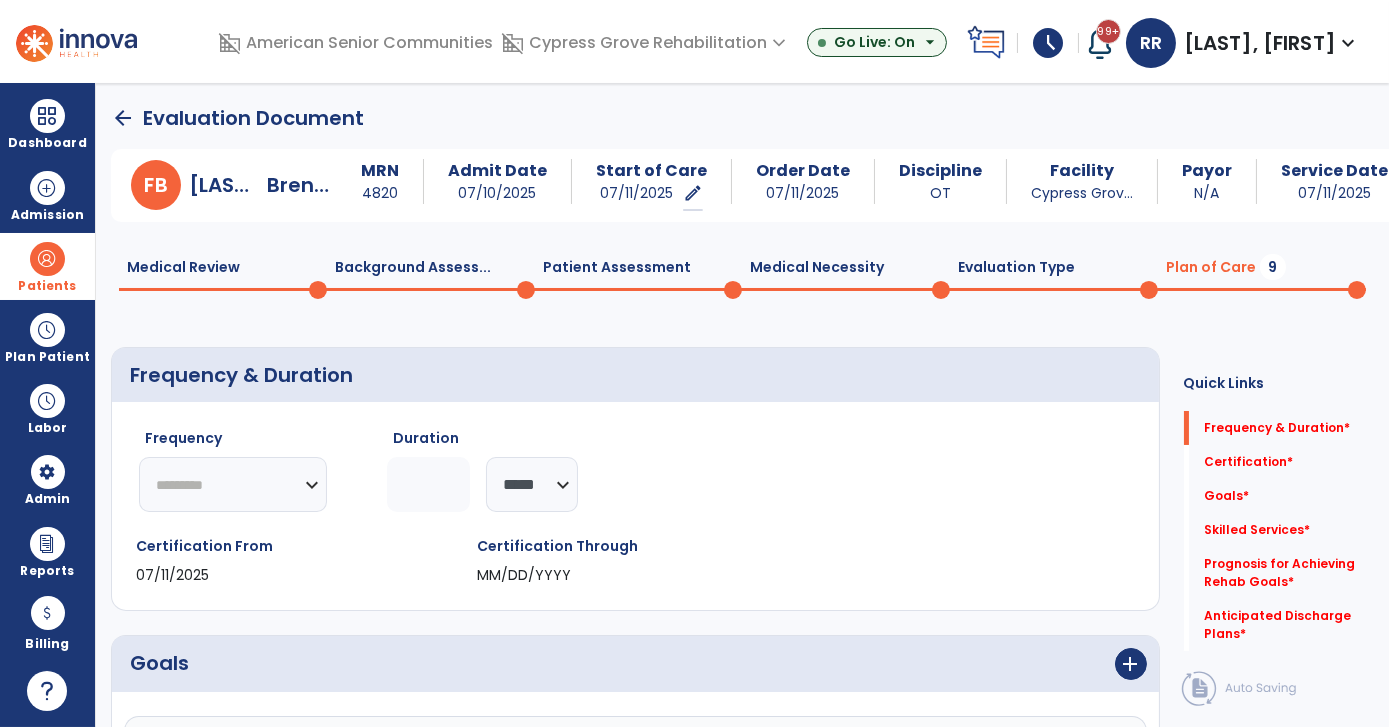 click on "********* ** ** ** ** ** ** **" 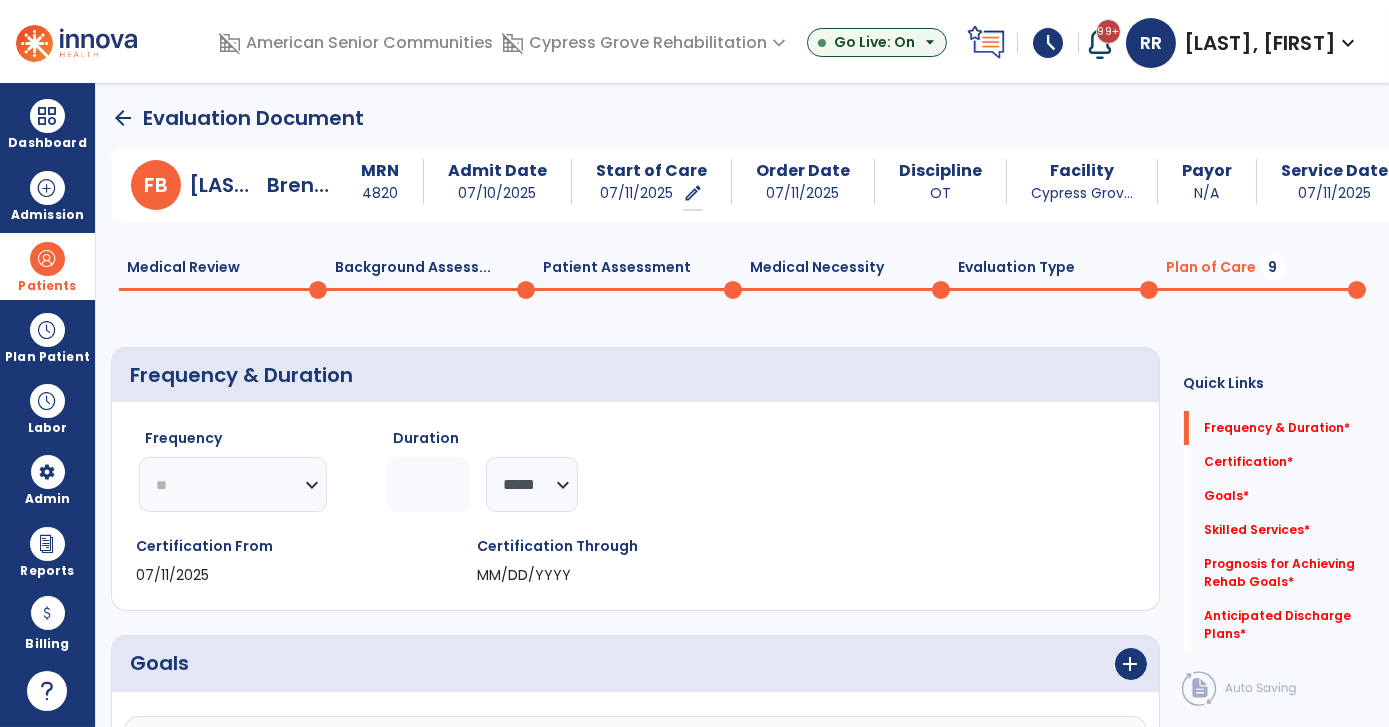 click on "********* ** ** ** ** ** ** **" 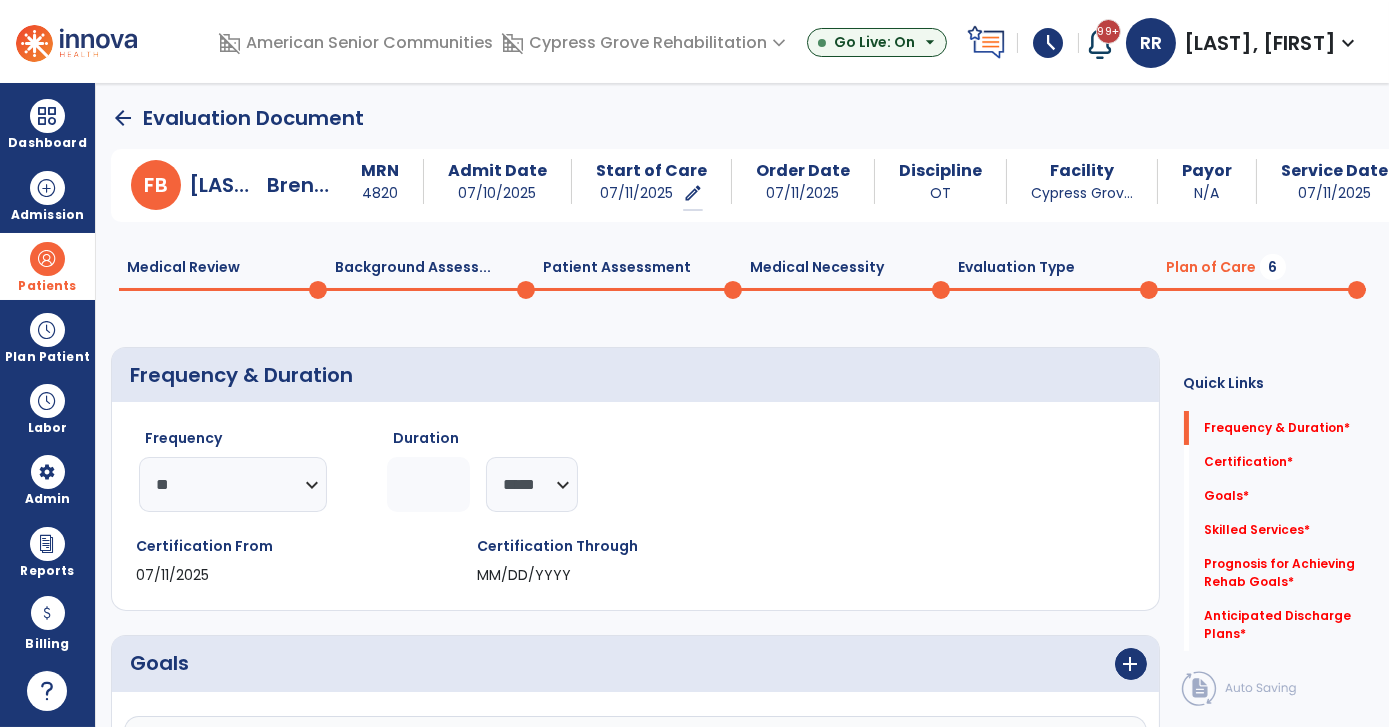 click 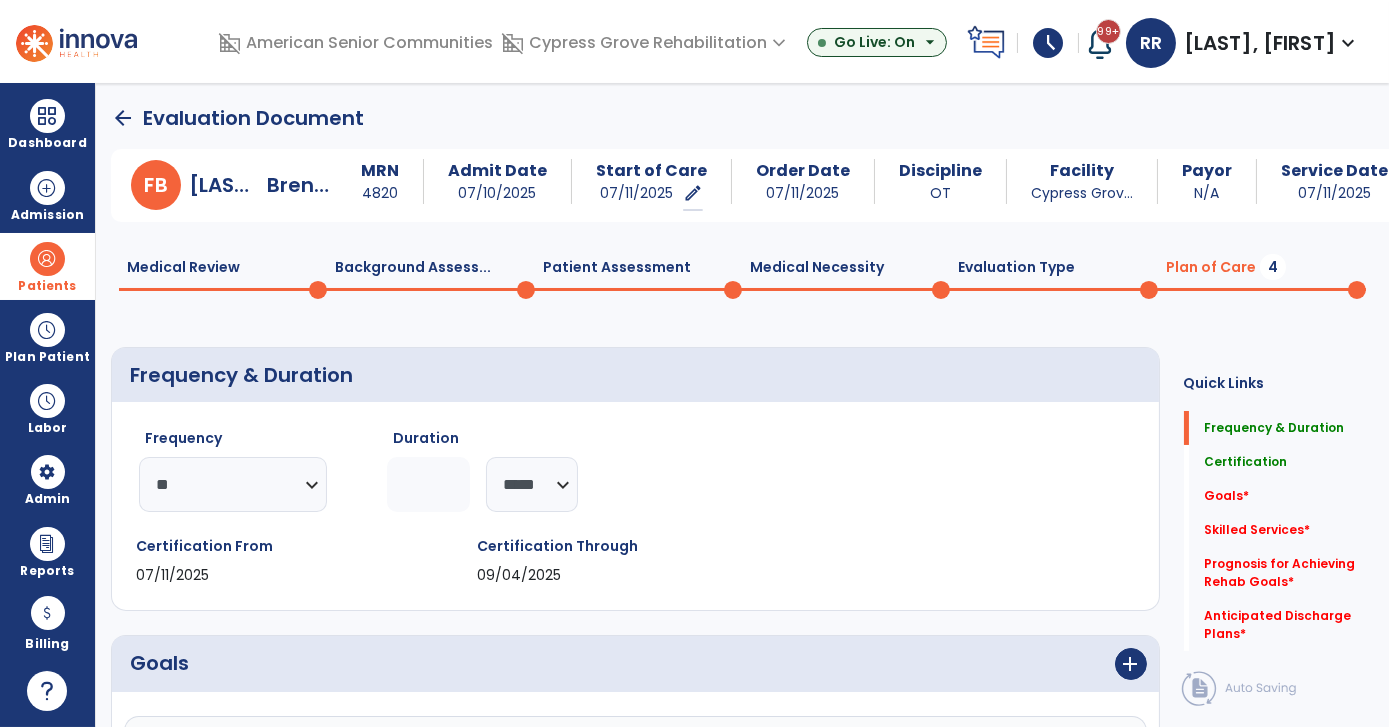 type on "*" 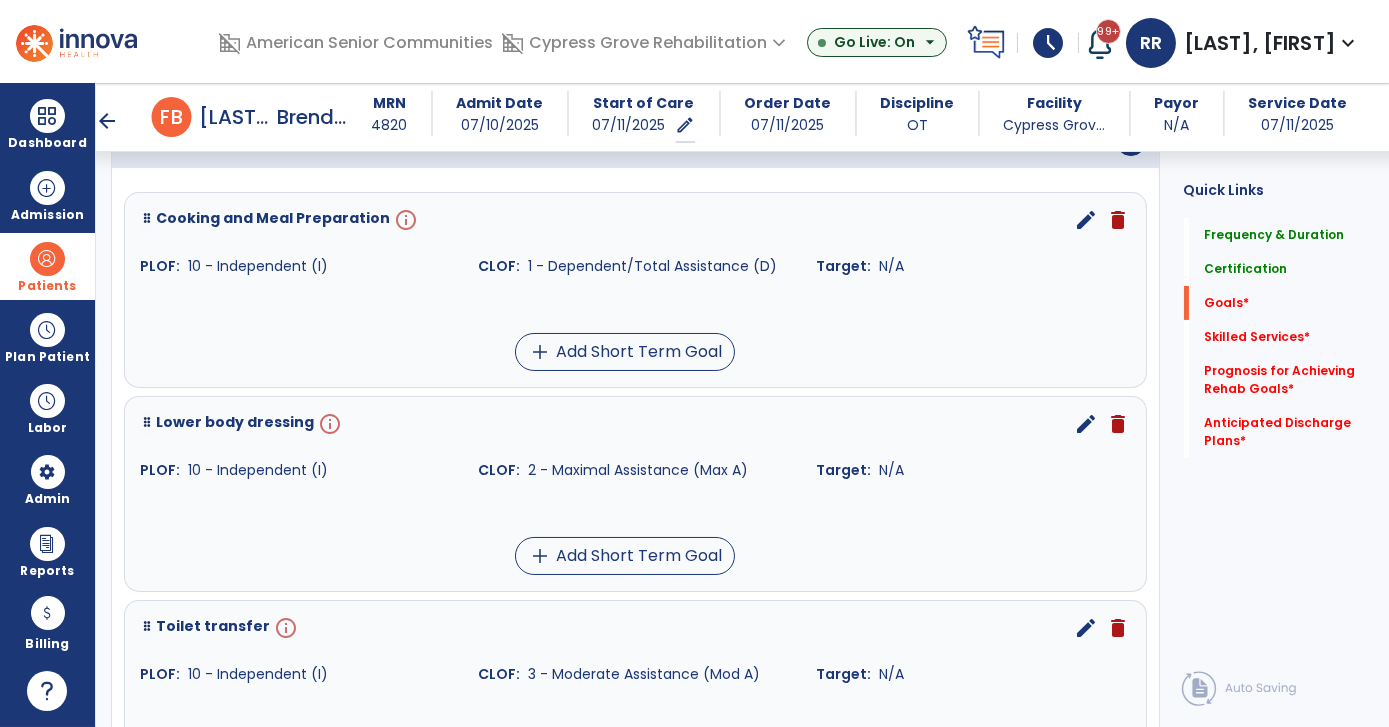 scroll, scrollTop: 514, scrollLeft: 0, axis: vertical 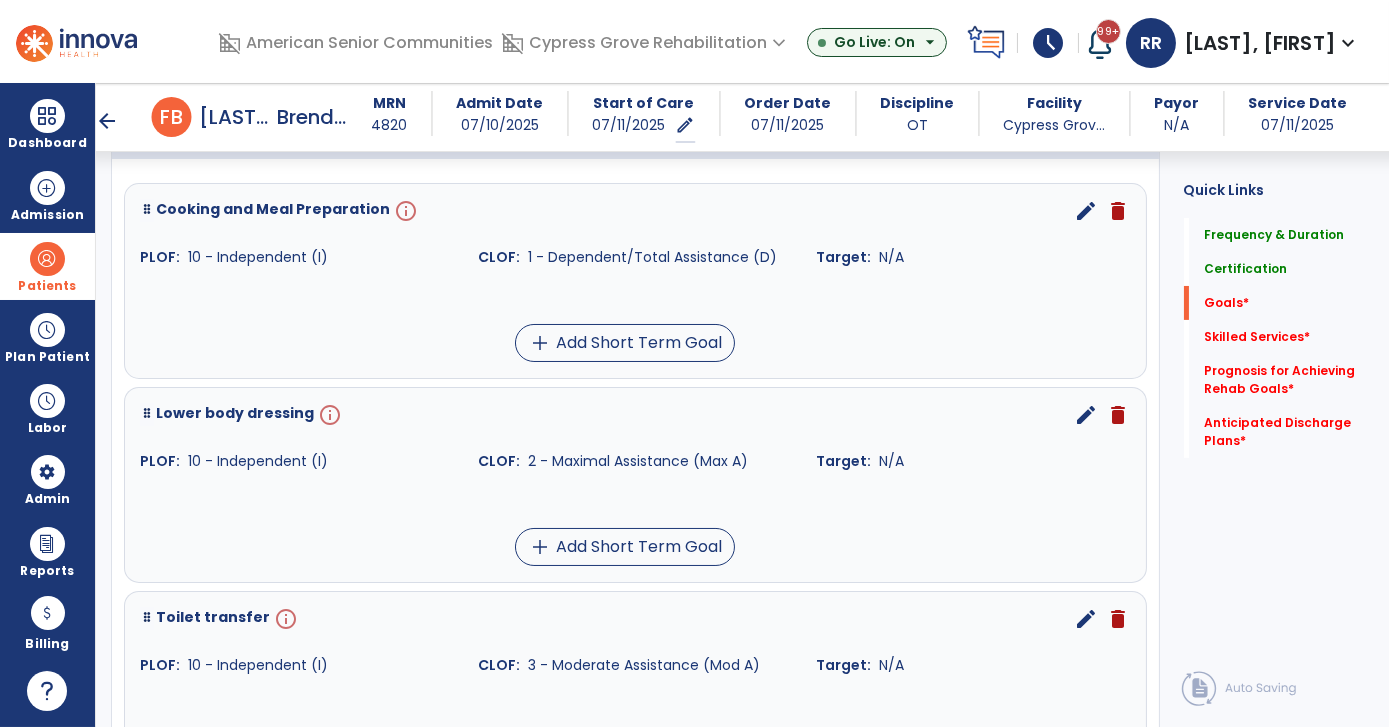 click on "edit" at bounding box center [1087, 211] 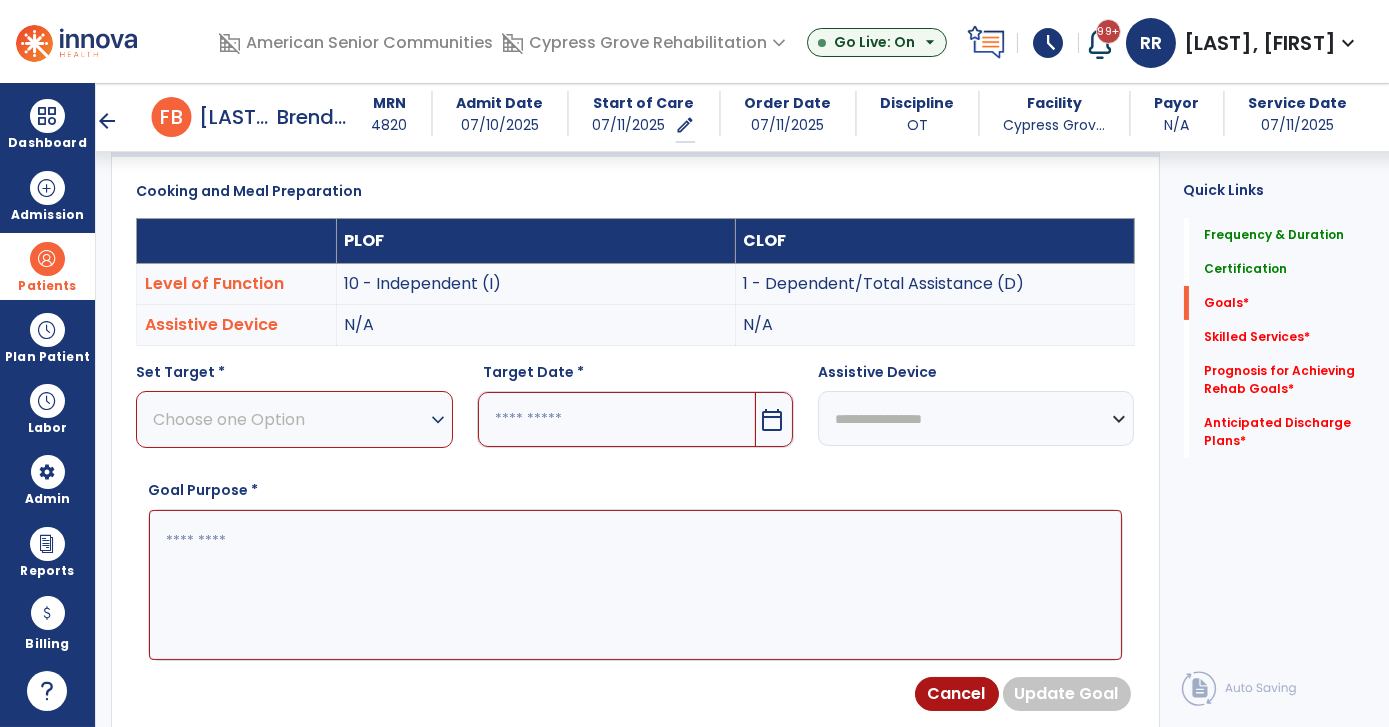 scroll, scrollTop: 72, scrollLeft: 0, axis: vertical 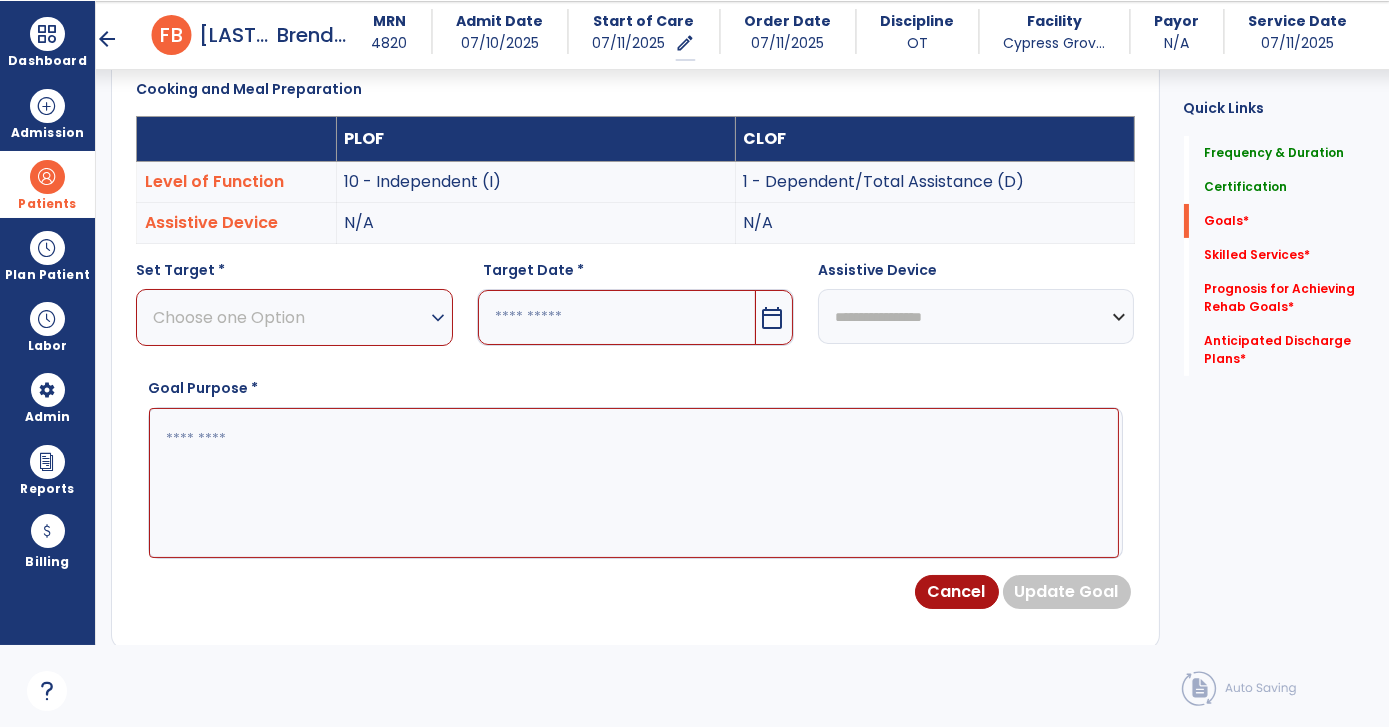click on "calendar_today" at bounding box center [772, 318] 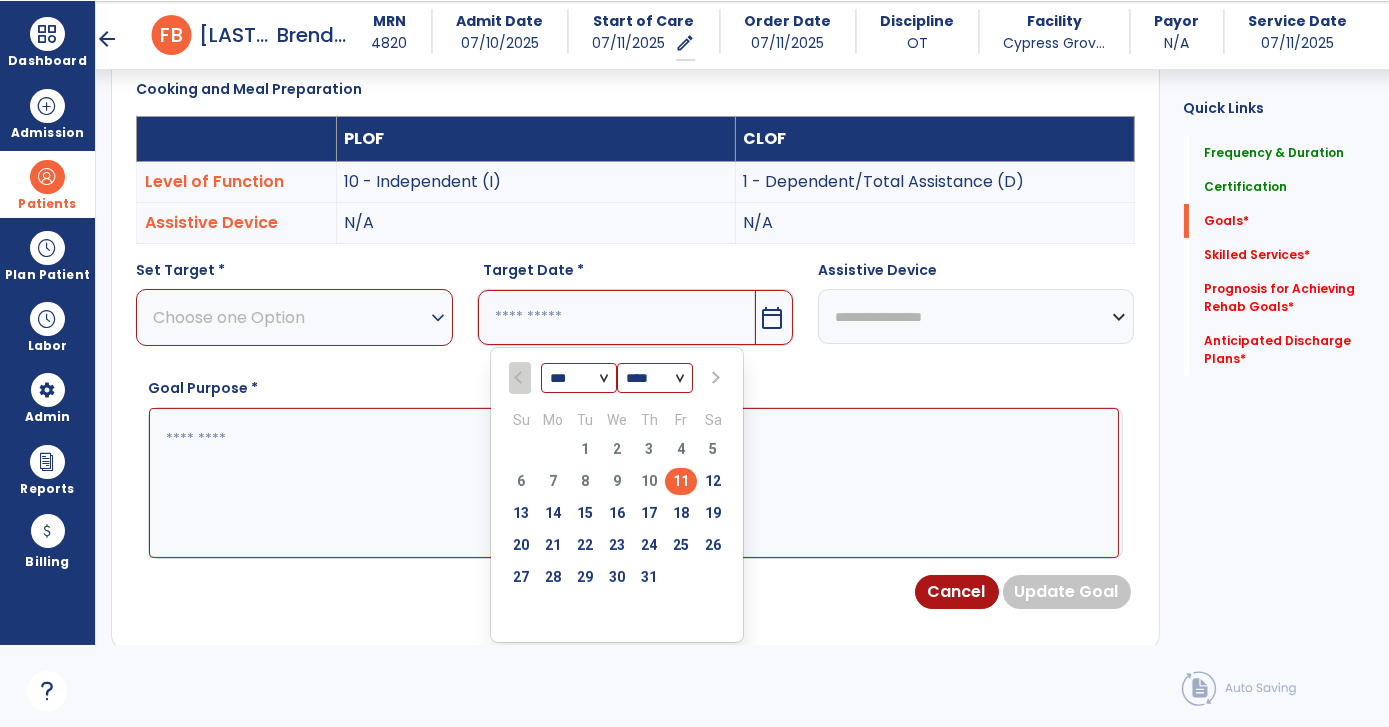 click at bounding box center (713, 378) 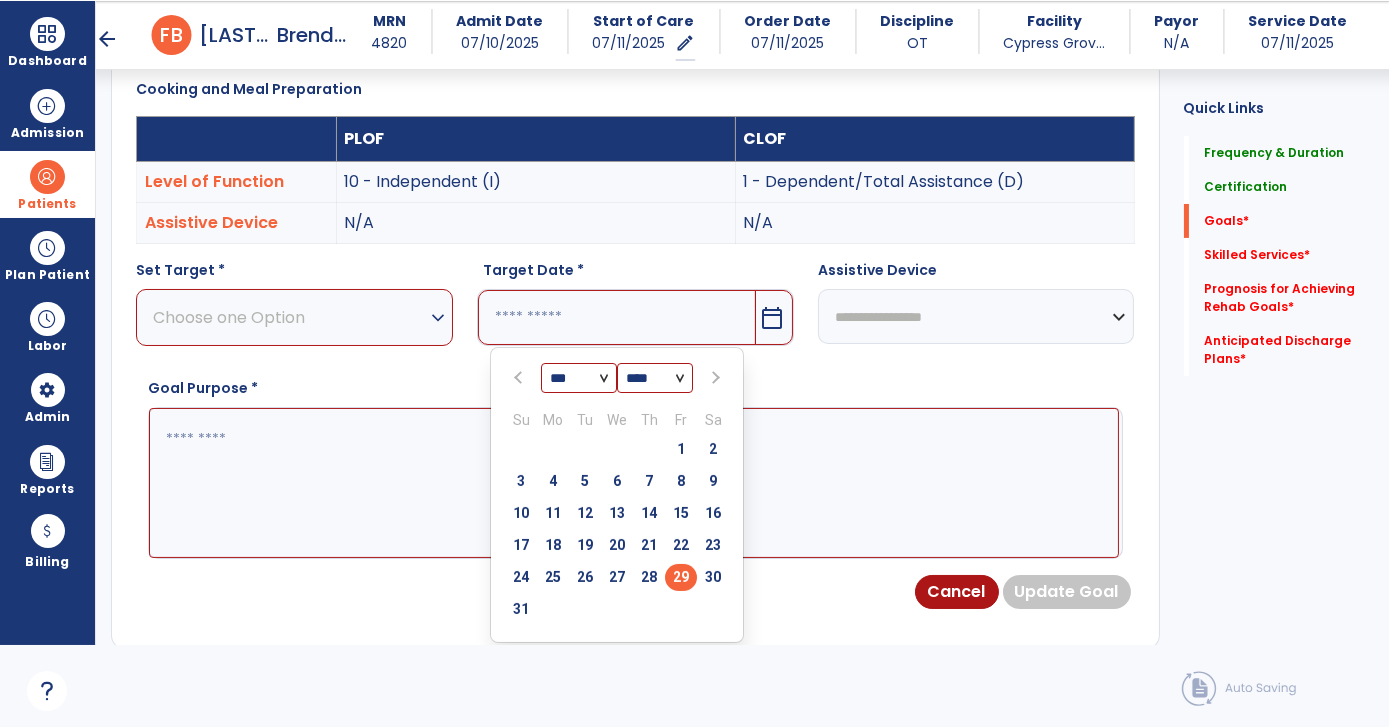 click on "29" at bounding box center [681, 577] 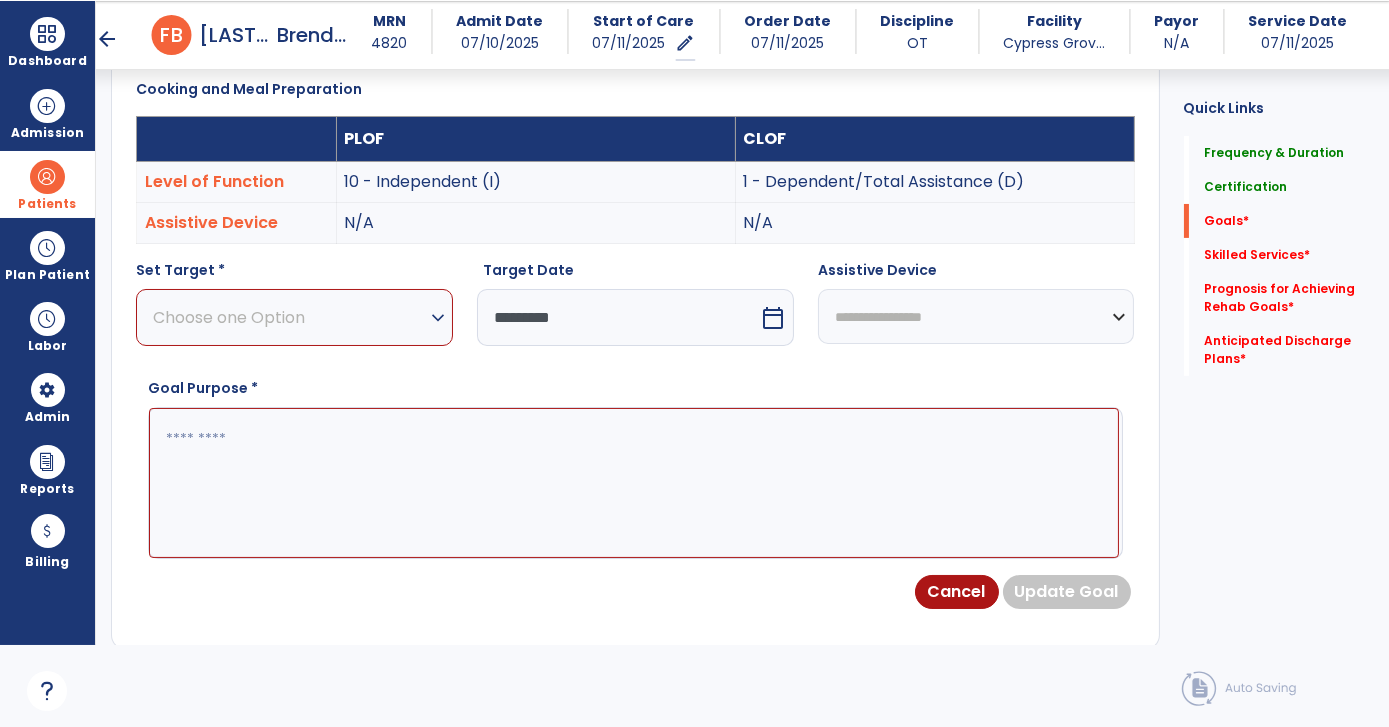 click on "Choose one Option" at bounding box center [289, 317] 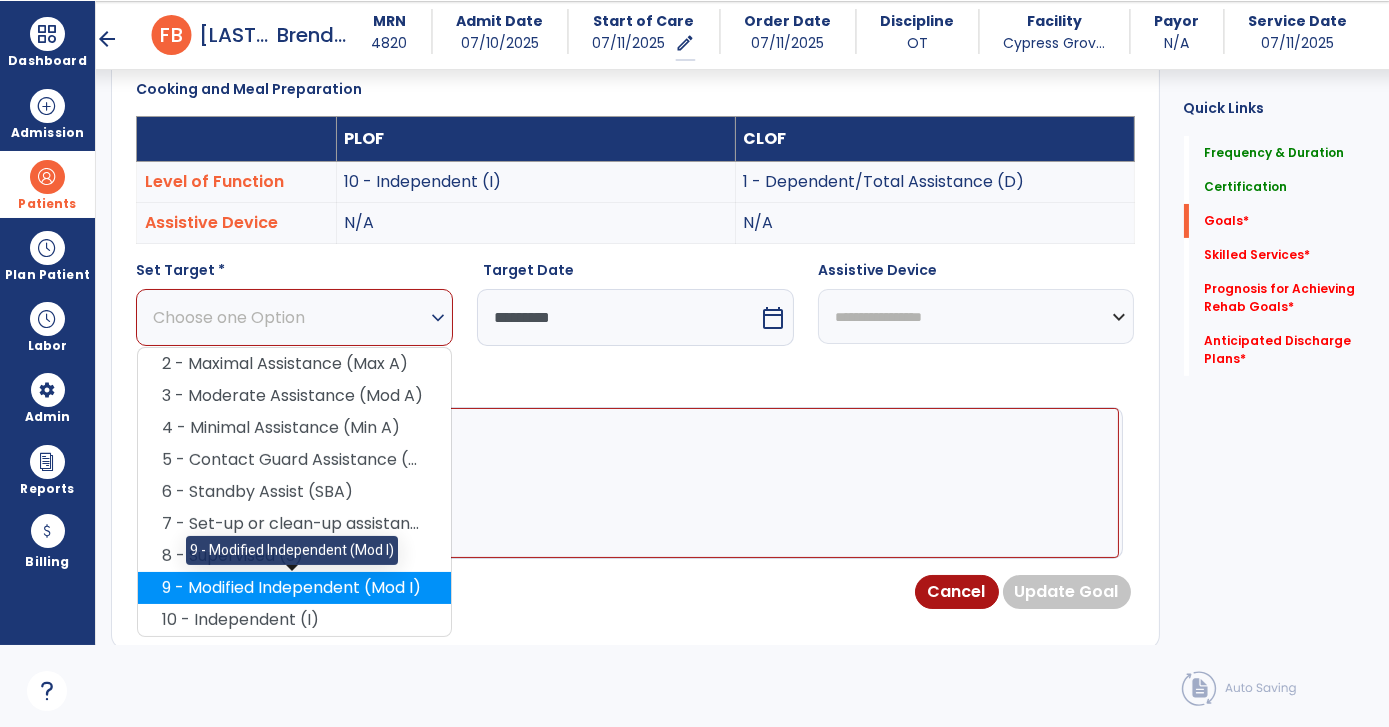 click on "9 - Modified Independent (Mod I)" at bounding box center [294, 588] 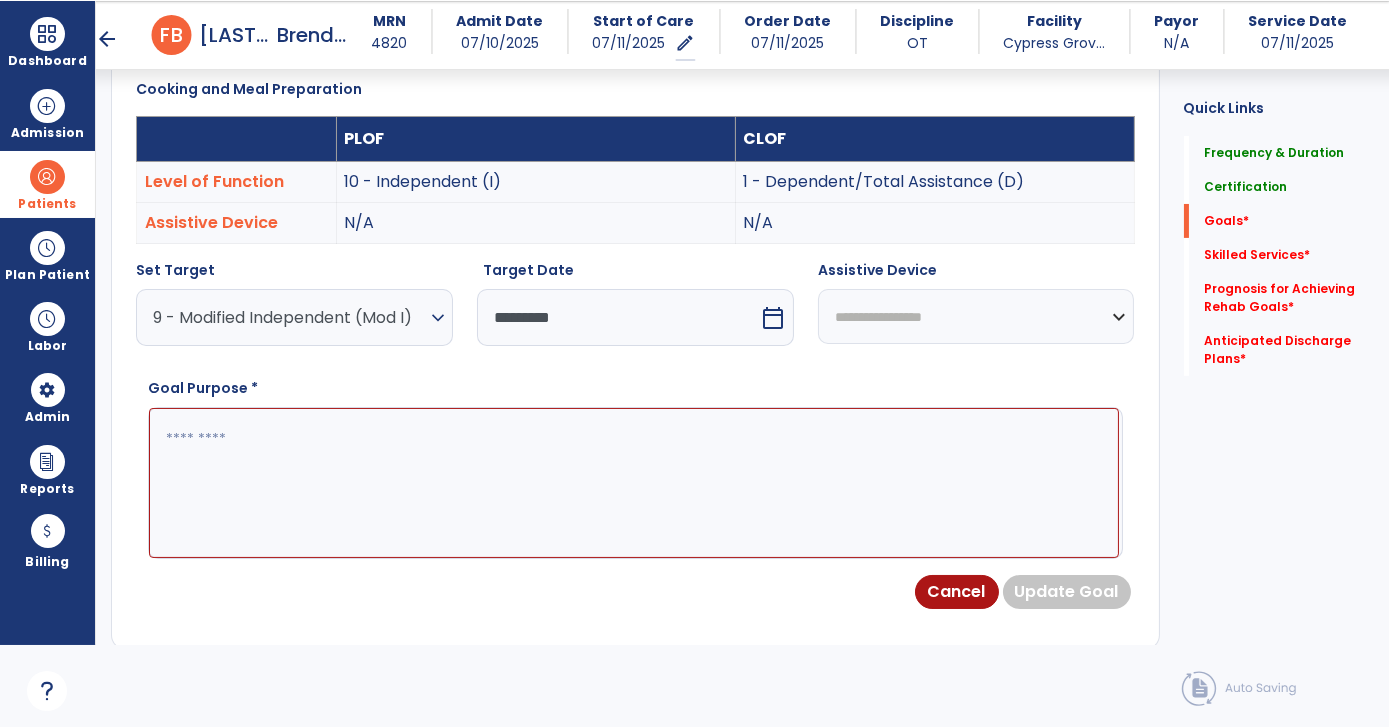 click at bounding box center [634, 482] 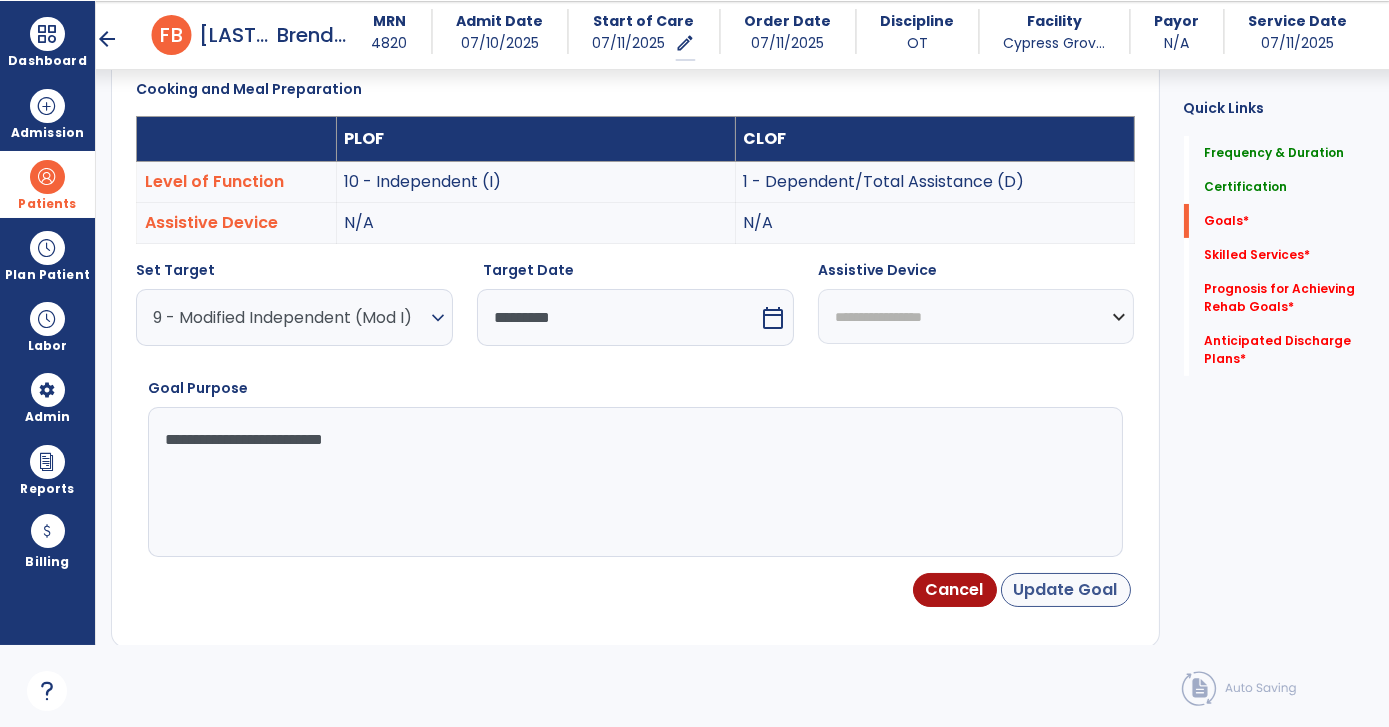 type on "**********" 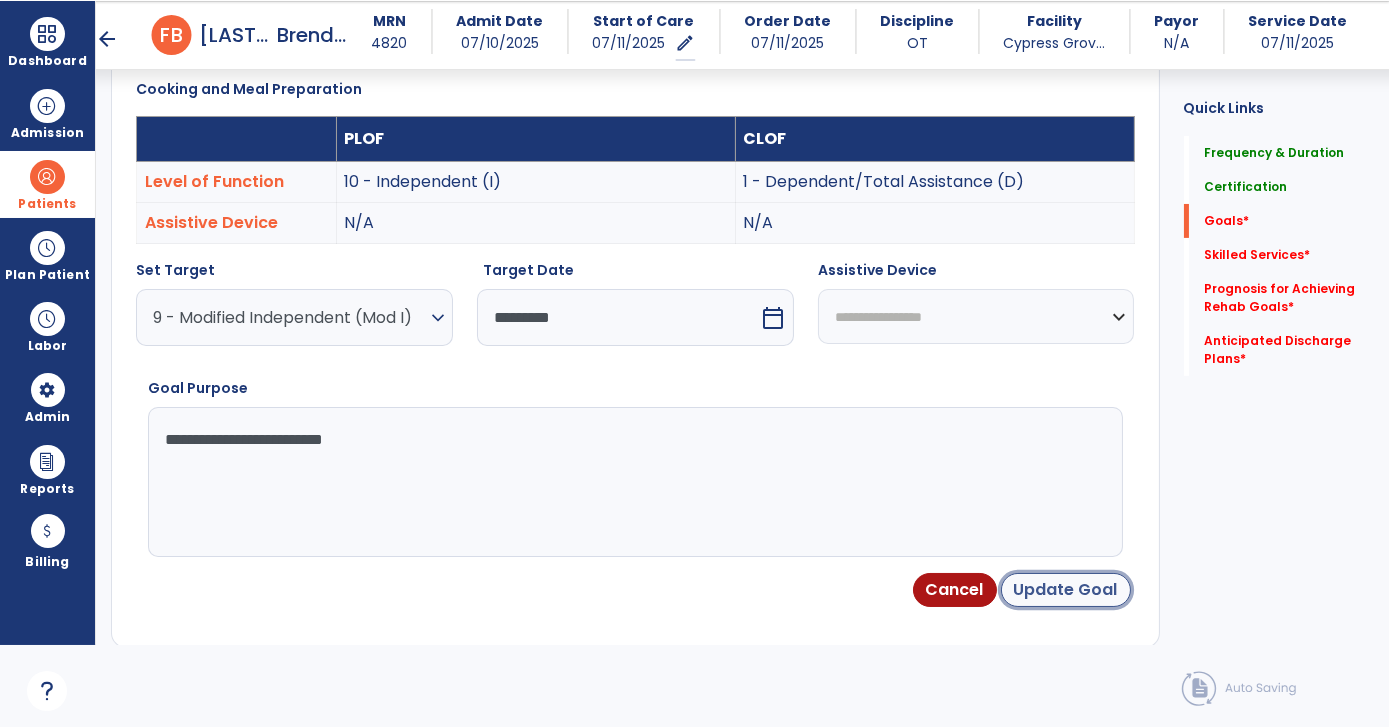 click on "Update Goal" at bounding box center (1066, 590) 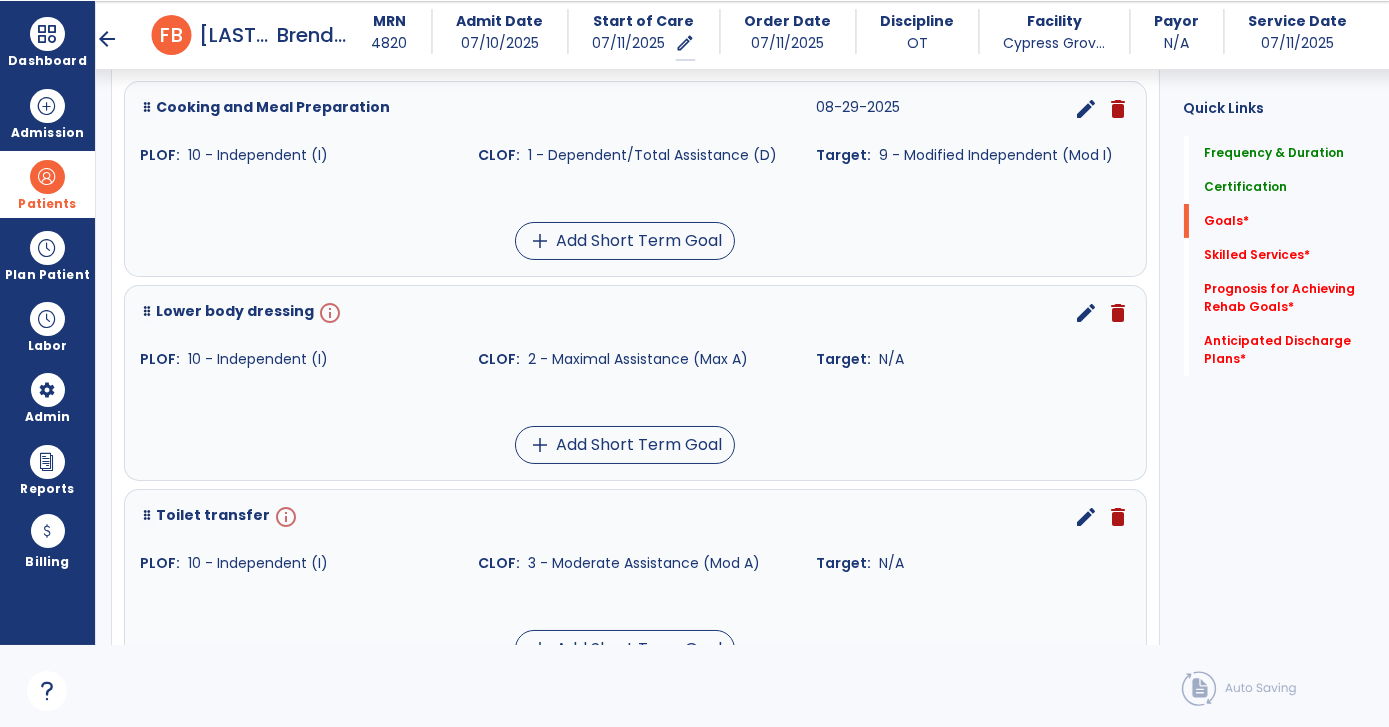 click on "edit" at bounding box center (1087, 313) 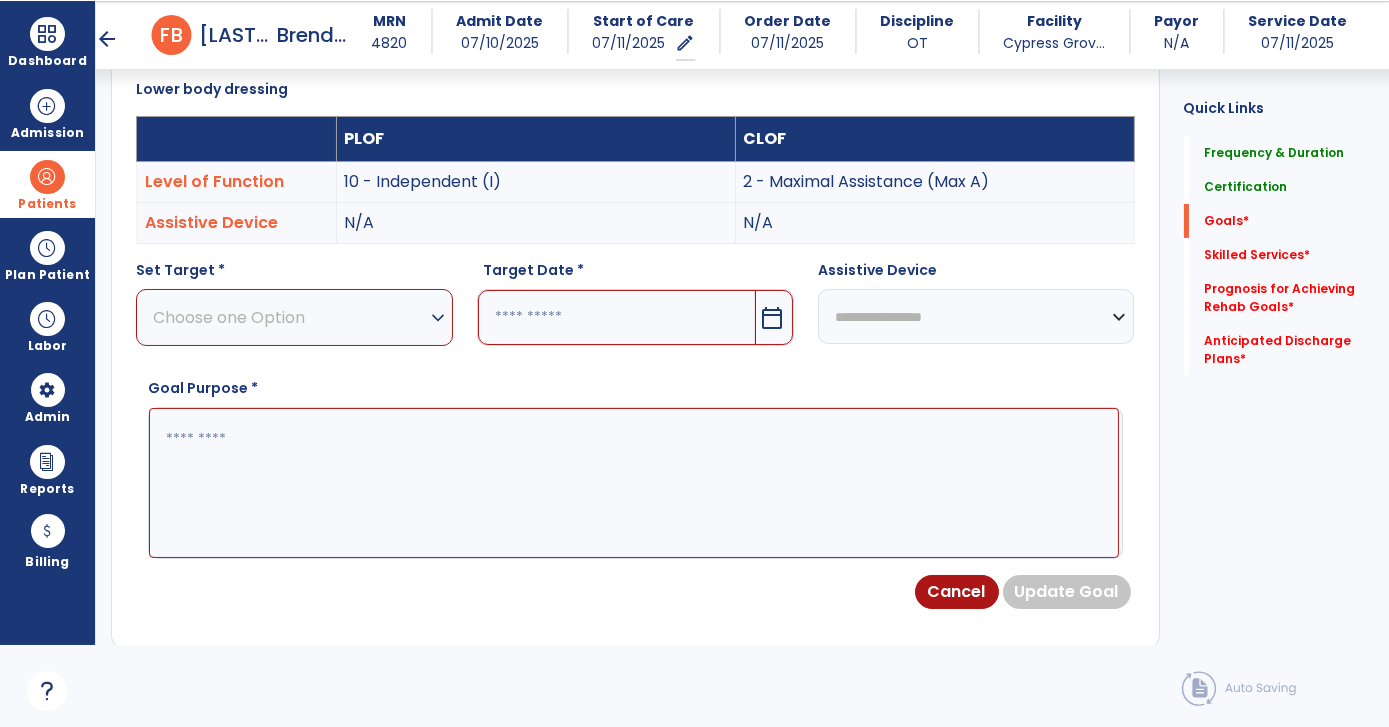click on "calendar_today" at bounding box center [772, 318] 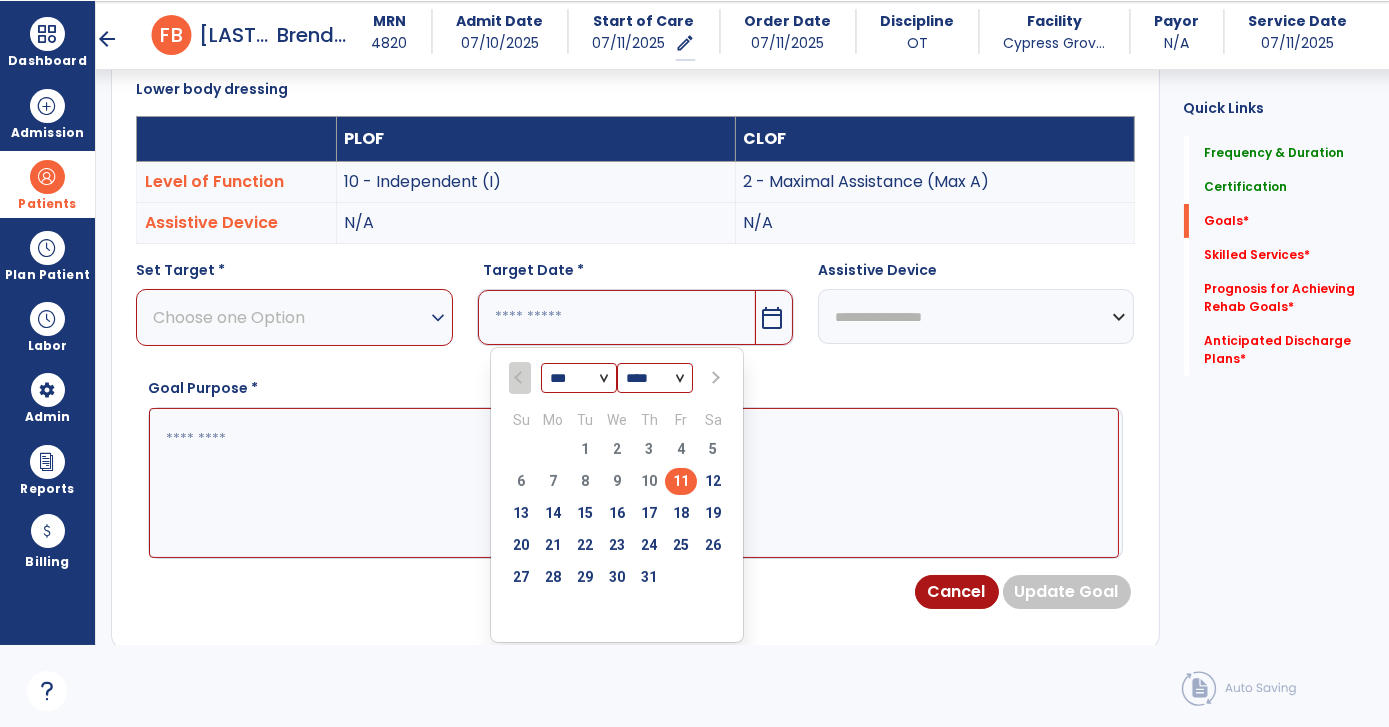 click at bounding box center (713, 378) 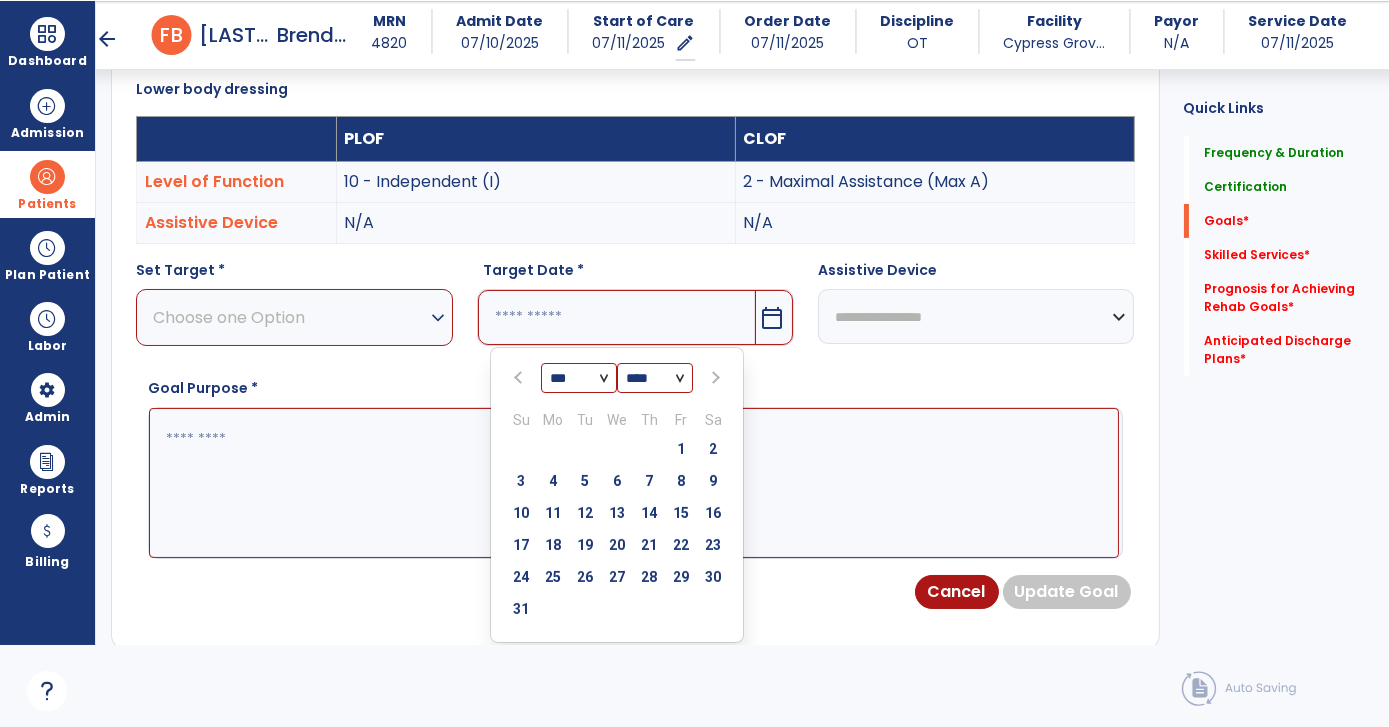 click at bounding box center (713, 378) 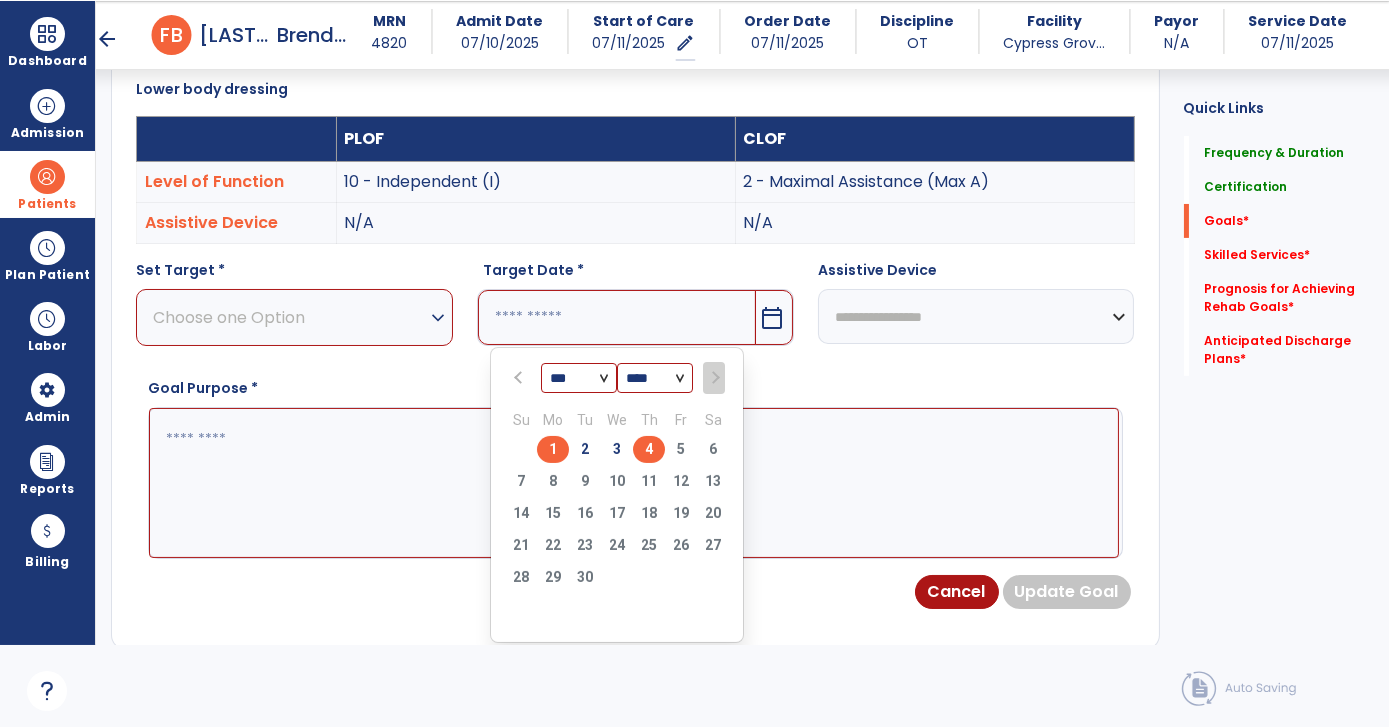 click on "4" at bounding box center (649, 449) 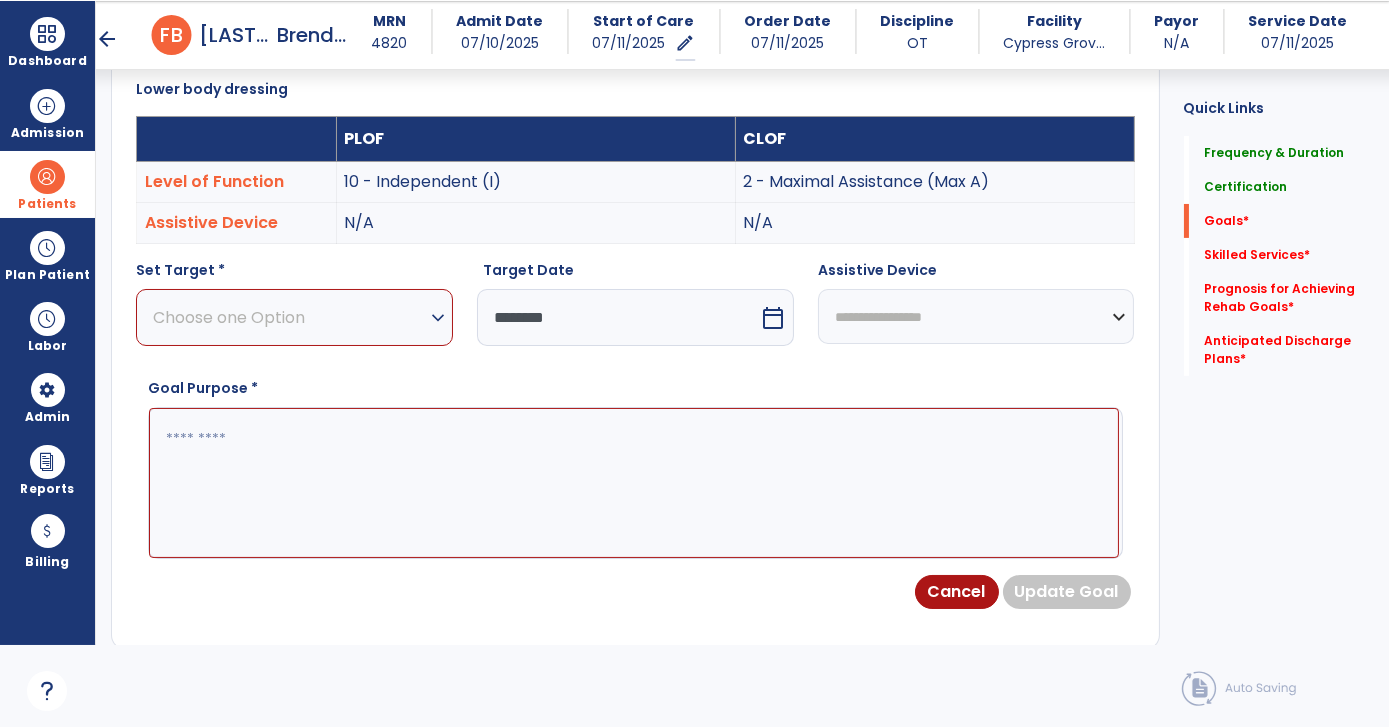 click on "expand_more" at bounding box center [438, 318] 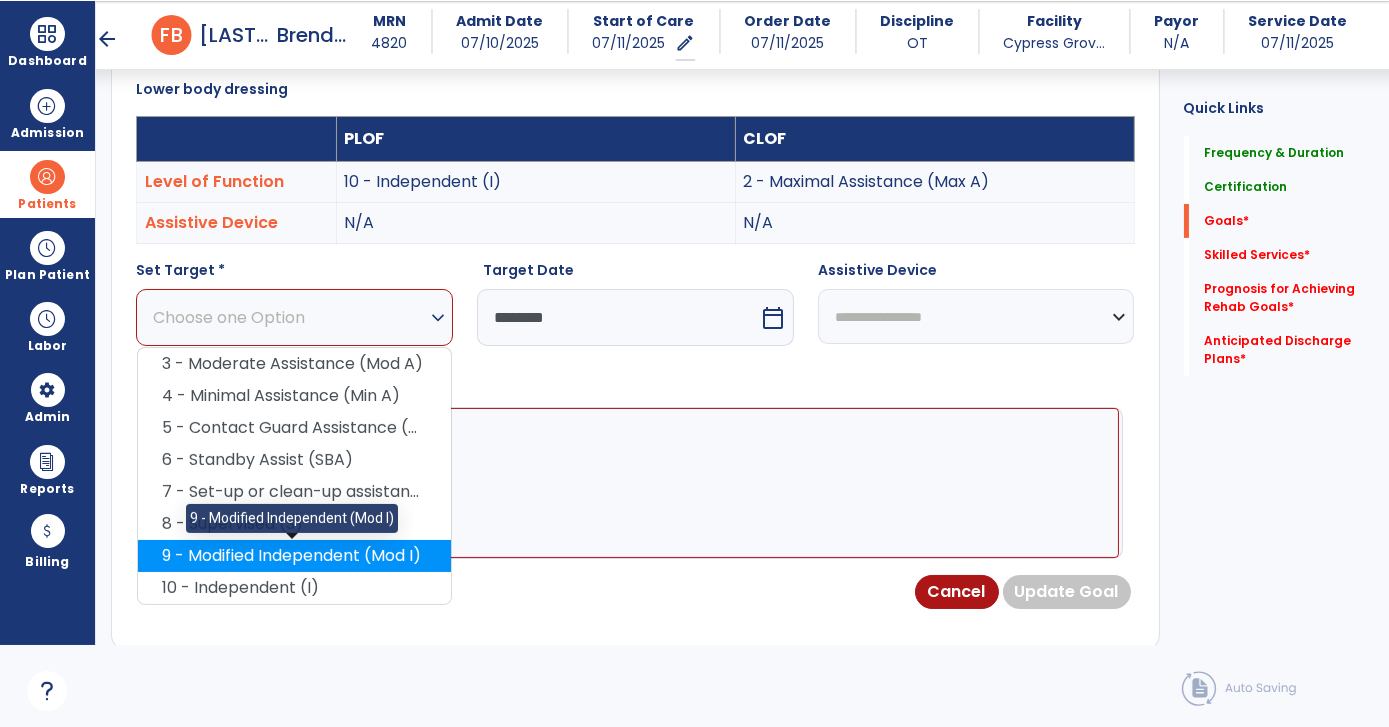 click on "9 - Modified Independent (Mod I)" at bounding box center [294, 556] 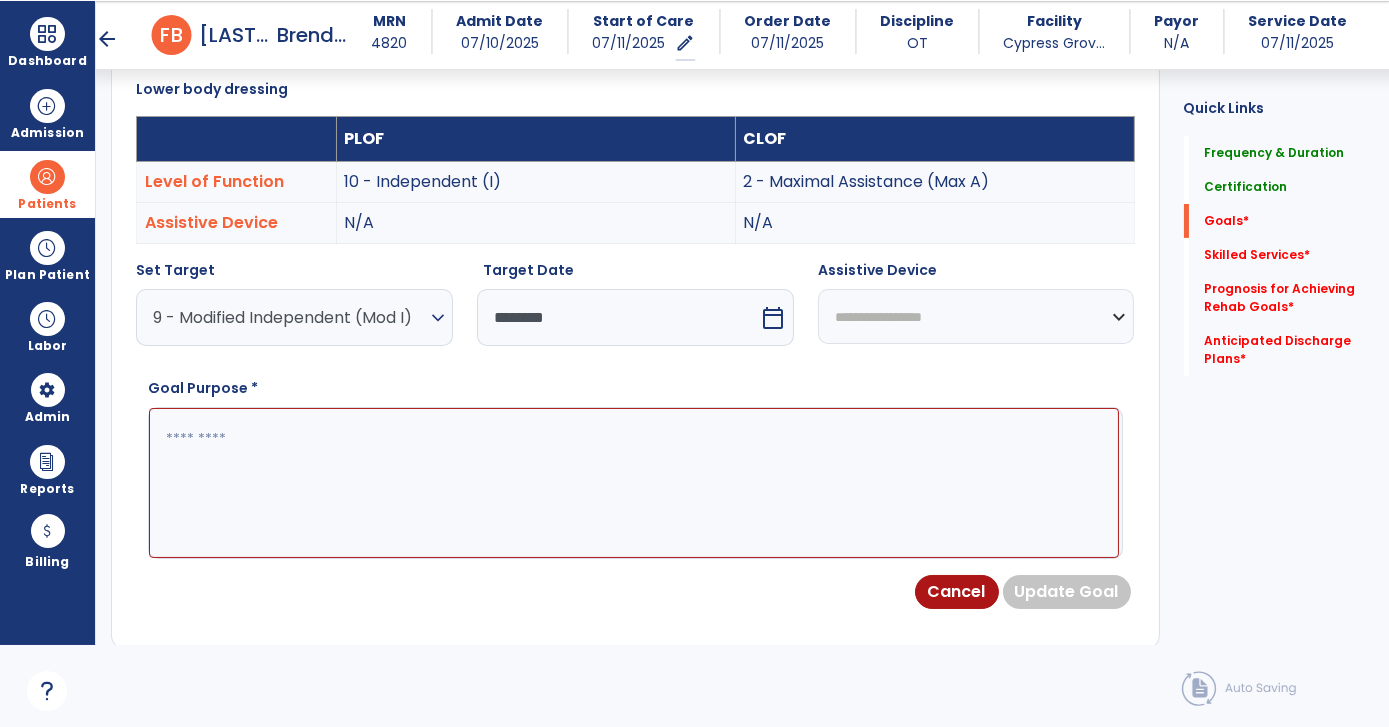 click at bounding box center (634, 482) 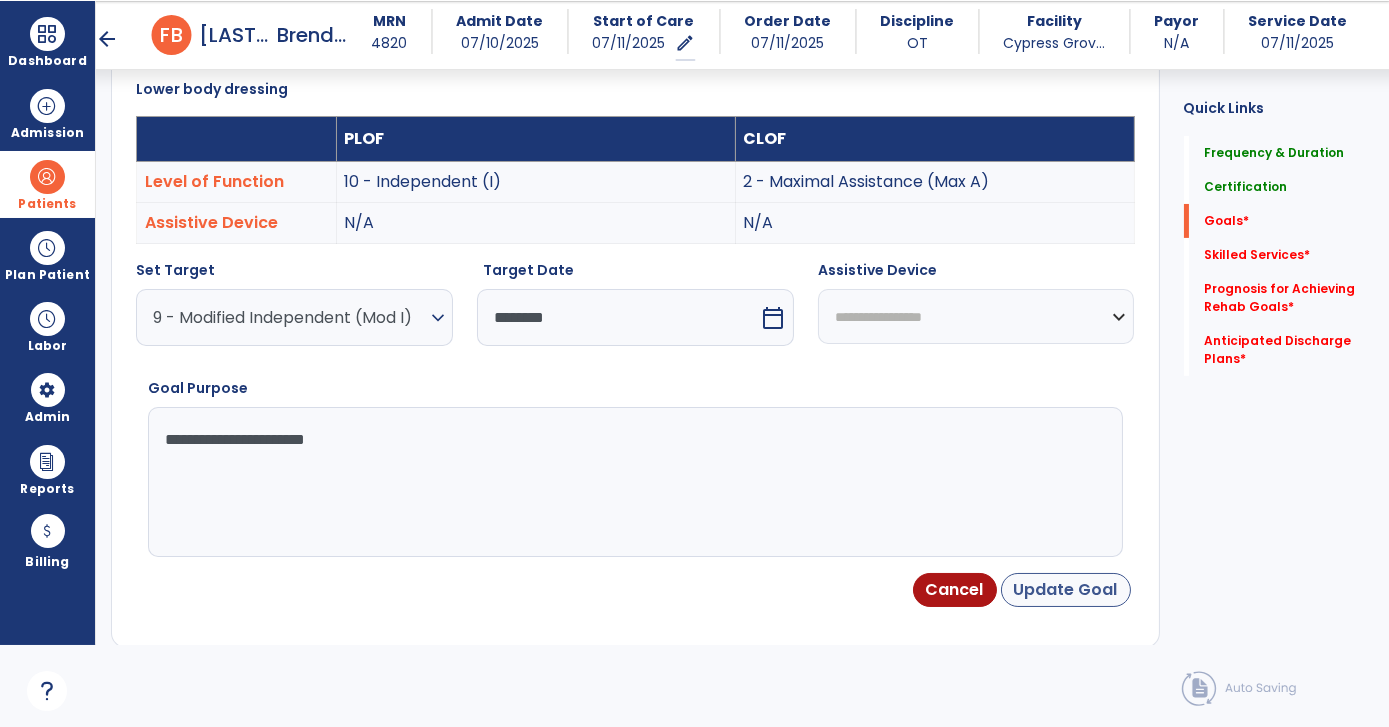 type on "**********" 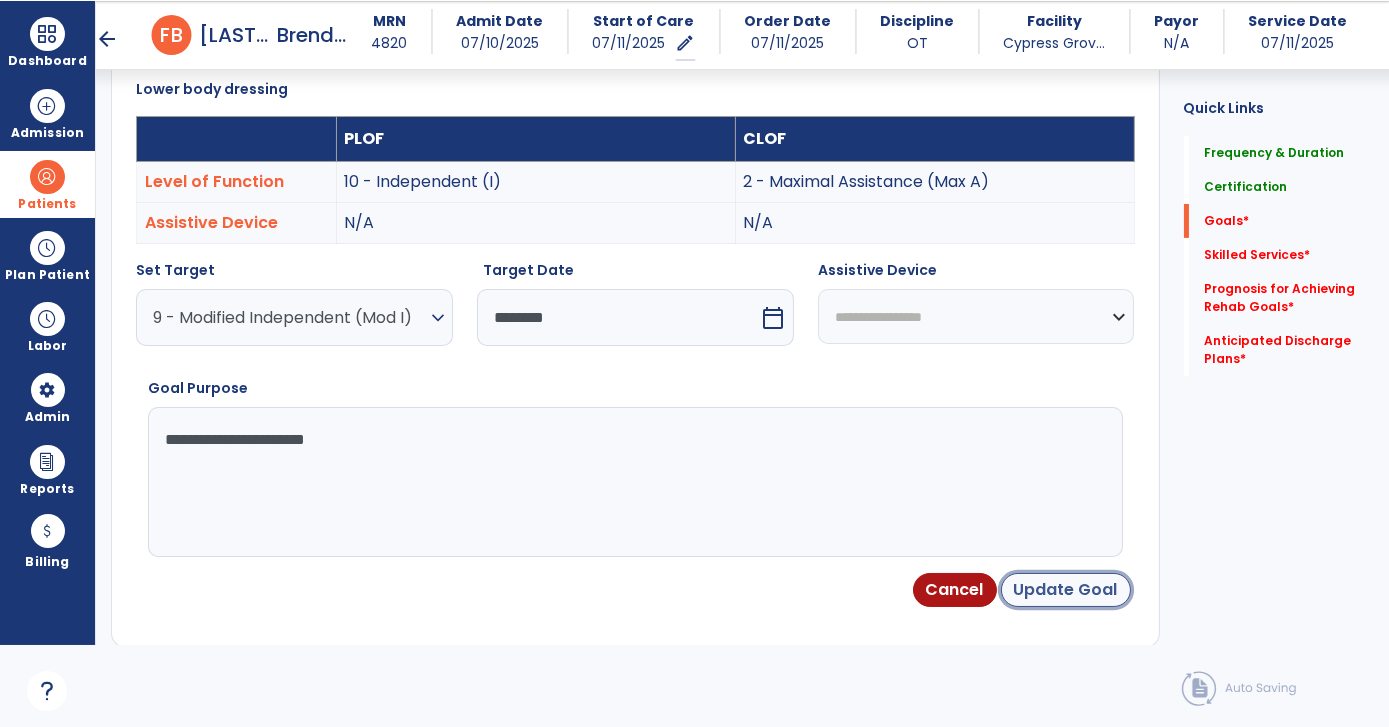 click on "Update Goal" at bounding box center (1066, 590) 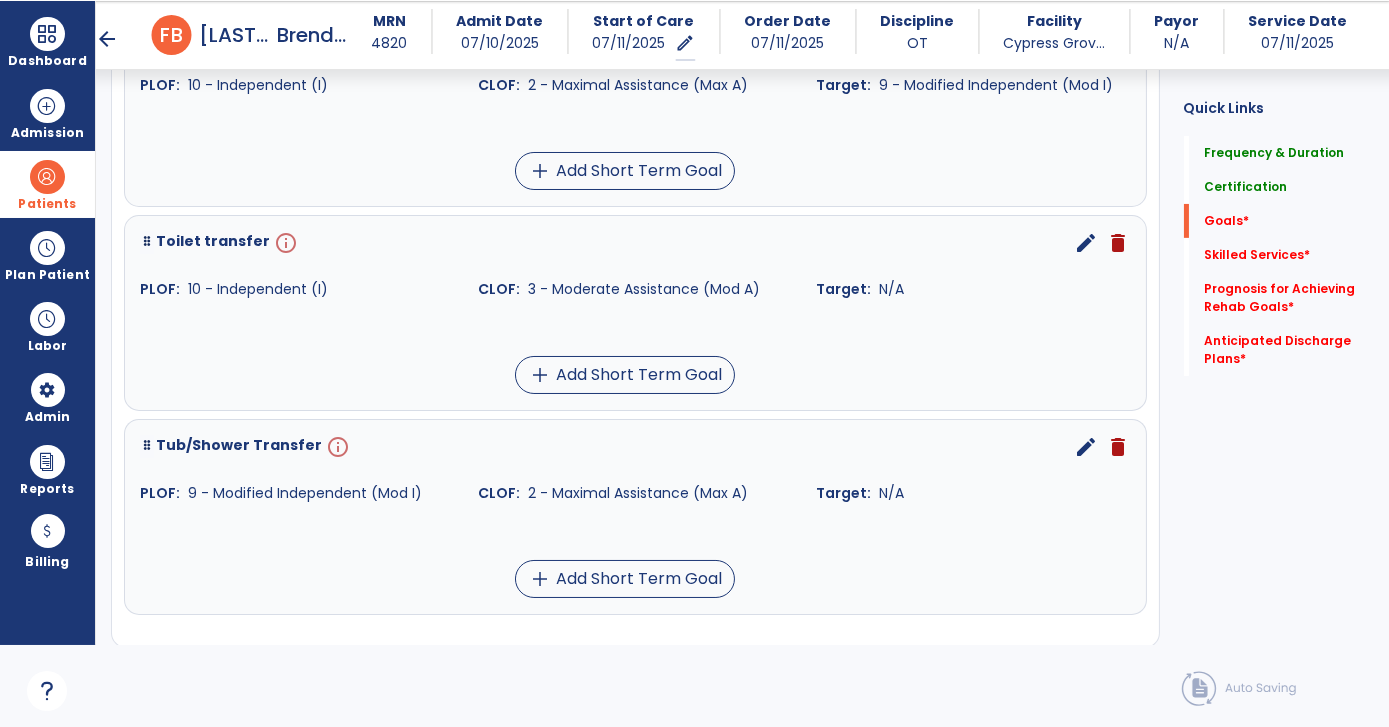 scroll, scrollTop: 853, scrollLeft: 0, axis: vertical 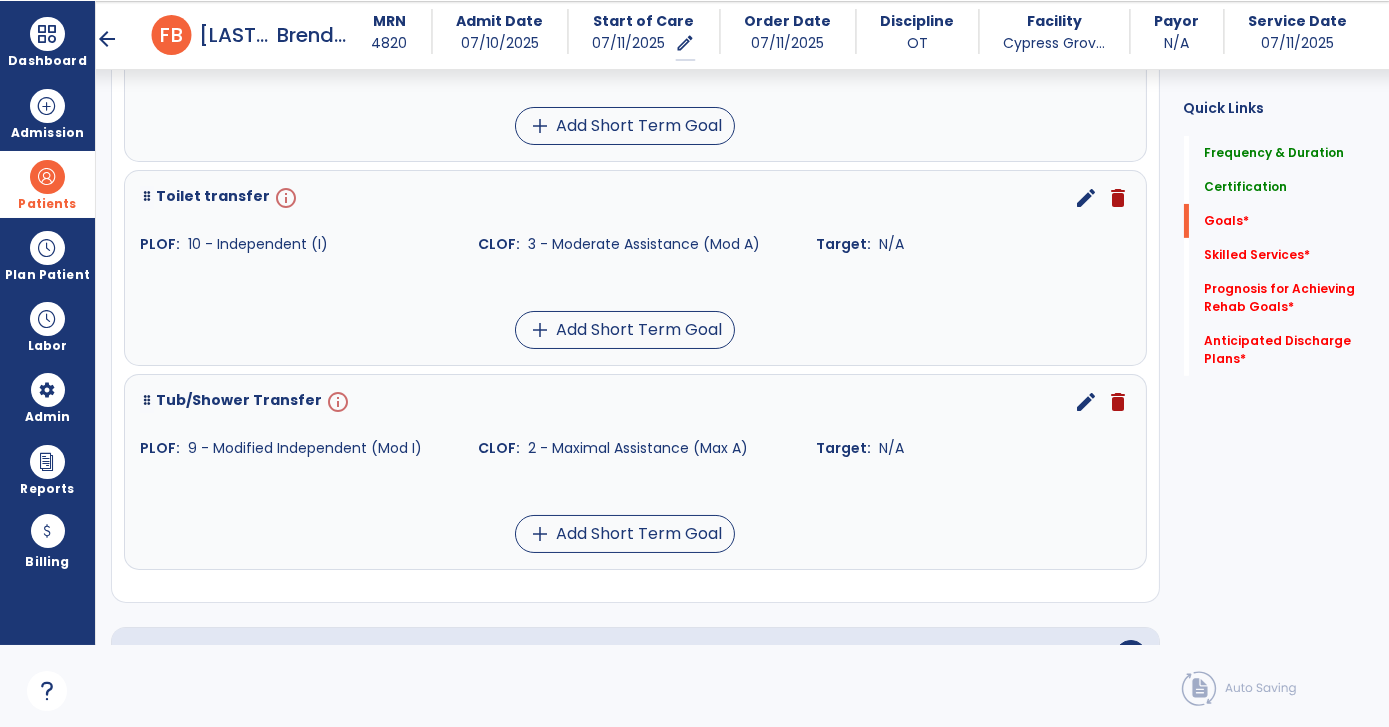 click on "edit" at bounding box center (1087, 198) 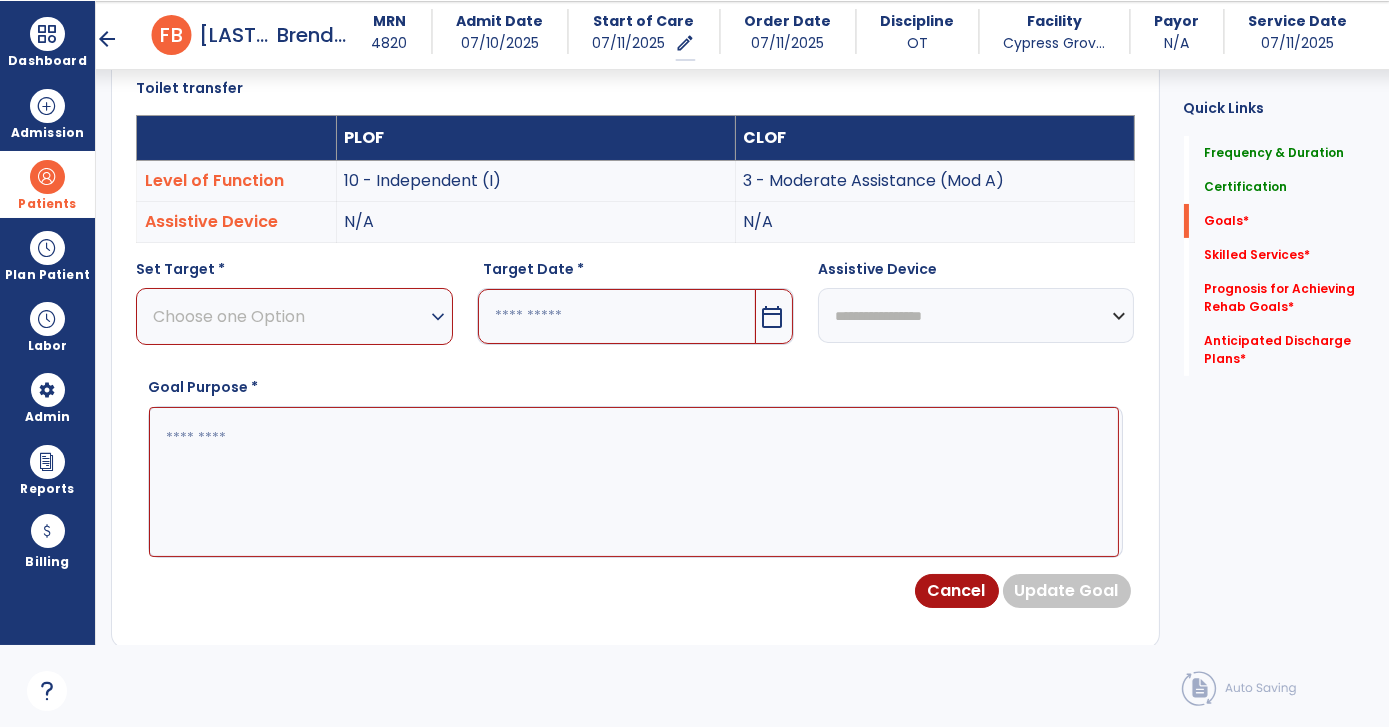 scroll, scrollTop: 534, scrollLeft: 0, axis: vertical 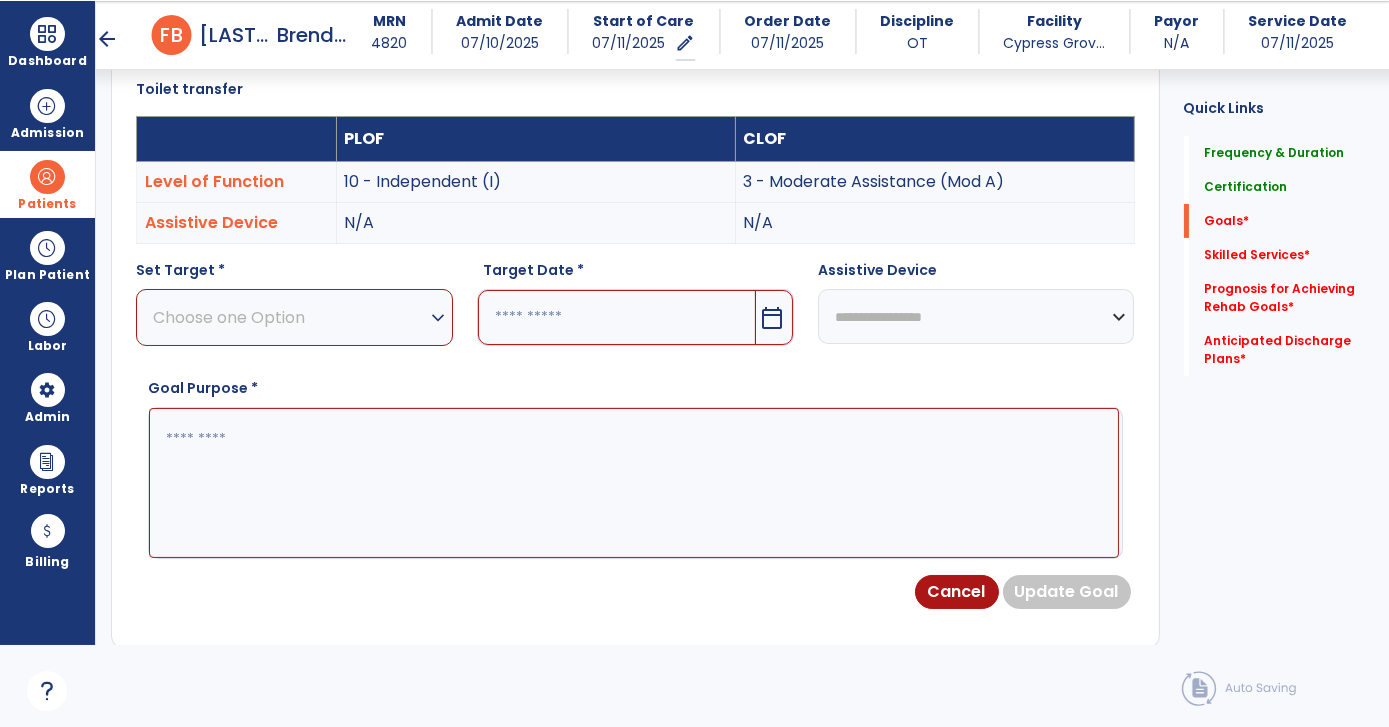 click on "expand_more" at bounding box center [438, 318] 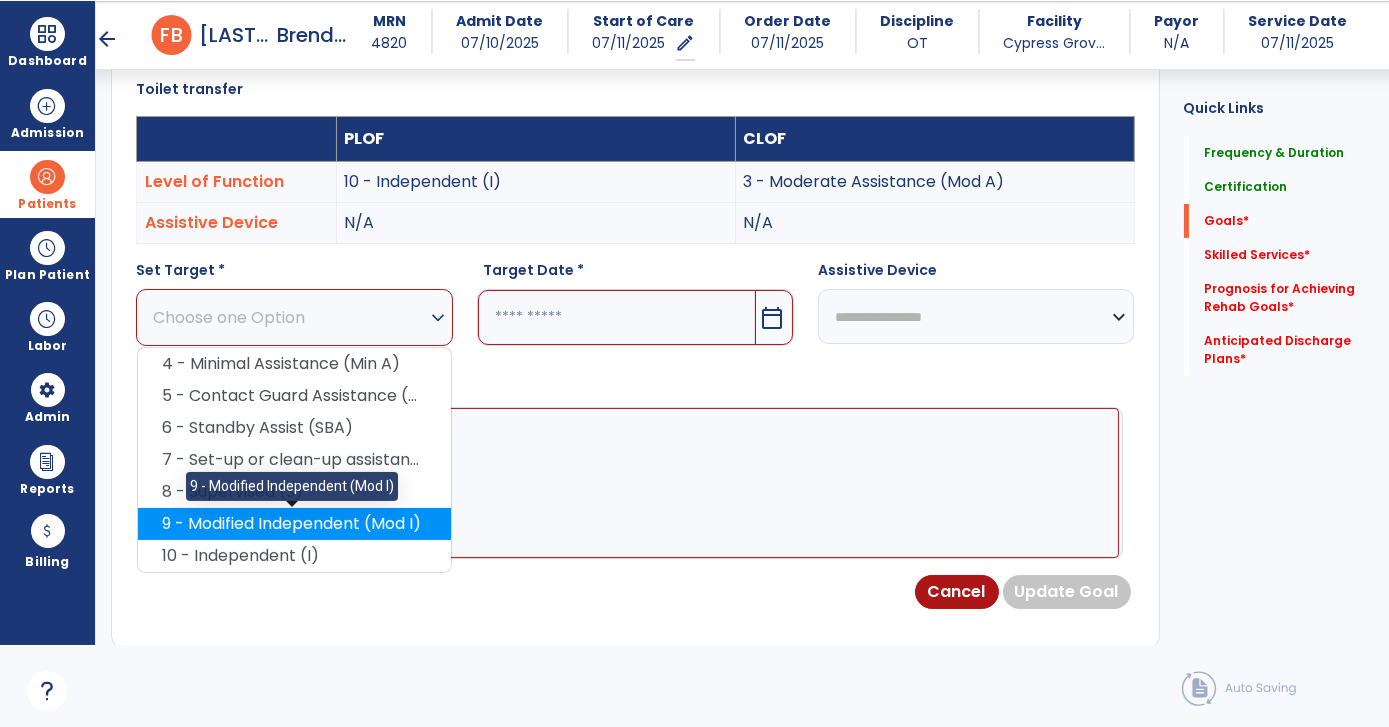 click on "9 - Modified Independent (Mod I)" at bounding box center [294, 524] 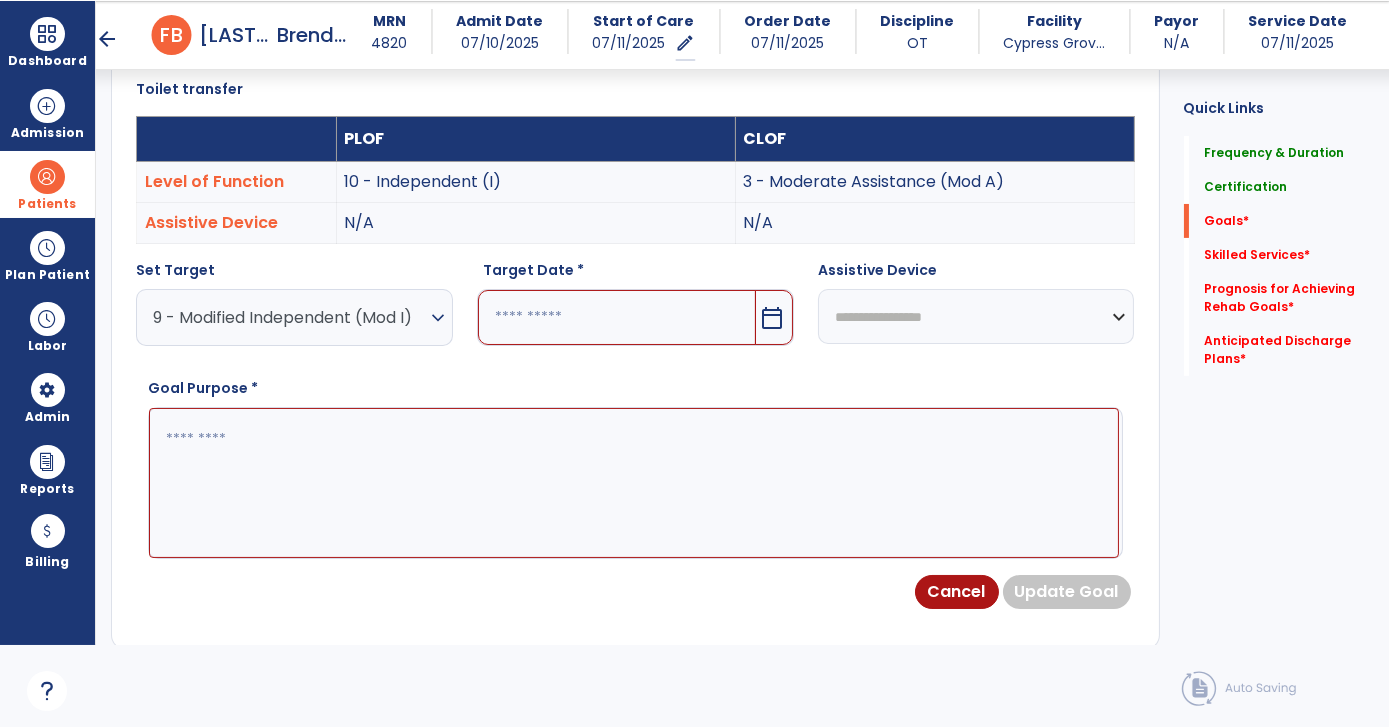 click on "calendar_today" at bounding box center [772, 318] 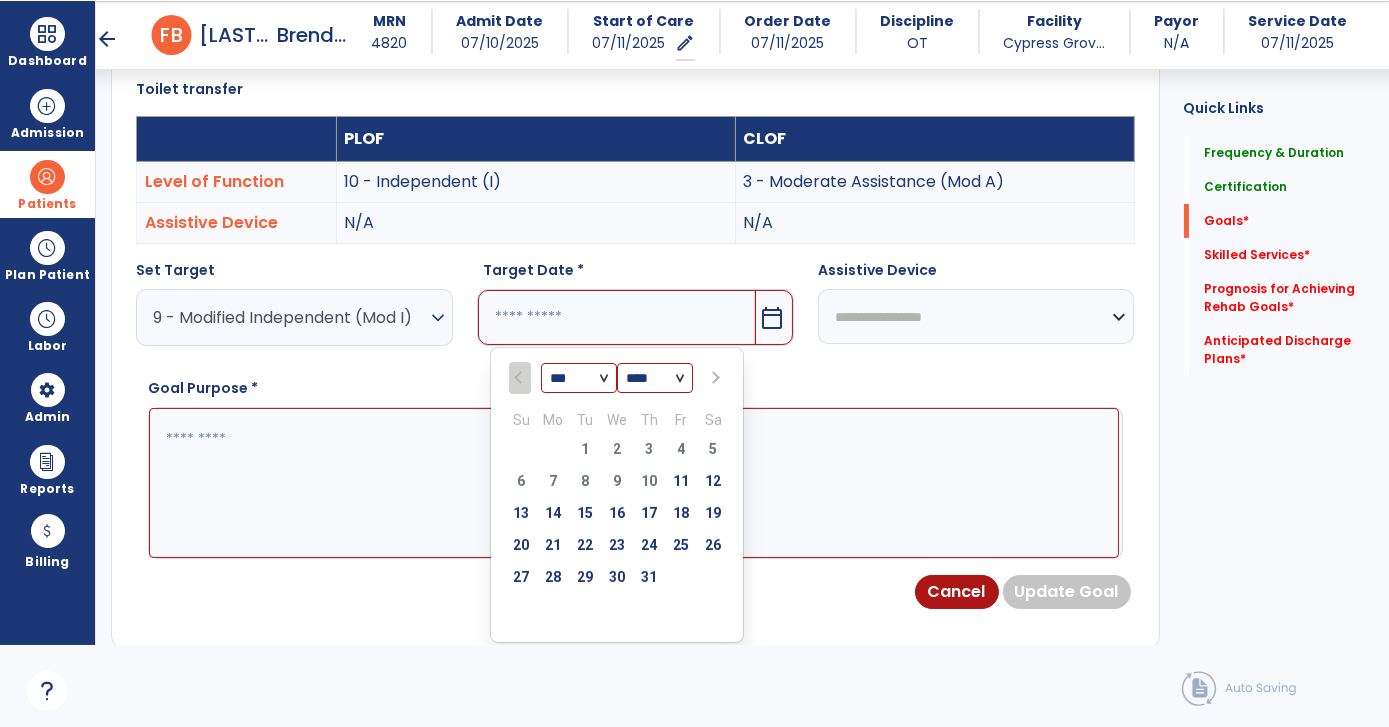 click at bounding box center (714, 378) 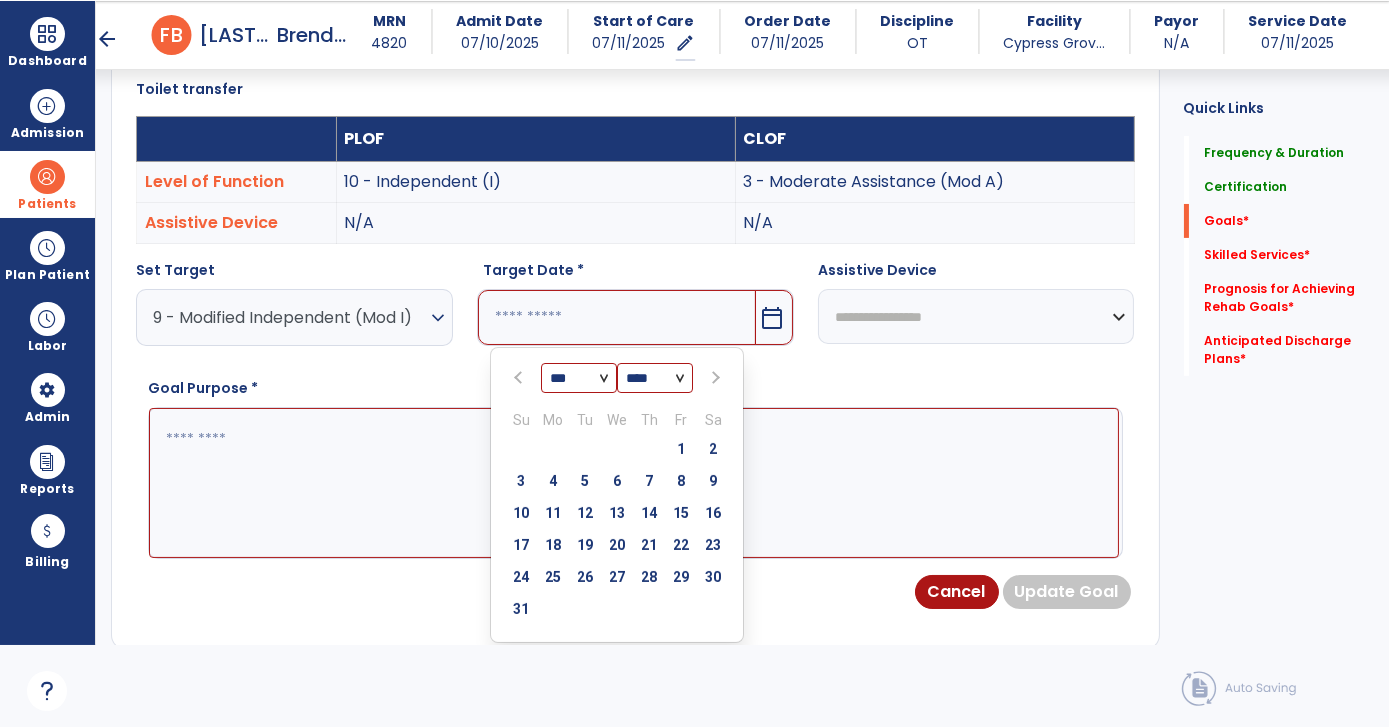 click at bounding box center [714, 378] 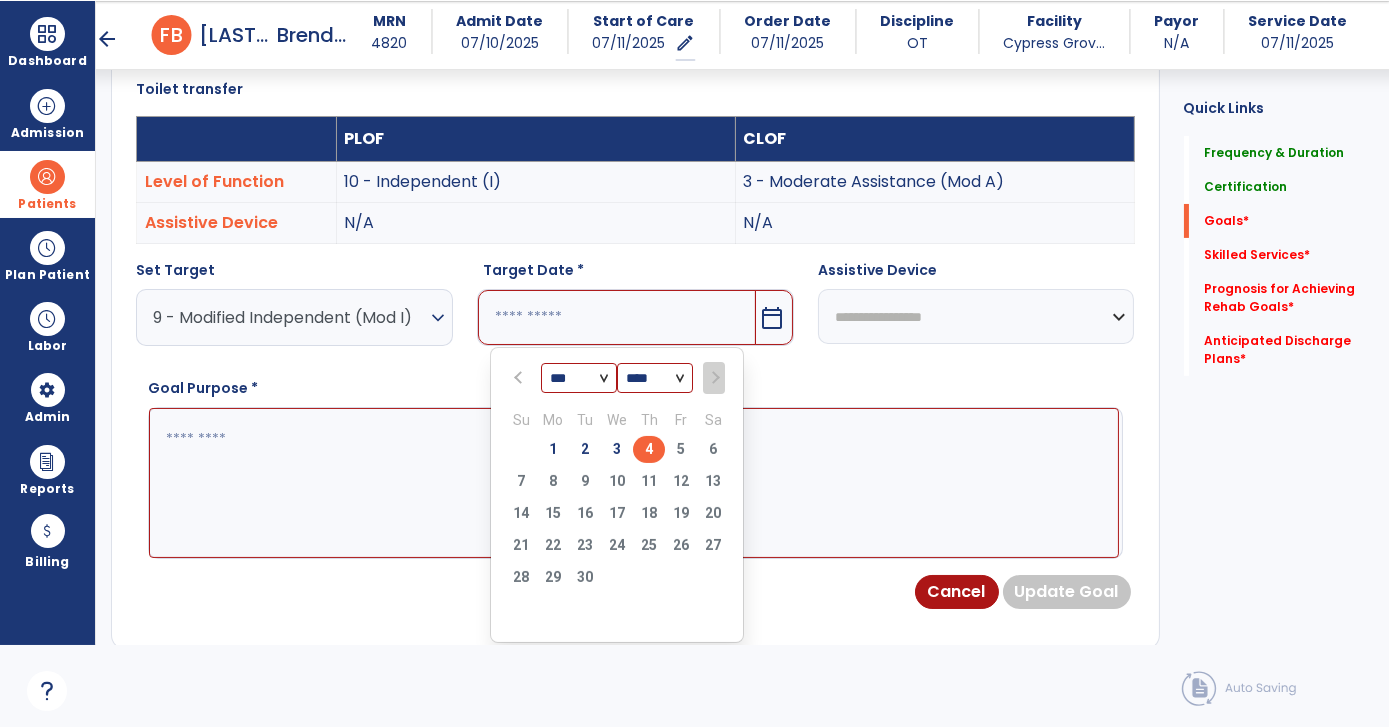 click on "4" at bounding box center [649, 449] 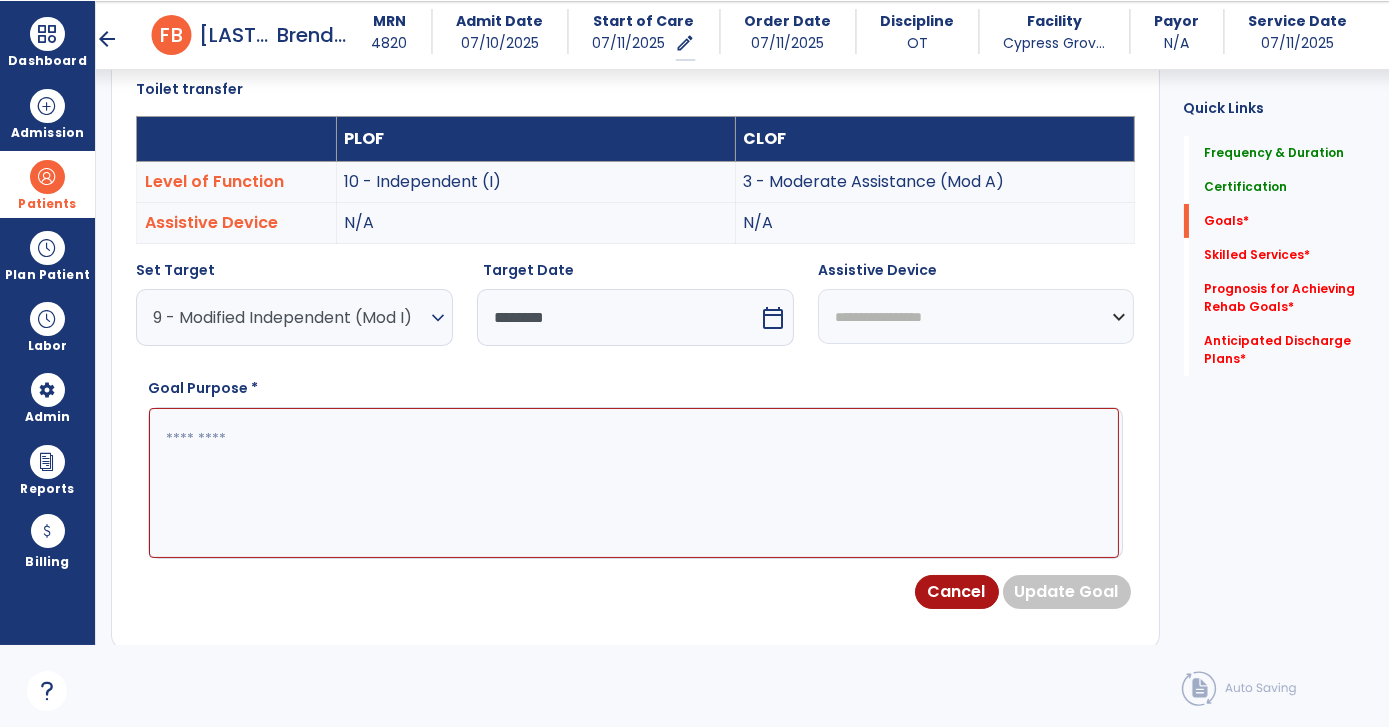 click at bounding box center (634, 482) 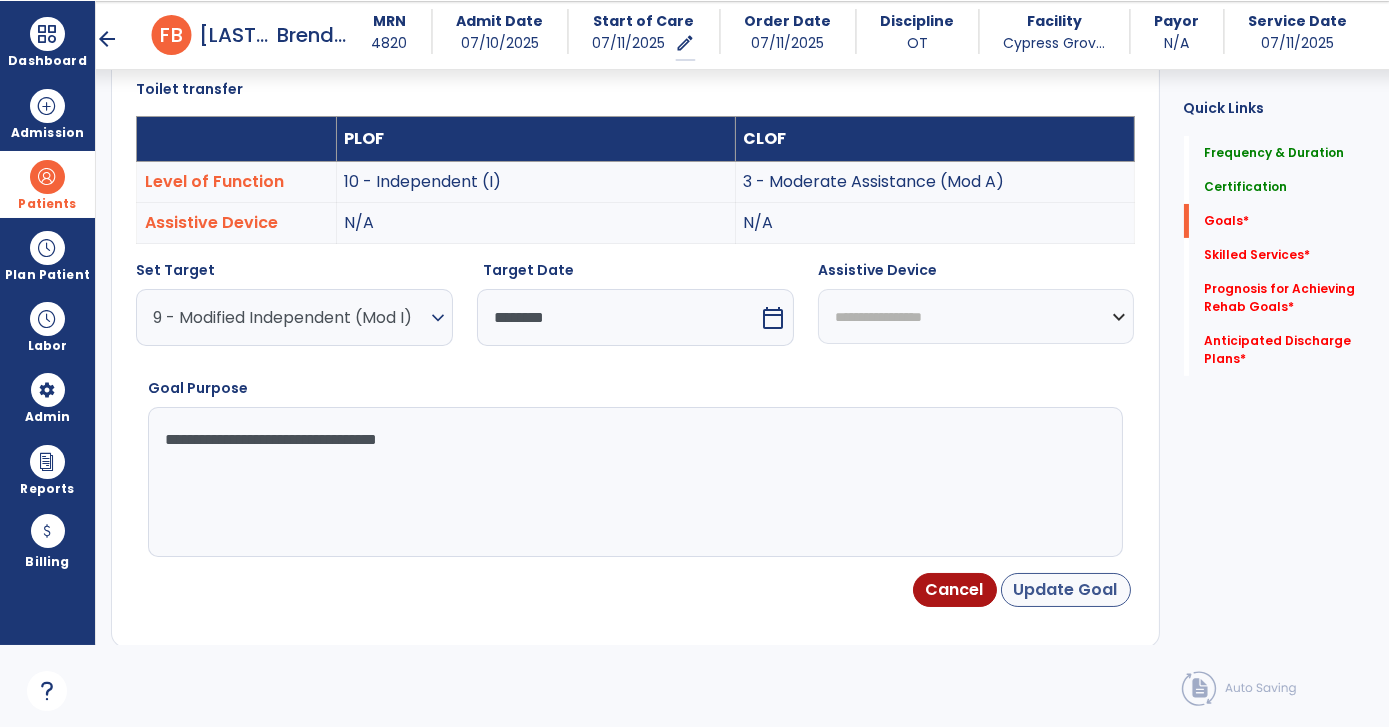 type on "**********" 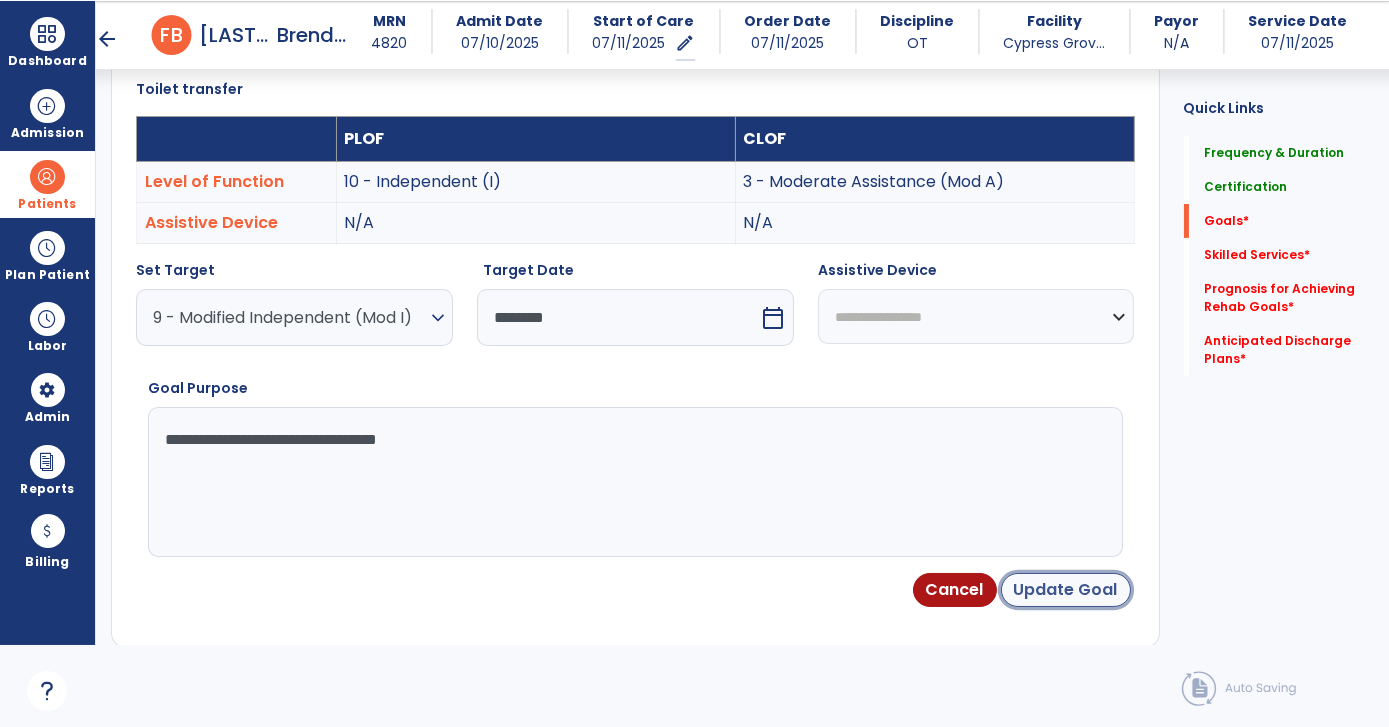 click on "Update Goal" at bounding box center (1066, 590) 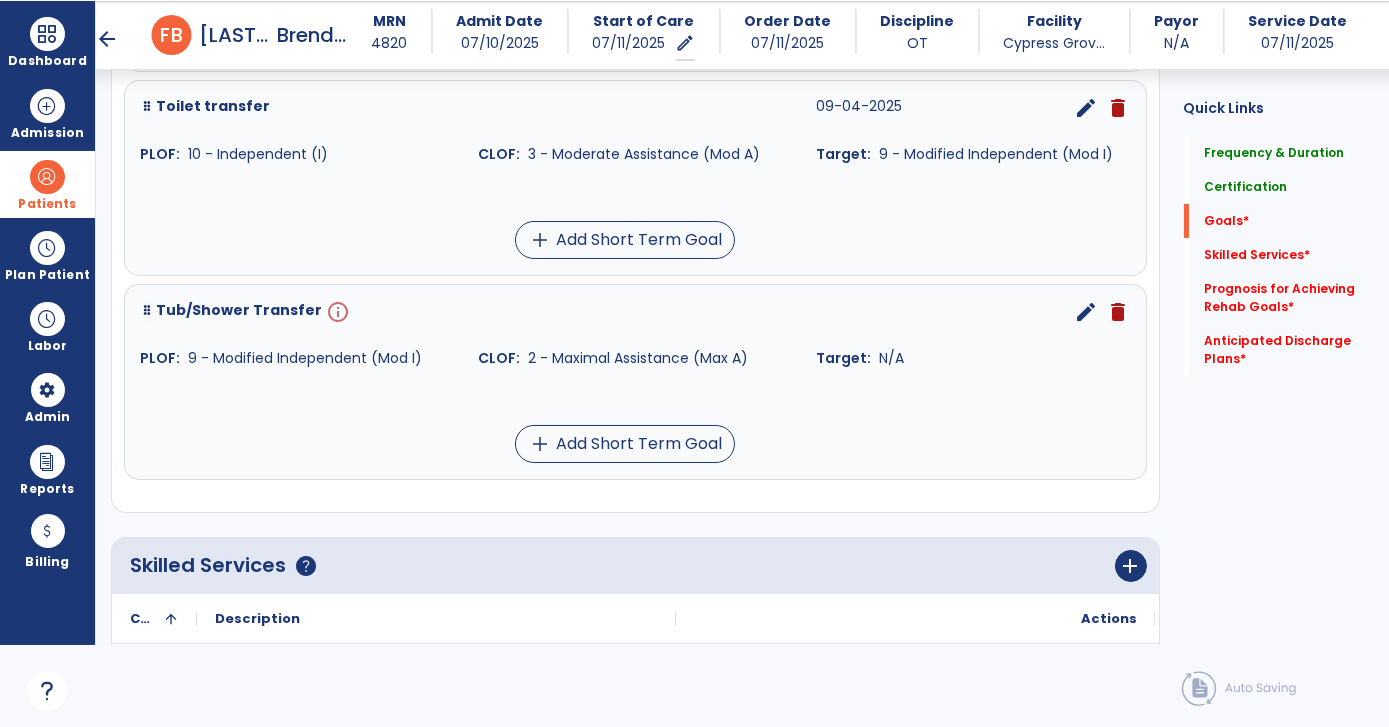 scroll, scrollTop: 972, scrollLeft: 0, axis: vertical 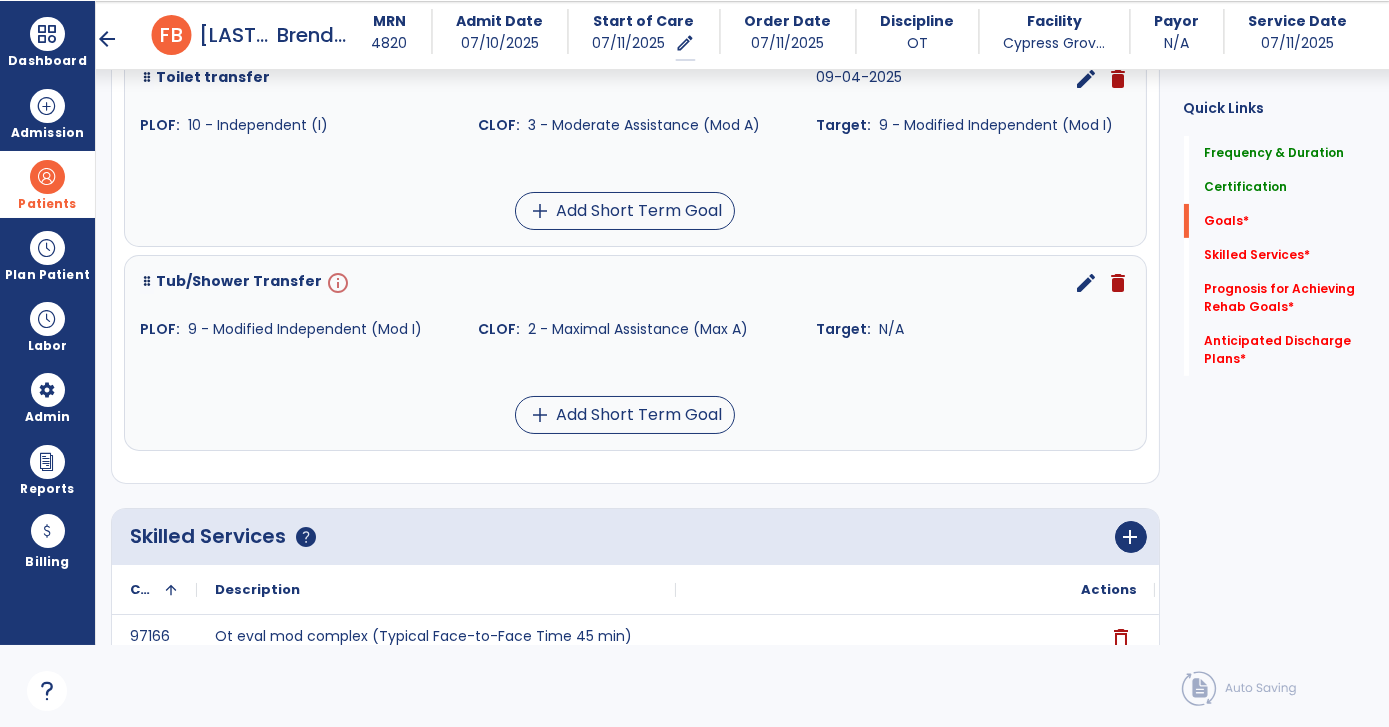 click on "edit" at bounding box center (1087, 283) 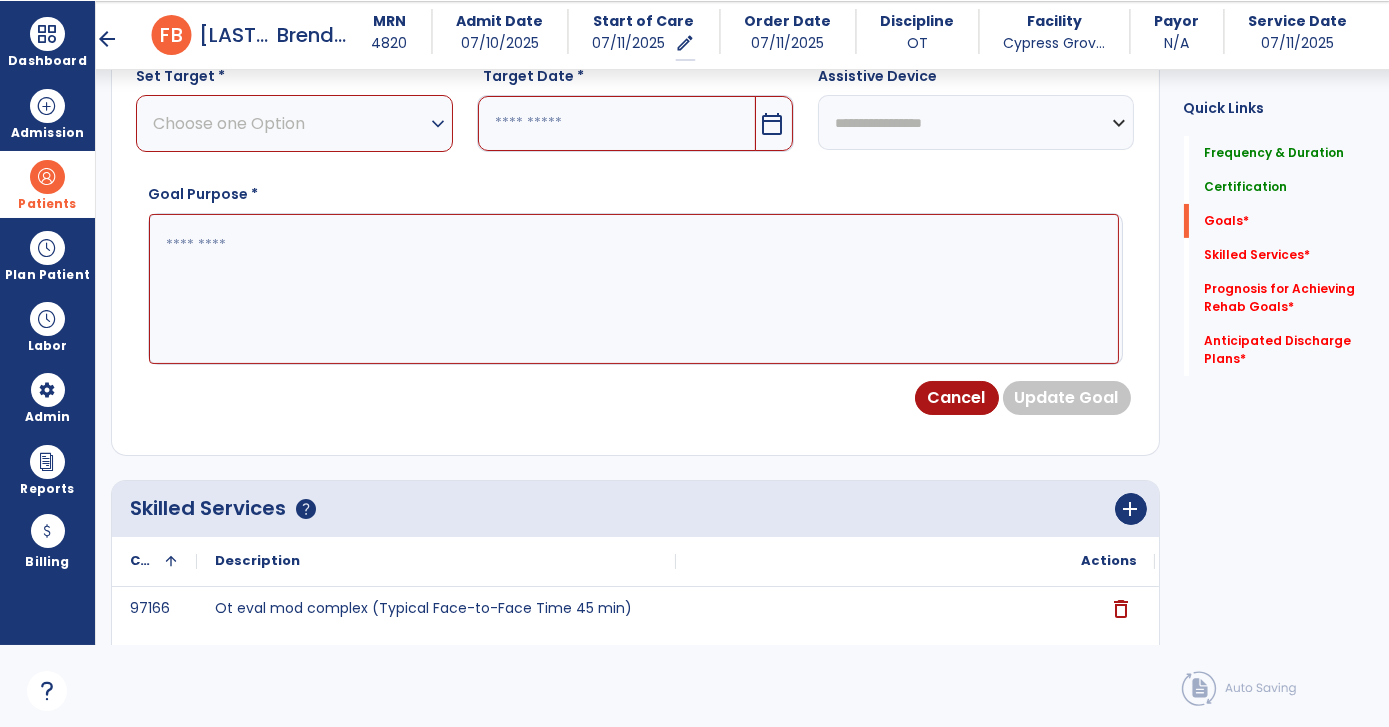 scroll, scrollTop: 534, scrollLeft: 0, axis: vertical 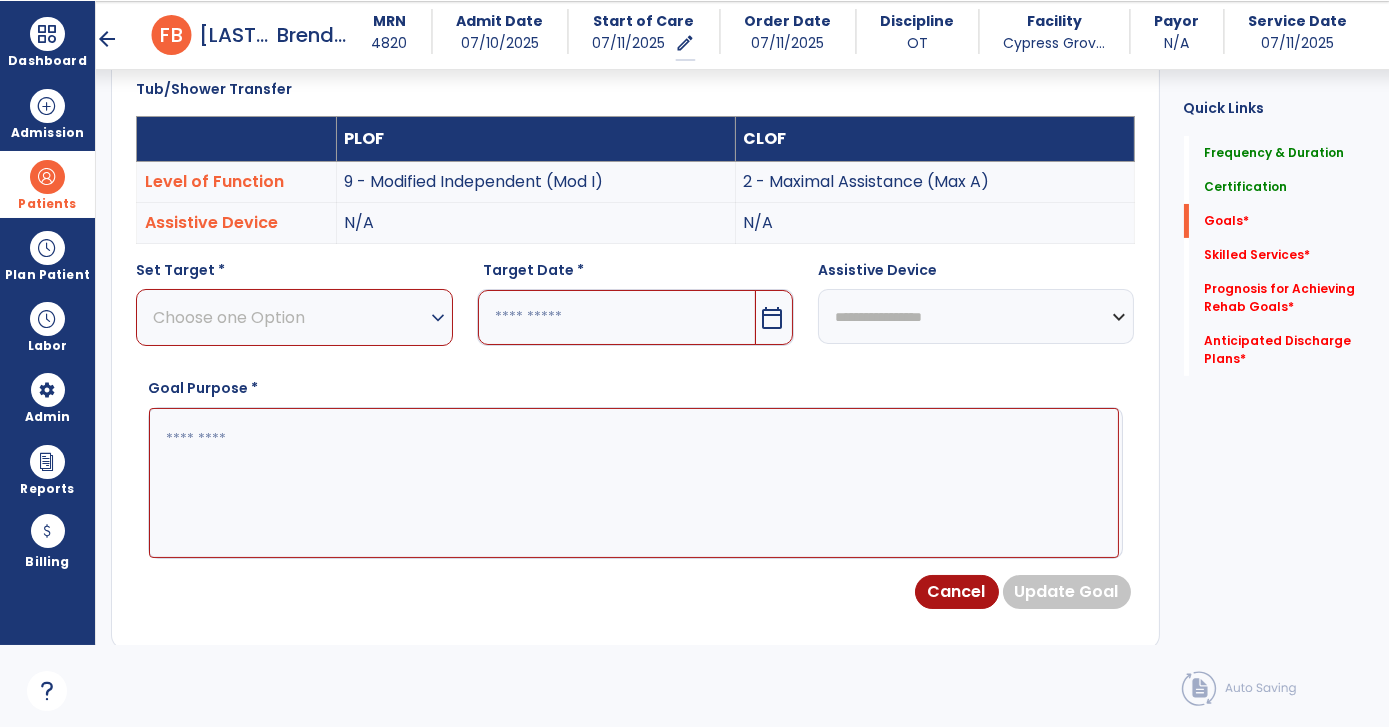 click on "calendar_today" at bounding box center [774, 317] 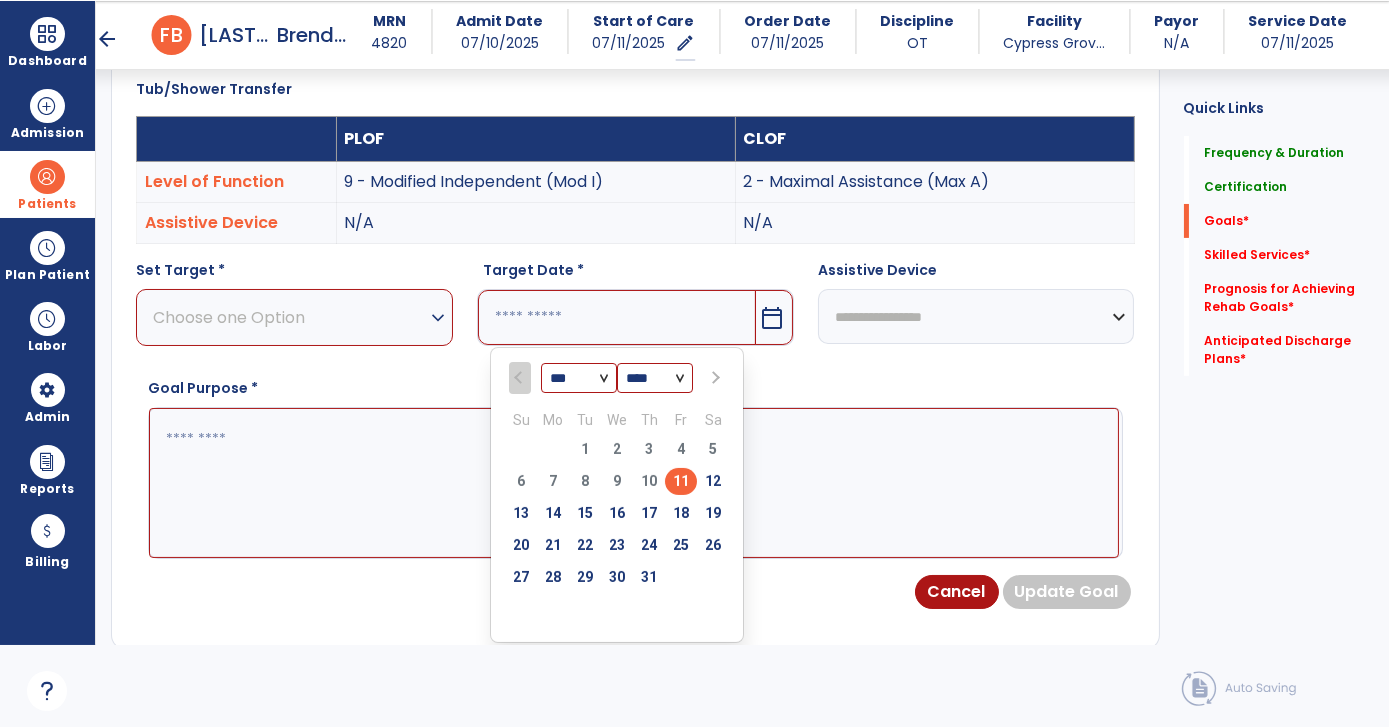 click at bounding box center (714, 378) 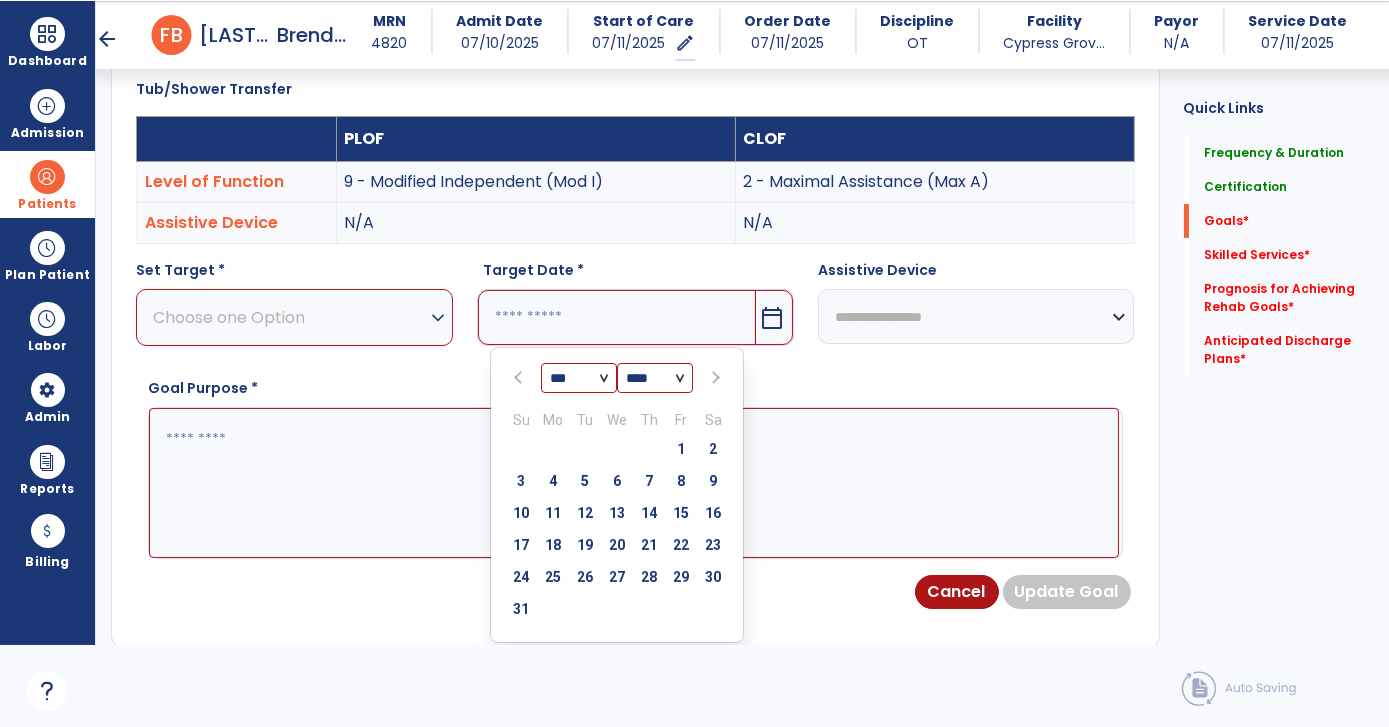 click at bounding box center (713, 378) 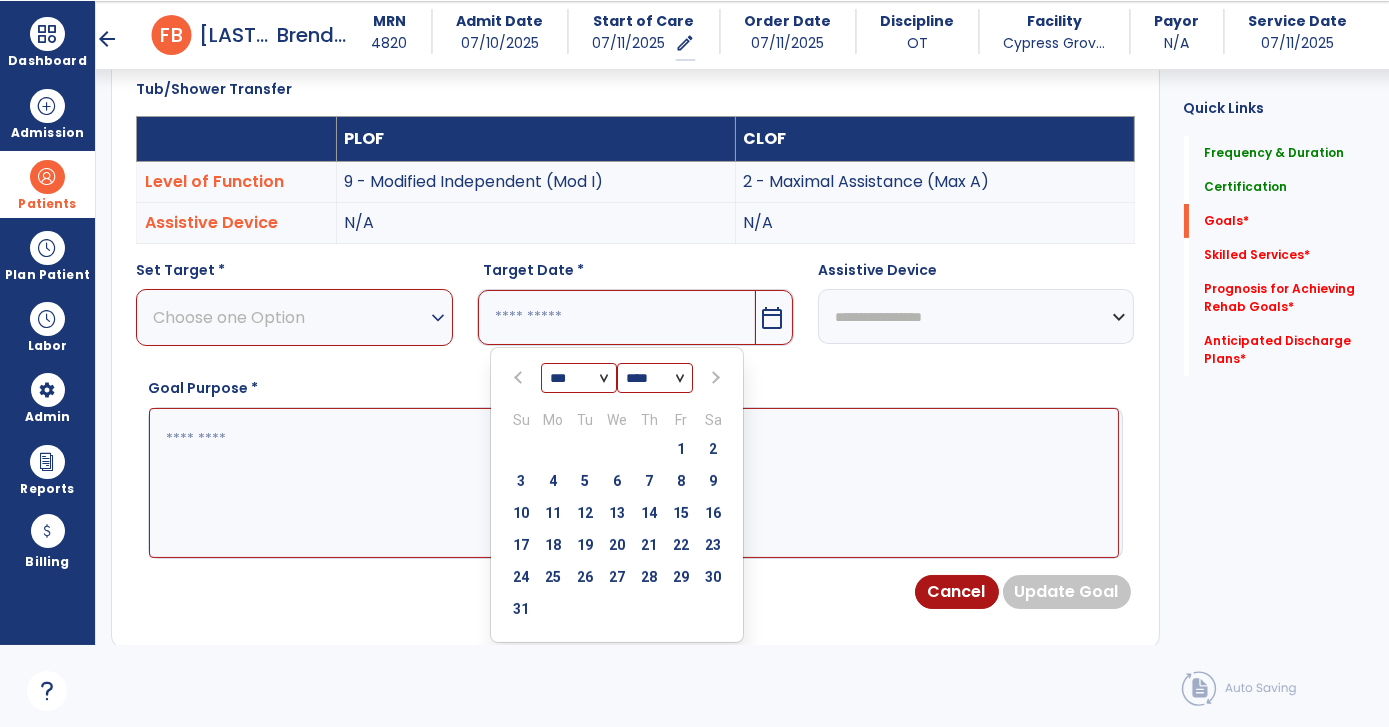 select on "*" 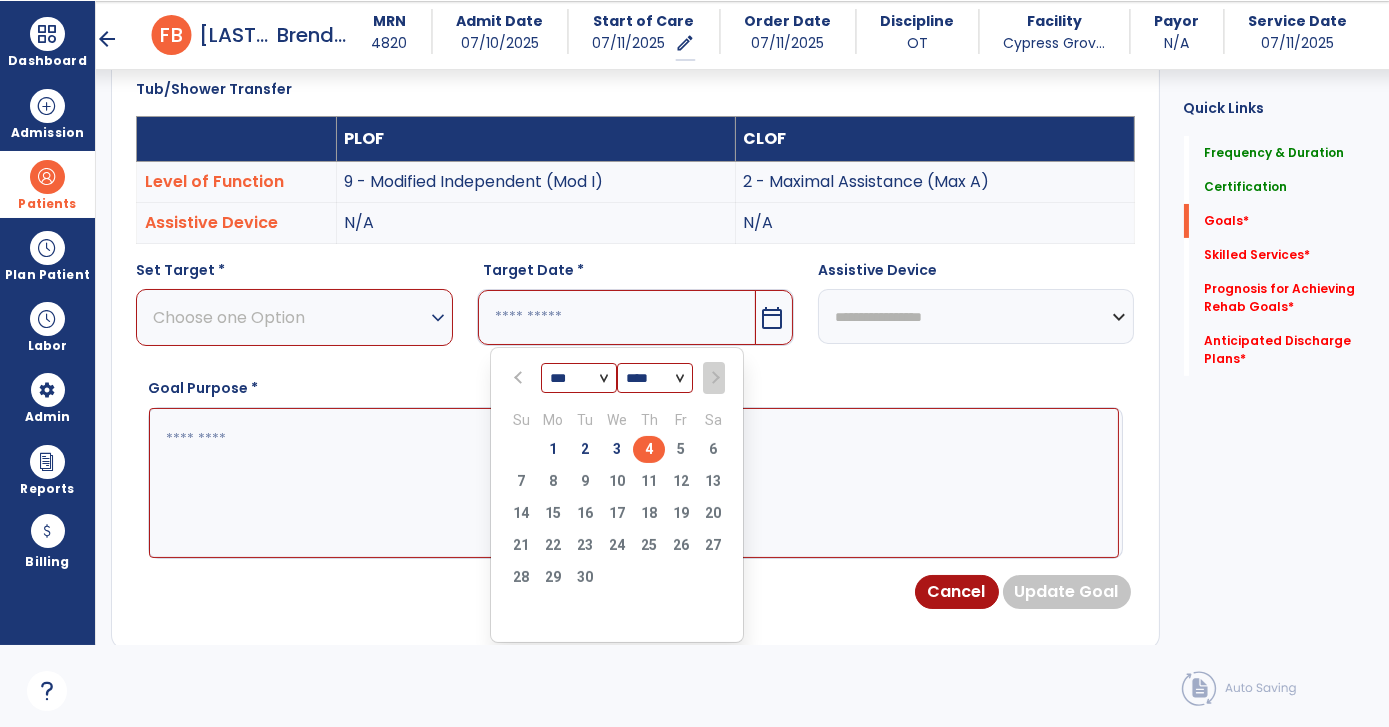 click on "4" at bounding box center [649, 449] 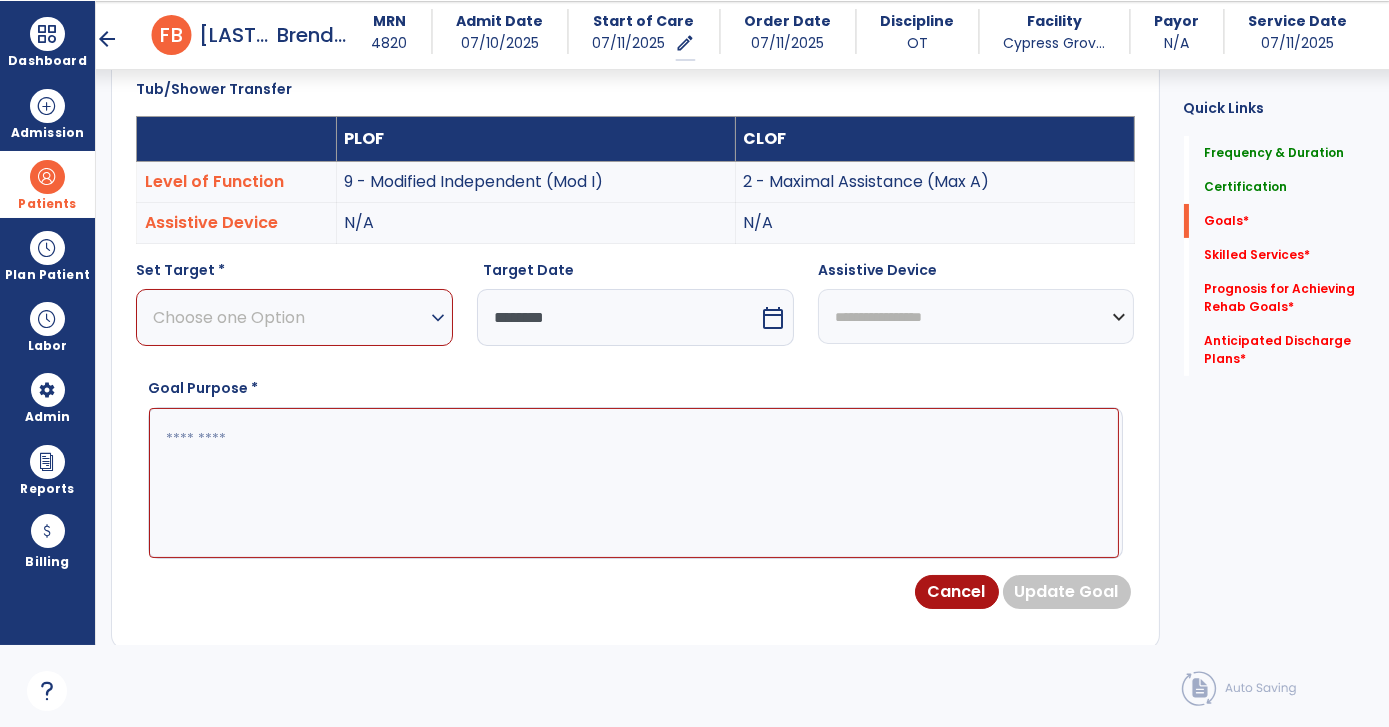 click on "Choose one Option" at bounding box center (289, 317) 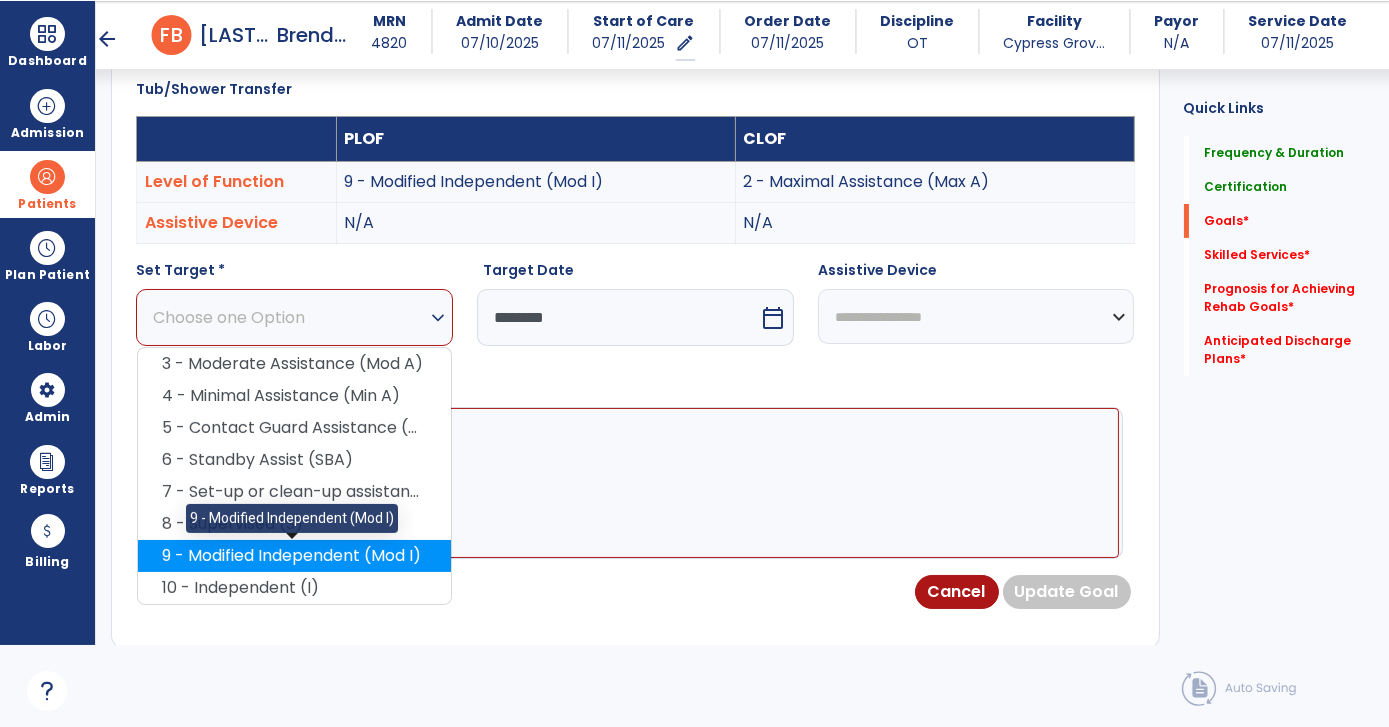 click on "9 - Modified Independent (Mod I)" at bounding box center (294, 556) 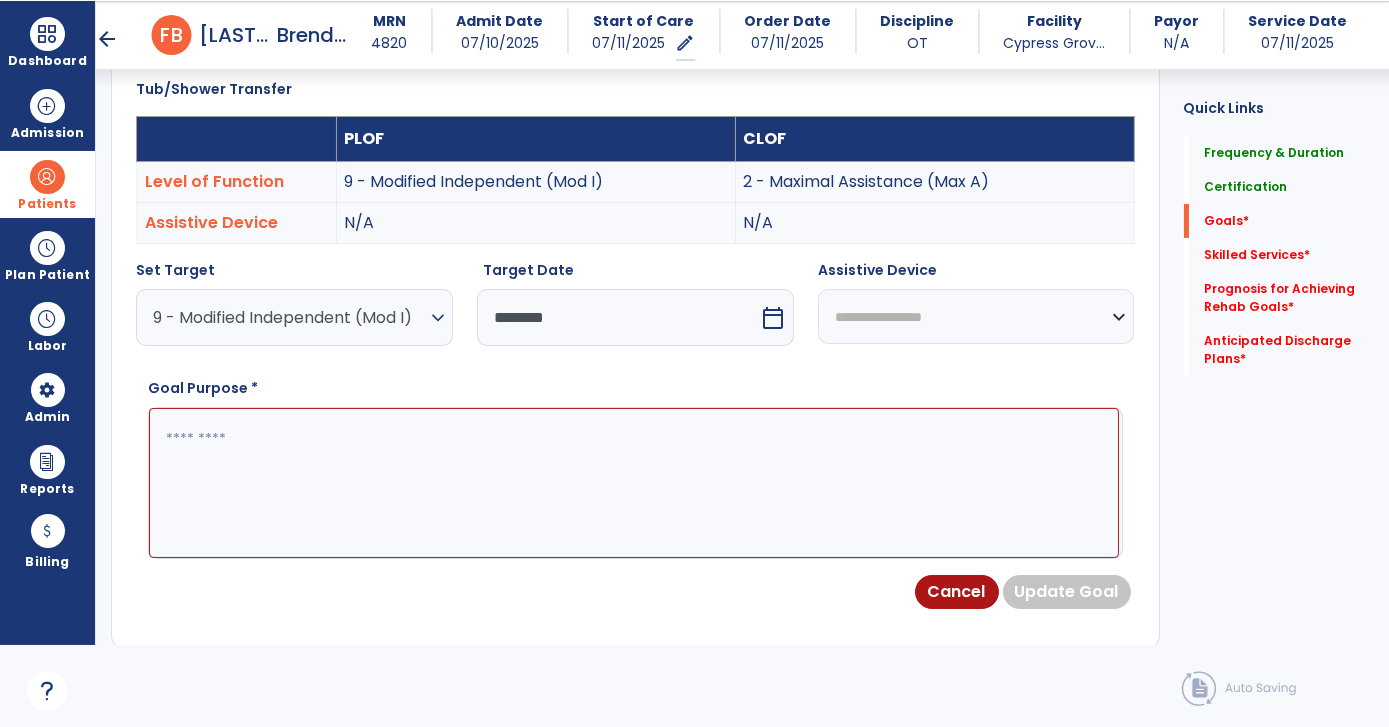 click at bounding box center (634, 482) 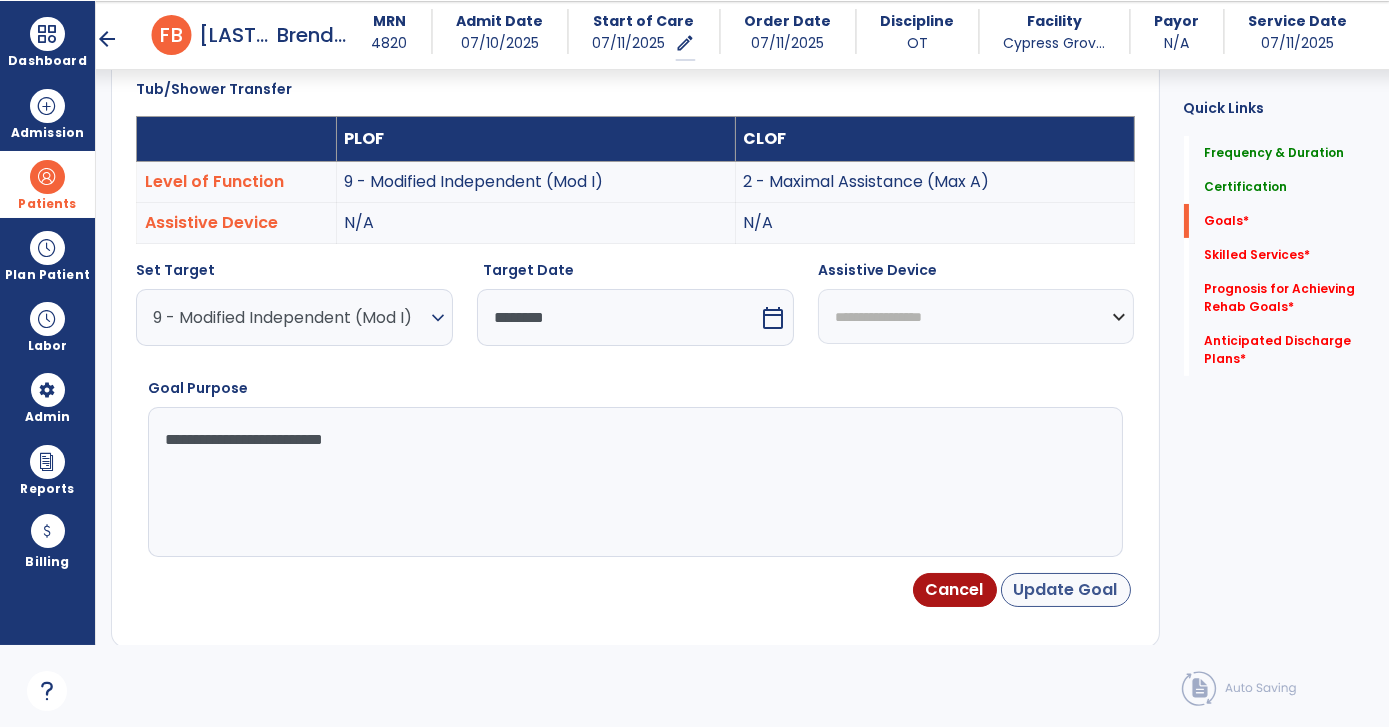 type on "**********" 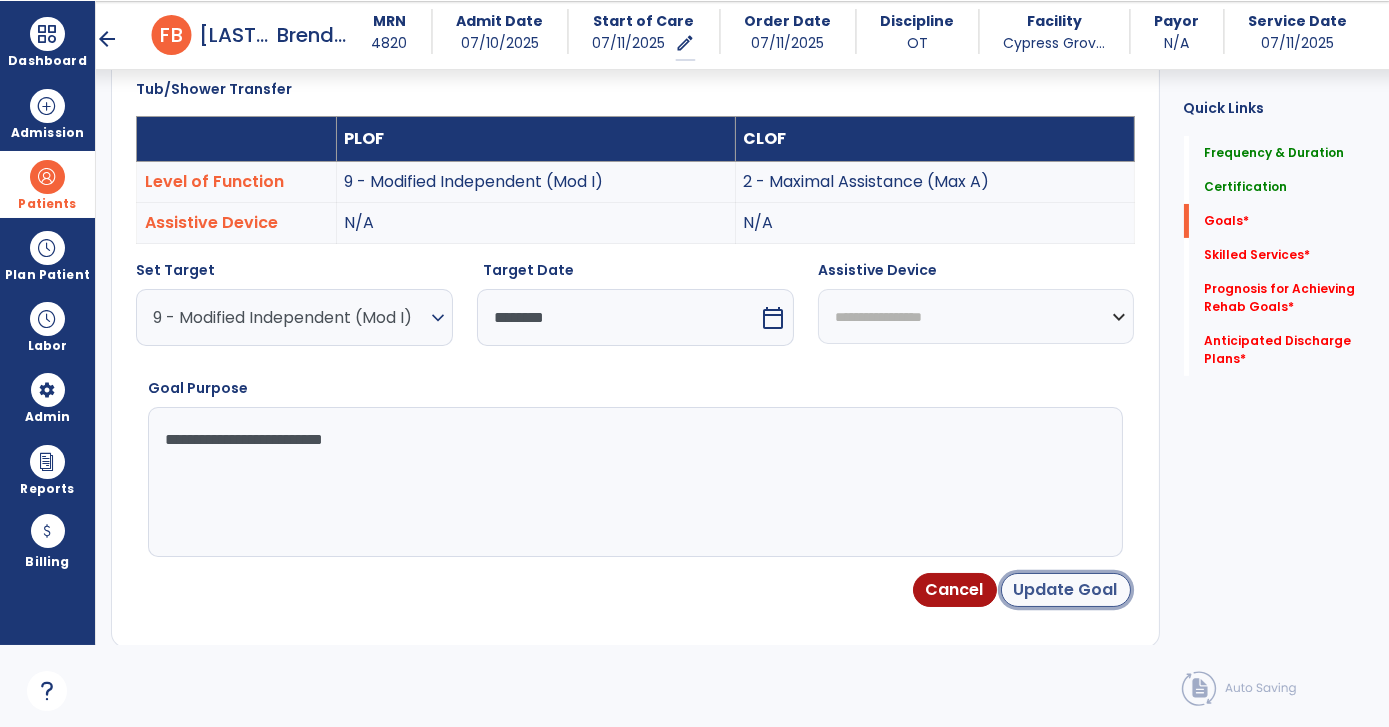 click on "Update Goal" at bounding box center (1066, 590) 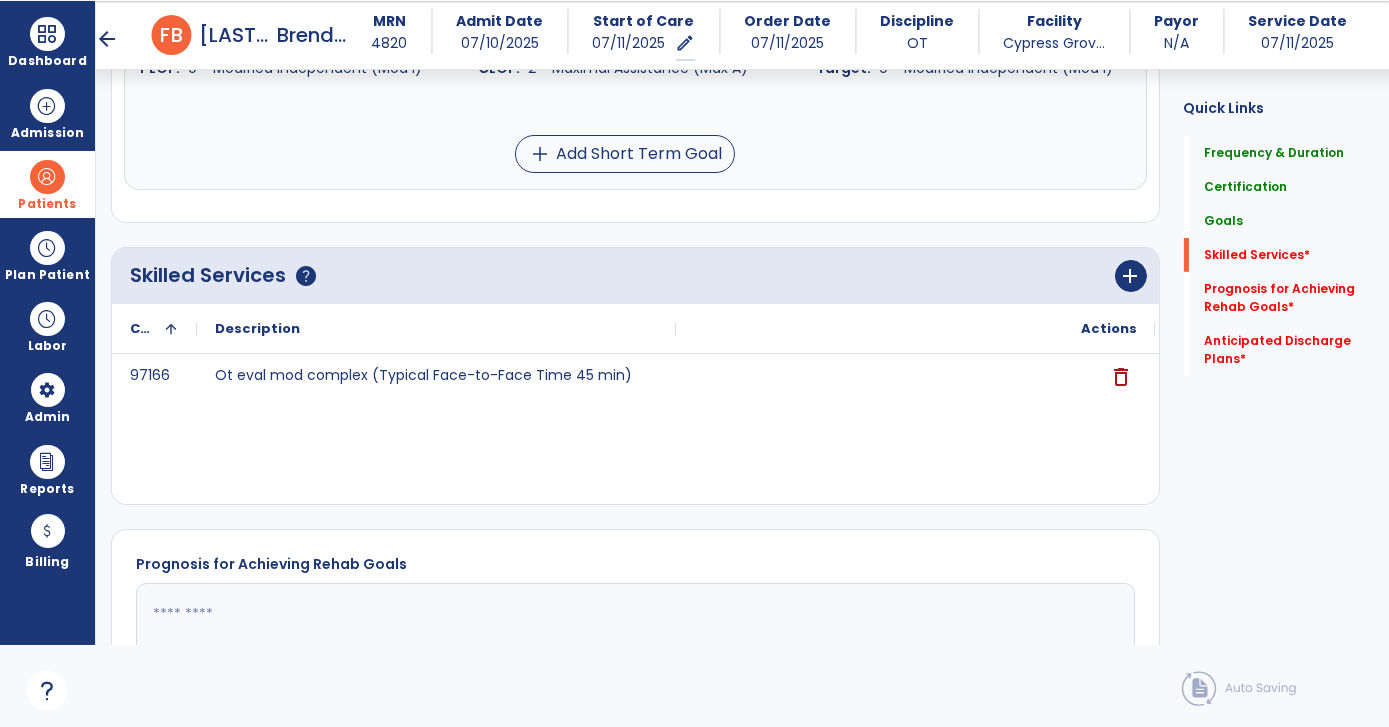 scroll, scrollTop: 1237, scrollLeft: 0, axis: vertical 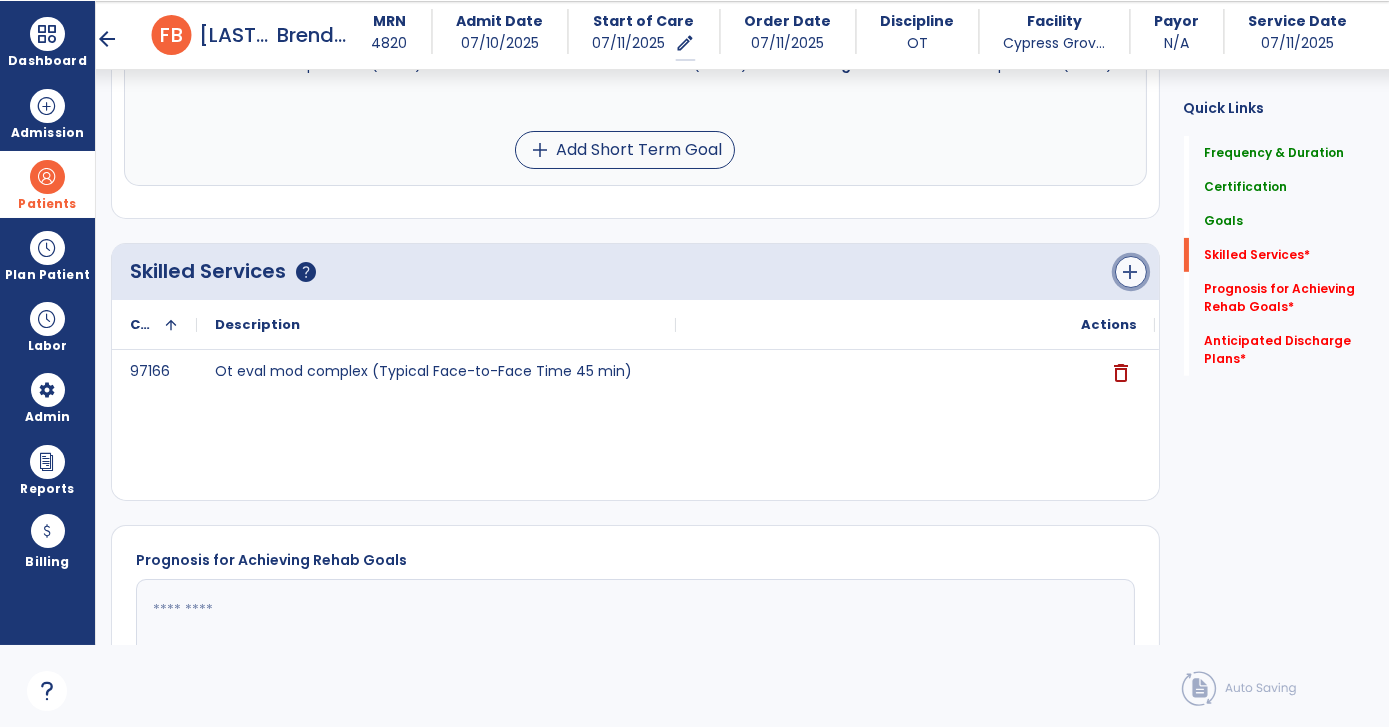 click on "add" 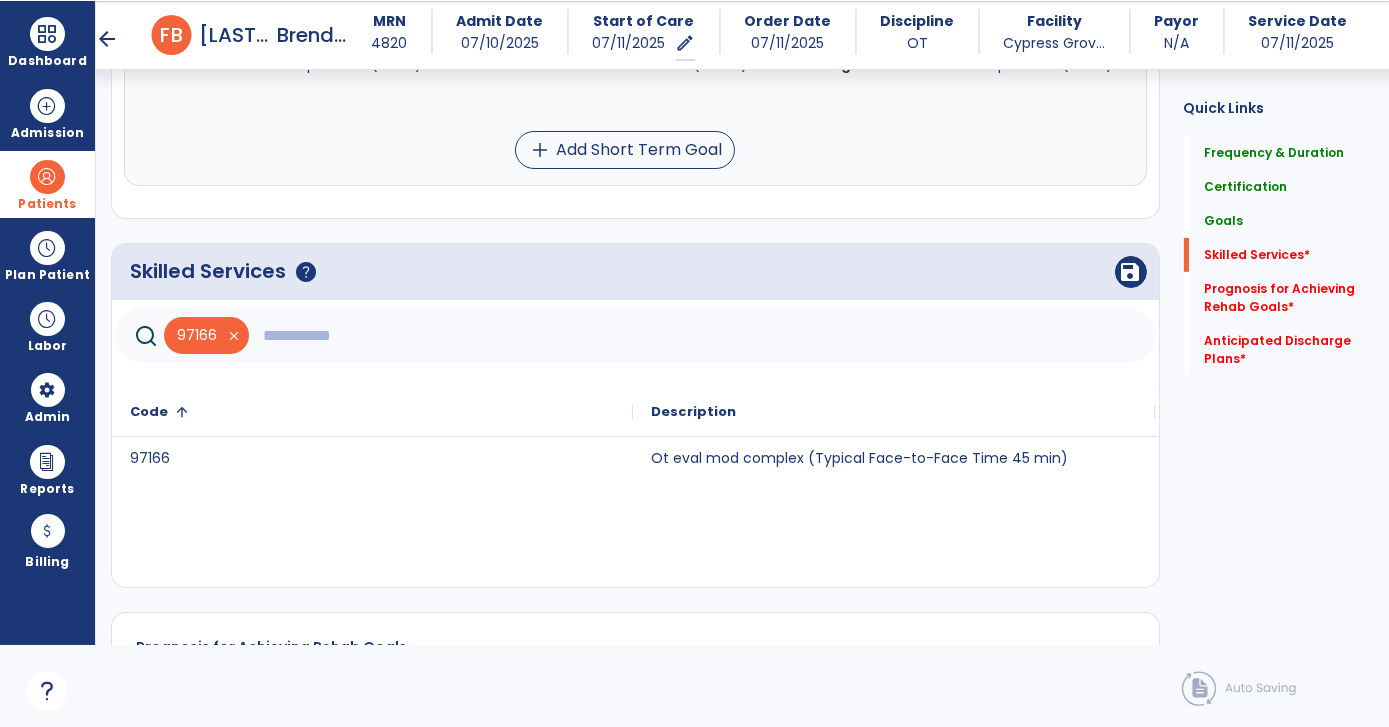click 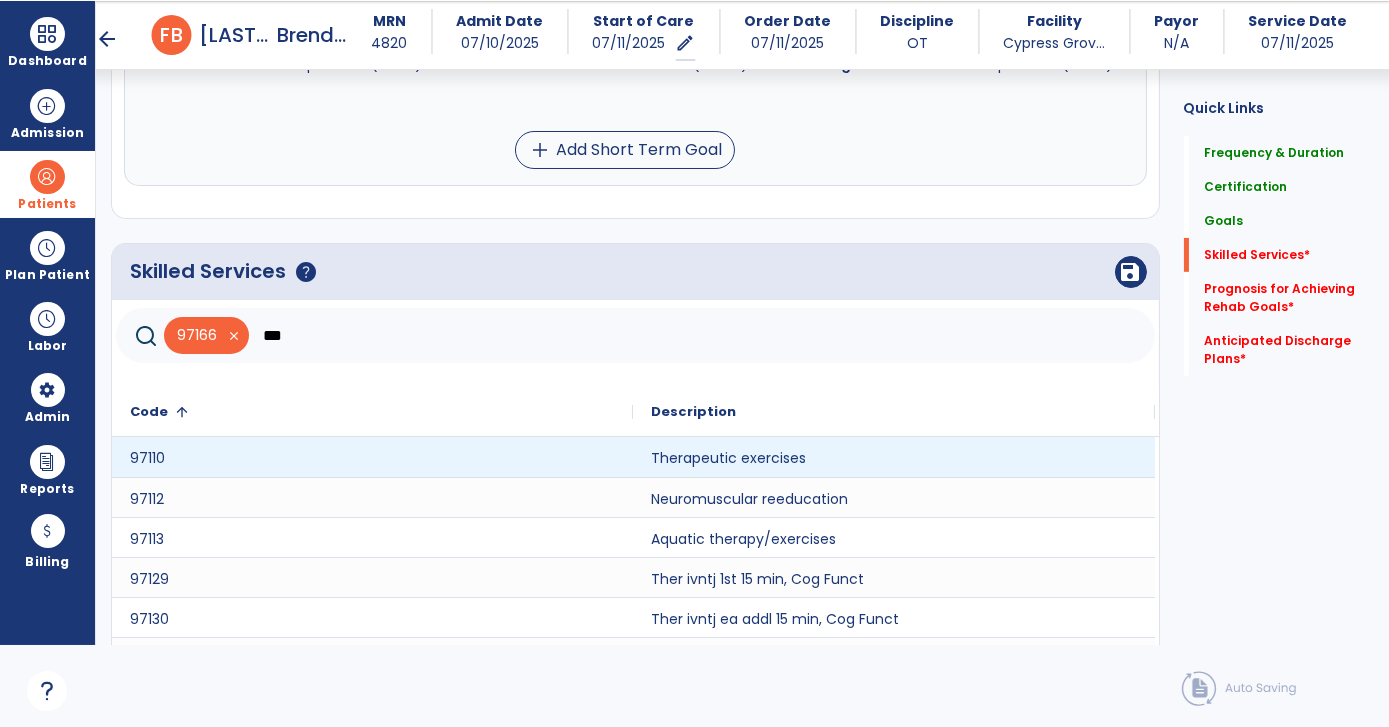 scroll, scrollTop: 20, scrollLeft: 0, axis: vertical 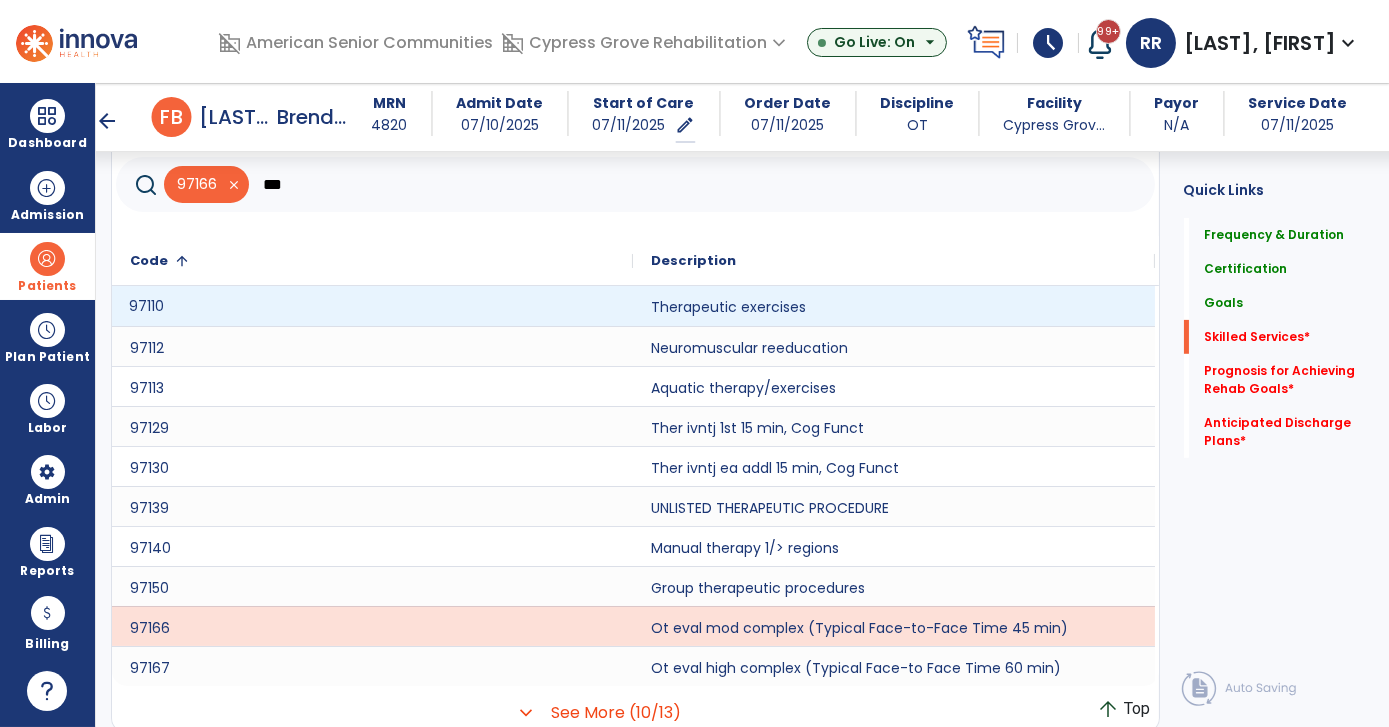 click on "97110" 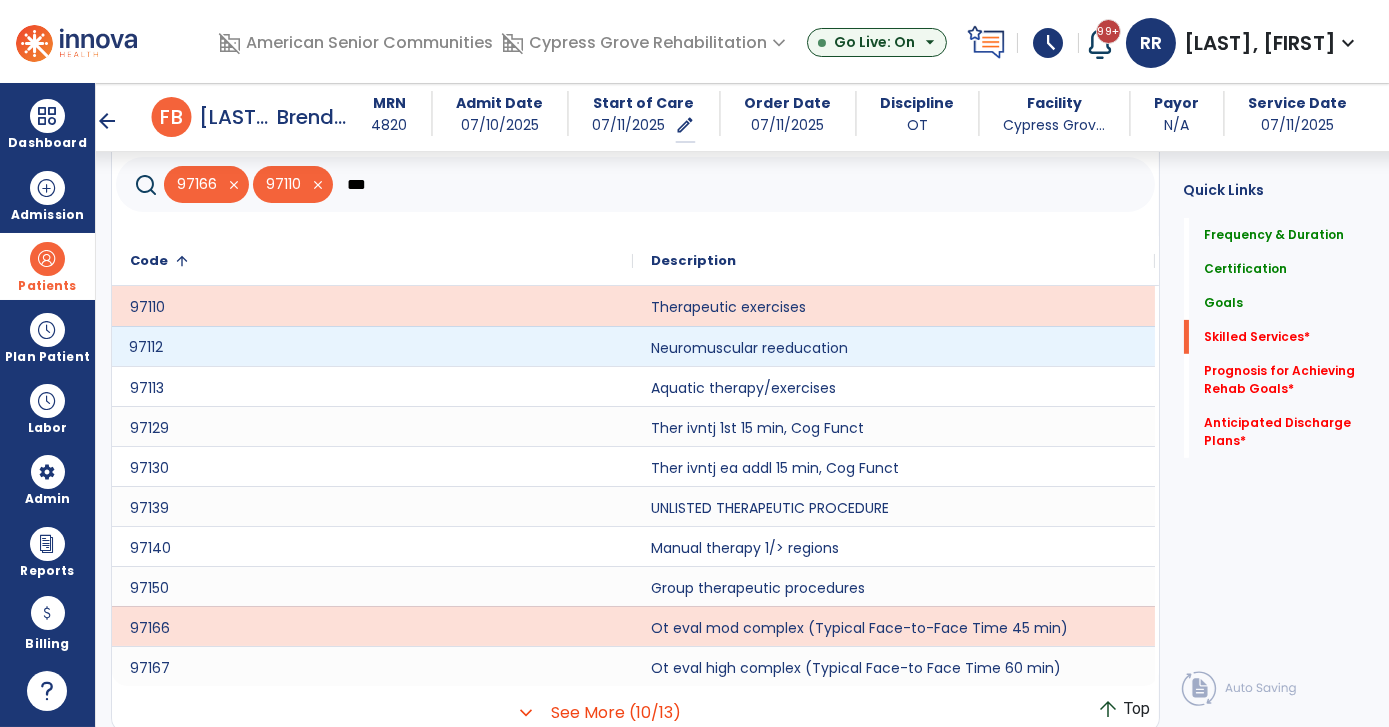 click on "97112" 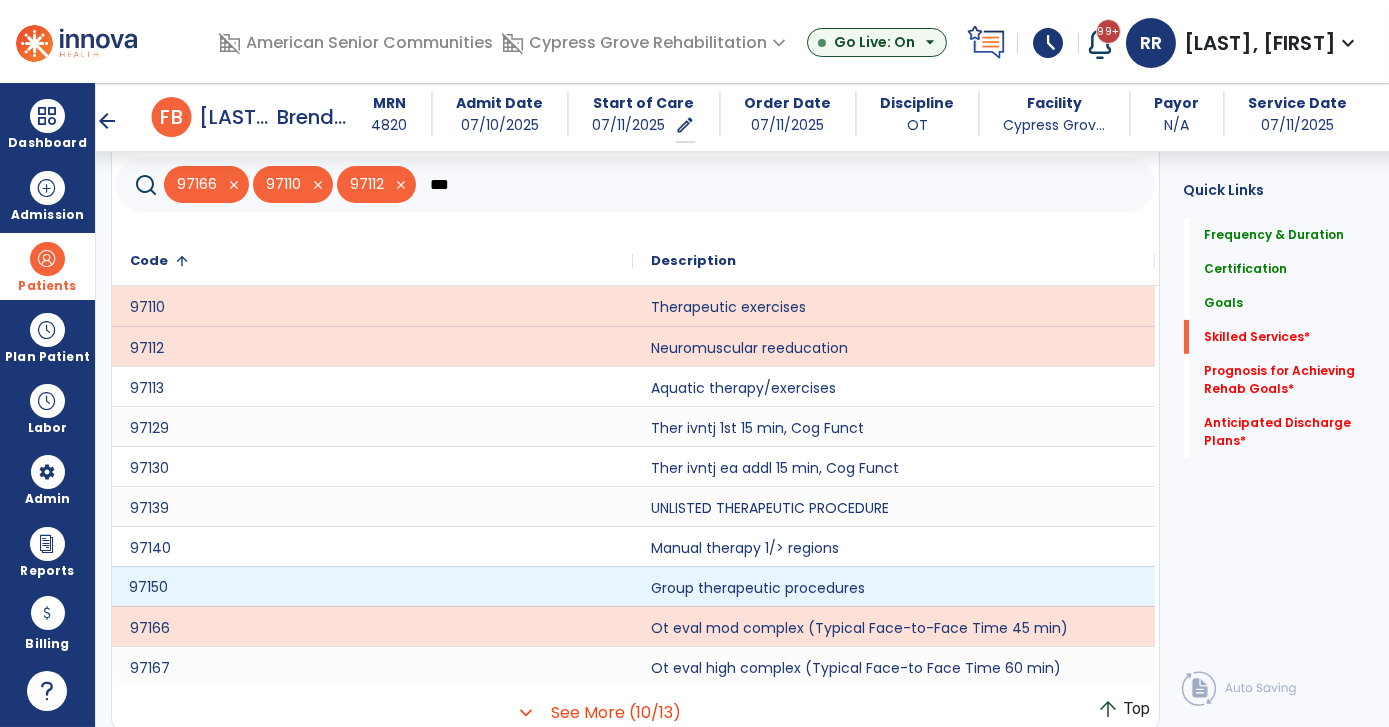 click on "97150" 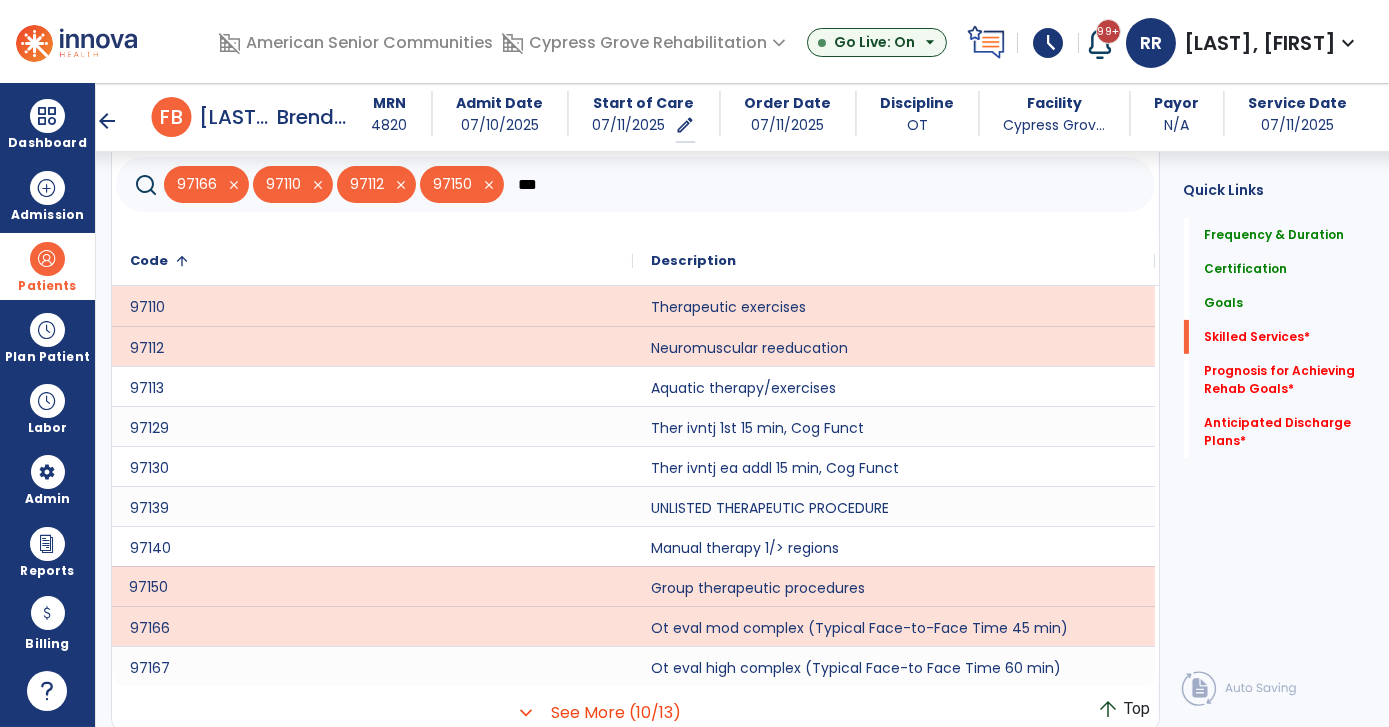 click on "***" 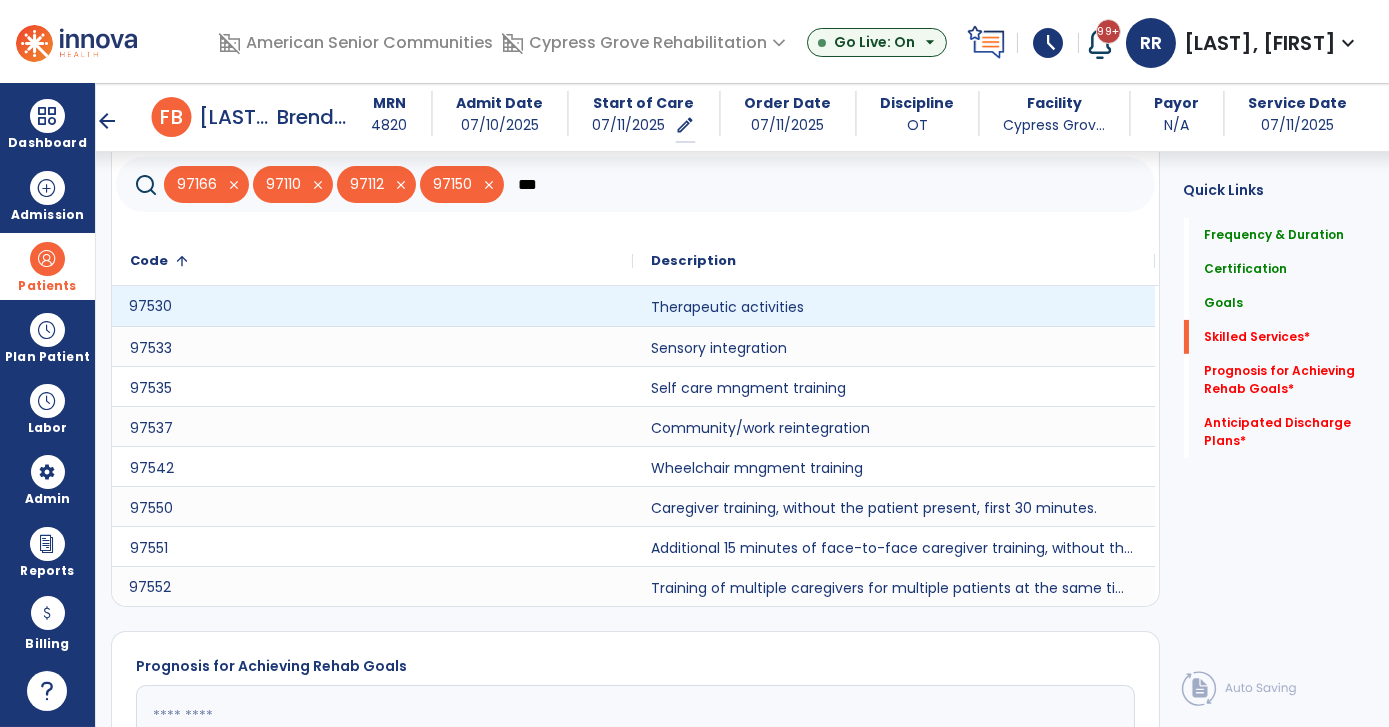 click on "97530" 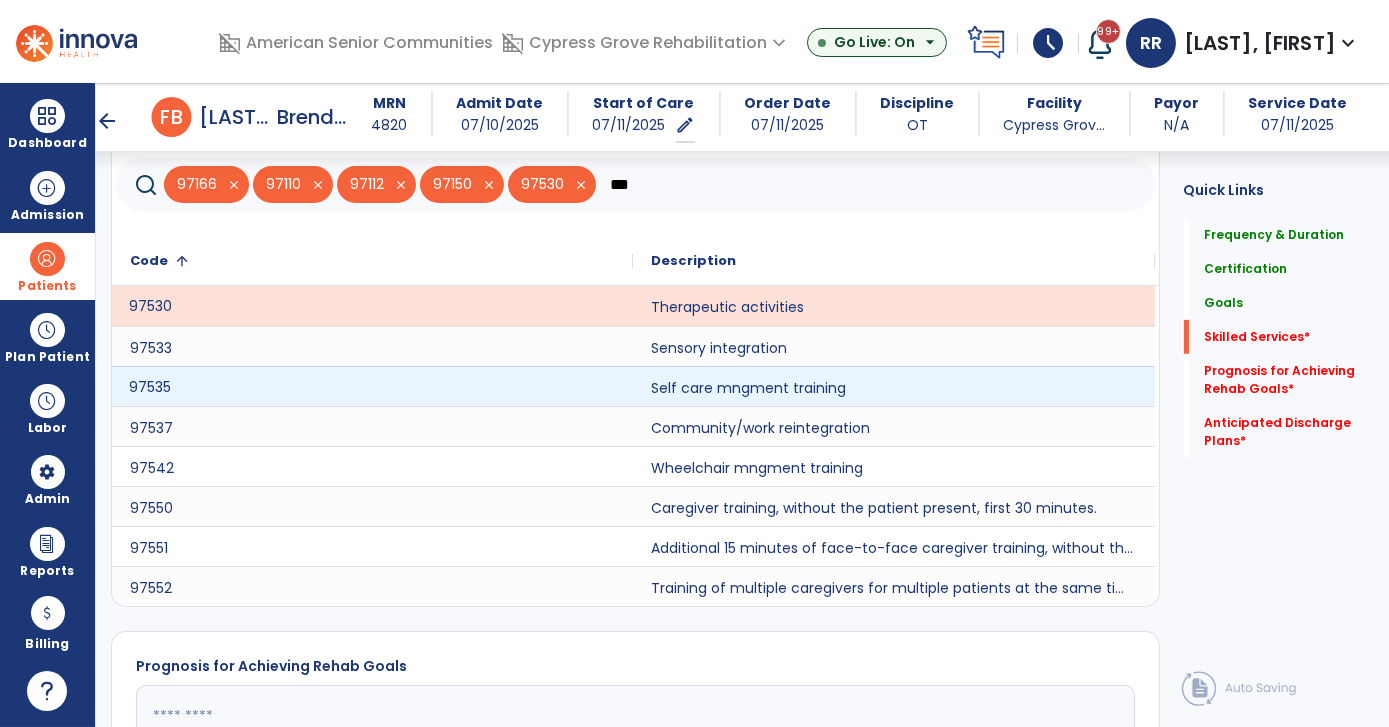click on "97535" 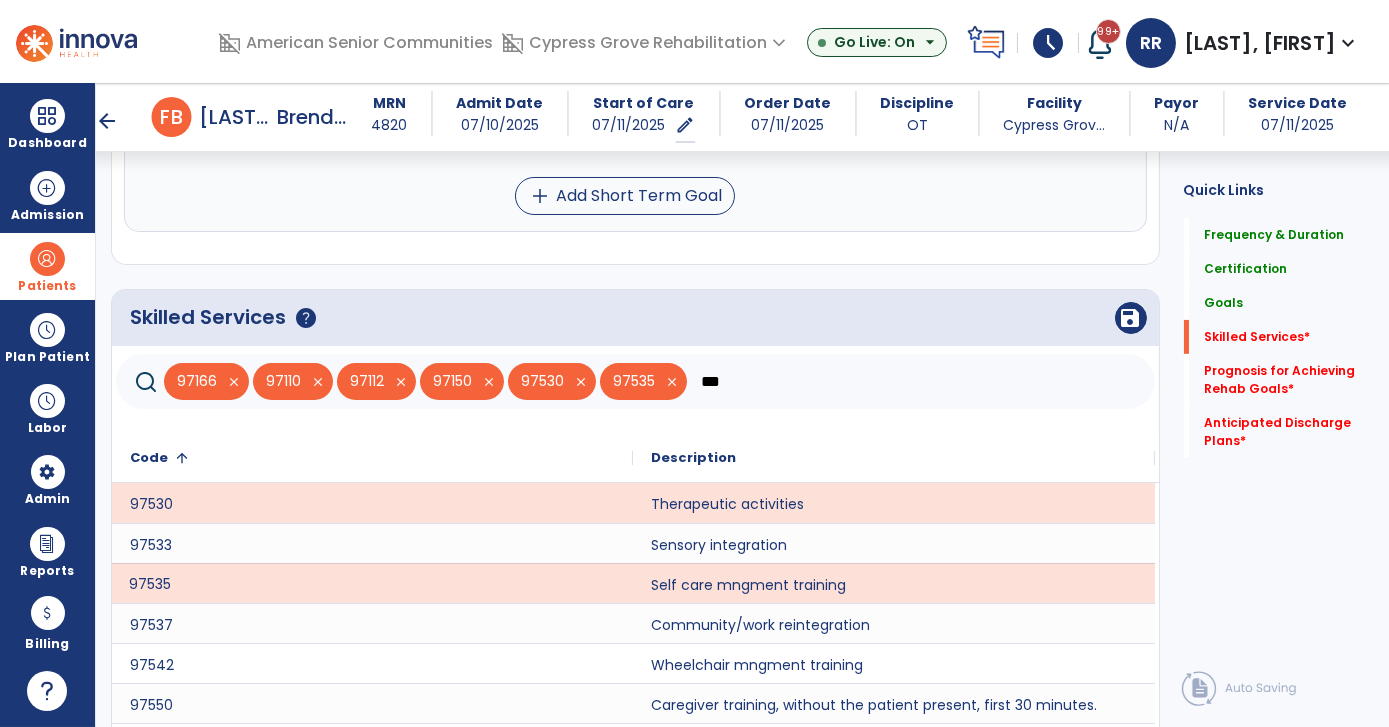 scroll, scrollTop: 1267, scrollLeft: 0, axis: vertical 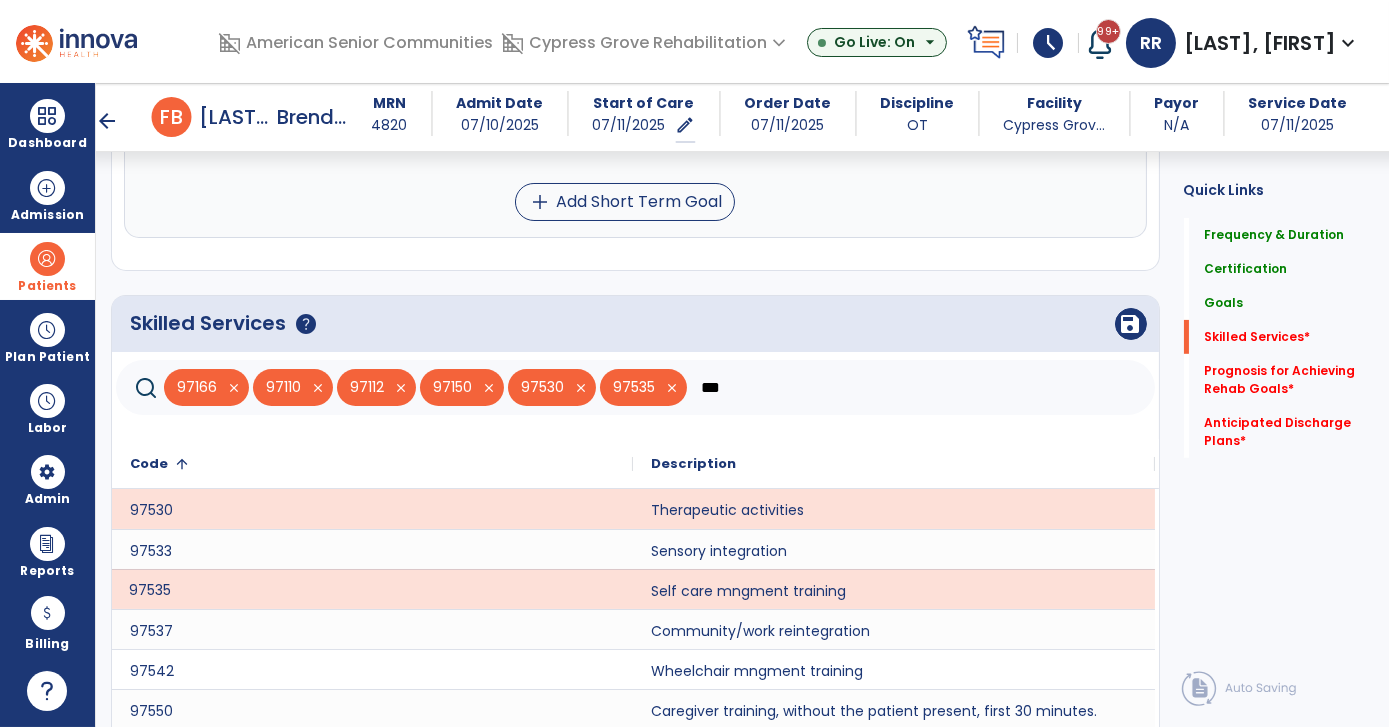 click on "***" 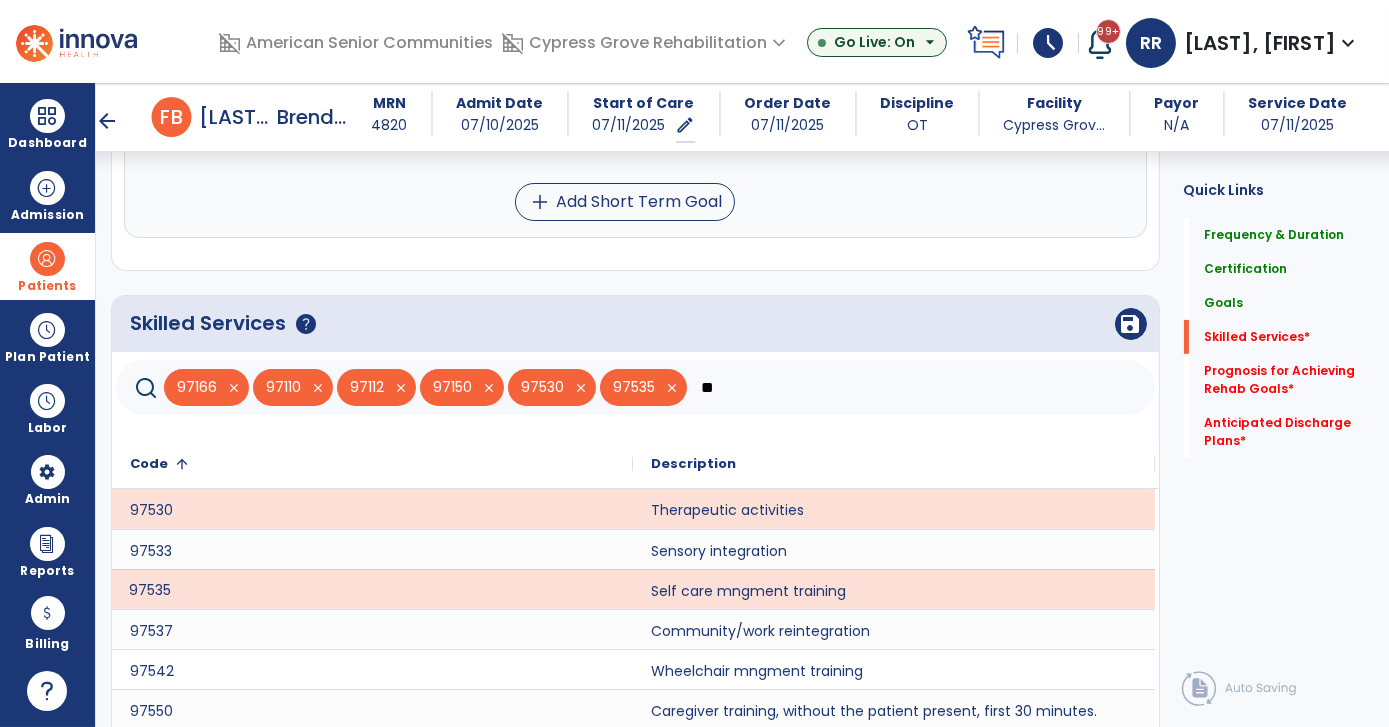 type on "*" 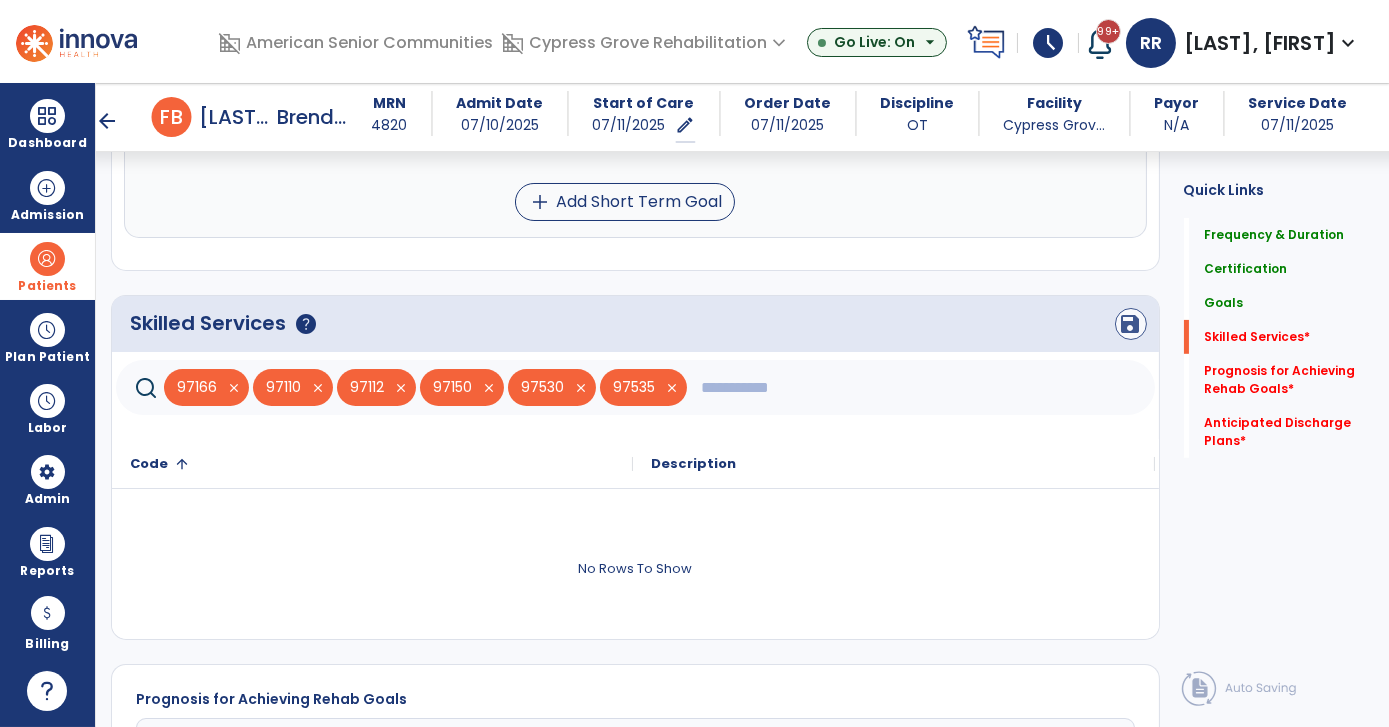 type 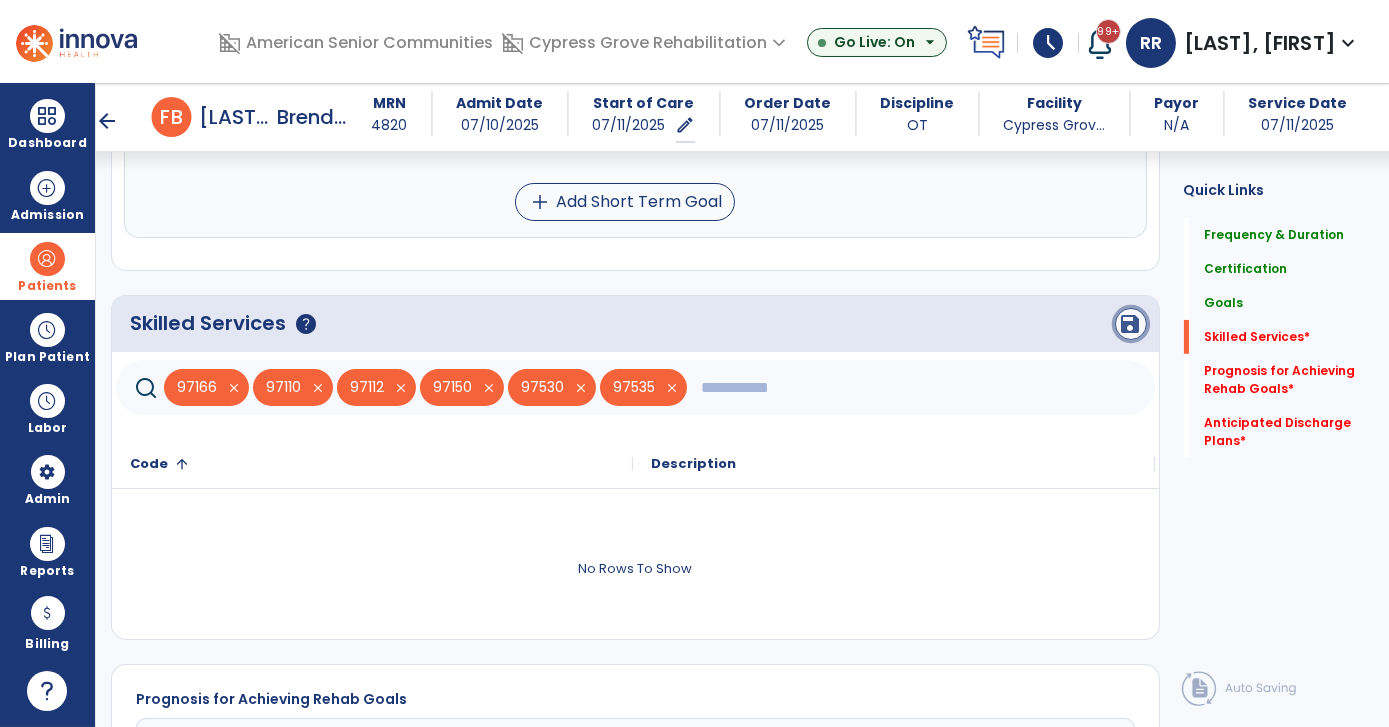 click on "save" 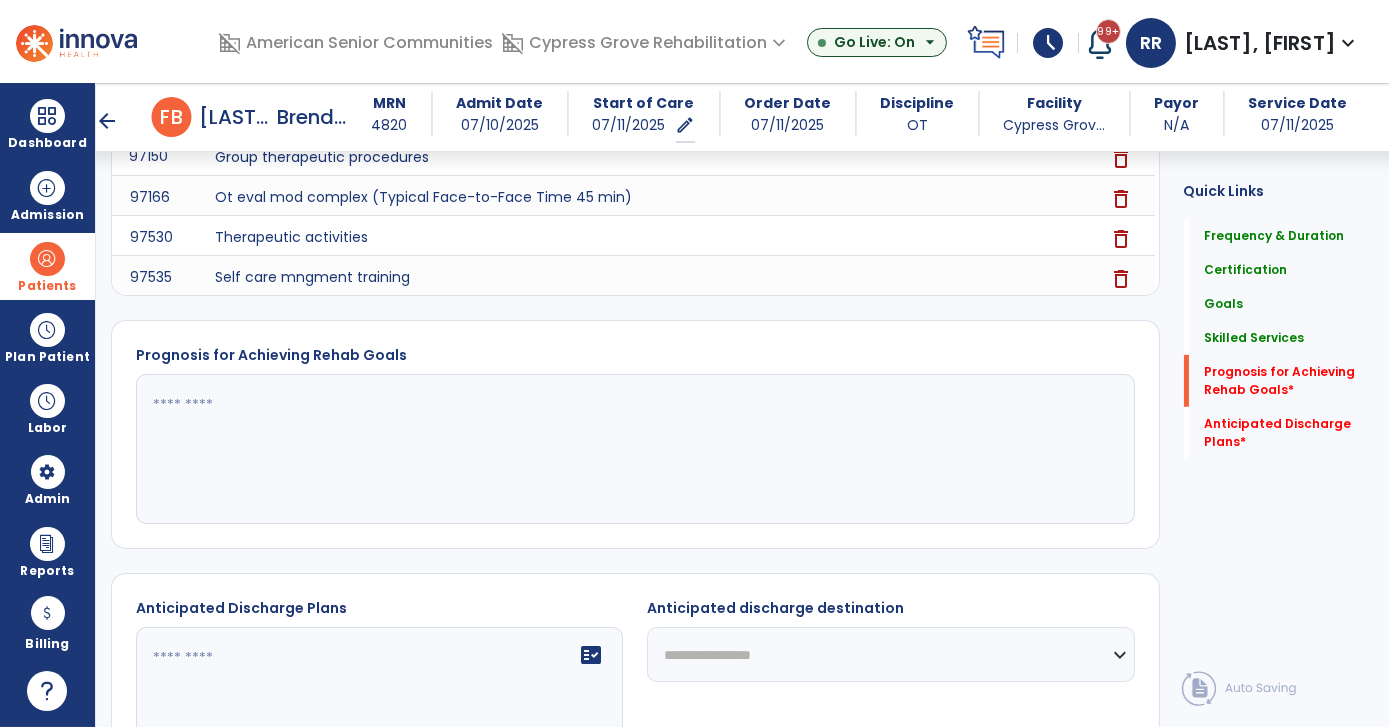 scroll, scrollTop: 1622, scrollLeft: 0, axis: vertical 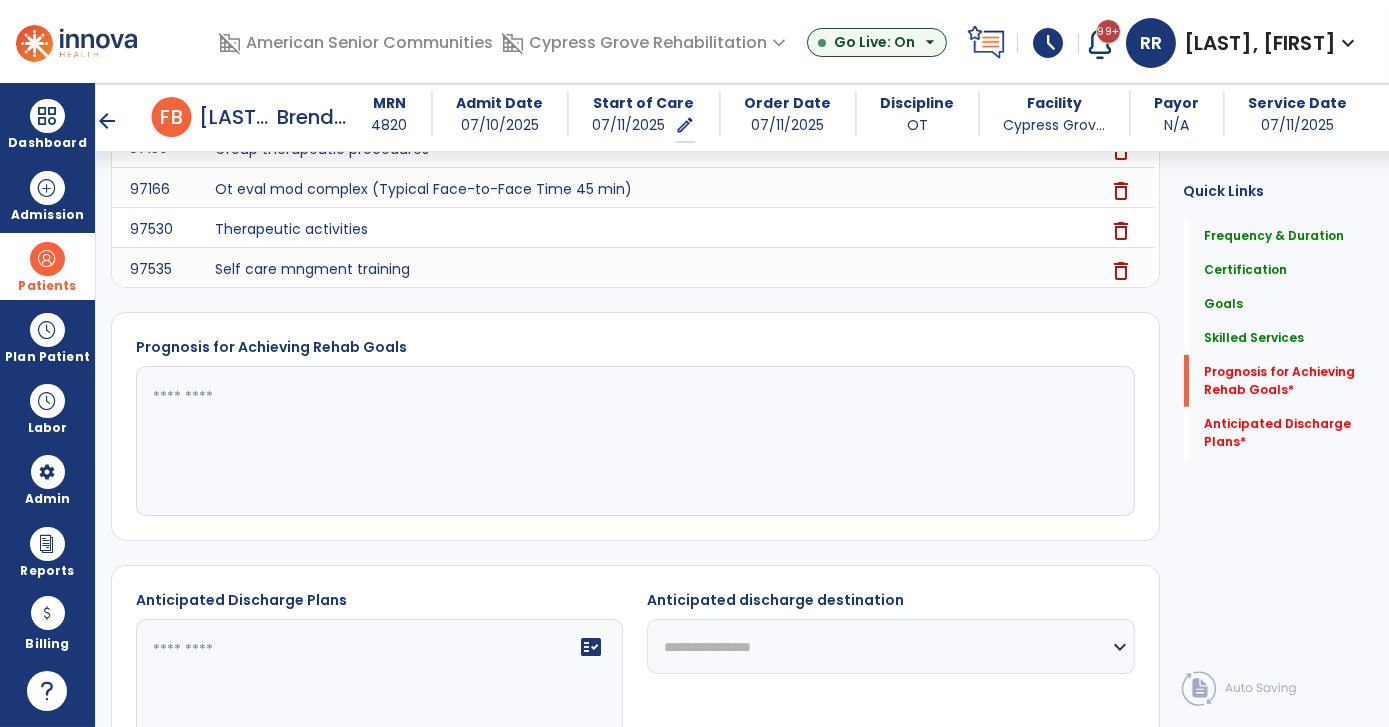 click 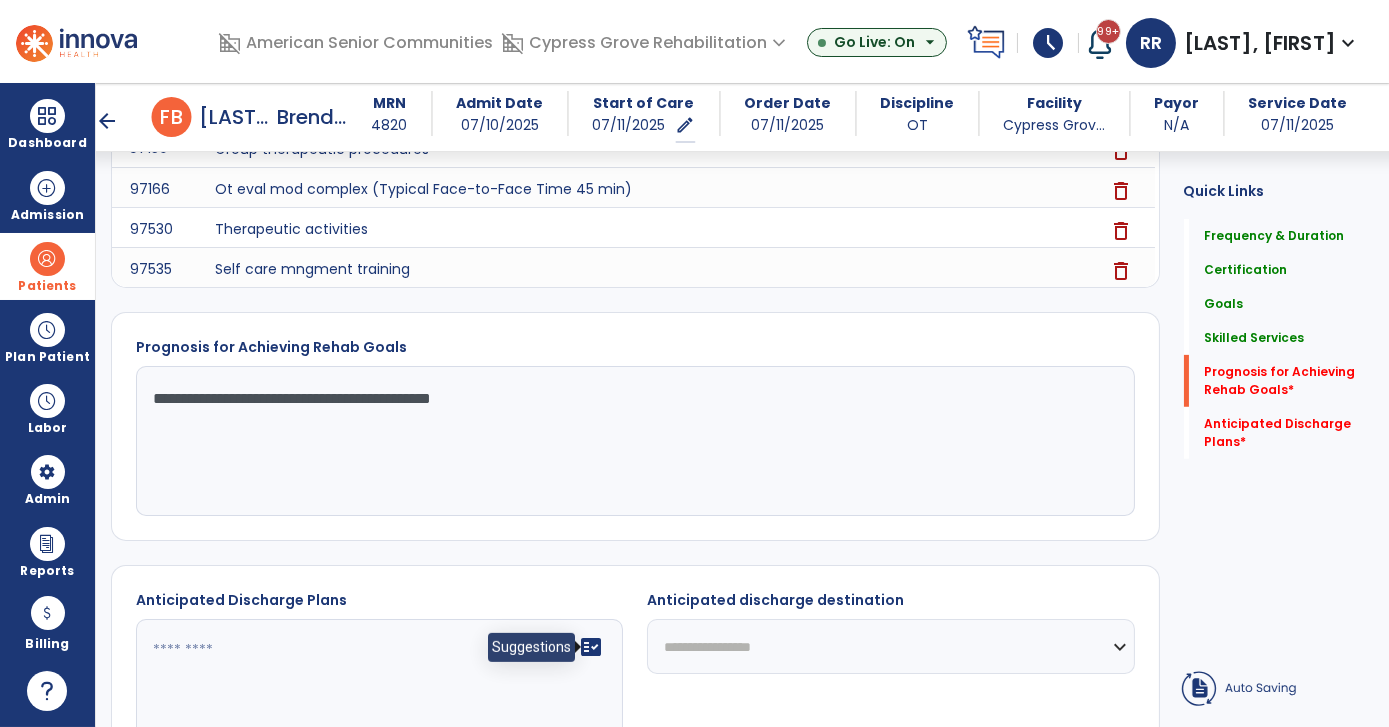 type on "**********" 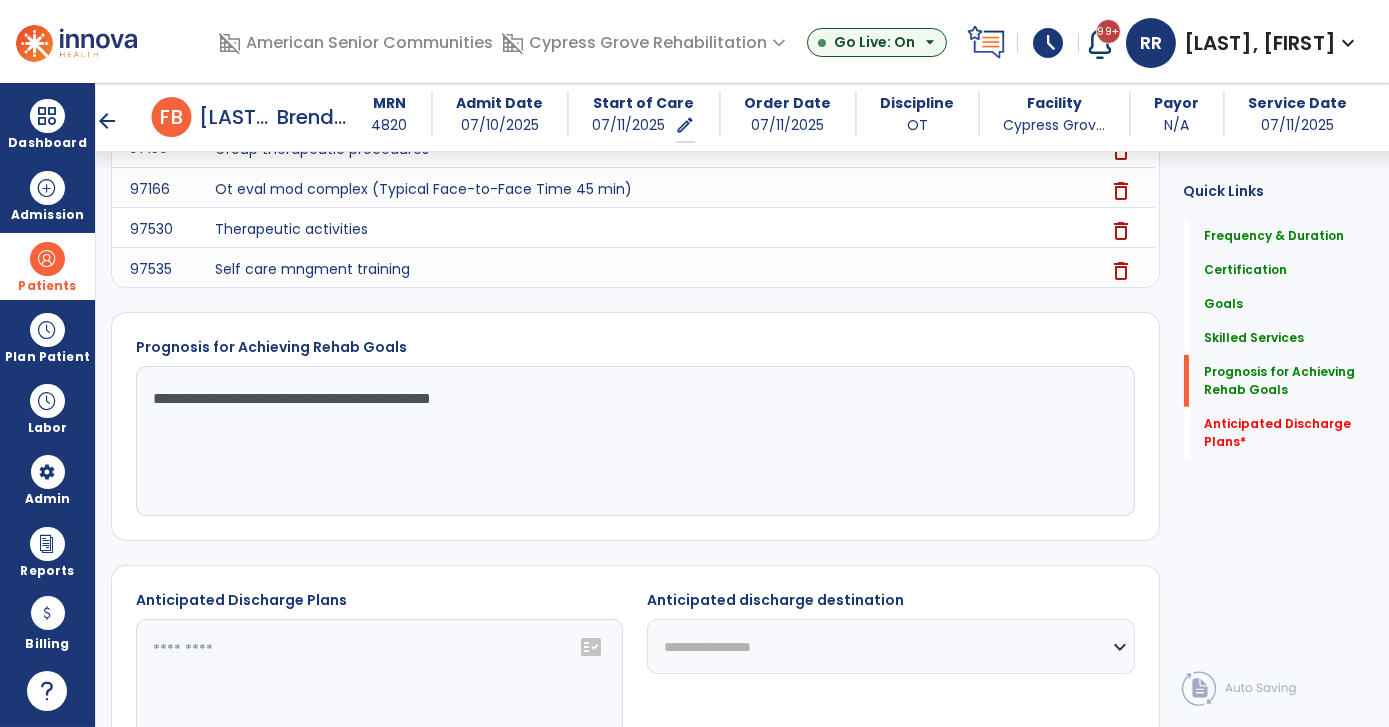 click on "fact_check" 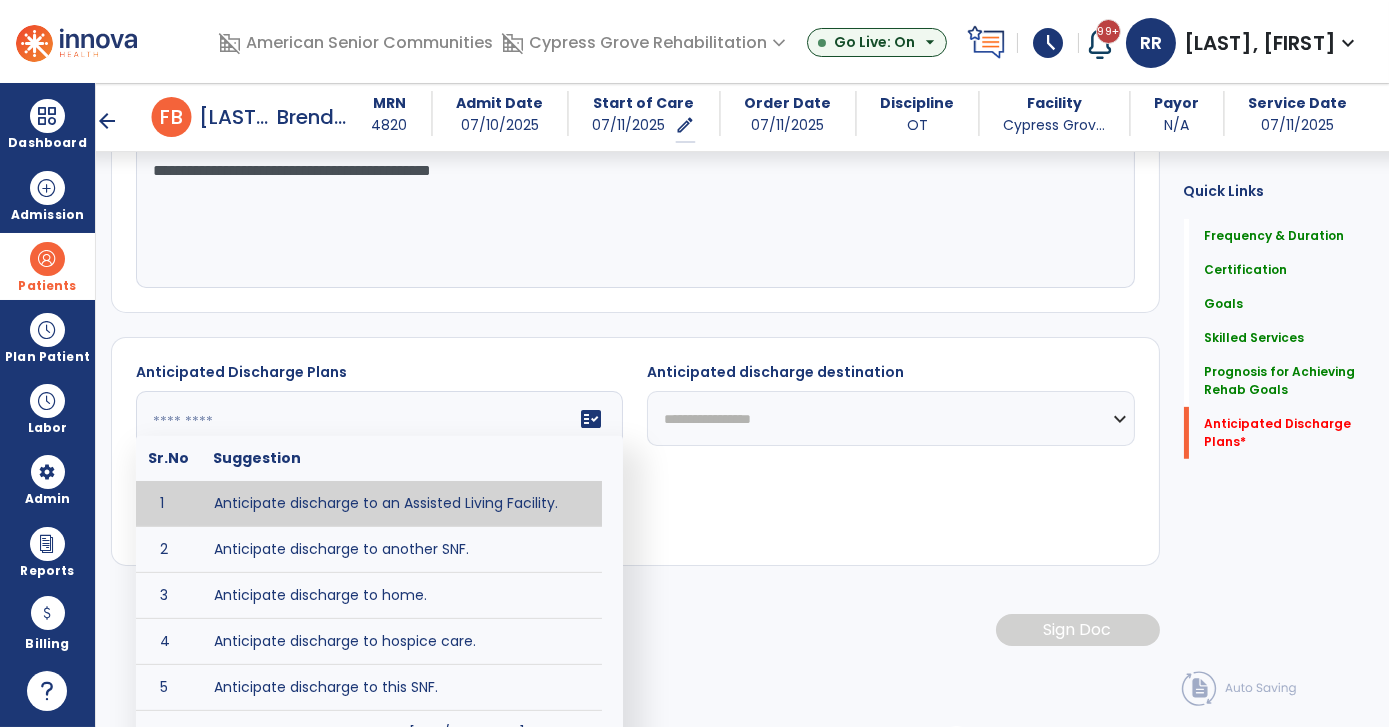 scroll, scrollTop: 1864, scrollLeft: 0, axis: vertical 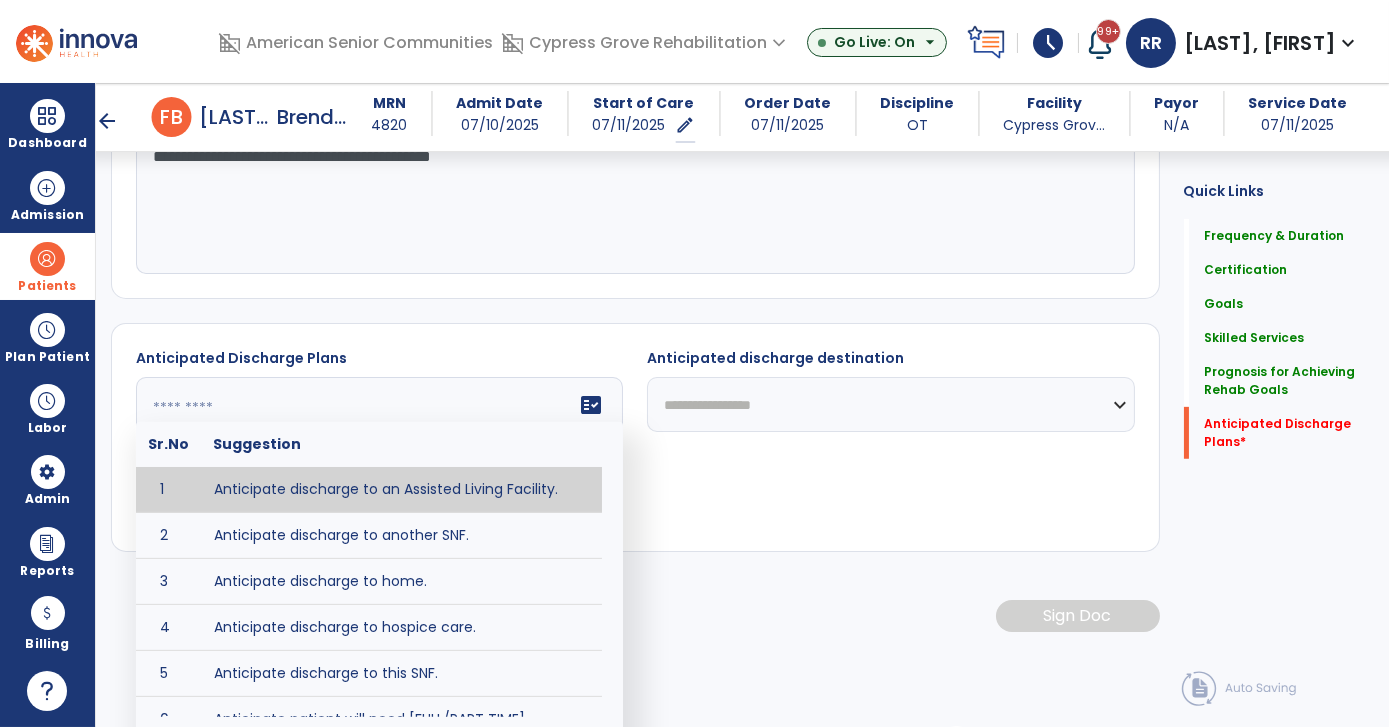 click 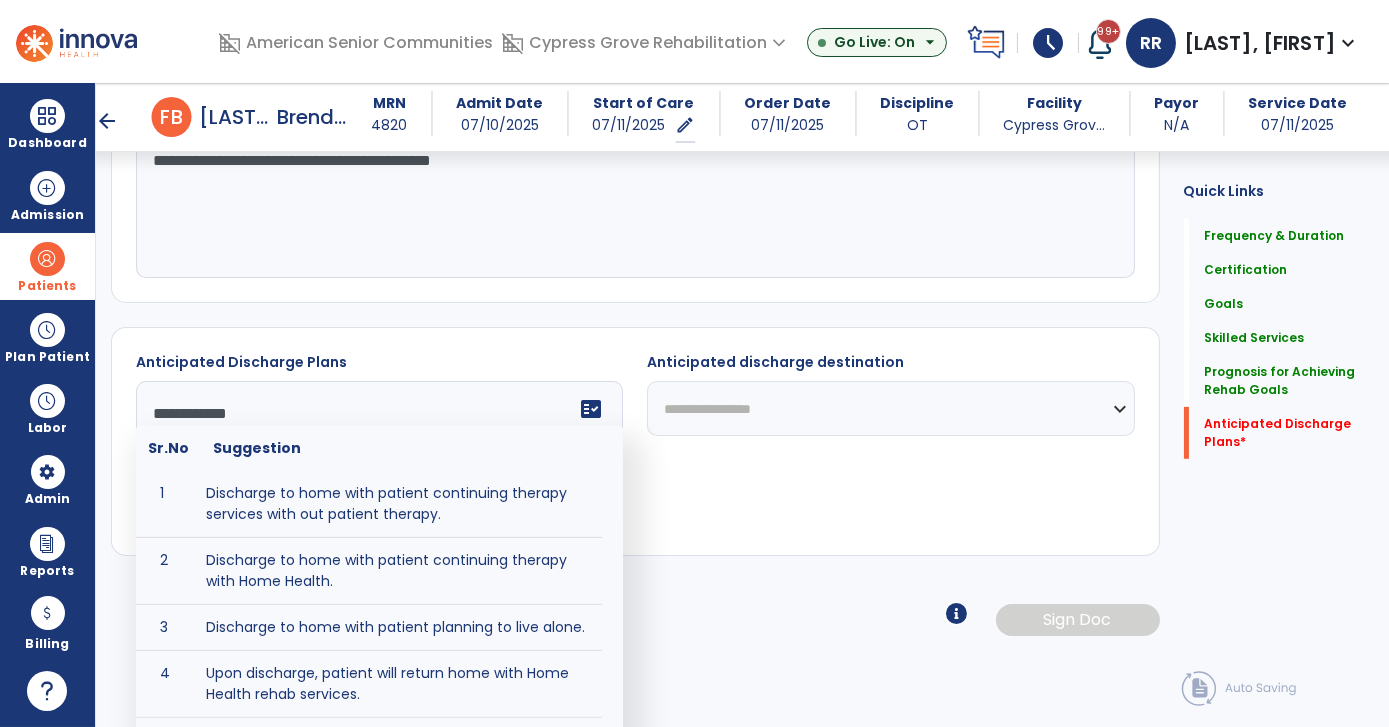 scroll, scrollTop: 1778, scrollLeft: 0, axis: vertical 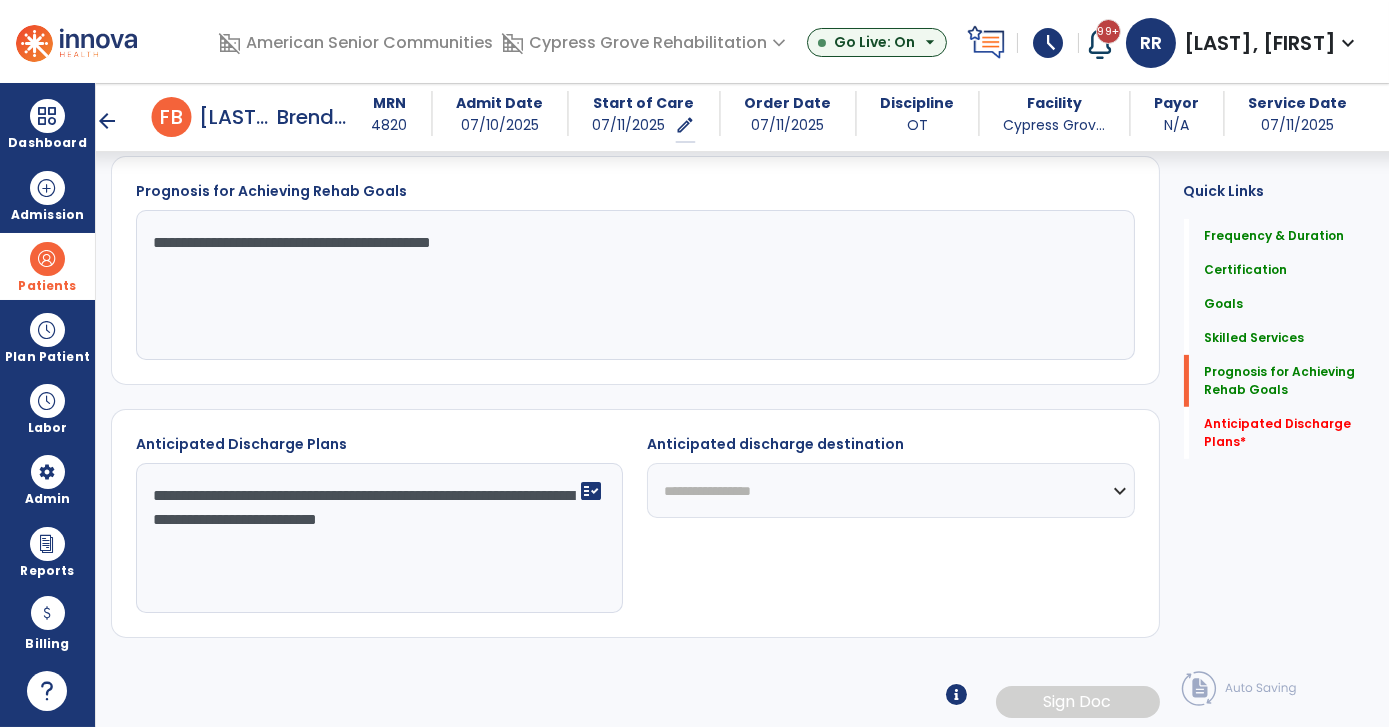 type on "**********" 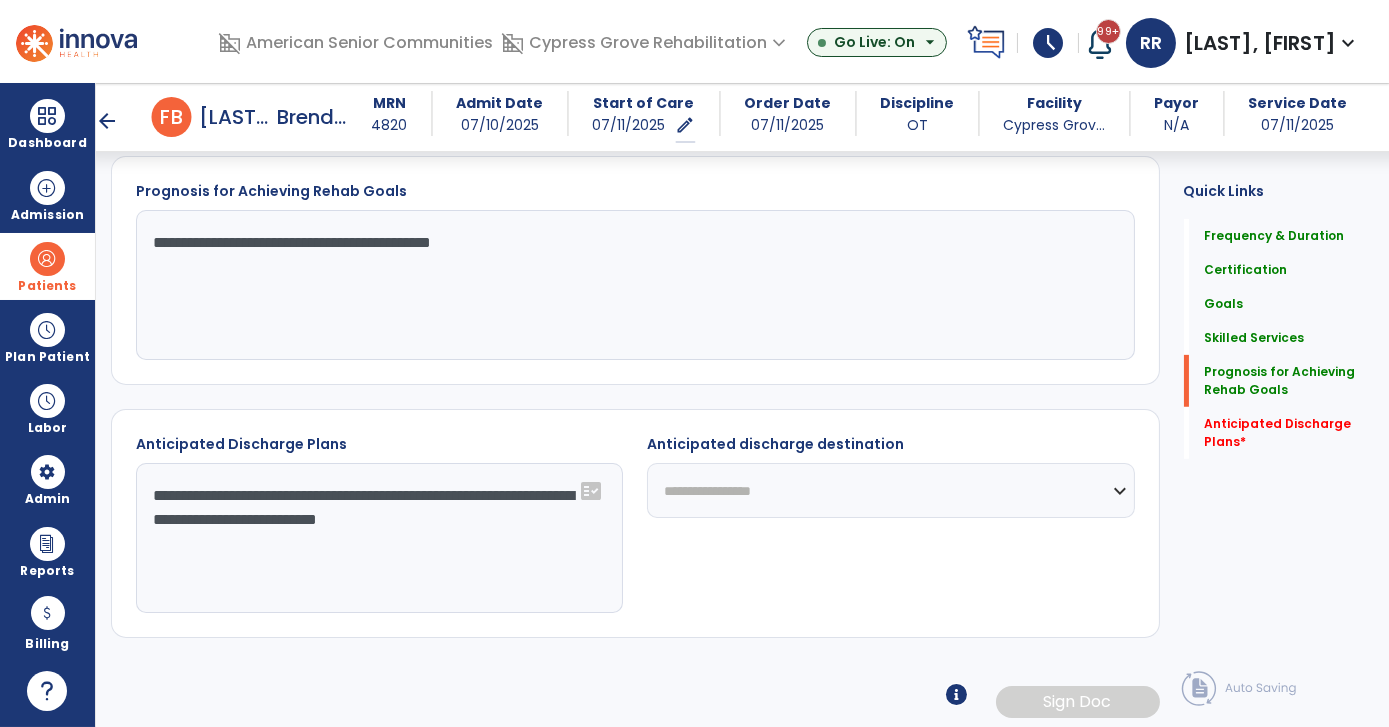 select on "**********" 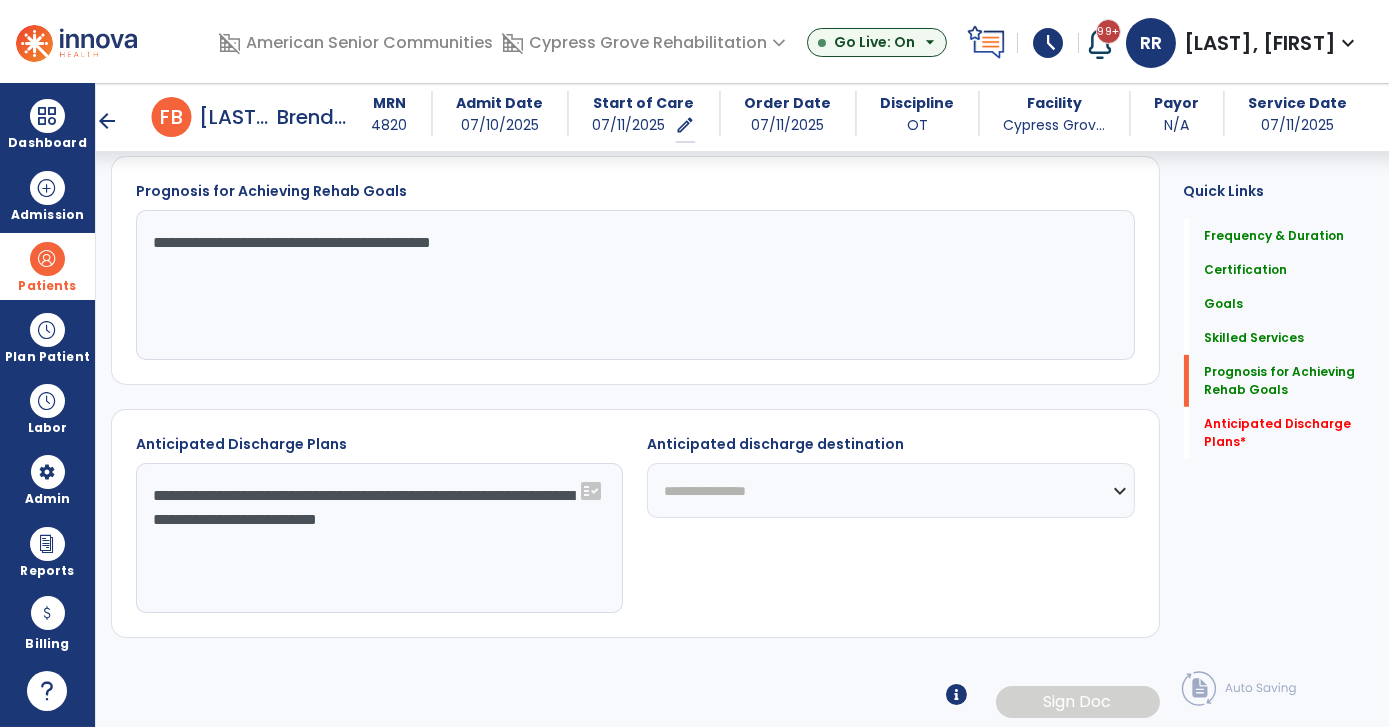 click on "**********" 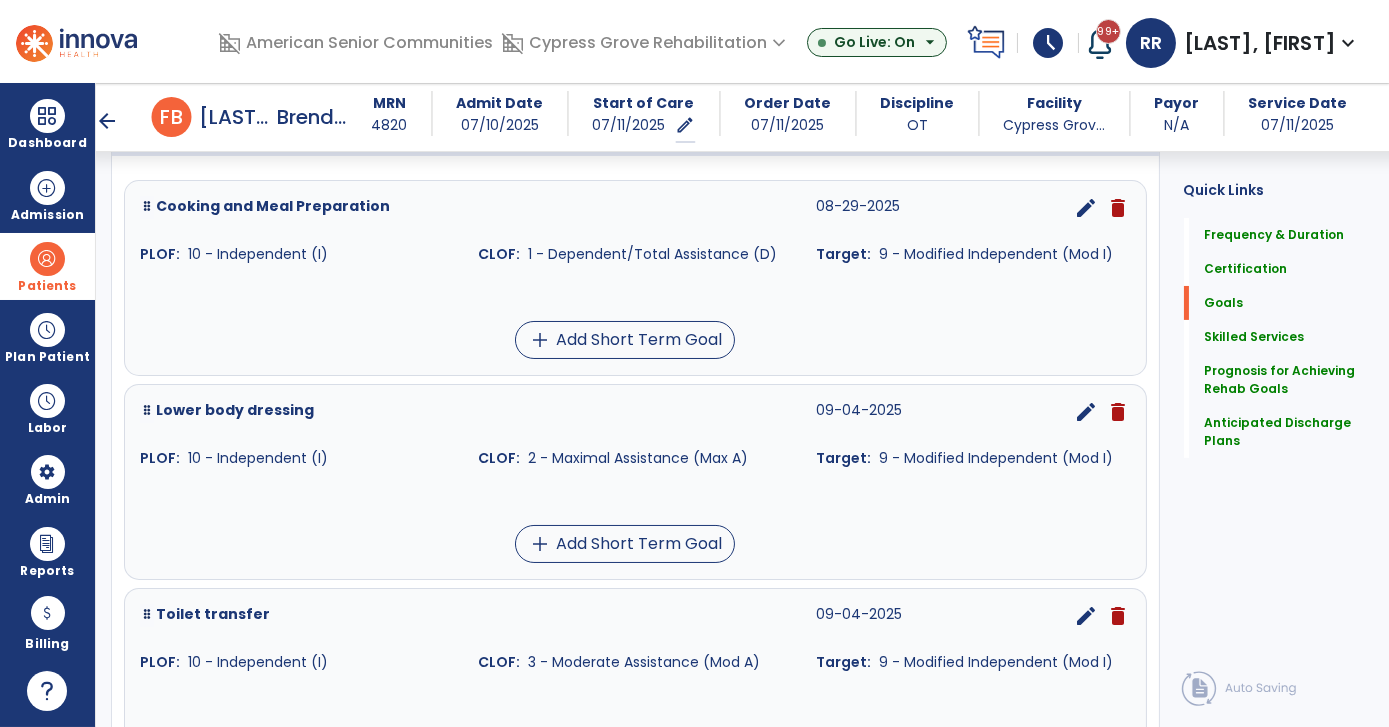 scroll, scrollTop: 527, scrollLeft: 0, axis: vertical 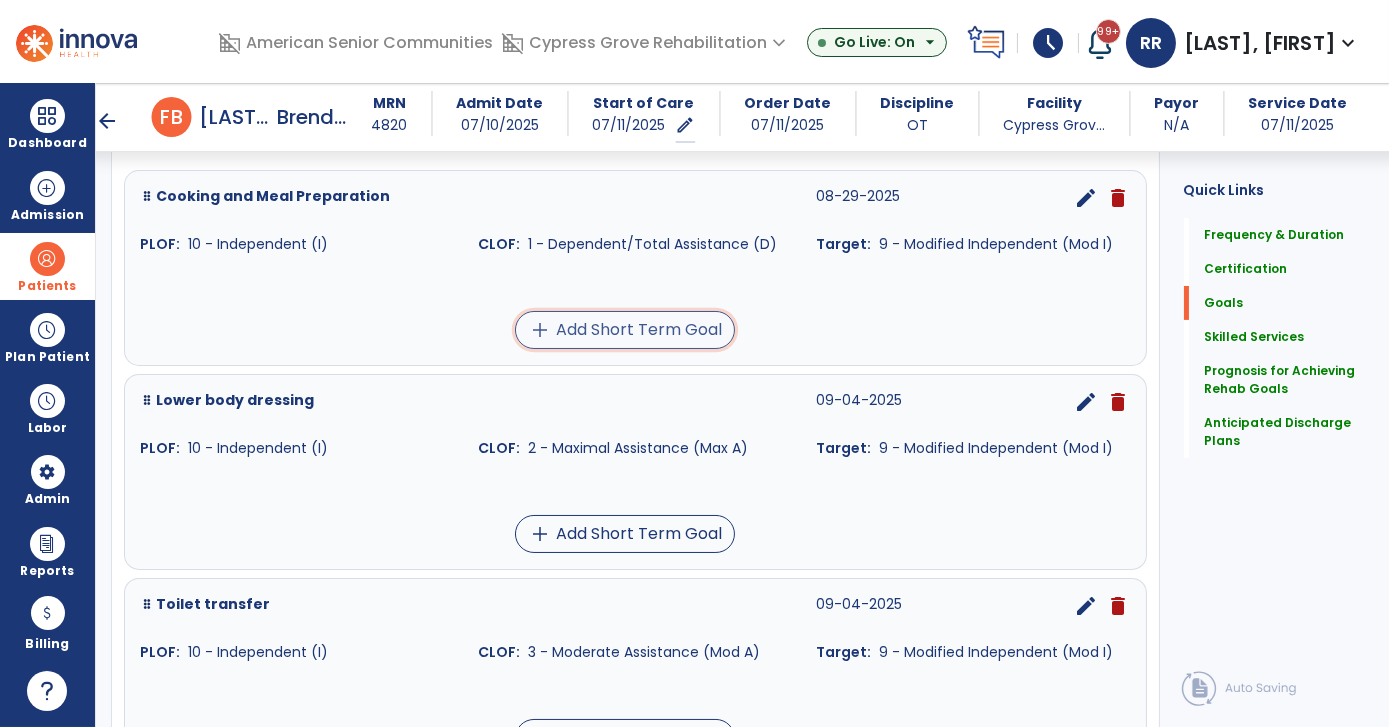 click on "add  Add Short Term Goal" at bounding box center [625, 330] 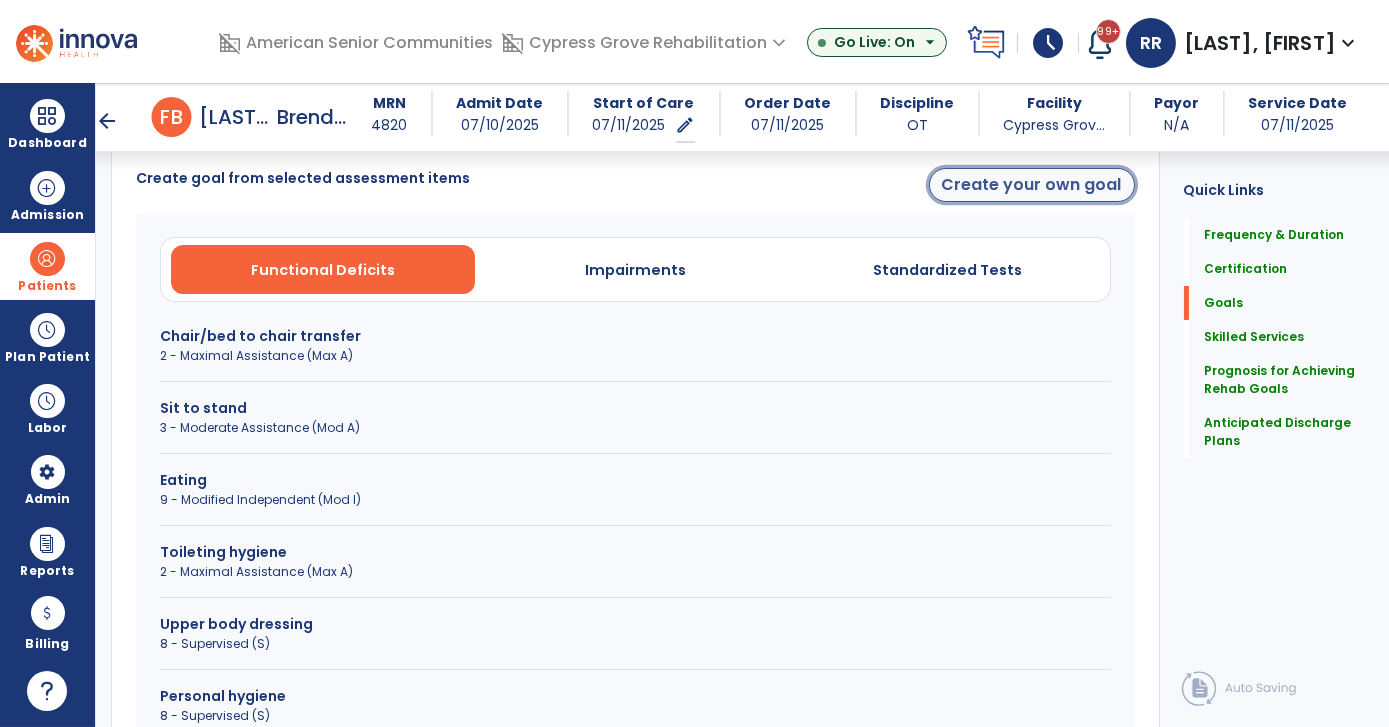 click on "Create your own goal" at bounding box center (1032, 185) 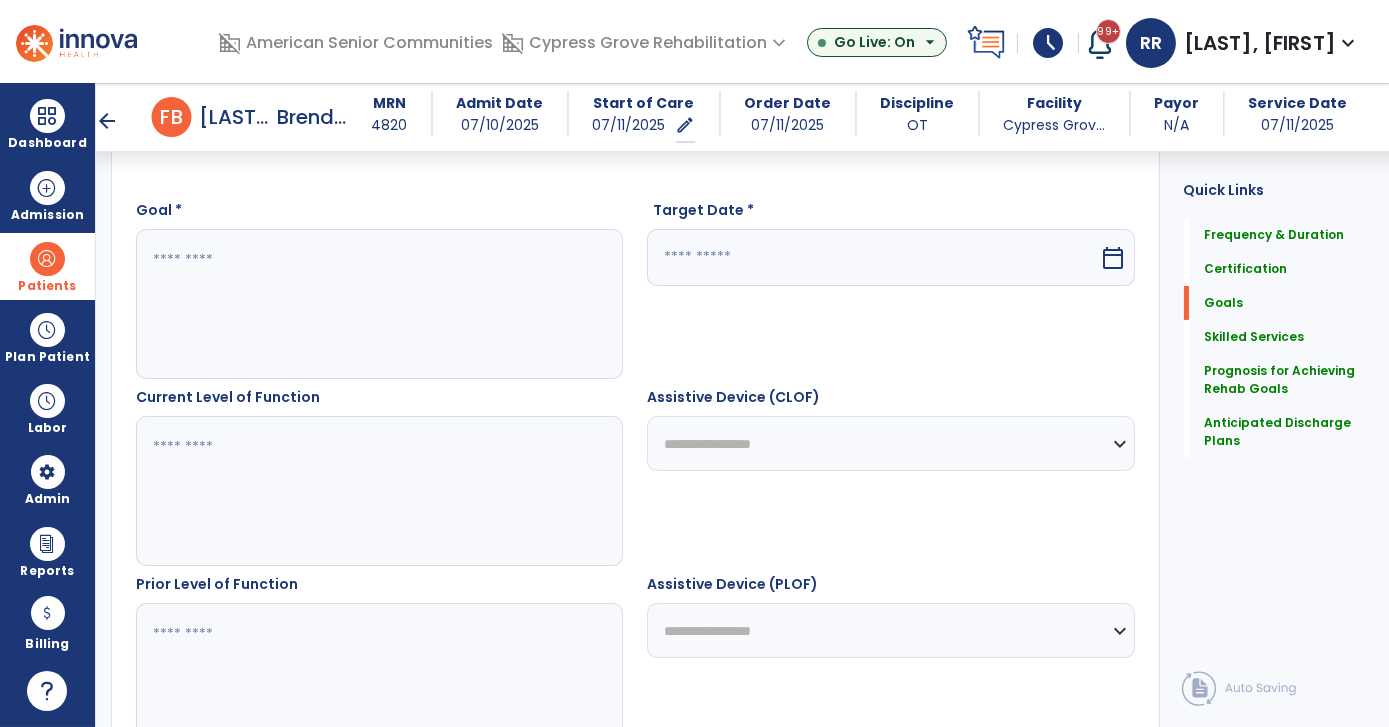 click at bounding box center [379, 304] 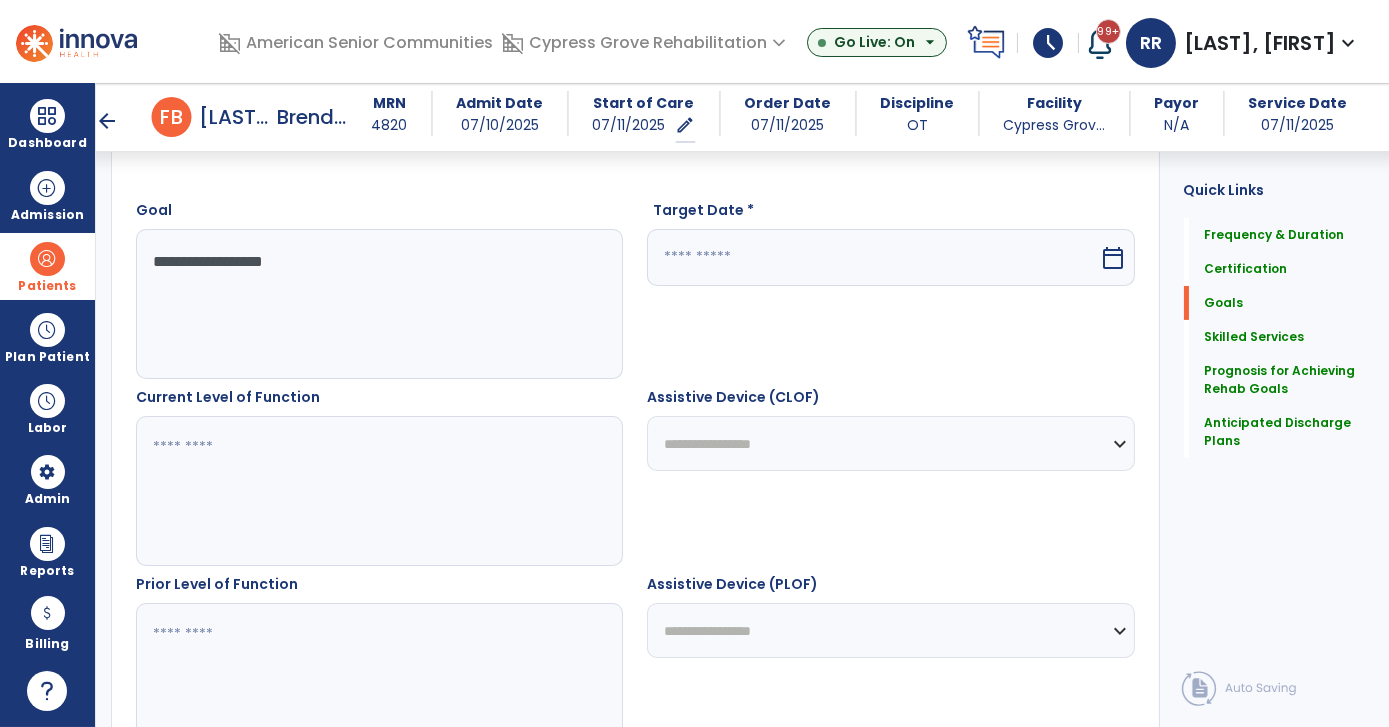 click at bounding box center [379, 491] 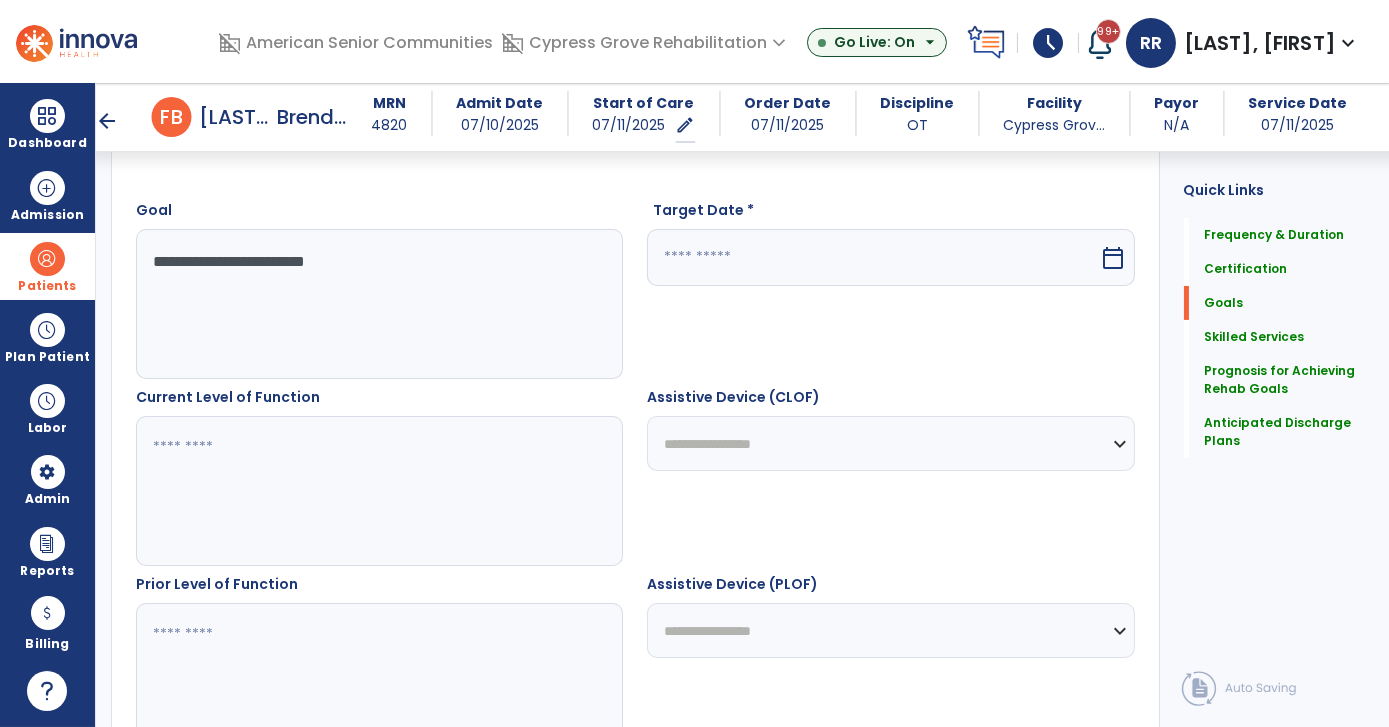 type on "**********" 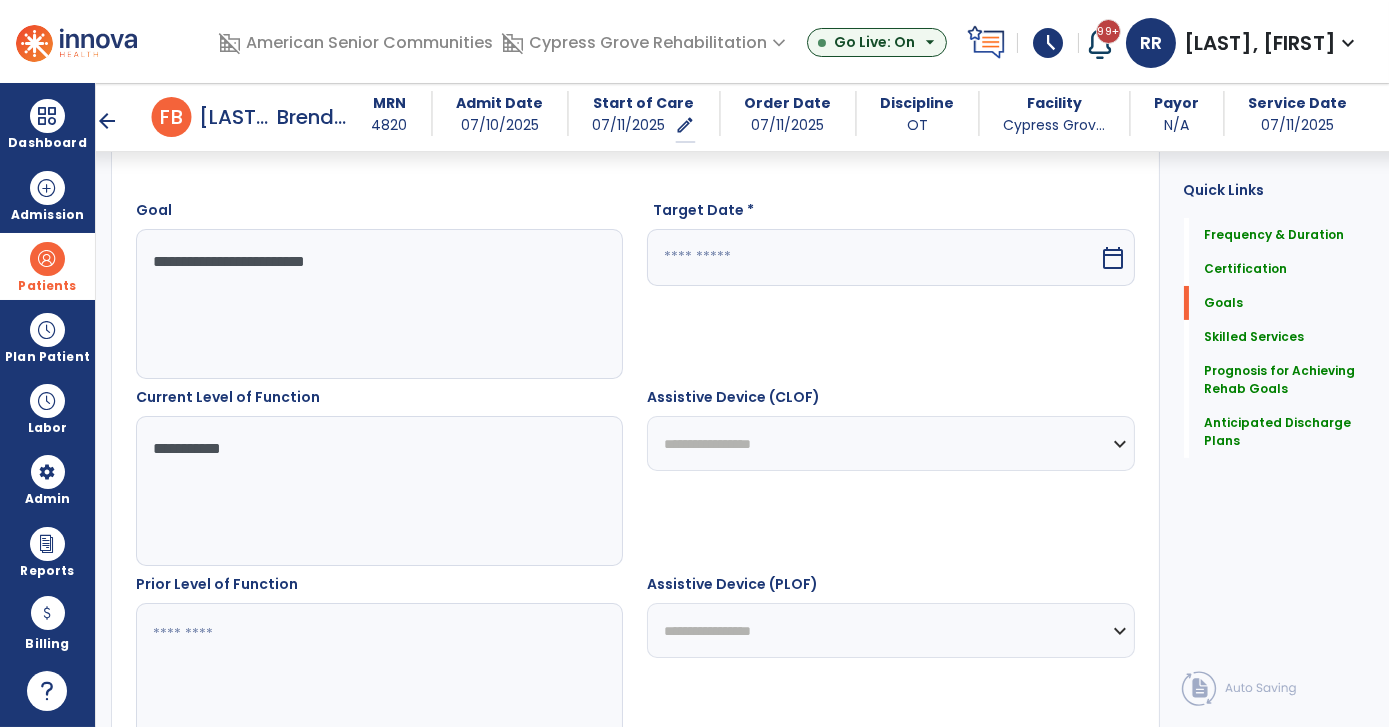 type on "**********" 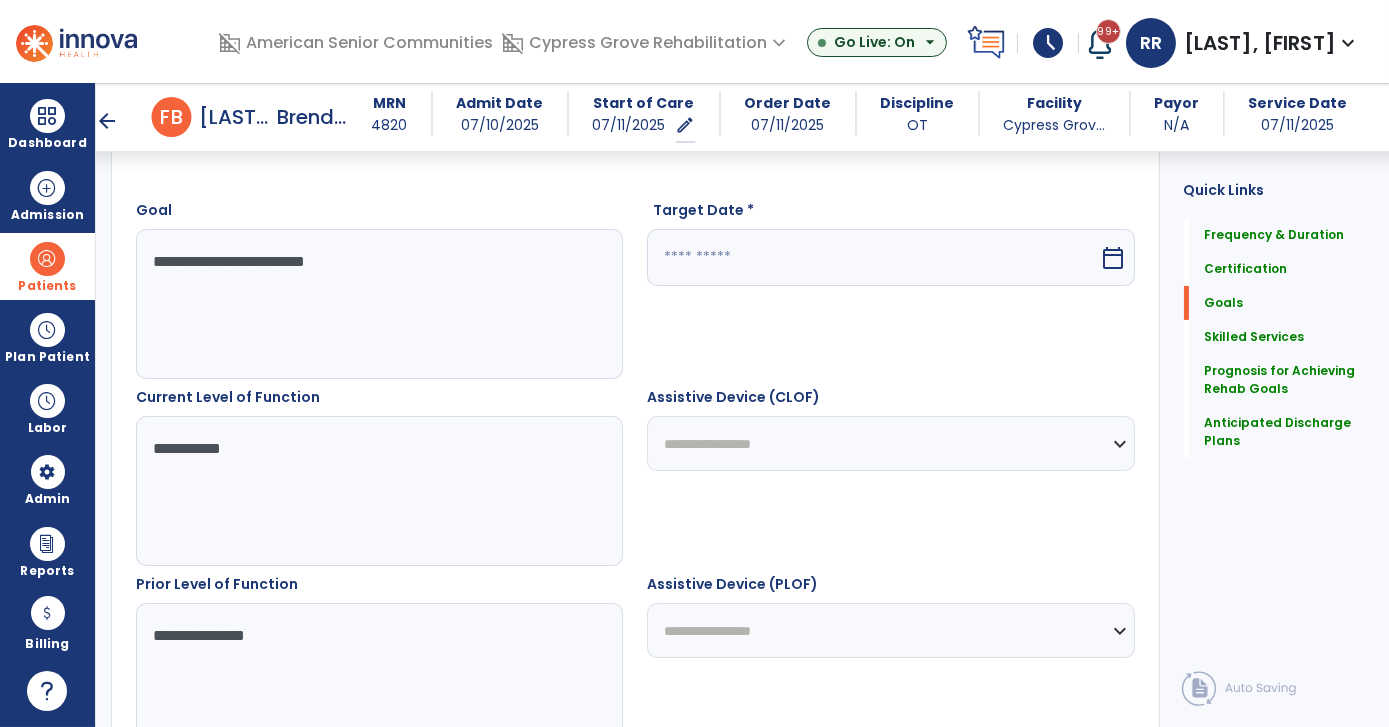 type on "**********" 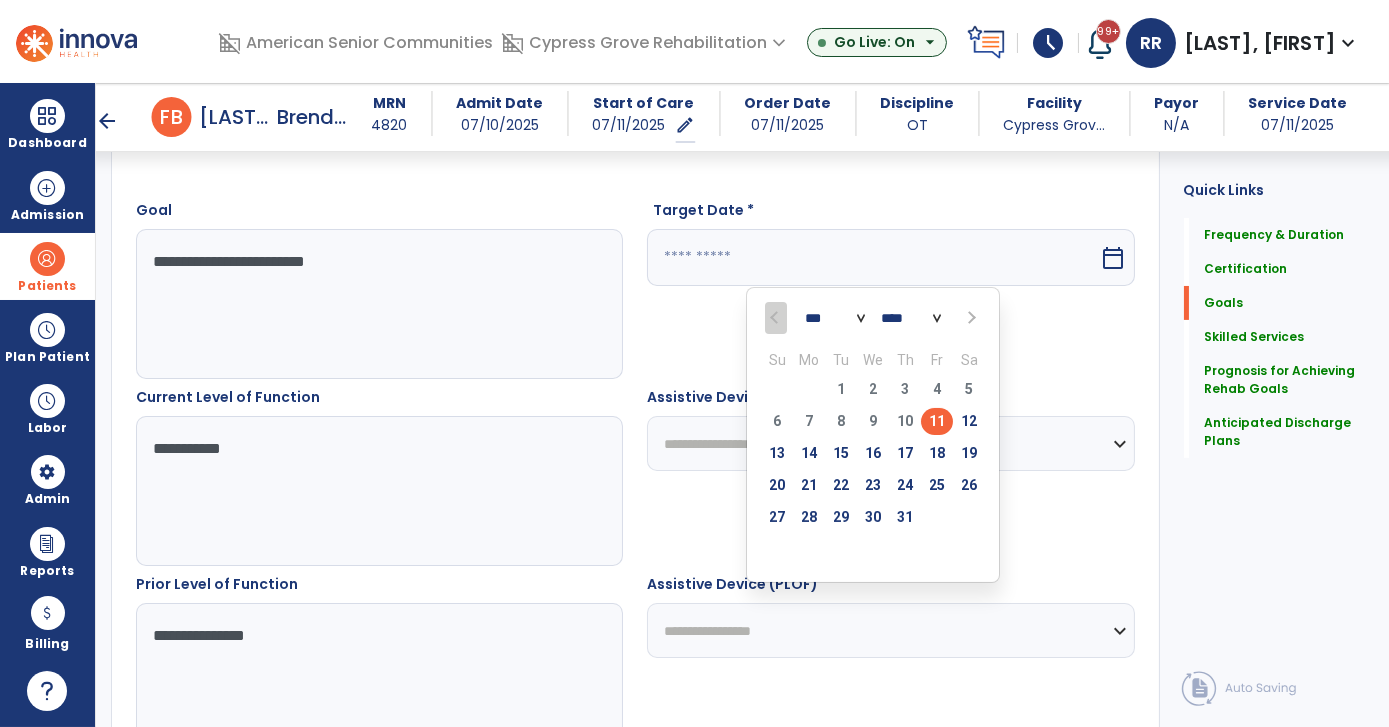click at bounding box center (969, 318) 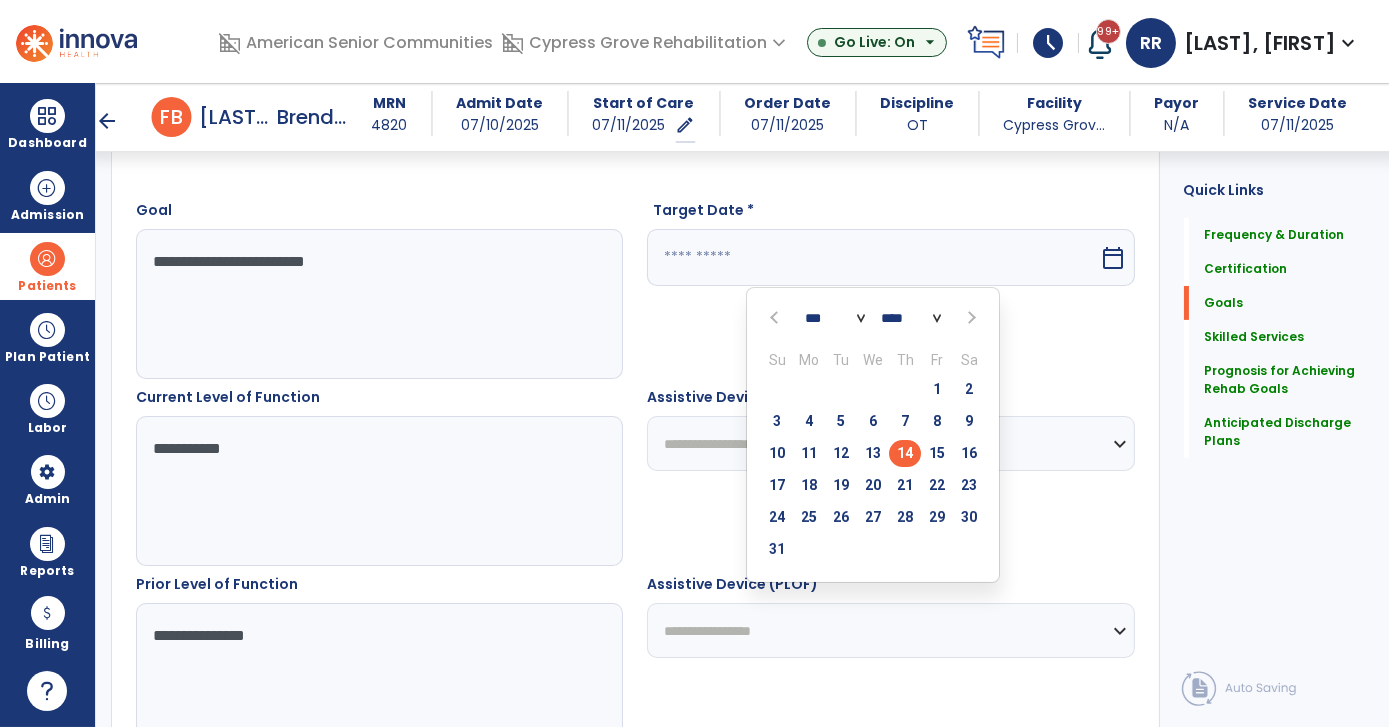 click on "14" at bounding box center (905, 453) 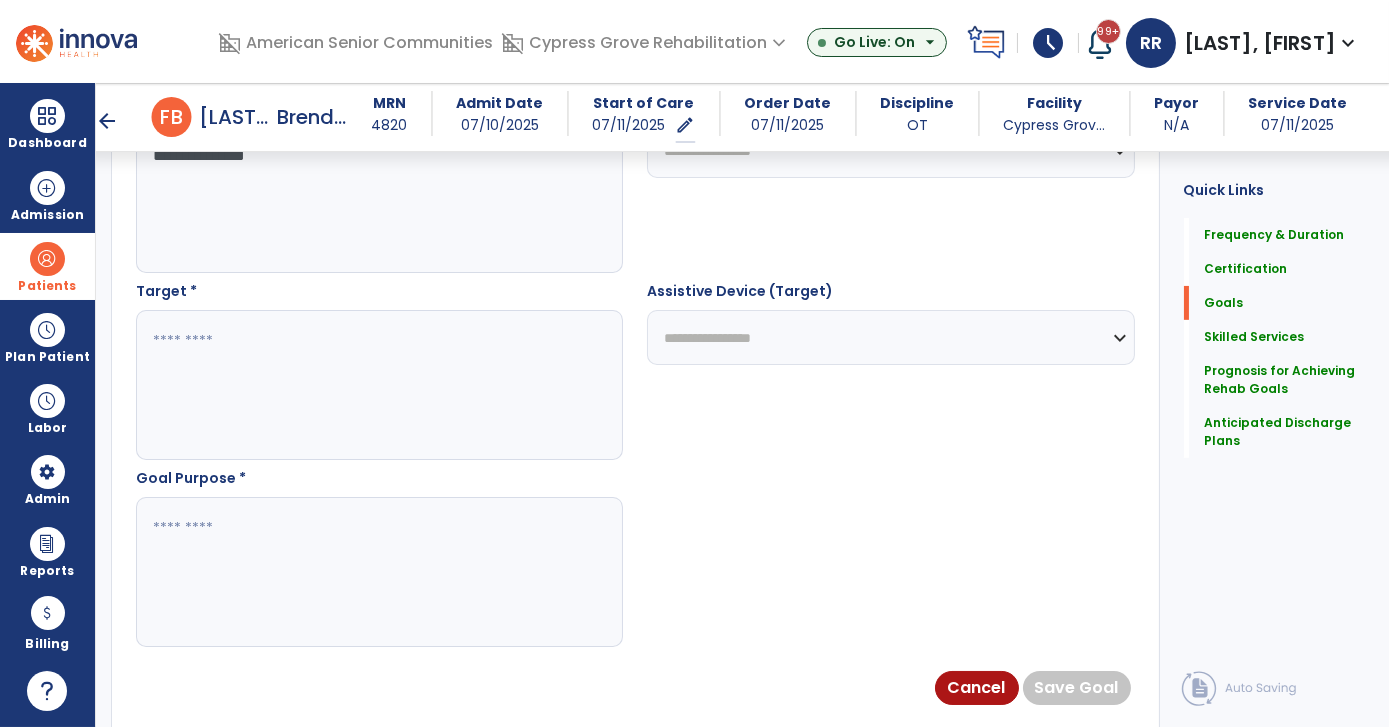 scroll, scrollTop: 1022, scrollLeft: 0, axis: vertical 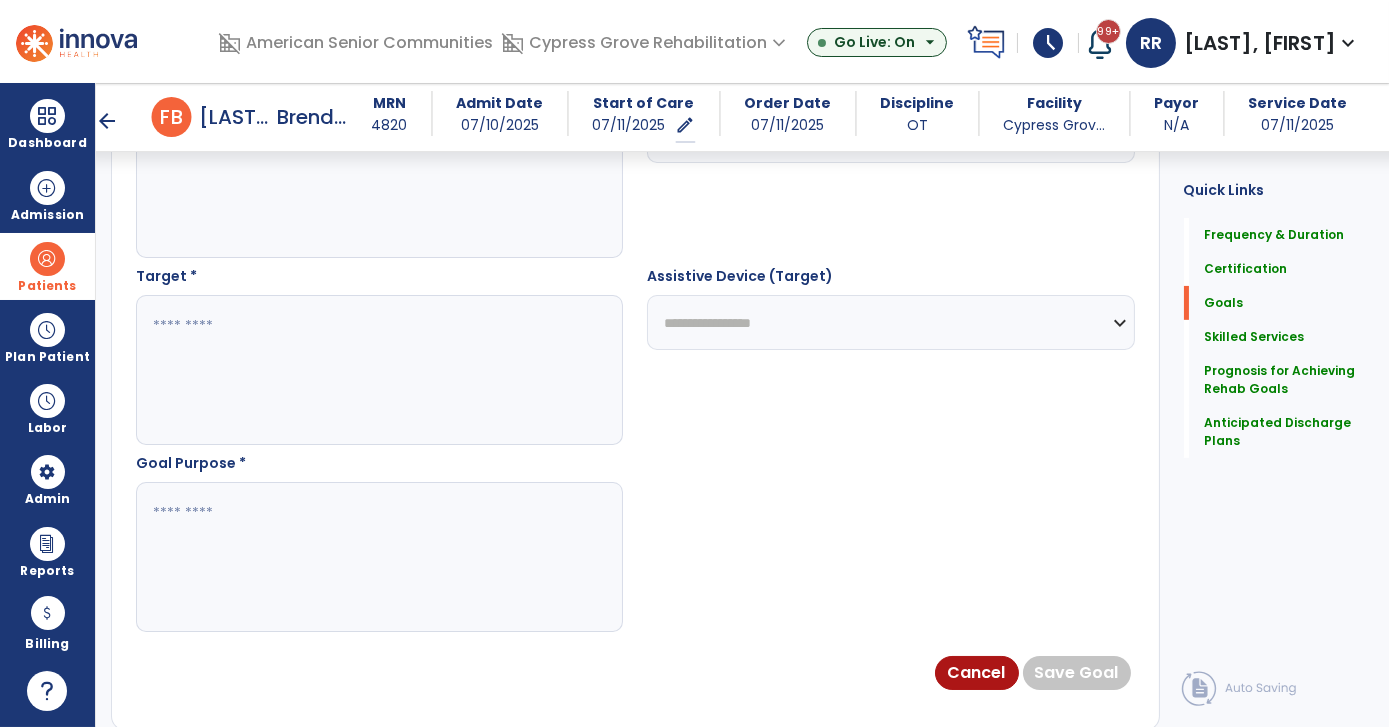 click at bounding box center (379, 370) 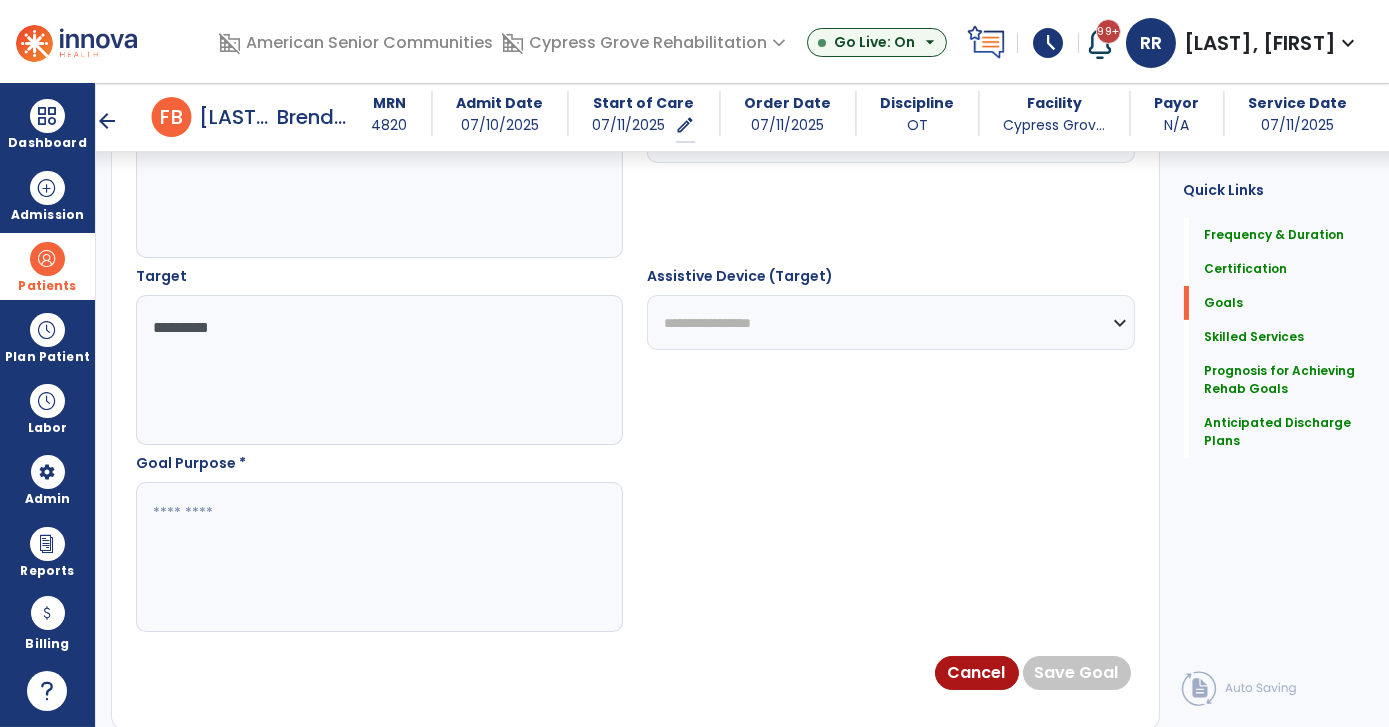 type on "*********" 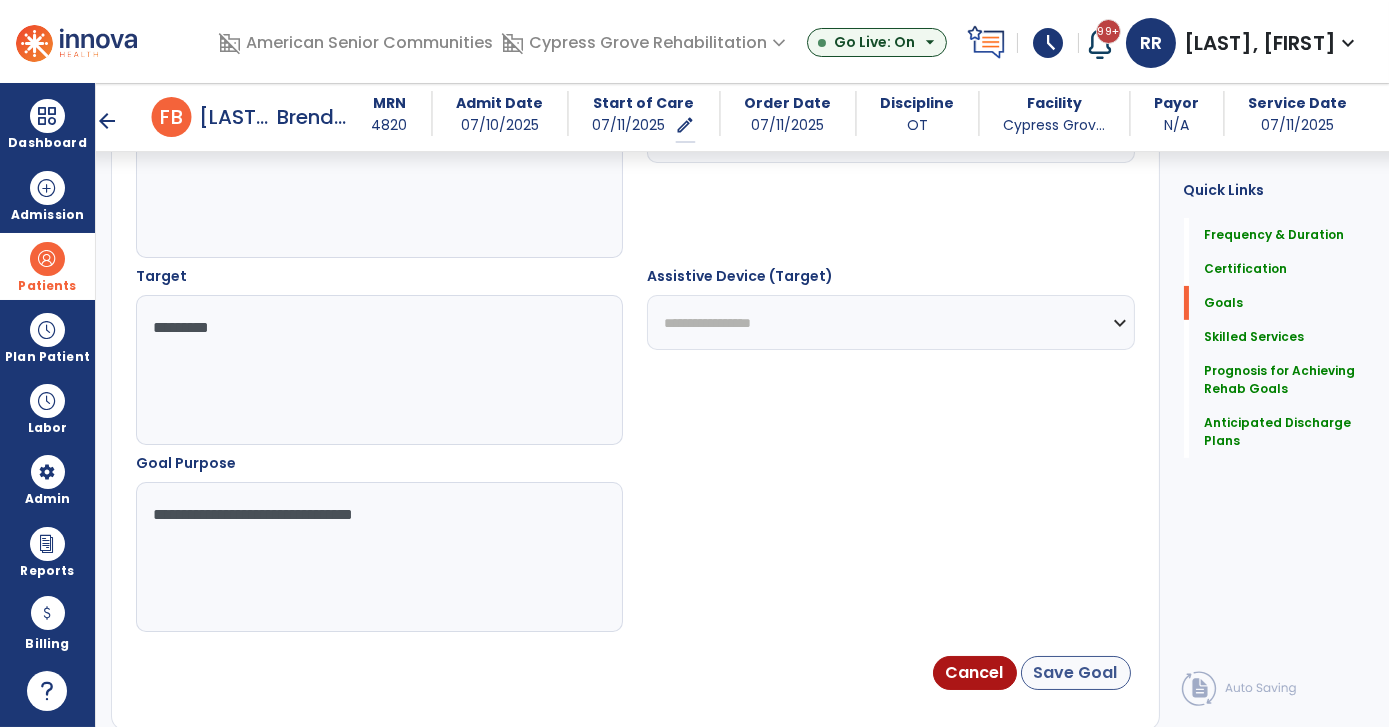 type on "**********" 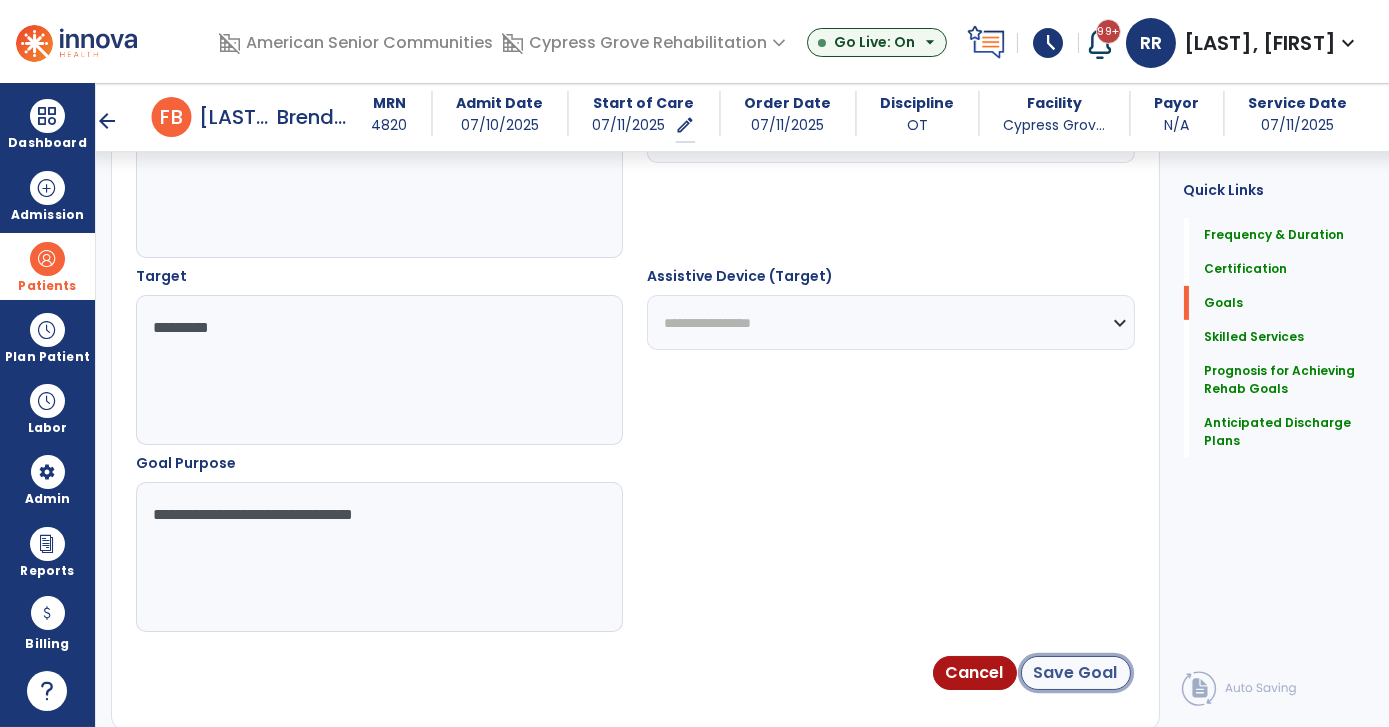 click on "Save Goal" at bounding box center [1076, 673] 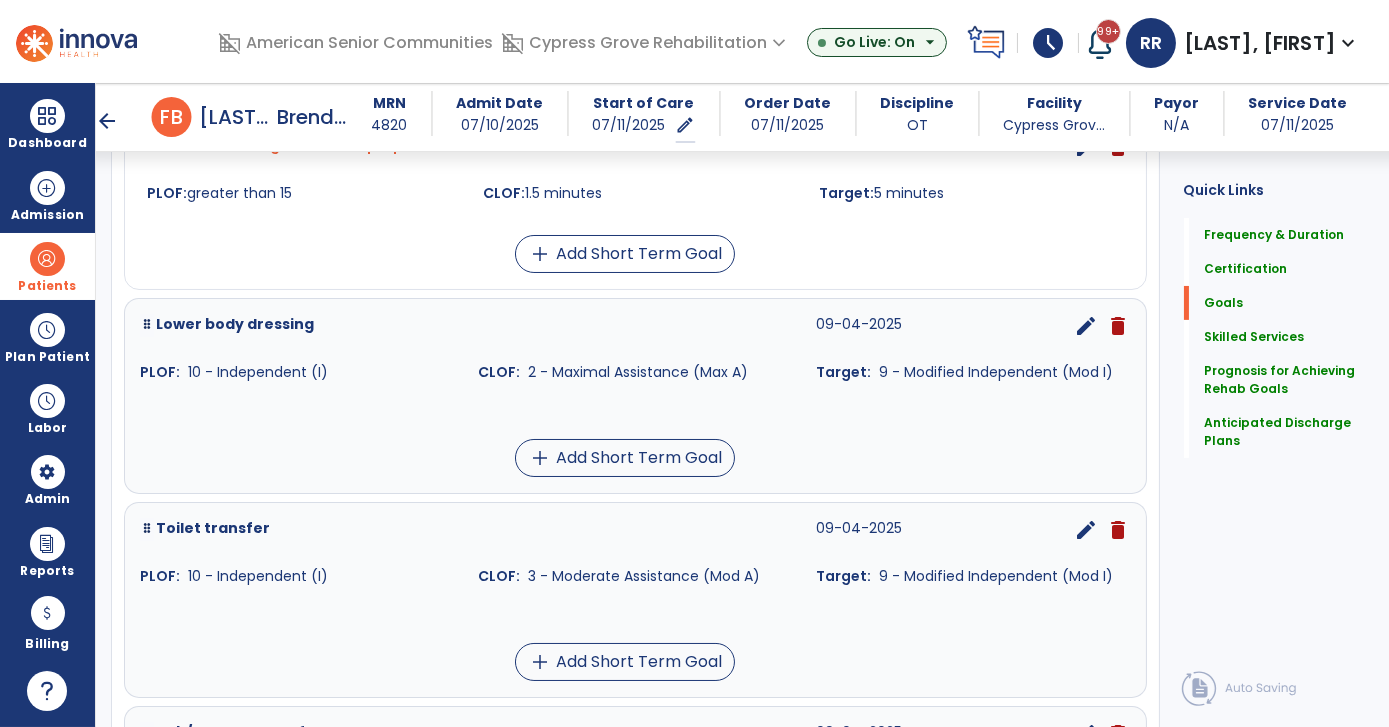 scroll, scrollTop: 733, scrollLeft: 0, axis: vertical 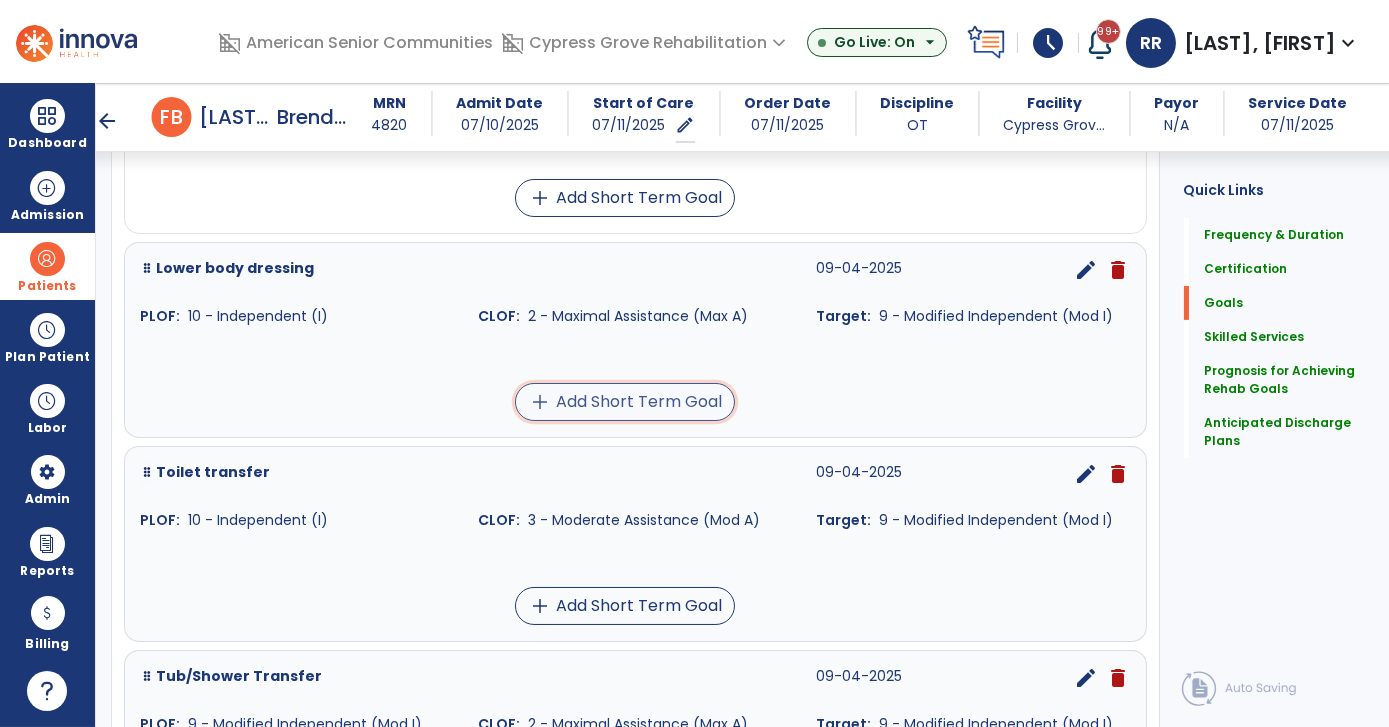 click on "add  Add Short Term Goal" at bounding box center (625, 402) 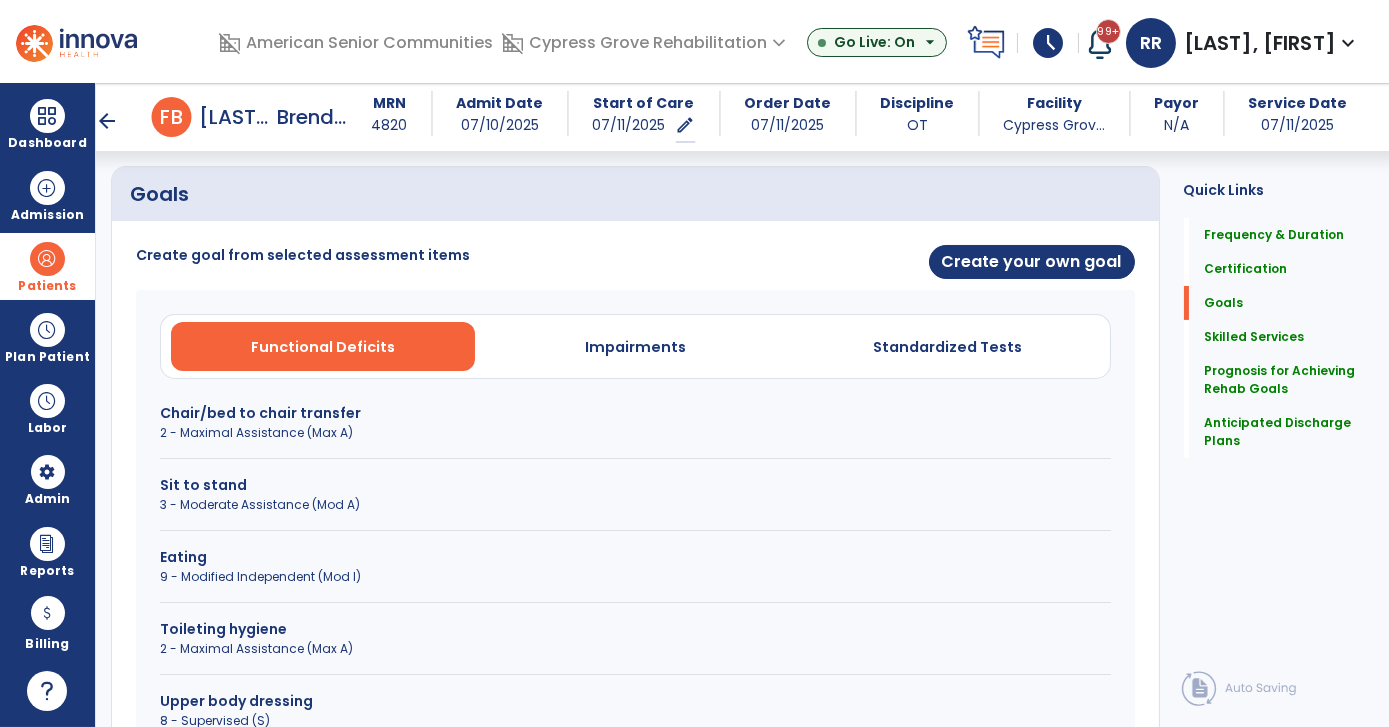 scroll, scrollTop: 456, scrollLeft: 0, axis: vertical 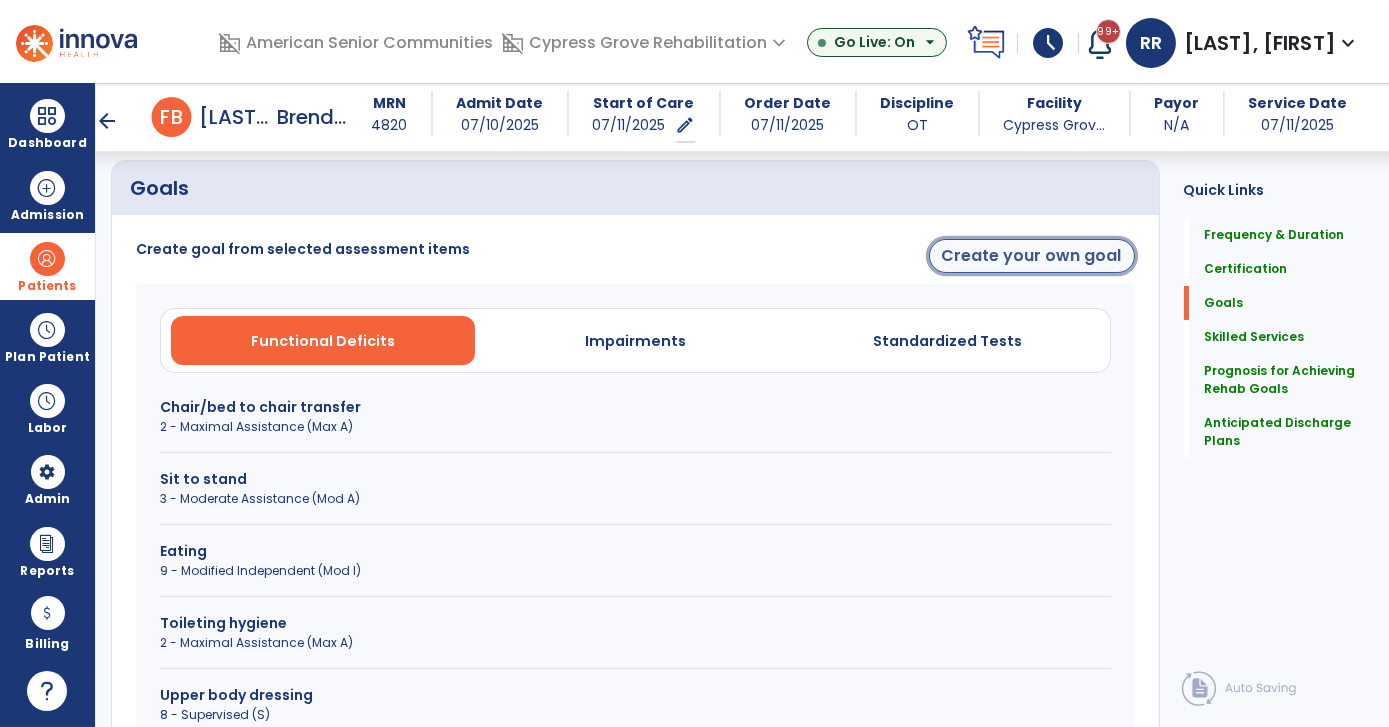 click on "Create your own goal" at bounding box center (1032, 256) 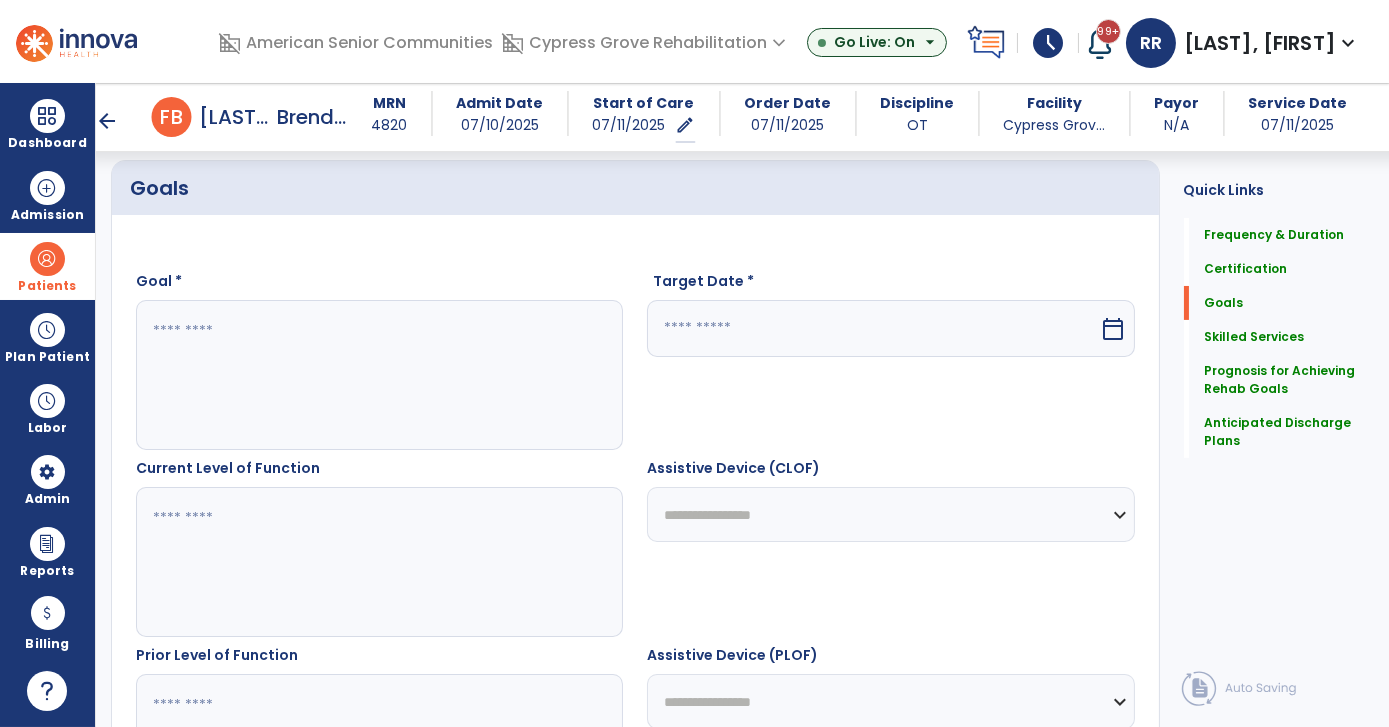 click at bounding box center [379, 375] 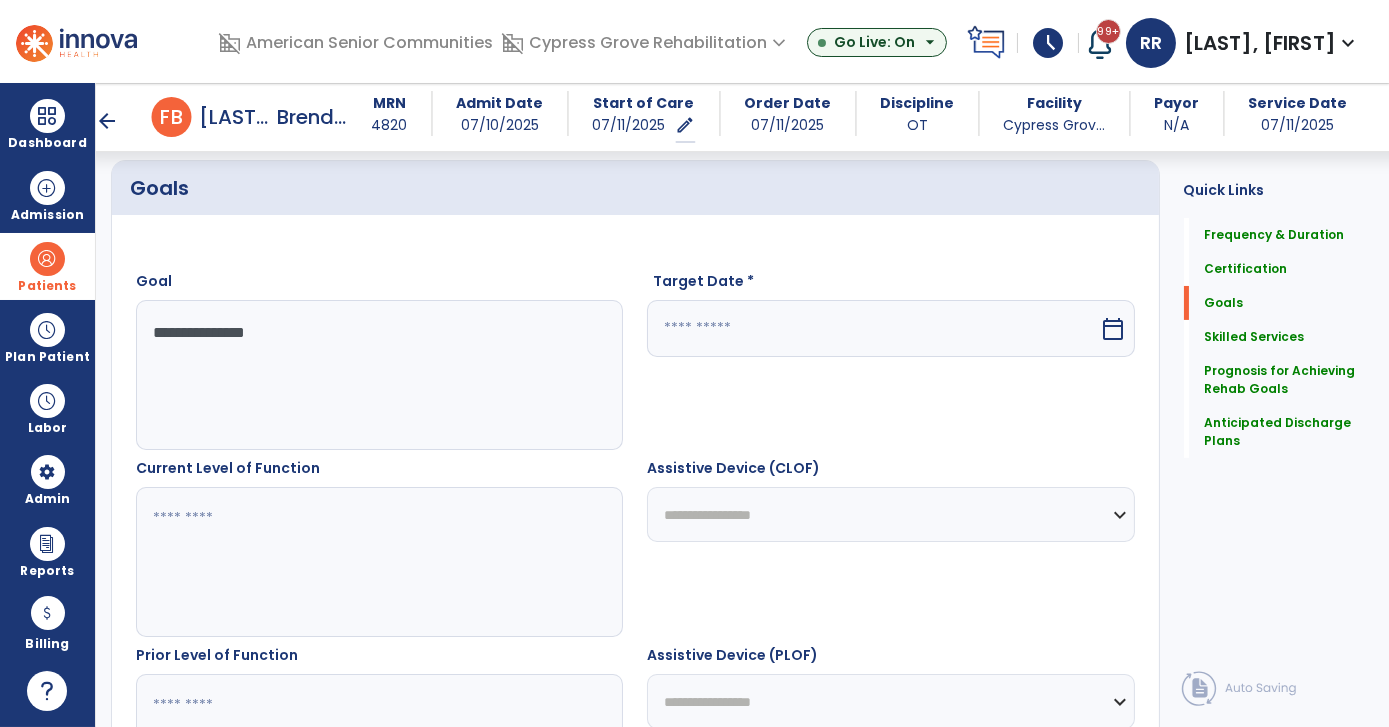 type on "**********" 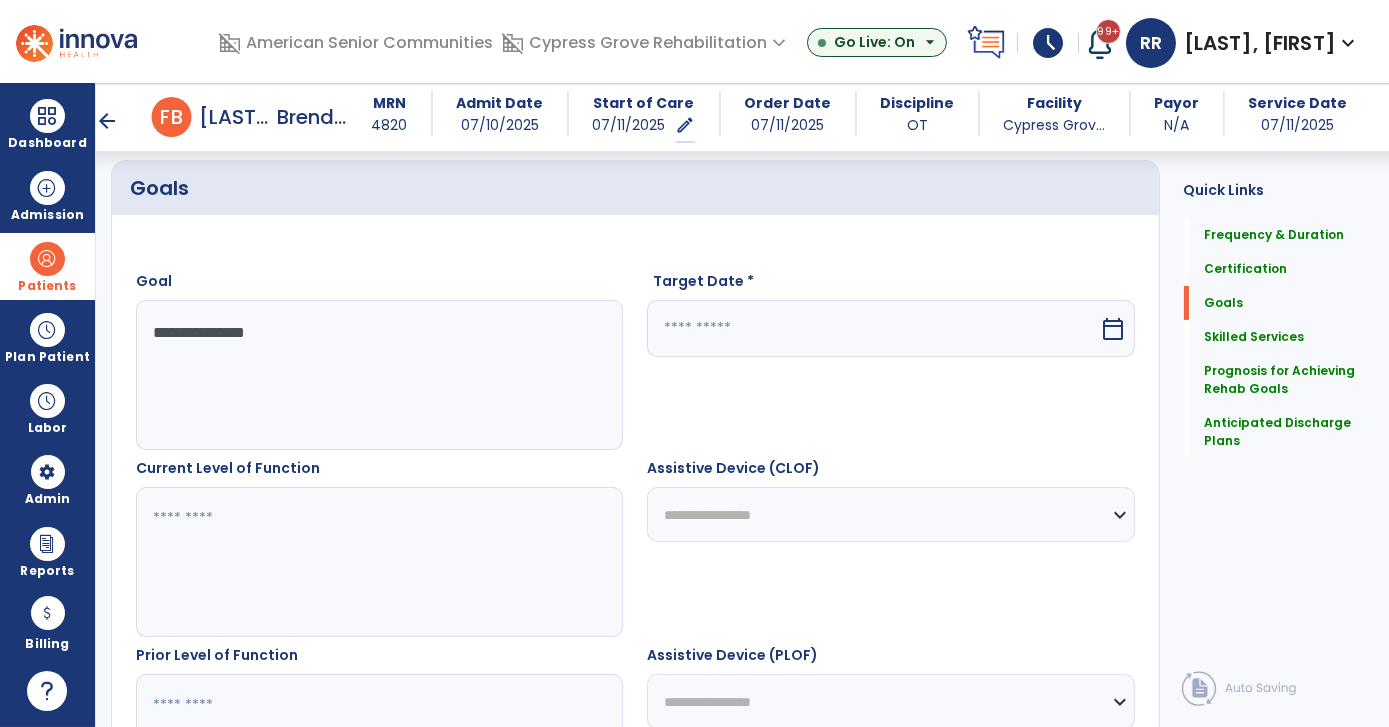 click on "calendar_today" at bounding box center (1114, 329) 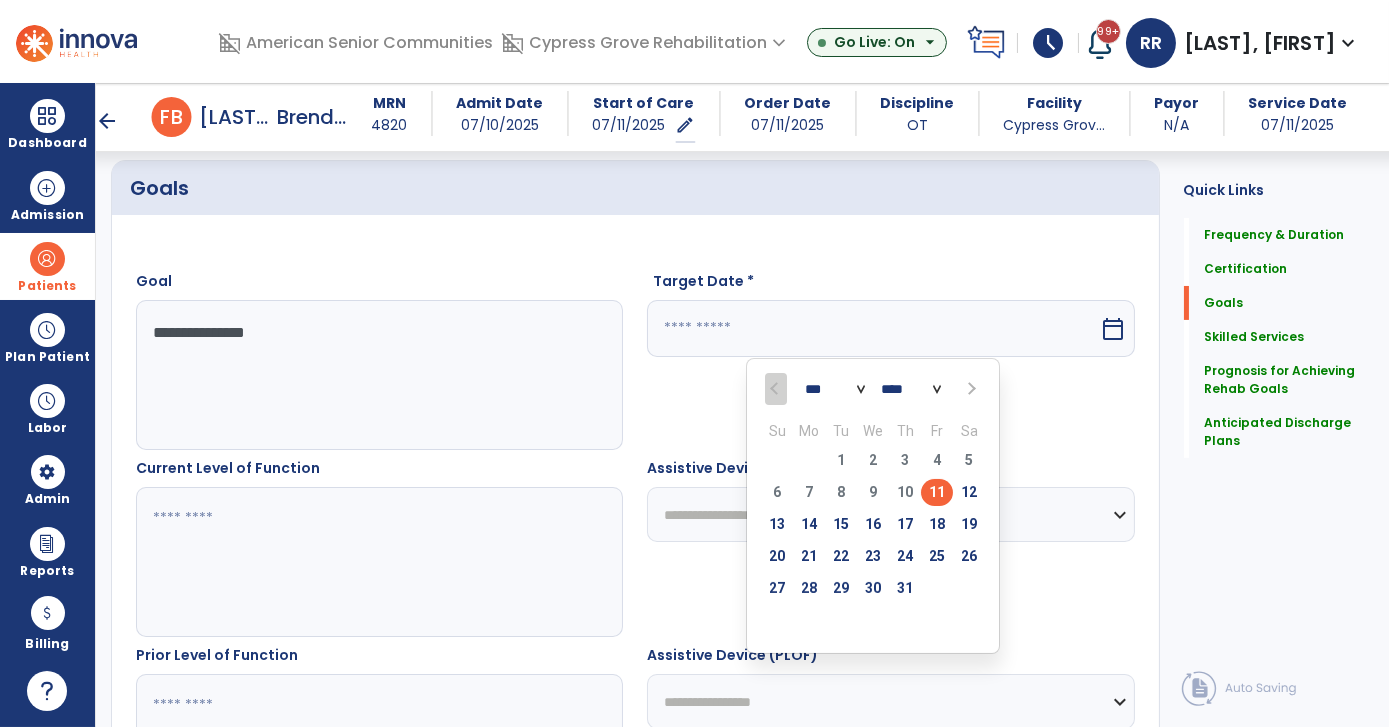 click at bounding box center (970, 389) 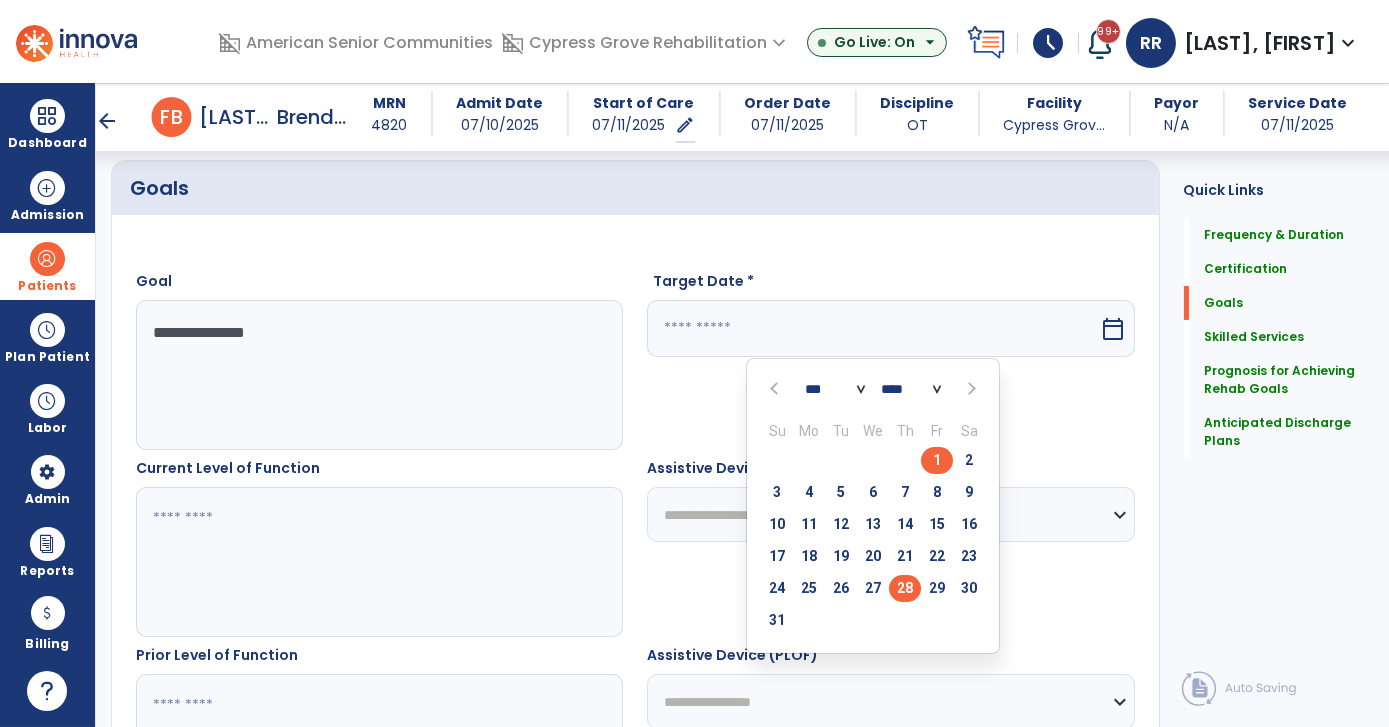 click on "28" at bounding box center [905, 588] 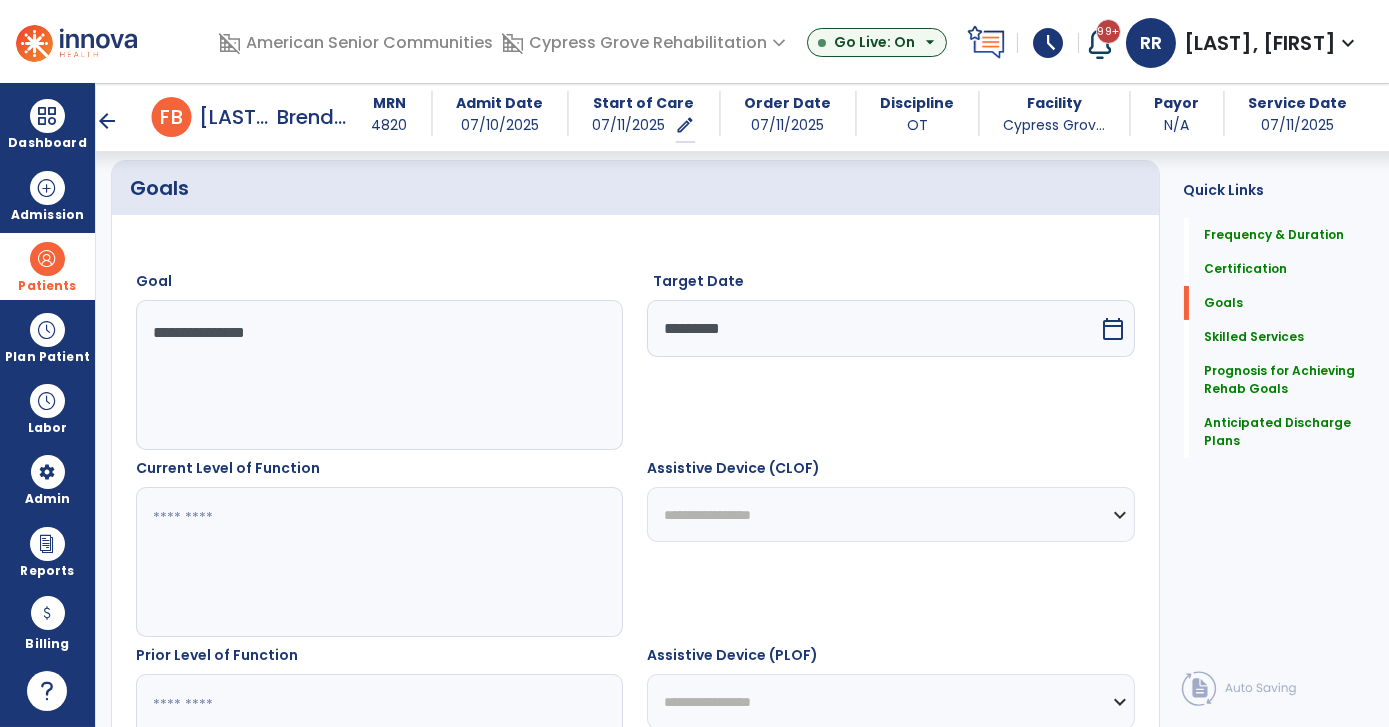 click at bounding box center (379, 562) 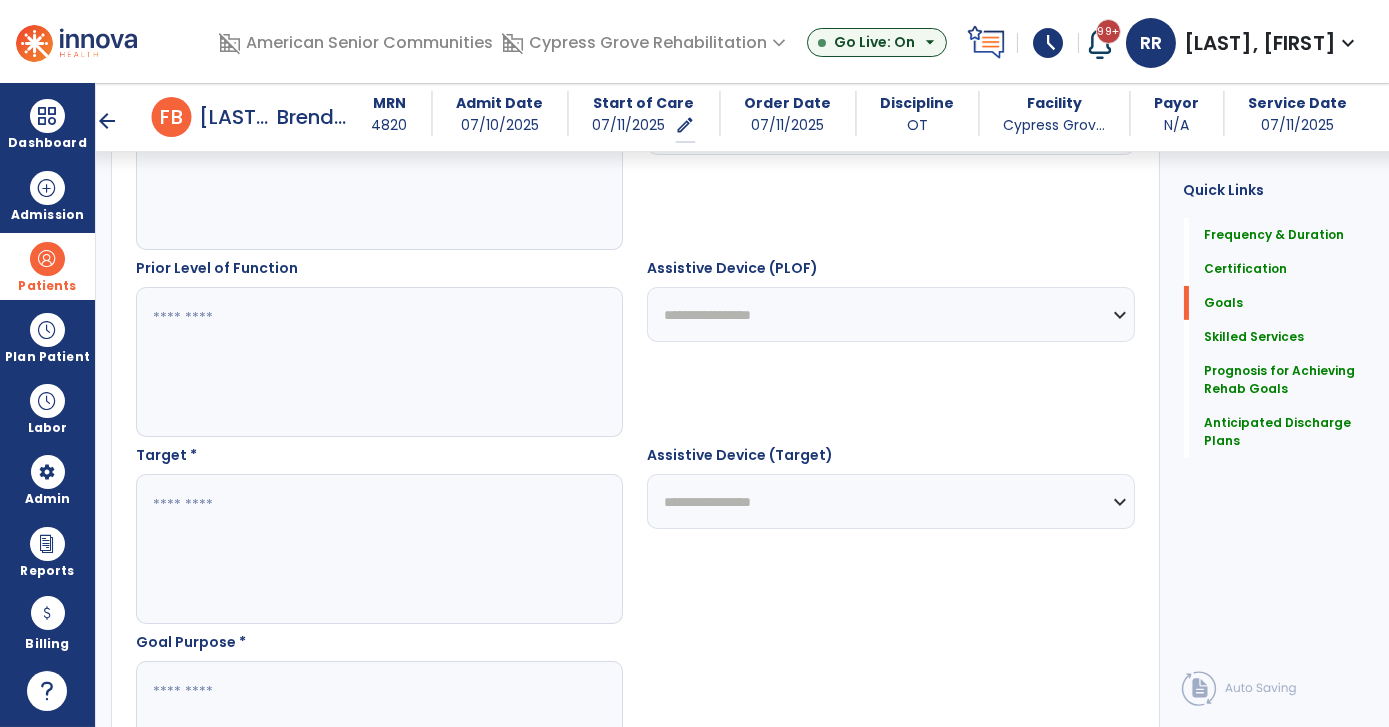 scroll, scrollTop: 851, scrollLeft: 0, axis: vertical 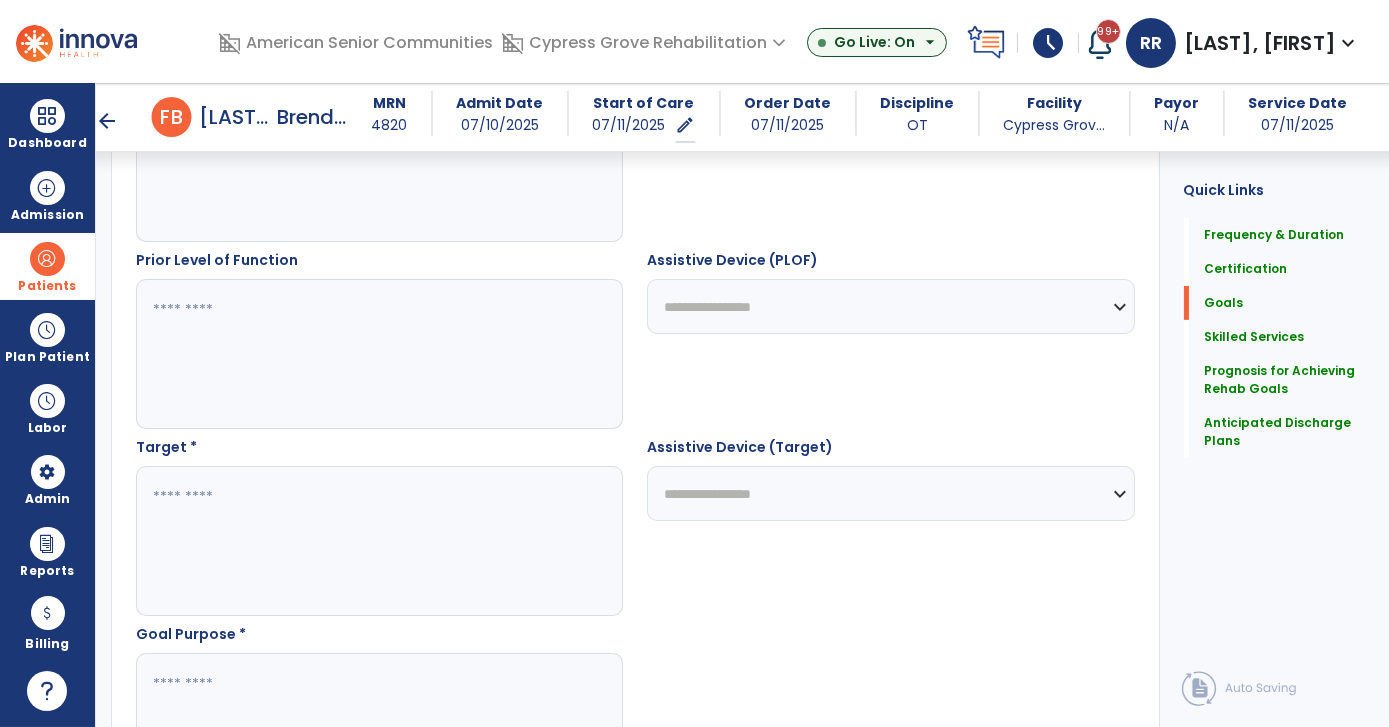 type on "**********" 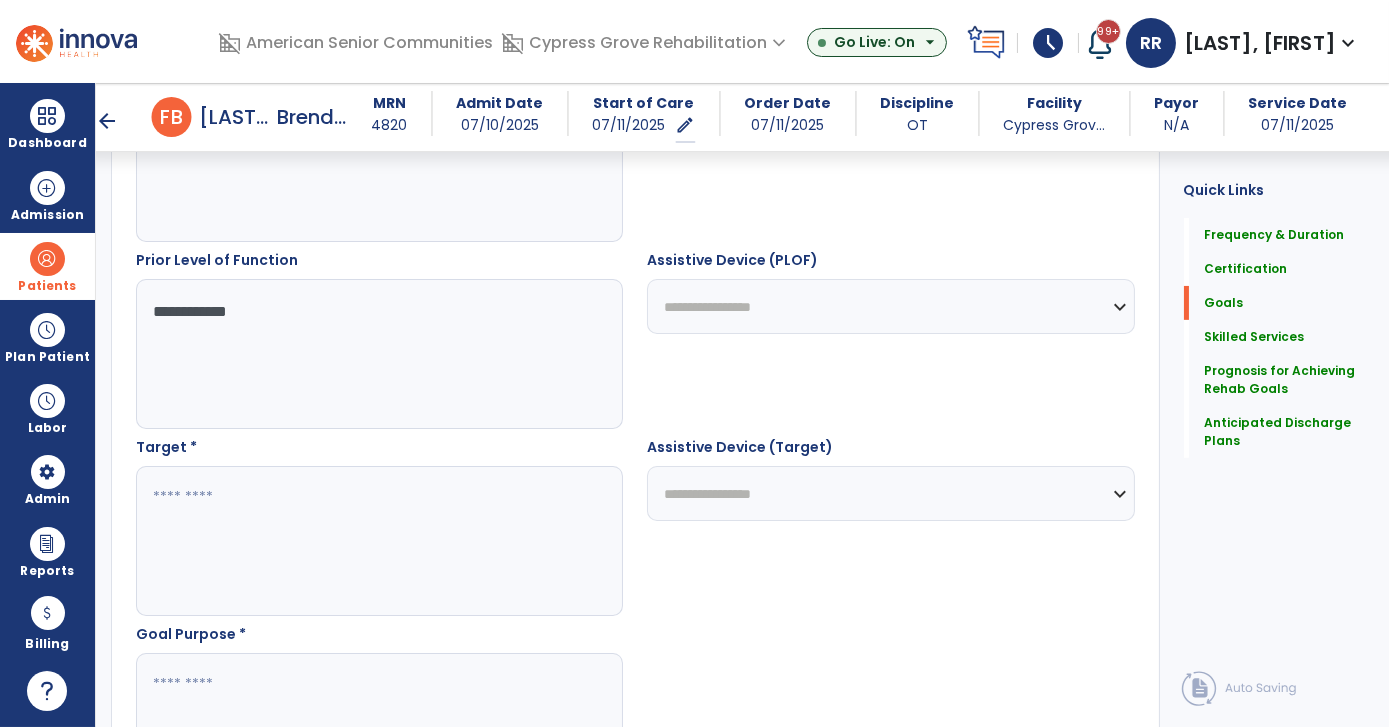 type on "**********" 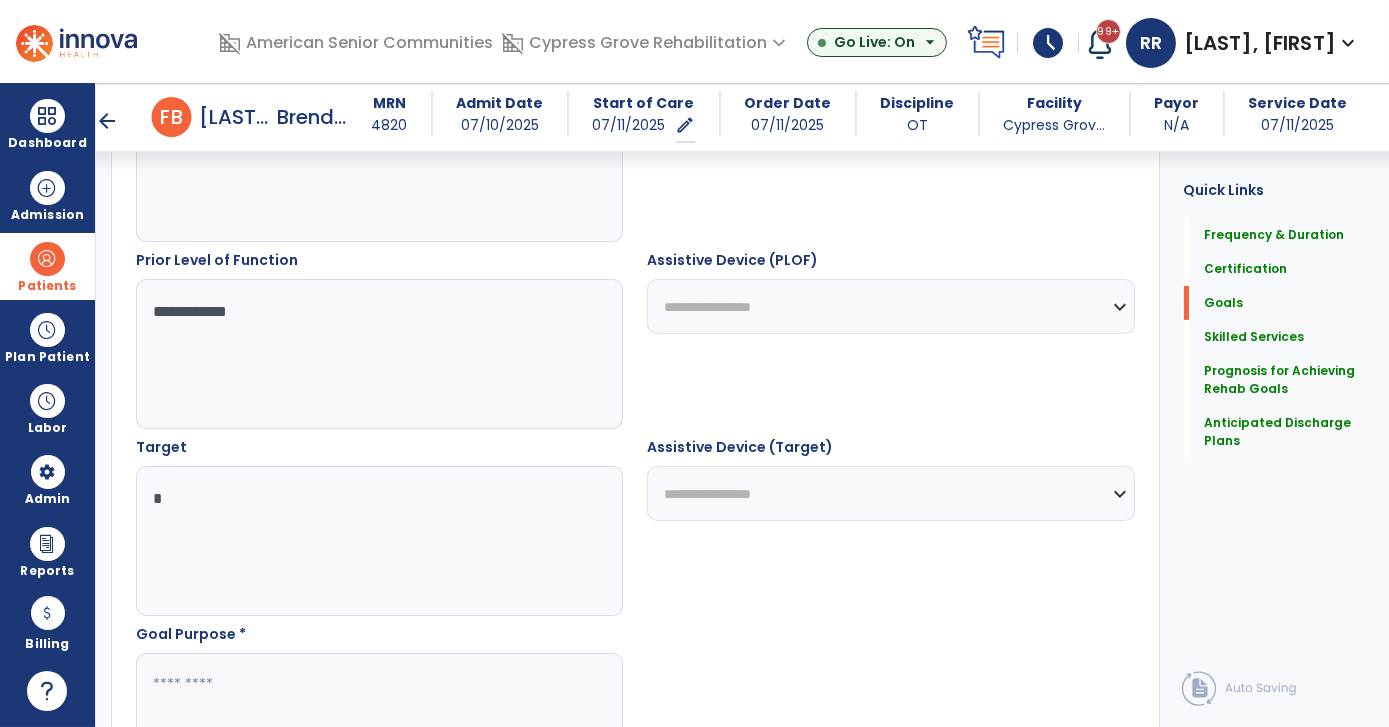 type on "*" 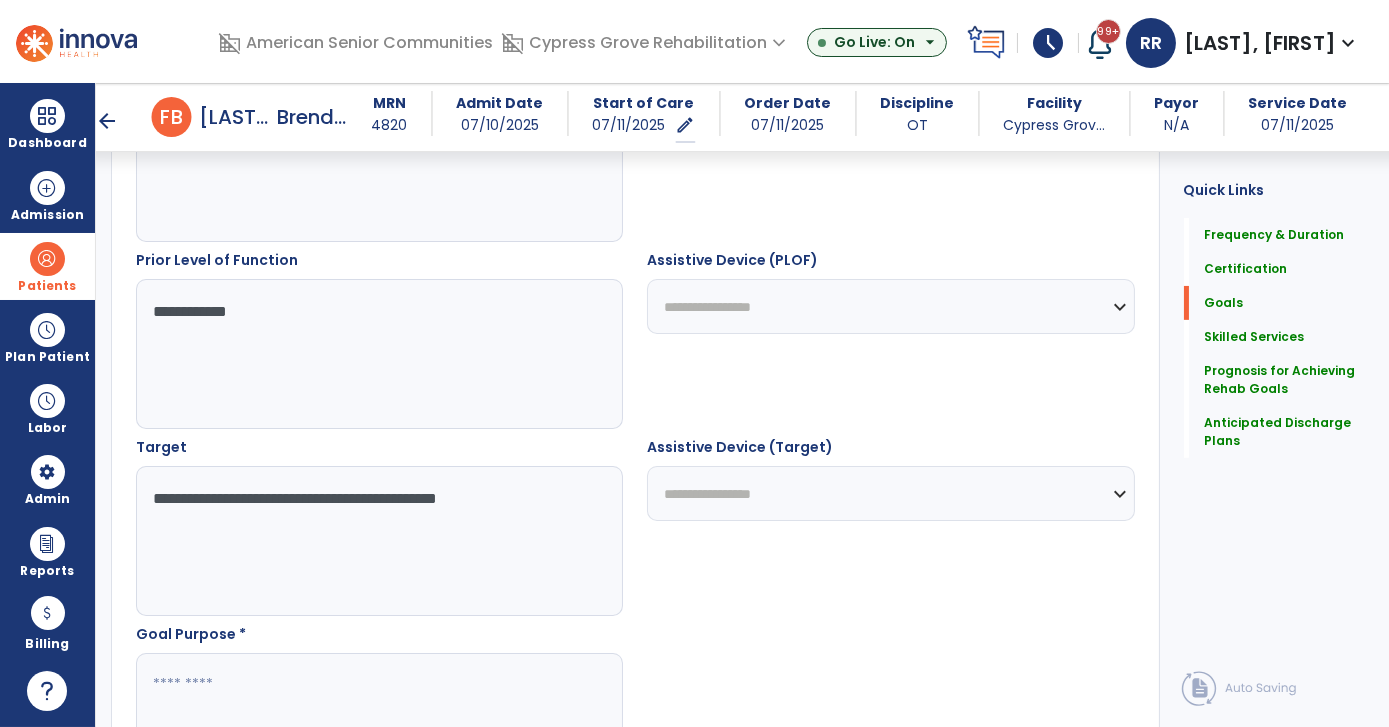 type on "**********" 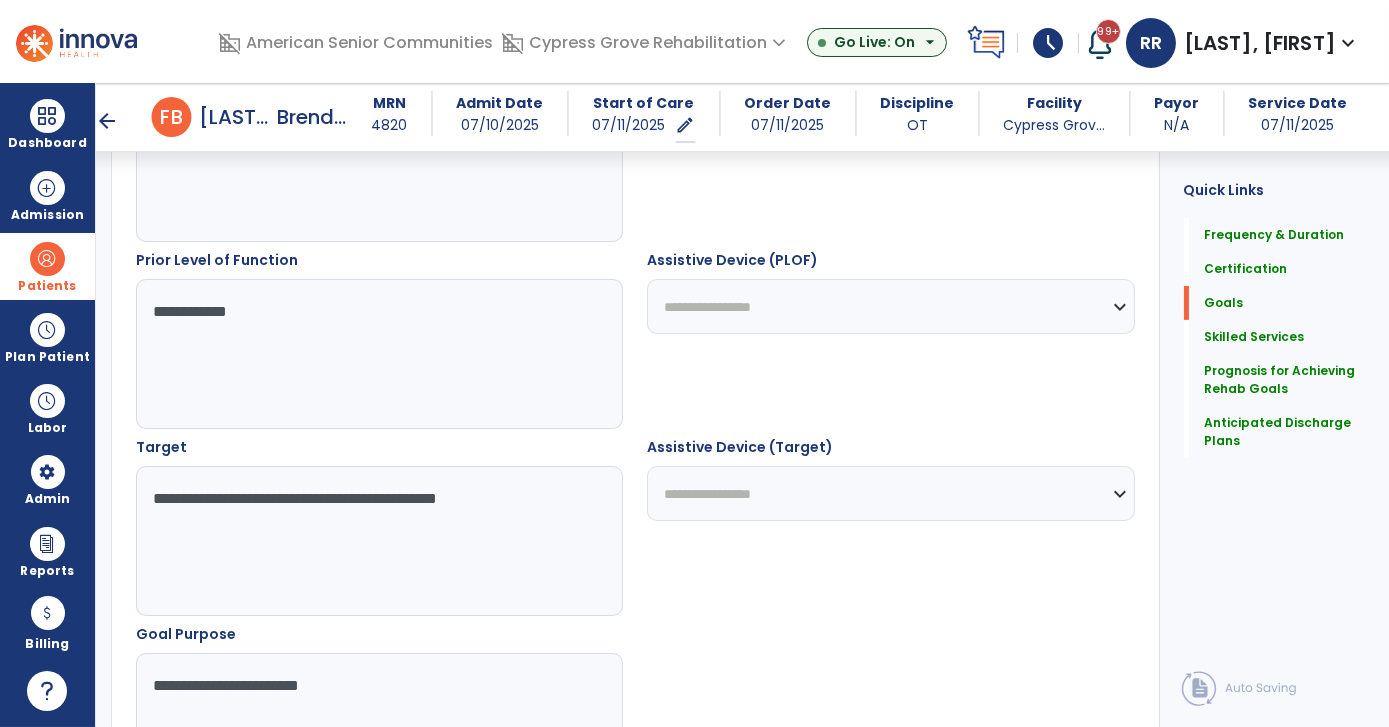 type on "**********" 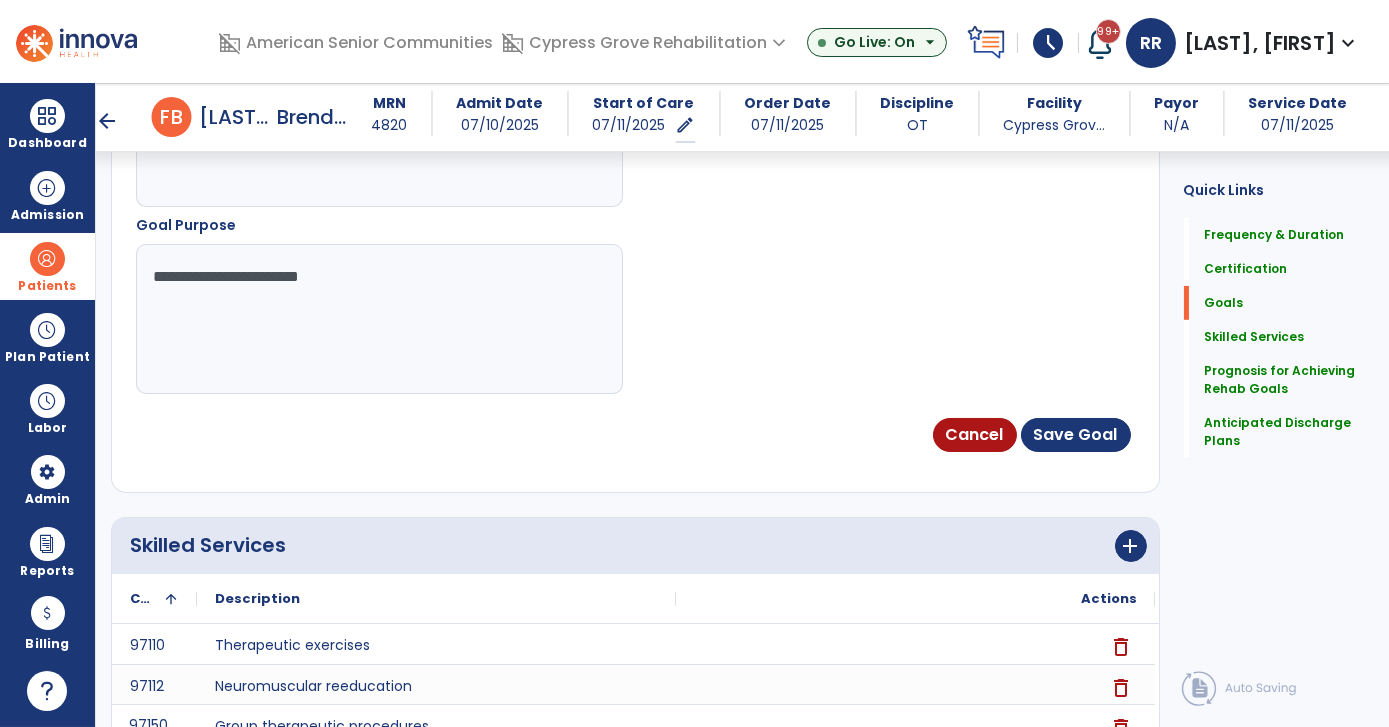 scroll, scrollTop: 1269, scrollLeft: 0, axis: vertical 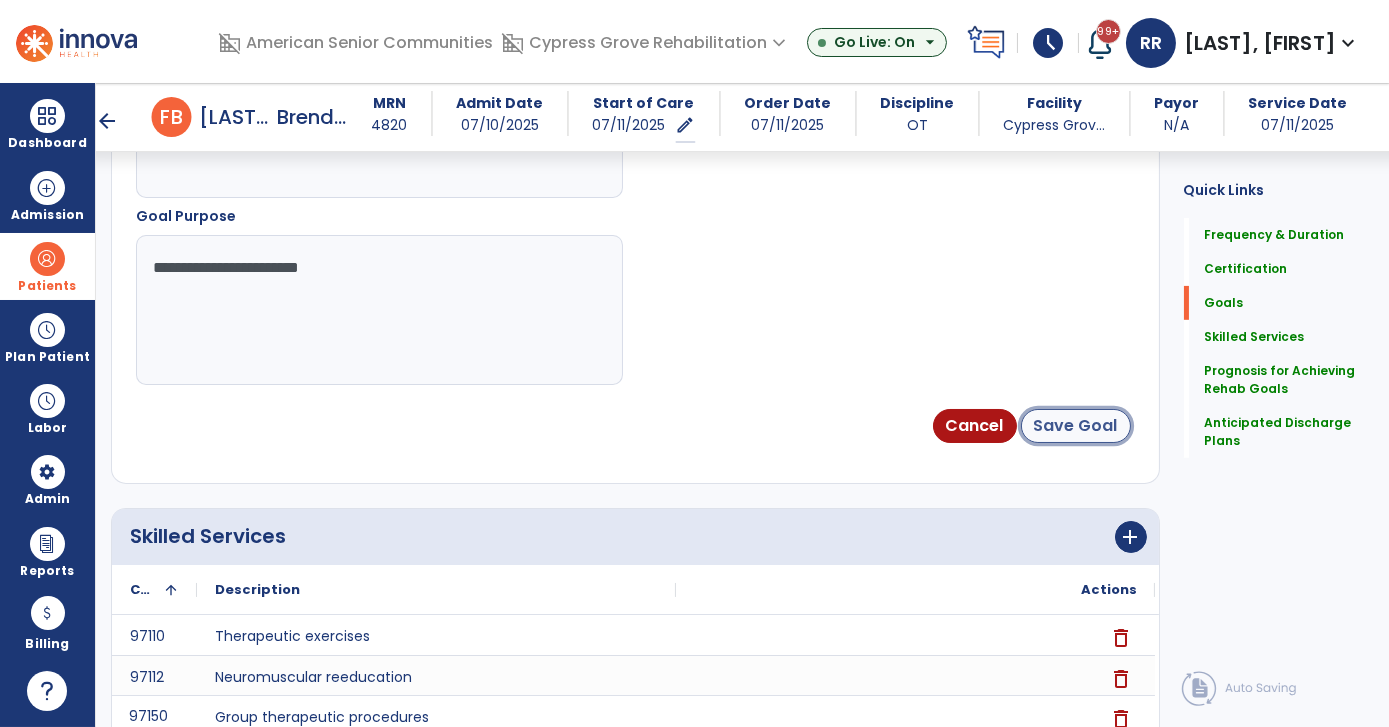 click on "Save Goal" at bounding box center [1076, 426] 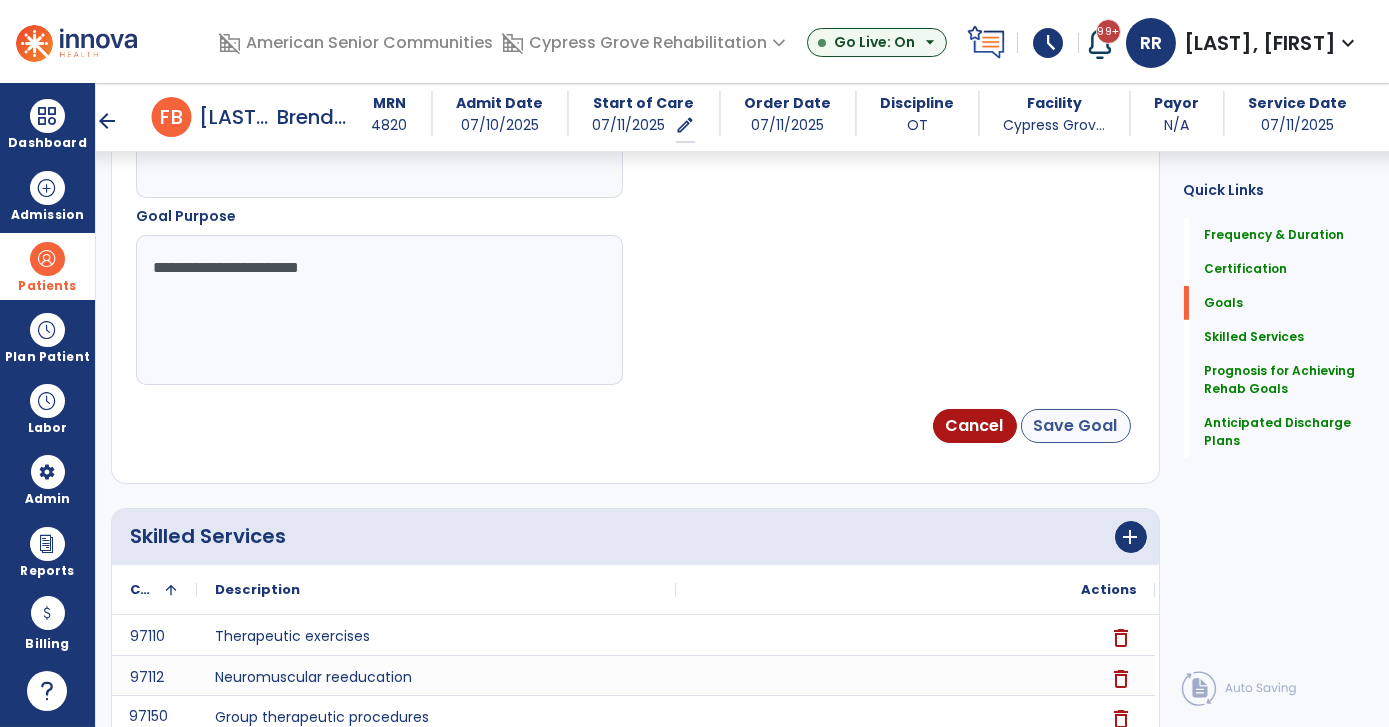 scroll, scrollTop: 194, scrollLeft: 0, axis: vertical 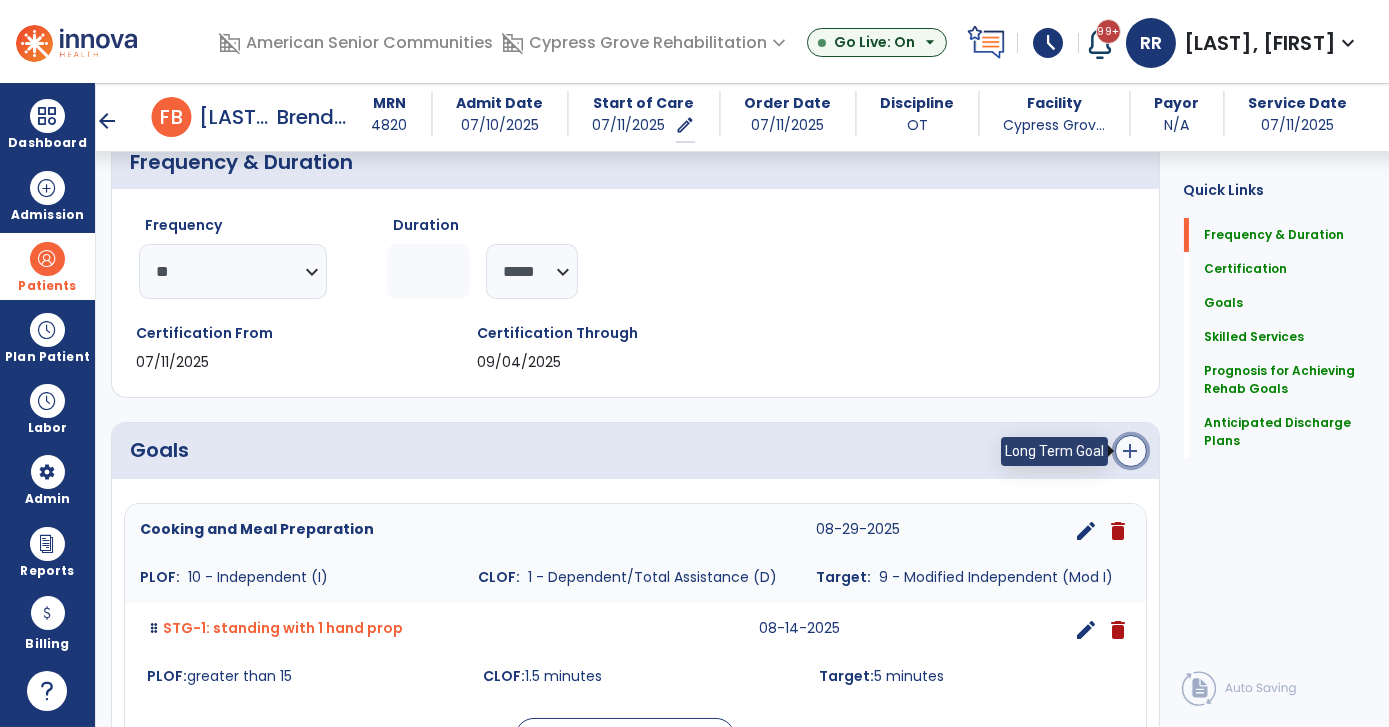 click on "add" at bounding box center [1131, 451] 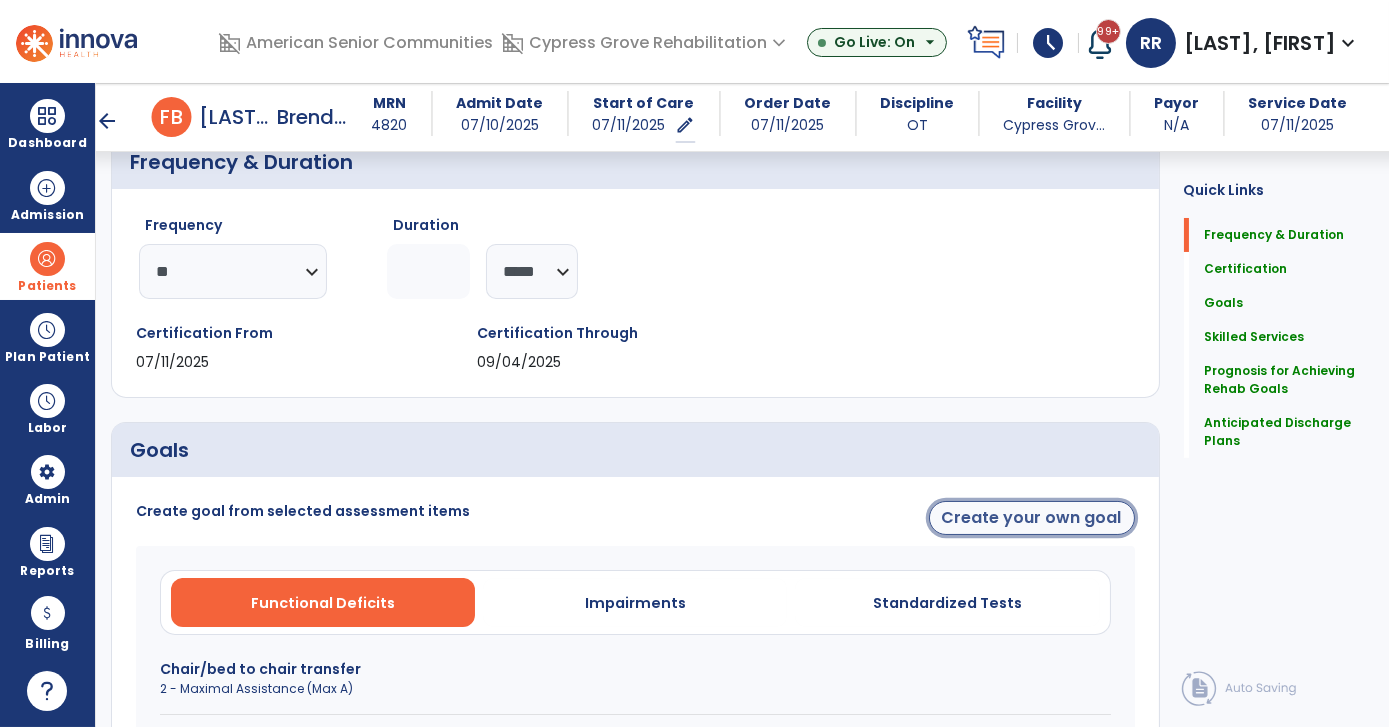 click on "Create your own goal" at bounding box center [1032, 518] 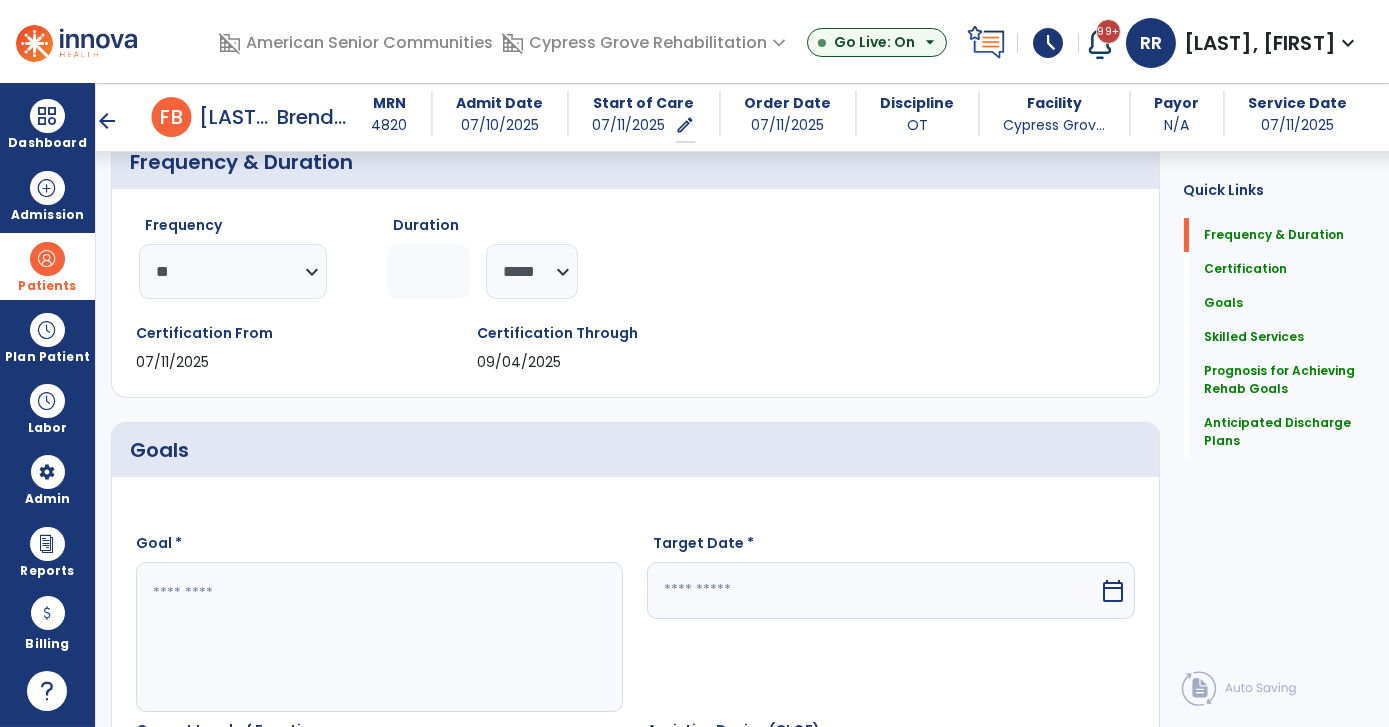 click at bounding box center (379, 637) 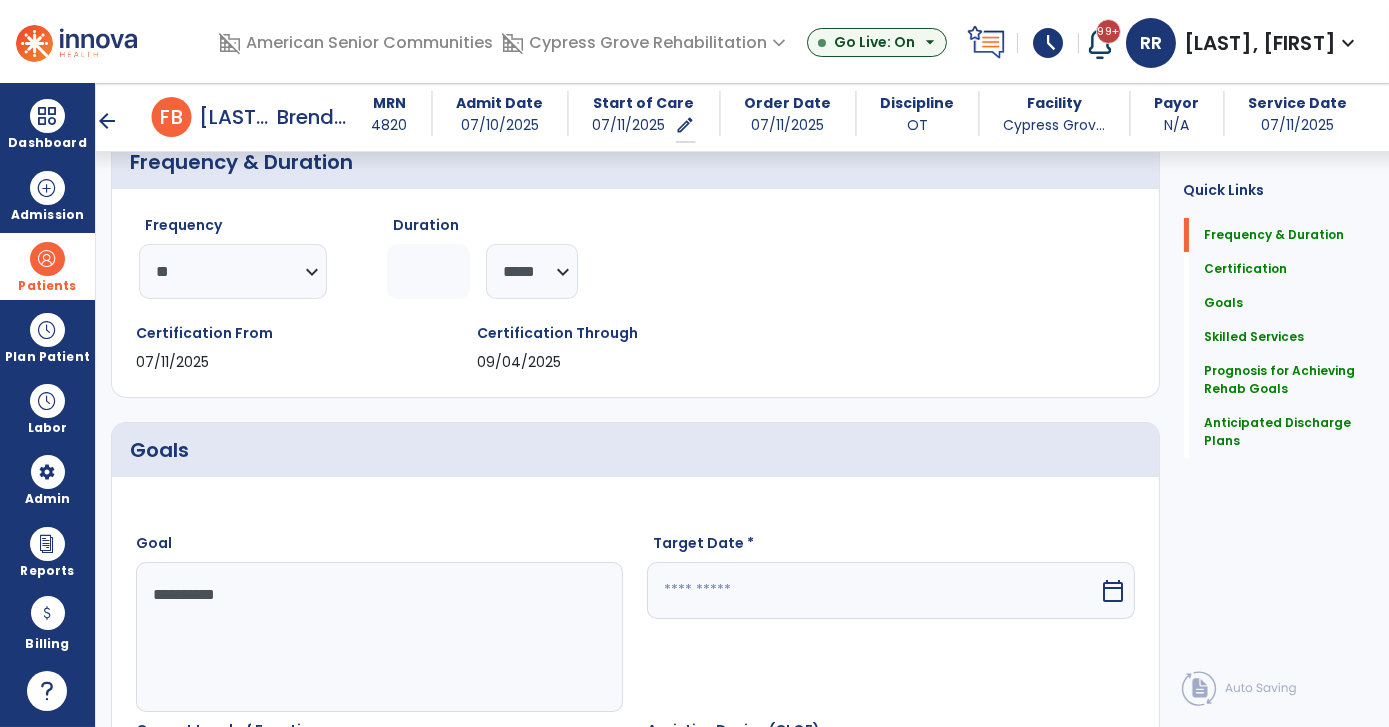 type on "**********" 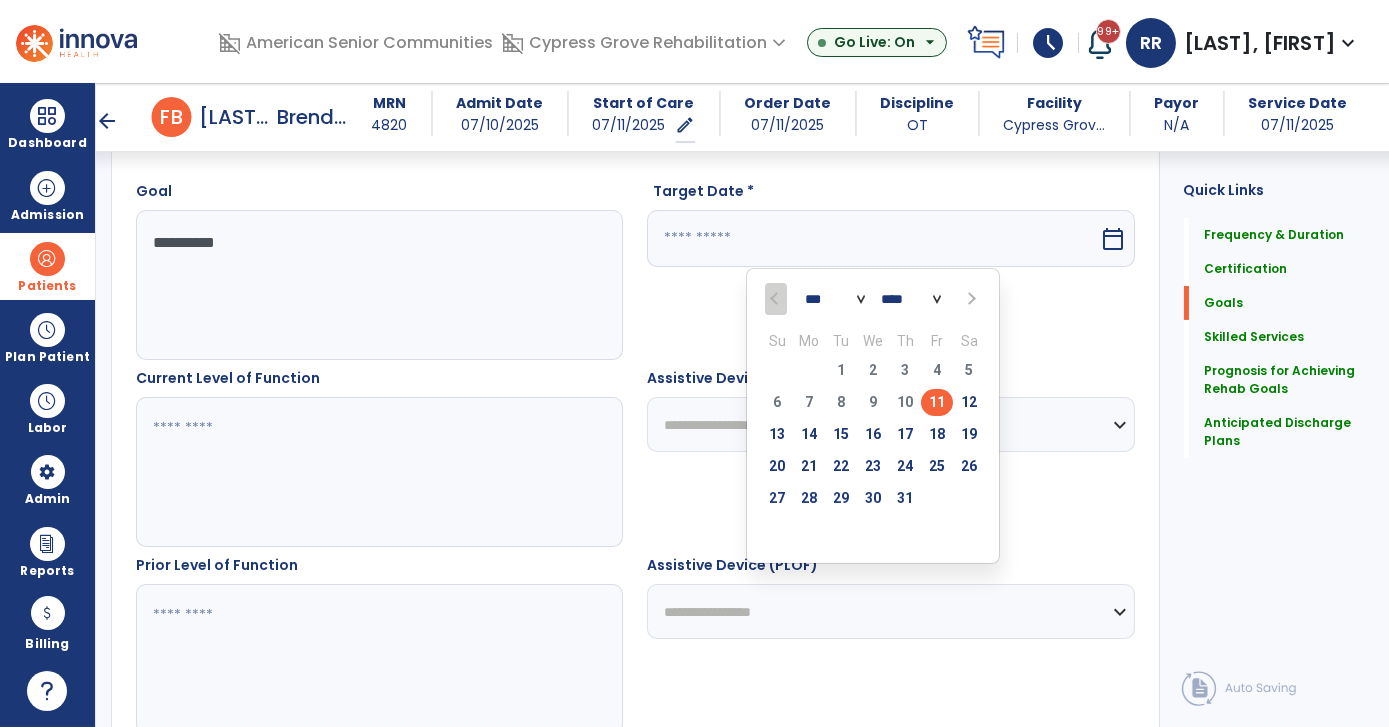 click at bounding box center (970, 299) 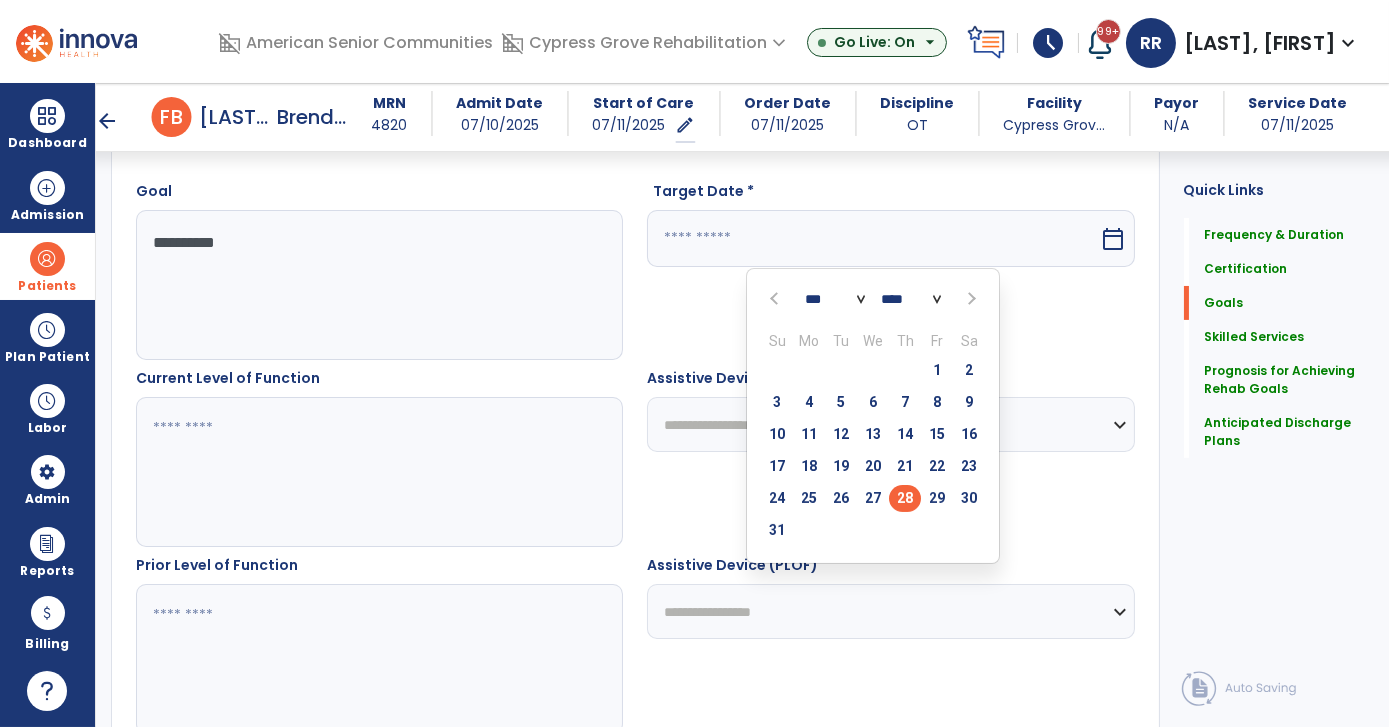 click on "28" at bounding box center (905, 498) 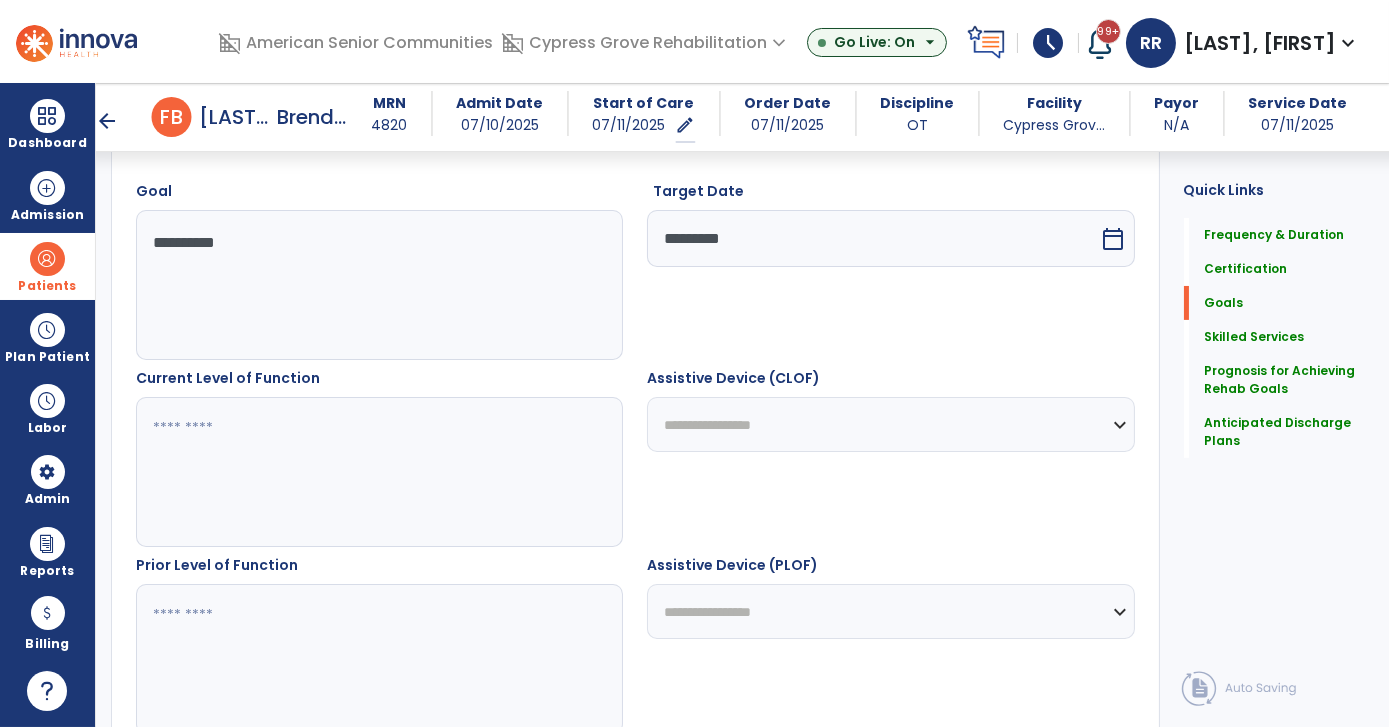 click on "**********" at bounding box center (379, 285) 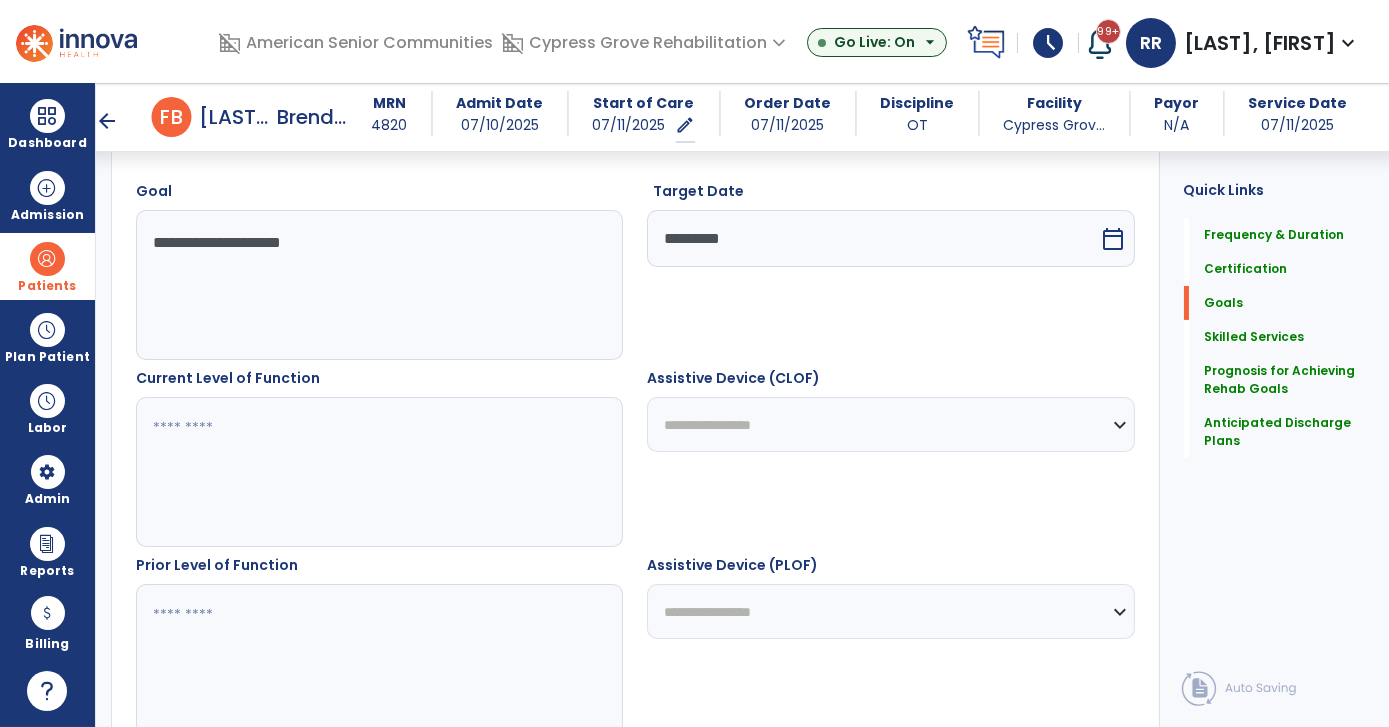 type on "**********" 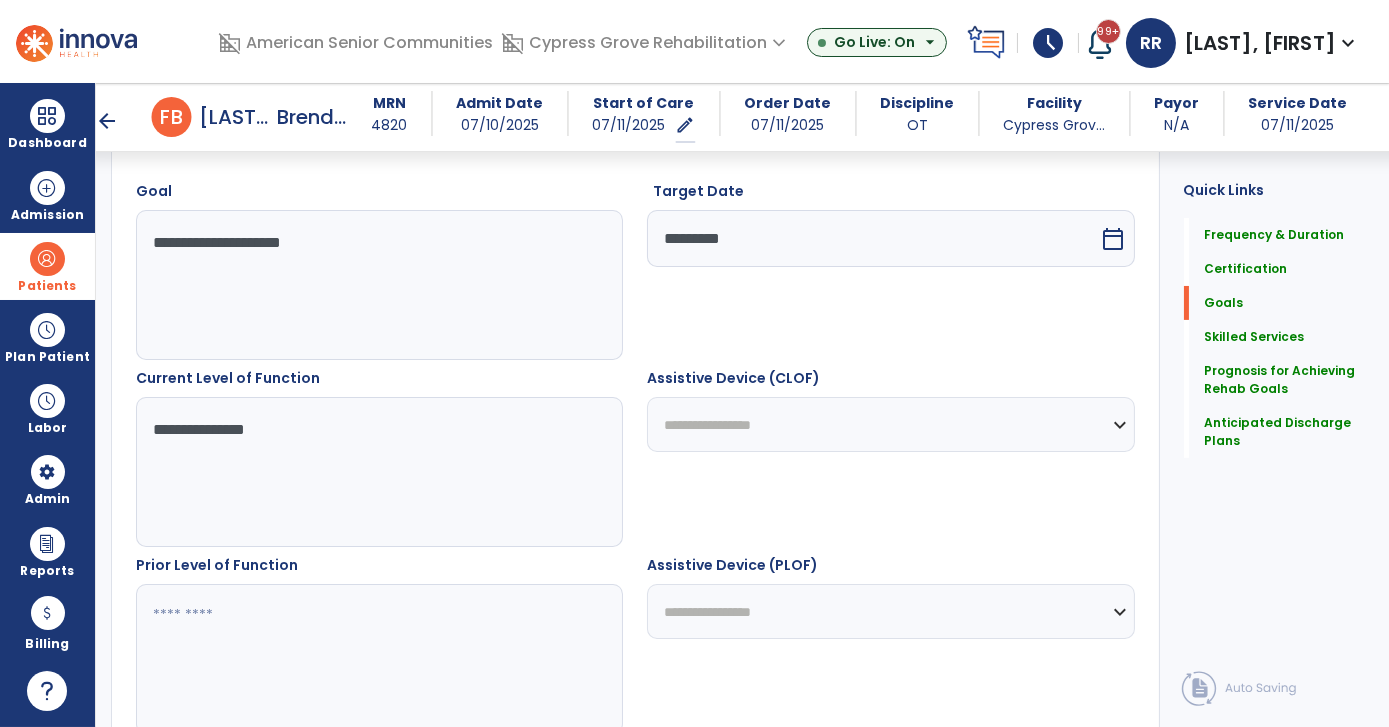 type on "**********" 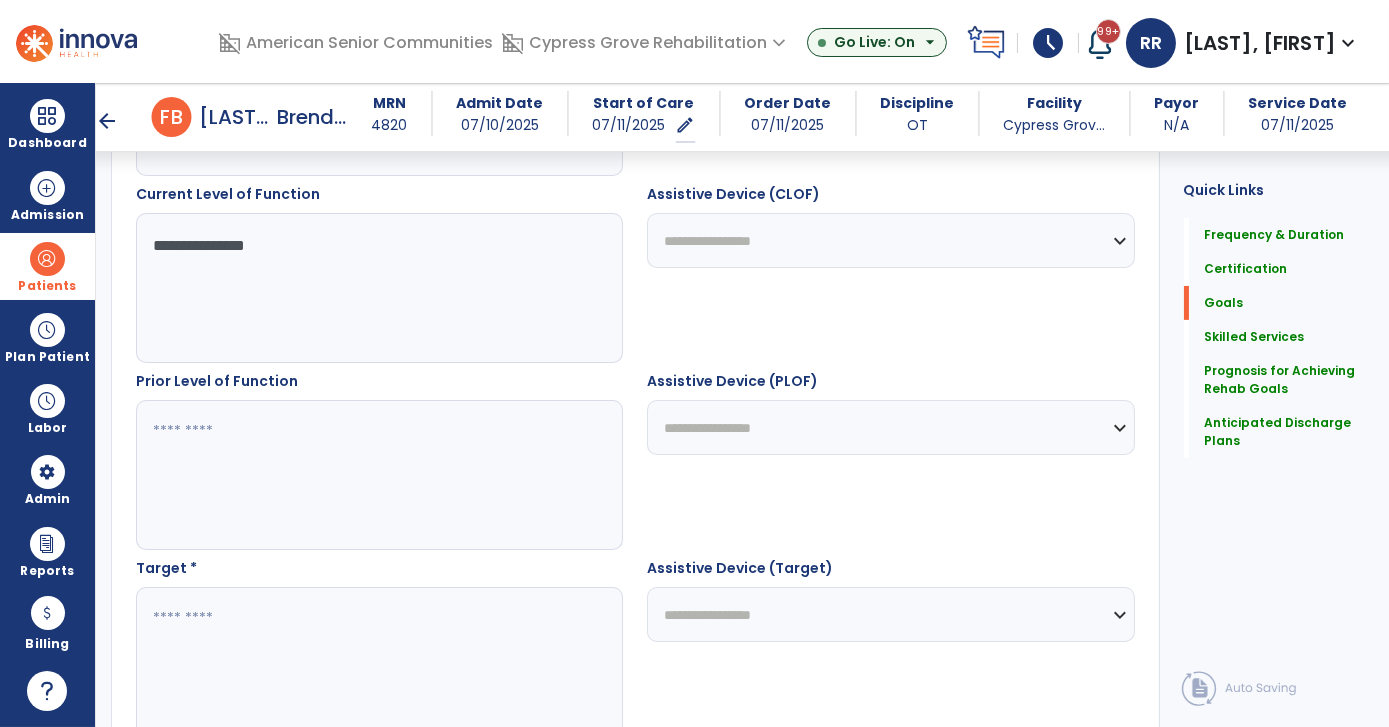 scroll, scrollTop: 736, scrollLeft: 0, axis: vertical 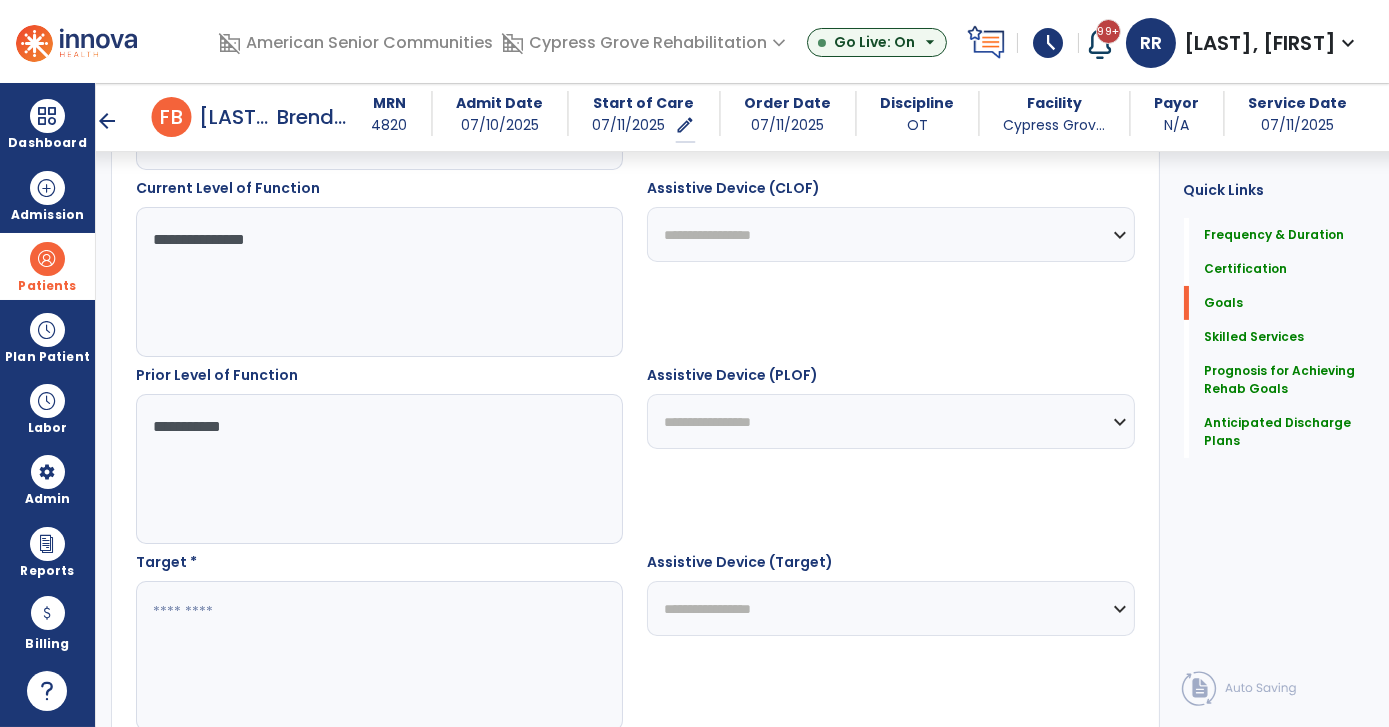 type on "**********" 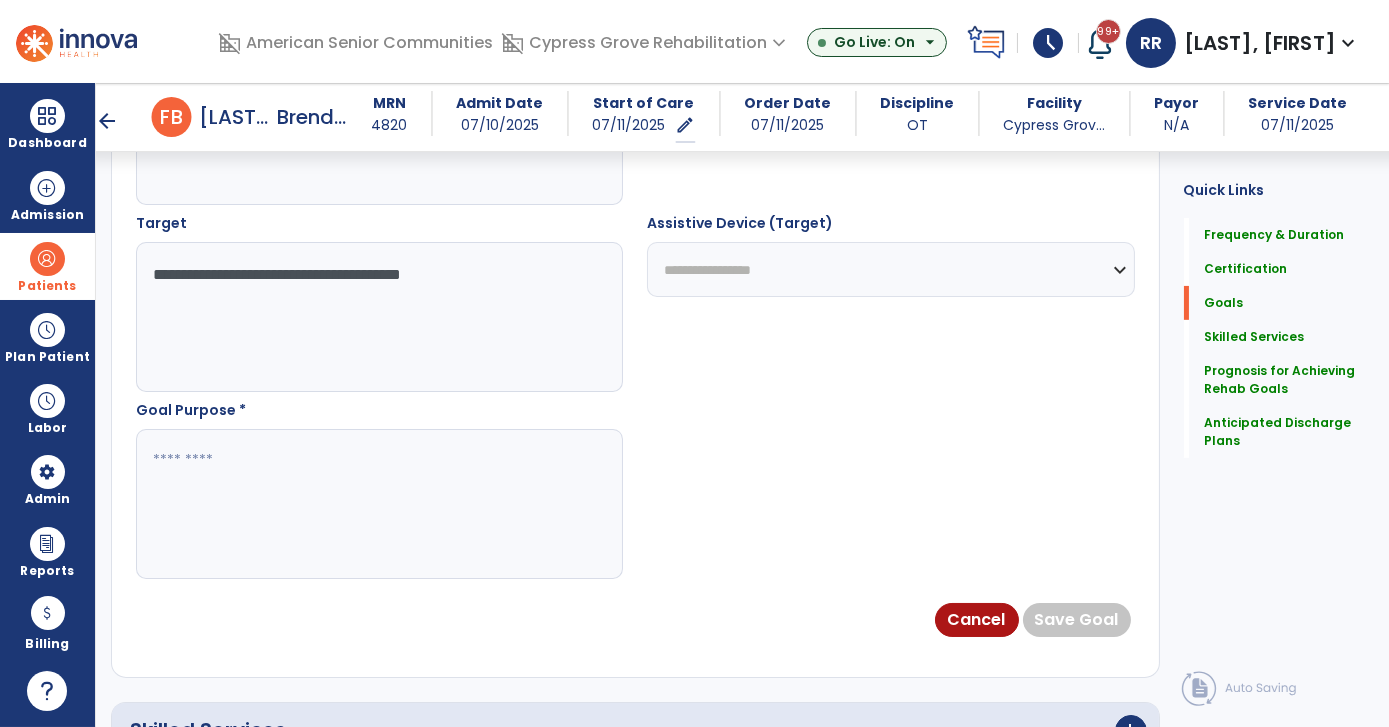 scroll, scrollTop: 1102, scrollLeft: 0, axis: vertical 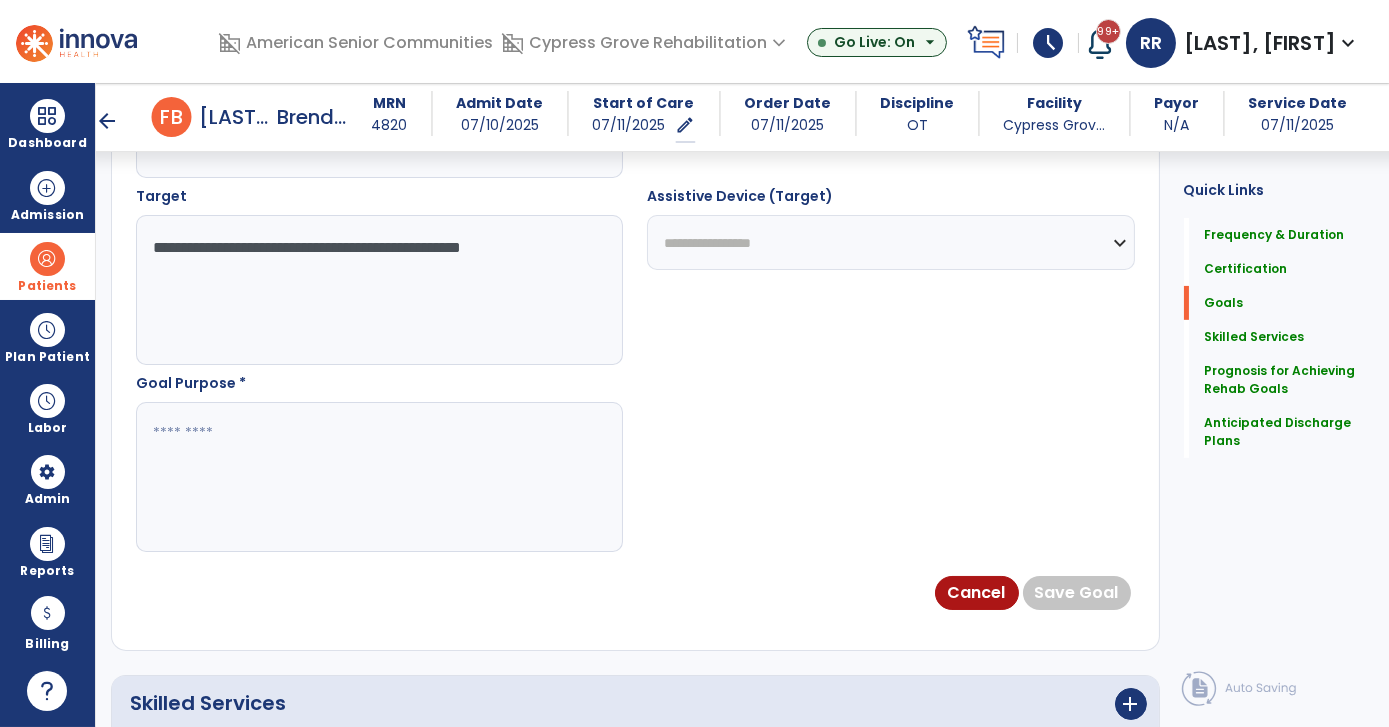 type on "**********" 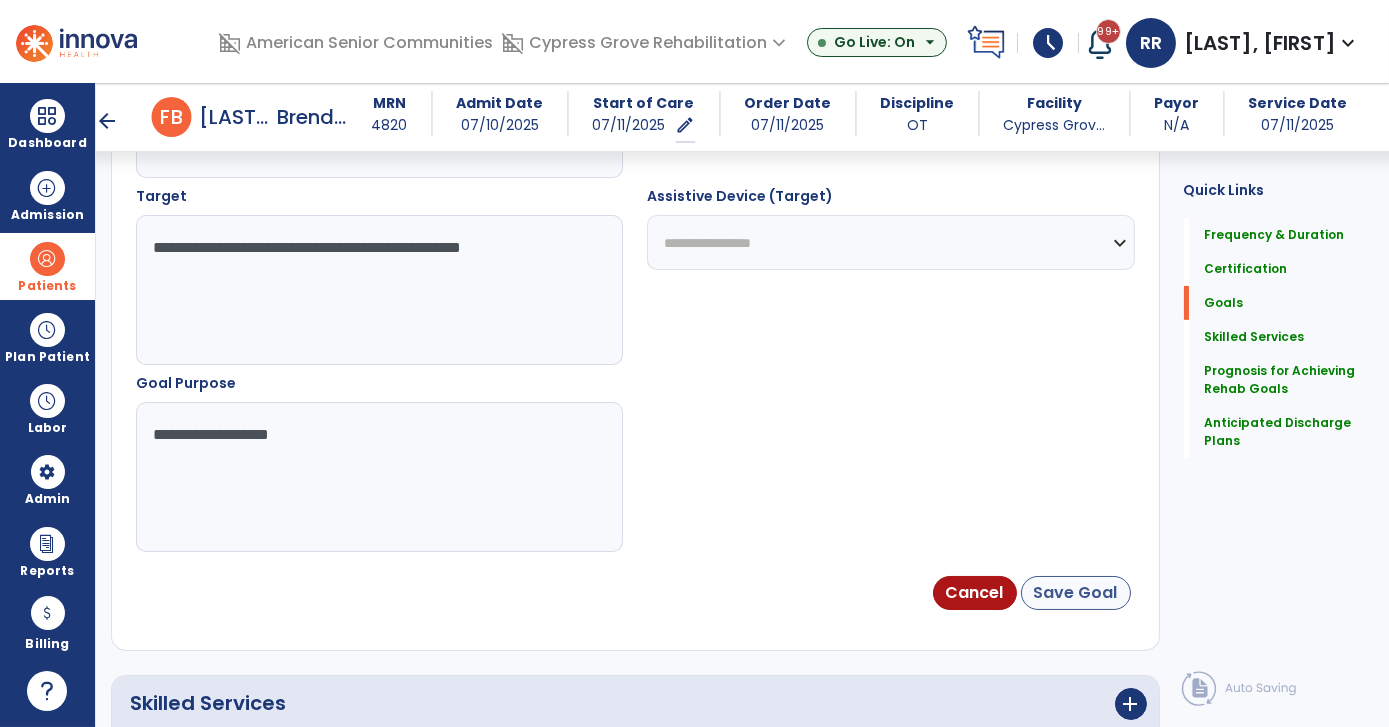 type on "**********" 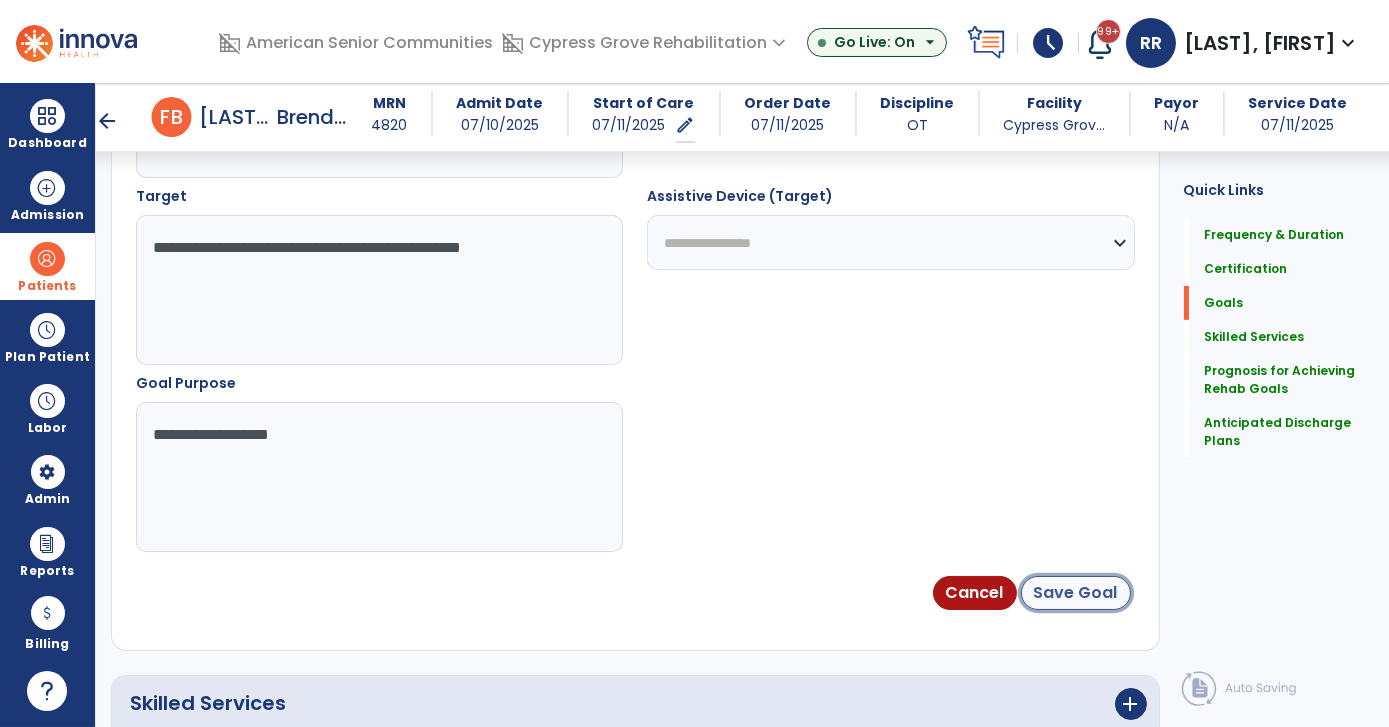 click on "Save Goal" at bounding box center [1076, 593] 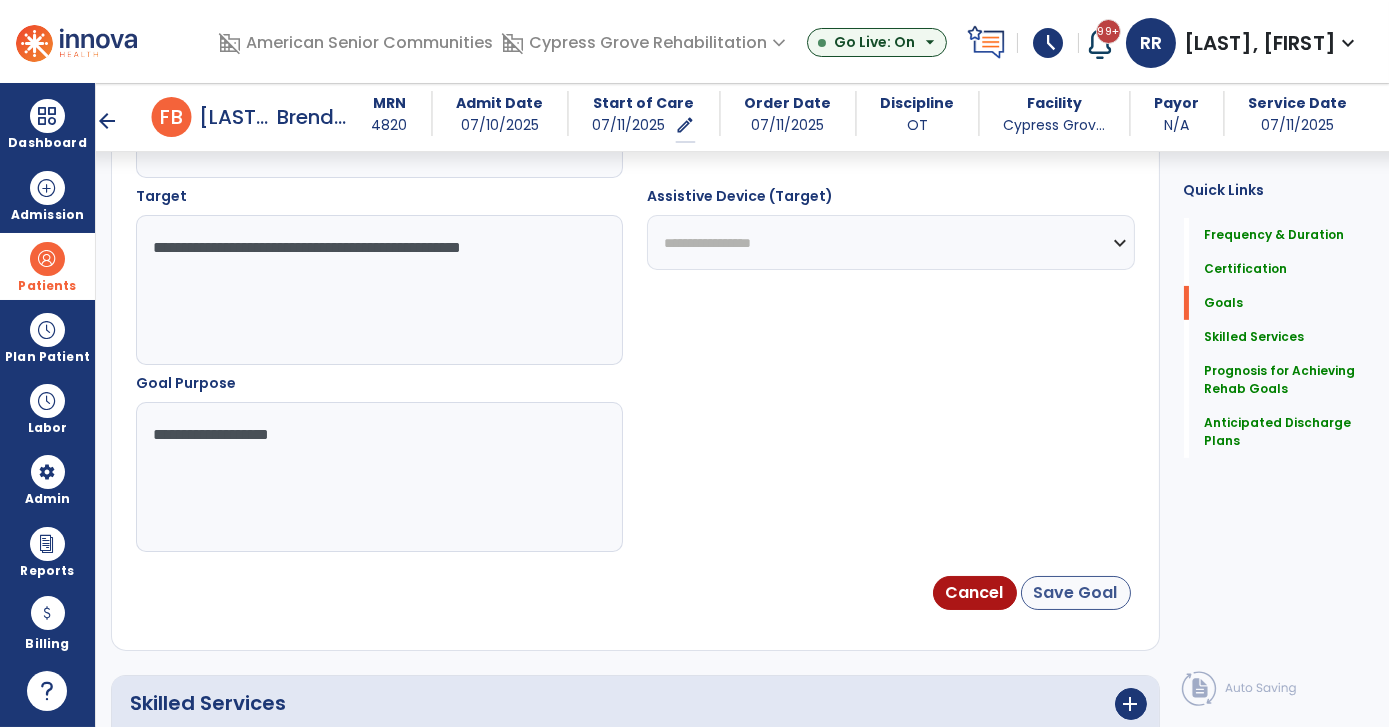 scroll, scrollTop: 26, scrollLeft: 0, axis: vertical 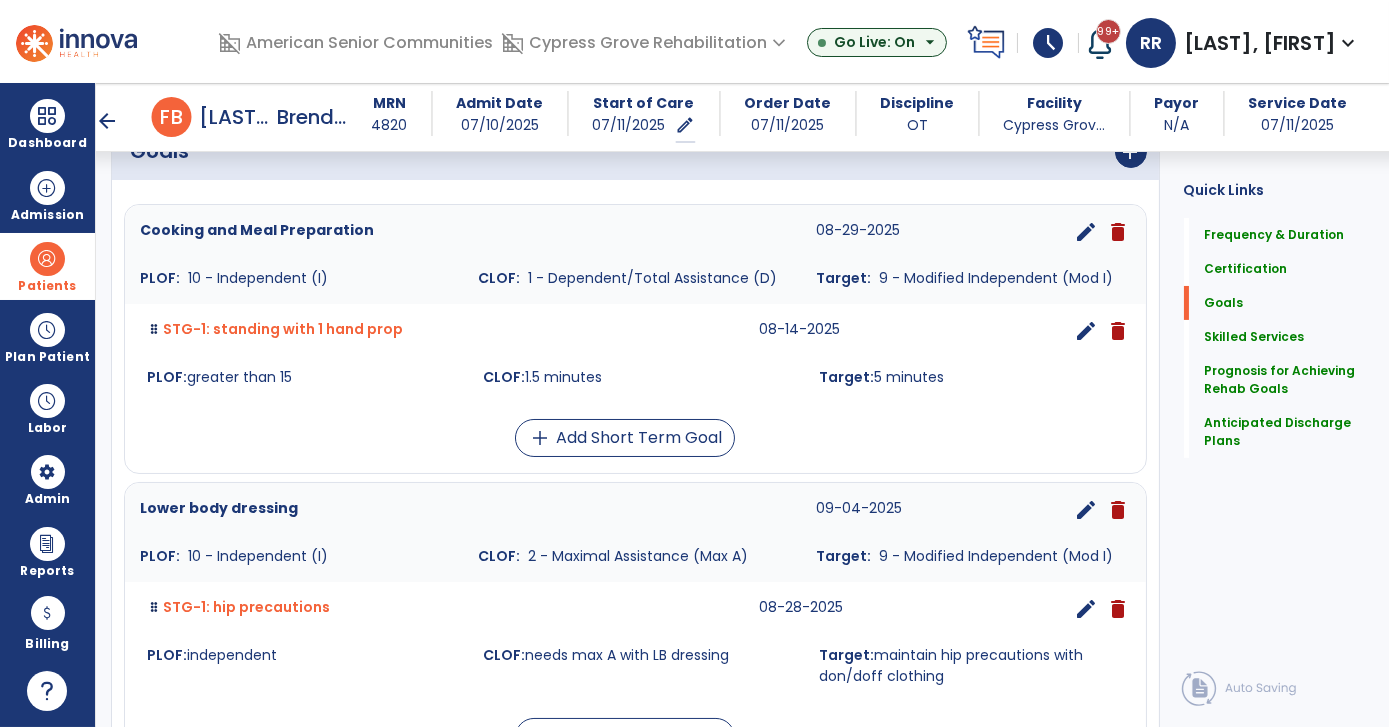 click on "Cooking and Meal Preparation  [DATE]  edit delete PLOF:    10 - Independent (I) CLOF:    1 - Dependent/Total Assistance (D) Target:    9 - Modified Independent (Mod I) STG-1: standing with 1 hand prop  [DATE]  edit delete PLOF:  greater than 15  CLOF:  1.5 minutes  Target:  5 minutes  add  Add Short Term Goal" at bounding box center [635, 339] 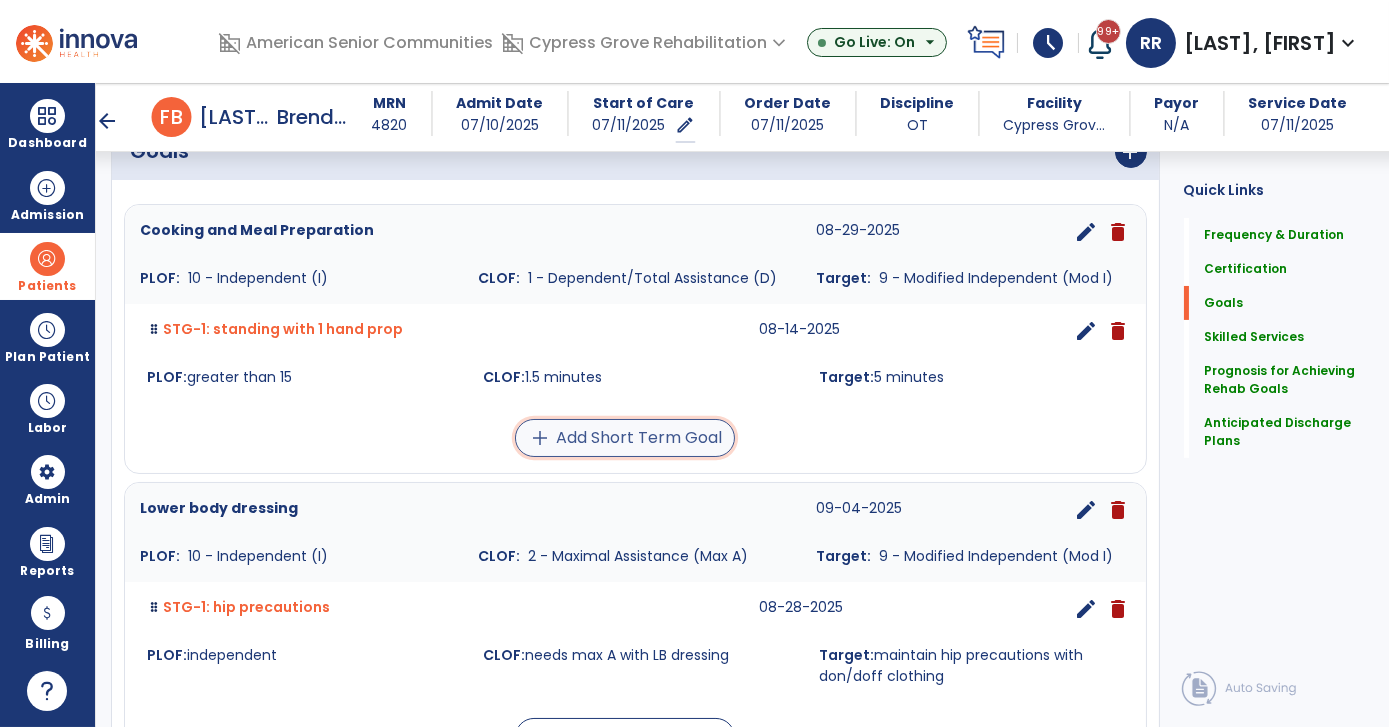 click on "add  Add Short Term Goal" at bounding box center [625, 438] 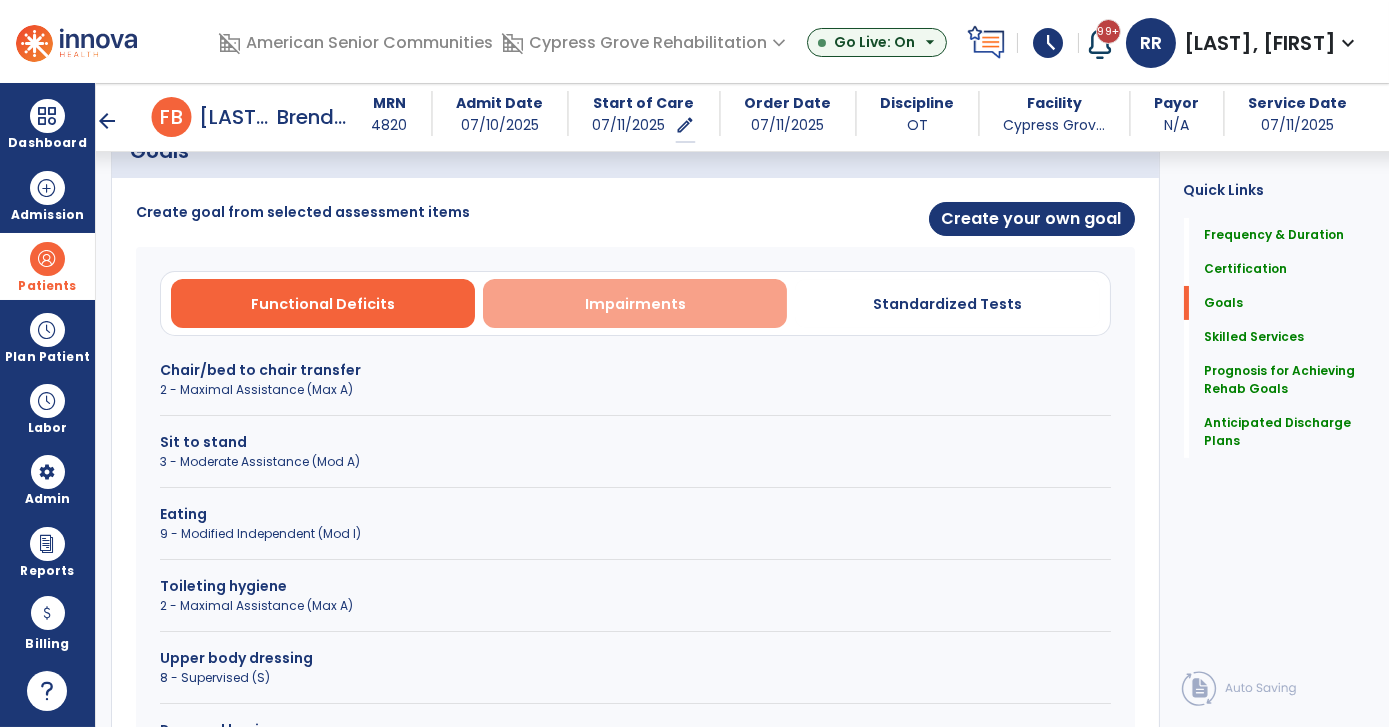 click on "Impairments" at bounding box center [635, 304] 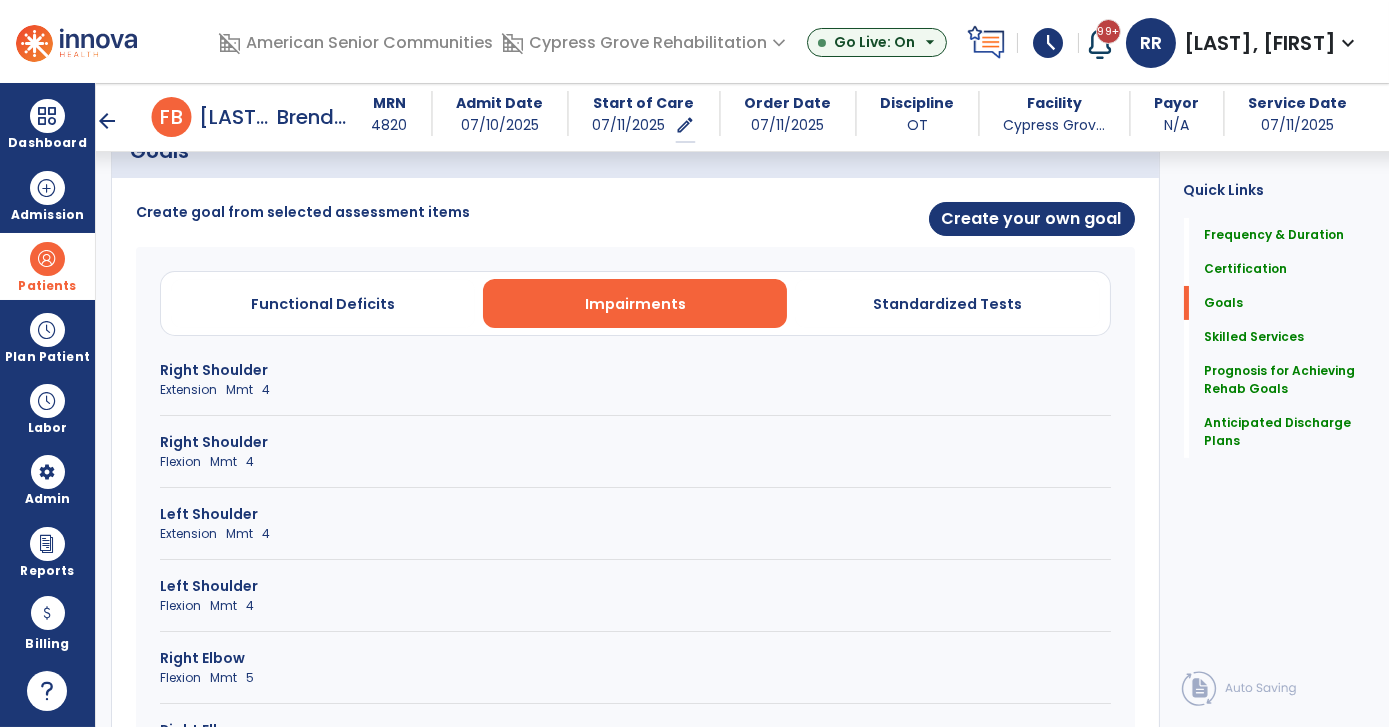 click on "Extension   Mmt   4" at bounding box center (635, 390) 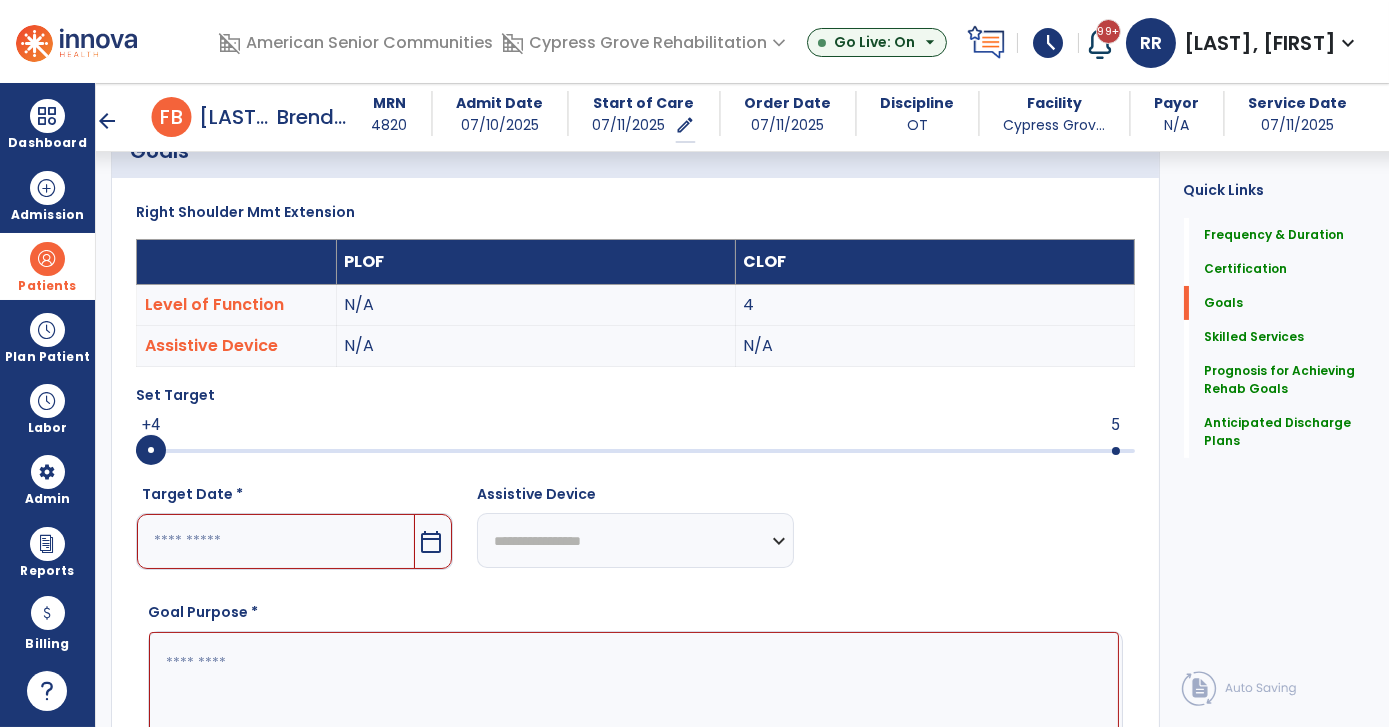 click on "calendar_today" at bounding box center (433, 541) 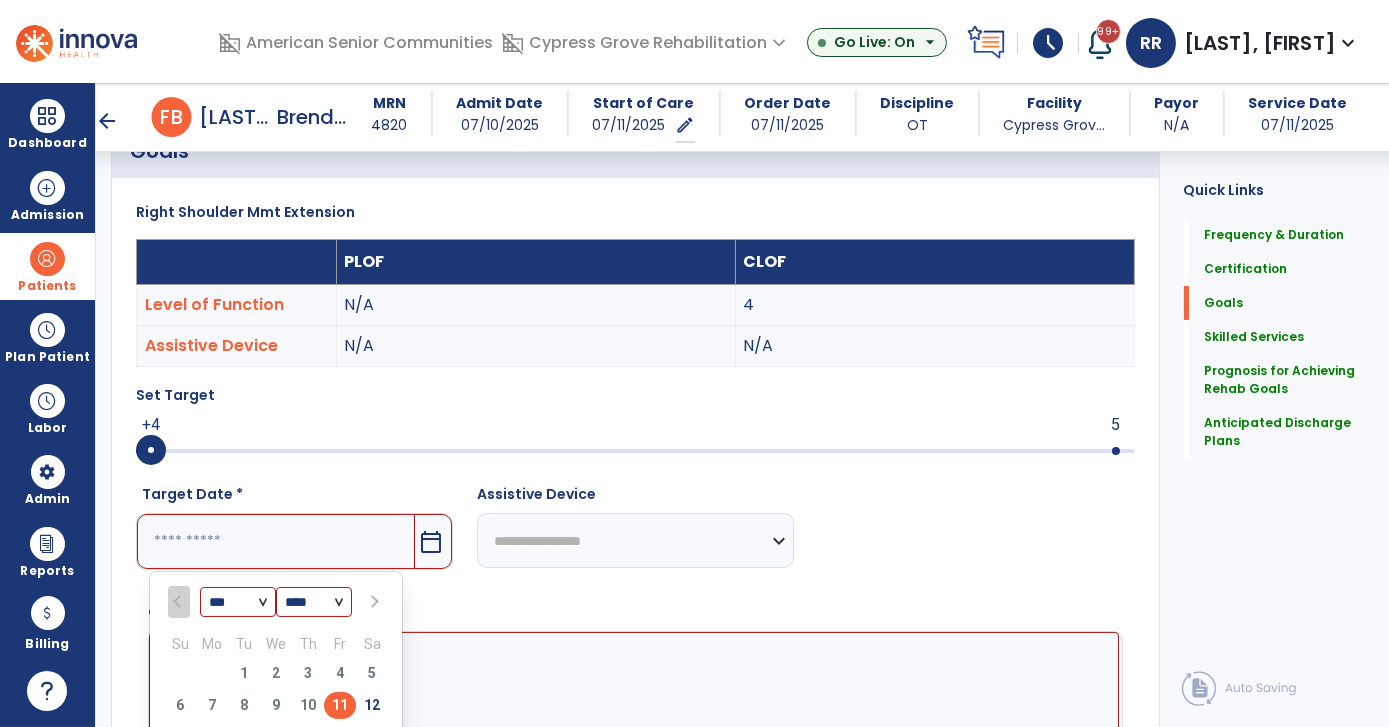 scroll, scrollTop: 801, scrollLeft: 0, axis: vertical 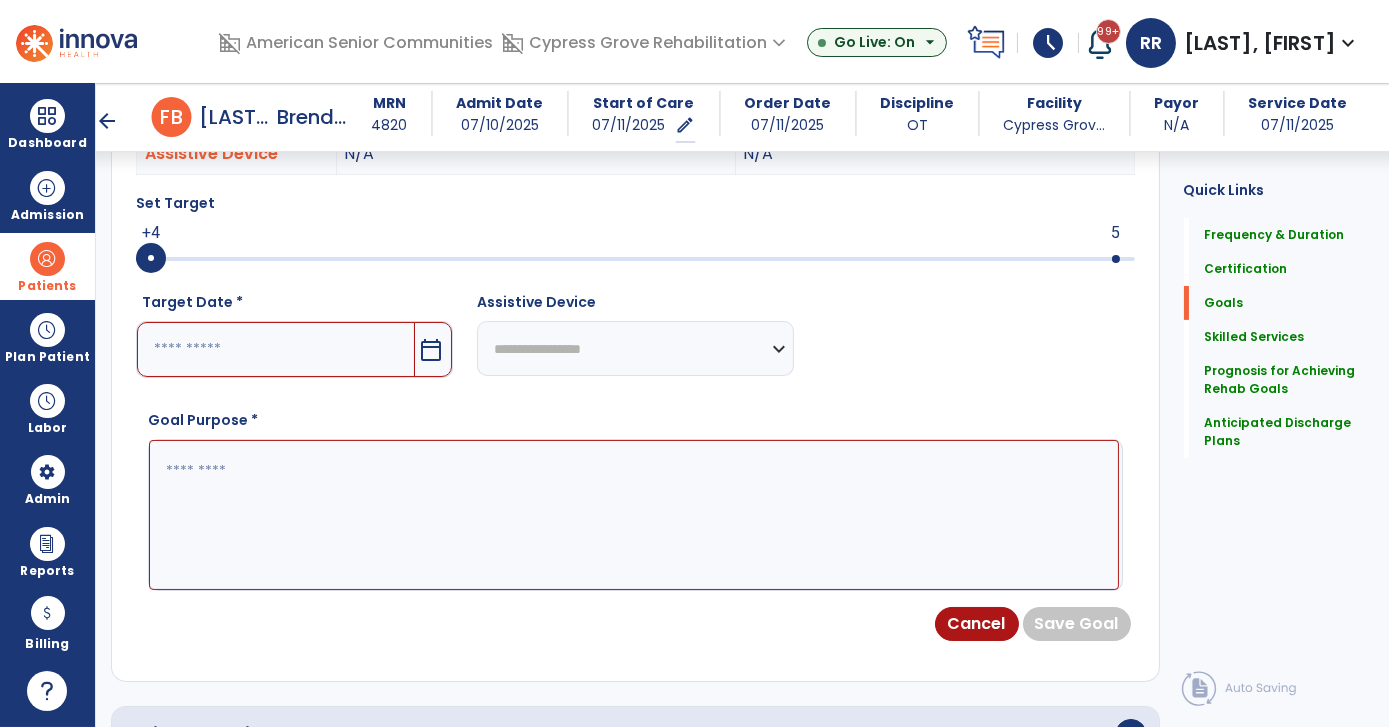 click on "calendar_today" at bounding box center [431, 350] 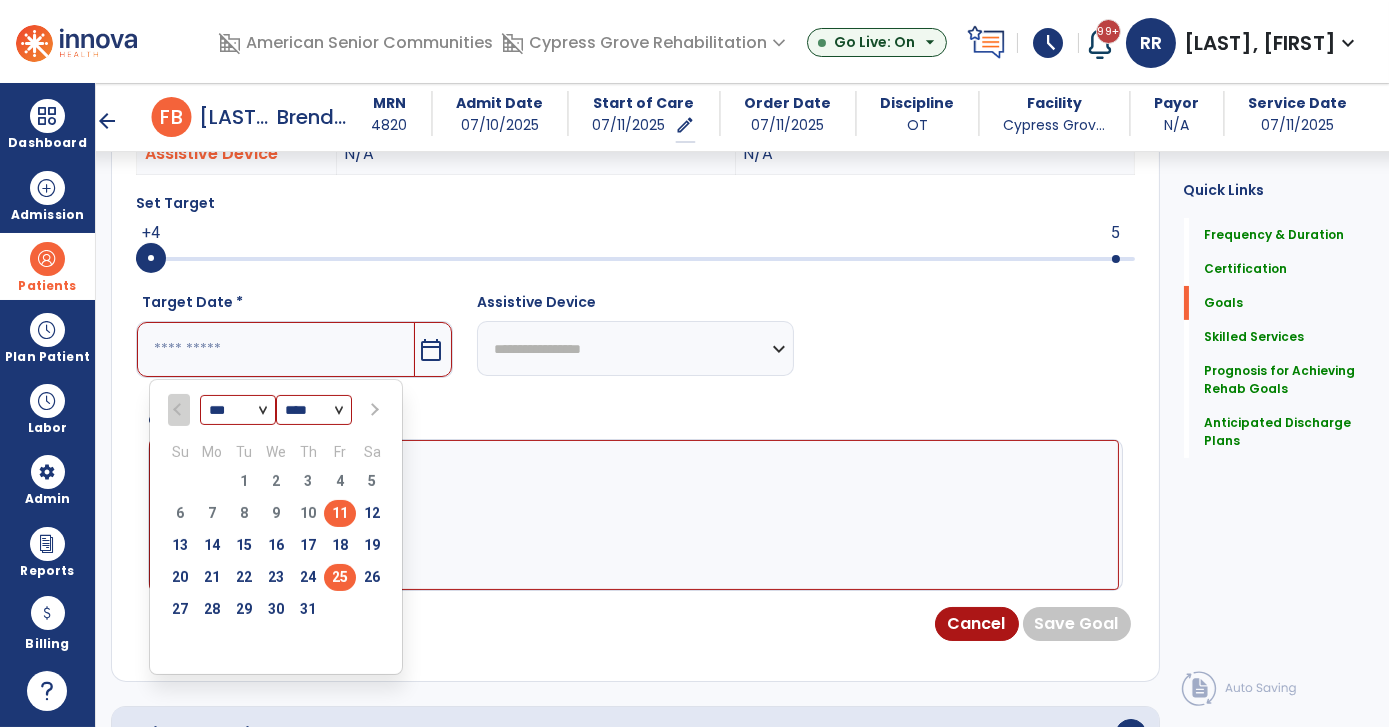 click on "25" at bounding box center [340, 577] 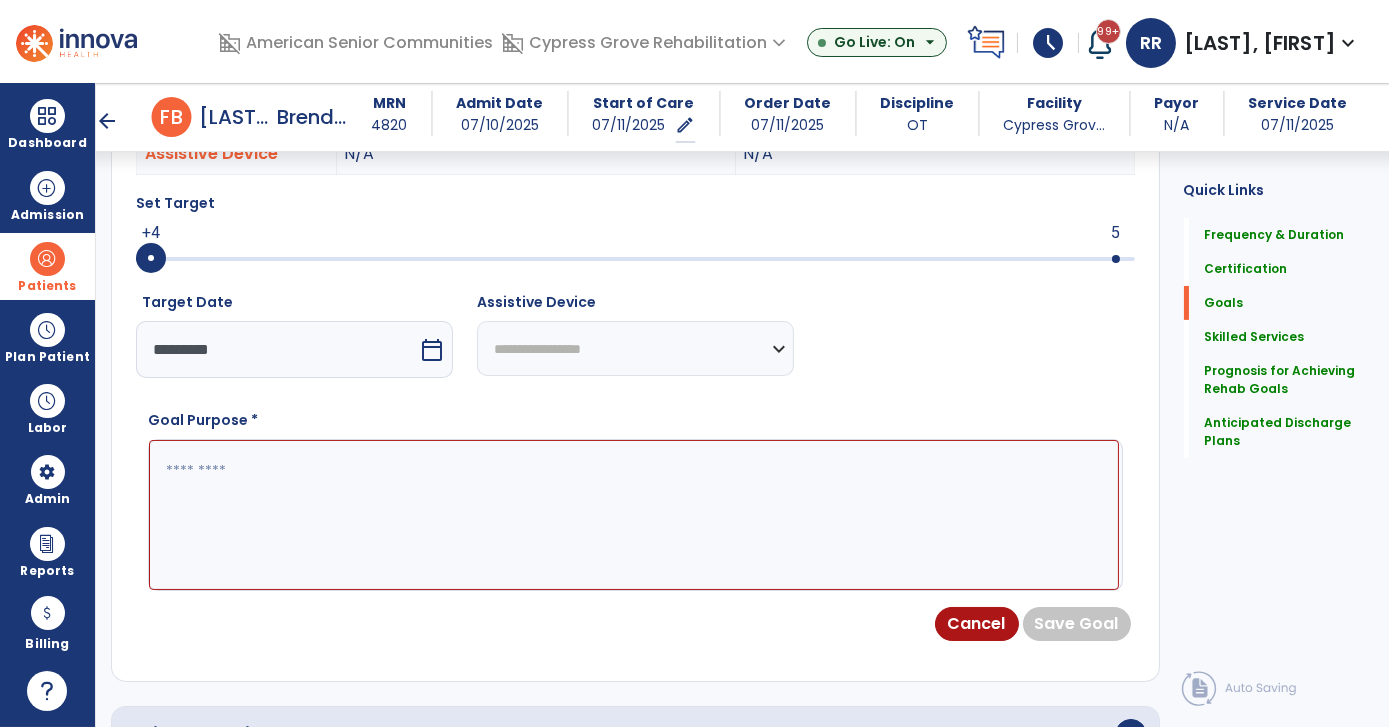click at bounding box center [634, 514] 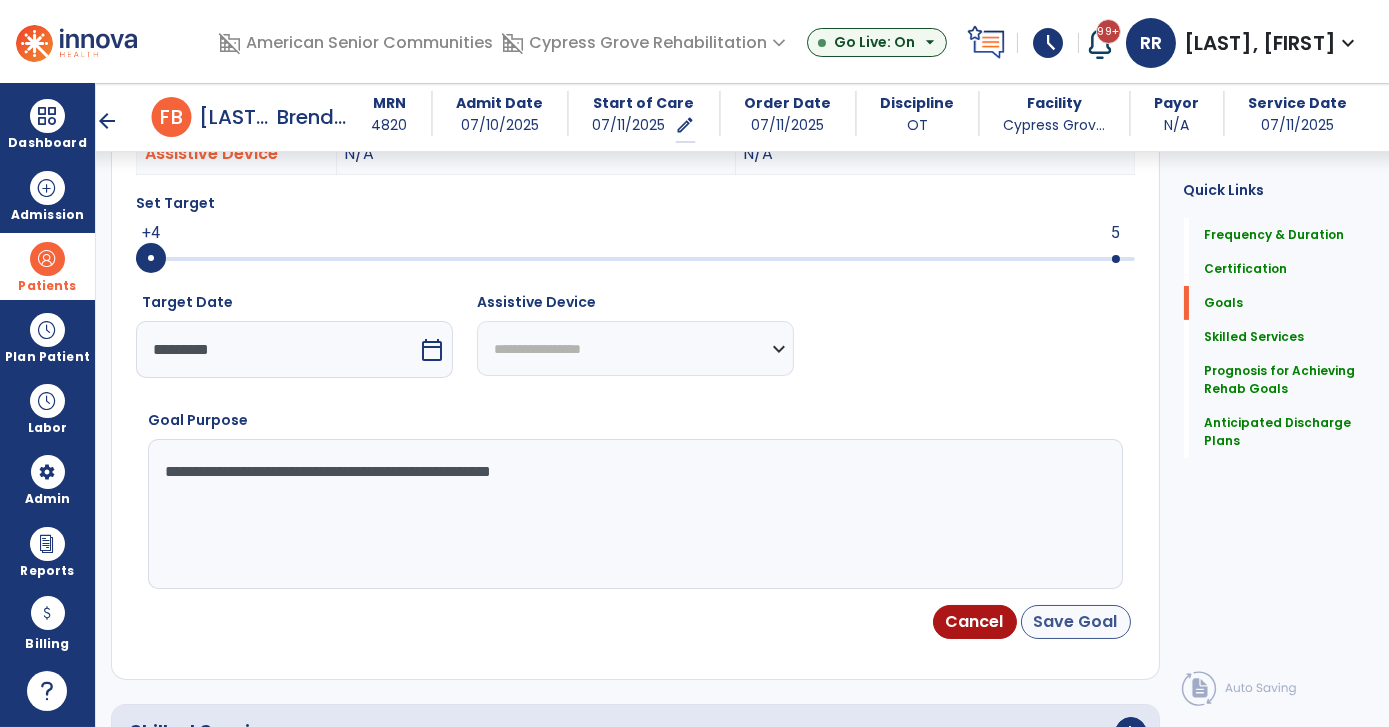 type on "**********" 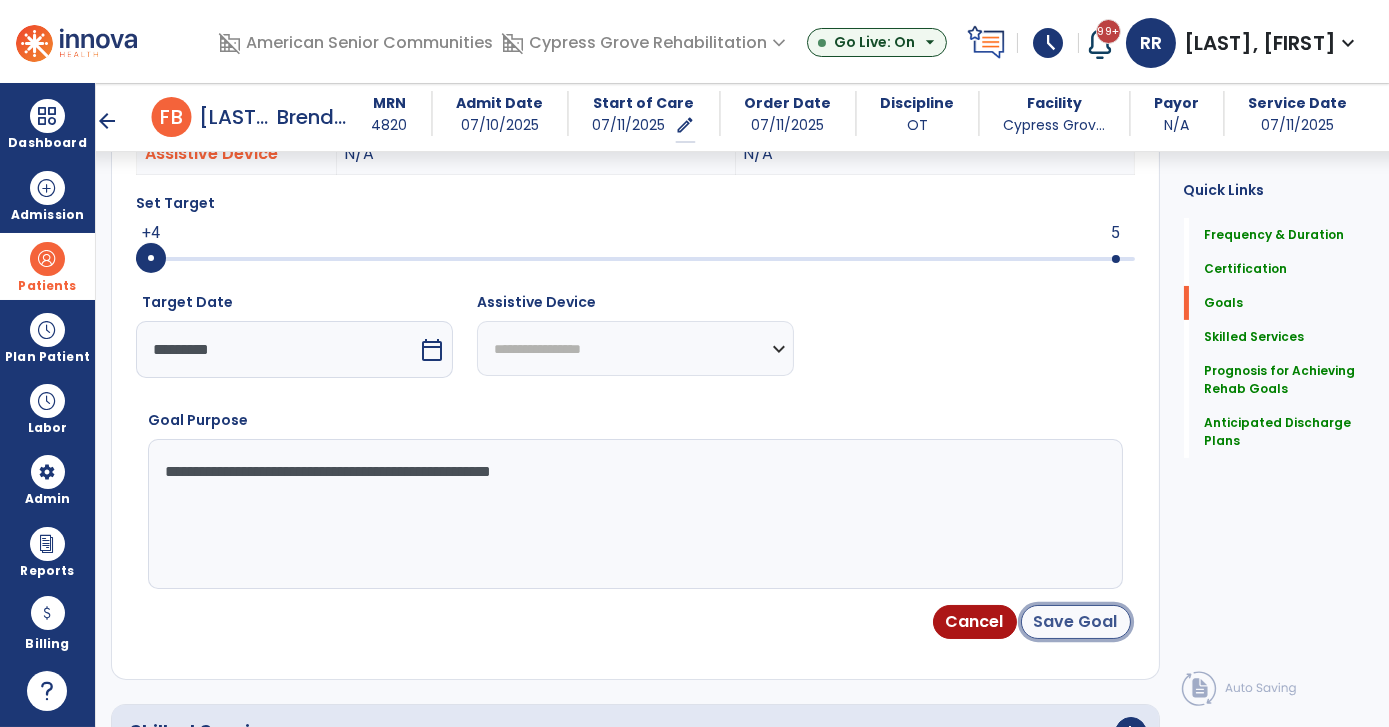 click on "Save Goal" at bounding box center [1076, 622] 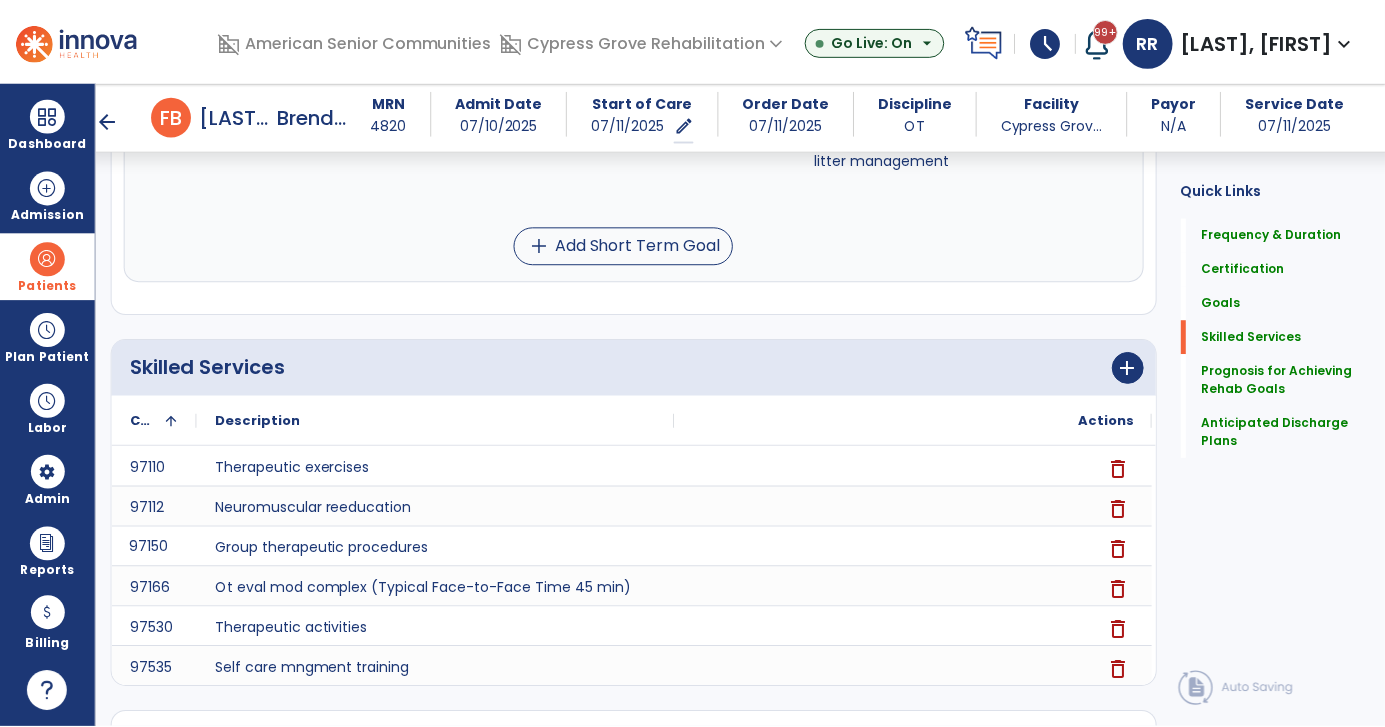 scroll, scrollTop: 2280, scrollLeft: 0, axis: vertical 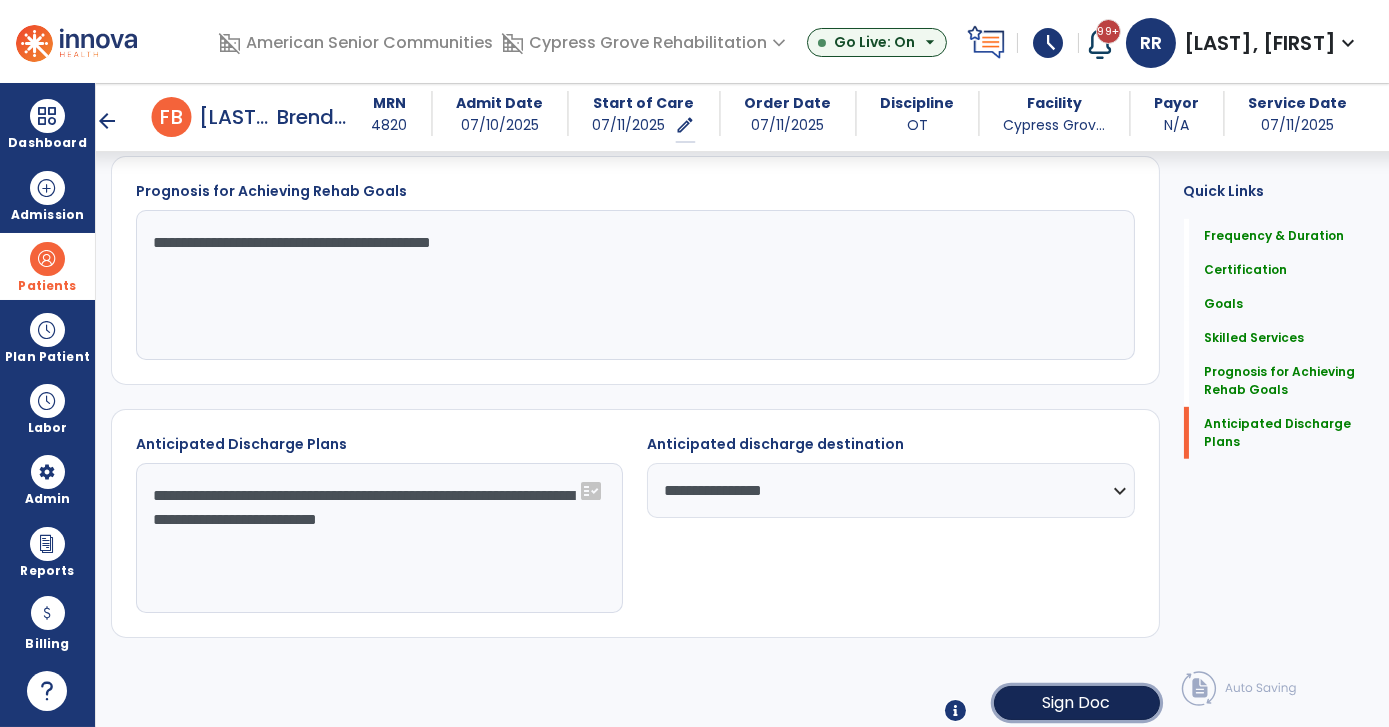 click on "Sign Doc" 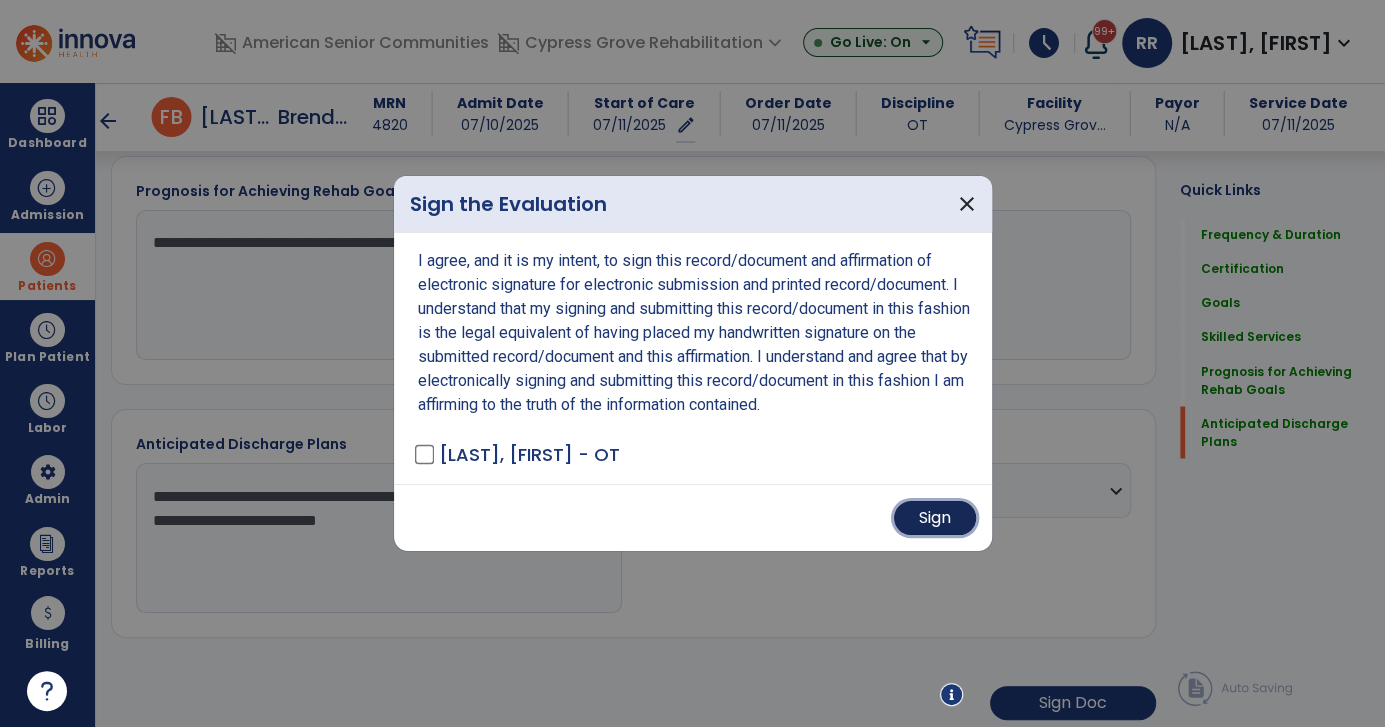 click on "Sign" at bounding box center [935, 518] 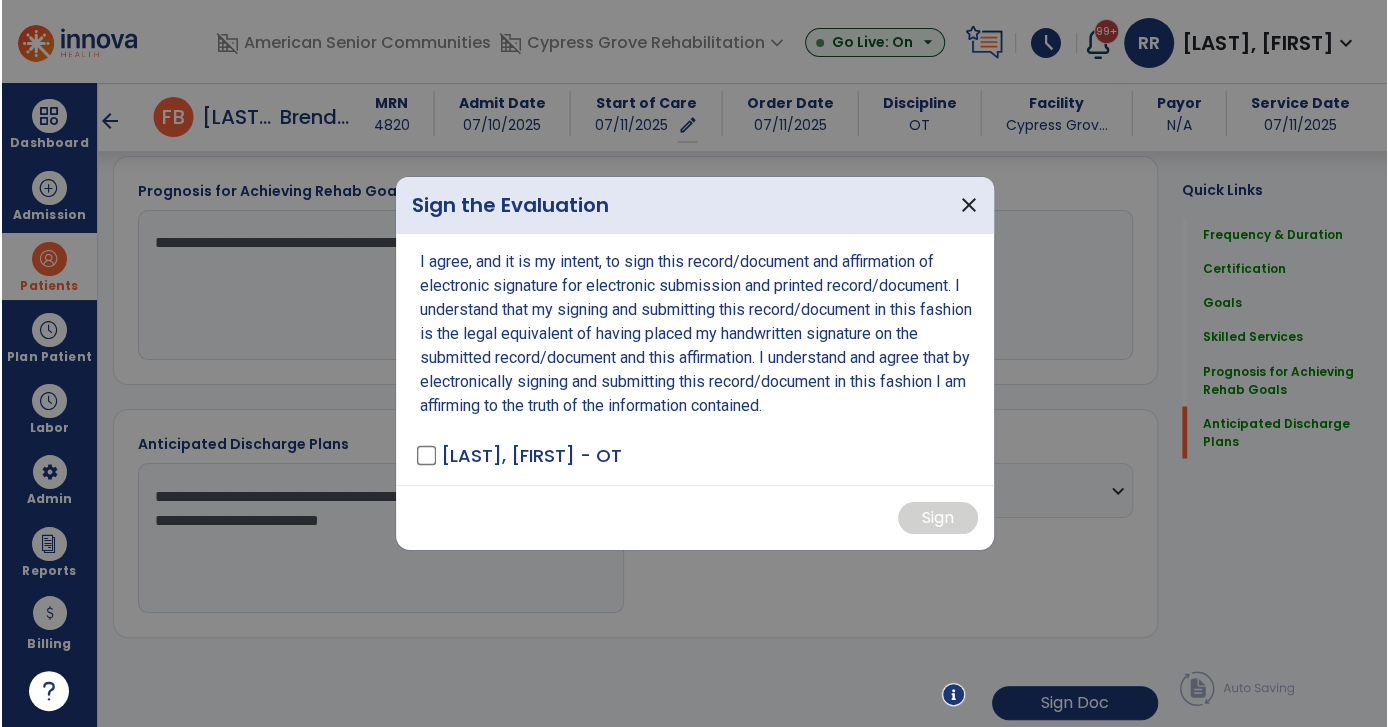 scroll, scrollTop: 2279, scrollLeft: 0, axis: vertical 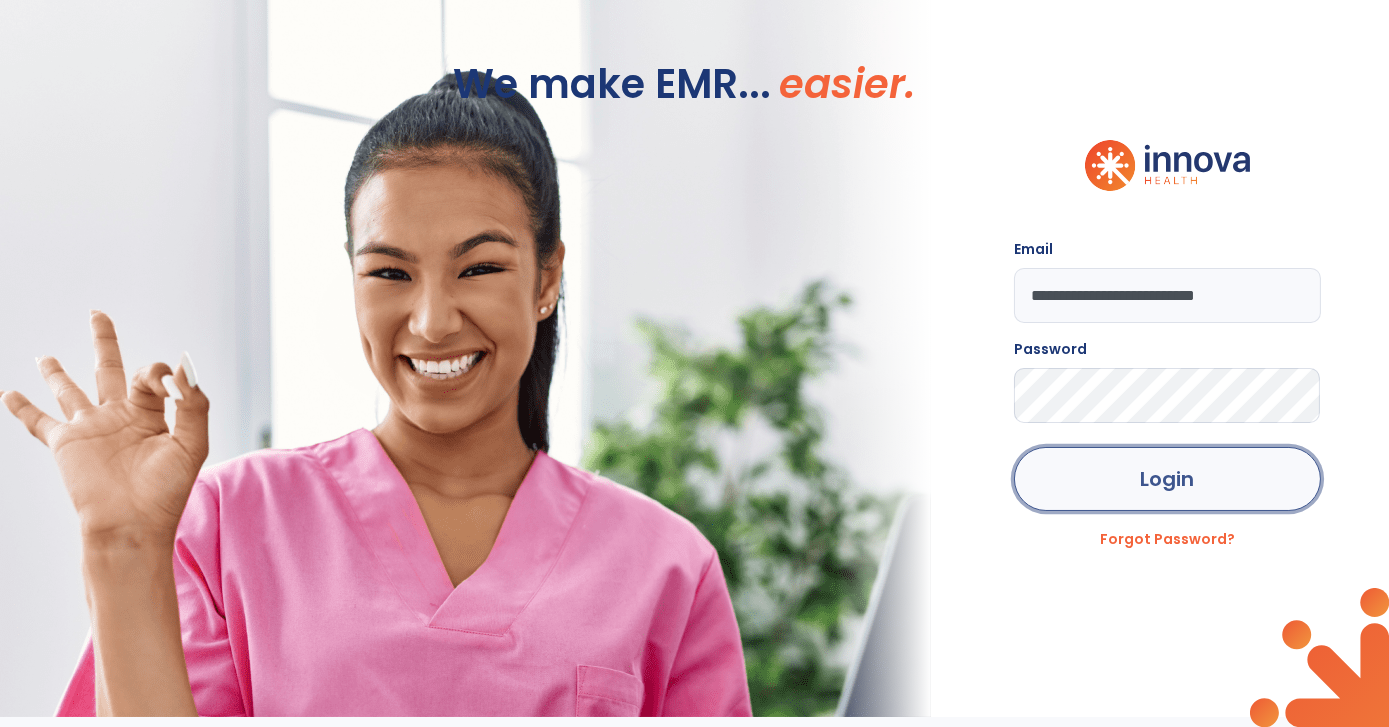 click on "Login" 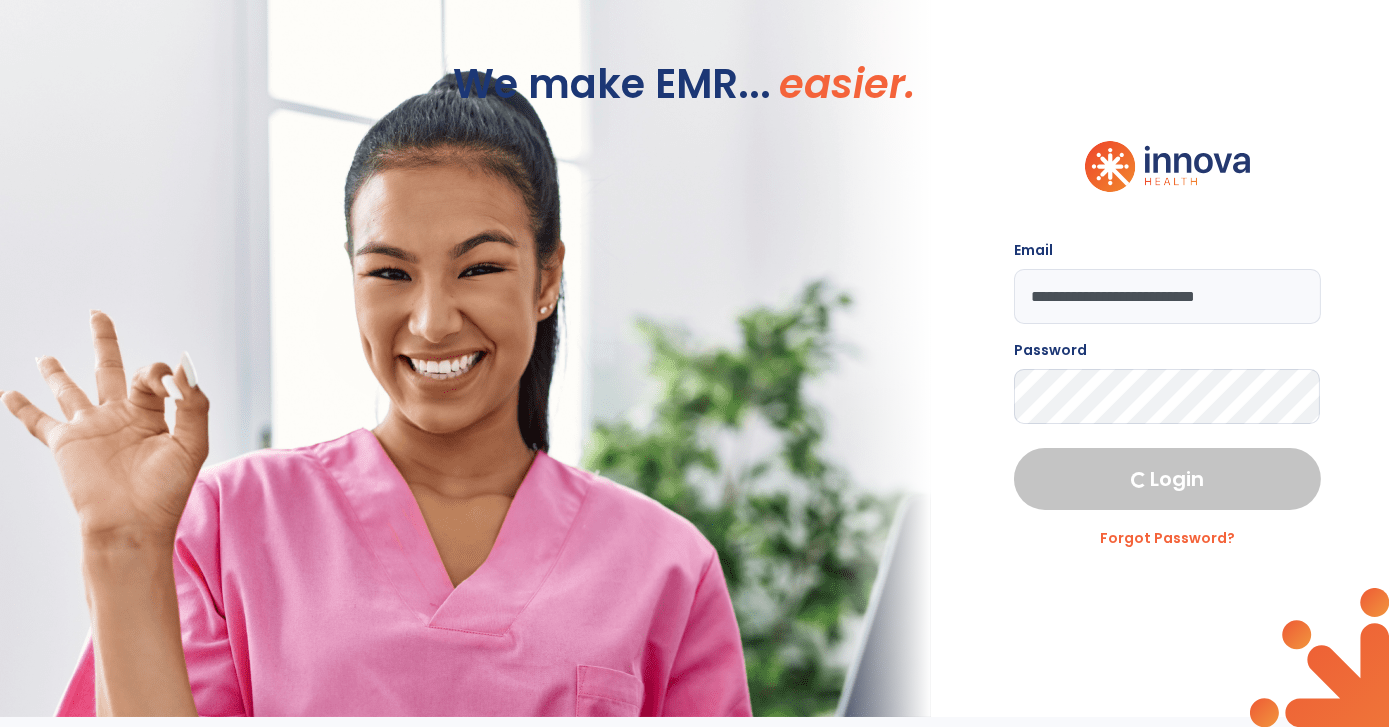 select on "***" 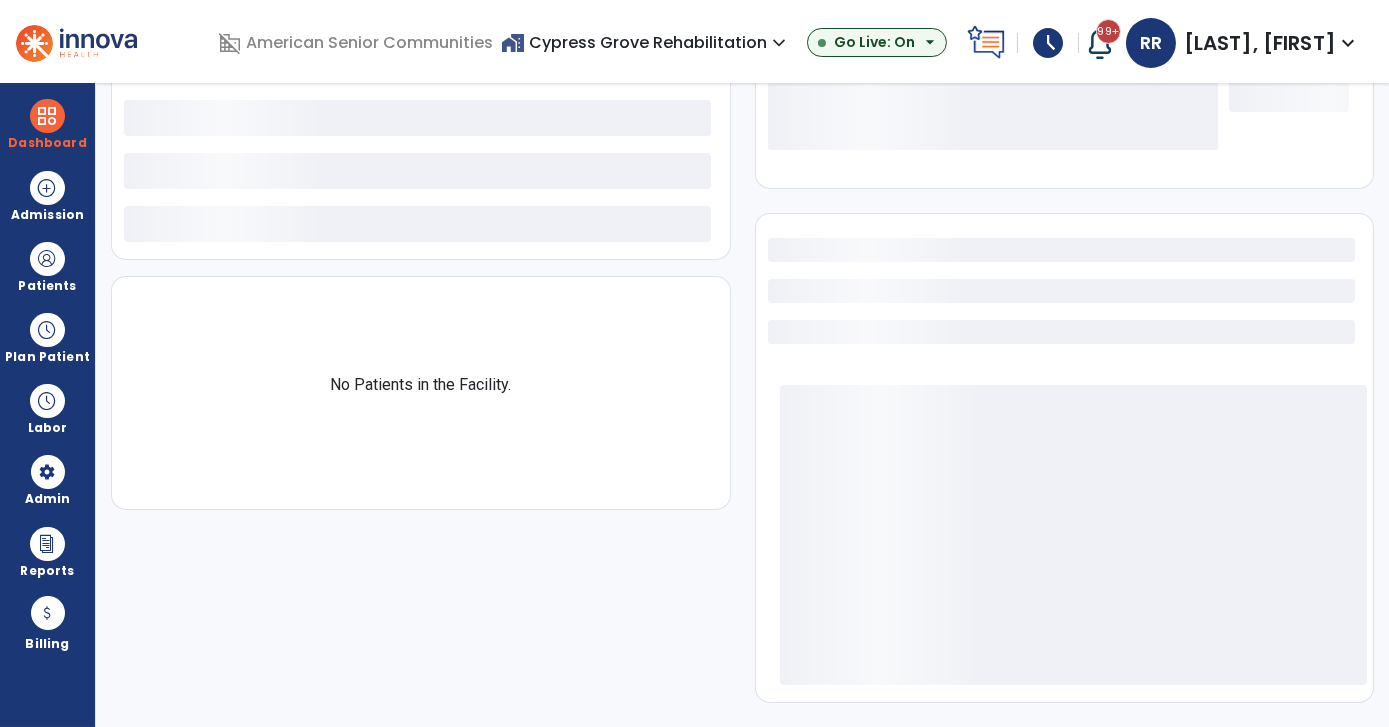select on "***" 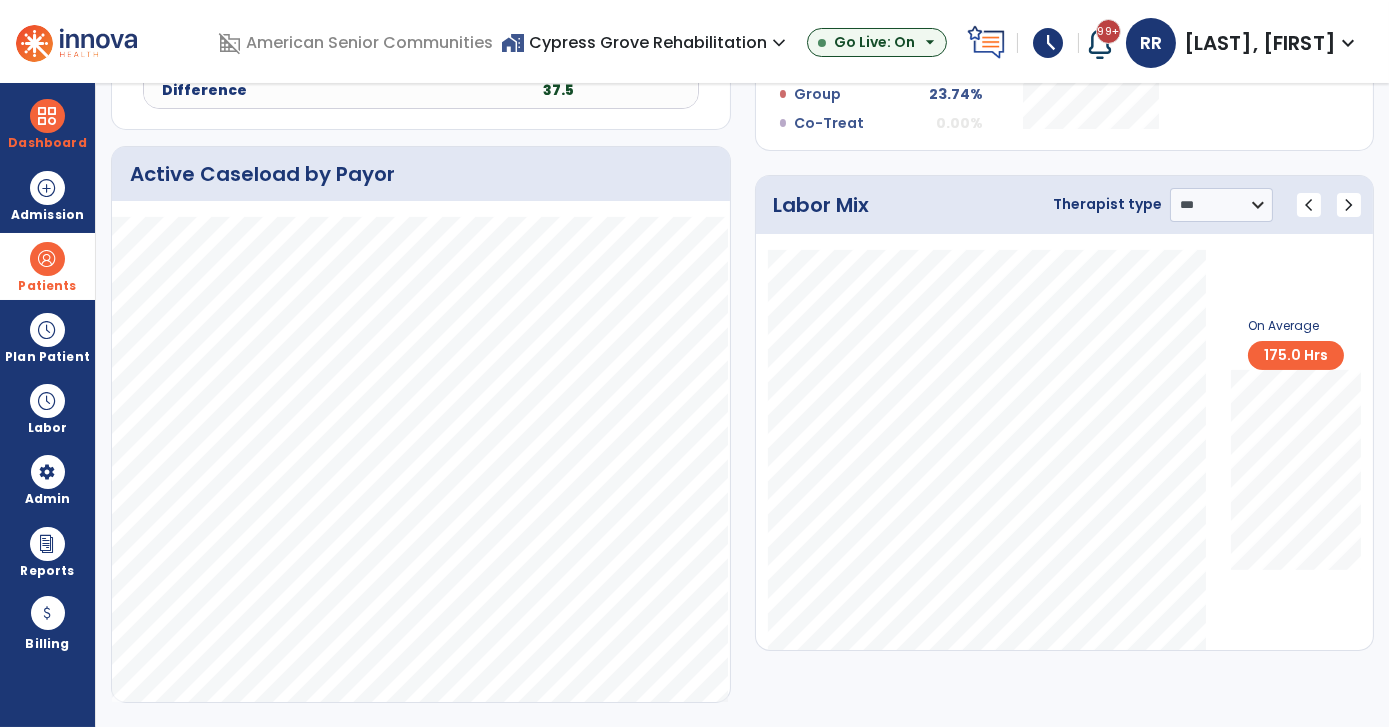 click at bounding box center (47, 259) 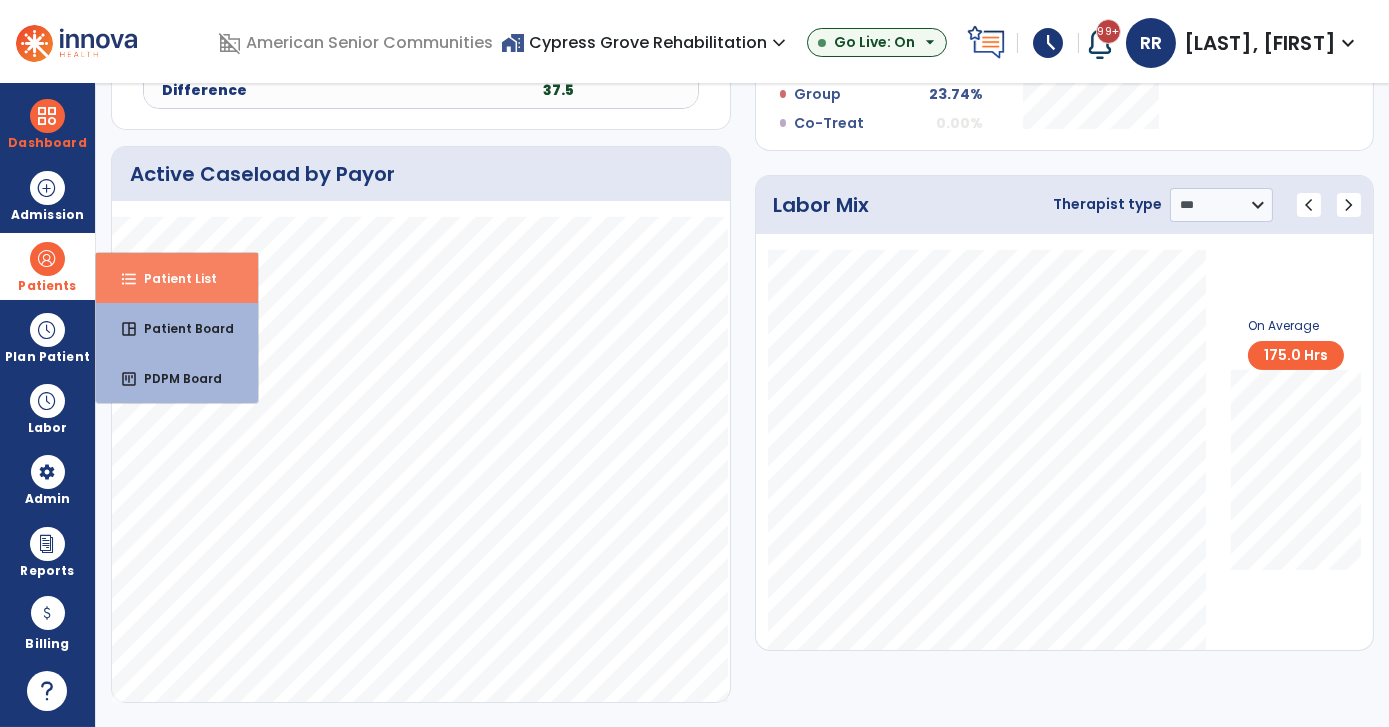 click on "format_list_bulleted  Patient List" at bounding box center (177, 278) 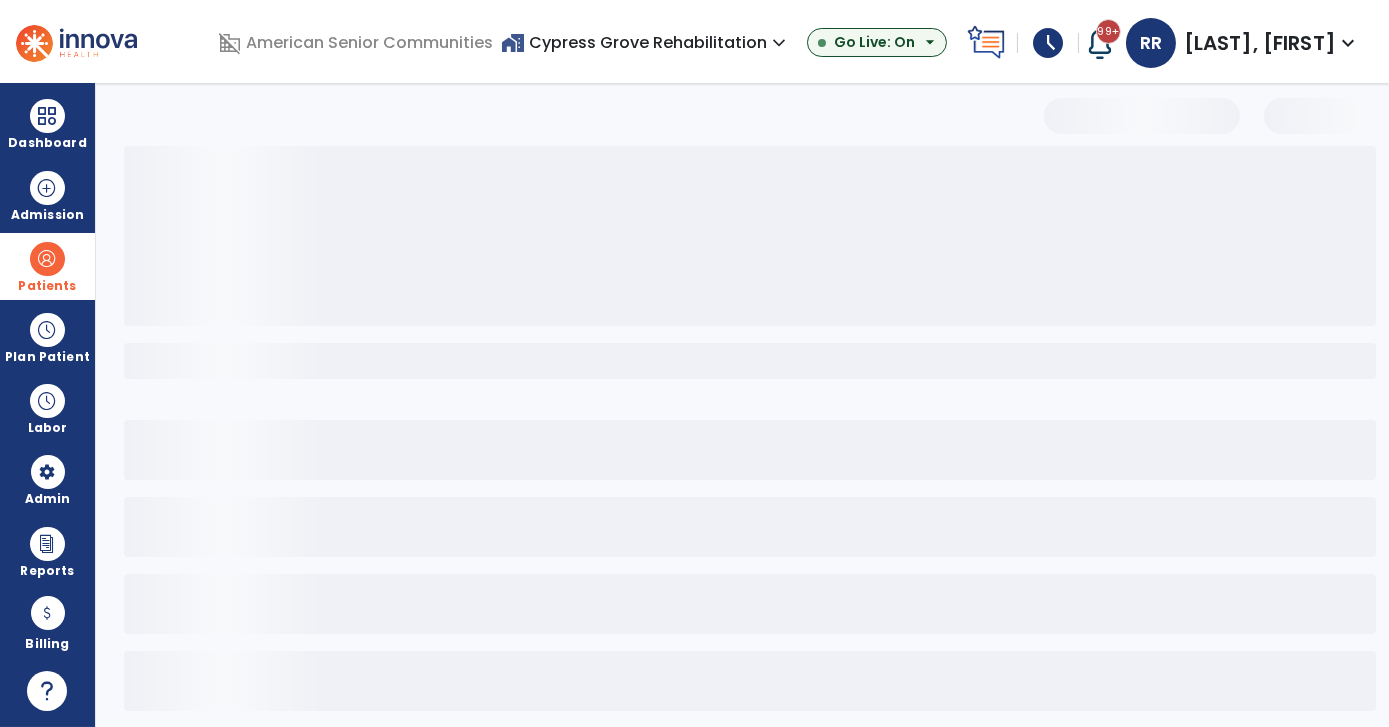 select on "***" 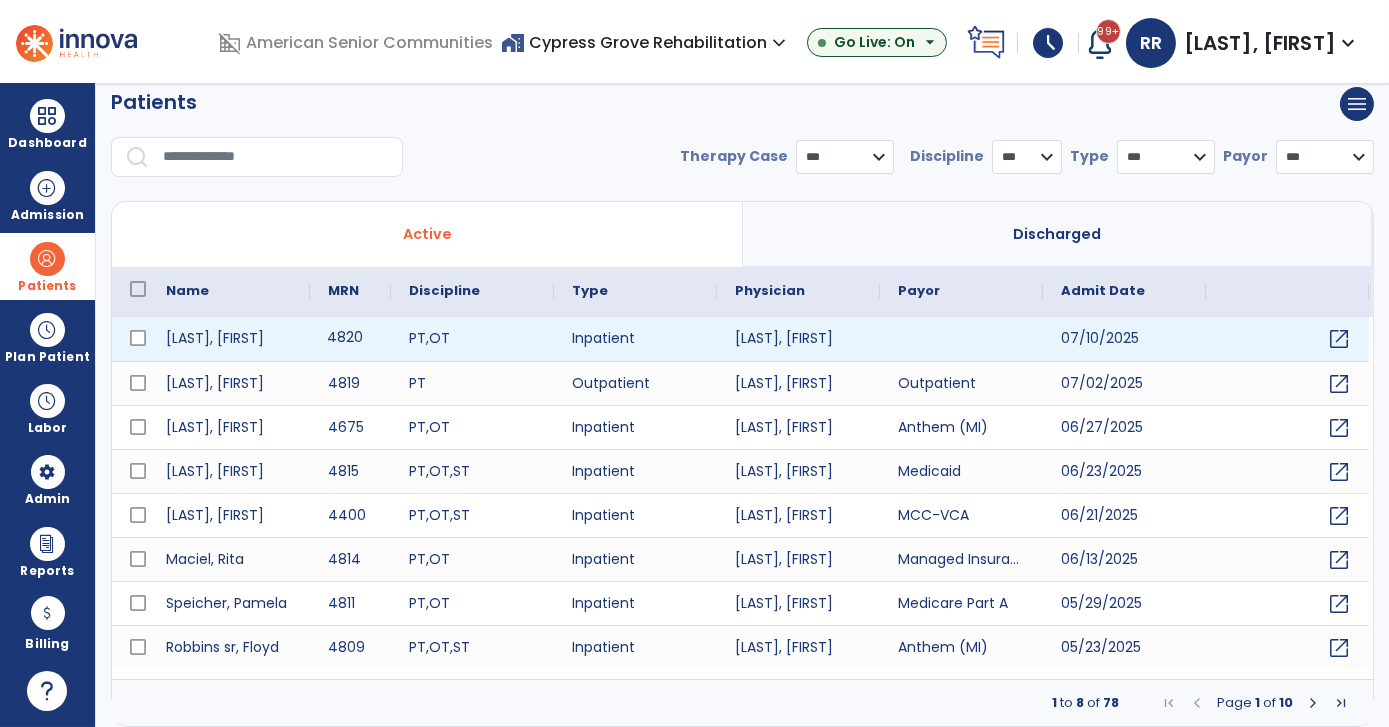 click on "4820" at bounding box center [350, 339] 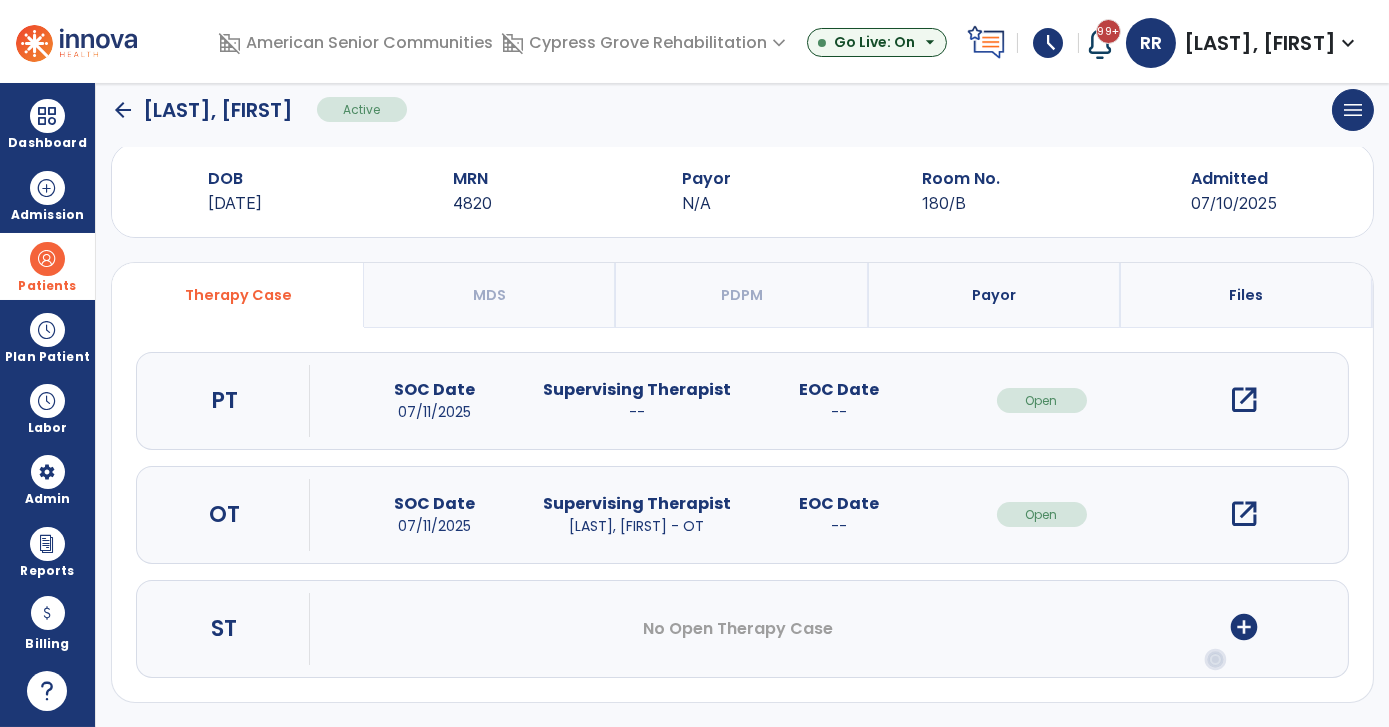 click on "open_in_new" at bounding box center [1244, 400] 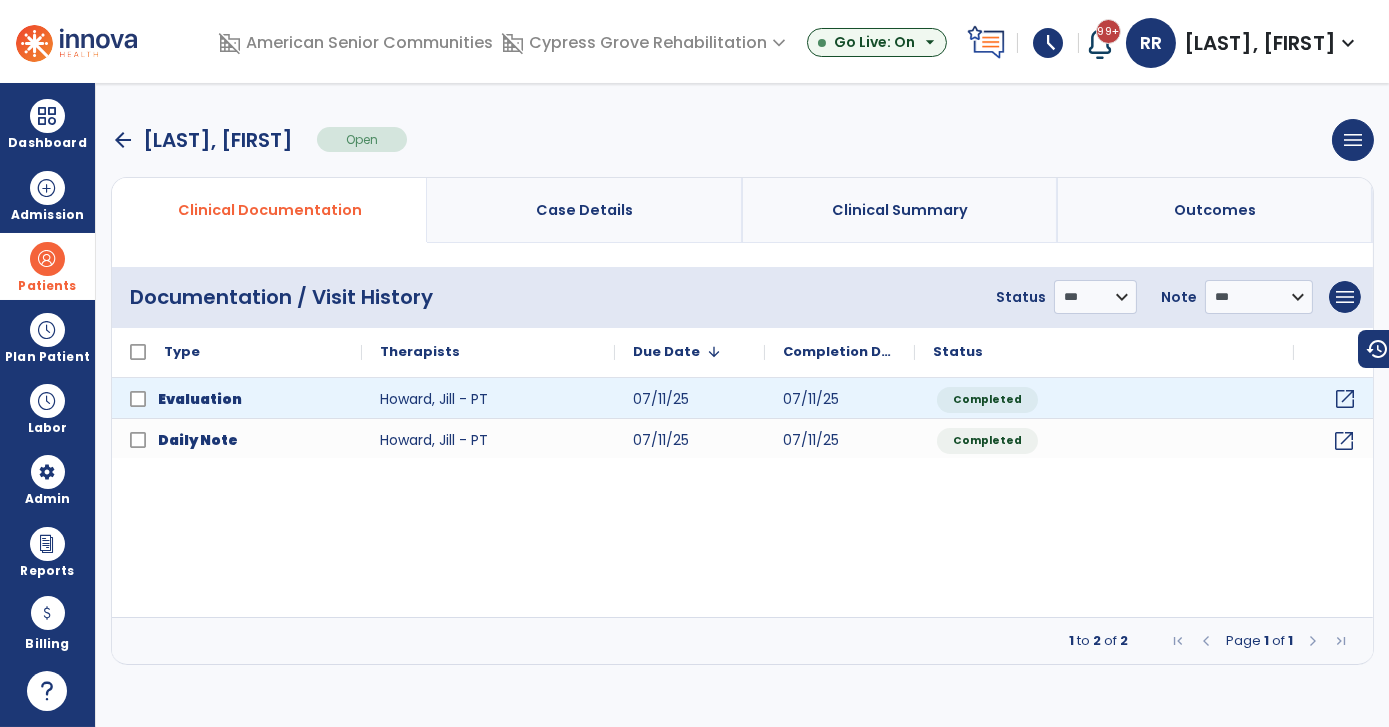 click on "open_in_new" 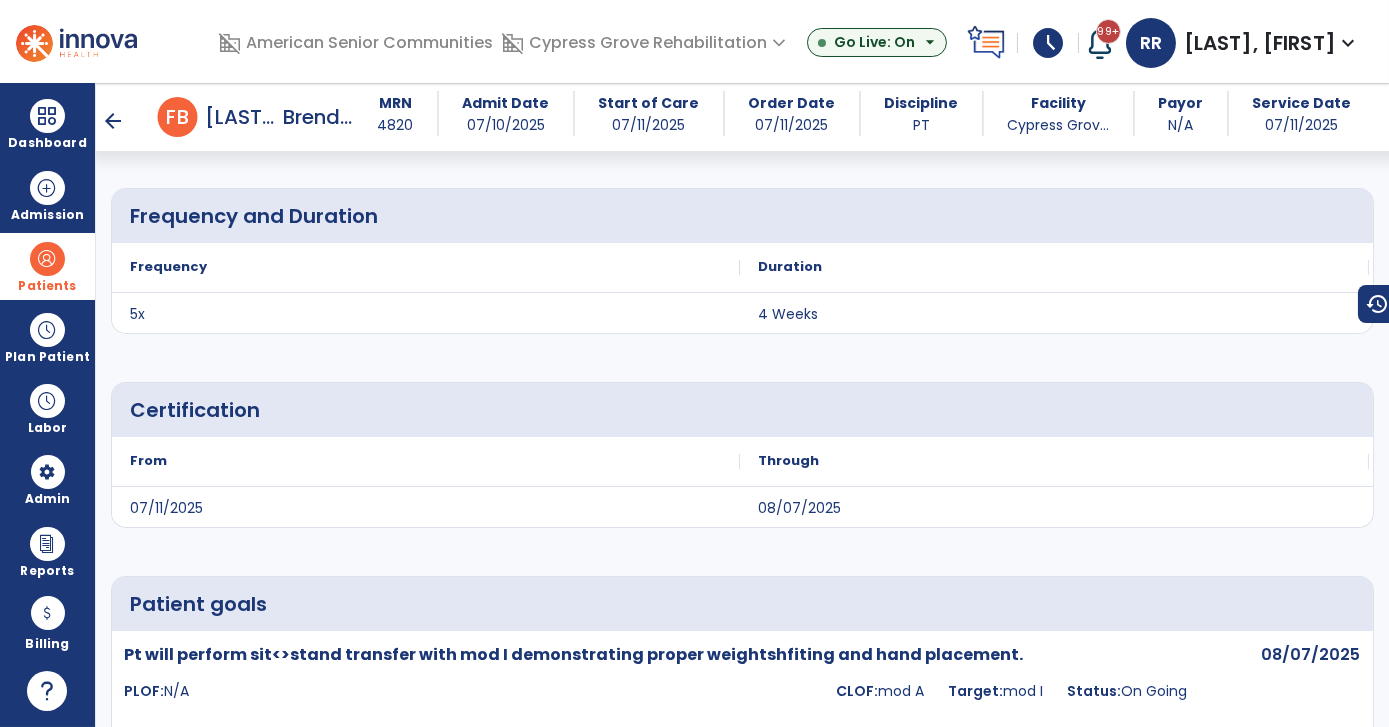scroll, scrollTop: 3632, scrollLeft: 0, axis: vertical 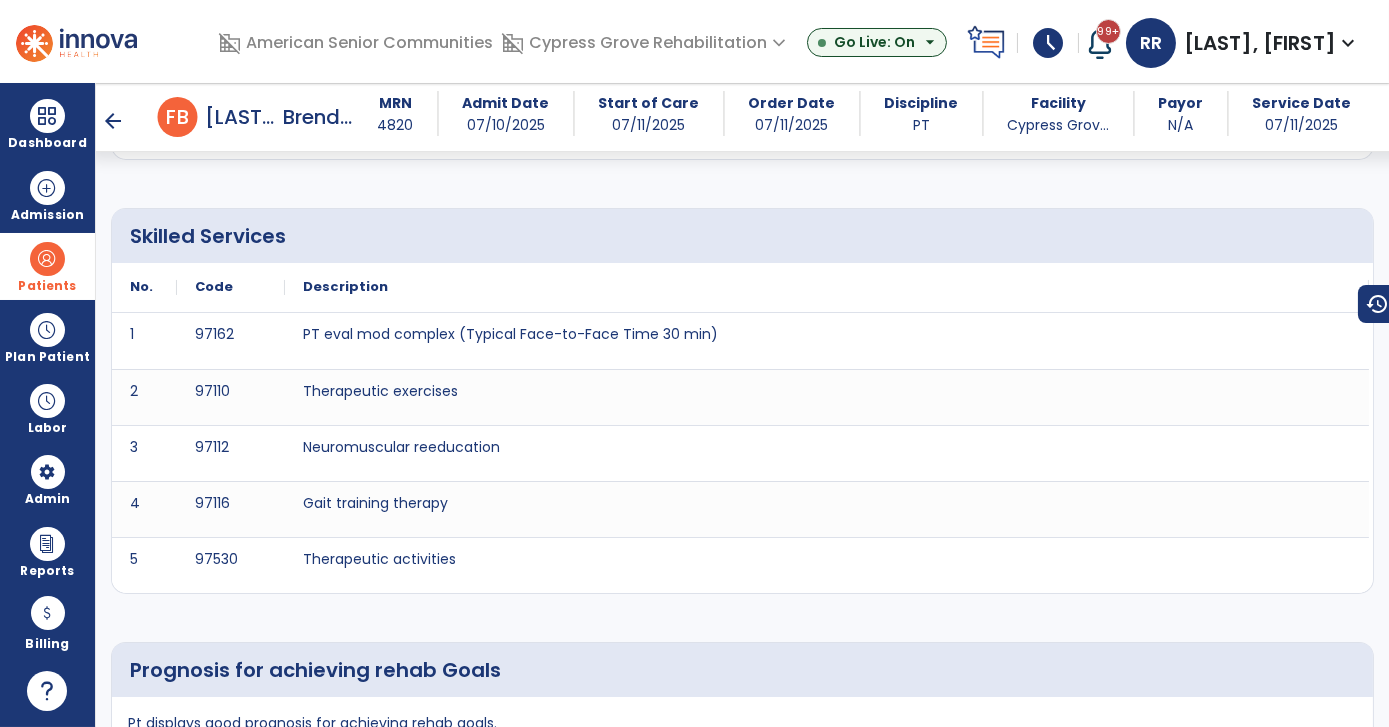 click on "arrow_back" at bounding box center (114, 121) 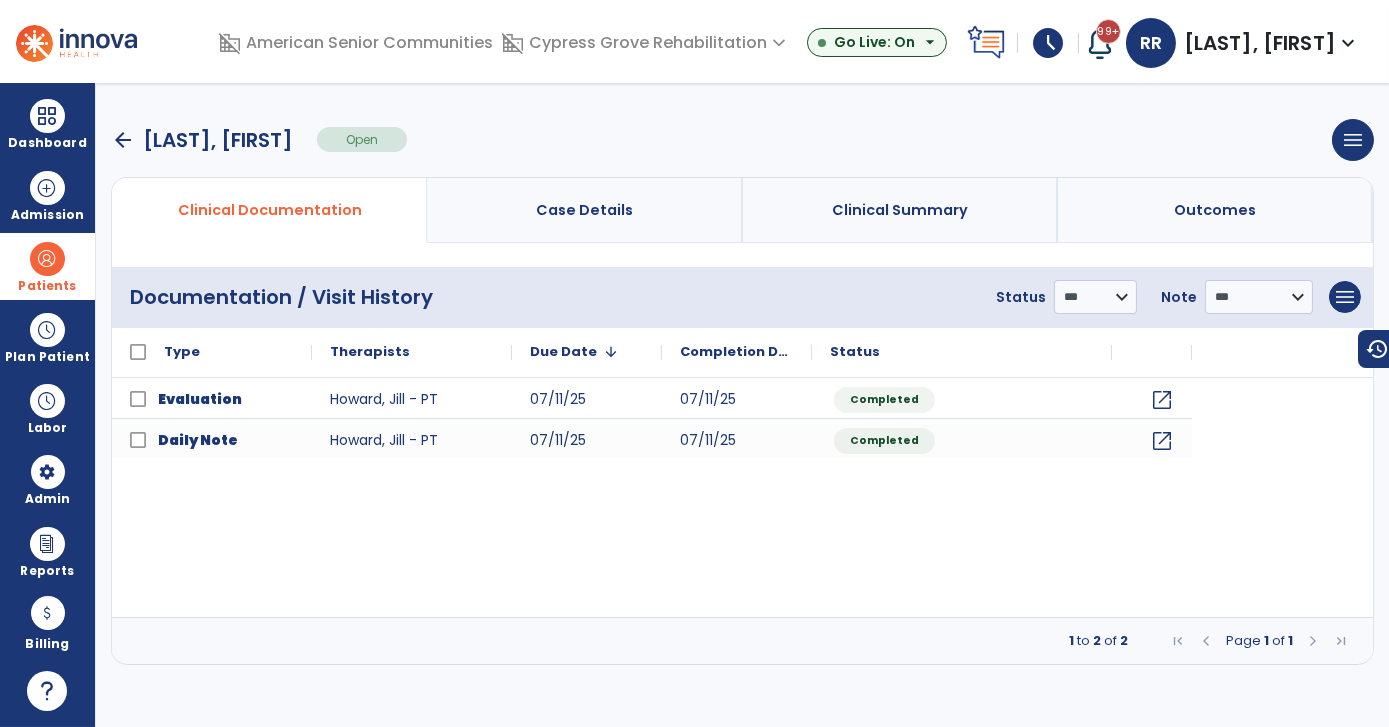 scroll, scrollTop: 0, scrollLeft: 0, axis: both 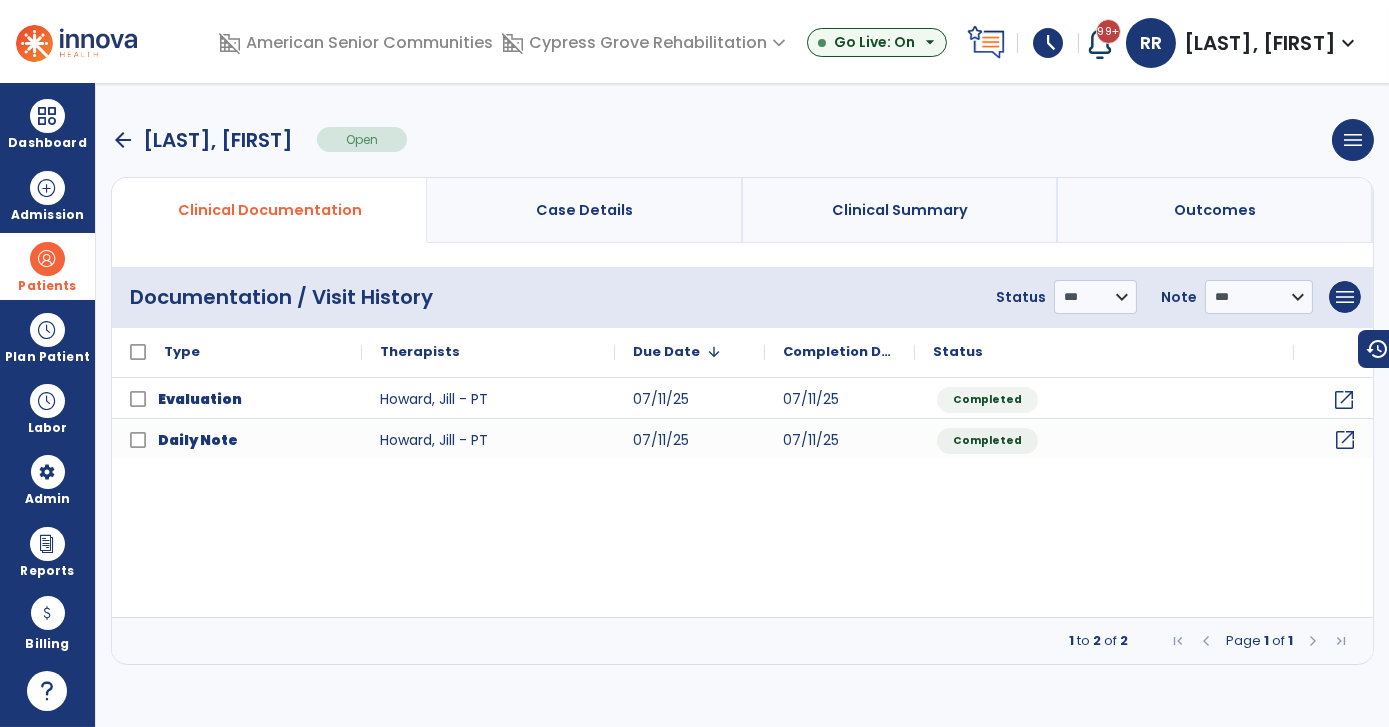 drag, startPoint x: 1341, startPoint y: 435, endPoint x: 1316, endPoint y: 328, distance: 109.88175 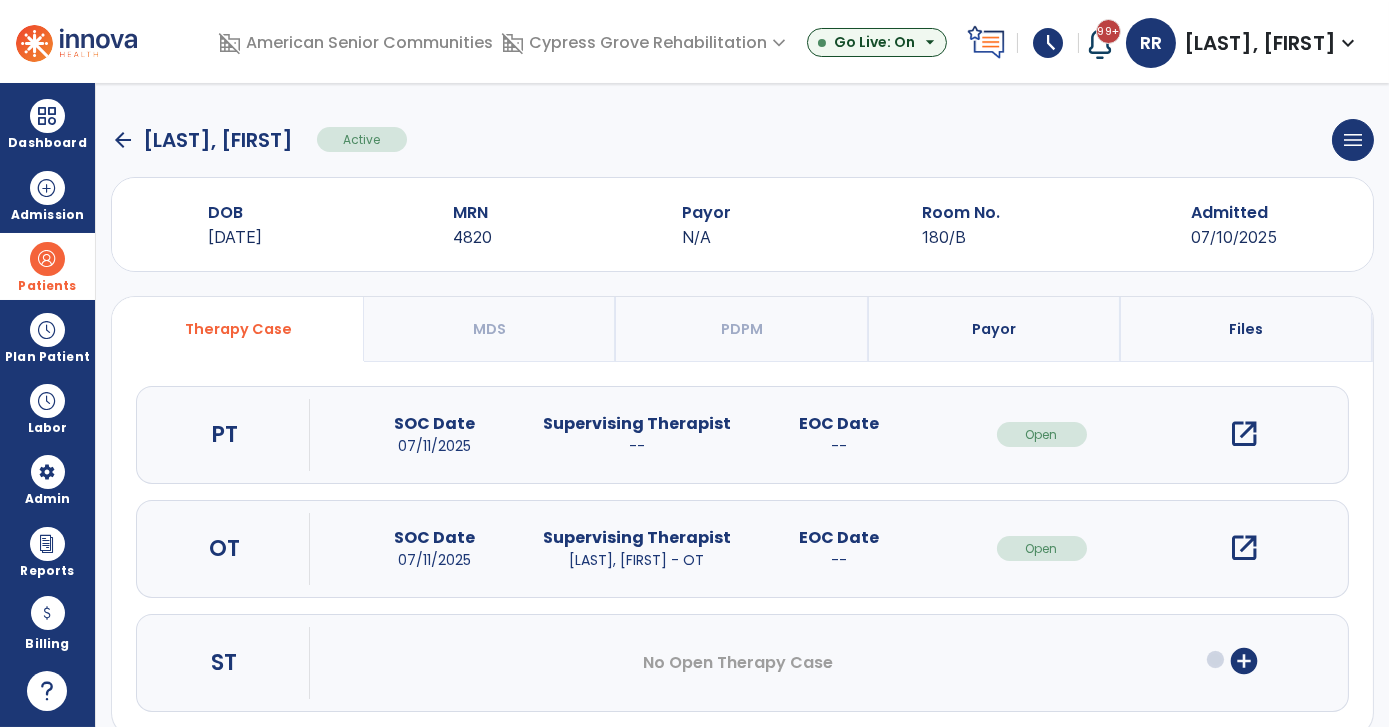 click on "open_in_new" at bounding box center (1244, 548) 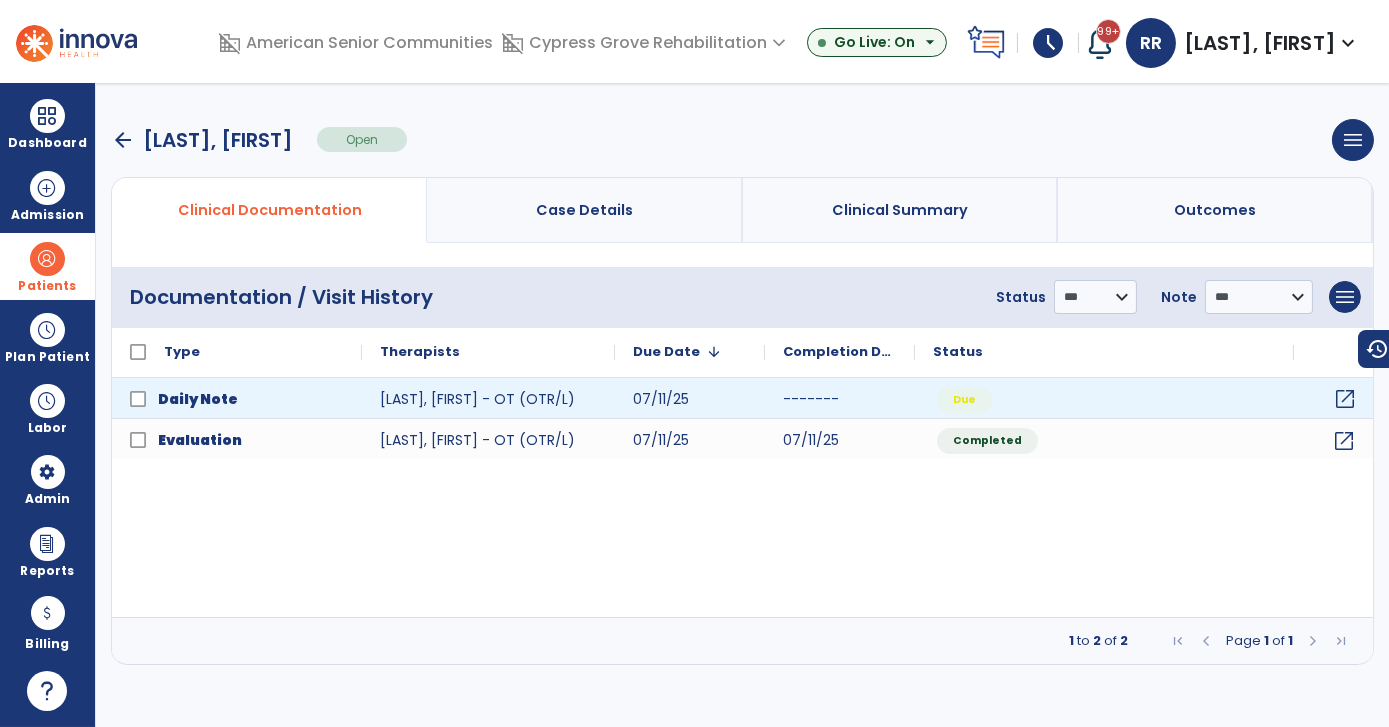 click on "open_in_new" 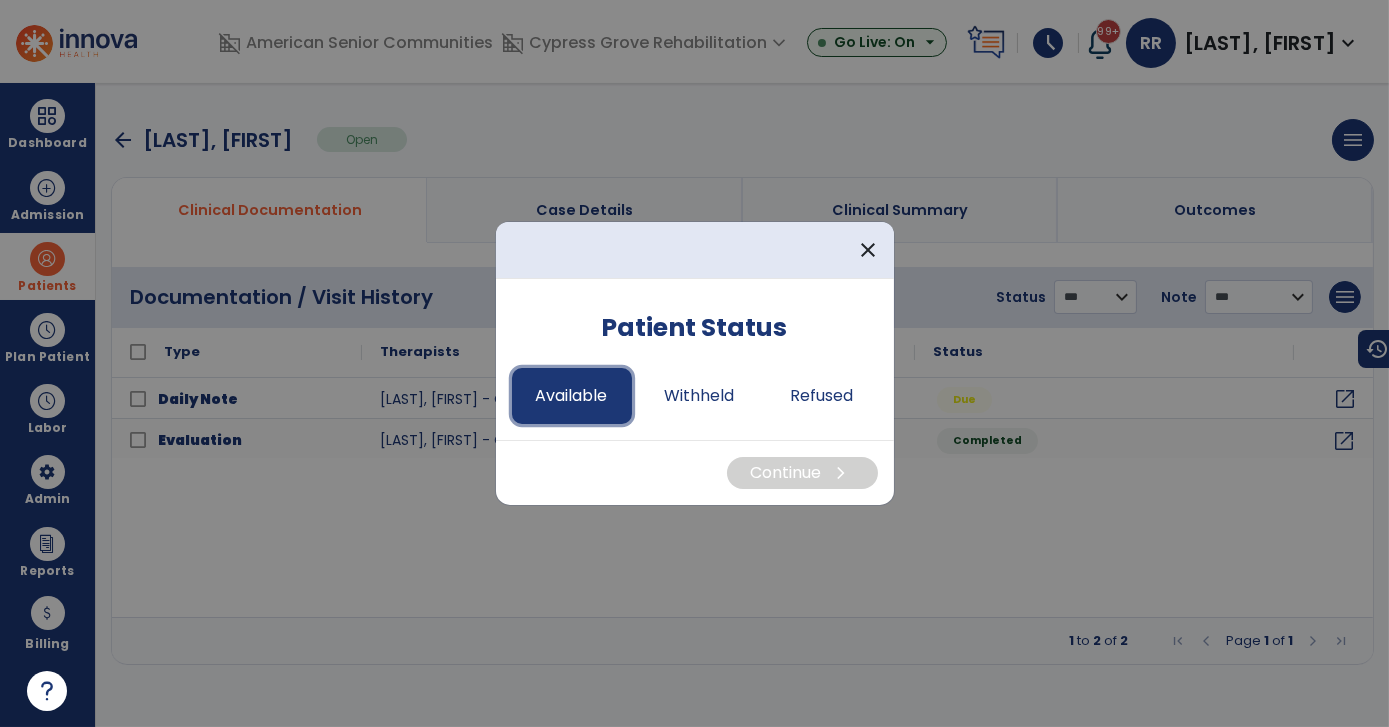 click on "Available" at bounding box center [572, 396] 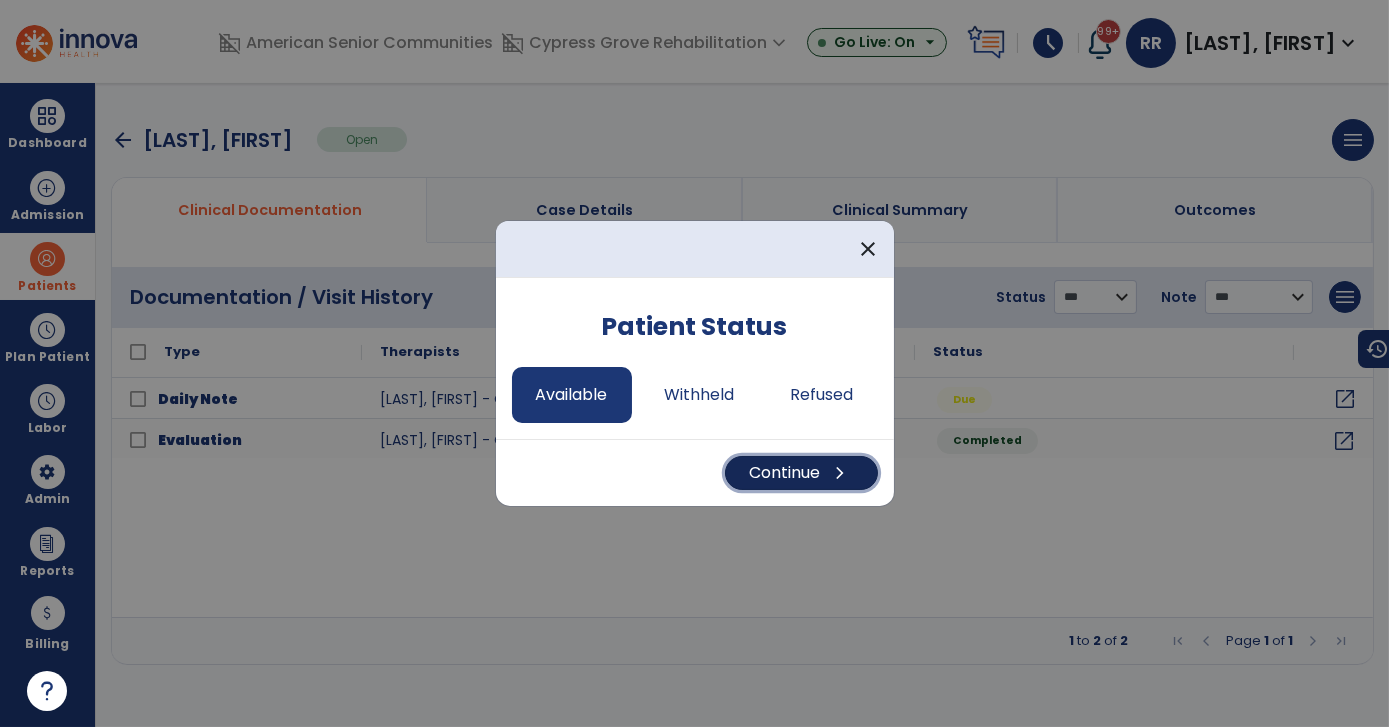 click on "chevron_right" at bounding box center (841, 473) 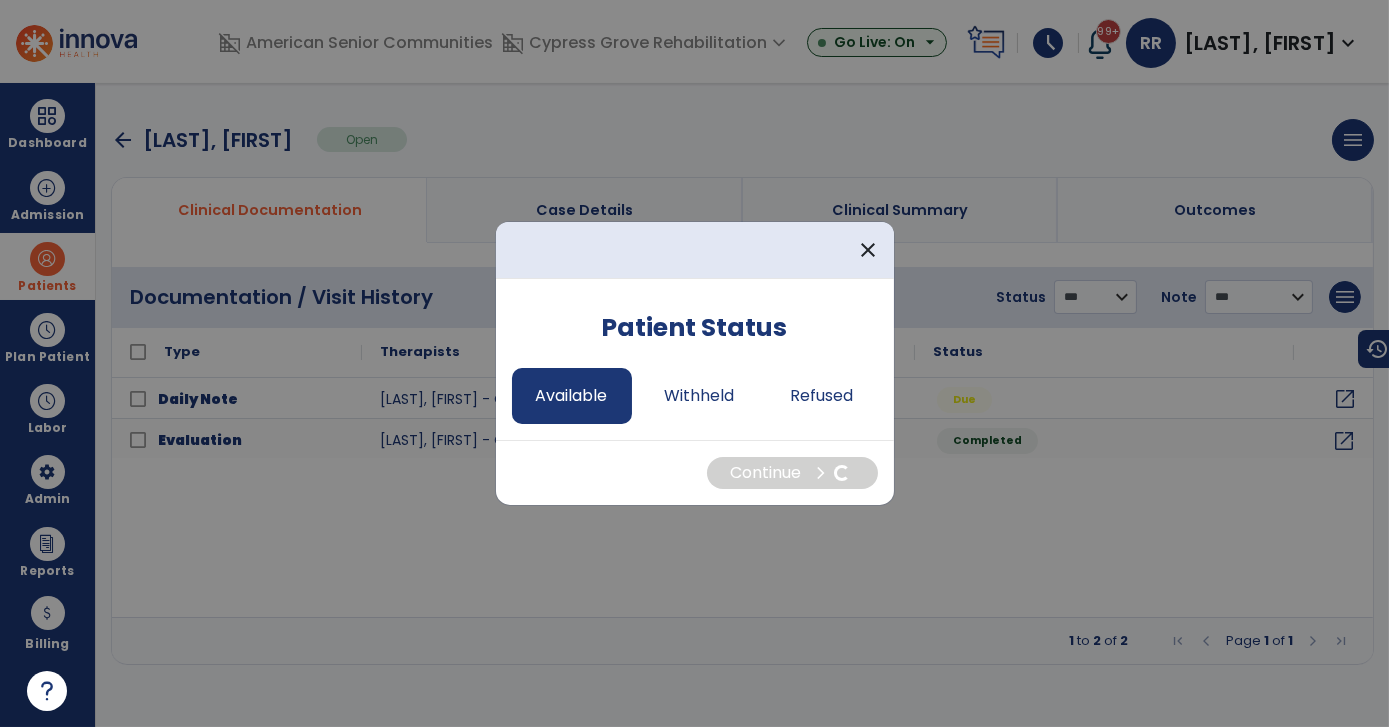 select on "*" 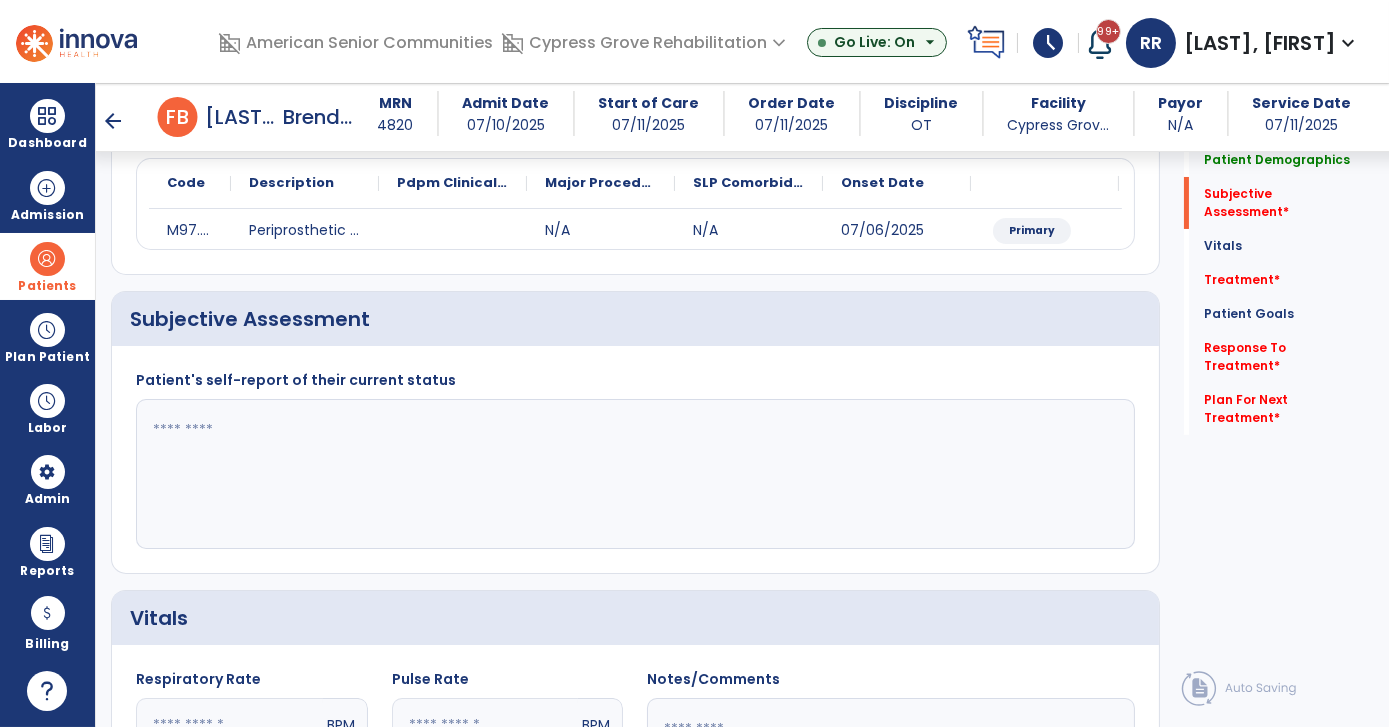 scroll, scrollTop: 249, scrollLeft: 0, axis: vertical 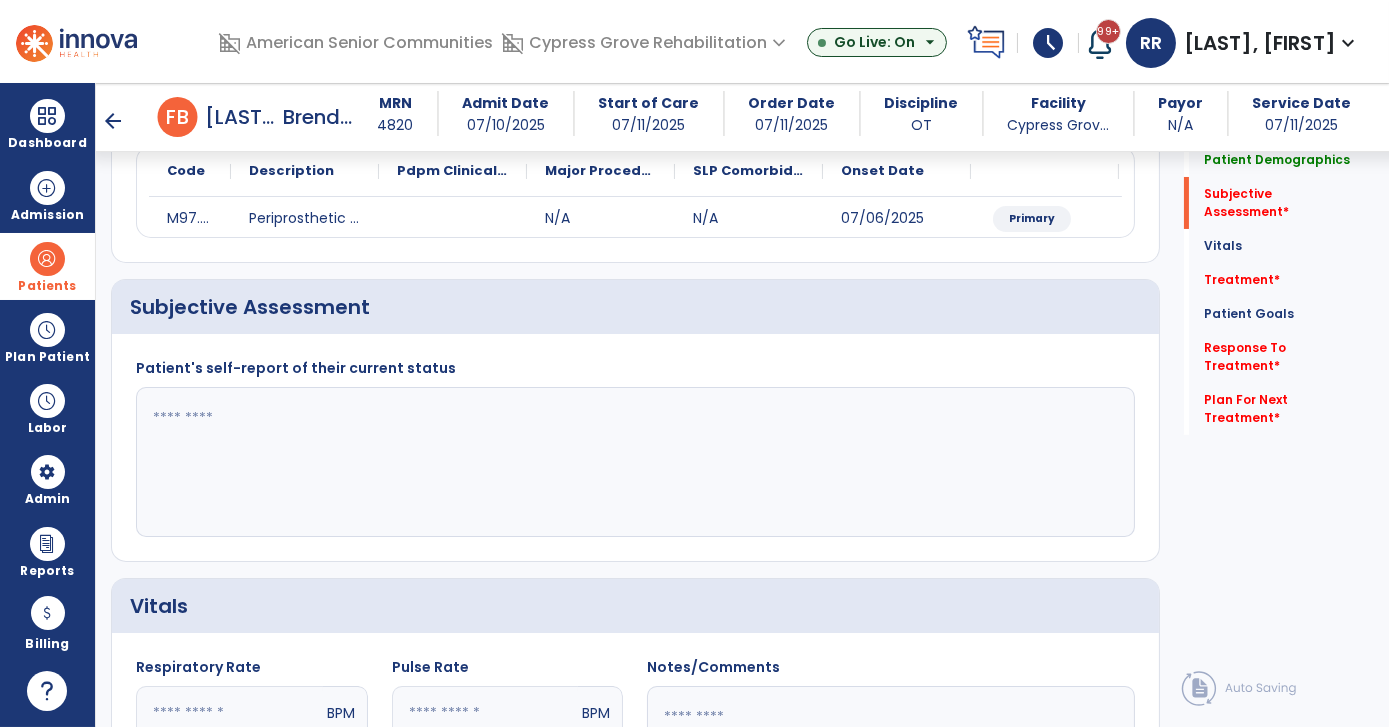 click 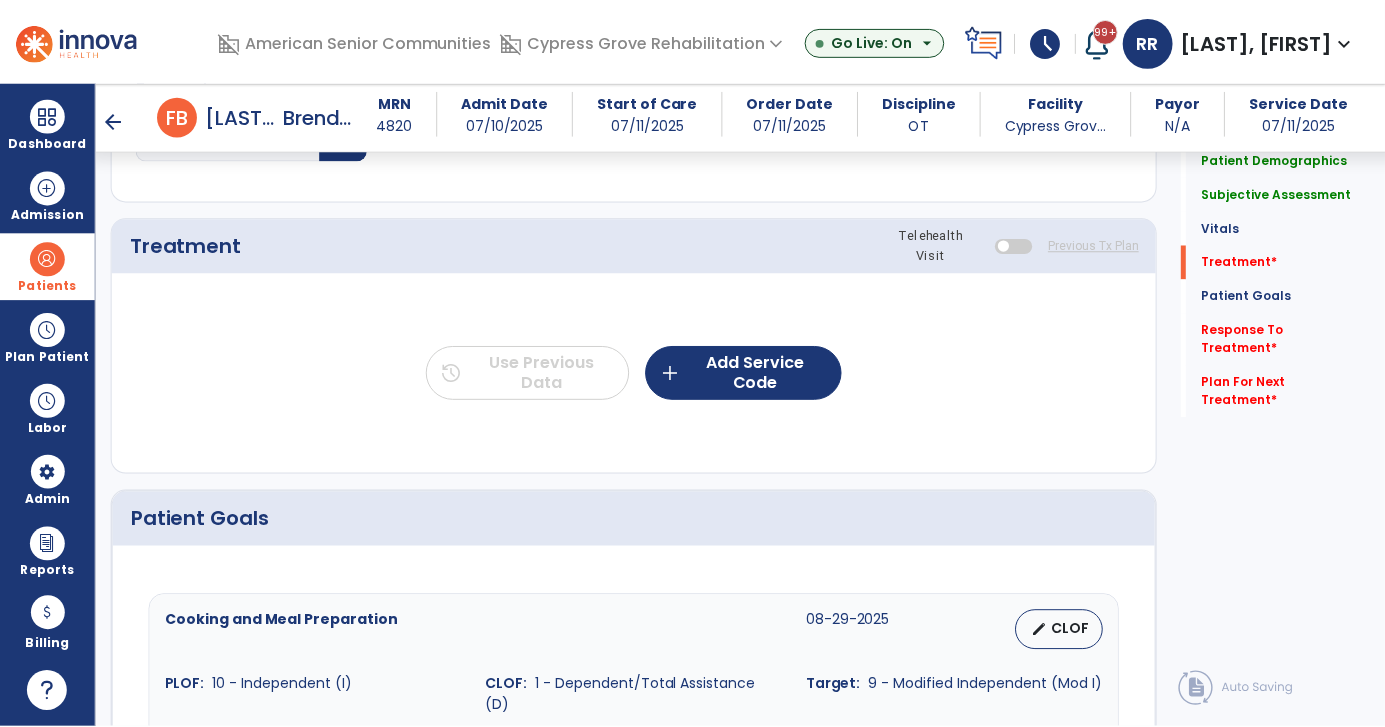 scroll, scrollTop: 1034, scrollLeft: 0, axis: vertical 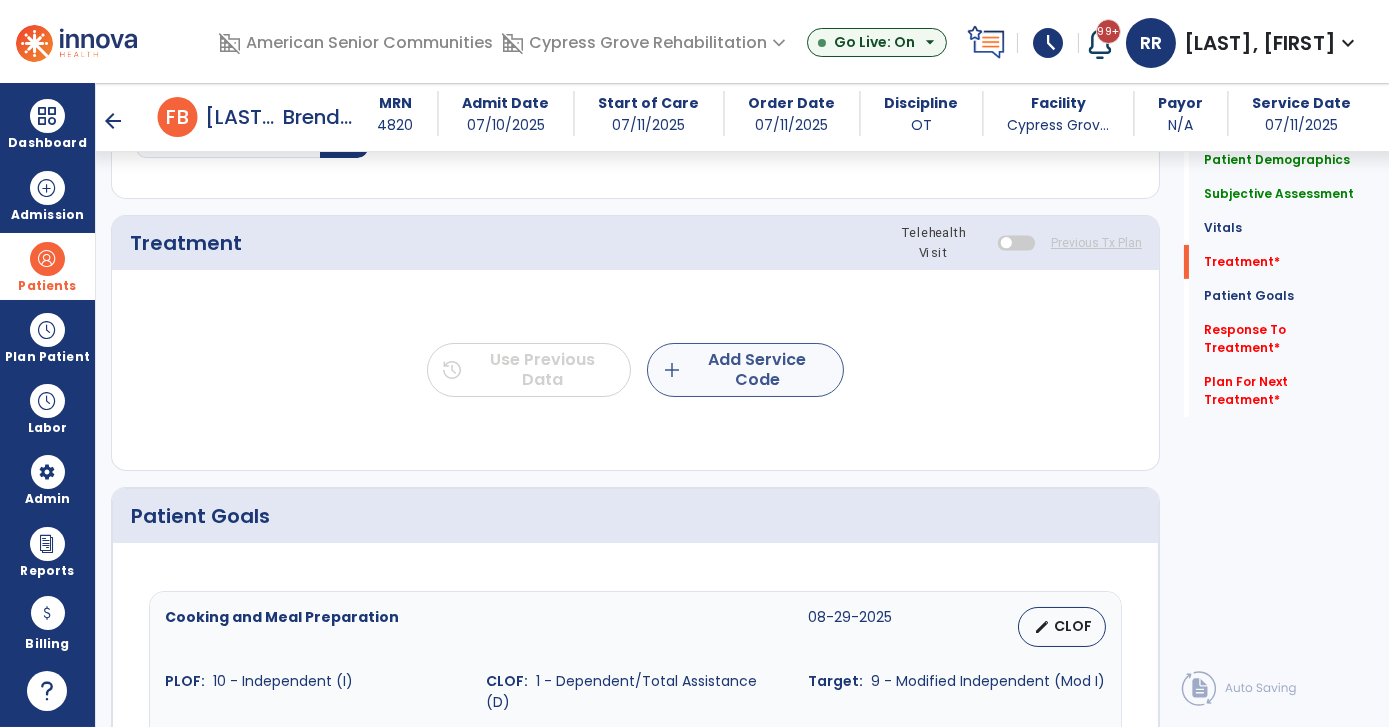 type on "**********" 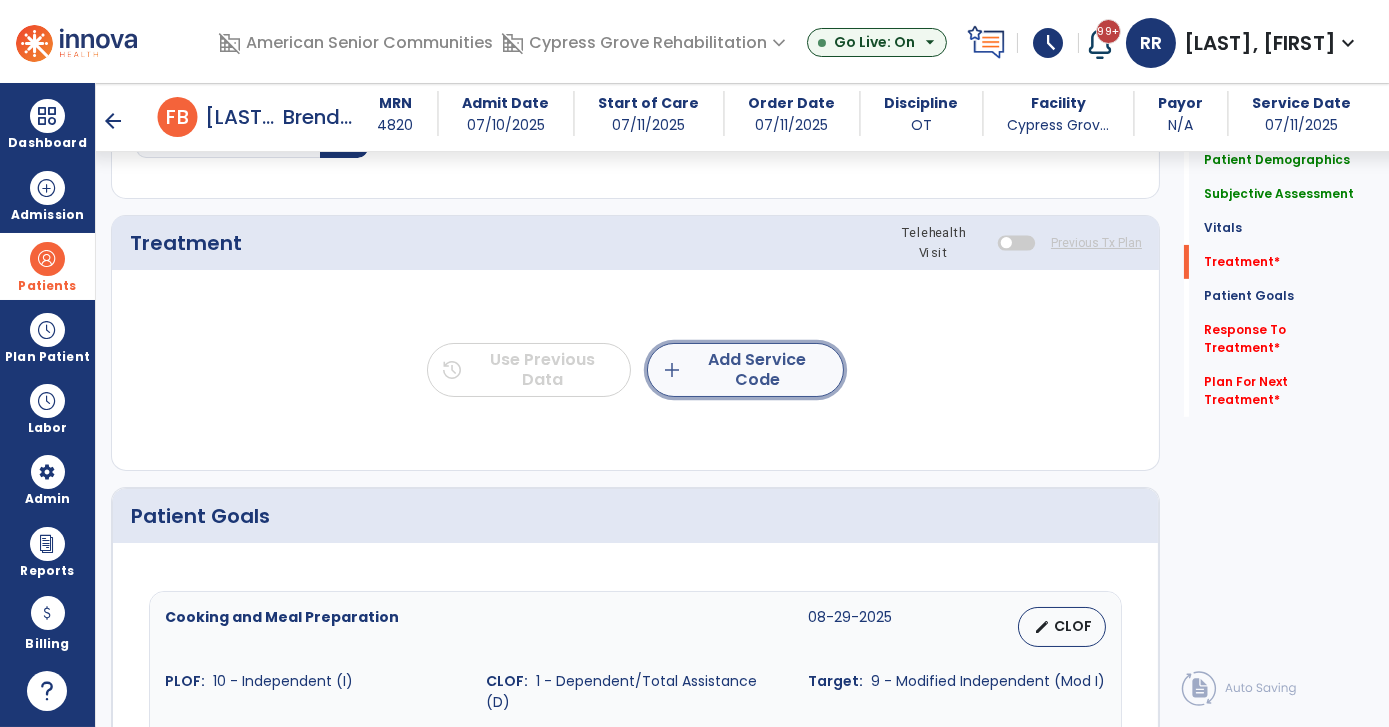 click on "add  Add Service Code" 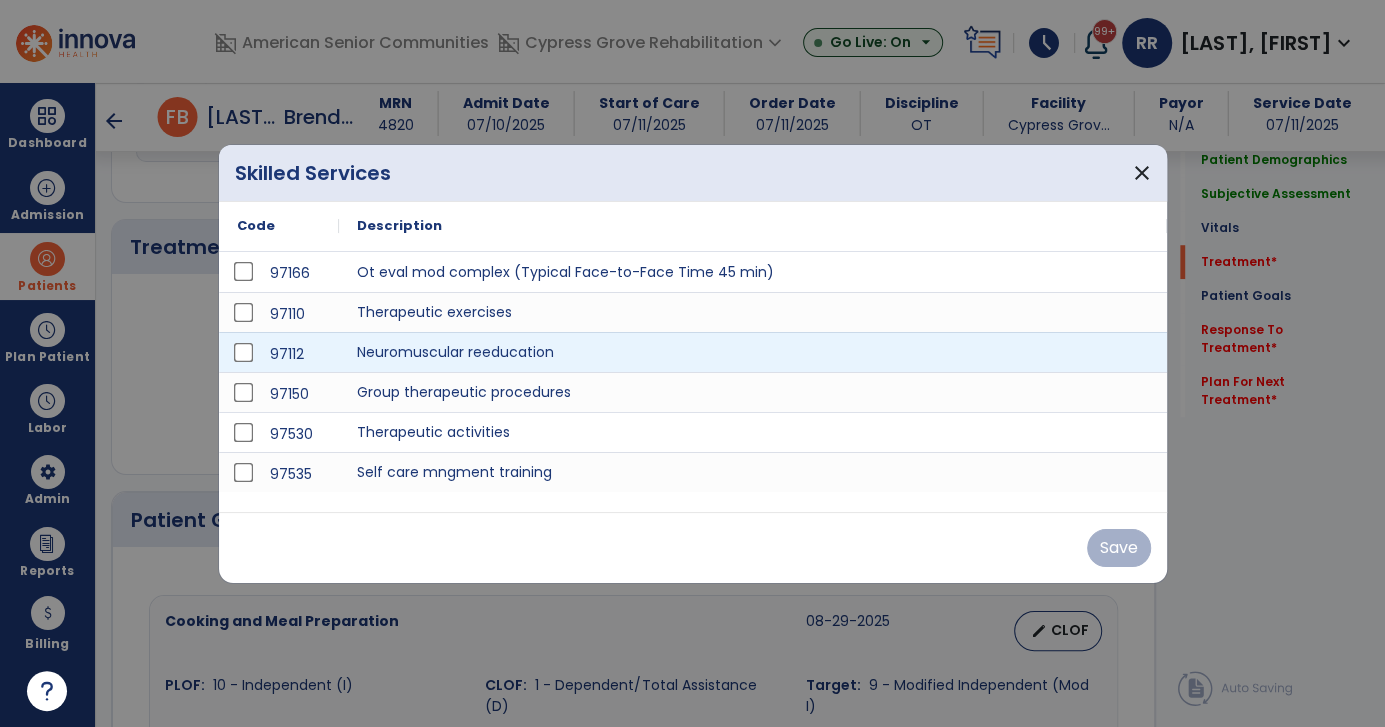scroll, scrollTop: 1034, scrollLeft: 0, axis: vertical 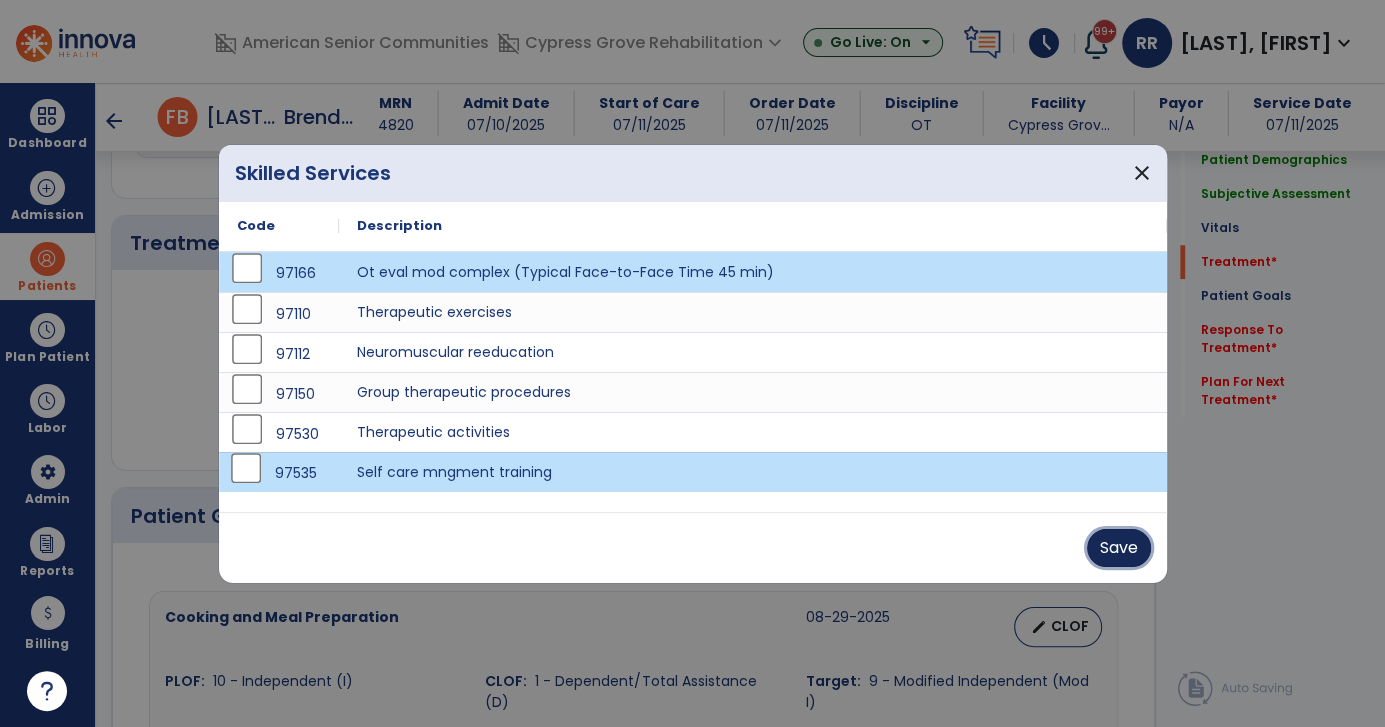 click on "Save" at bounding box center (1119, 548) 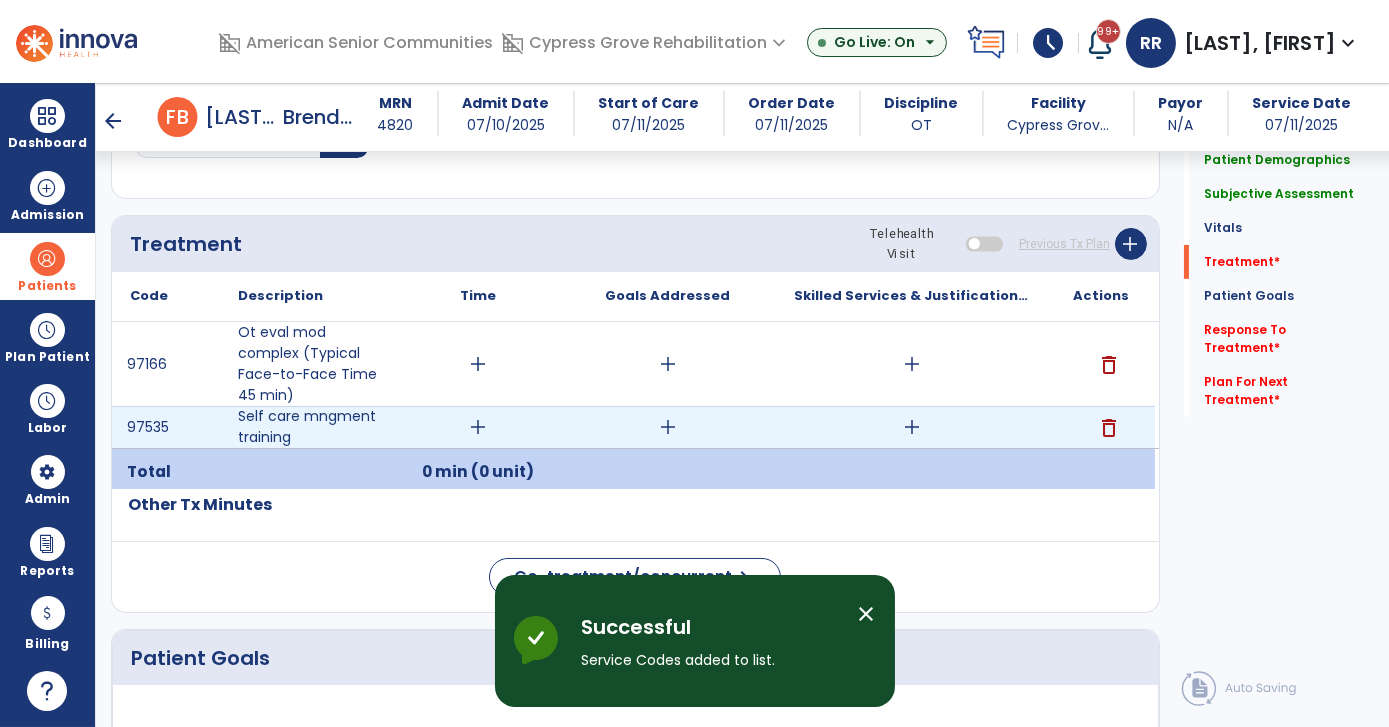 click on "add" at bounding box center [478, 427] 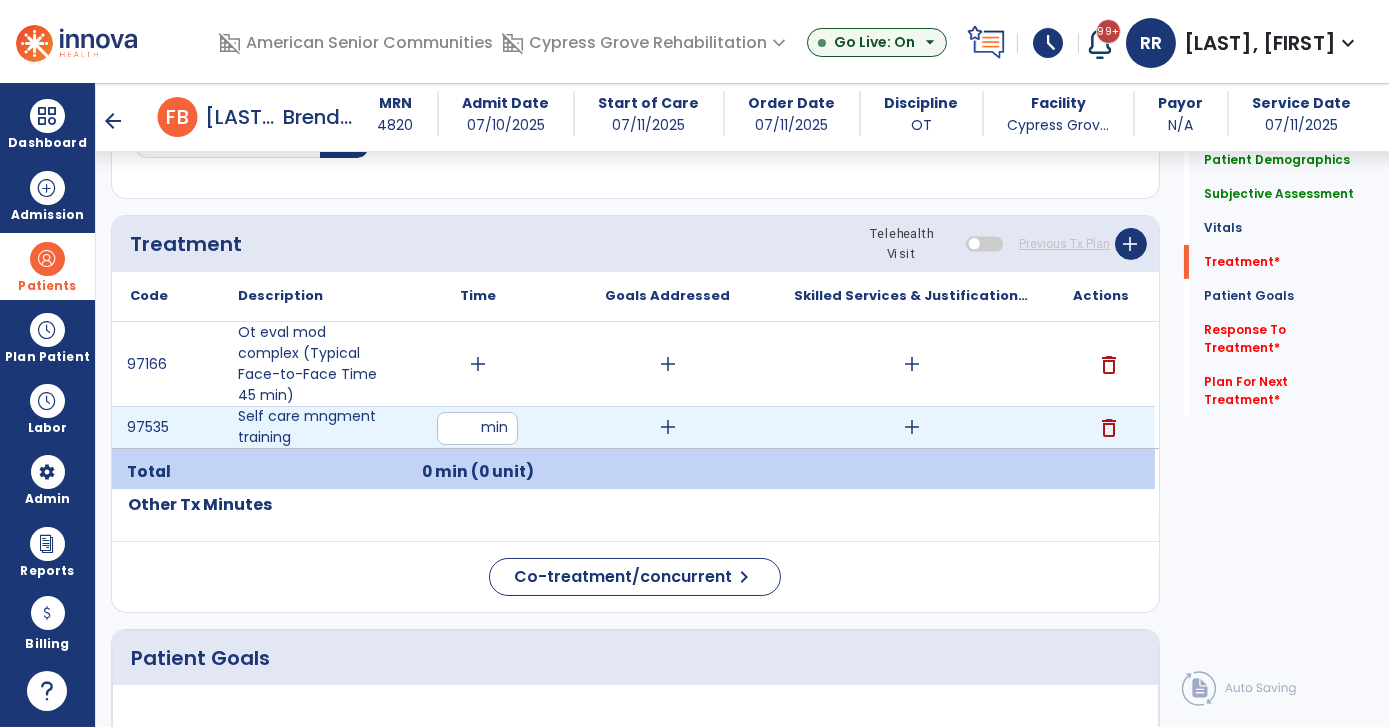 type on "**" 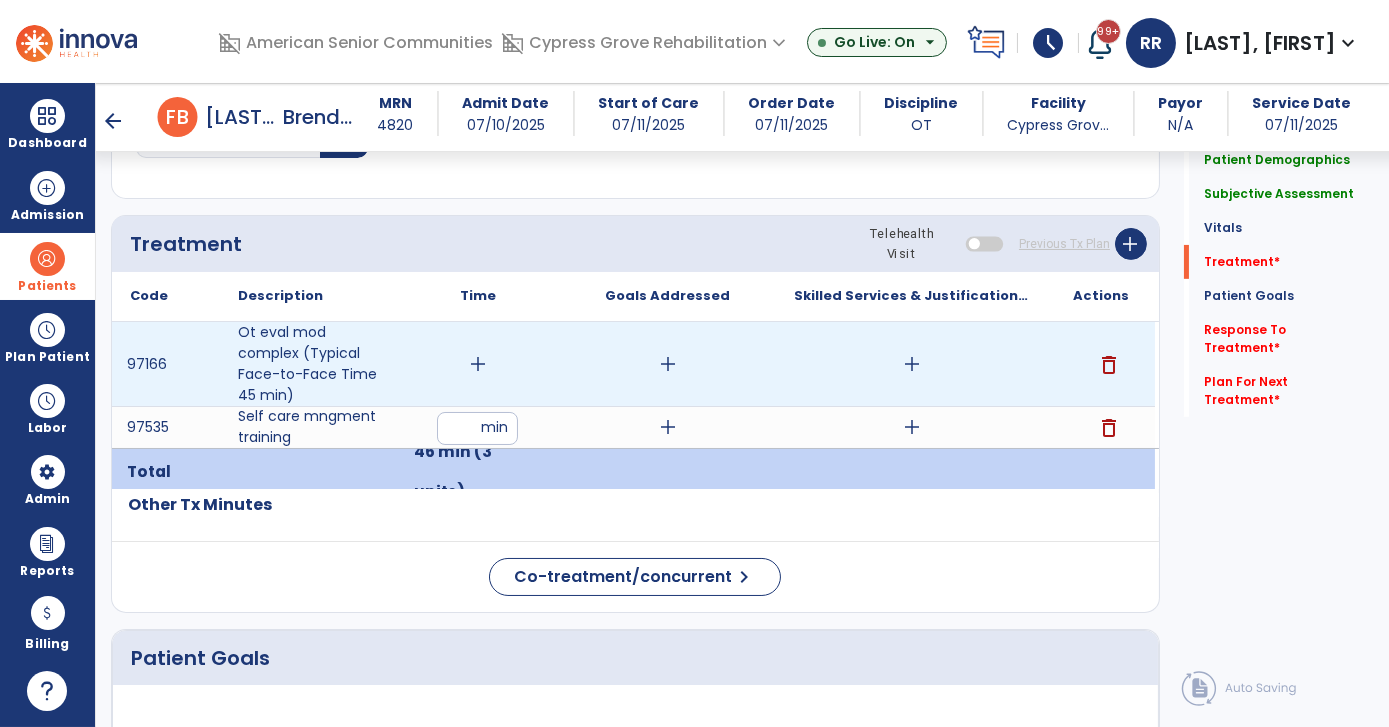 click on "add" at bounding box center [478, 364] 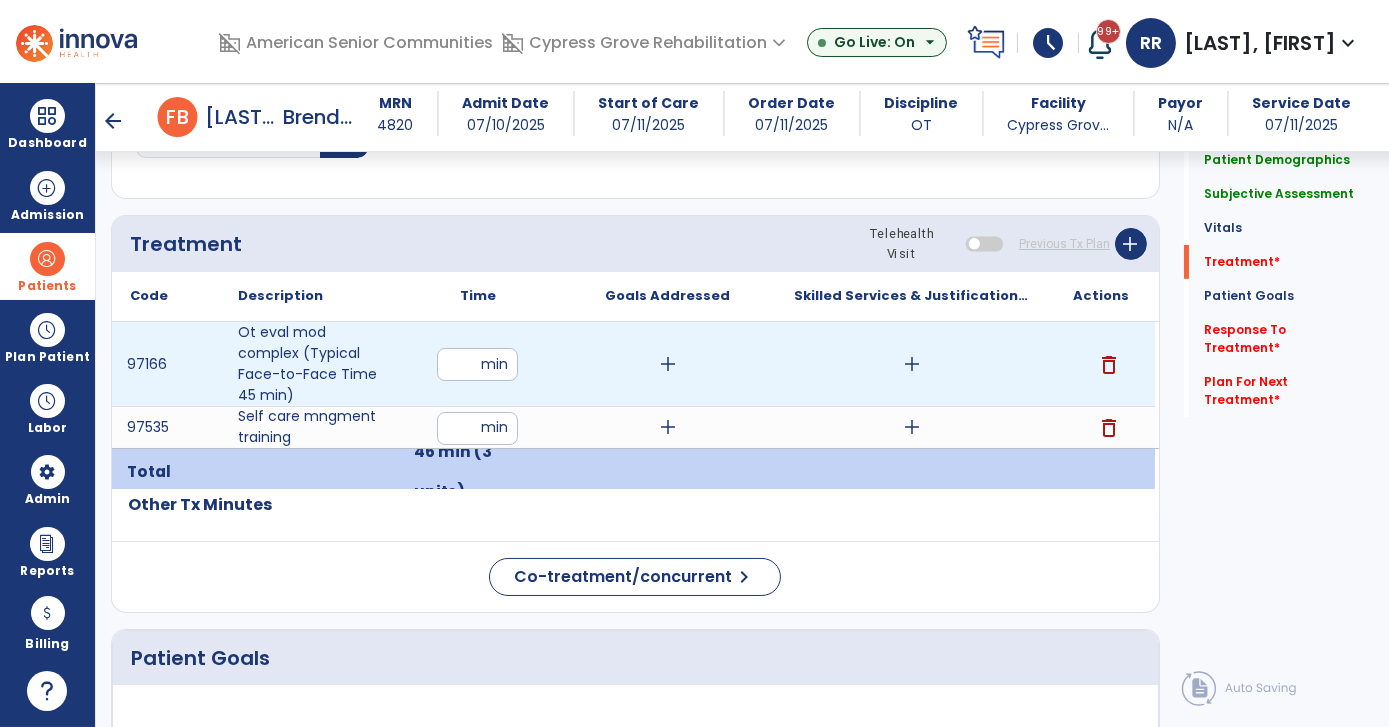 type on "**" 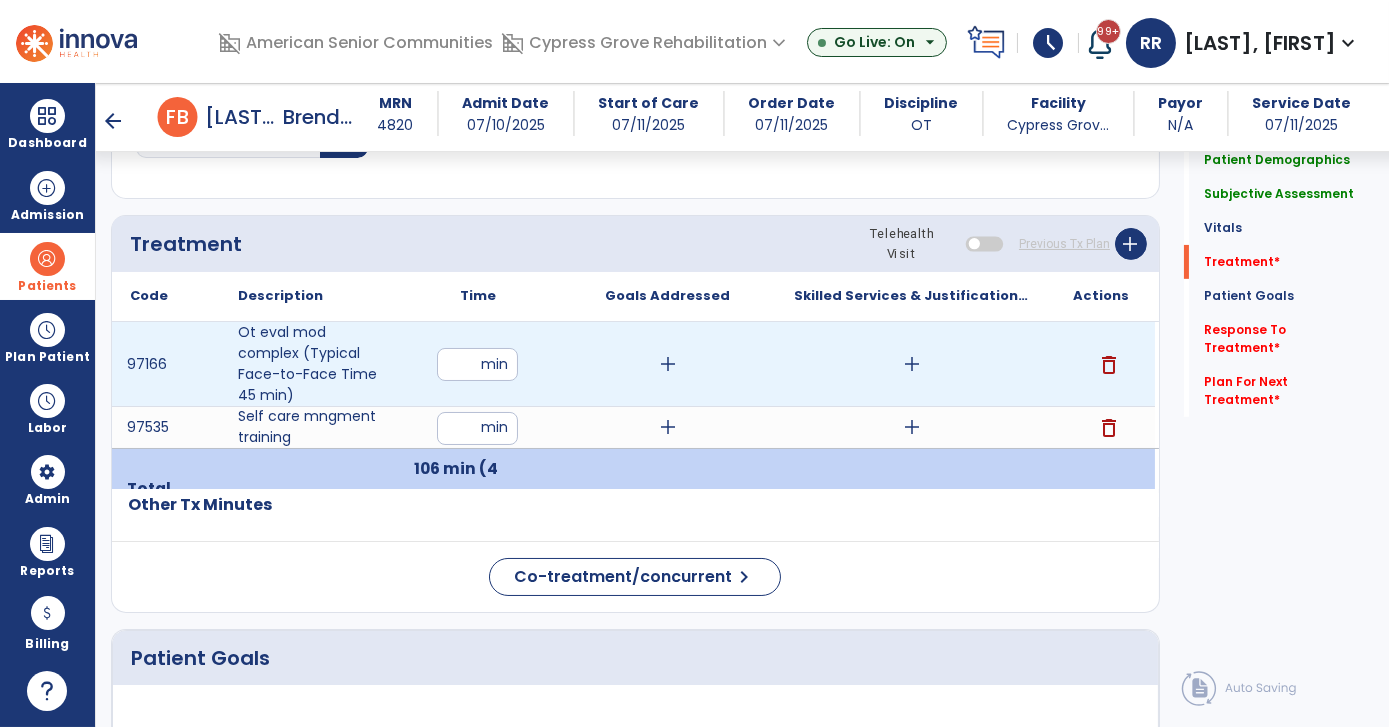 click on "add" at bounding box center (912, 364) 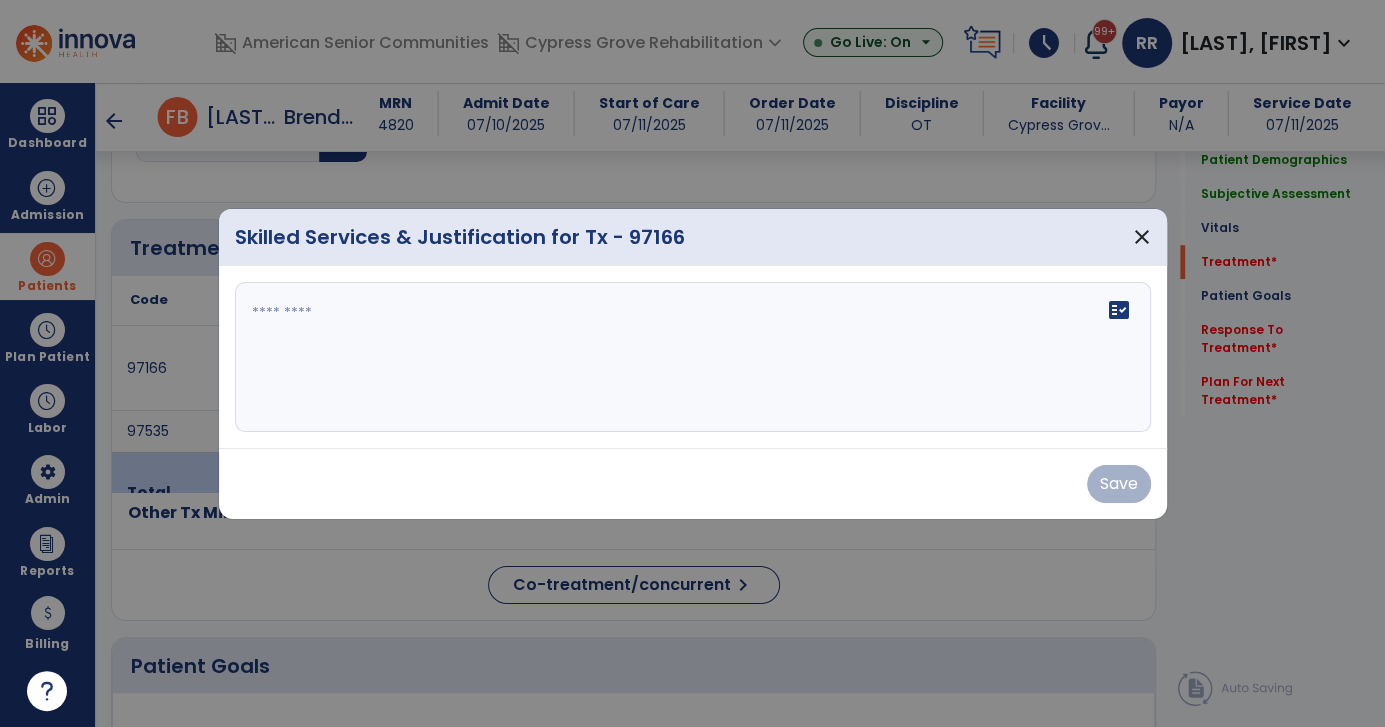 scroll, scrollTop: 1034, scrollLeft: 0, axis: vertical 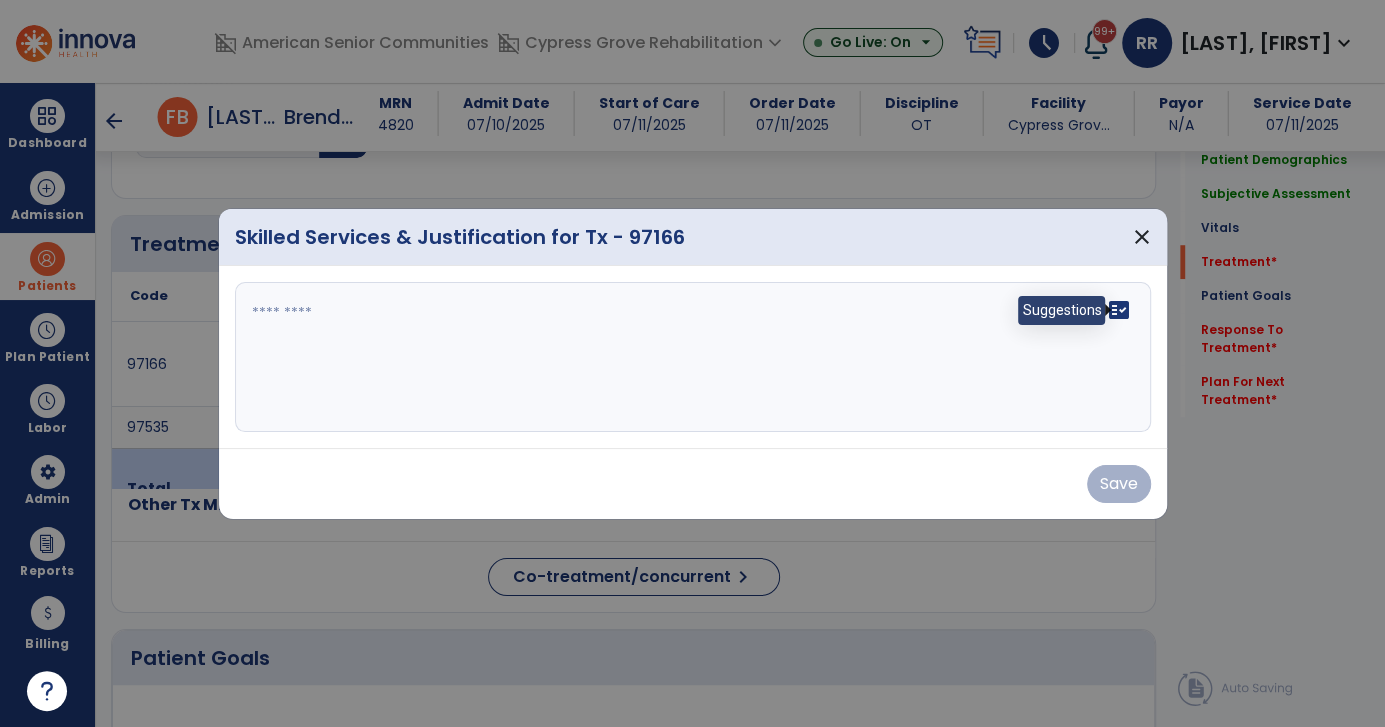 click on "fact_check" at bounding box center (1119, 310) 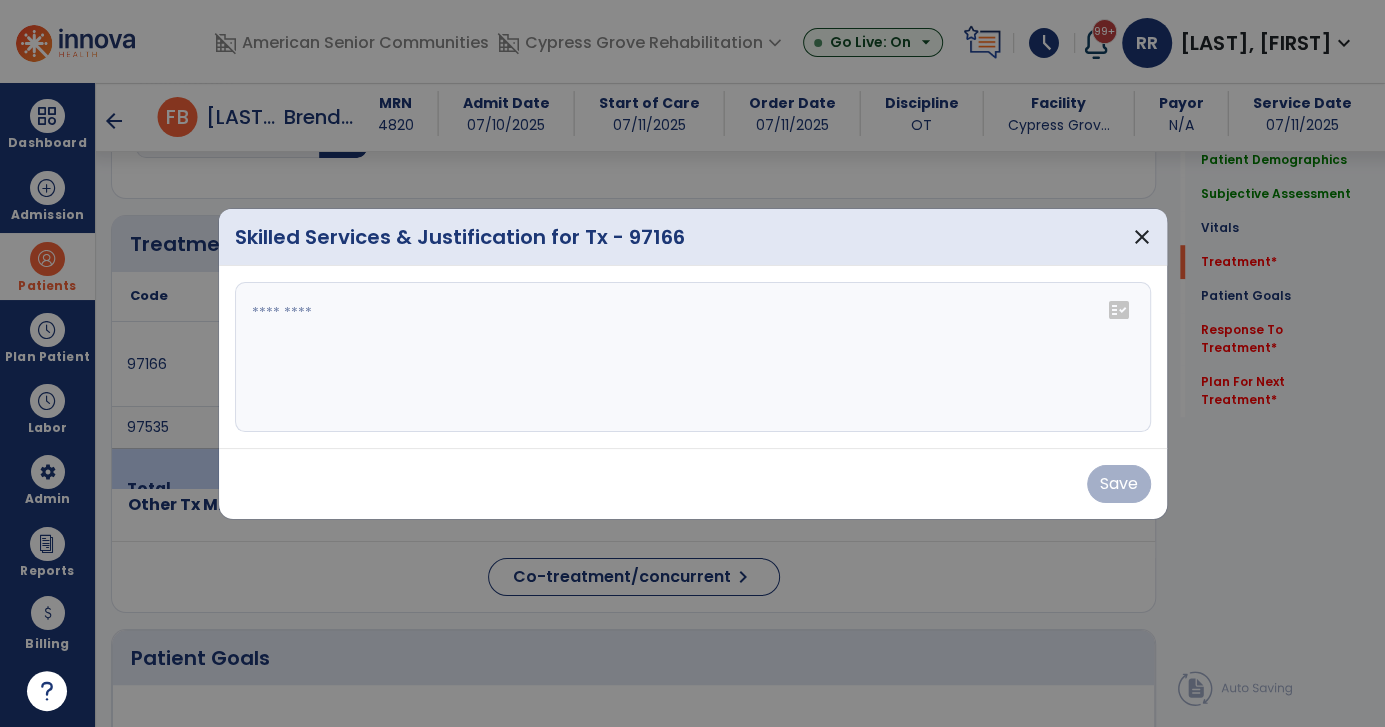 click on "fact_check" at bounding box center [1119, 310] 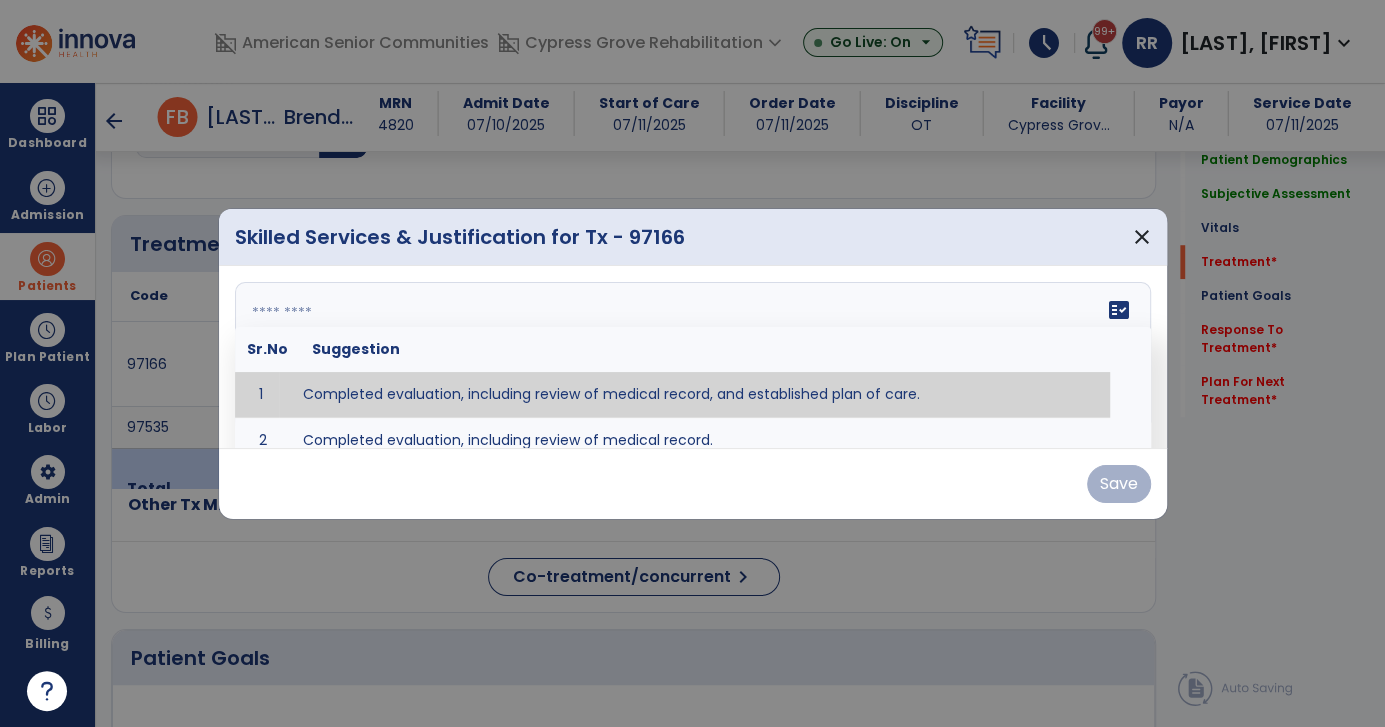 type on "**********" 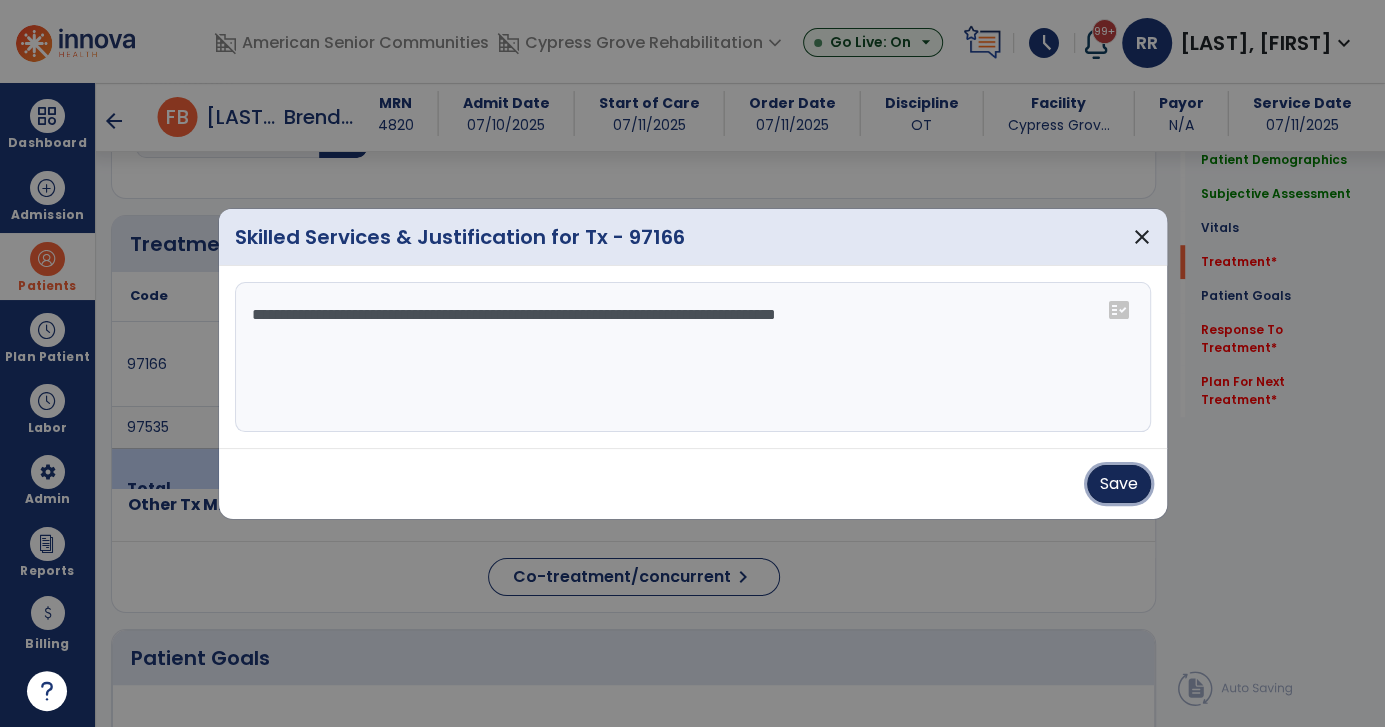 click on "Save" at bounding box center [1119, 484] 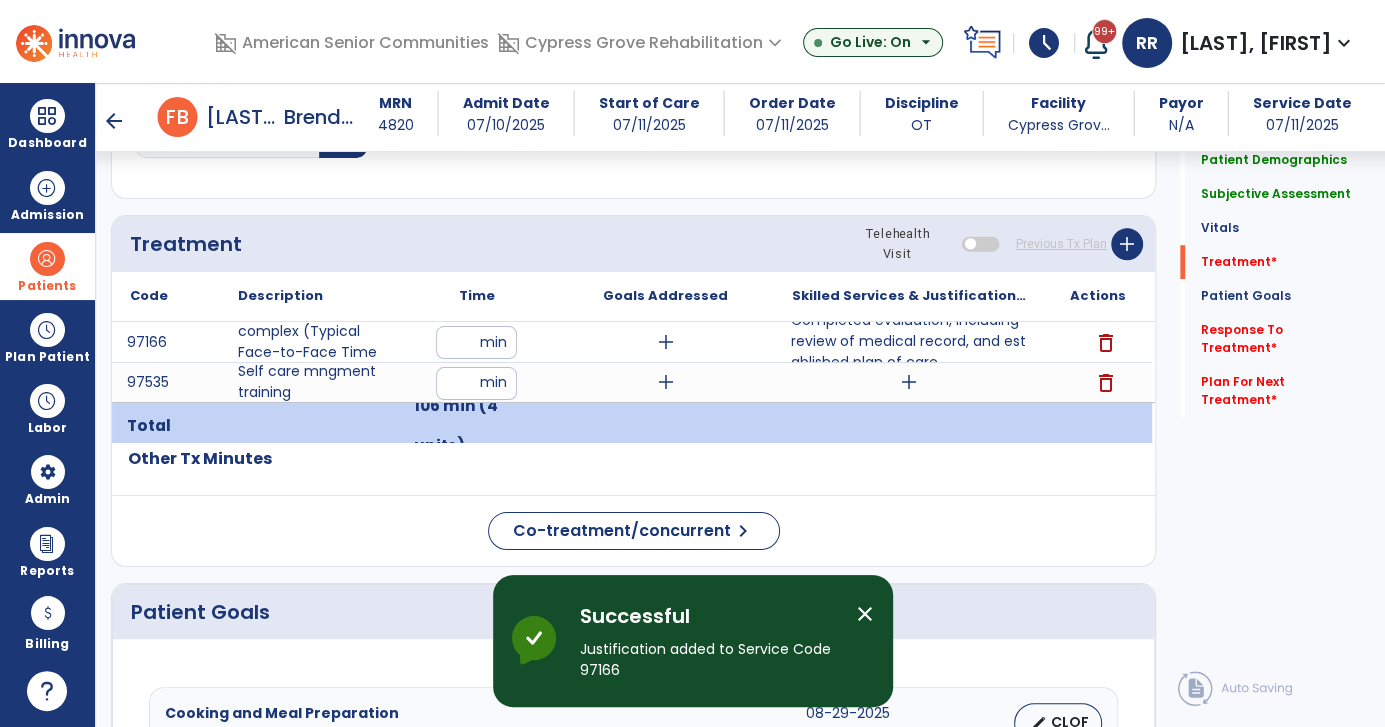 click on "Code
Description
Time" 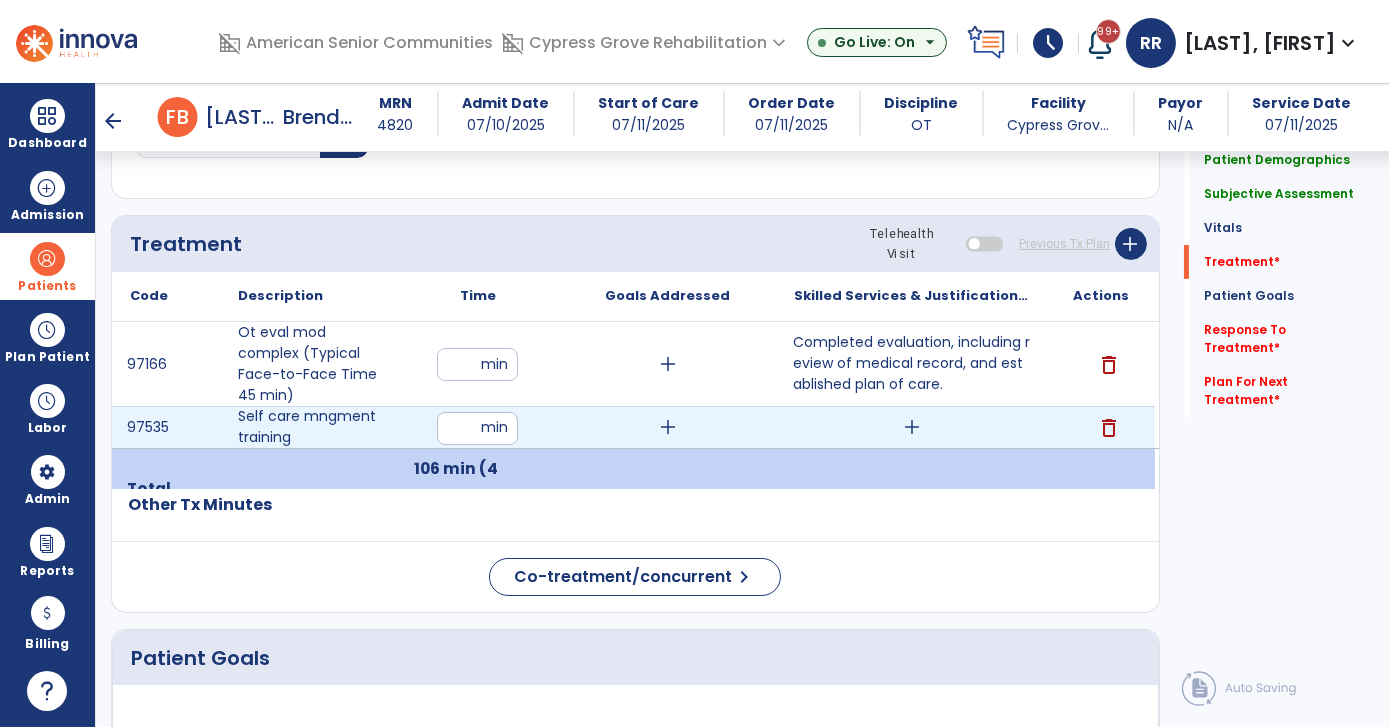 click on "add" at bounding box center (912, 427) 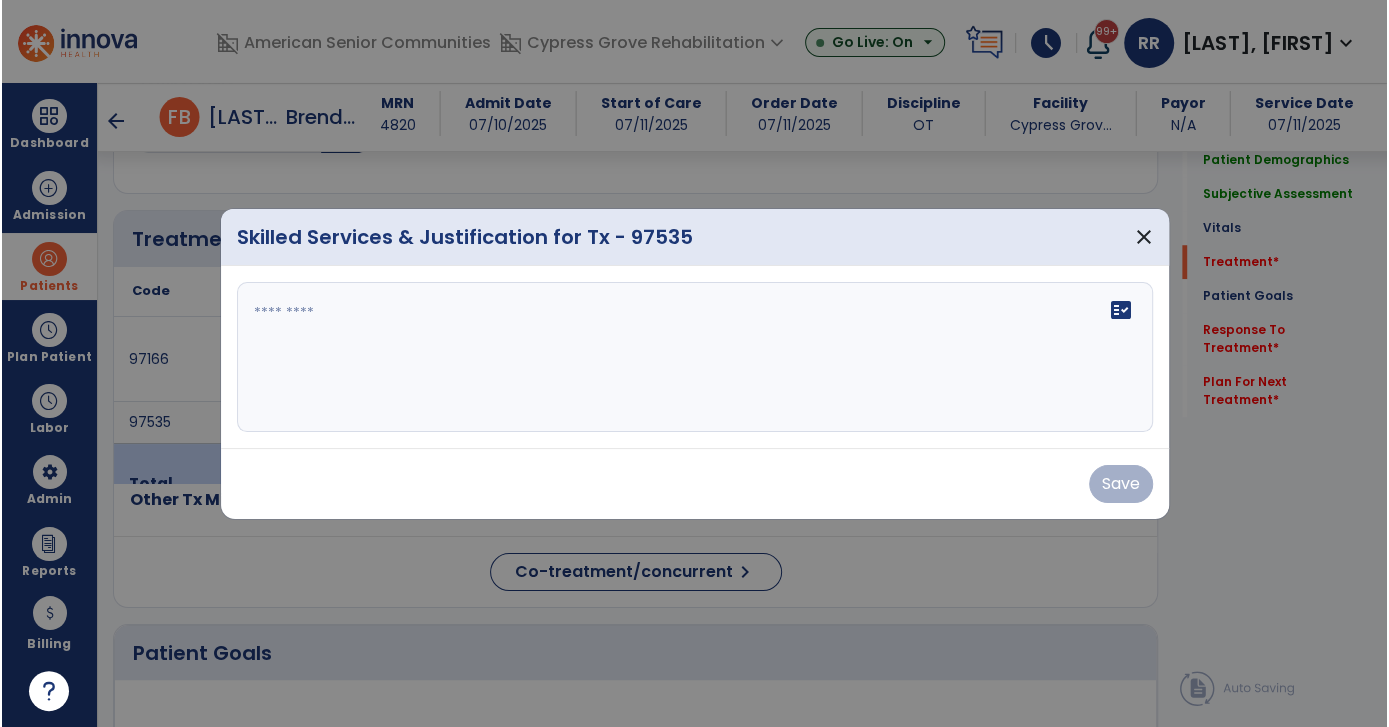 scroll, scrollTop: 1034, scrollLeft: 0, axis: vertical 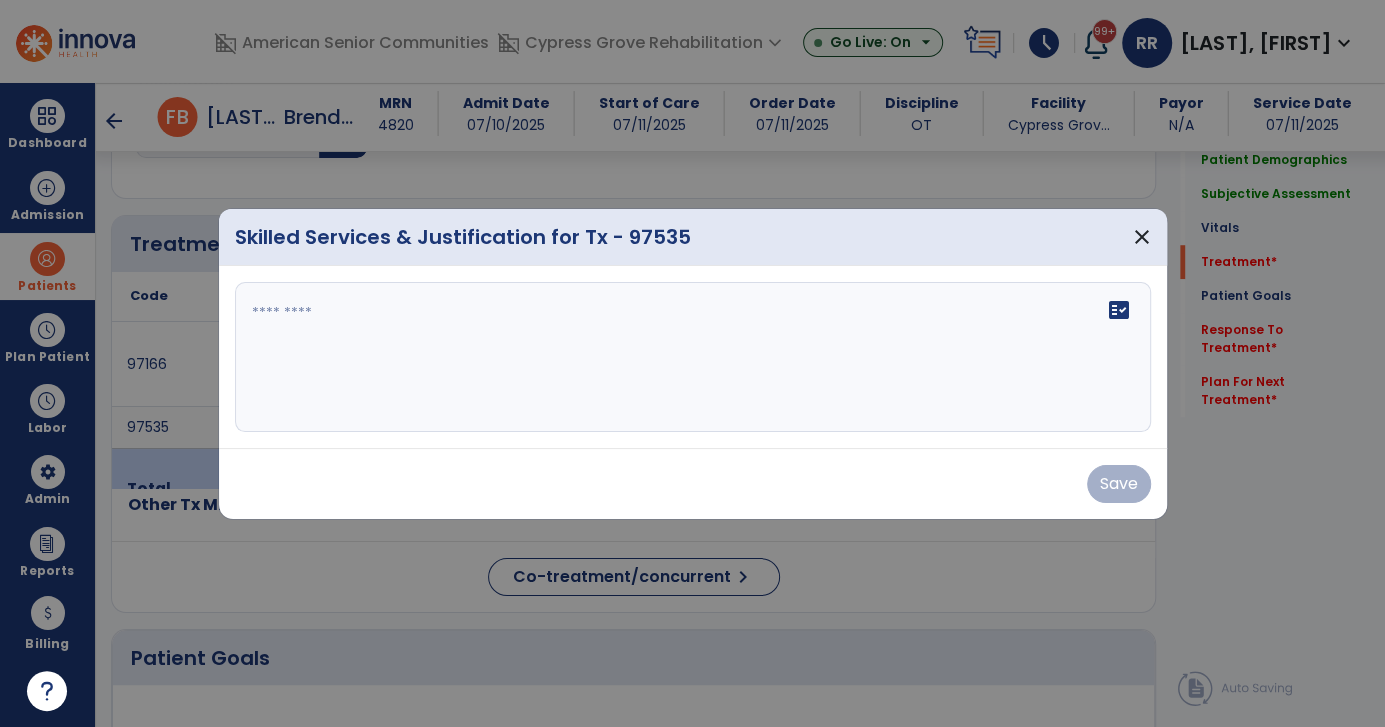 click at bounding box center (693, 357) 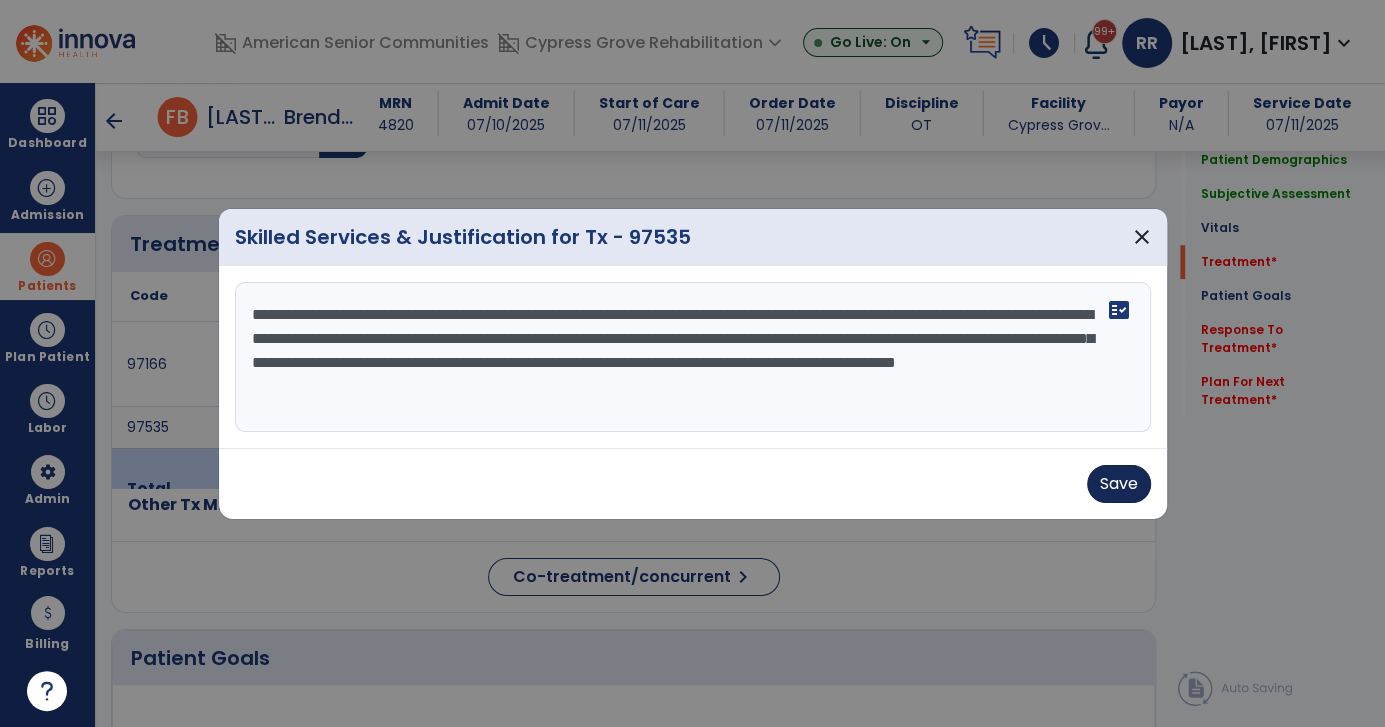 type on "**********" 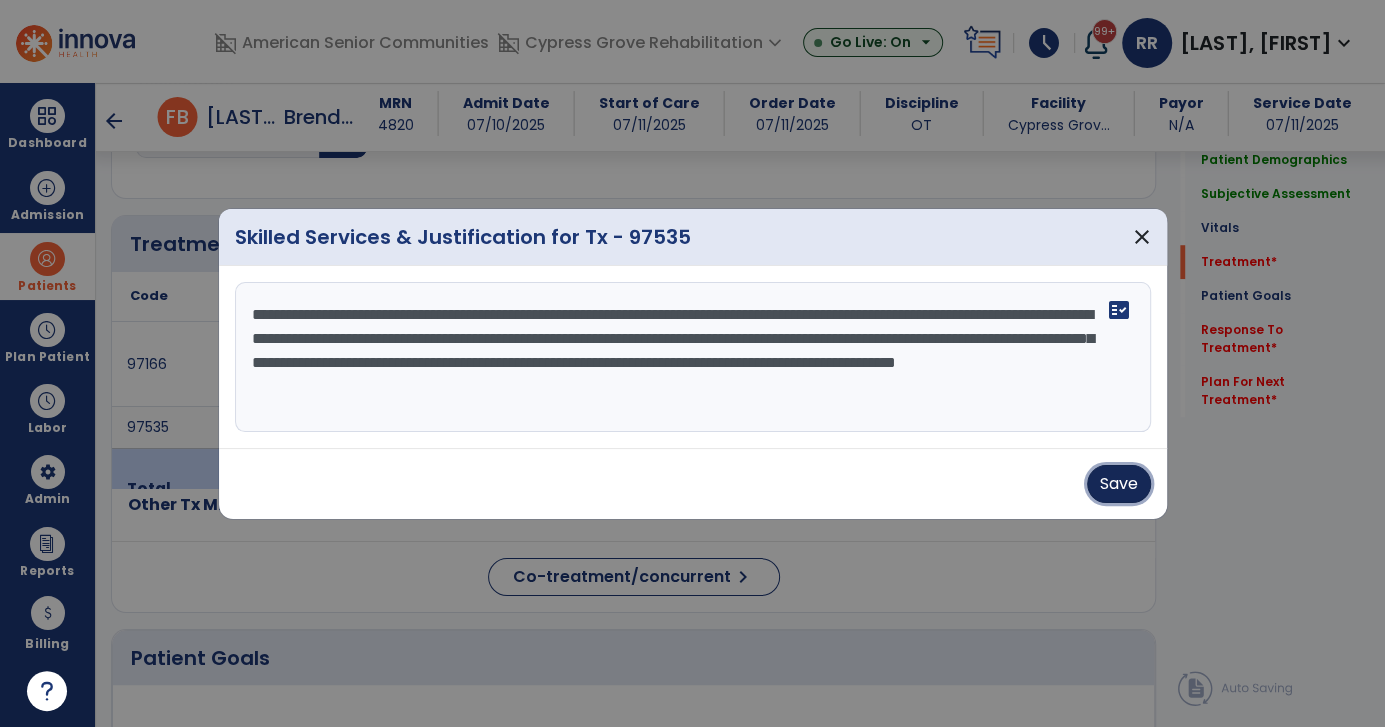 click on "Save" at bounding box center [1119, 484] 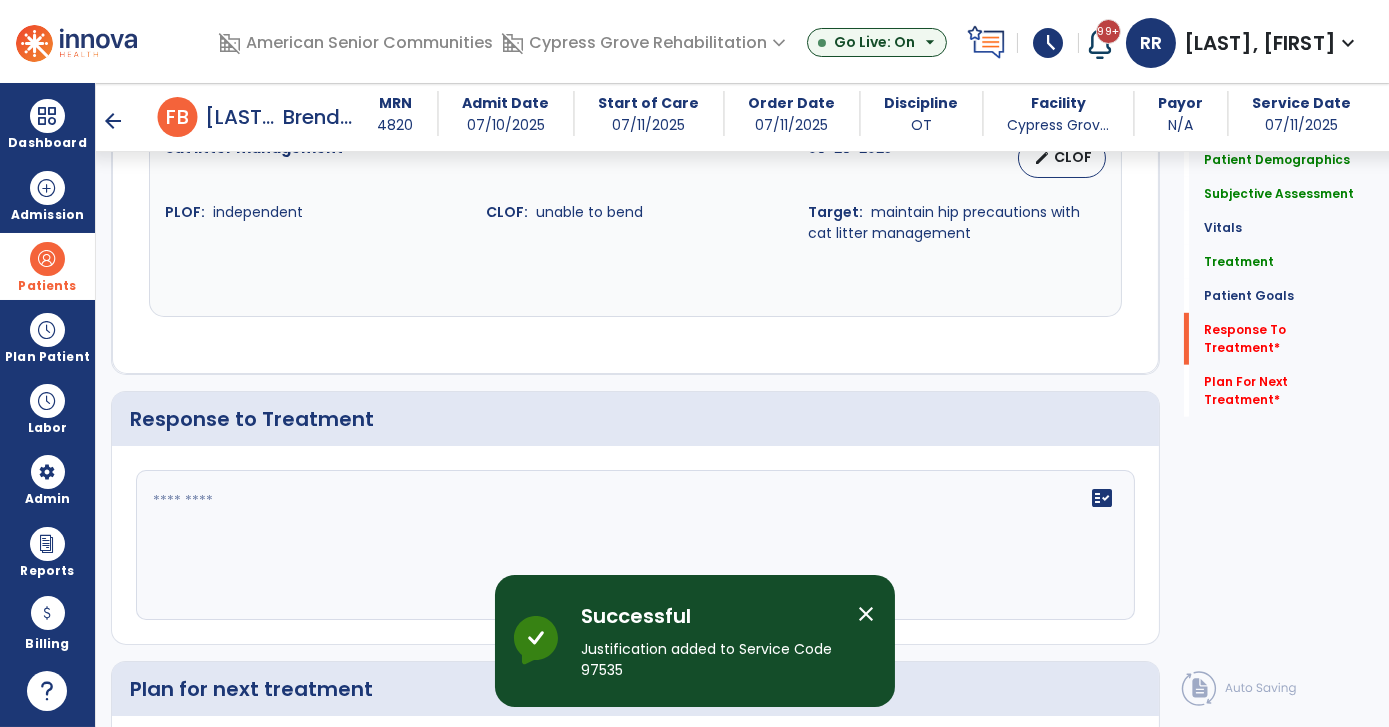 scroll, scrollTop: 2962, scrollLeft: 0, axis: vertical 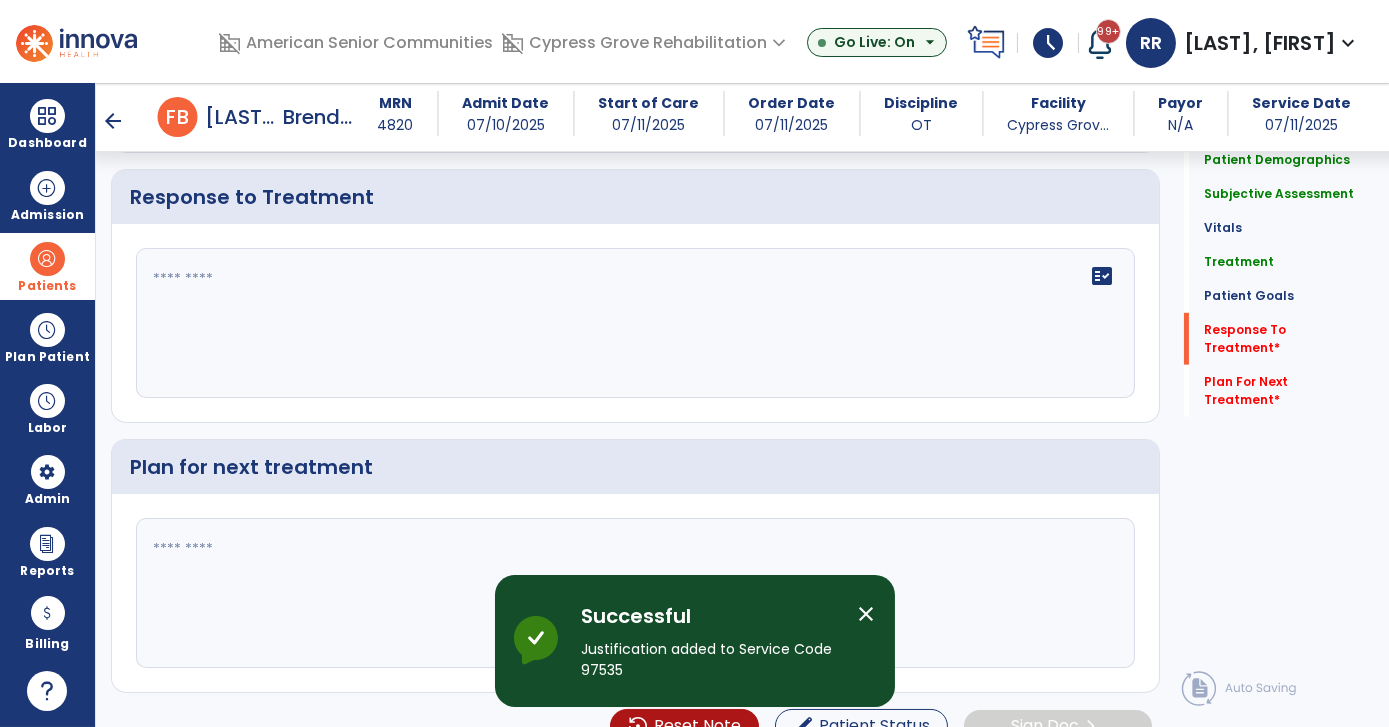 click 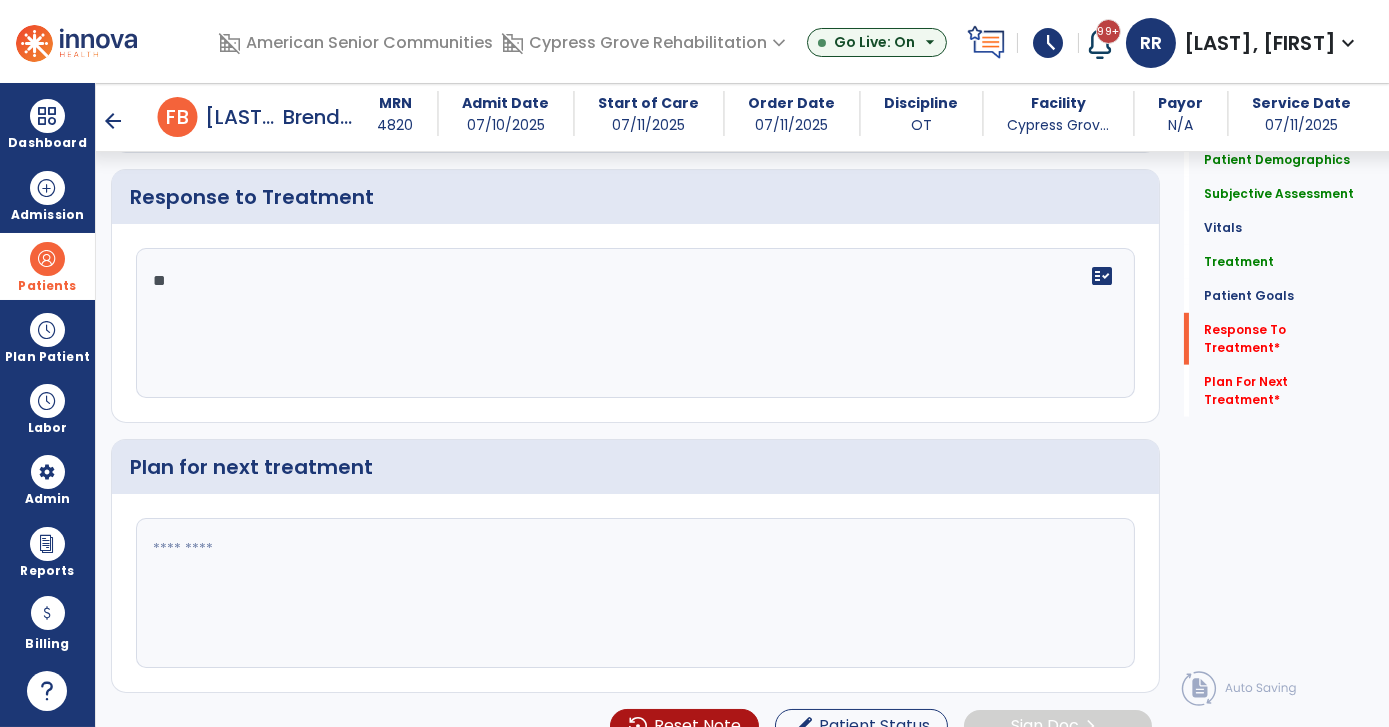 type on "*" 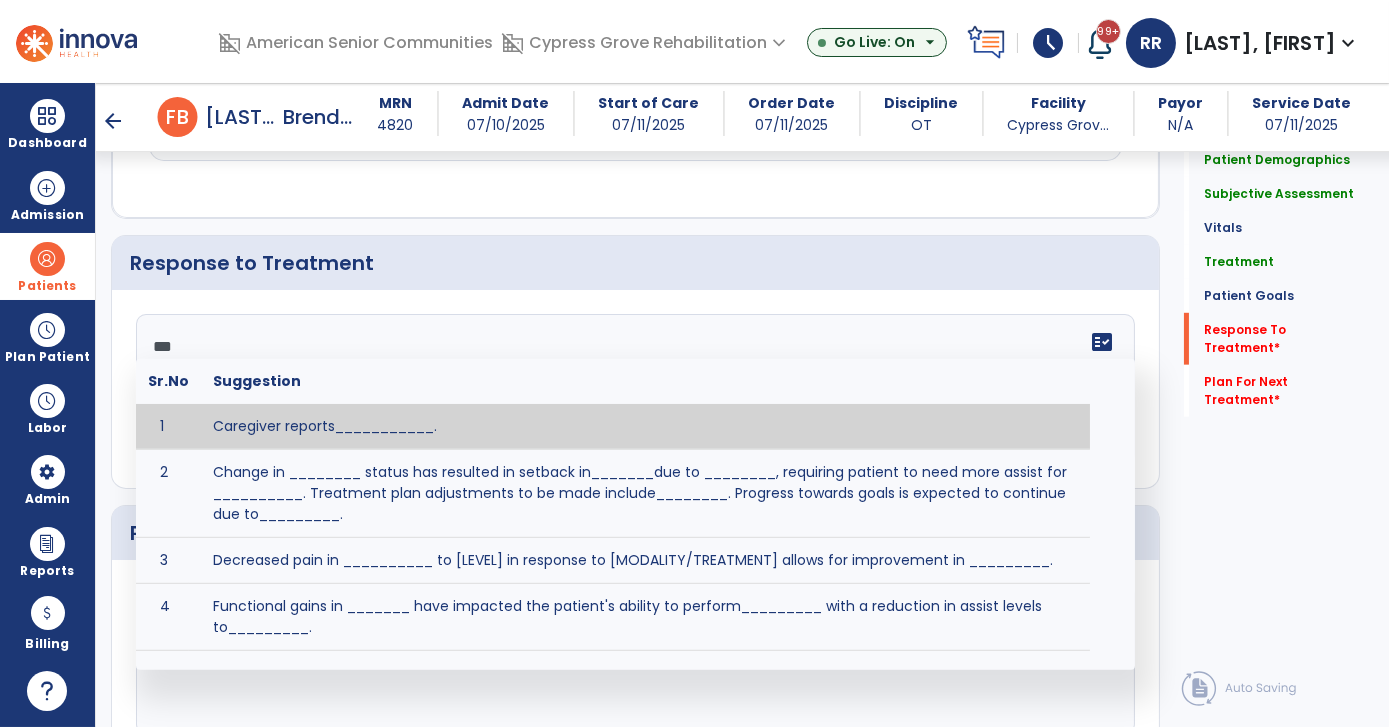 scroll, scrollTop: 2962, scrollLeft: 0, axis: vertical 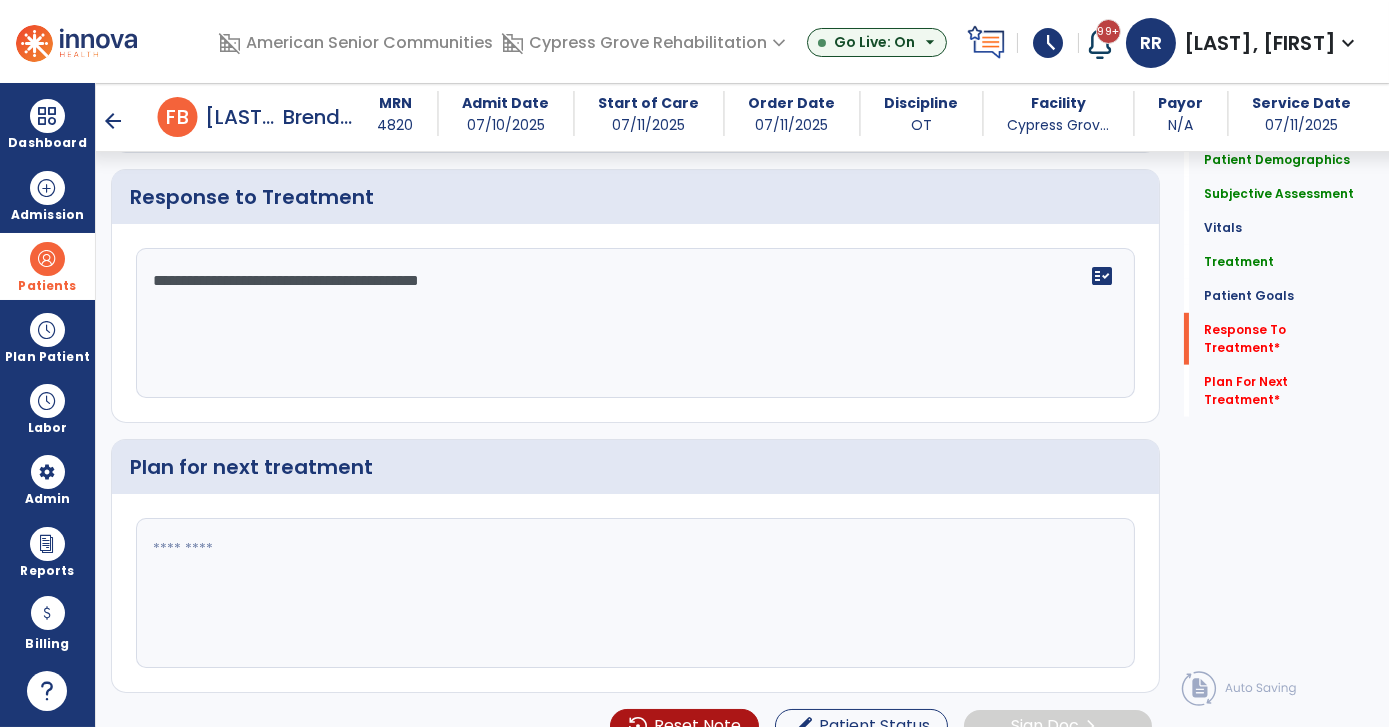 type on "**********" 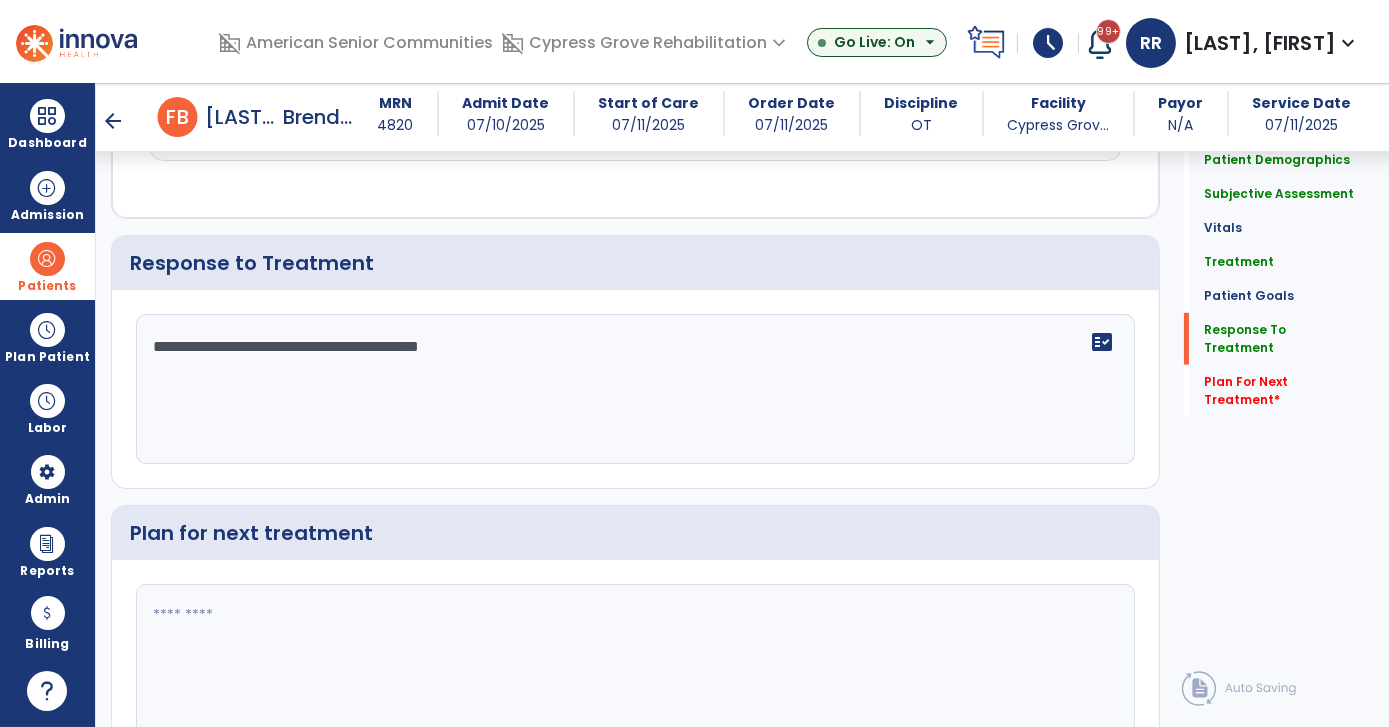 scroll, scrollTop: 2962, scrollLeft: 0, axis: vertical 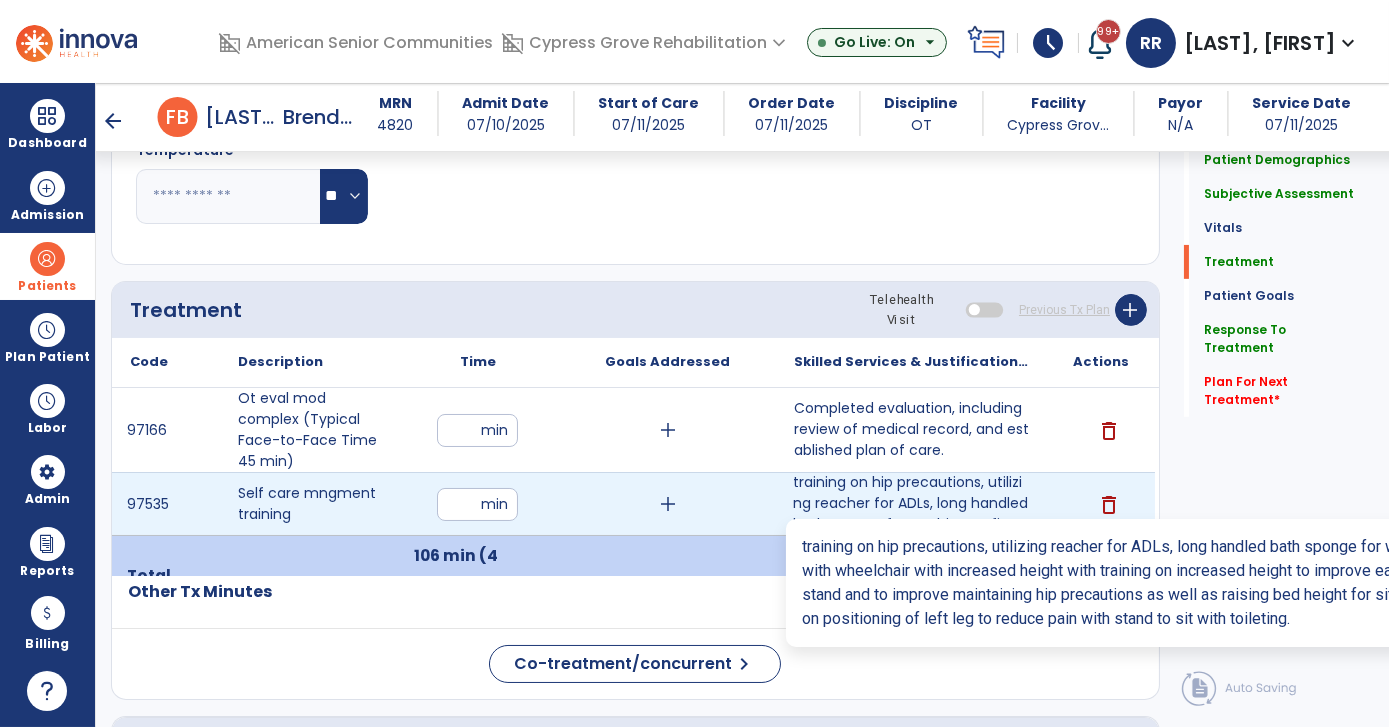 click on "training on hip precautions, utilizing reacher for ADLs, long handled bath sponge for washing LE, fi..." at bounding box center [911, 503] 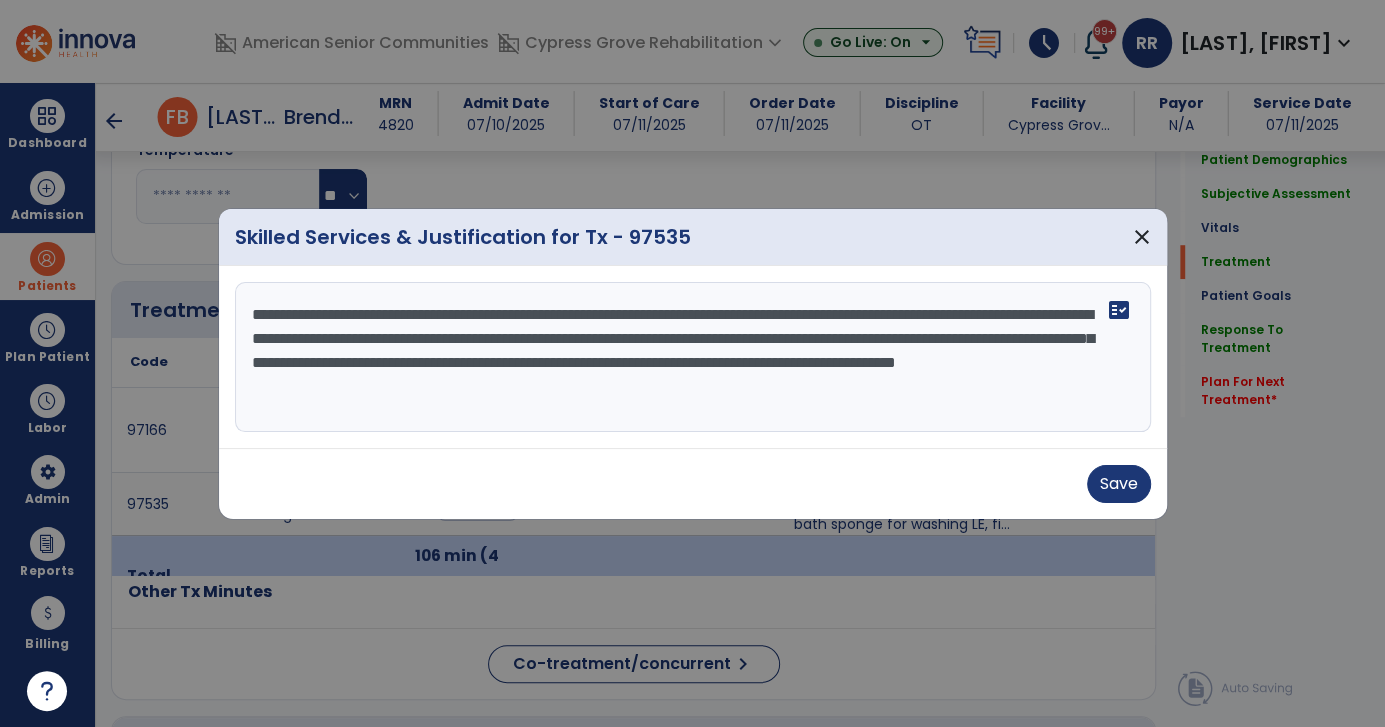 scroll, scrollTop: 968, scrollLeft: 0, axis: vertical 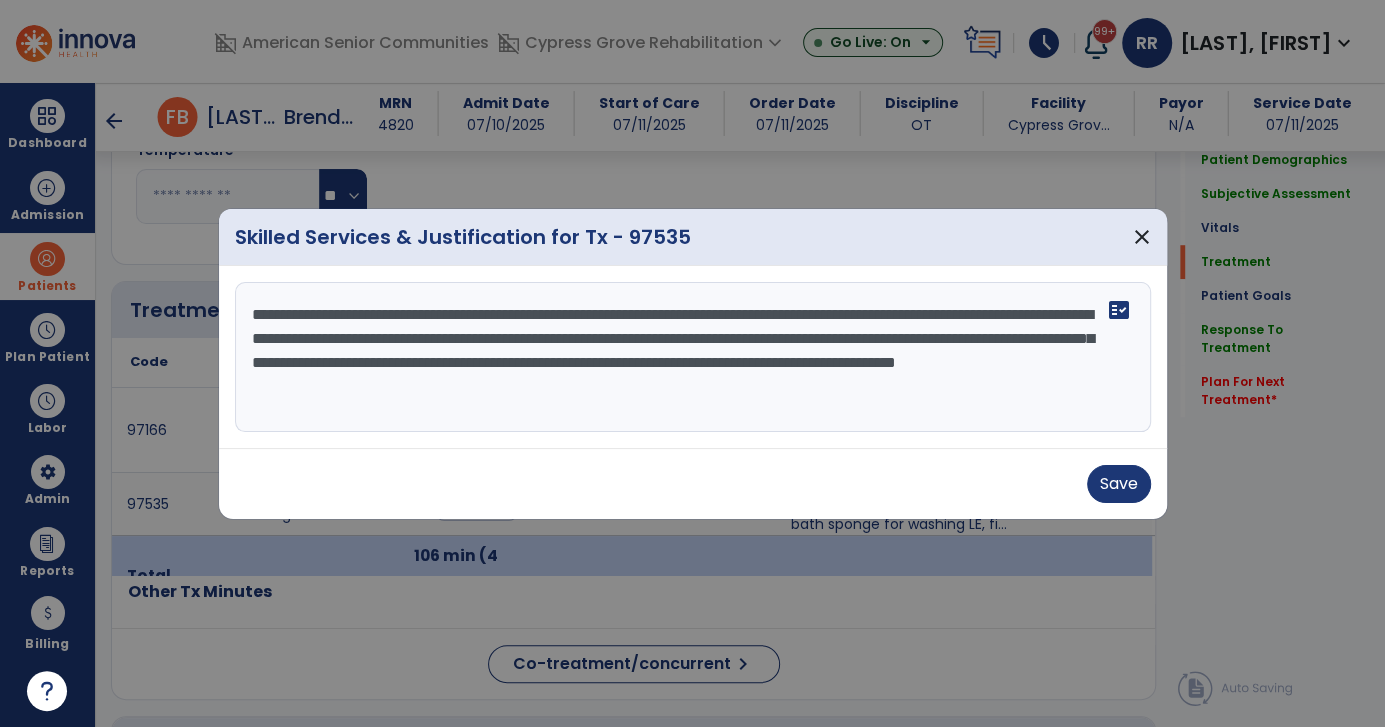 click on "**********" at bounding box center (693, 357) 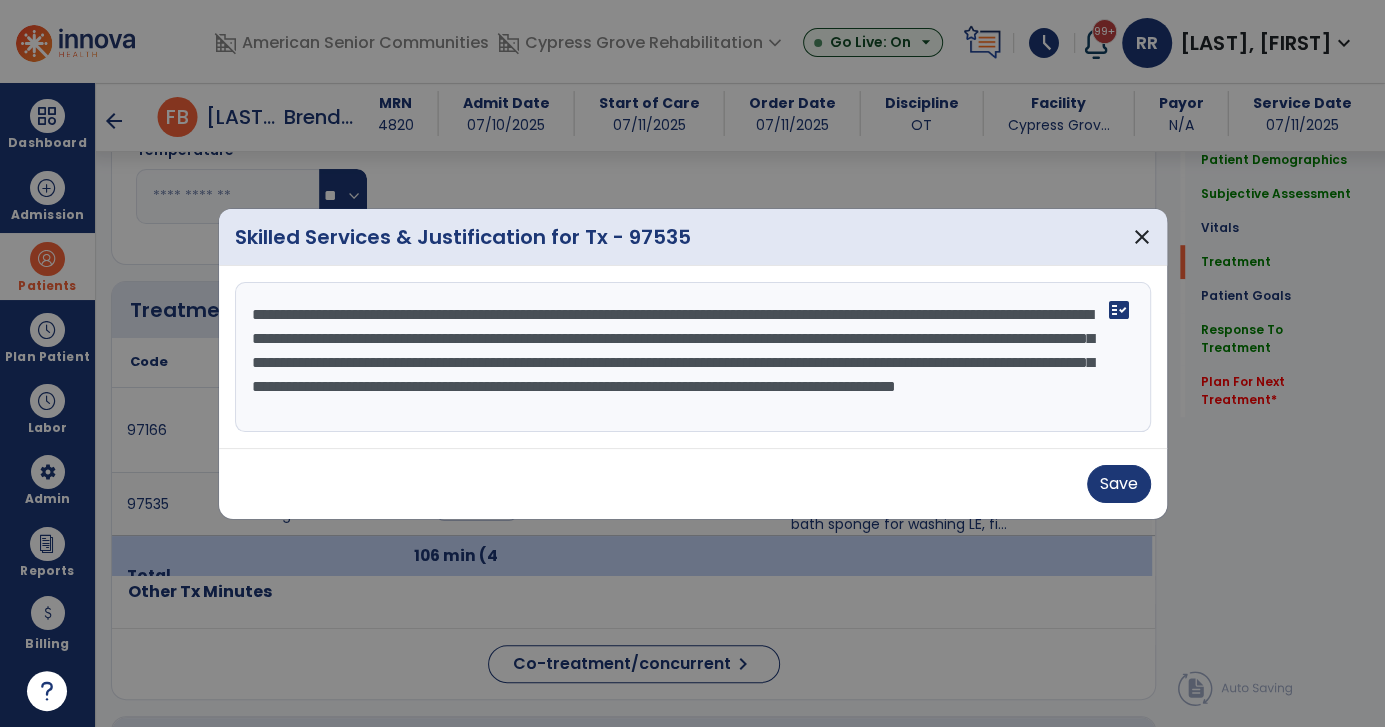 scroll, scrollTop: 15, scrollLeft: 0, axis: vertical 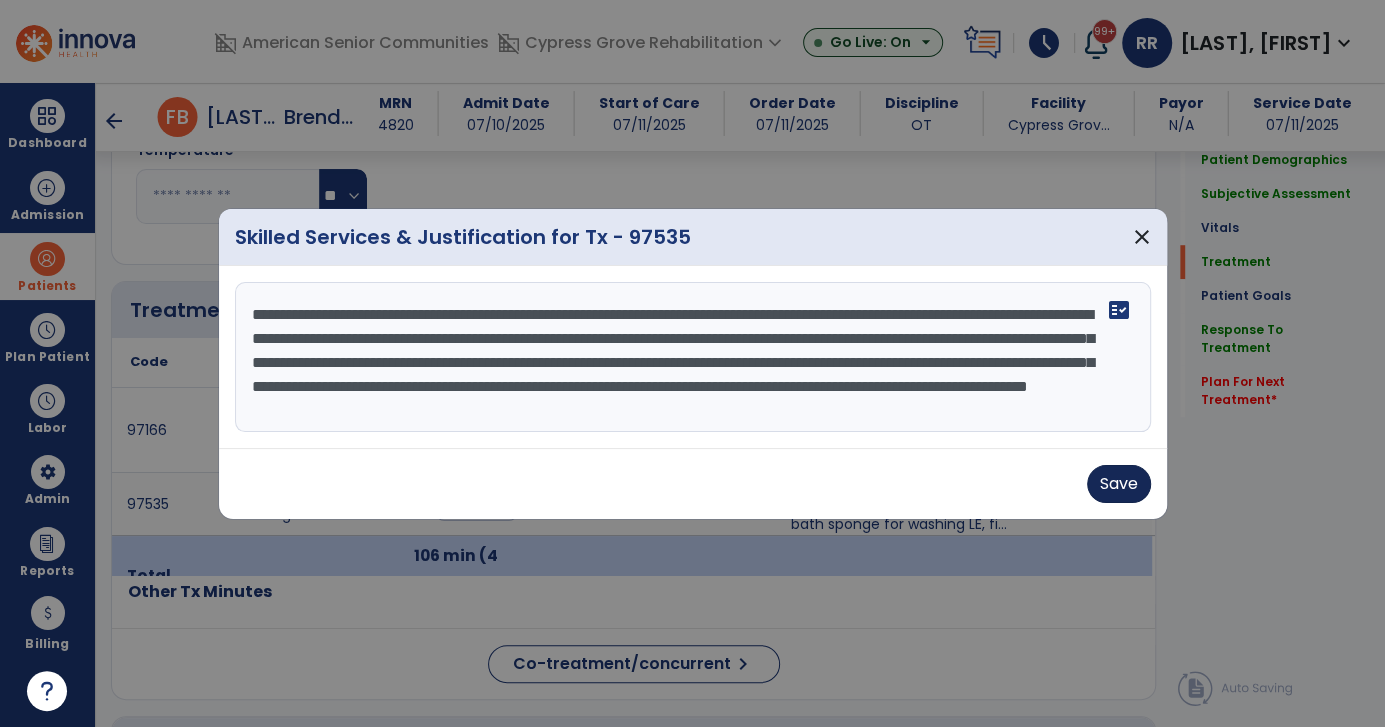 type on "**********" 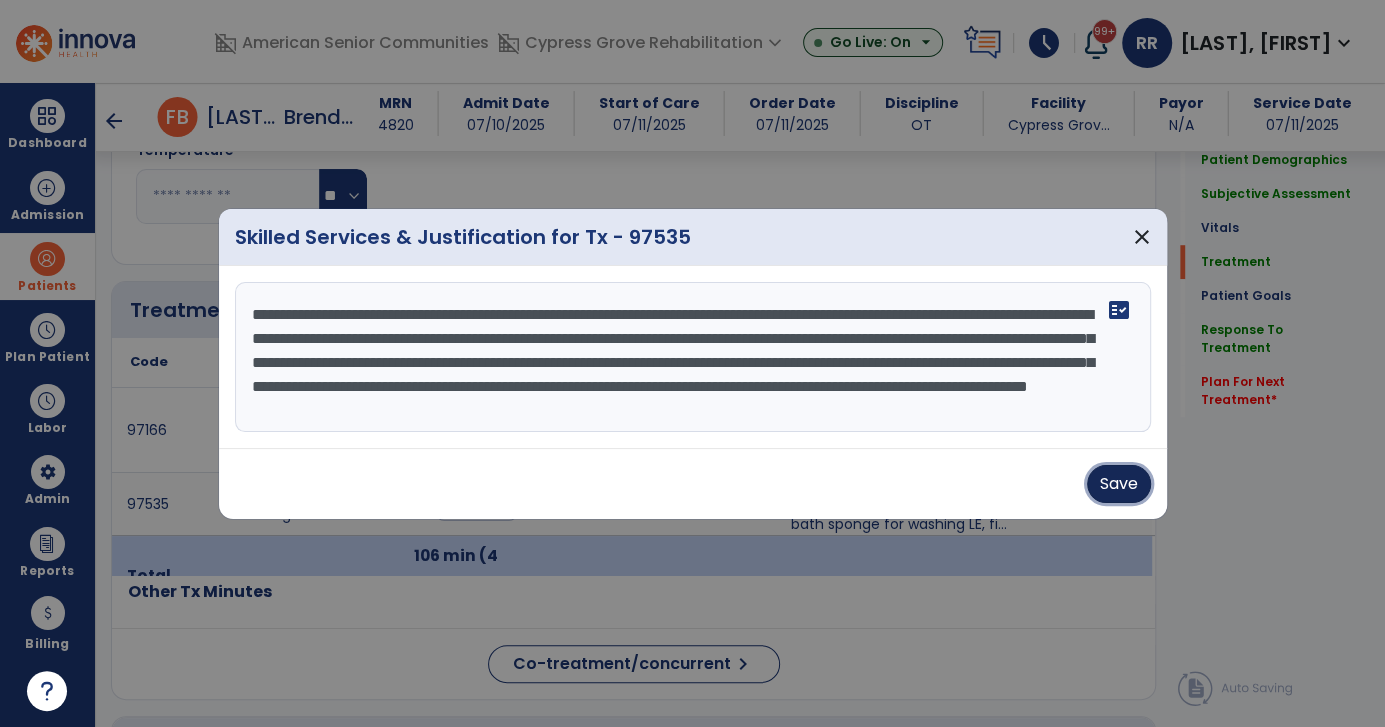 click on "Save" at bounding box center [1119, 484] 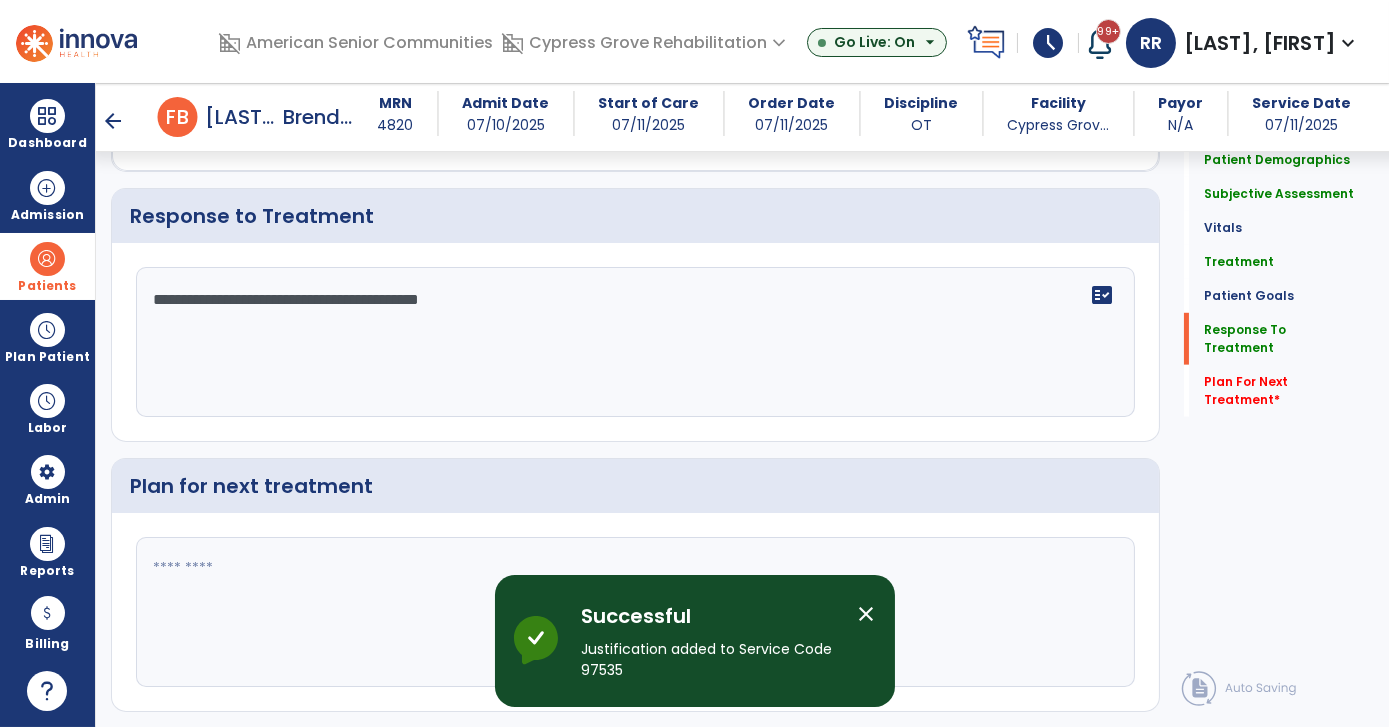 scroll, scrollTop: 2962, scrollLeft: 0, axis: vertical 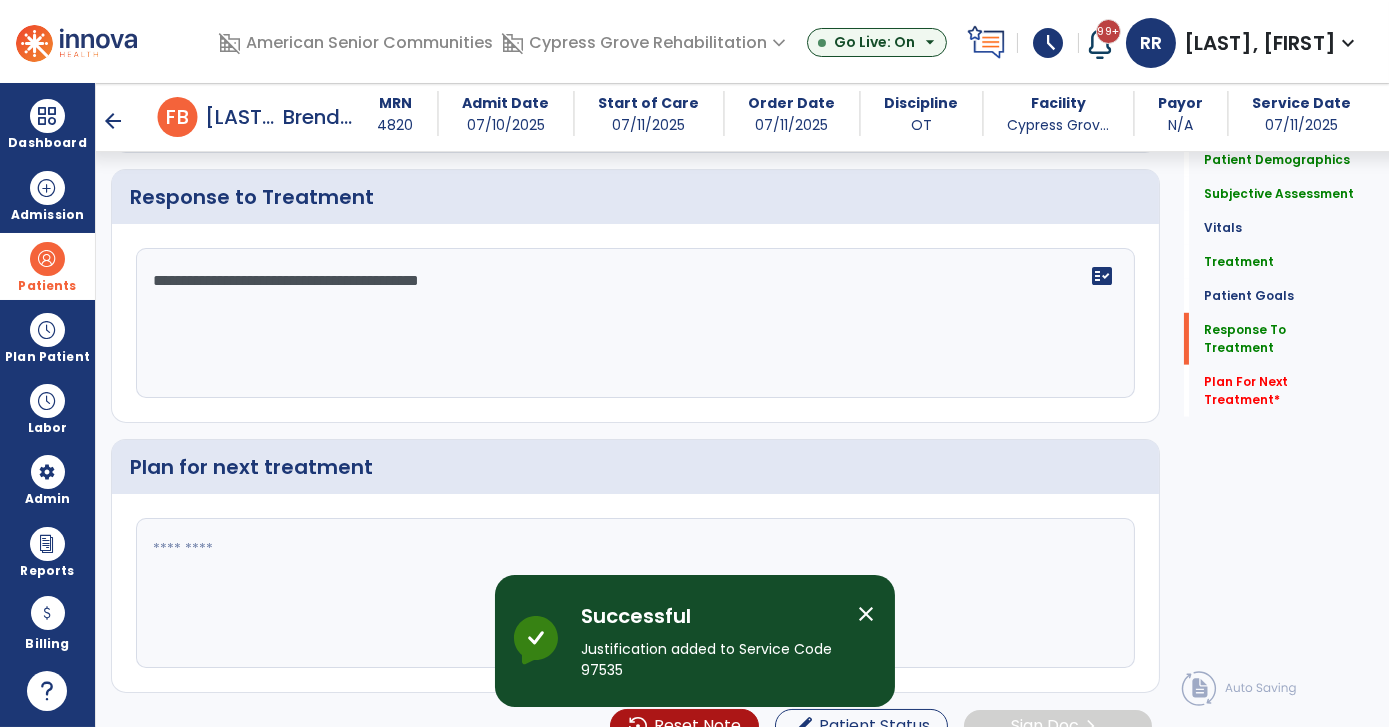 click 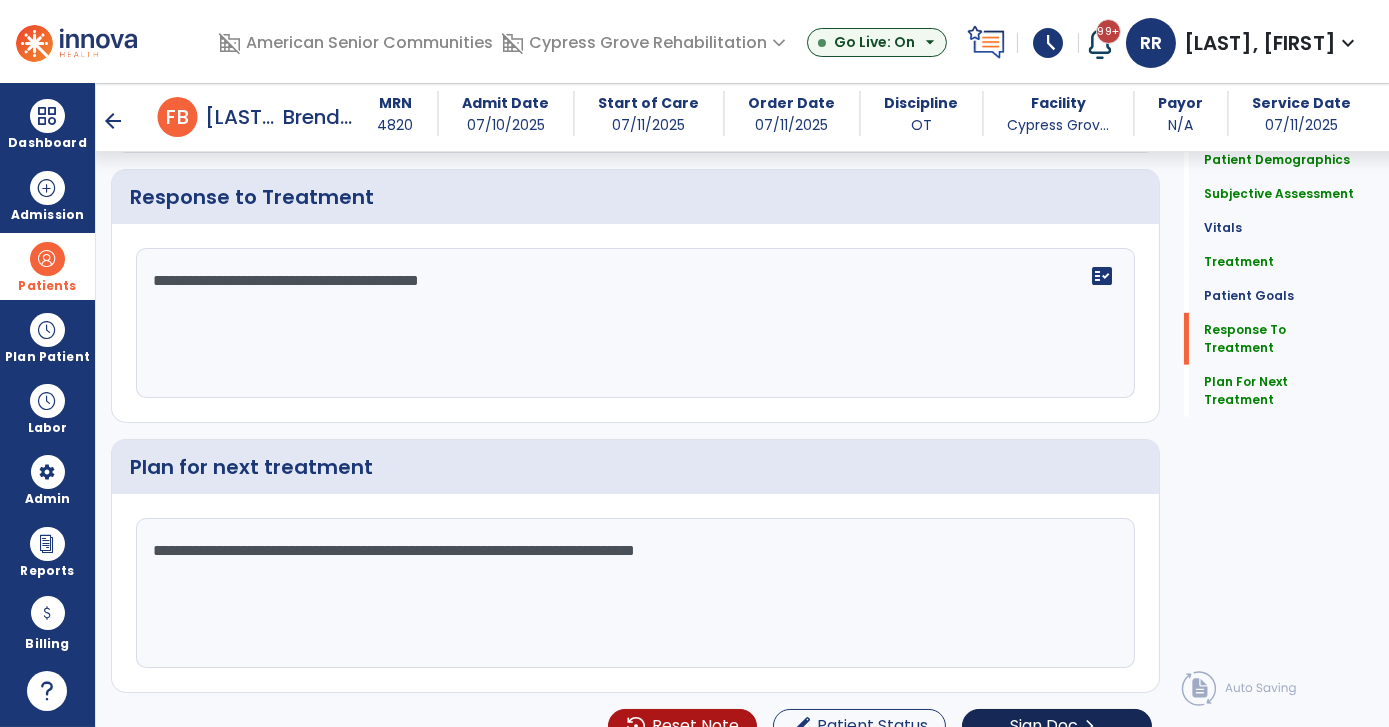 type on "**********" 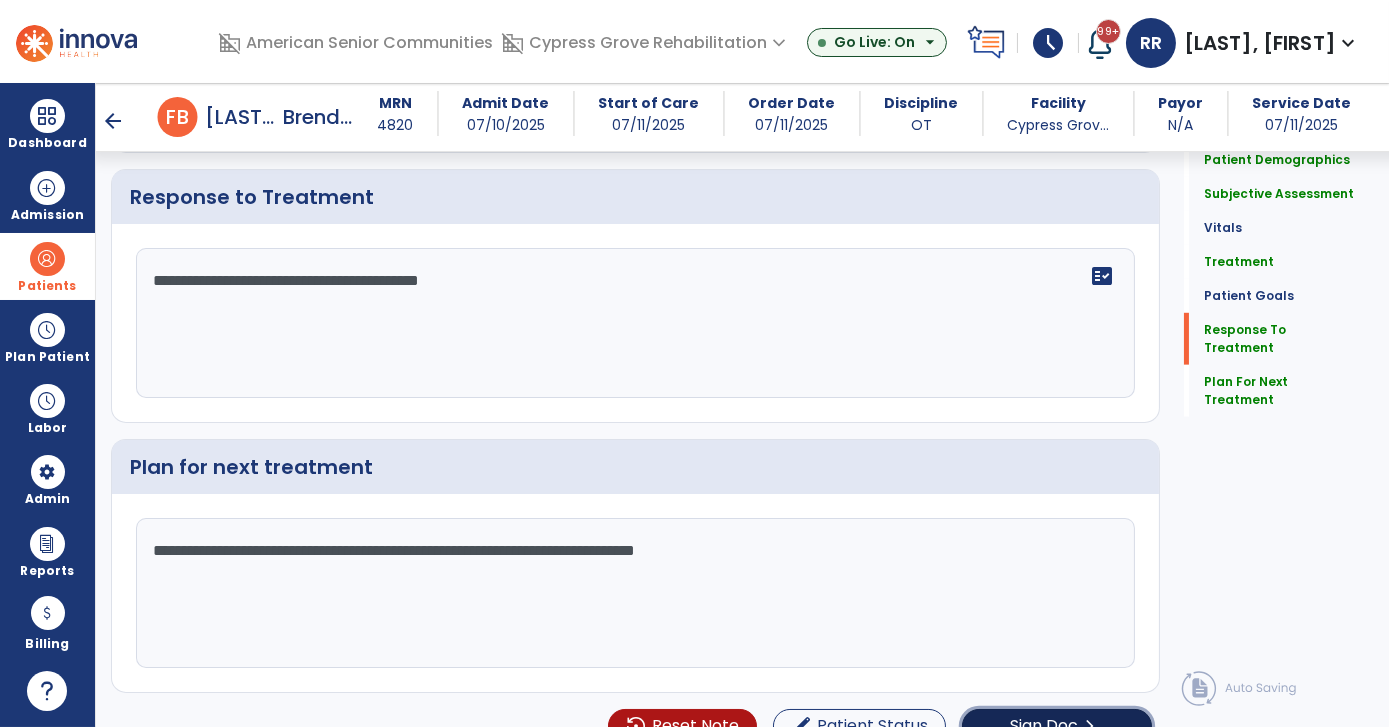 click on "Sign Doc" 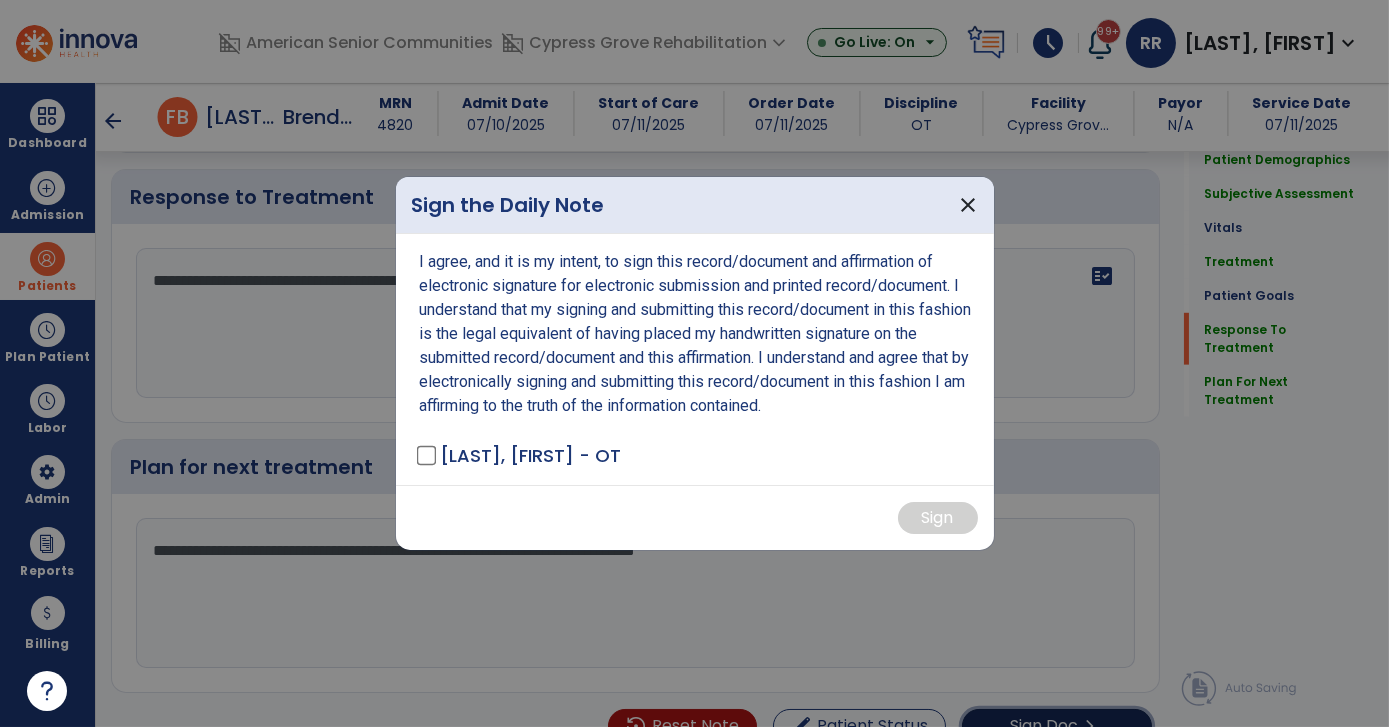 scroll, scrollTop: 2962, scrollLeft: 0, axis: vertical 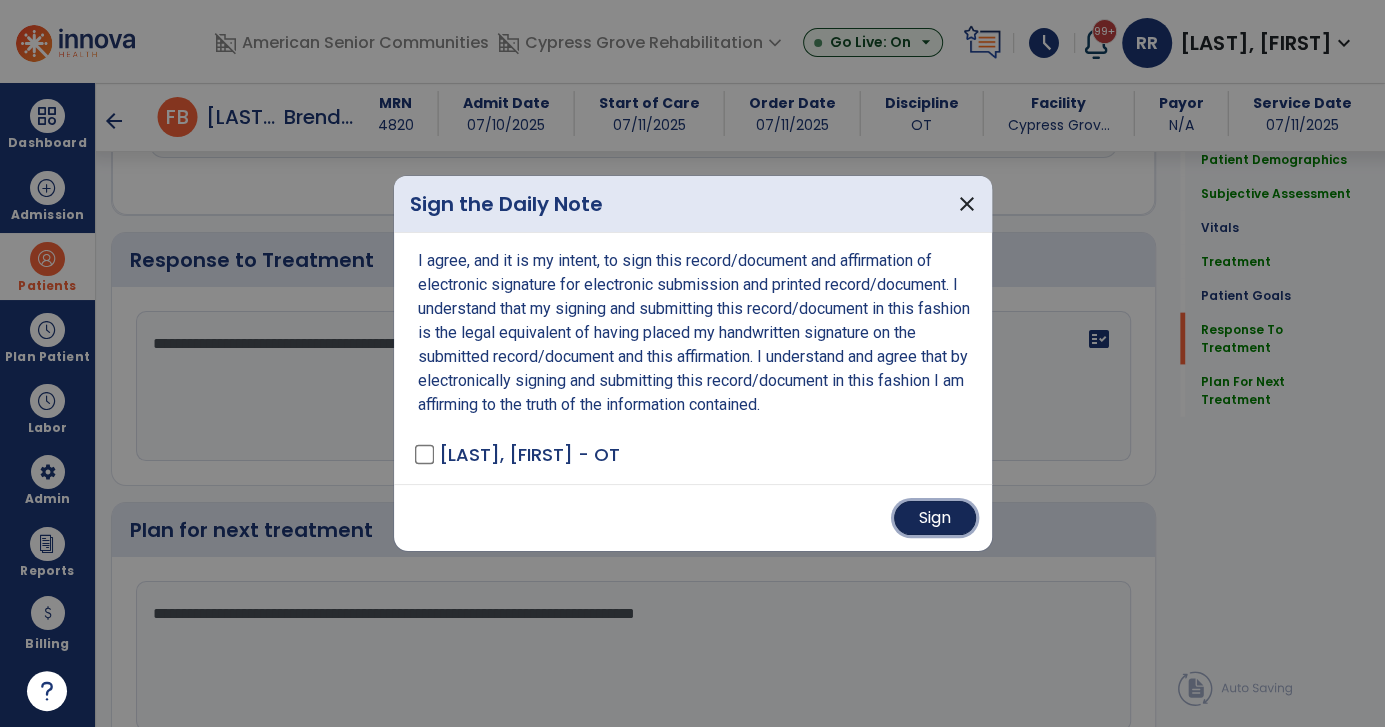 click on "Sign" at bounding box center [935, 518] 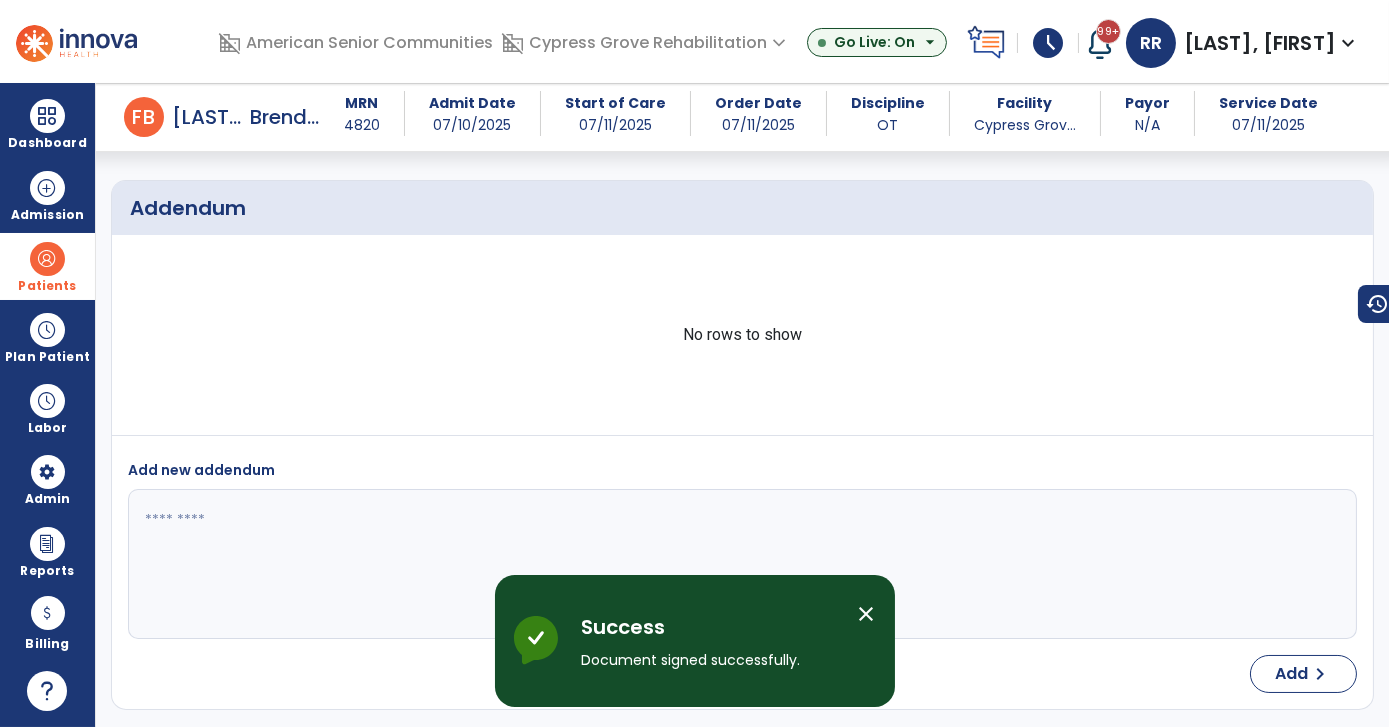 scroll, scrollTop: 4334, scrollLeft: 0, axis: vertical 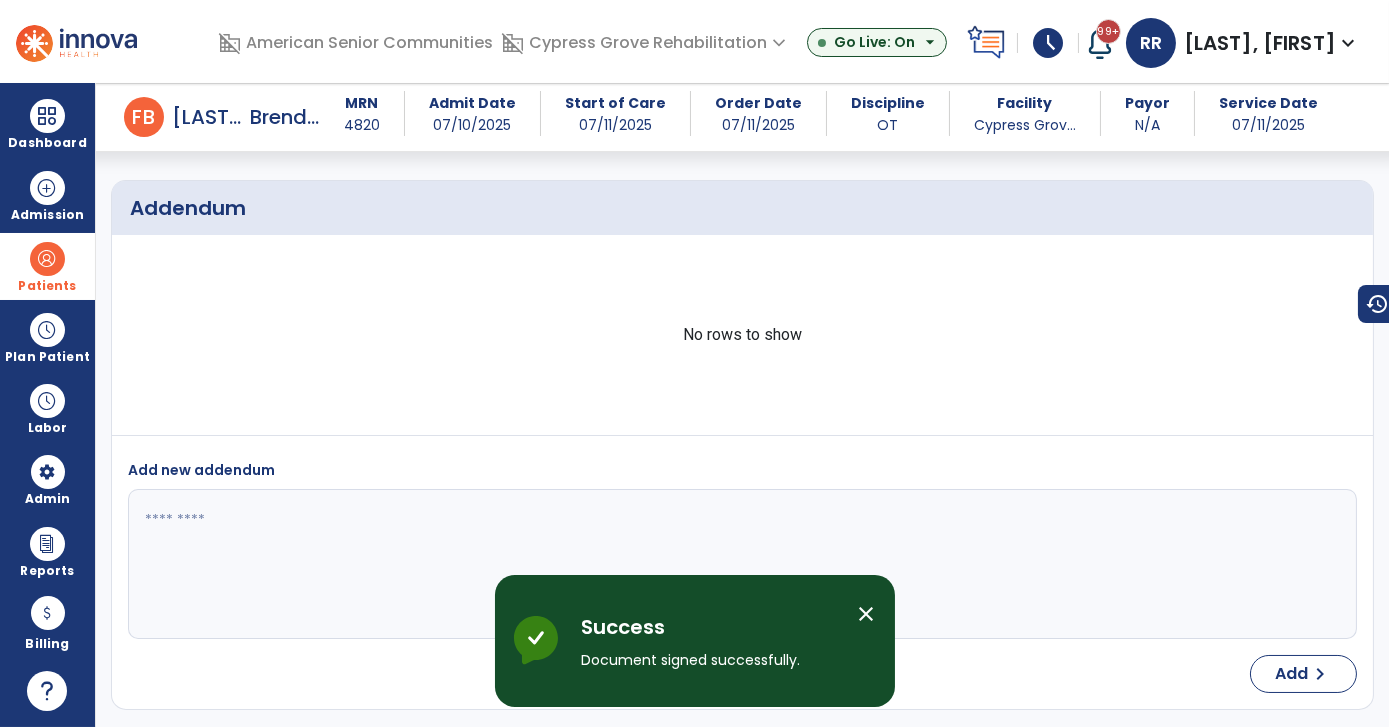 click on "Add new addendum" at bounding box center [742, 549] 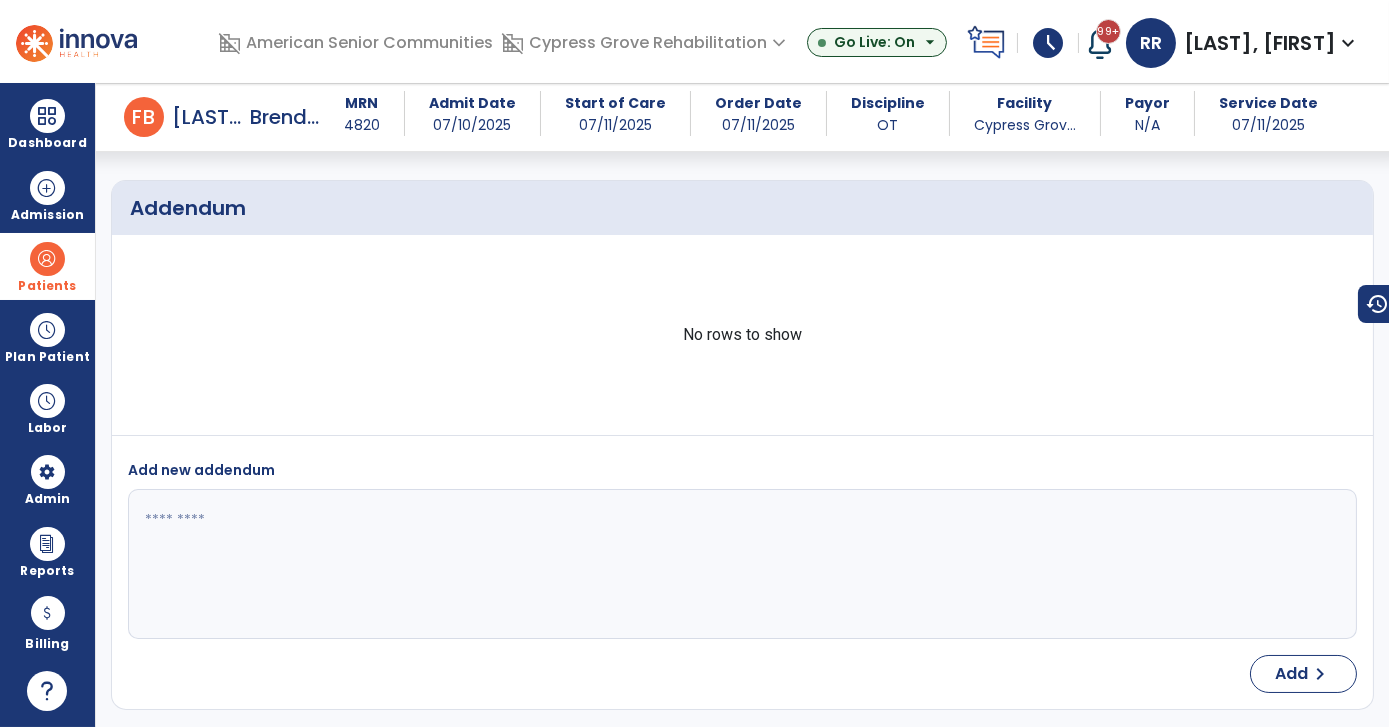 click on "No rows to show" at bounding box center [742, 335] 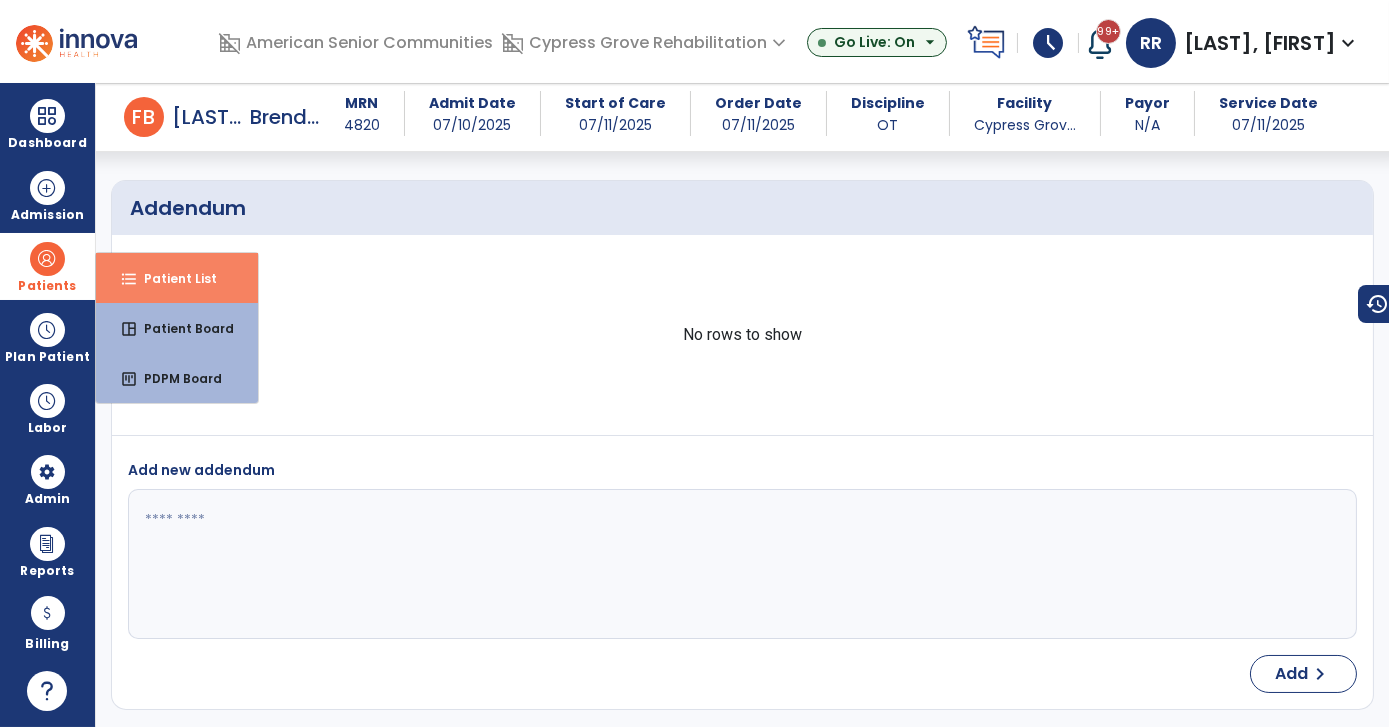 click on "Patient List" at bounding box center [172, 278] 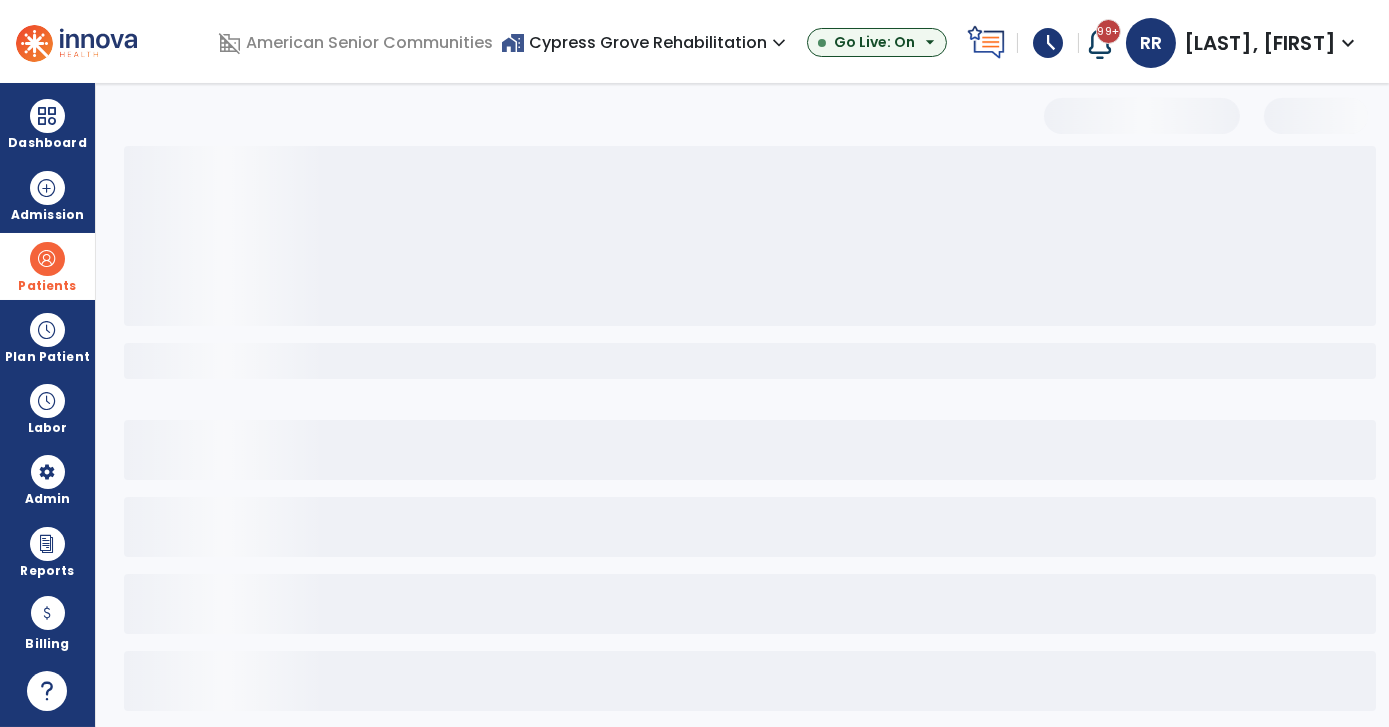 scroll, scrollTop: 0, scrollLeft: 0, axis: both 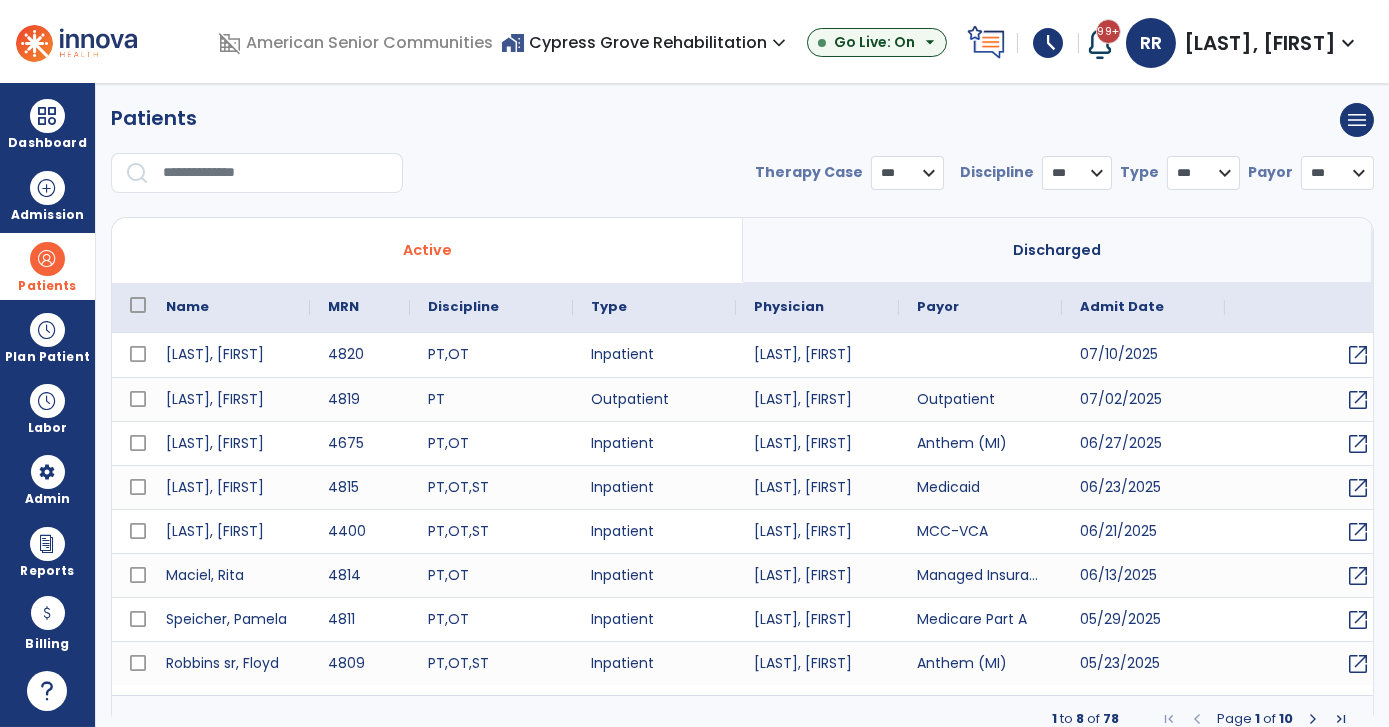 select on "***" 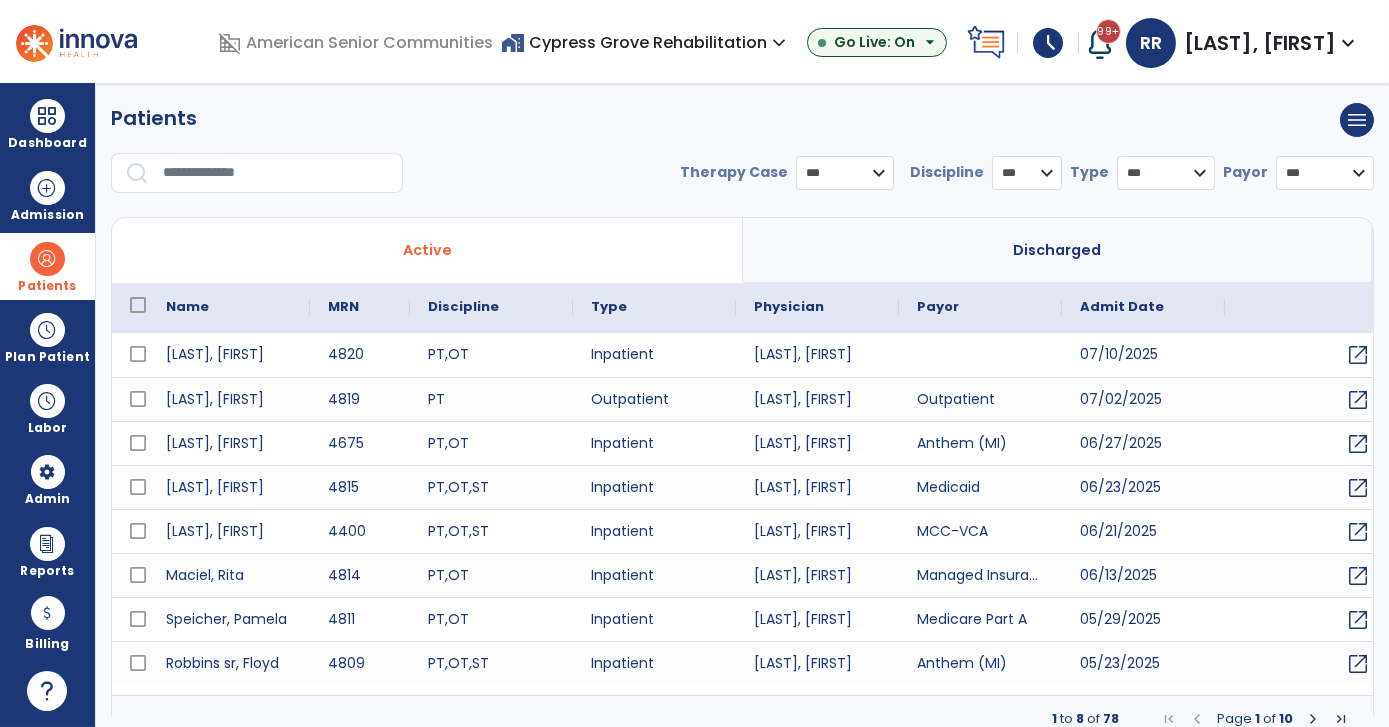 click at bounding box center (276, 173) 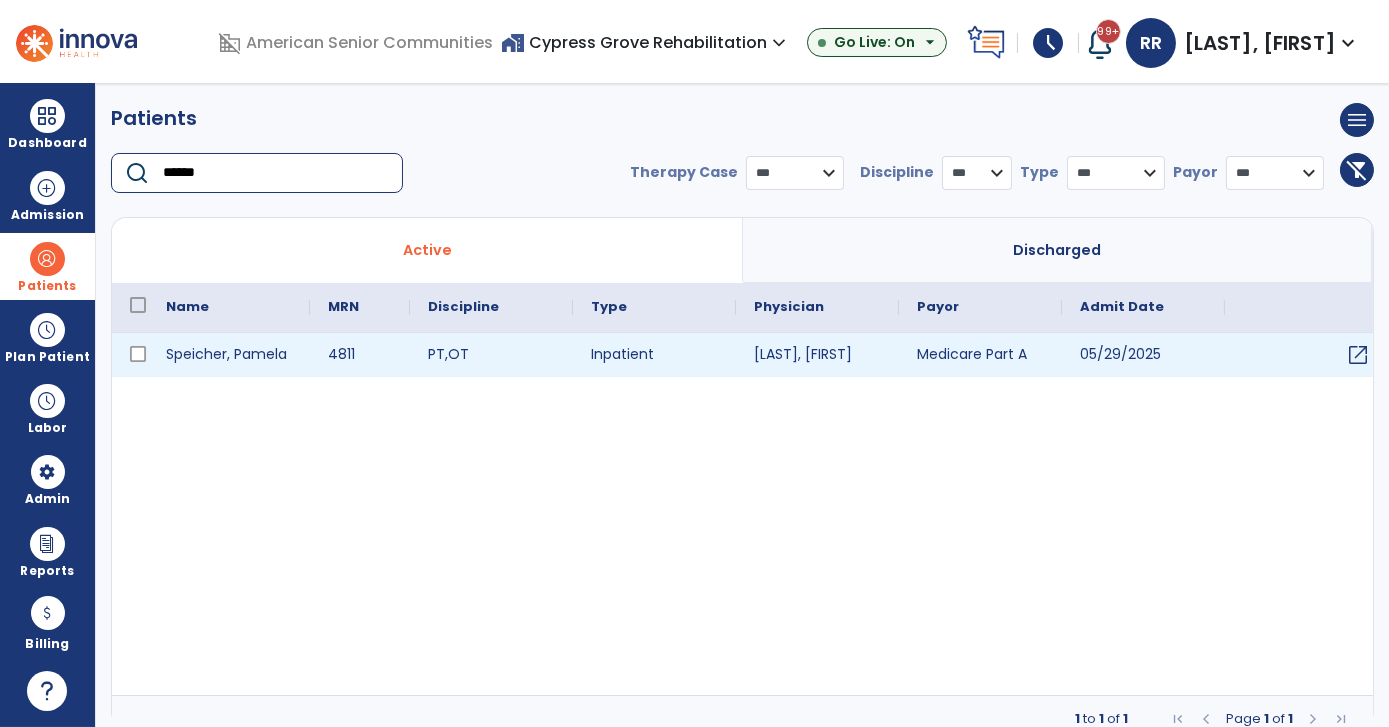 type on "******" 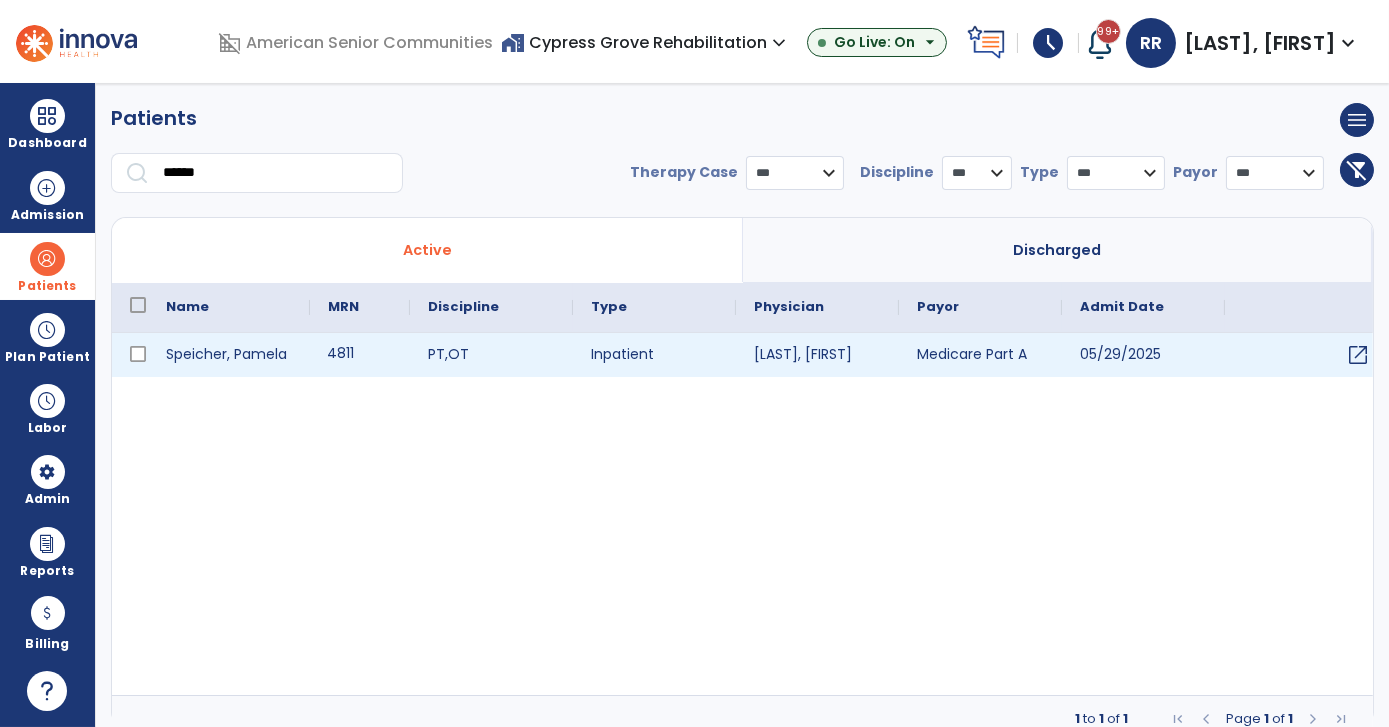 click on "4811" at bounding box center (360, 355) 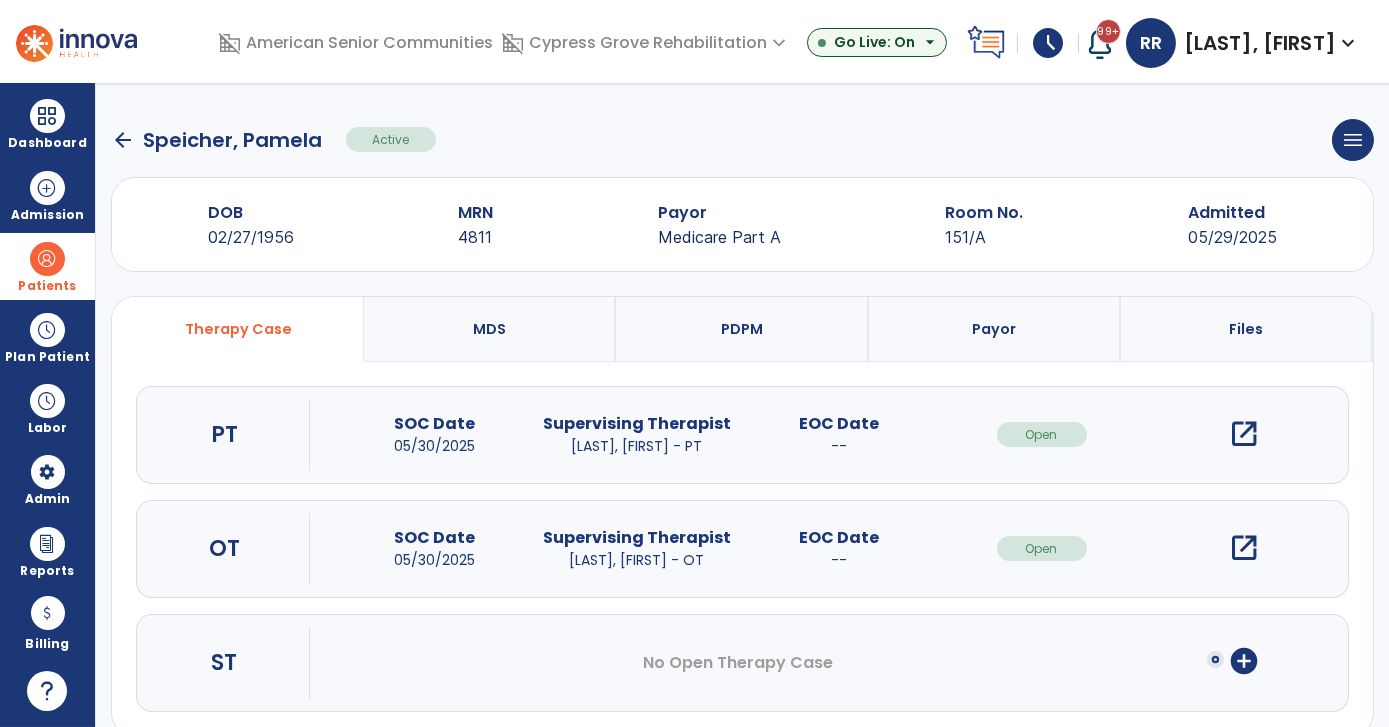 click on "open_in_new" at bounding box center [1244, 548] 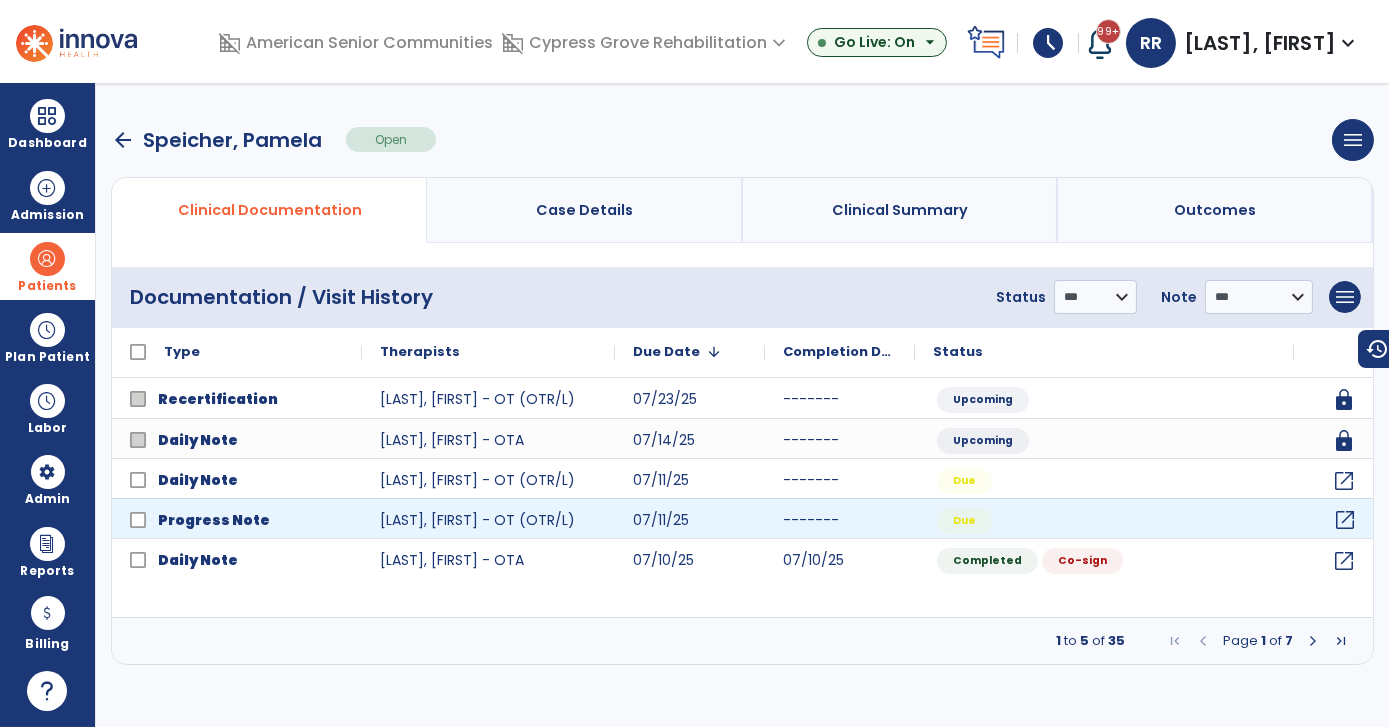click on "open_in_new" 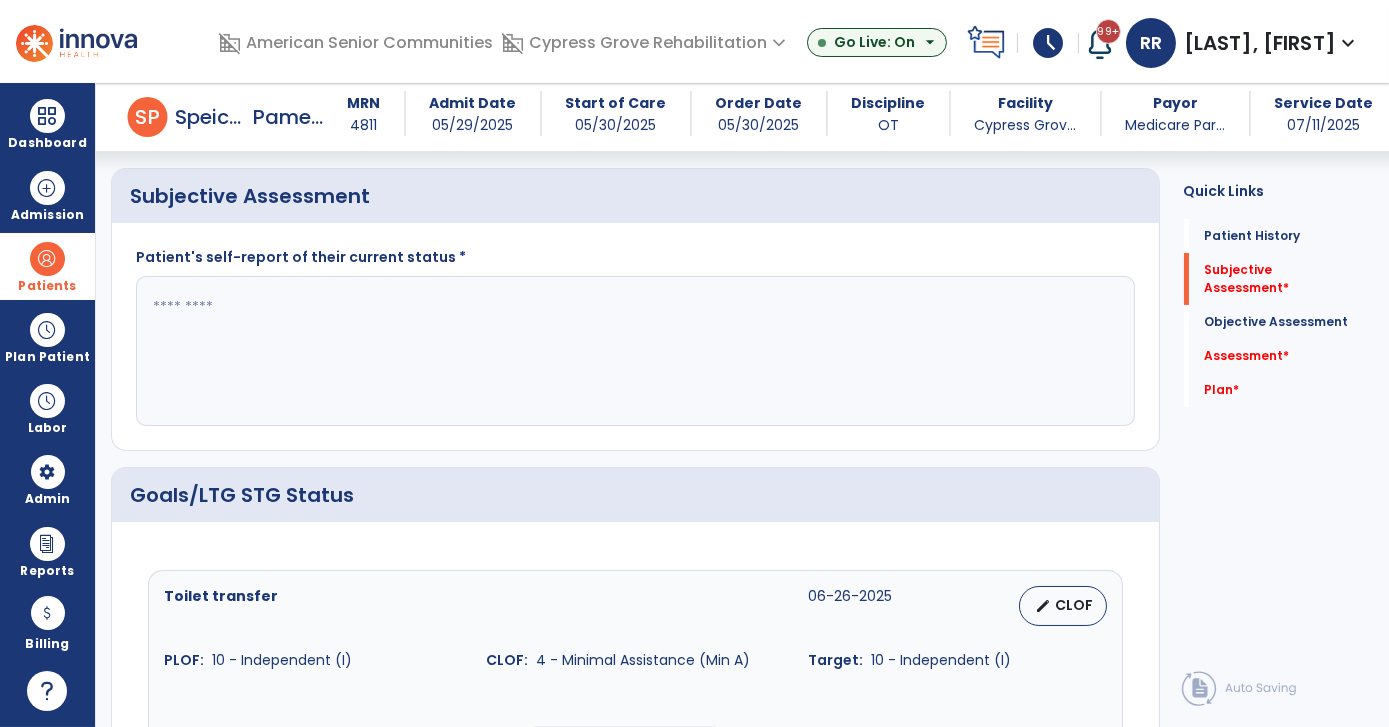 scroll, scrollTop: 400, scrollLeft: 0, axis: vertical 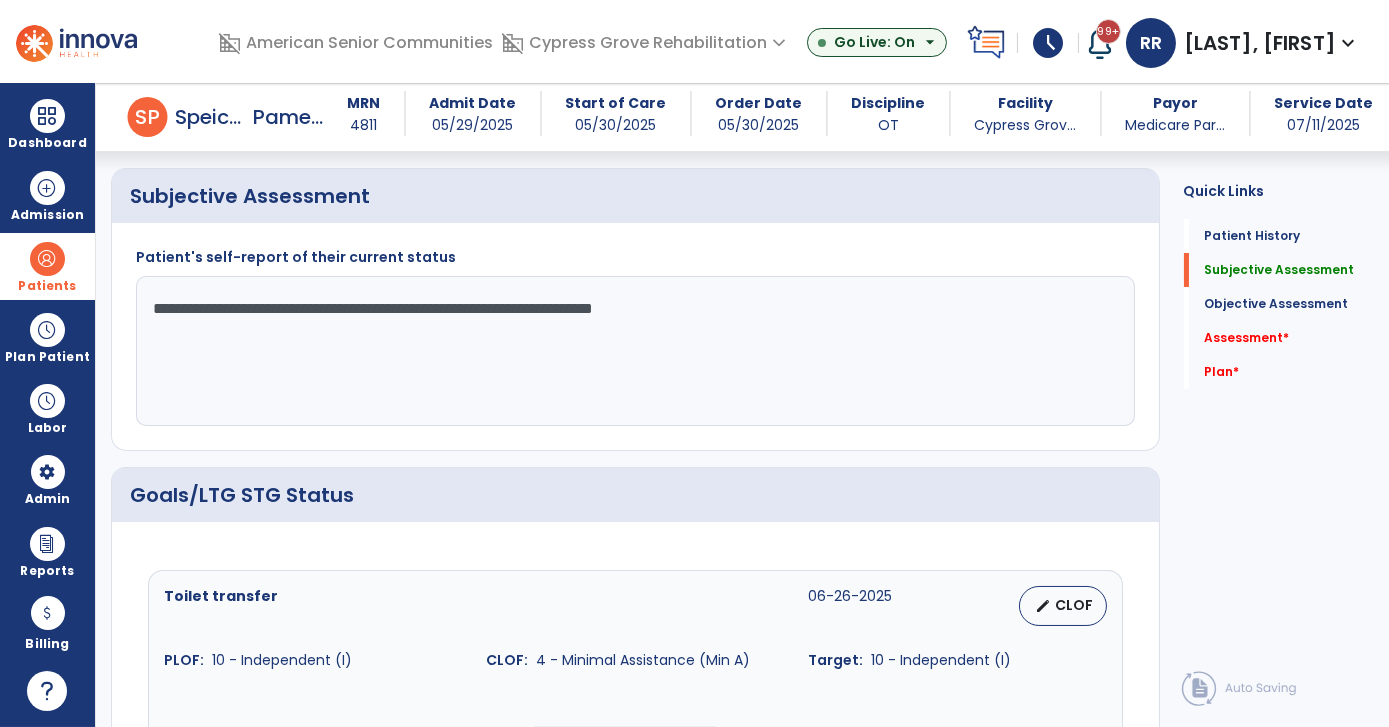 type on "**********" 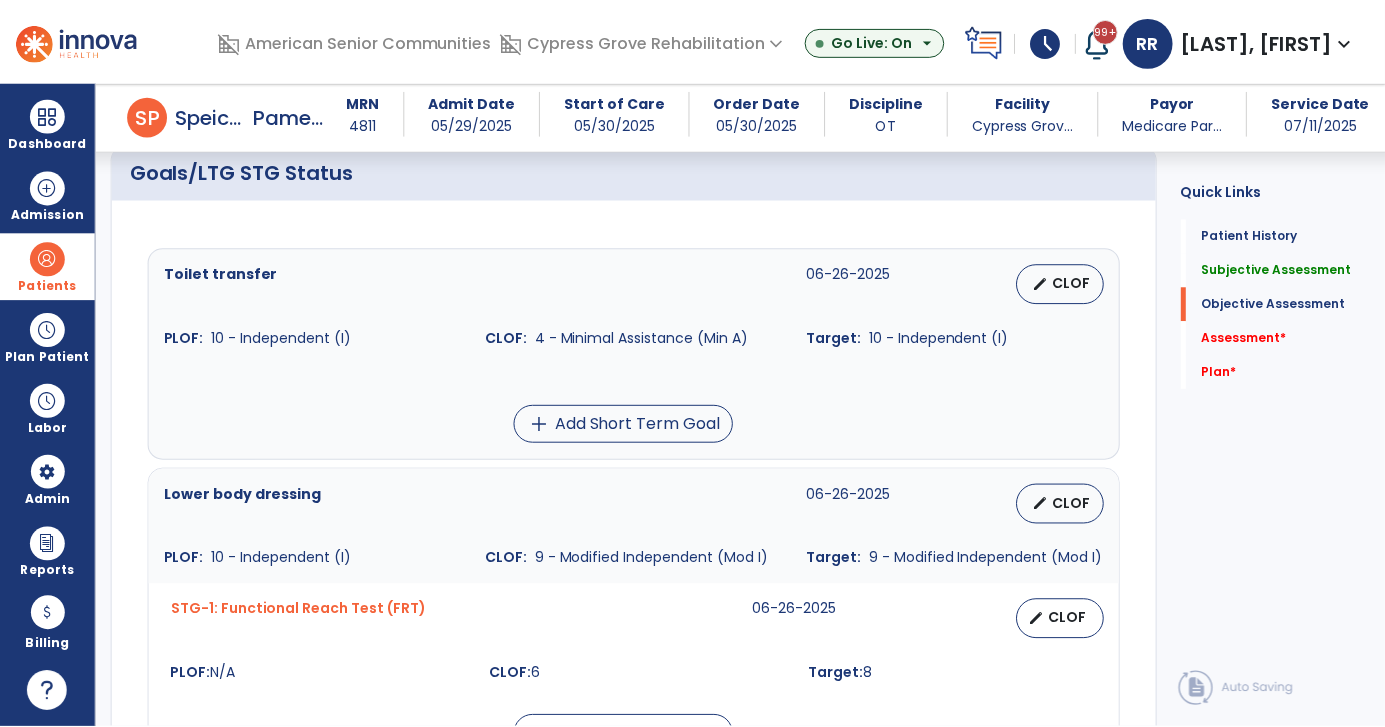 scroll, scrollTop: 764, scrollLeft: 0, axis: vertical 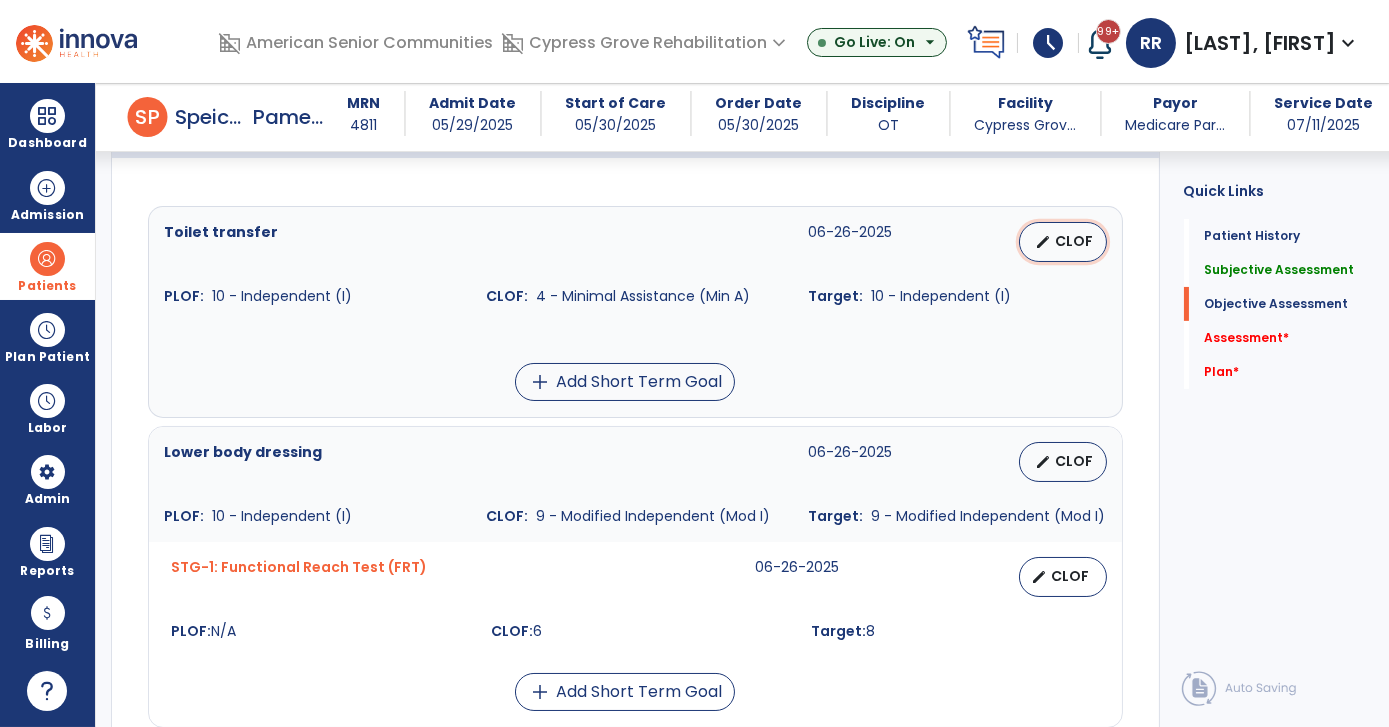 click on "edit" at bounding box center [1044, 242] 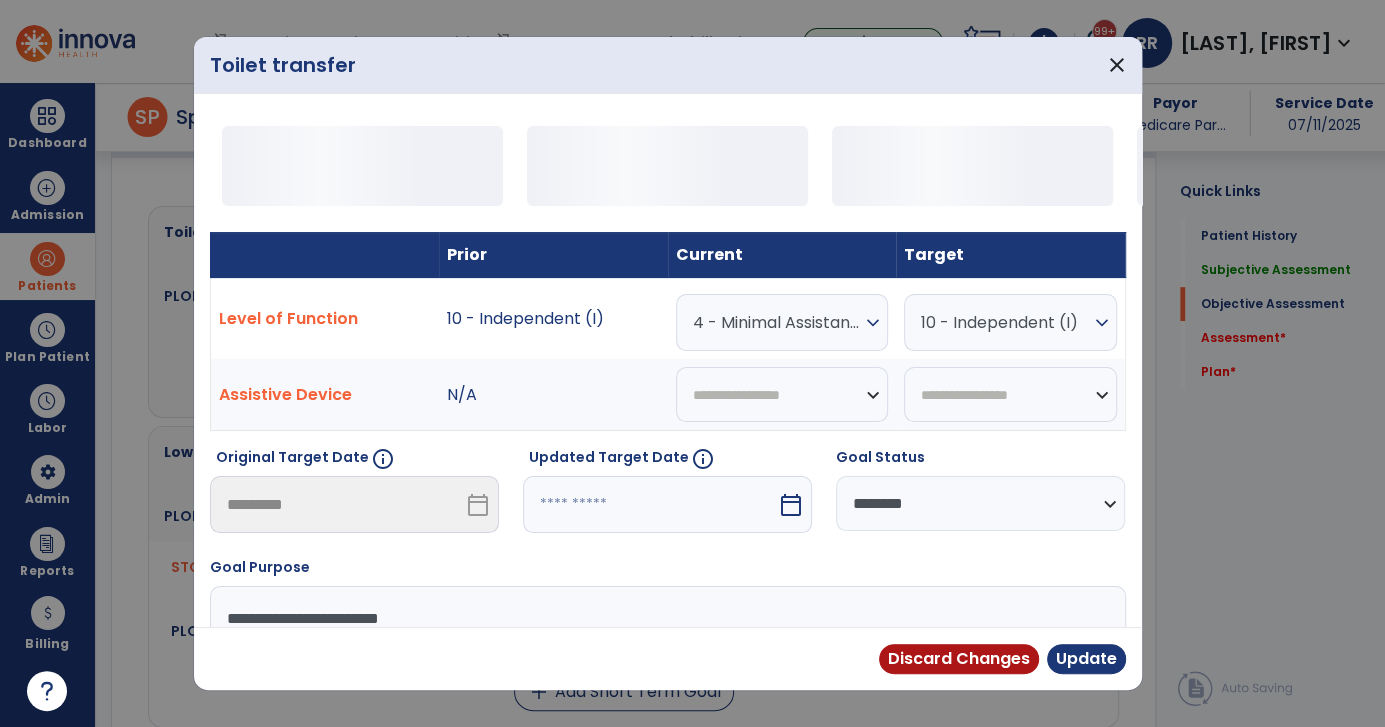 scroll, scrollTop: 764, scrollLeft: 0, axis: vertical 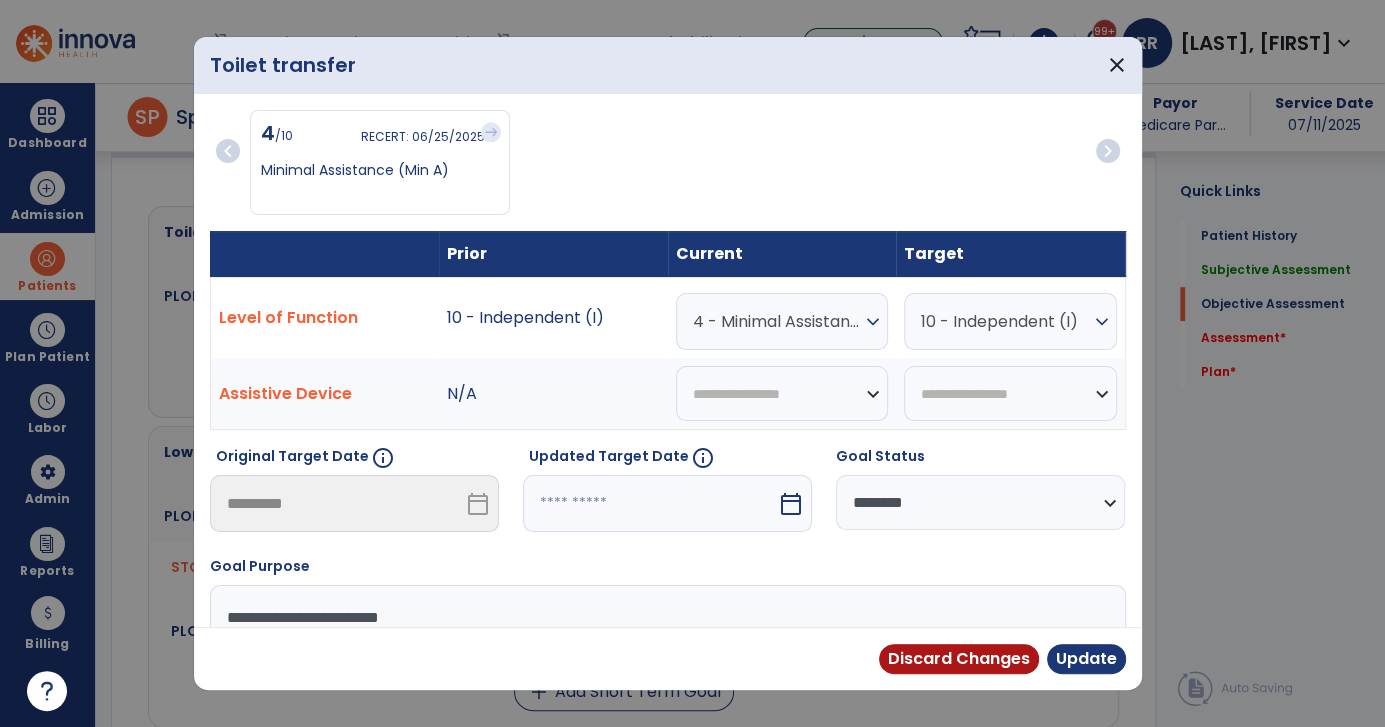 click on "4 - Minimal Assistance (Min A)" at bounding box center [777, 321] 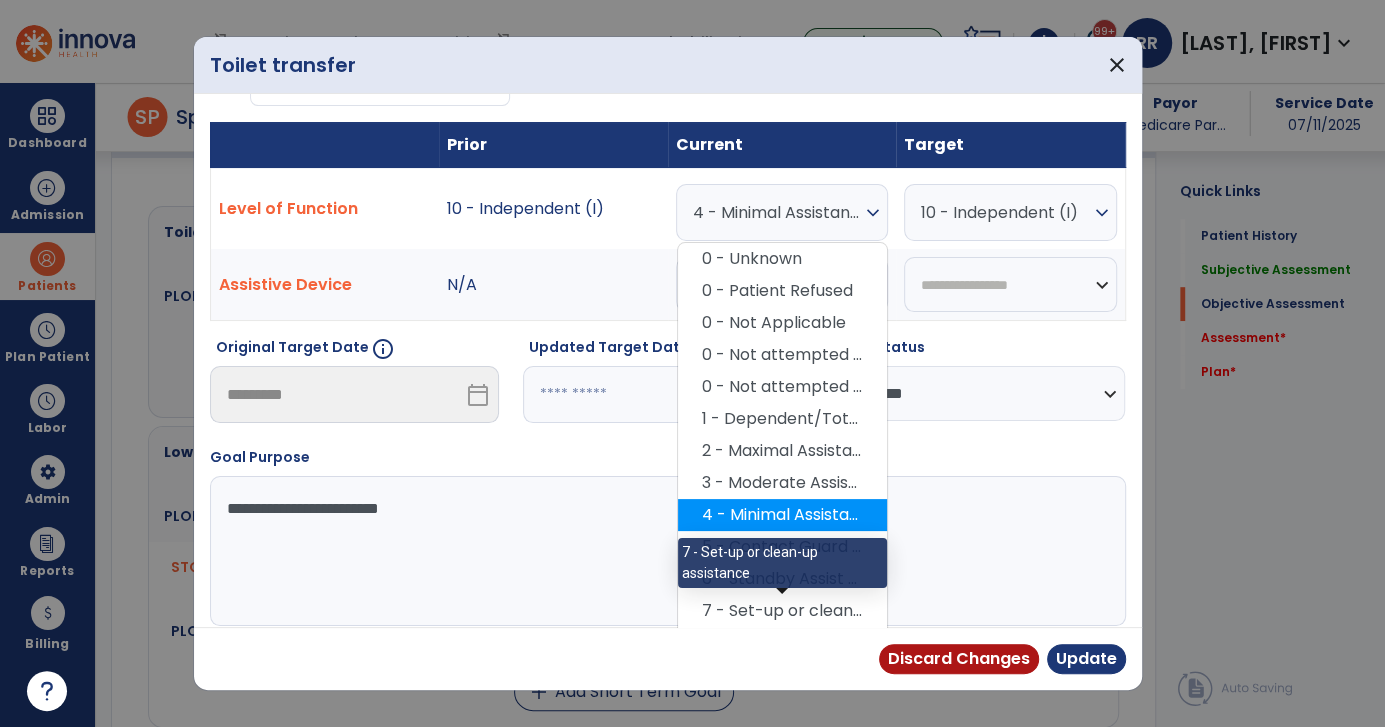 scroll, scrollTop: 145, scrollLeft: 0, axis: vertical 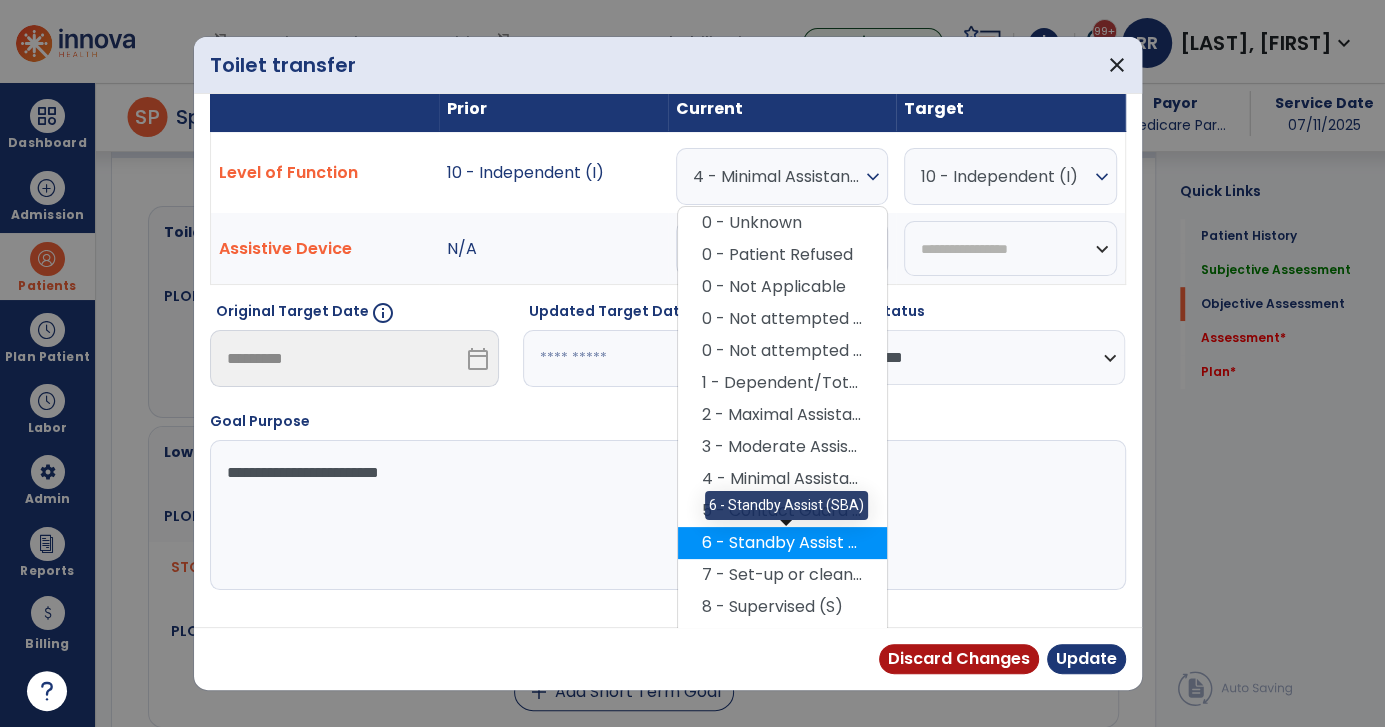 click on "6 - Standby Assist (SBA)" at bounding box center (782, 543) 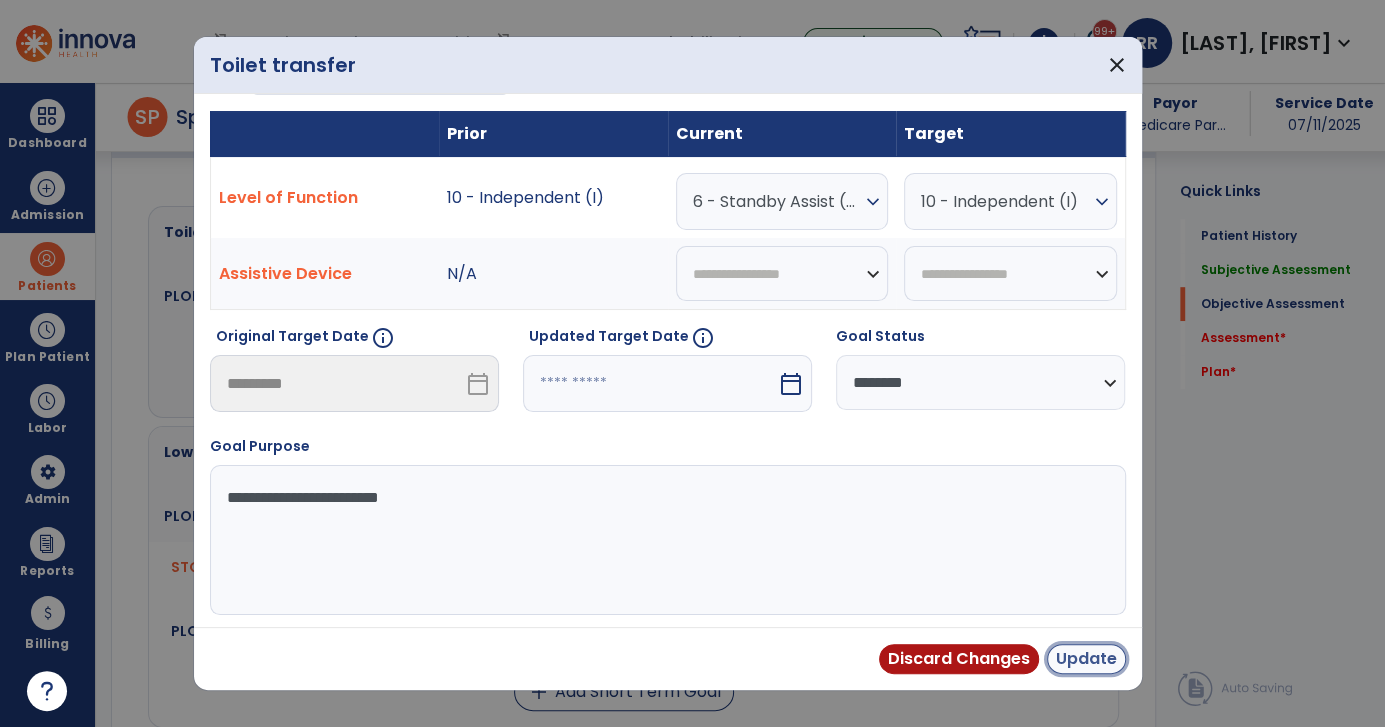 click on "Update" at bounding box center [1086, 659] 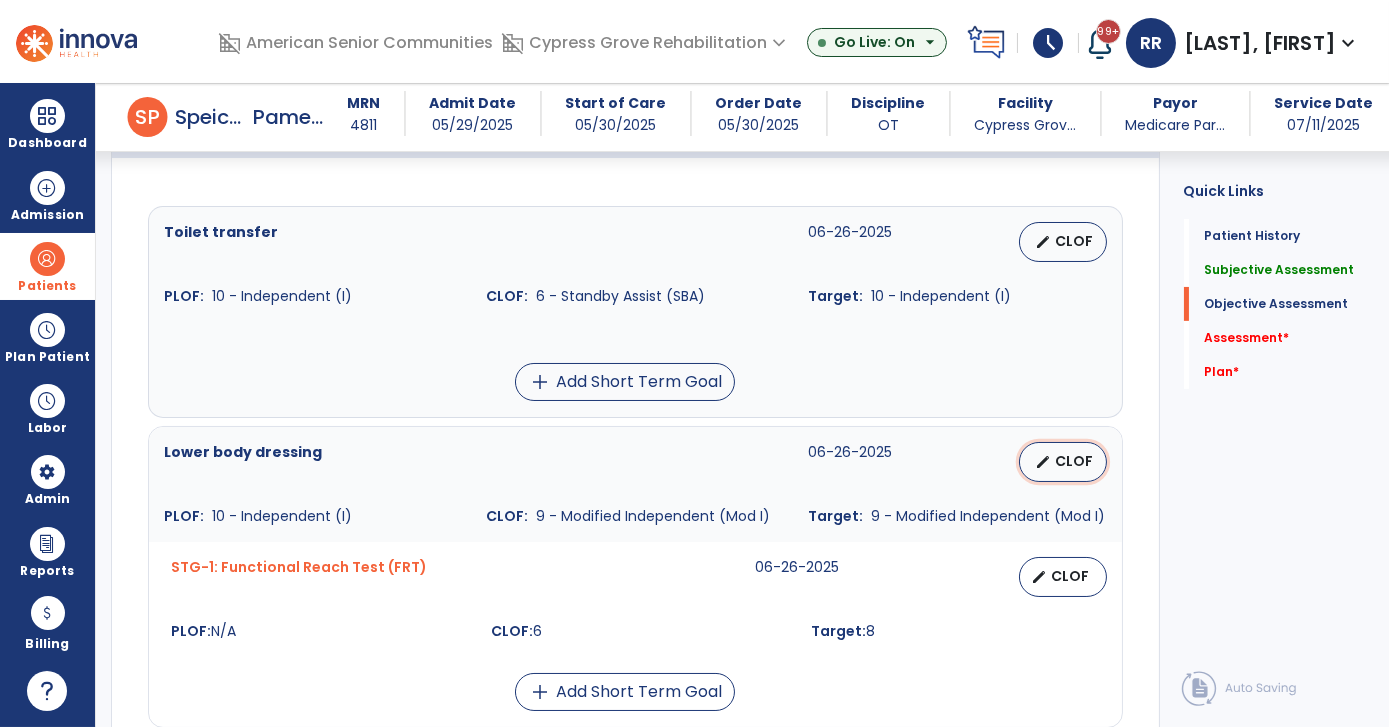 click on "edit   CLOF" at bounding box center [1063, 462] 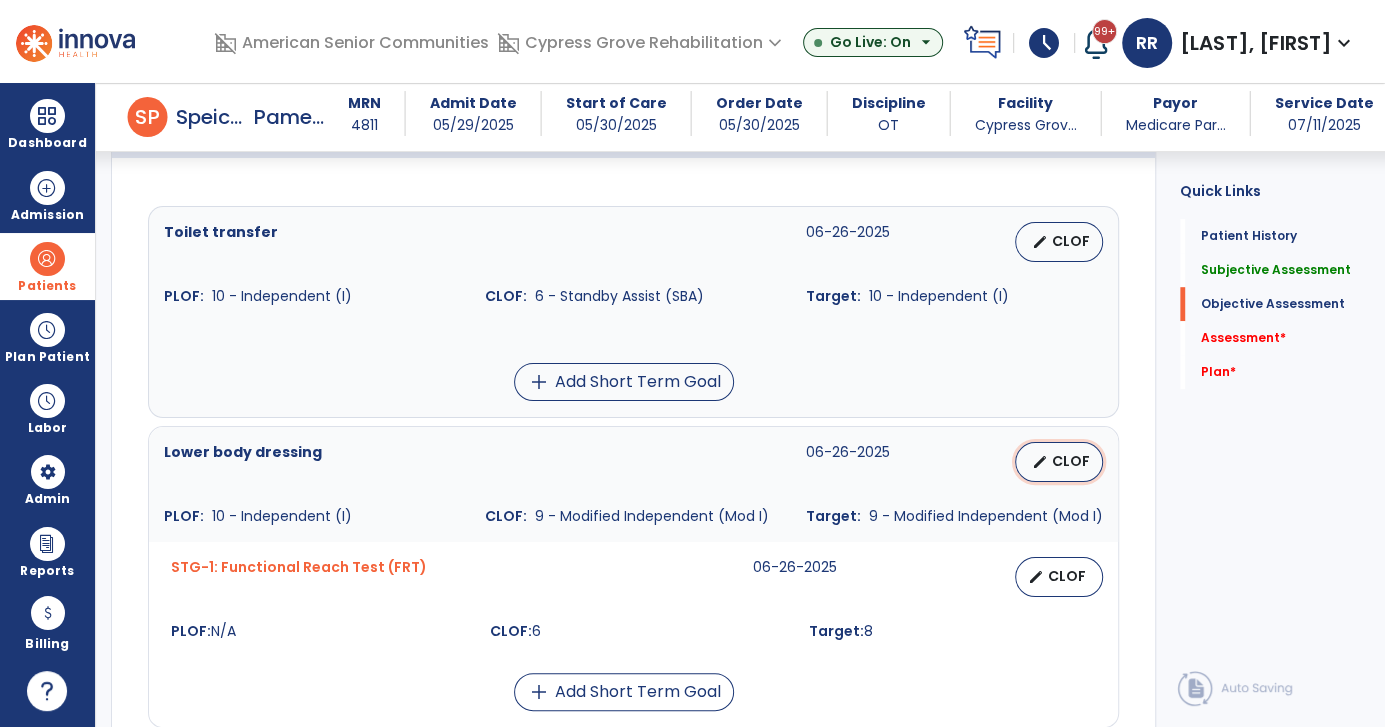 select on "********" 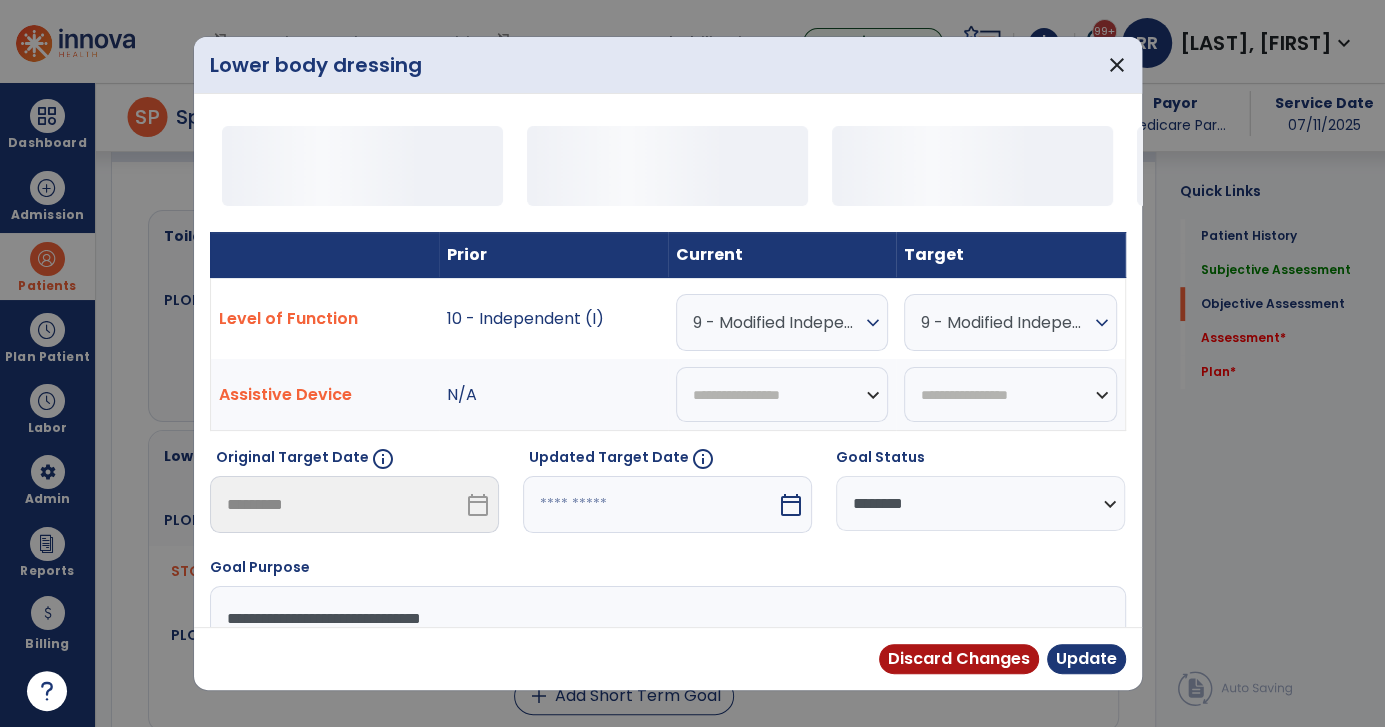 scroll, scrollTop: 764, scrollLeft: 0, axis: vertical 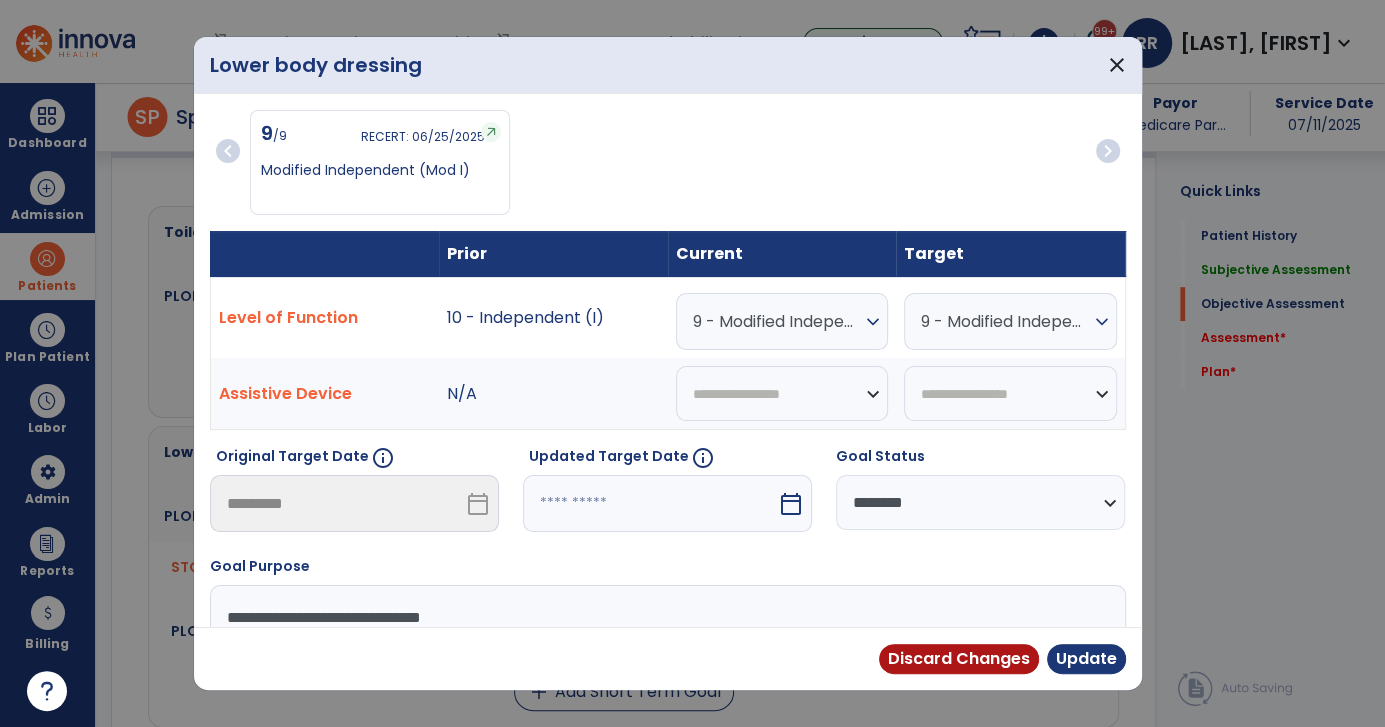 click on "9 - Modified Independent (Mod I)" at bounding box center (777, 321) 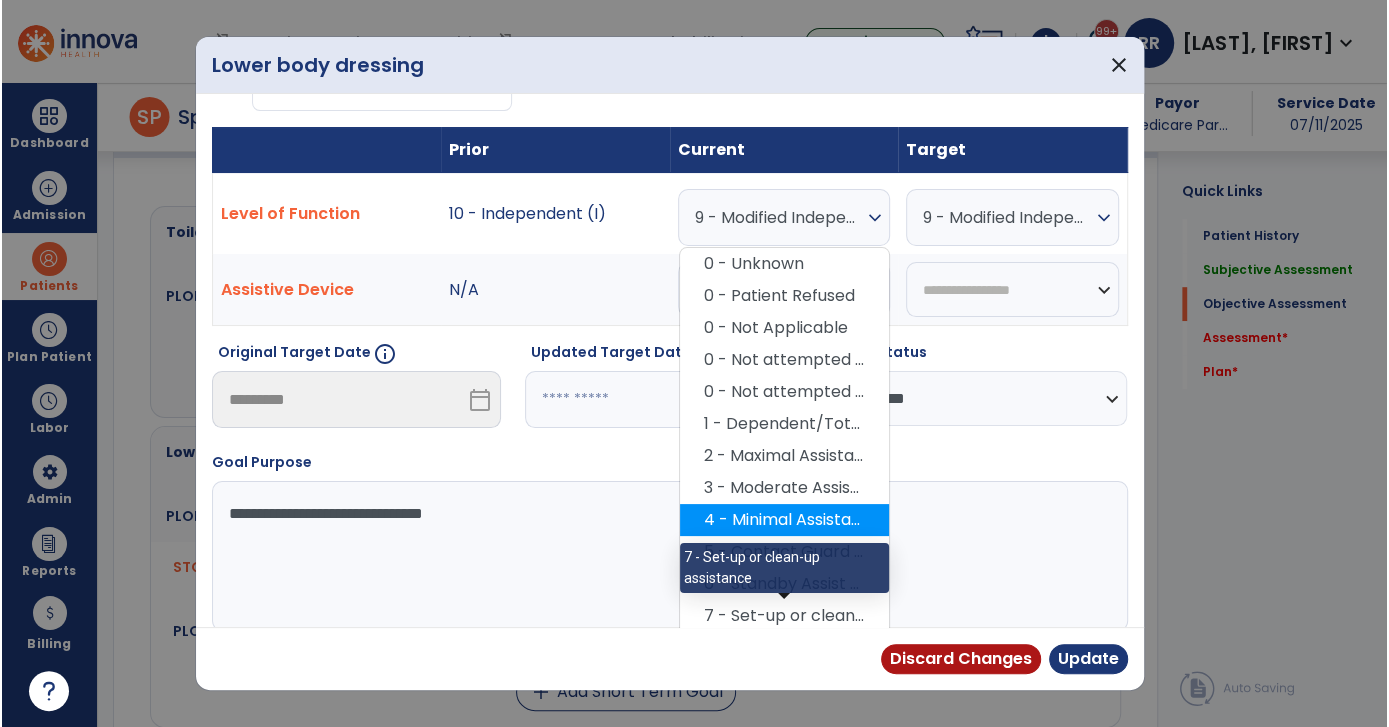 scroll, scrollTop: 109, scrollLeft: 0, axis: vertical 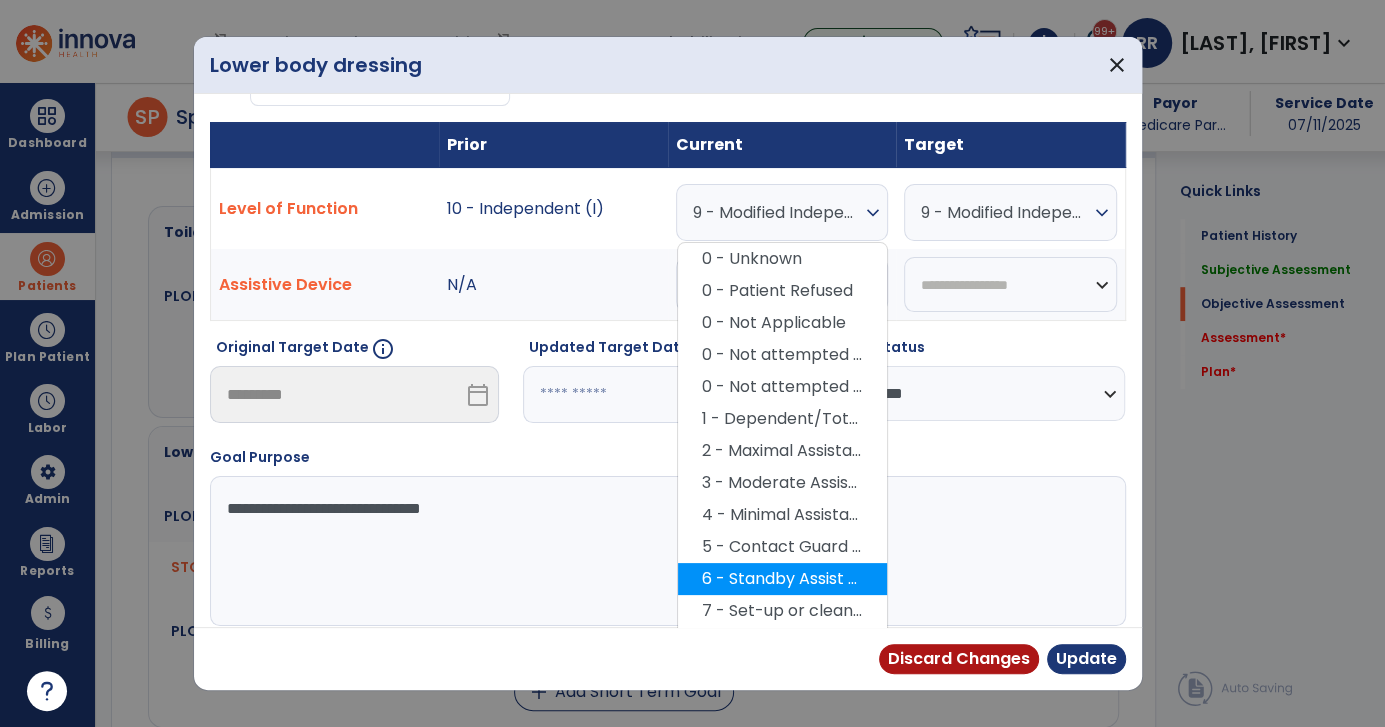 click on "6 - Standby Assist (SBA)" at bounding box center (782, 579) 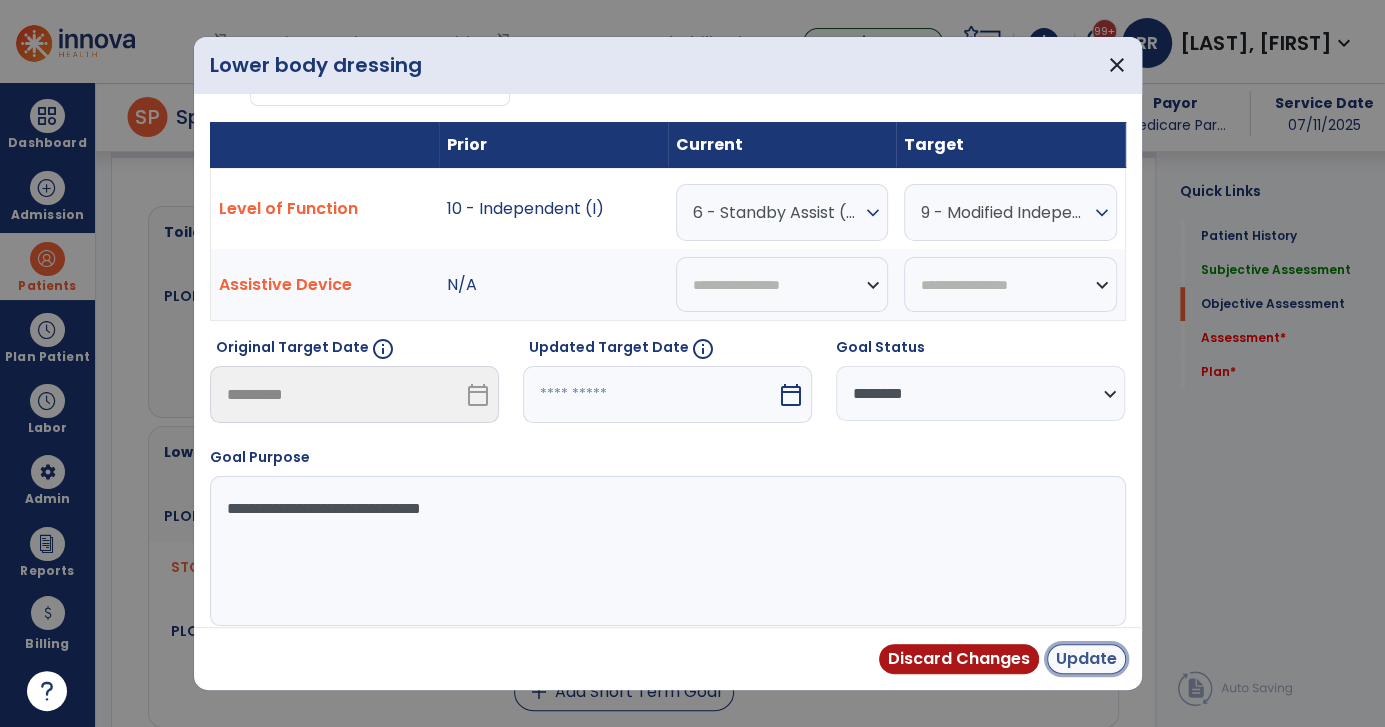 drag, startPoint x: 1081, startPoint y: 664, endPoint x: 1064, endPoint y: 661, distance: 17.262676 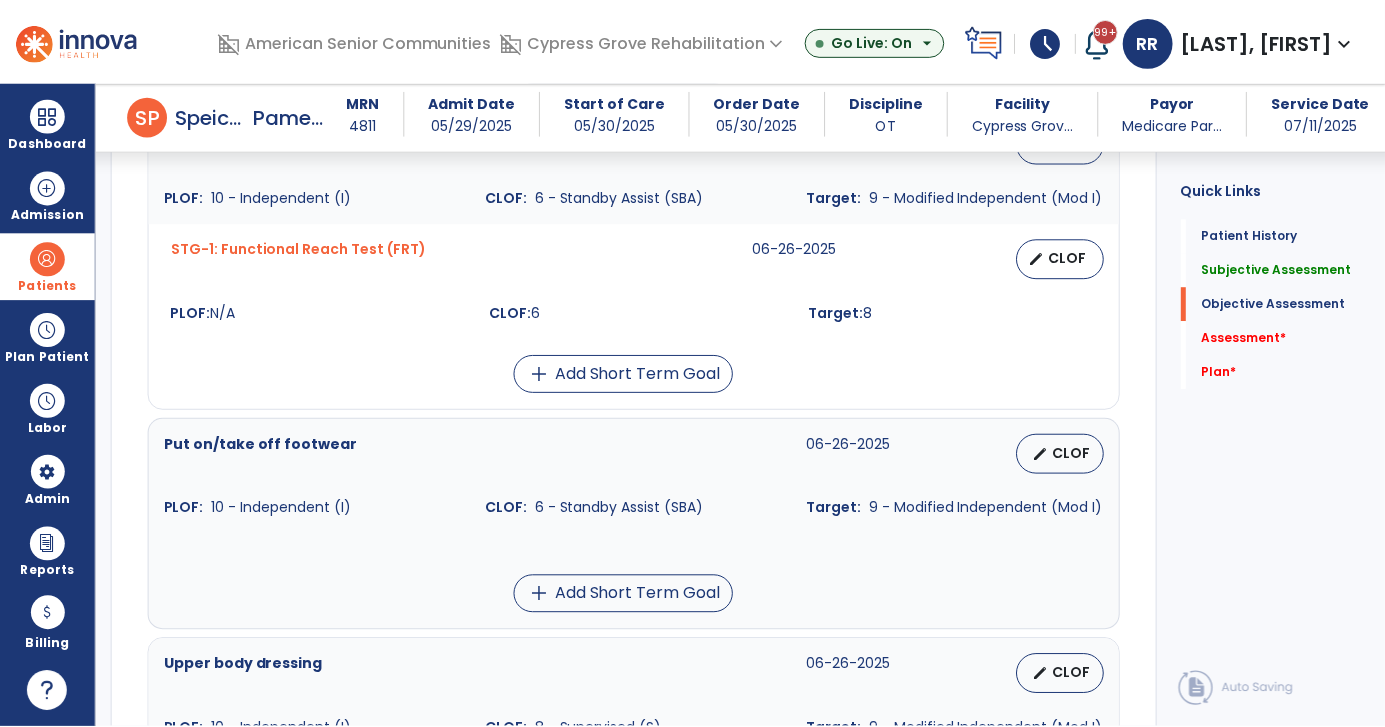 scroll, scrollTop: 1085, scrollLeft: 0, axis: vertical 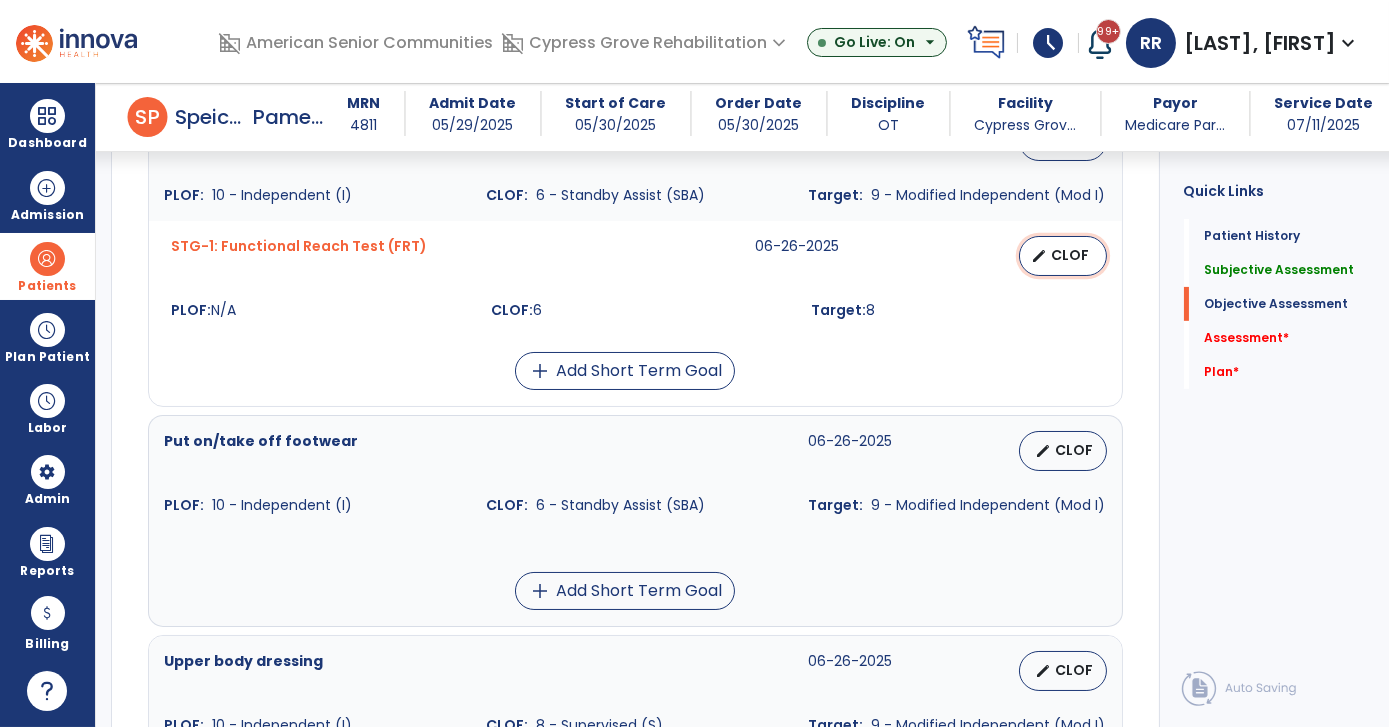 click on "edit" at bounding box center (1040, 256) 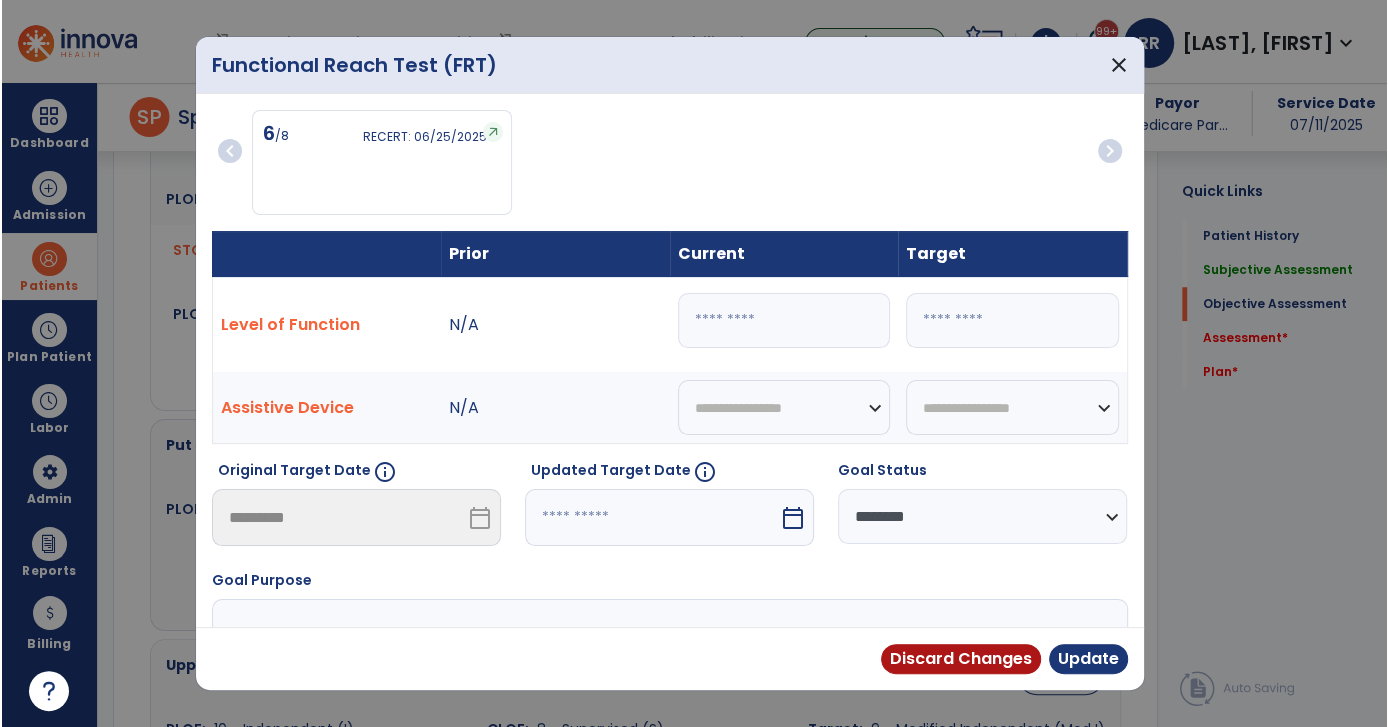 scroll, scrollTop: 1085, scrollLeft: 0, axis: vertical 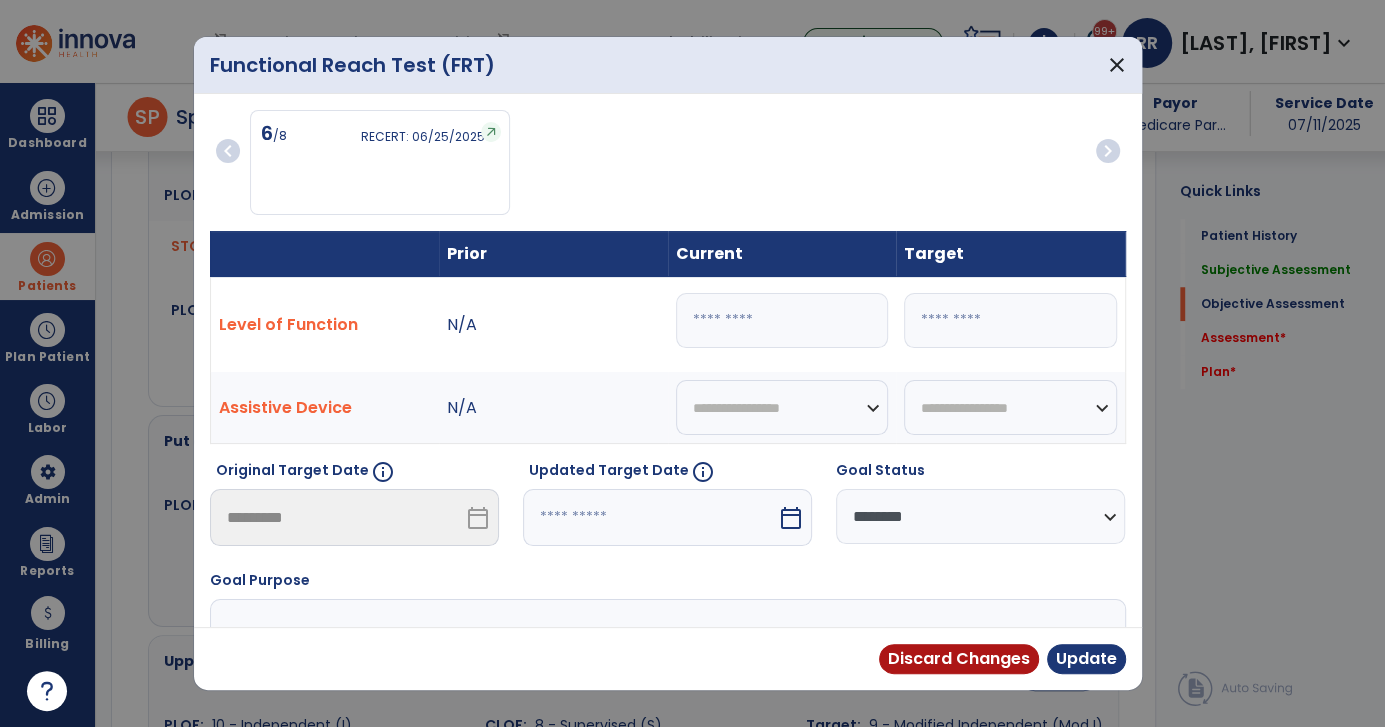 drag, startPoint x: 734, startPoint y: 338, endPoint x: 611, endPoint y: 319, distance: 124.45883 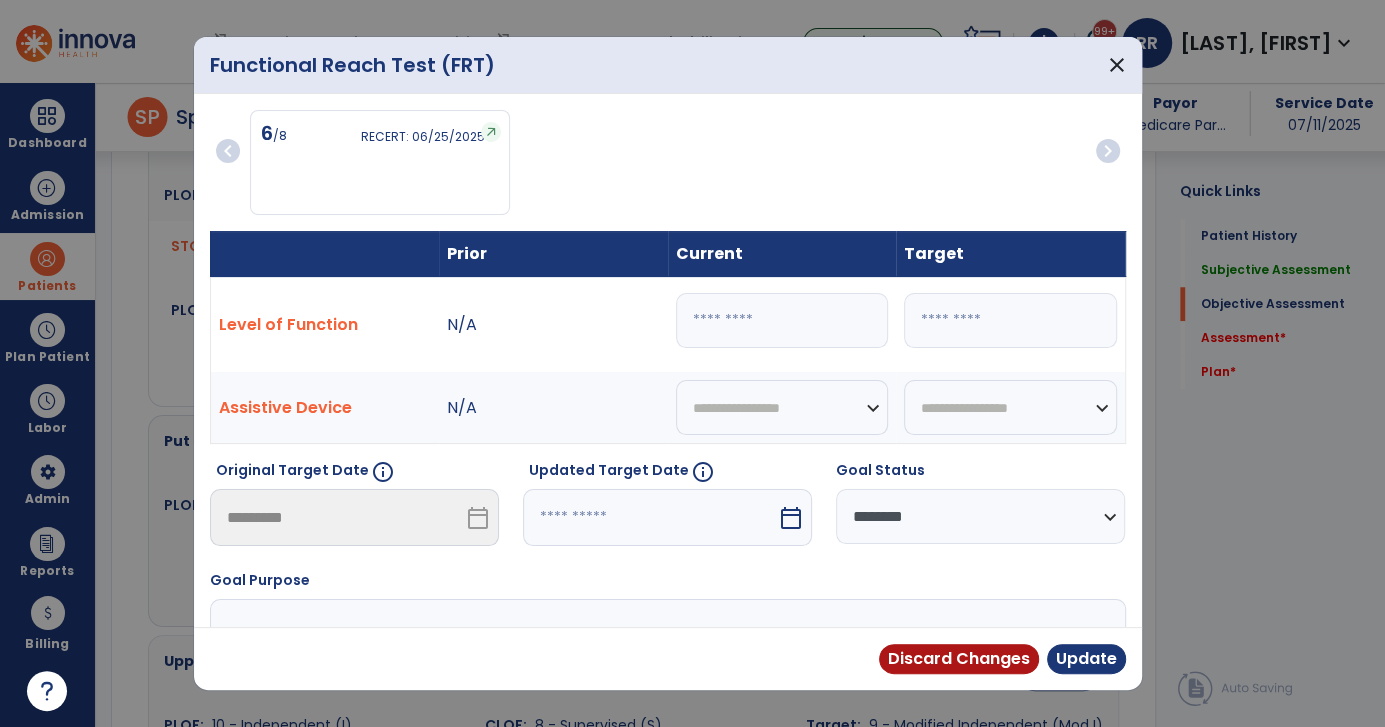 click on "**********" at bounding box center (980, 516) 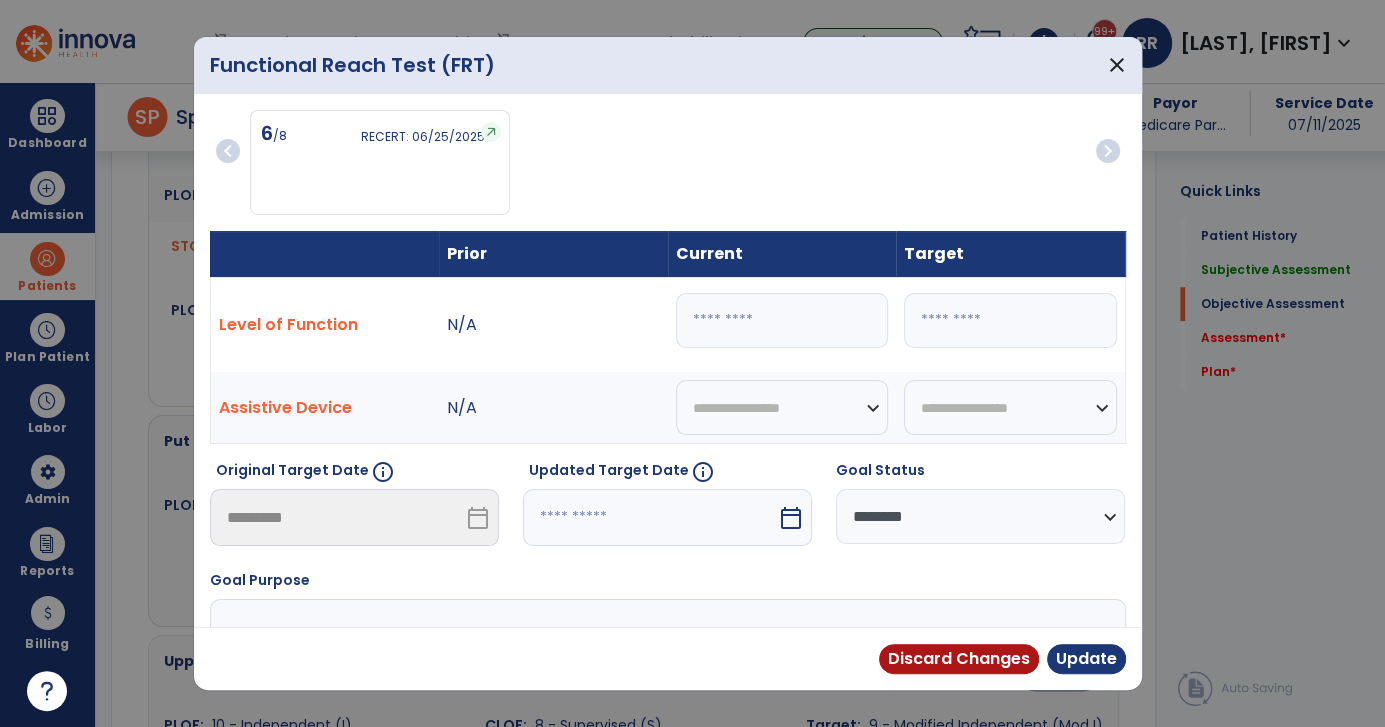 select on "********" 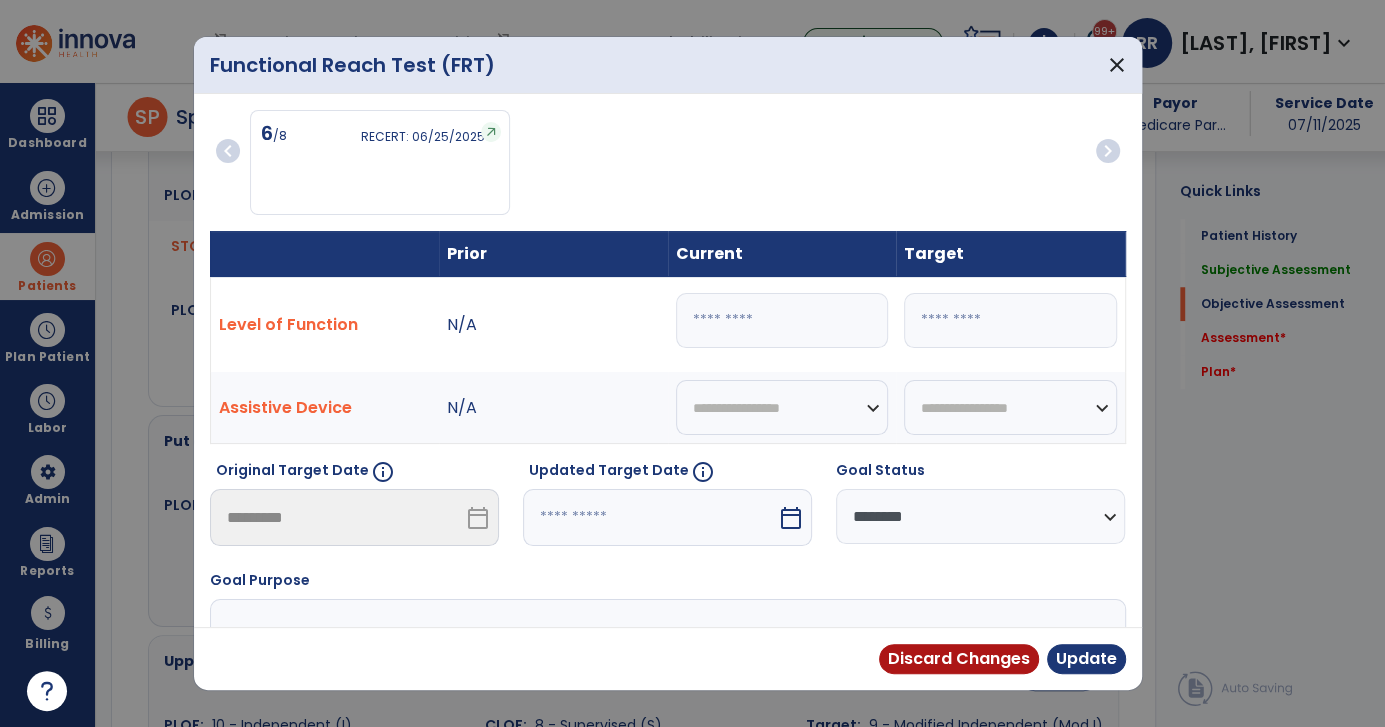 click on "**********" at bounding box center [980, 516] 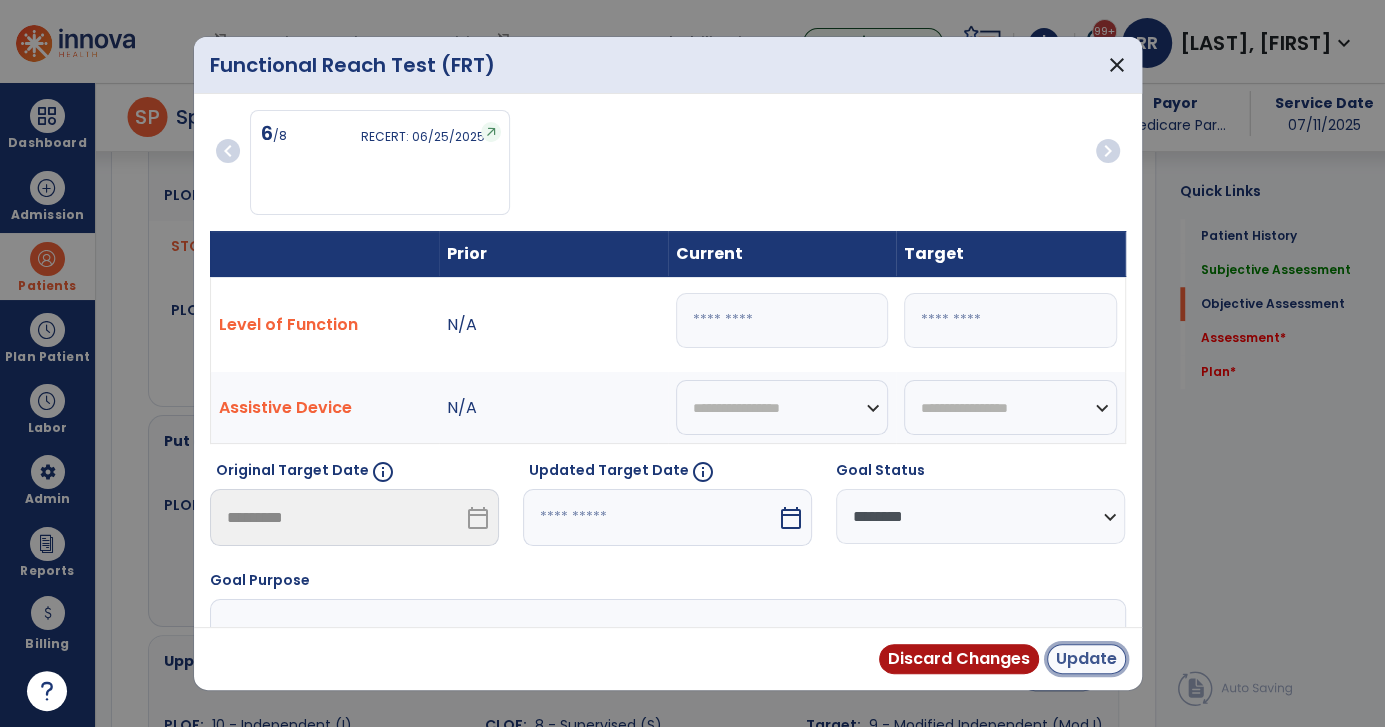 click on "Update" at bounding box center [1086, 659] 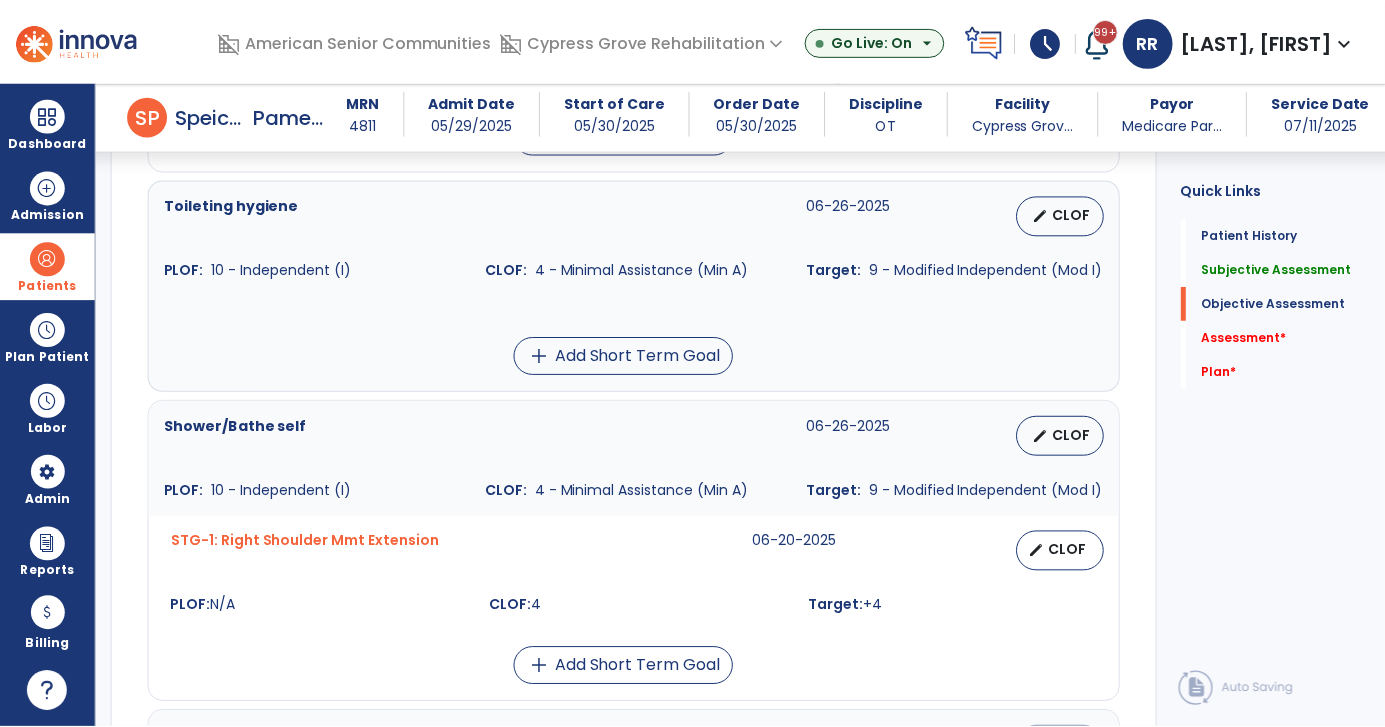scroll, scrollTop: 1863, scrollLeft: 0, axis: vertical 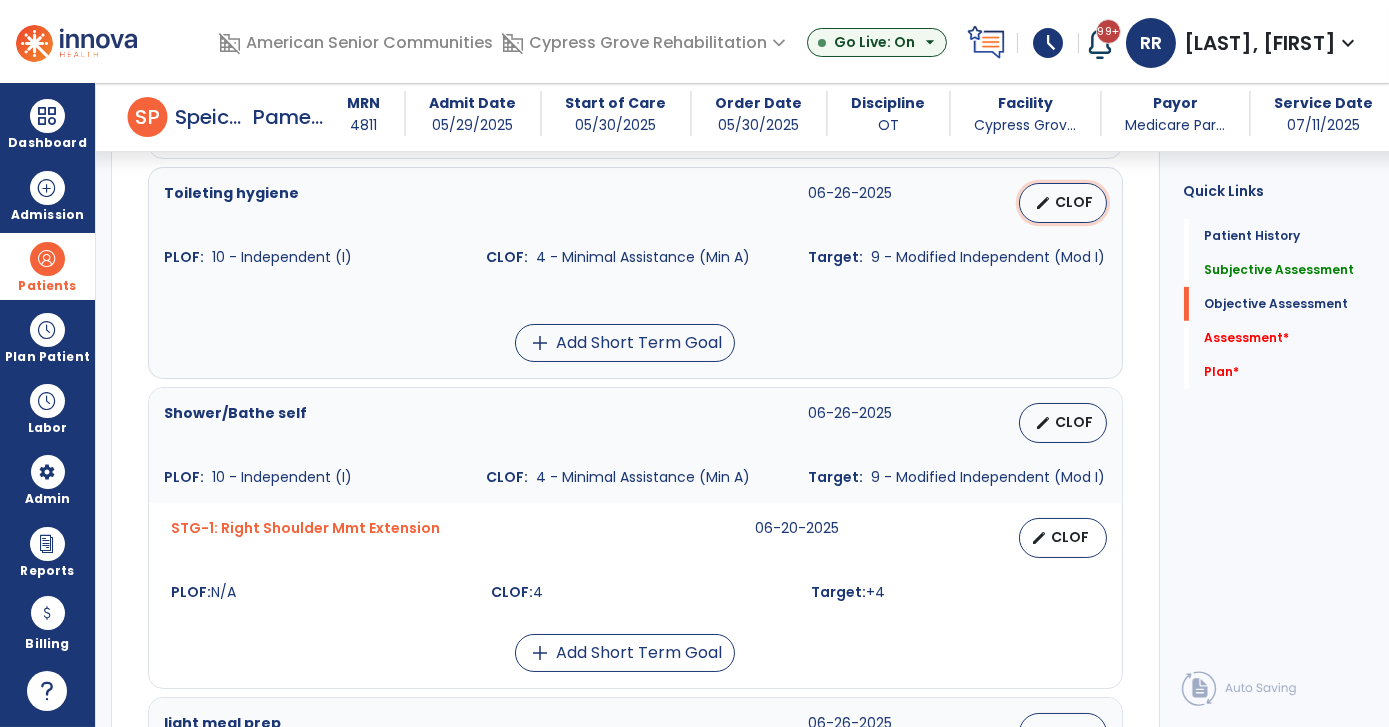 click on "edit" at bounding box center (1044, 203) 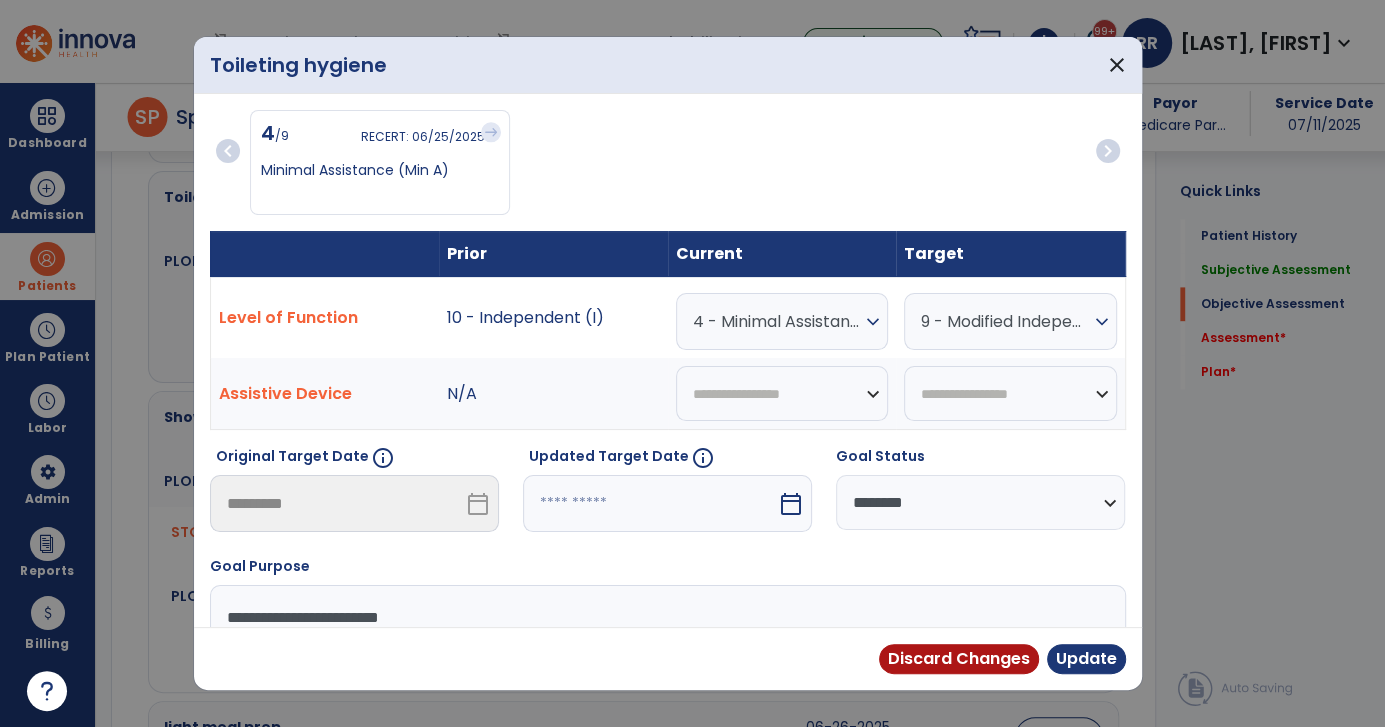 scroll, scrollTop: 1863, scrollLeft: 0, axis: vertical 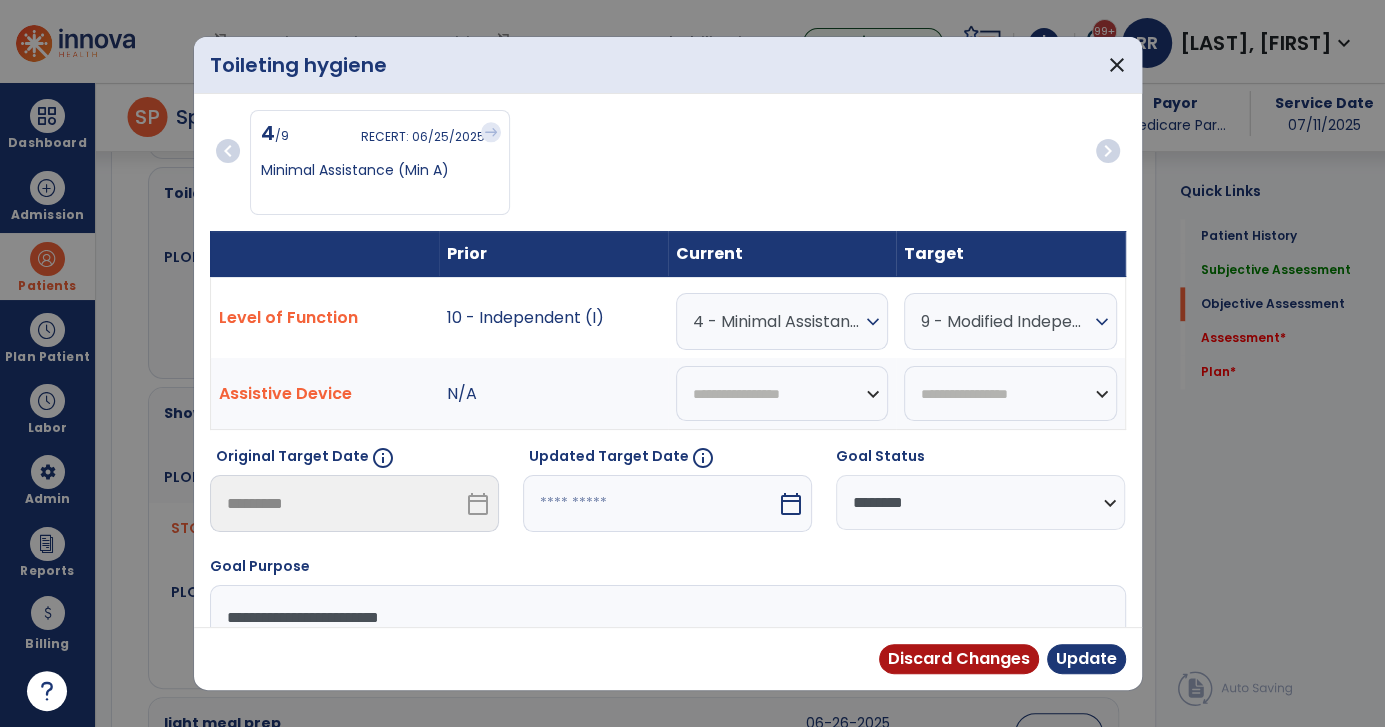 click on "4 - Minimal Assistance (Min A)" at bounding box center (777, 321) 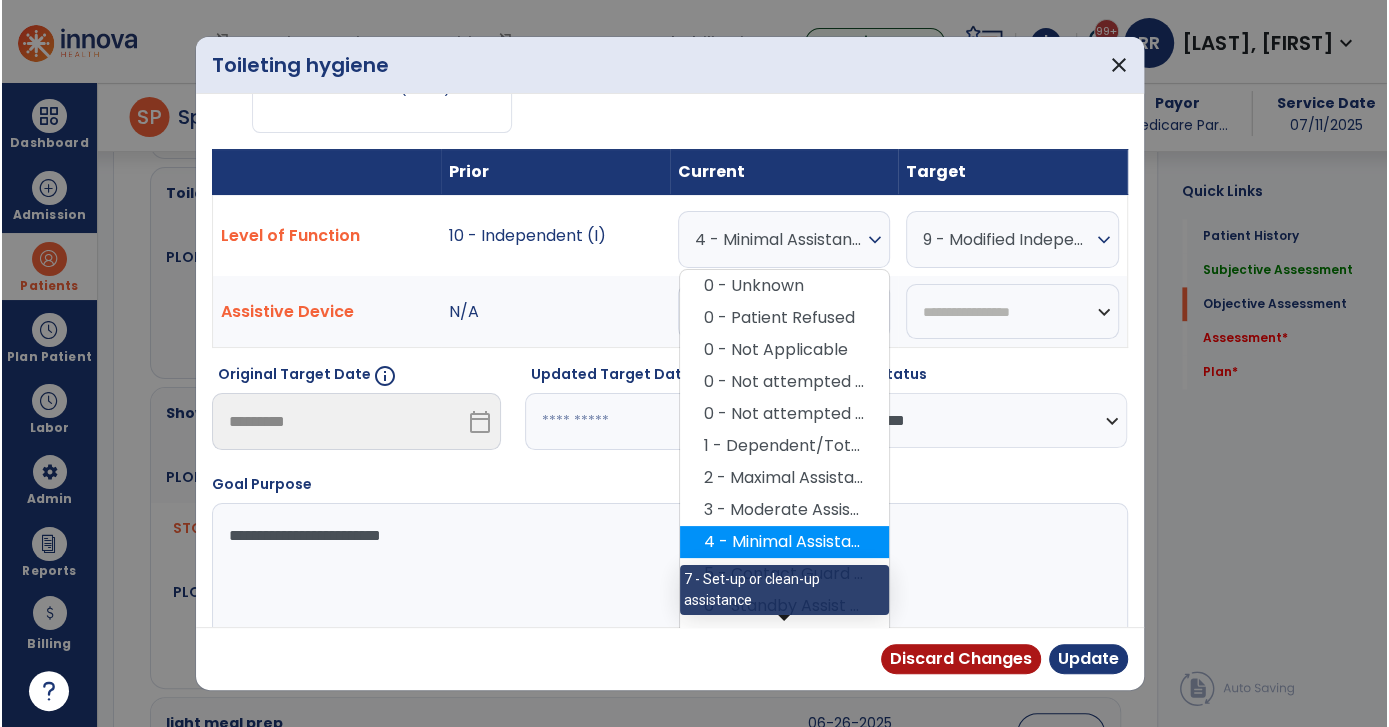 scroll, scrollTop: 109, scrollLeft: 0, axis: vertical 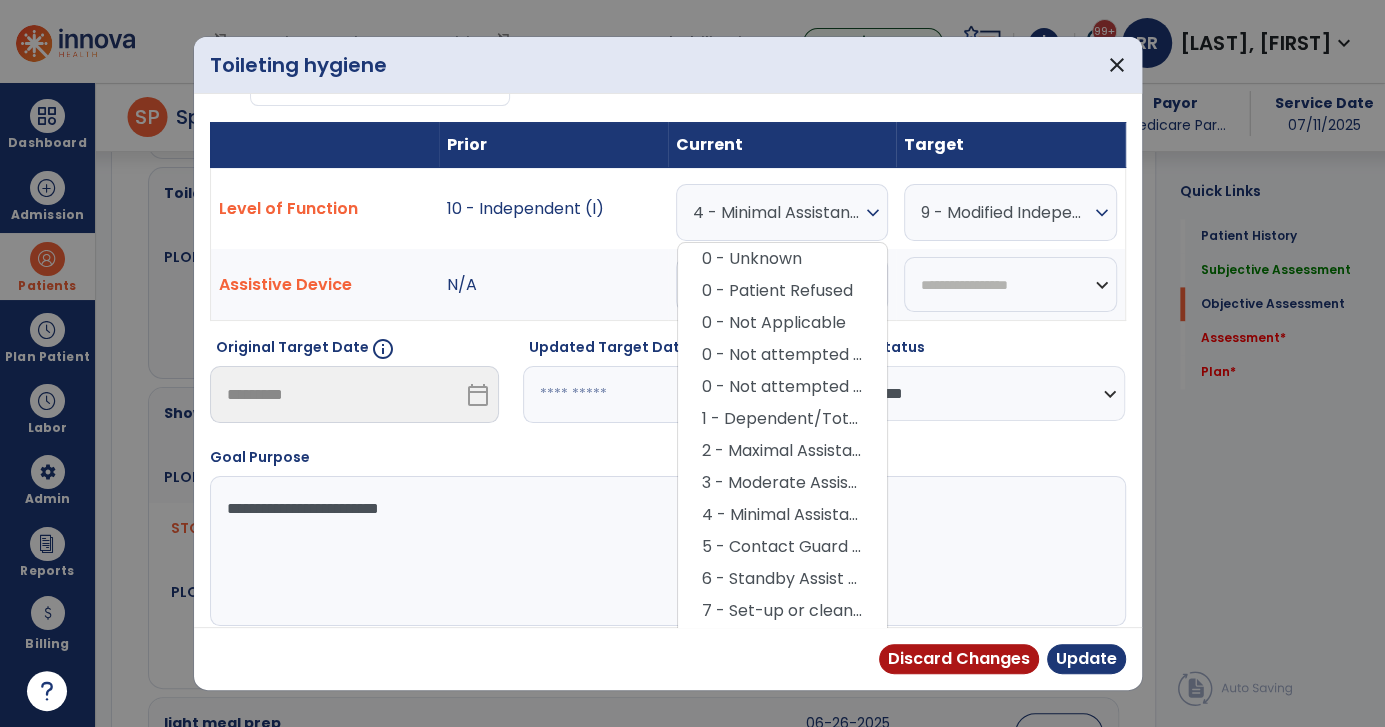 click on "6 - Standby Assist (SBA)" at bounding box center (782, 579) 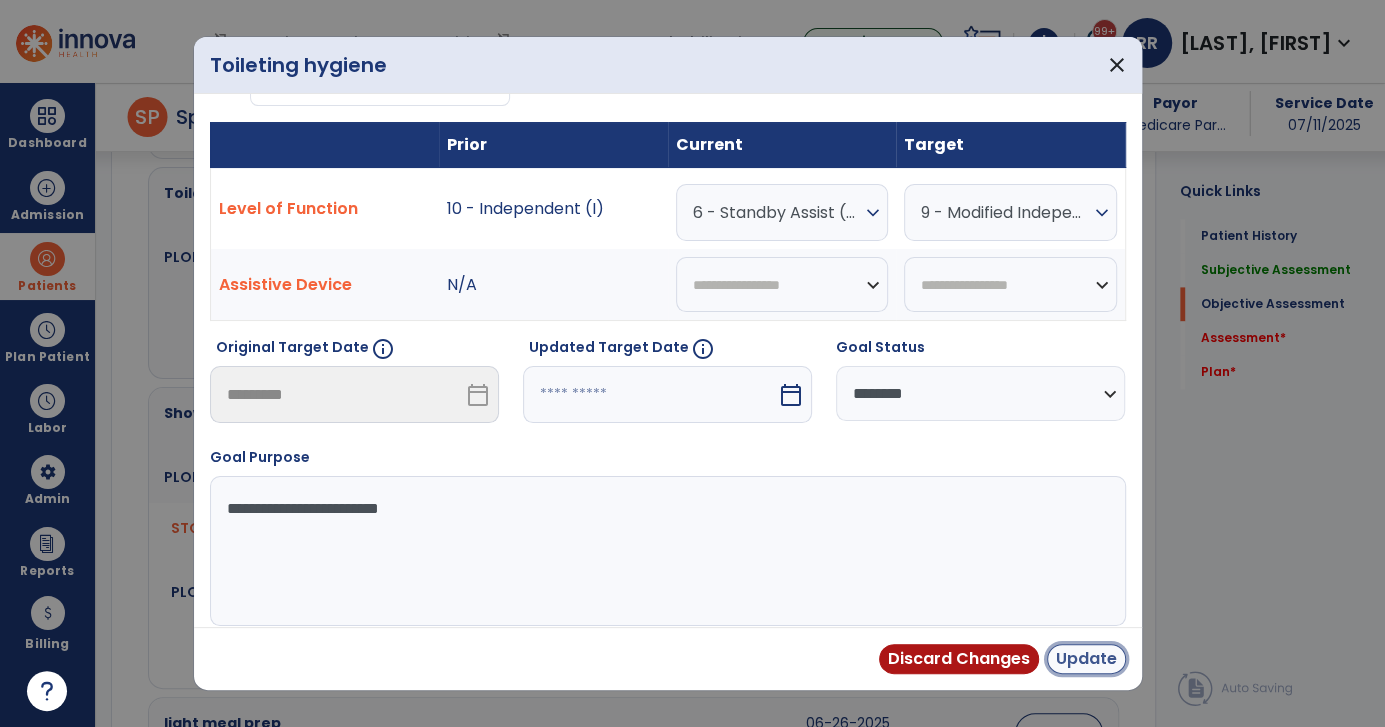 click on "Update" at bounding box center (1086, 659) 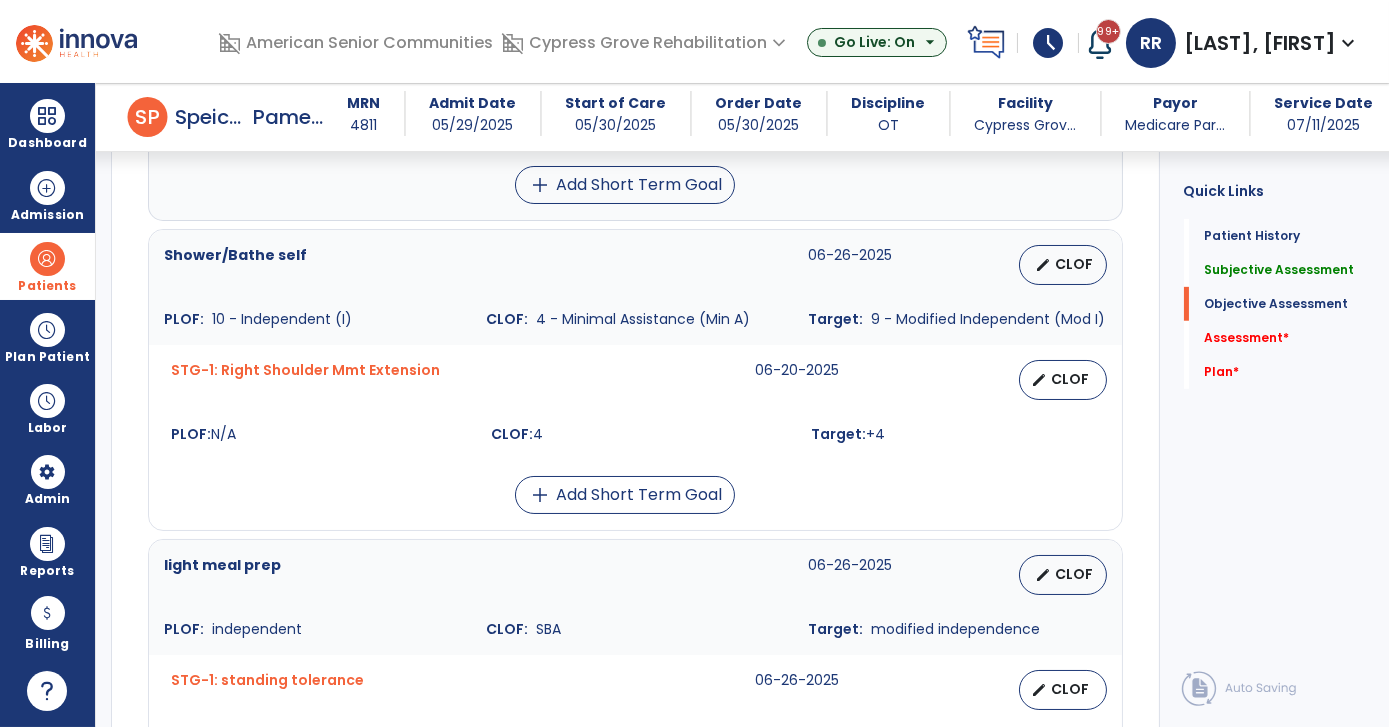 scroll, scrollTop: 2029, scrollLeft: 0, axis: vertical 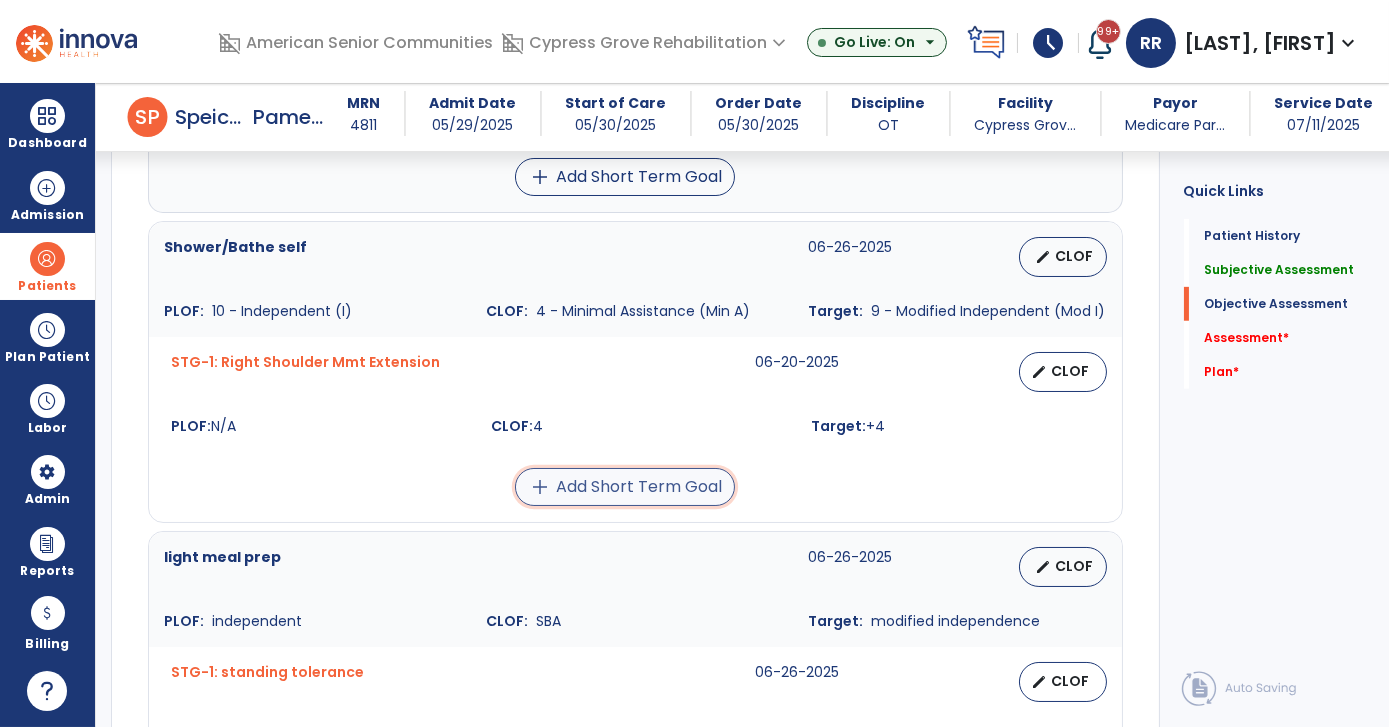click on "add  Add Short Term Goal" at bounding box center (625, 487) 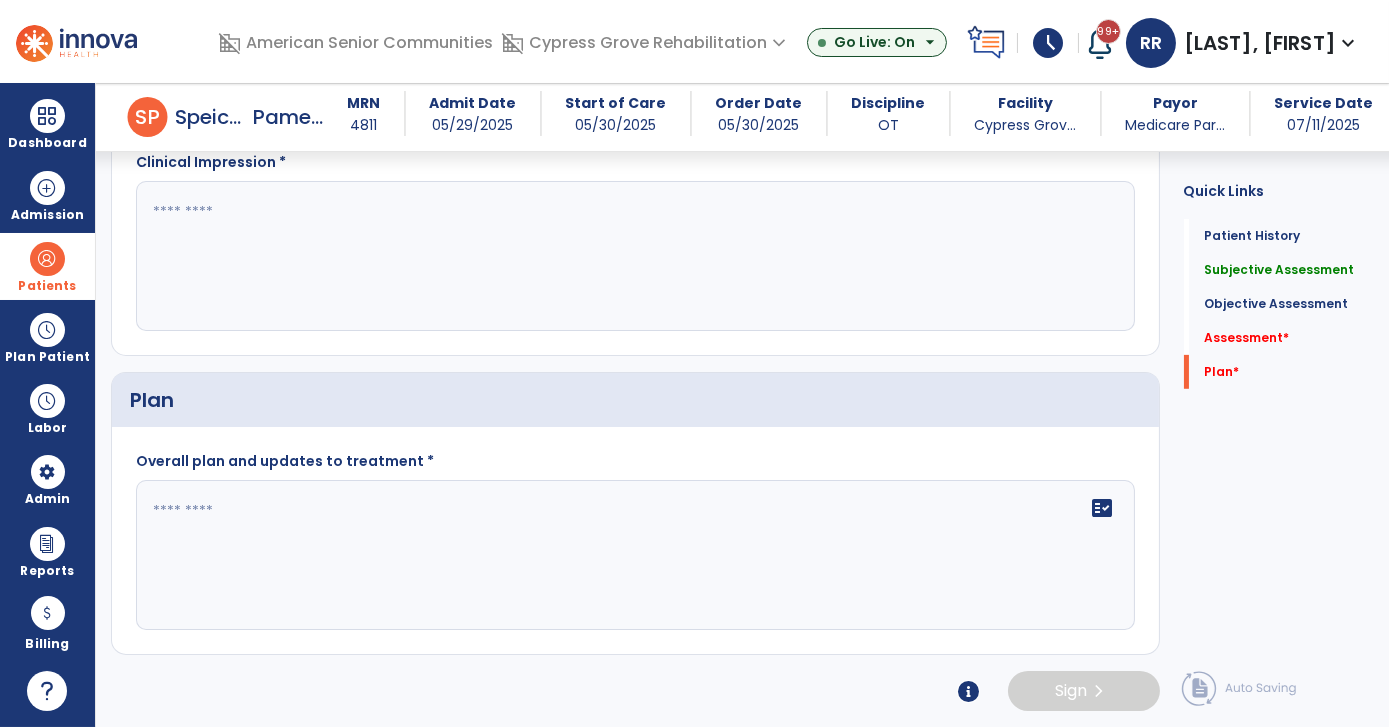 scroll, scrollTop: 1642, scrollLeft: 0, axis: vertical 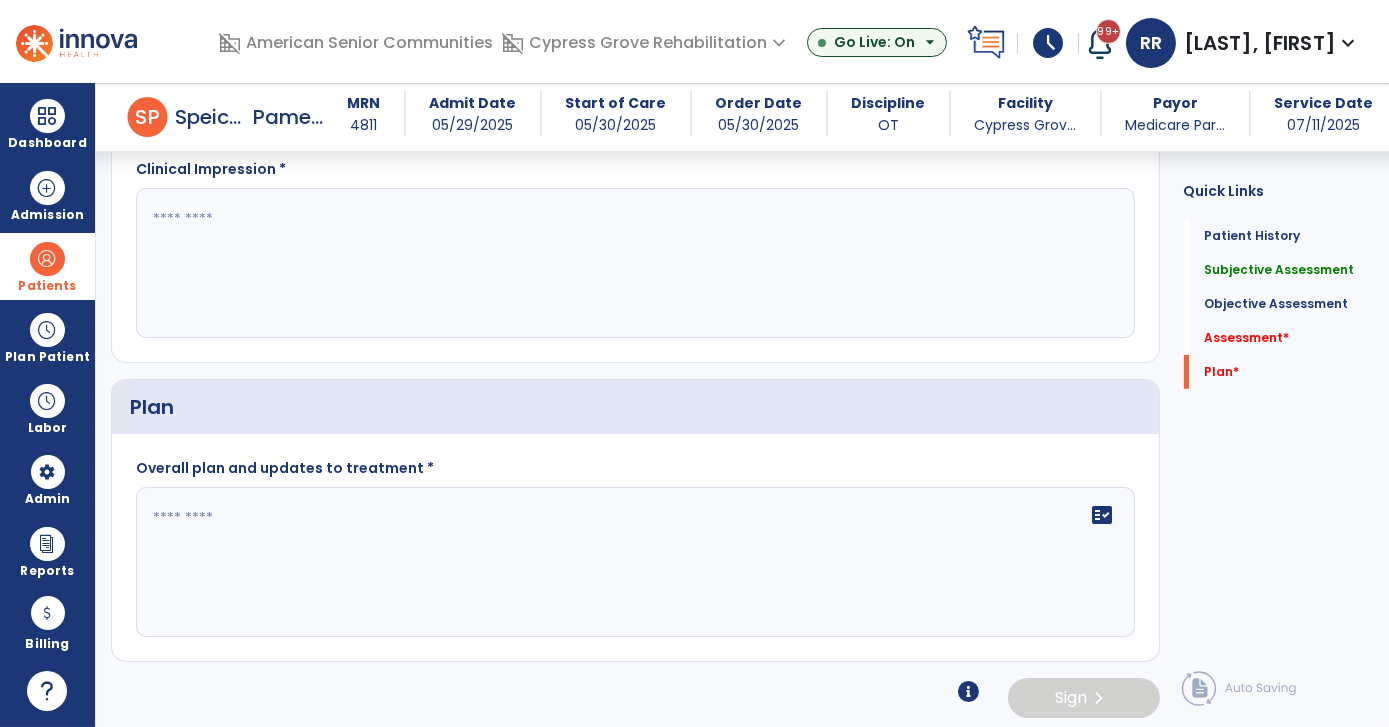 drag, startPoint x: 1384, startPoint y: 572, endPoint x: 1382, endPoint y: 540, distance: 32.06244 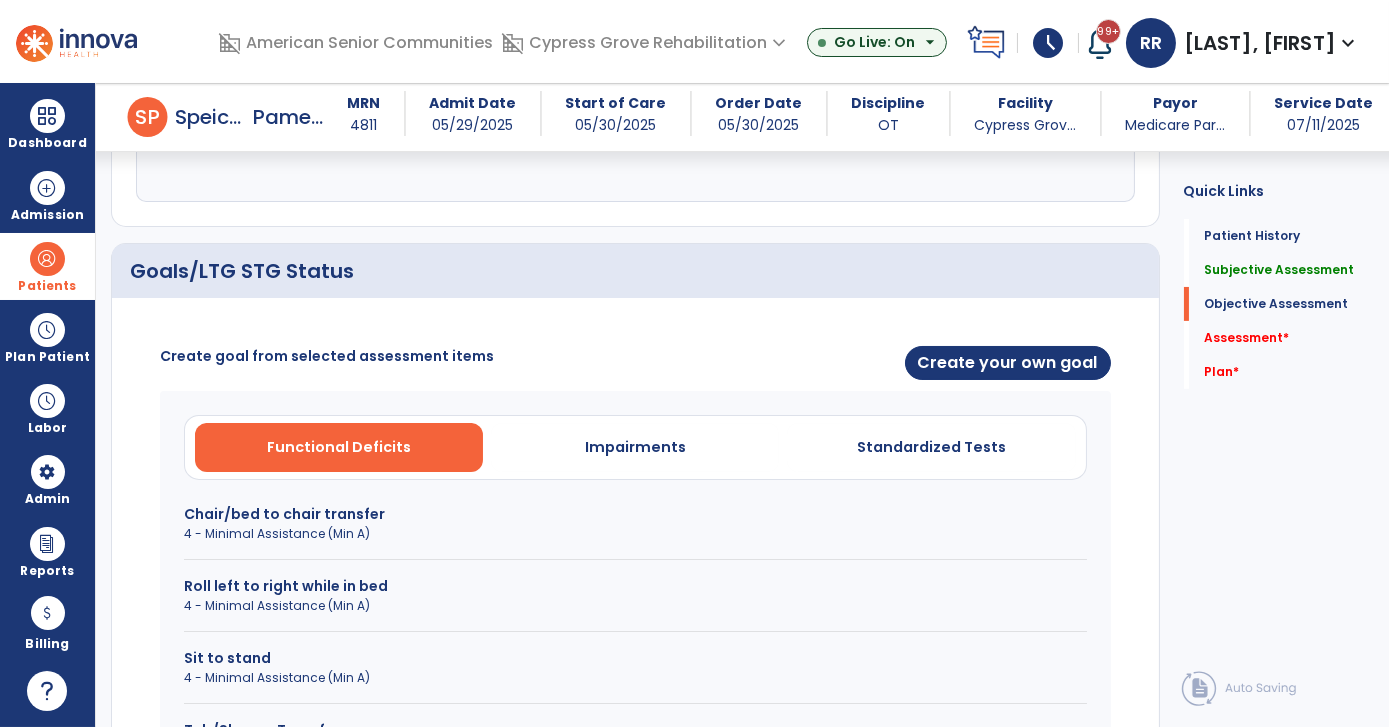 scroll, scrollTop: 598, scrollLeft: 0, axis: vertical 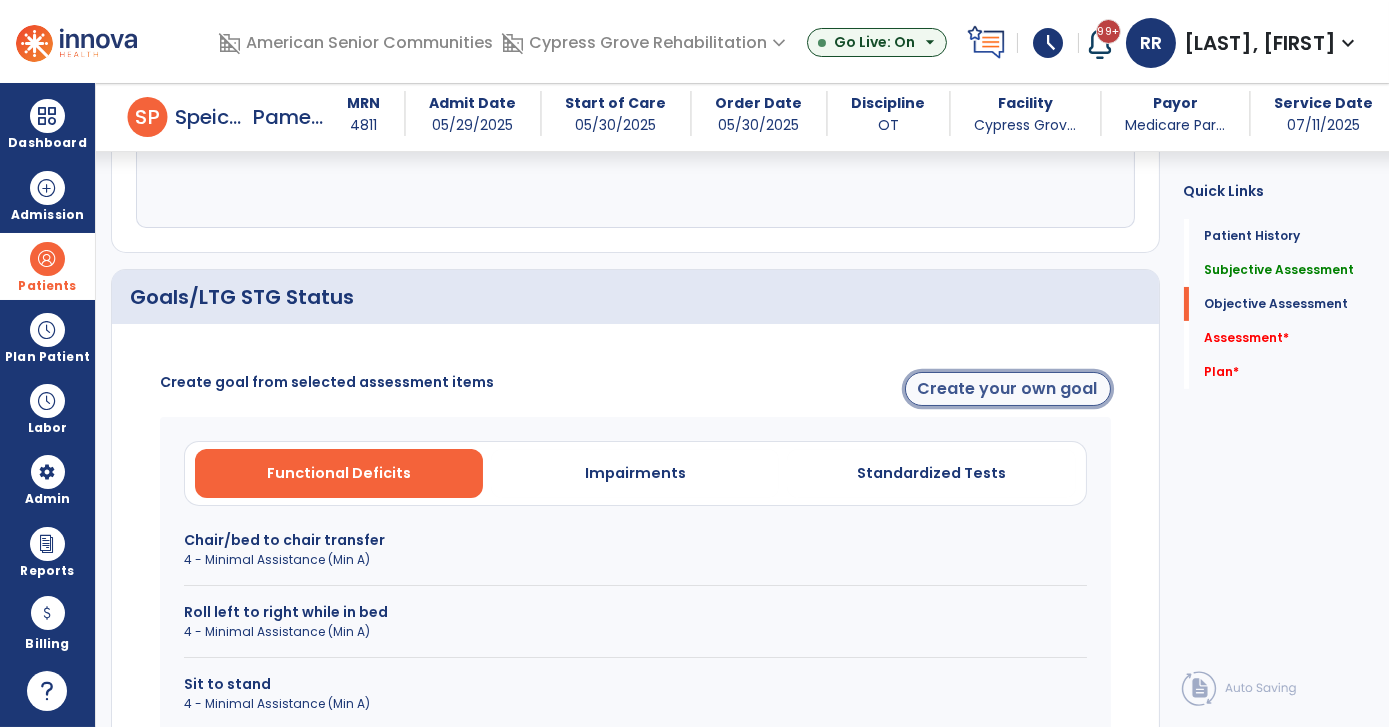 click on "Create your own goal" 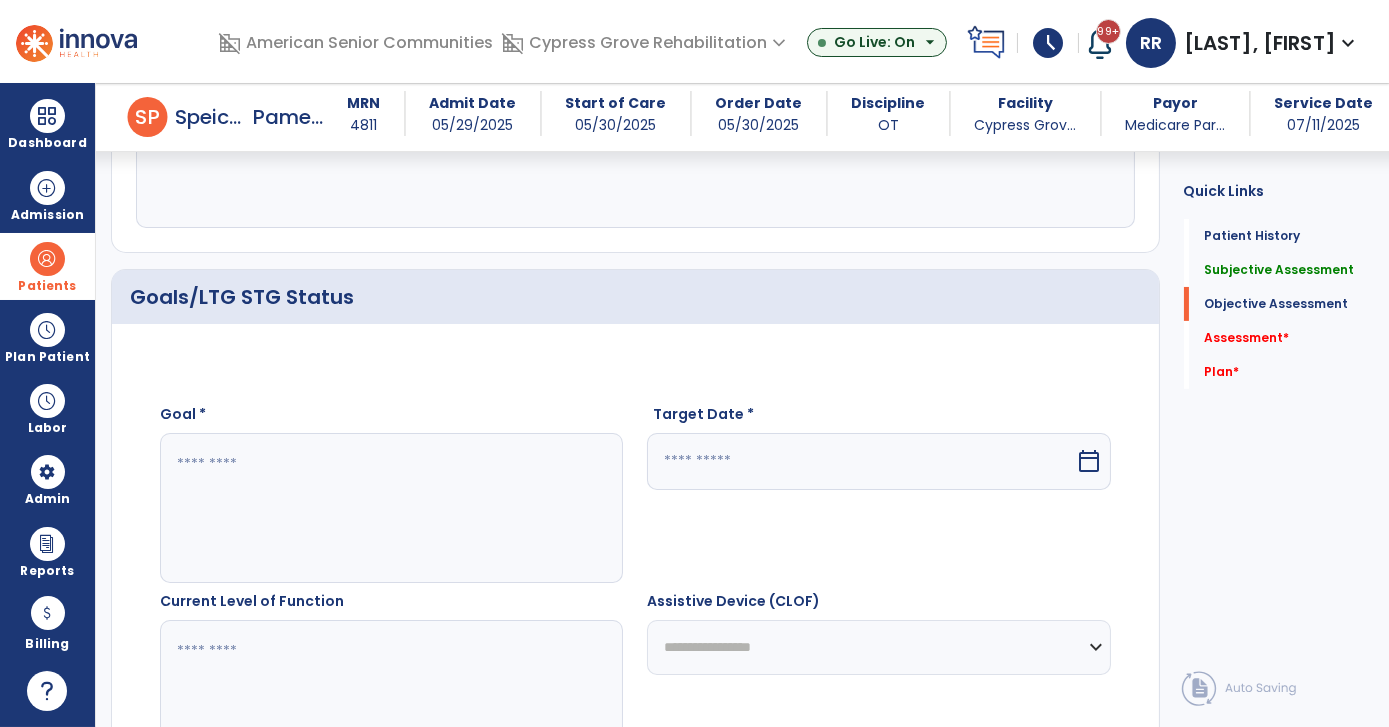 click 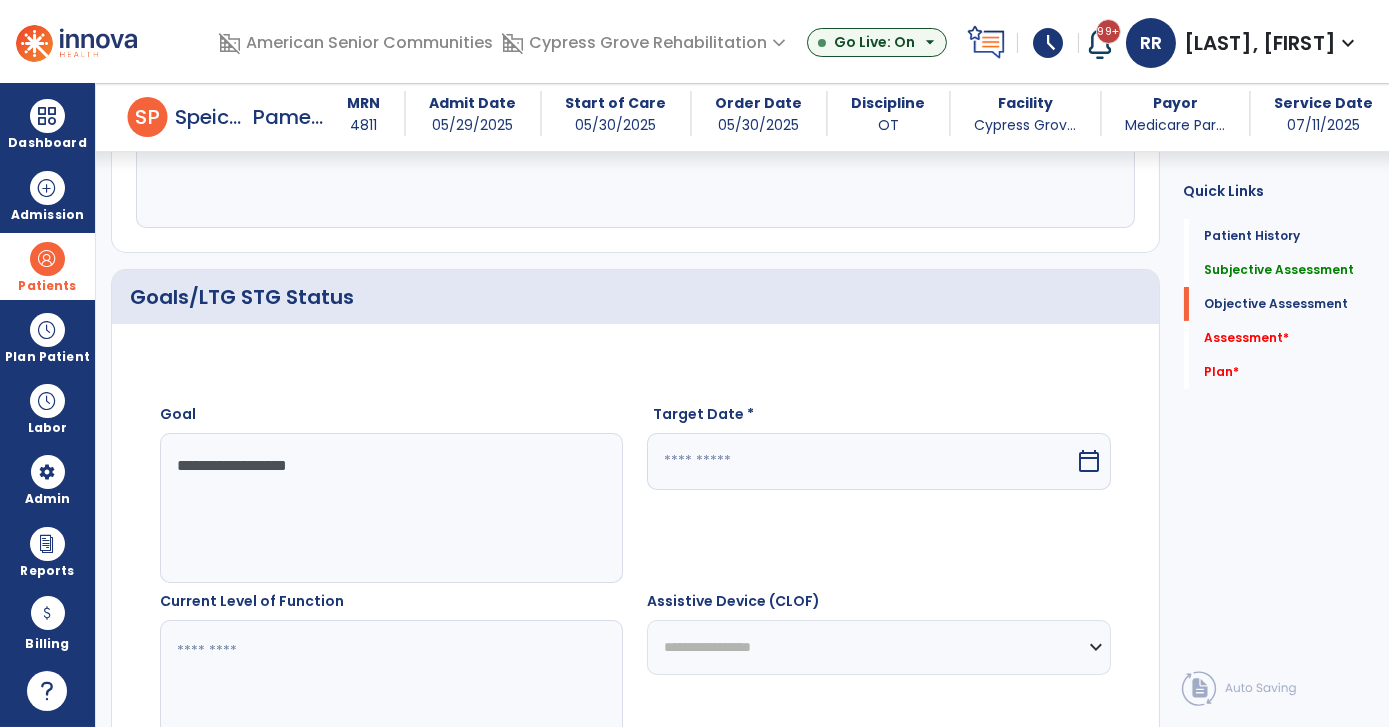 type on "**********" 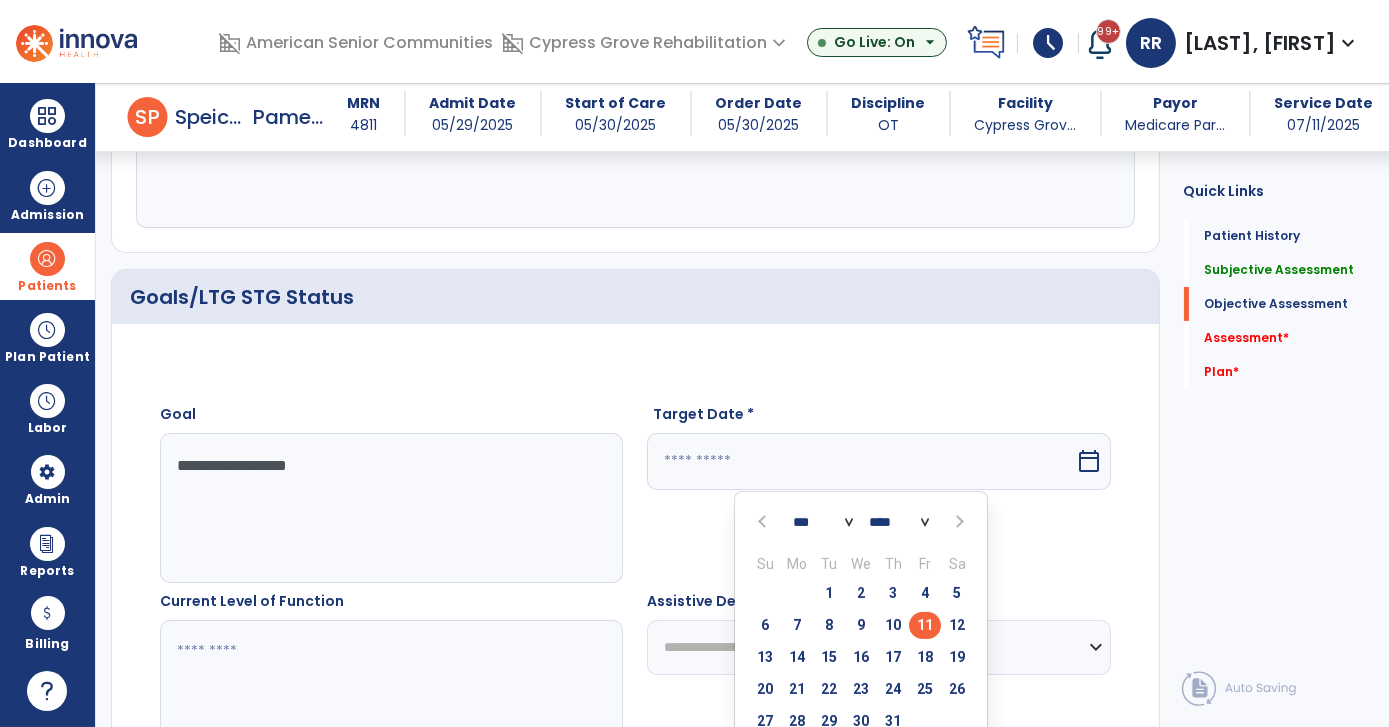 click at bounding box center [958, 522] 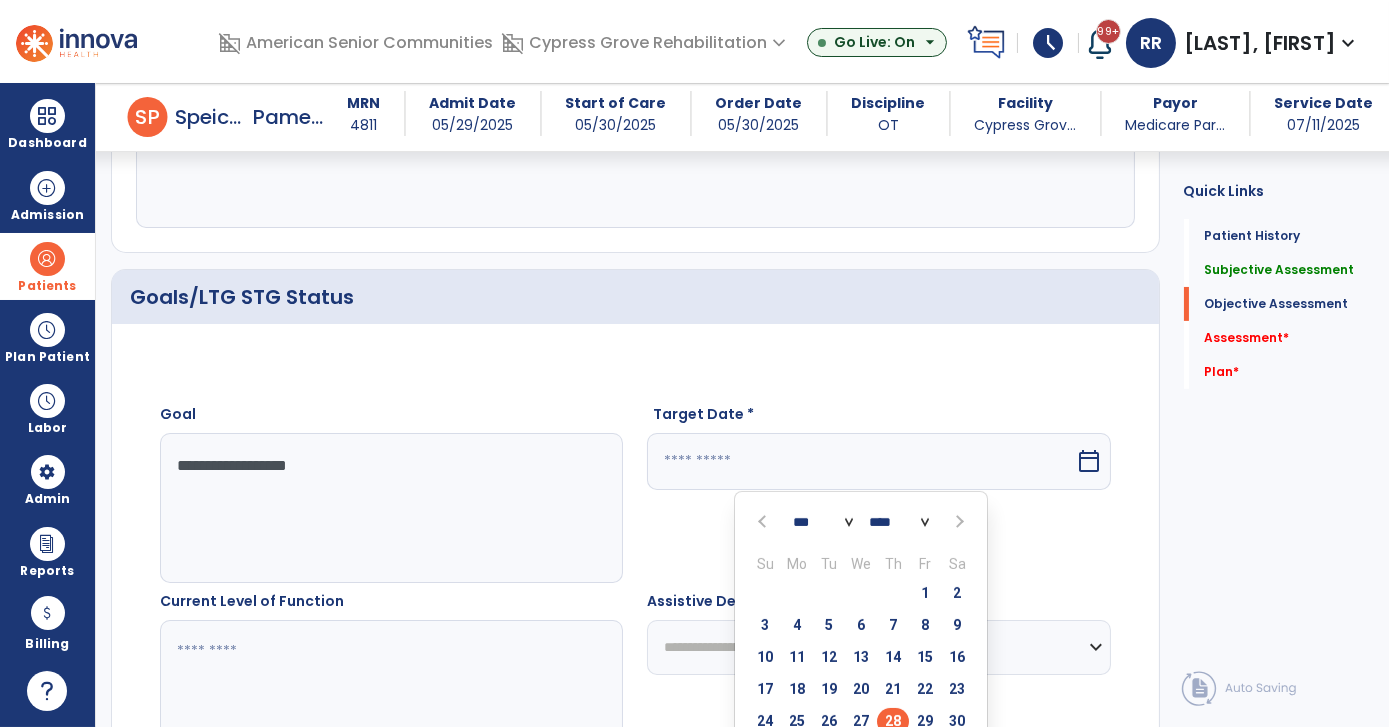 click on "28" at bounding box center (893, 721) 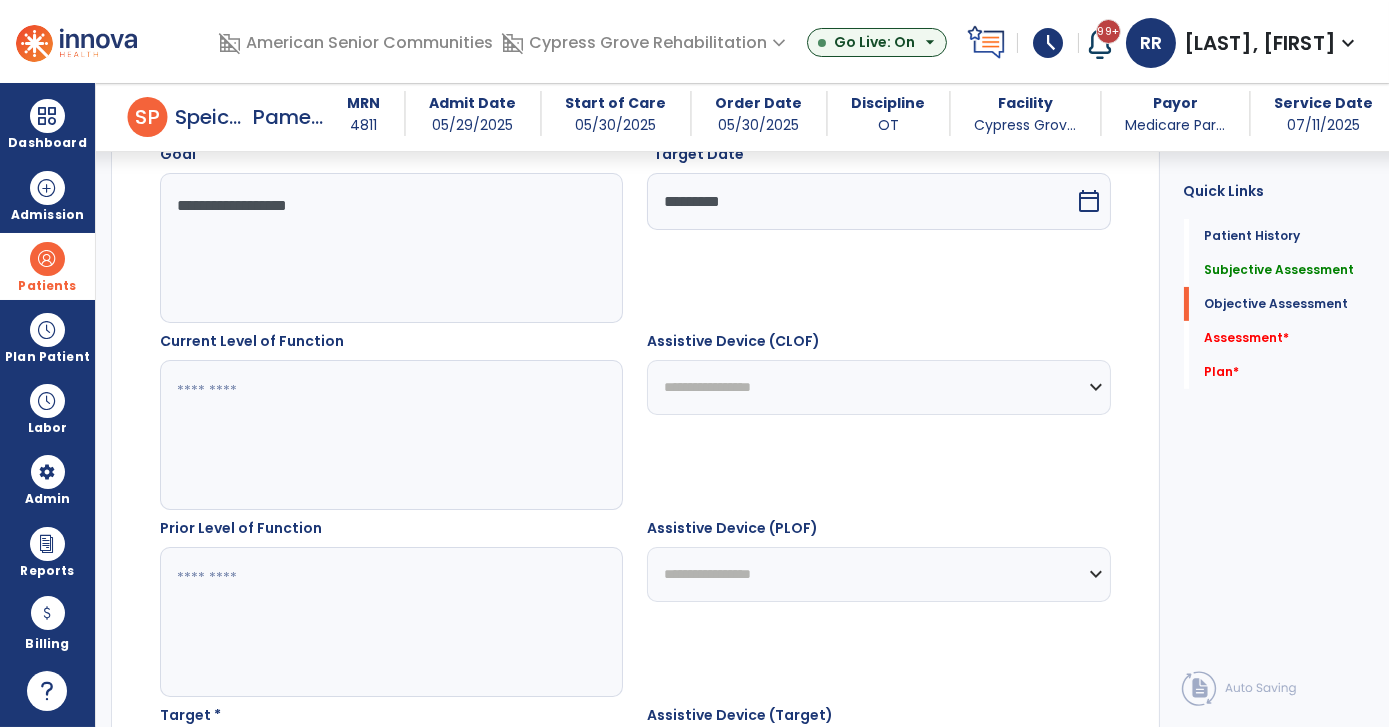 scroll, scrollTop: 861, scrollLeft: 0, axis: vertical 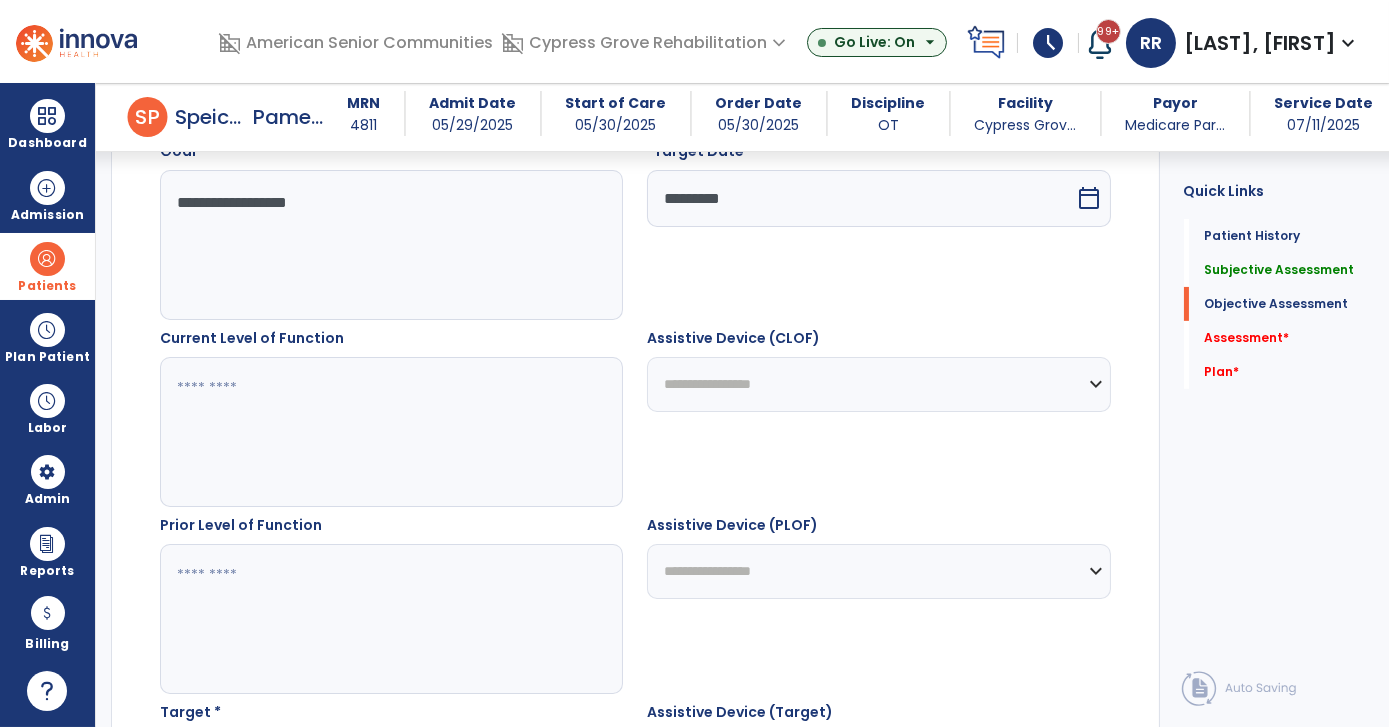 click 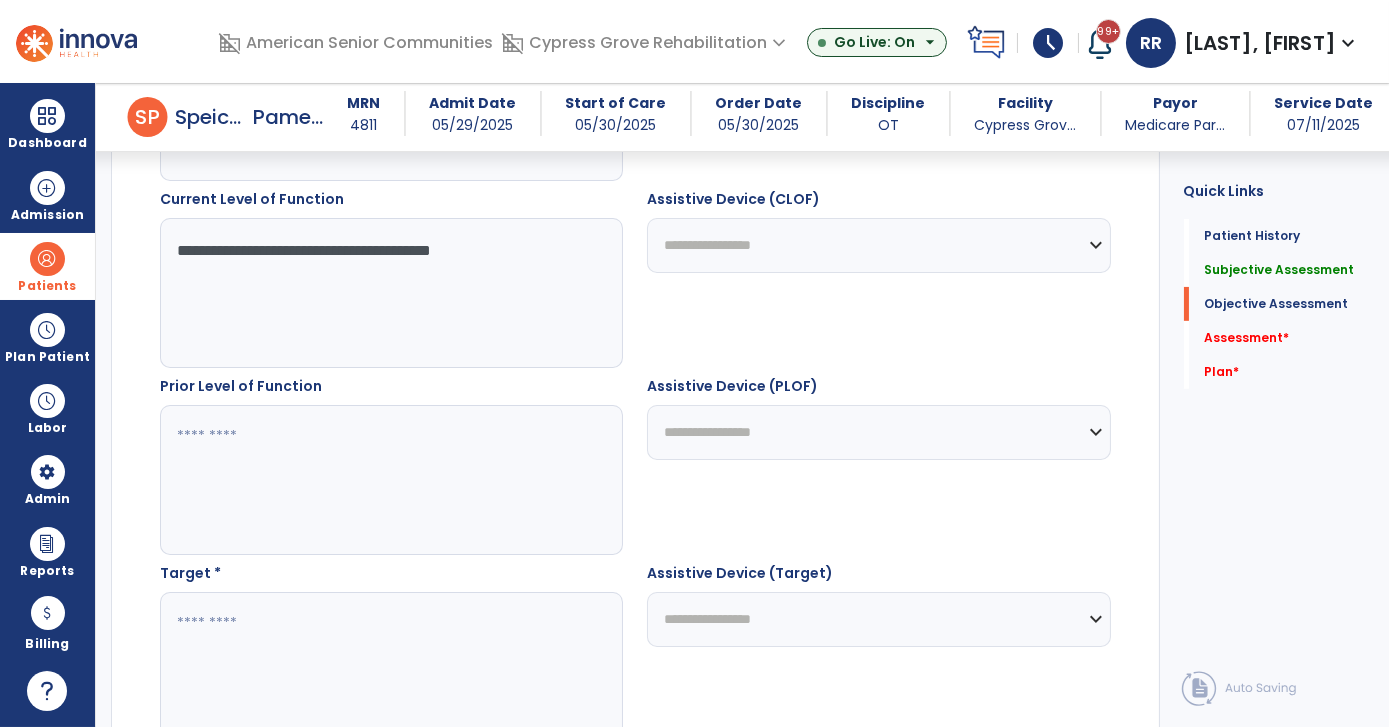 scroll, scrollTop: 1003, scrollLeft: 0, axis: vertical 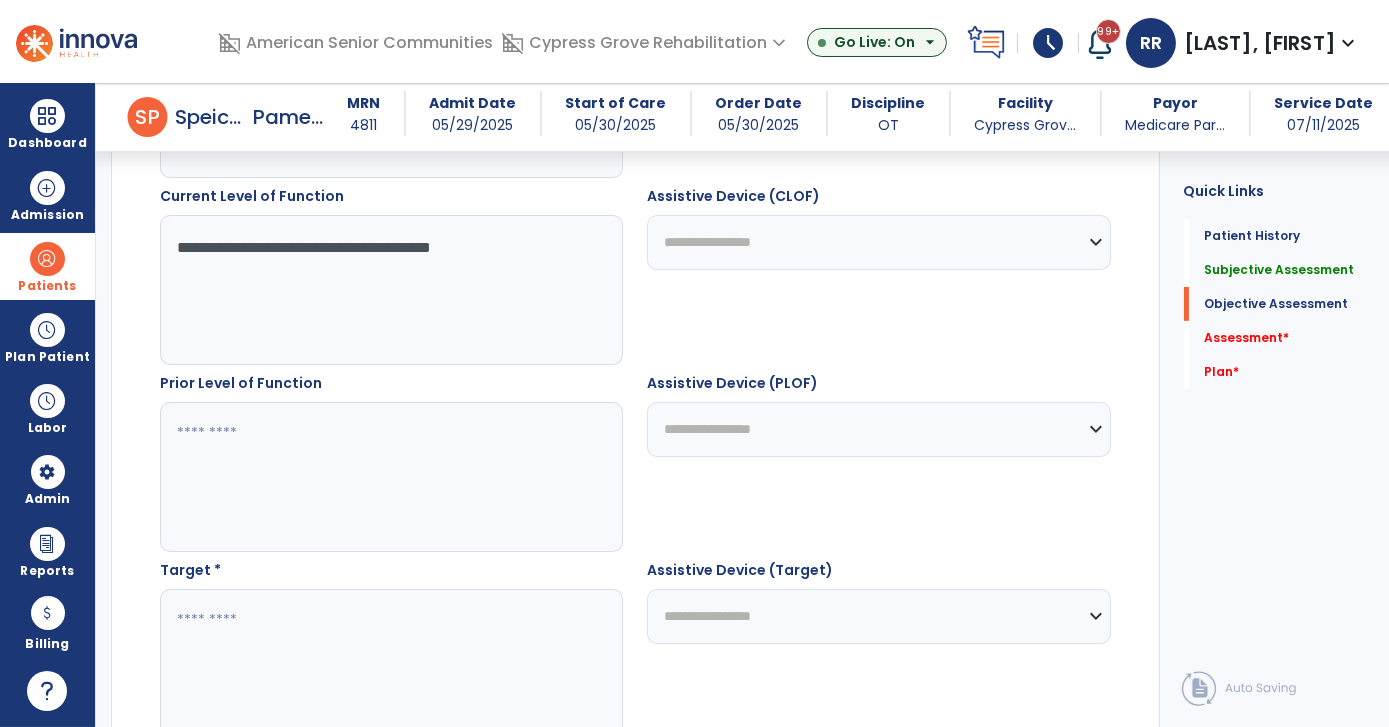 type on "**********" 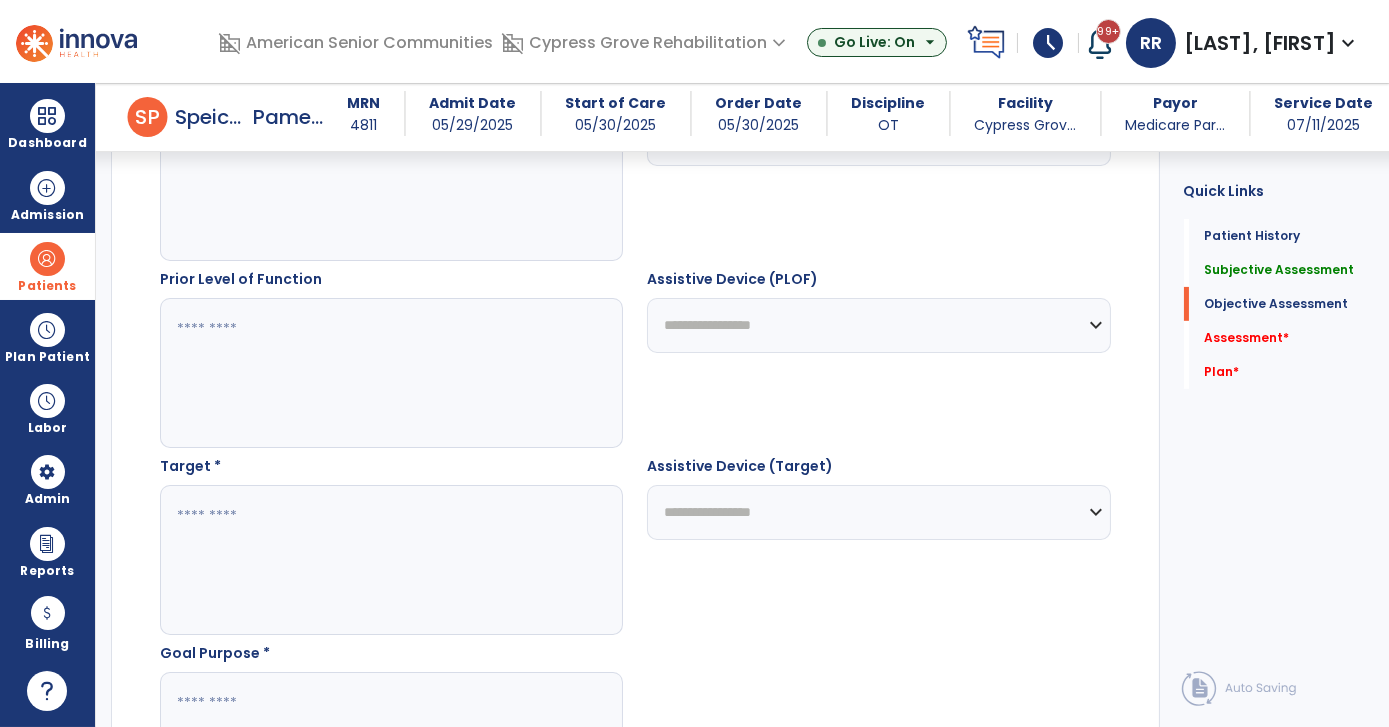 scroll, scrollTop: 1110, scrollLeft: 0, axis: vertical 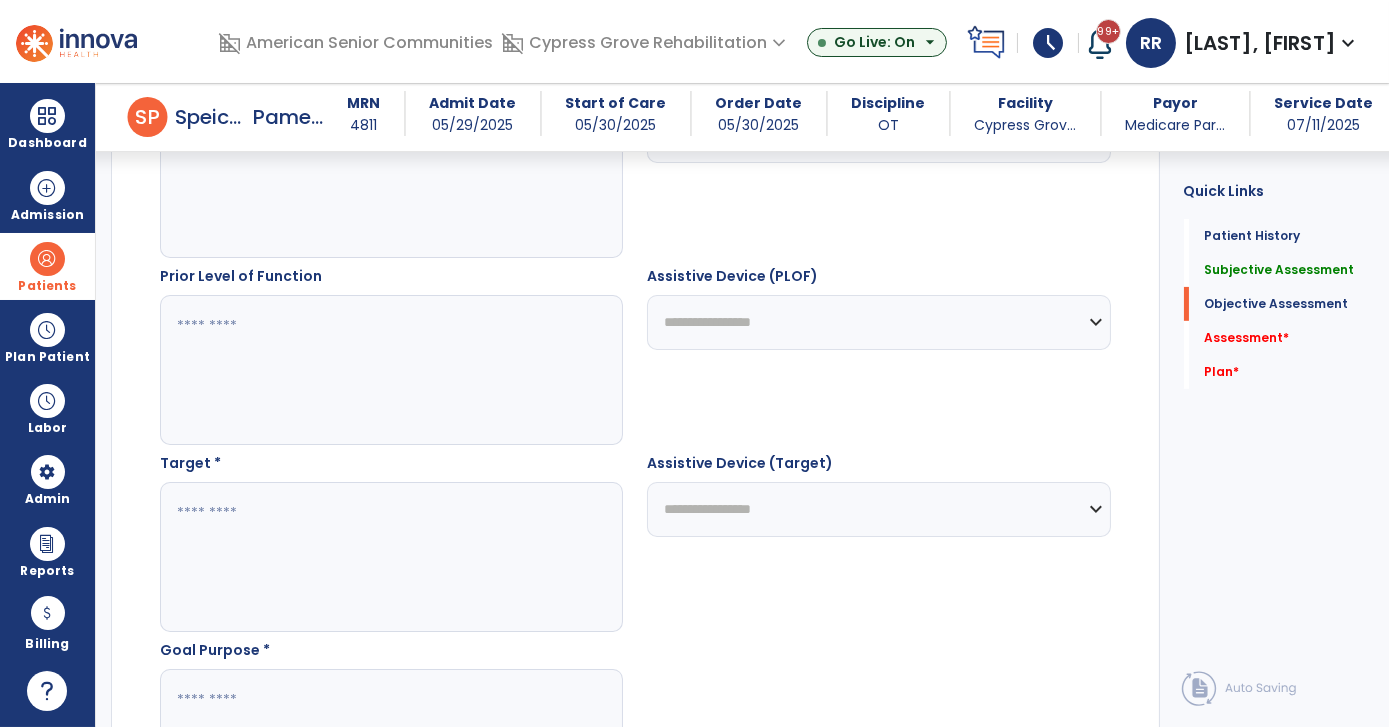 click 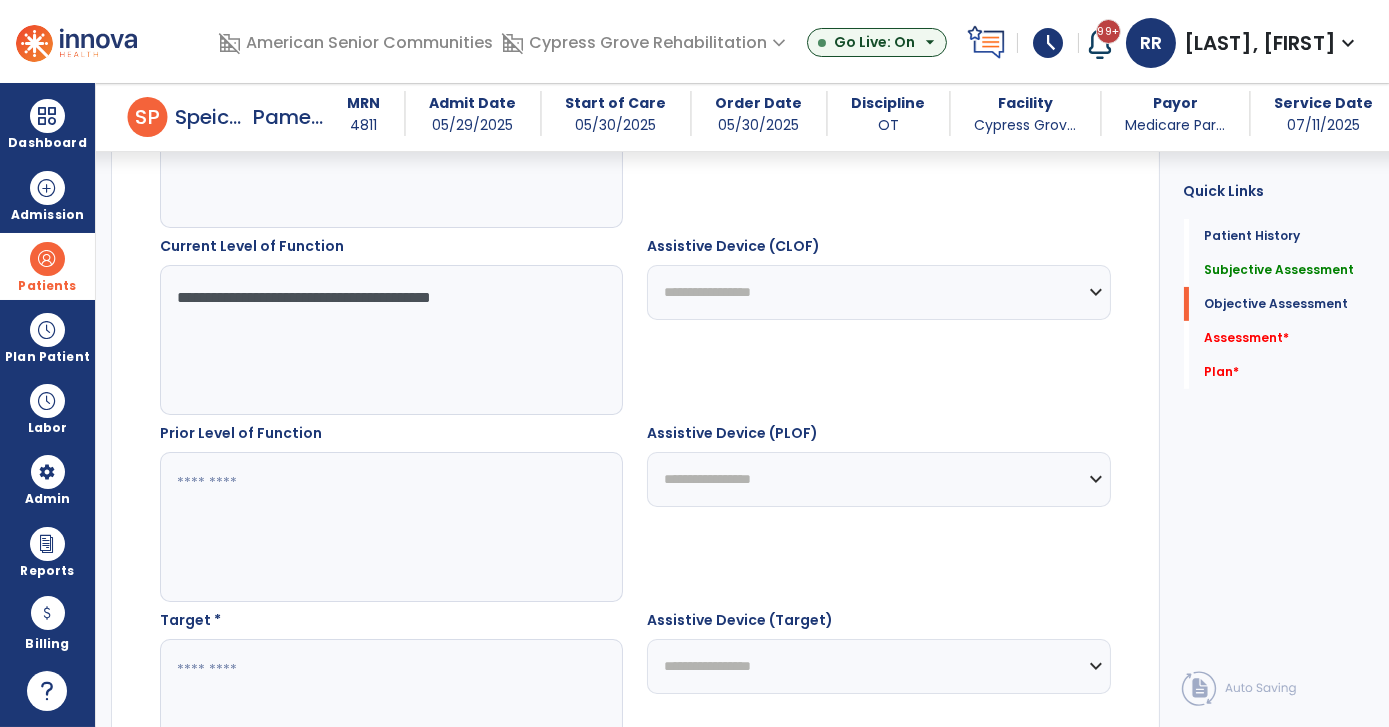 scroll, scrollTop: 1021, scrollLeft: 0, axis: vertical 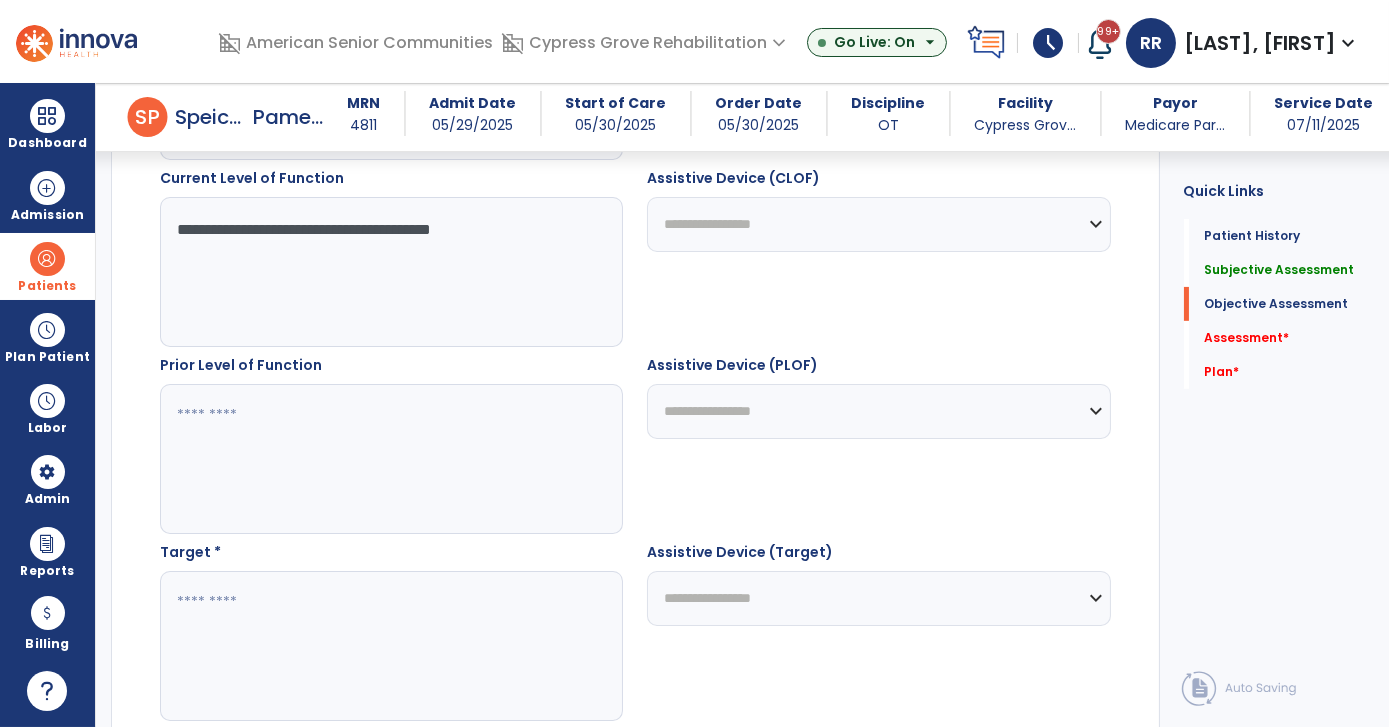 click 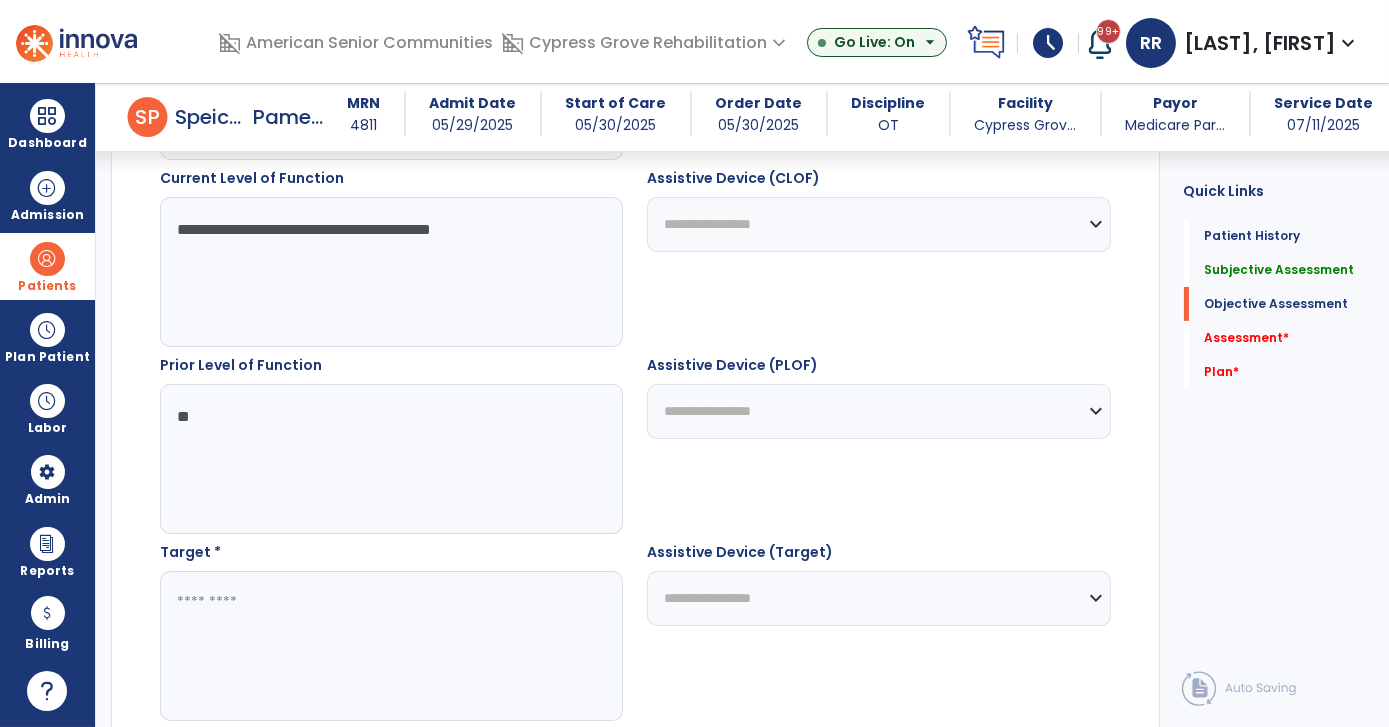 type on "*" 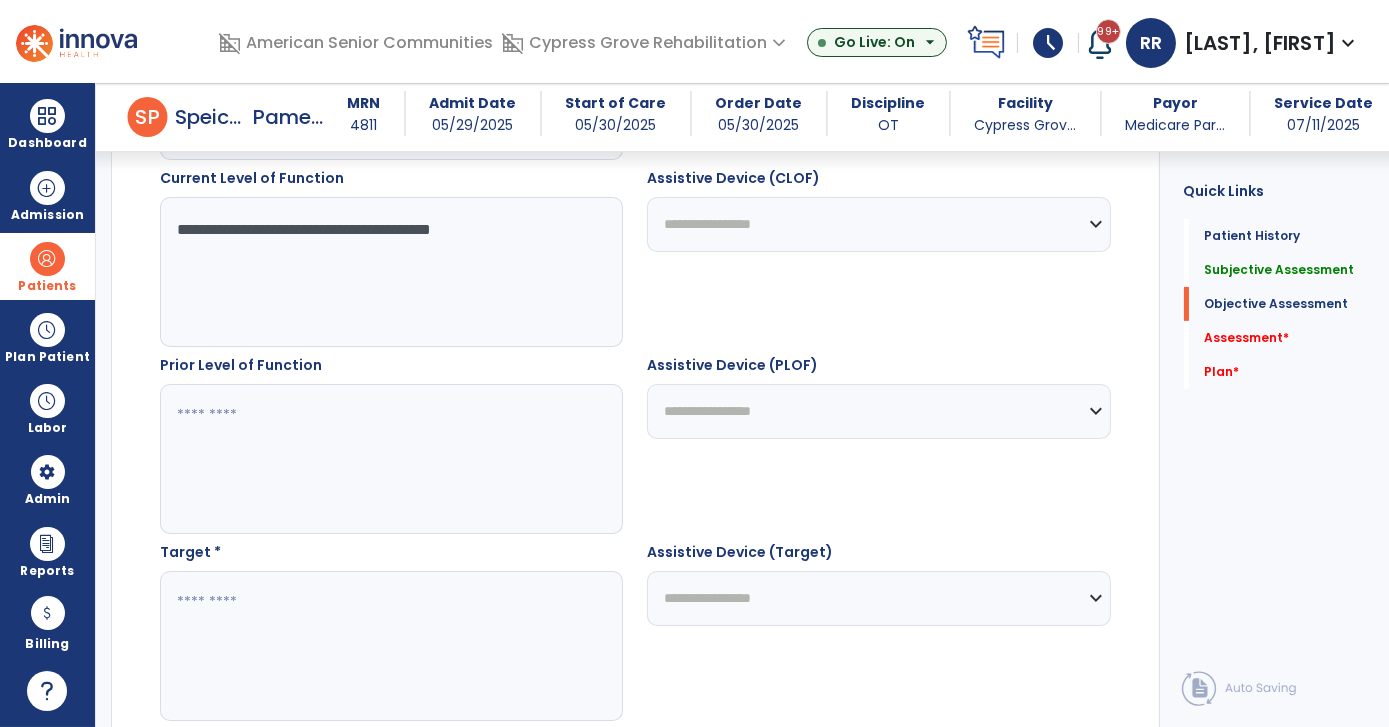 click 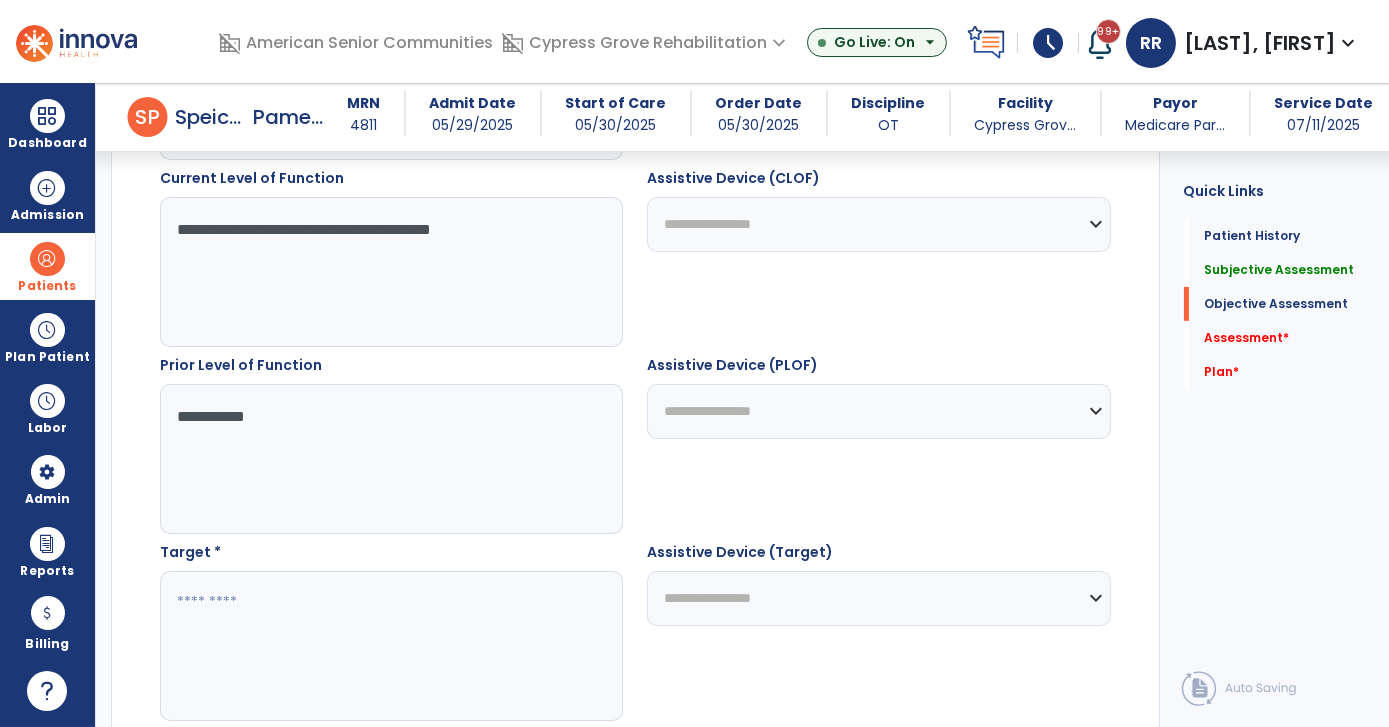 type on "**********" 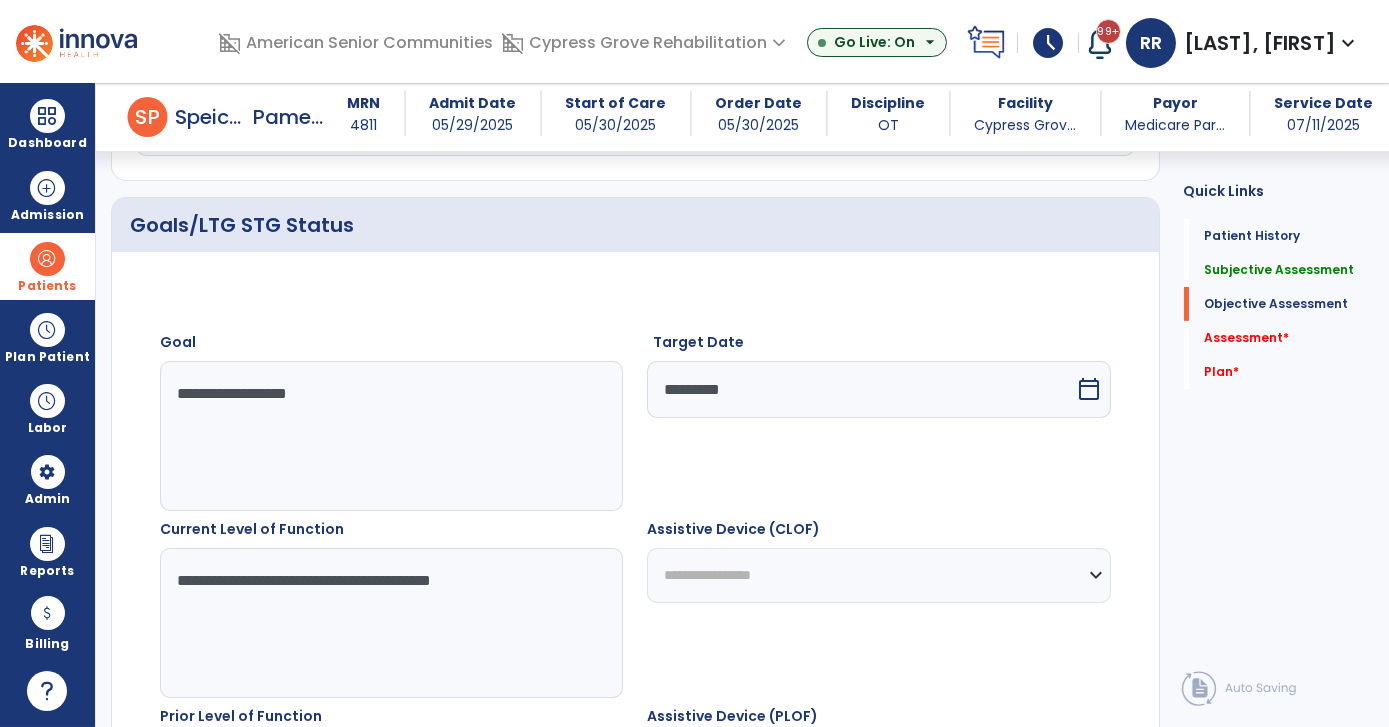 scroll, scrollTop: 665, scrollLeft: 0, axis: vertical 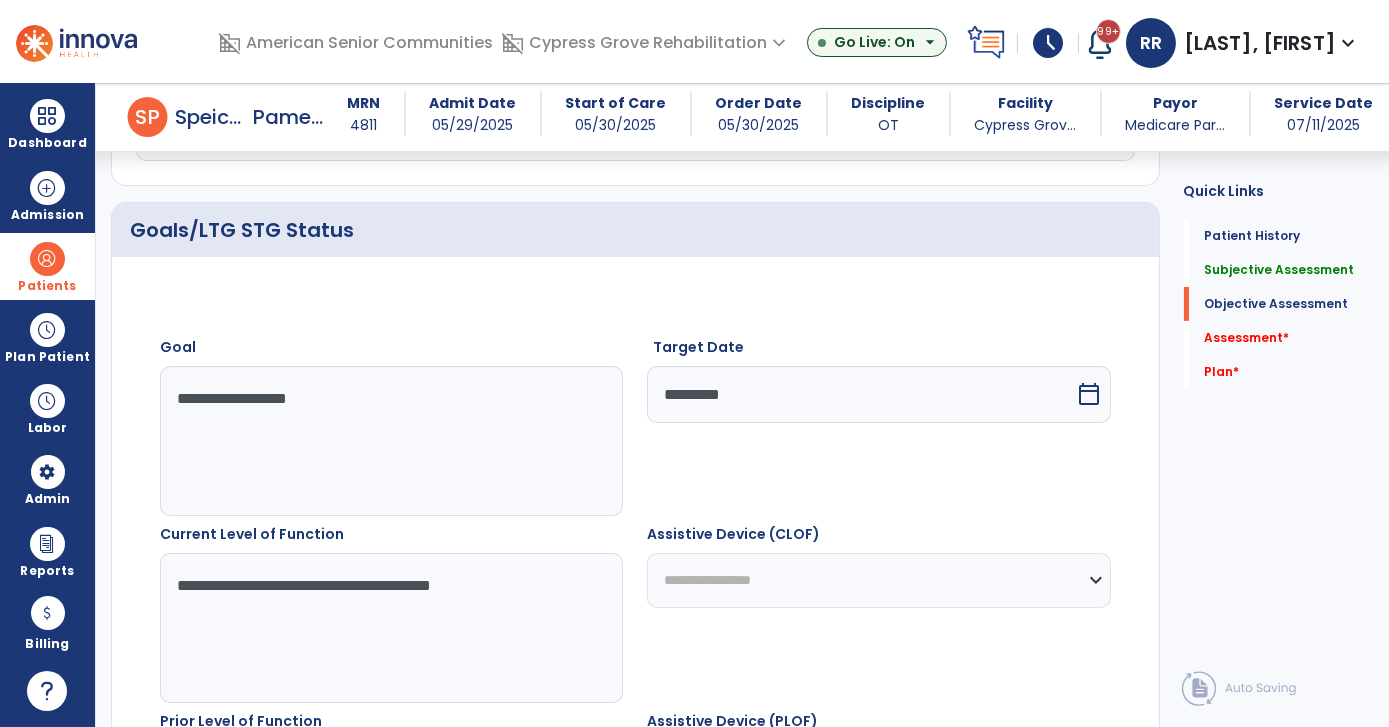 type on "**********" 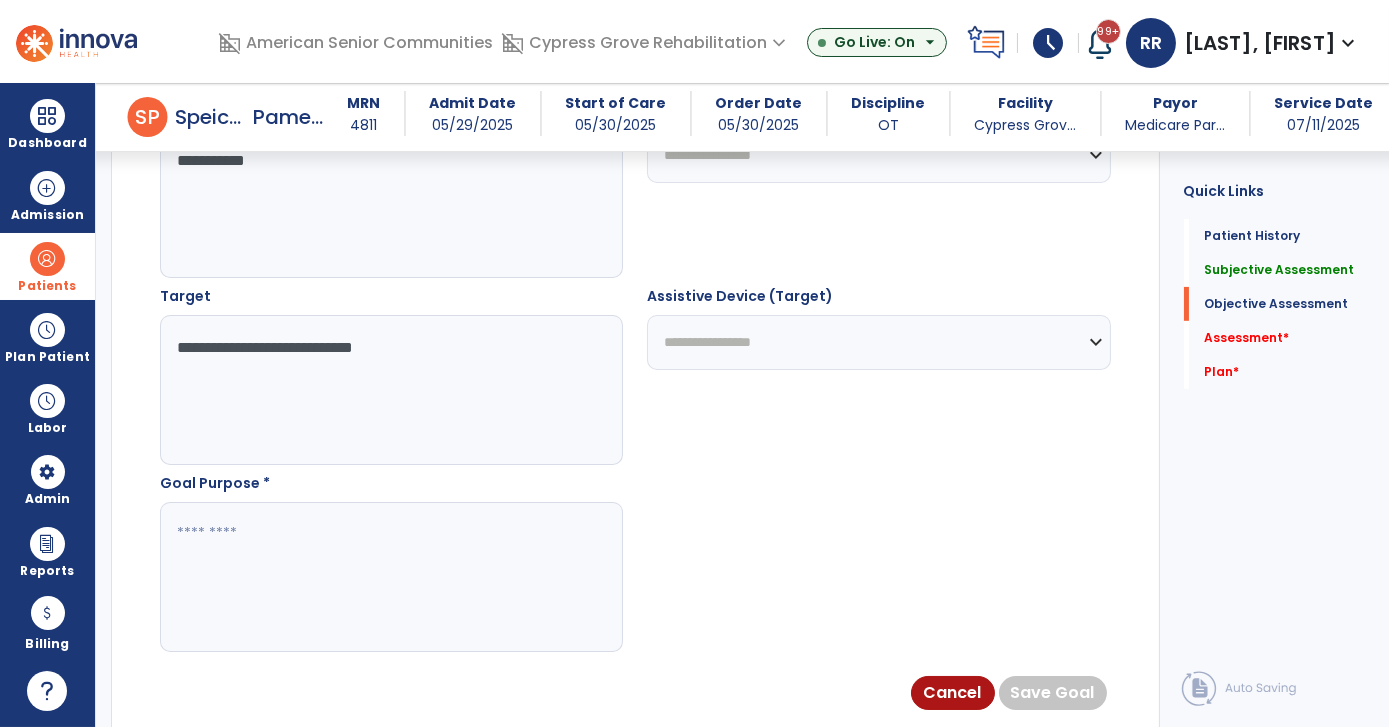 scroll, scrollTop: 1371, scrollLeft: 0, axis: vertical 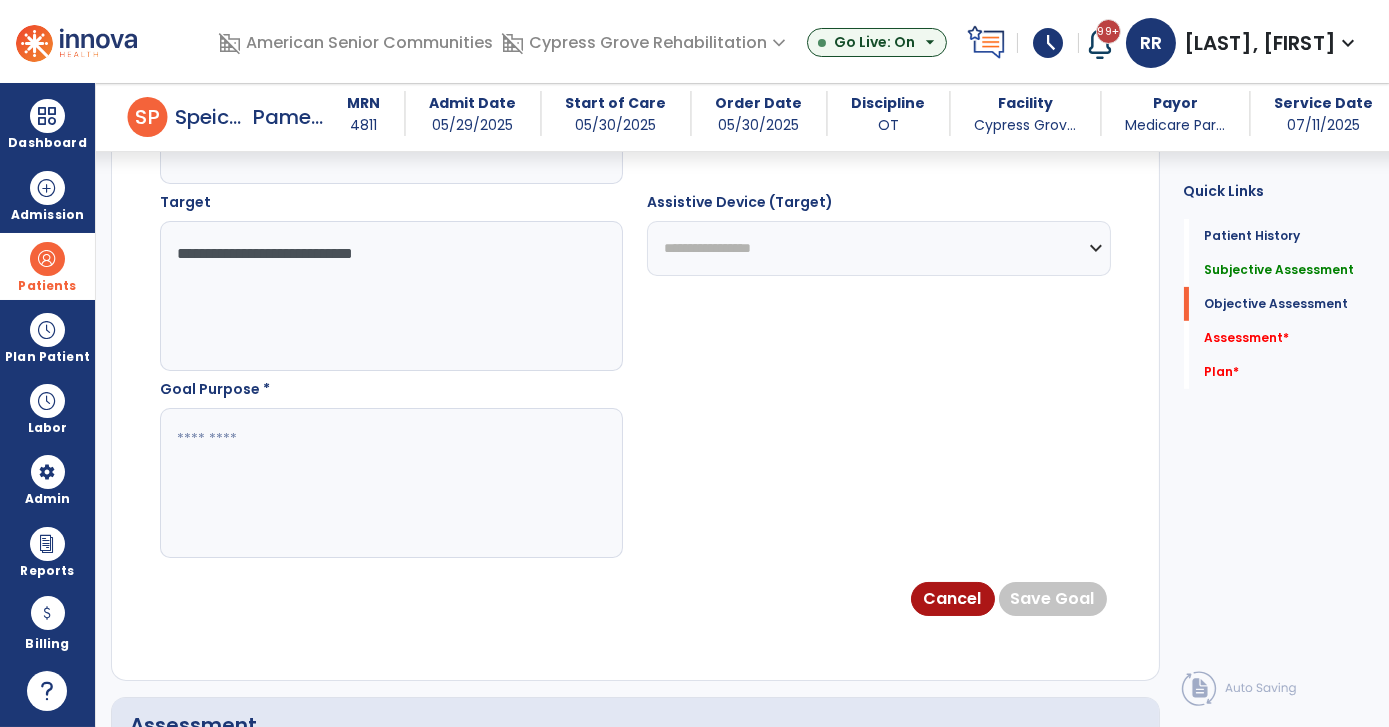 click 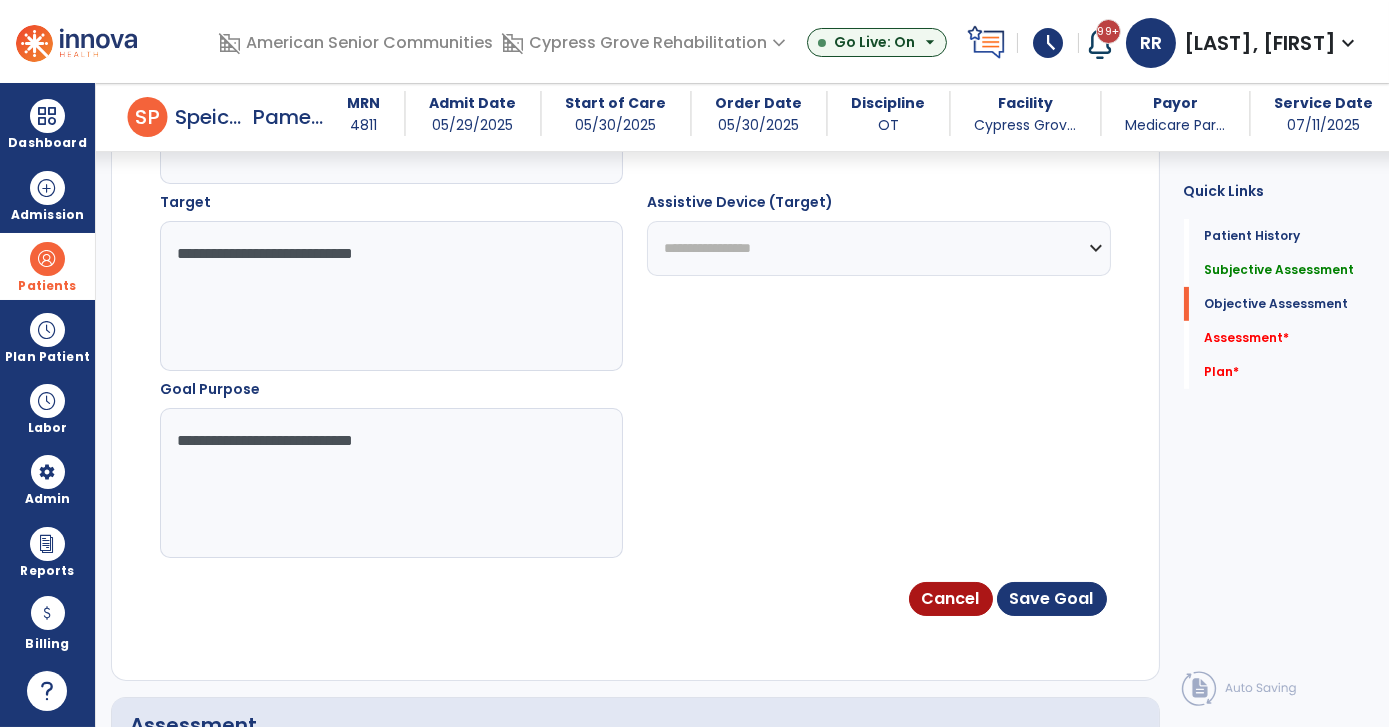 type on "**********" 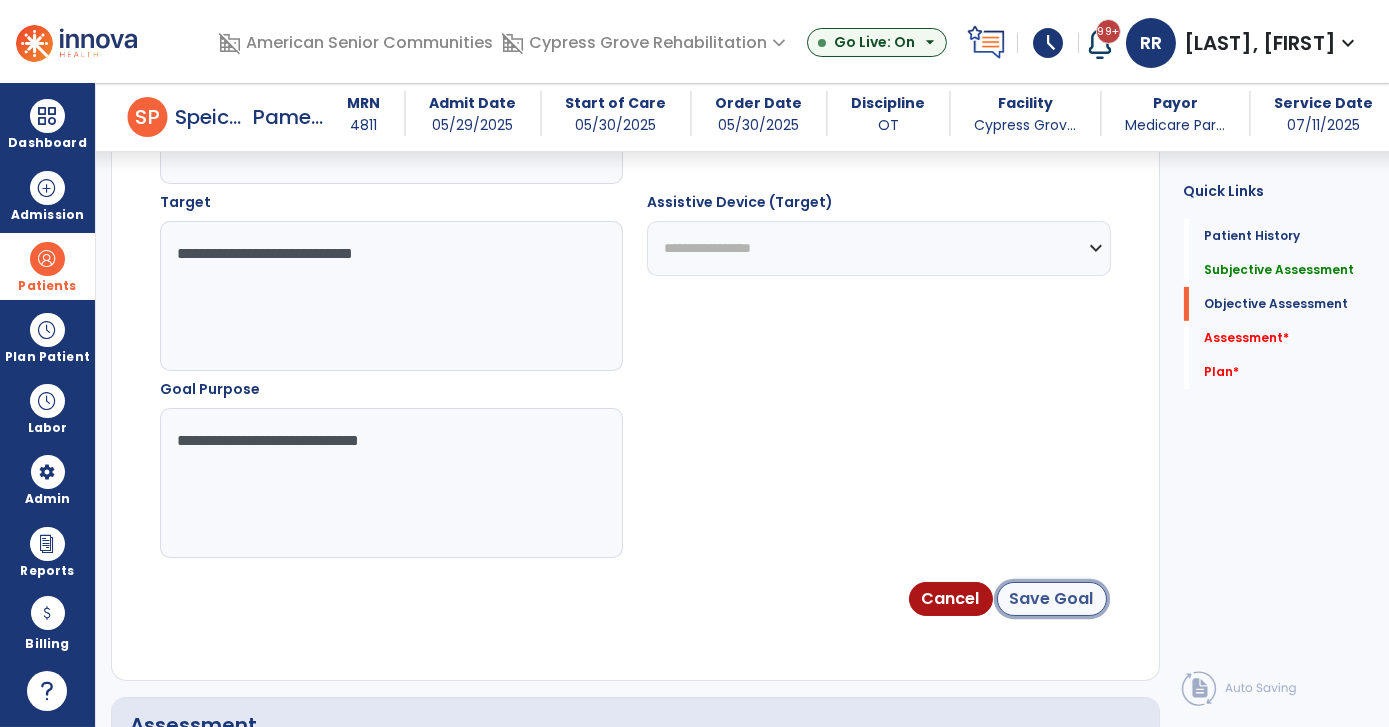 click on "Save Goal" 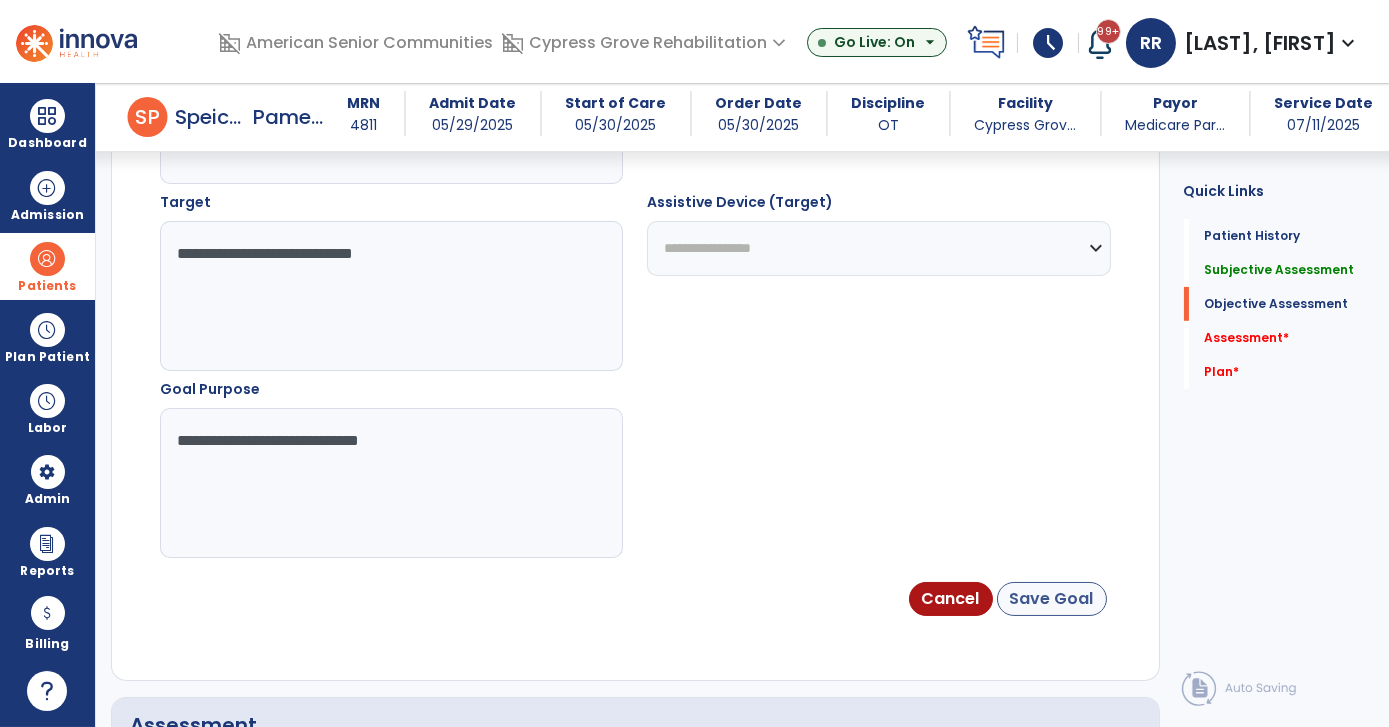 scroll, scrollTop: 293, scrollLeft: 0, axis: vertical 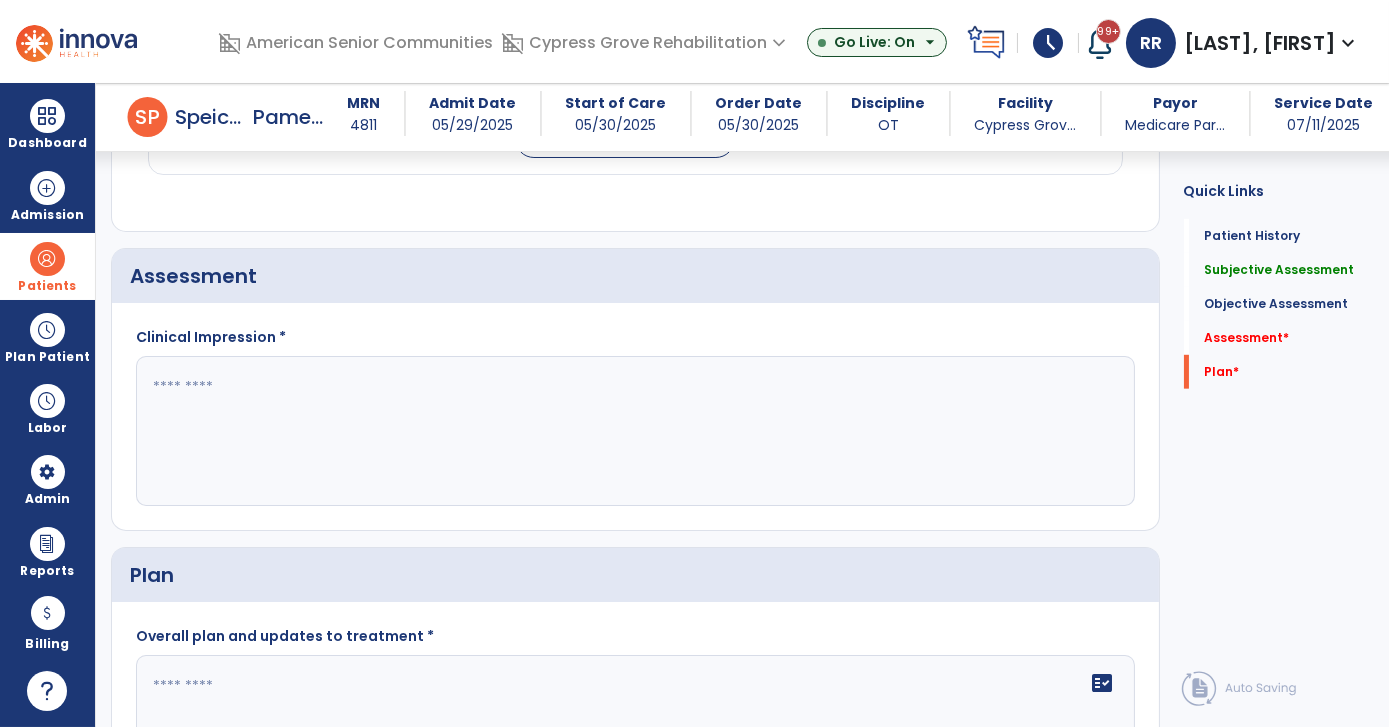 click 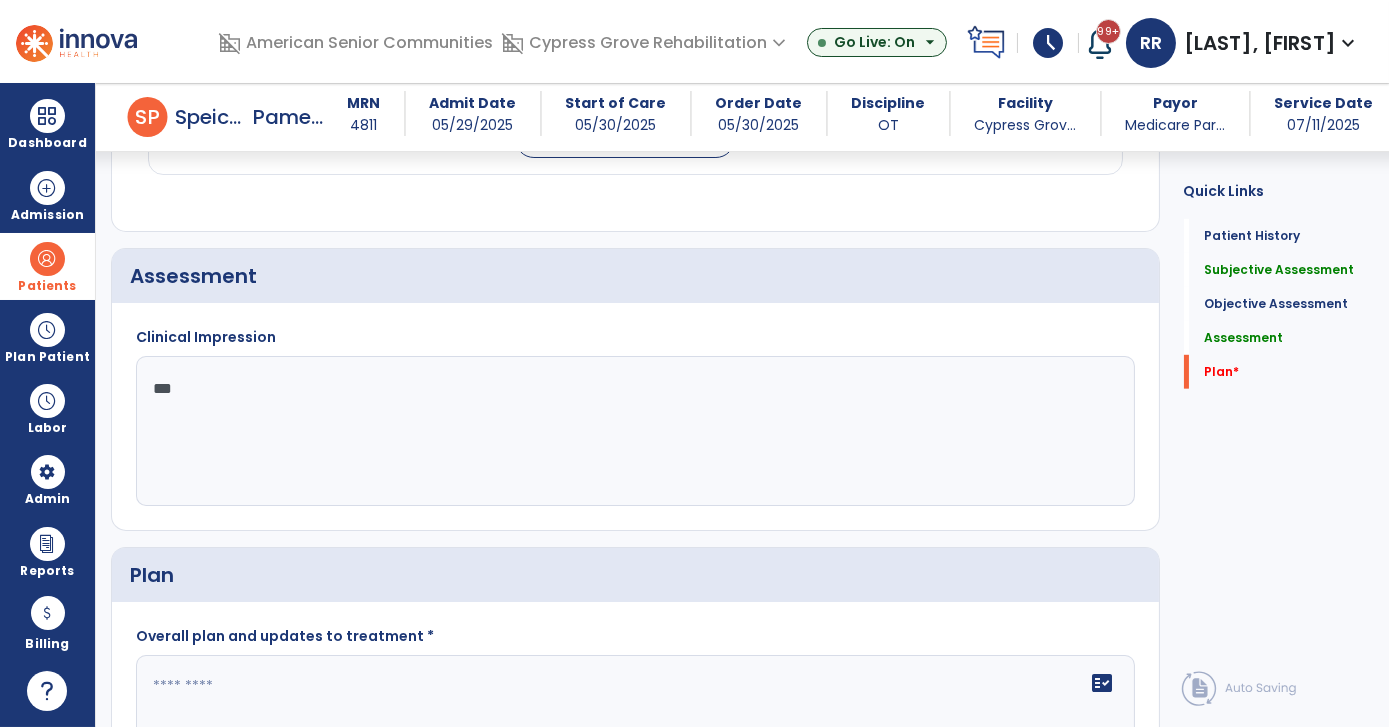 drag, startPoint x: 1384, startPoint y: 589, endPoint x: 1388, endPoint y: 490, distance: 99.08077 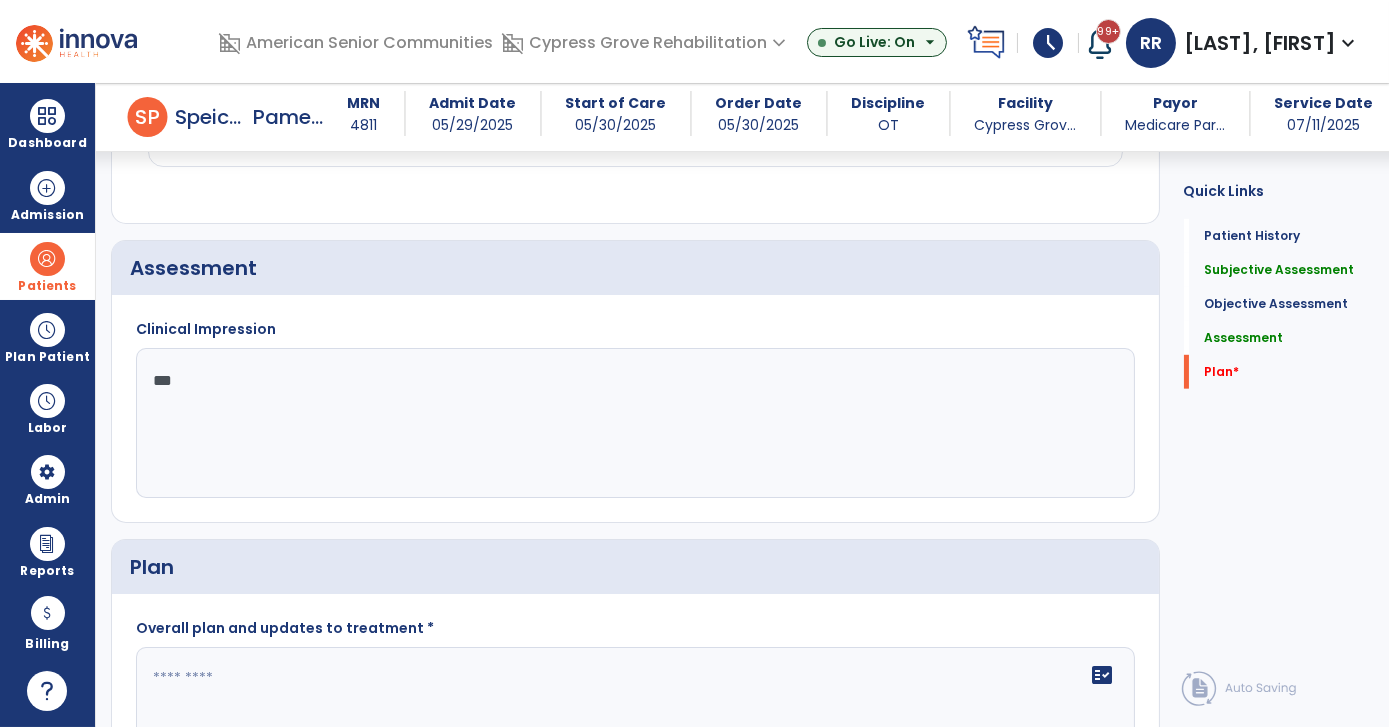 scroll, scrollTop: 2869, scrollLeft: 0, axis: vertical 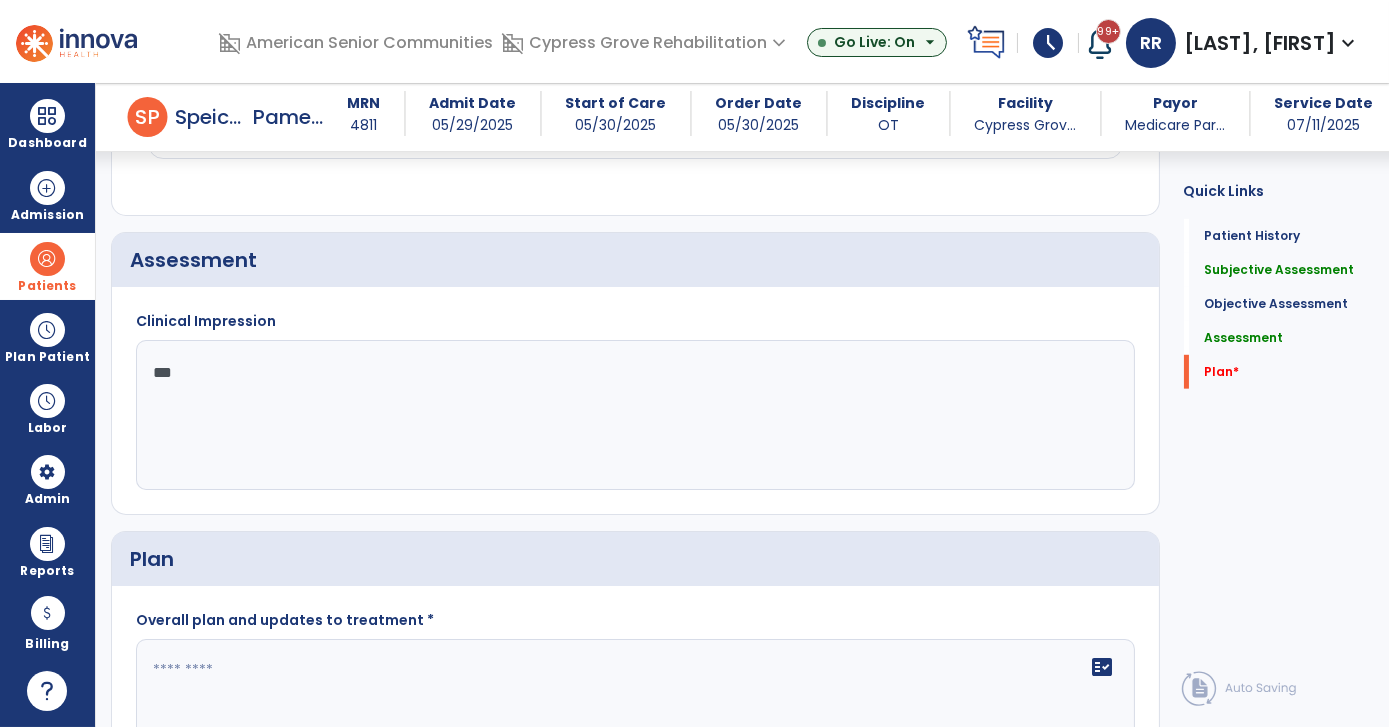 click on "***" 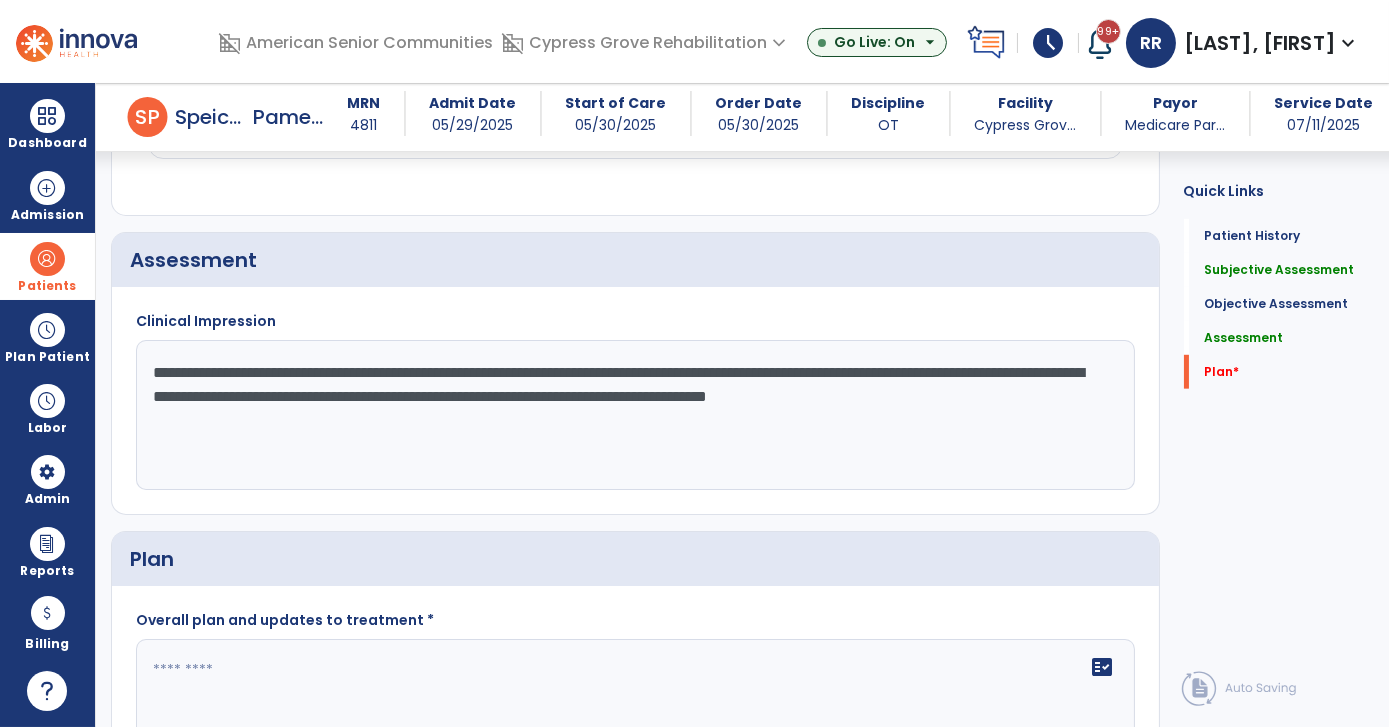 type on "**********" 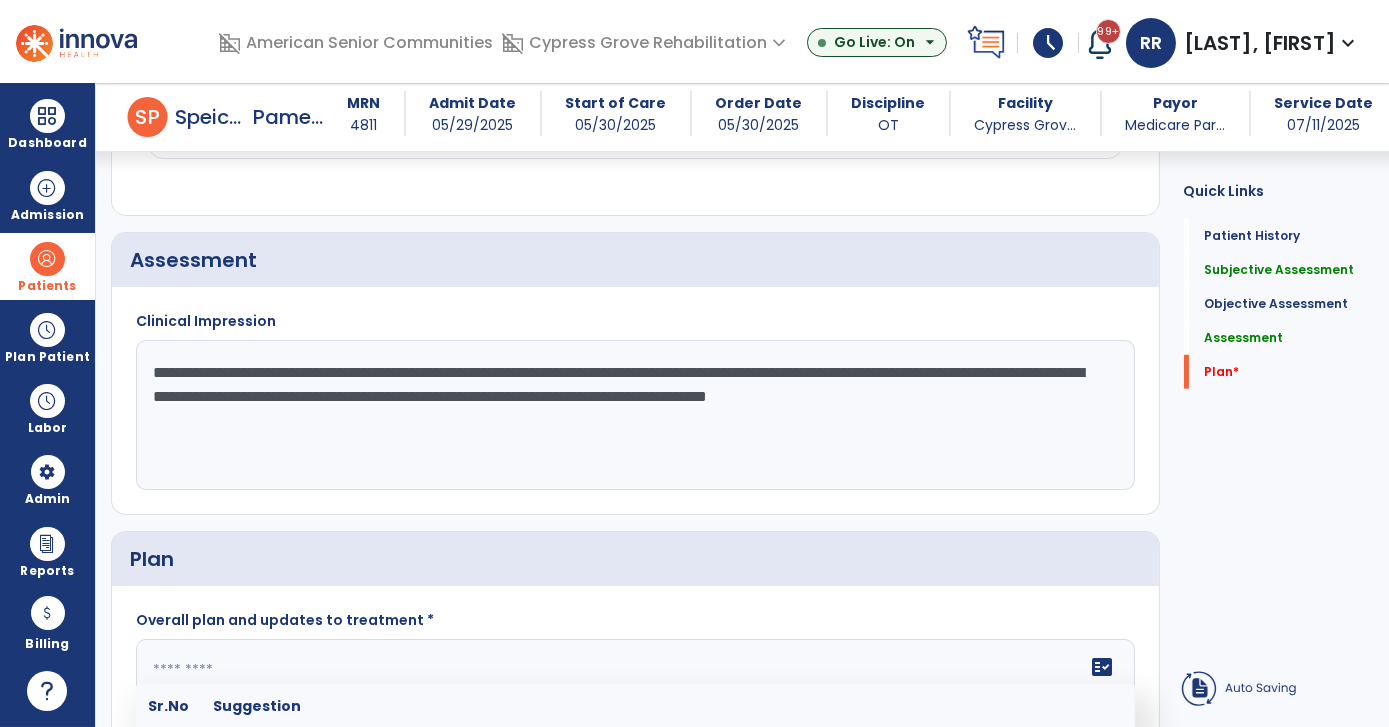 click 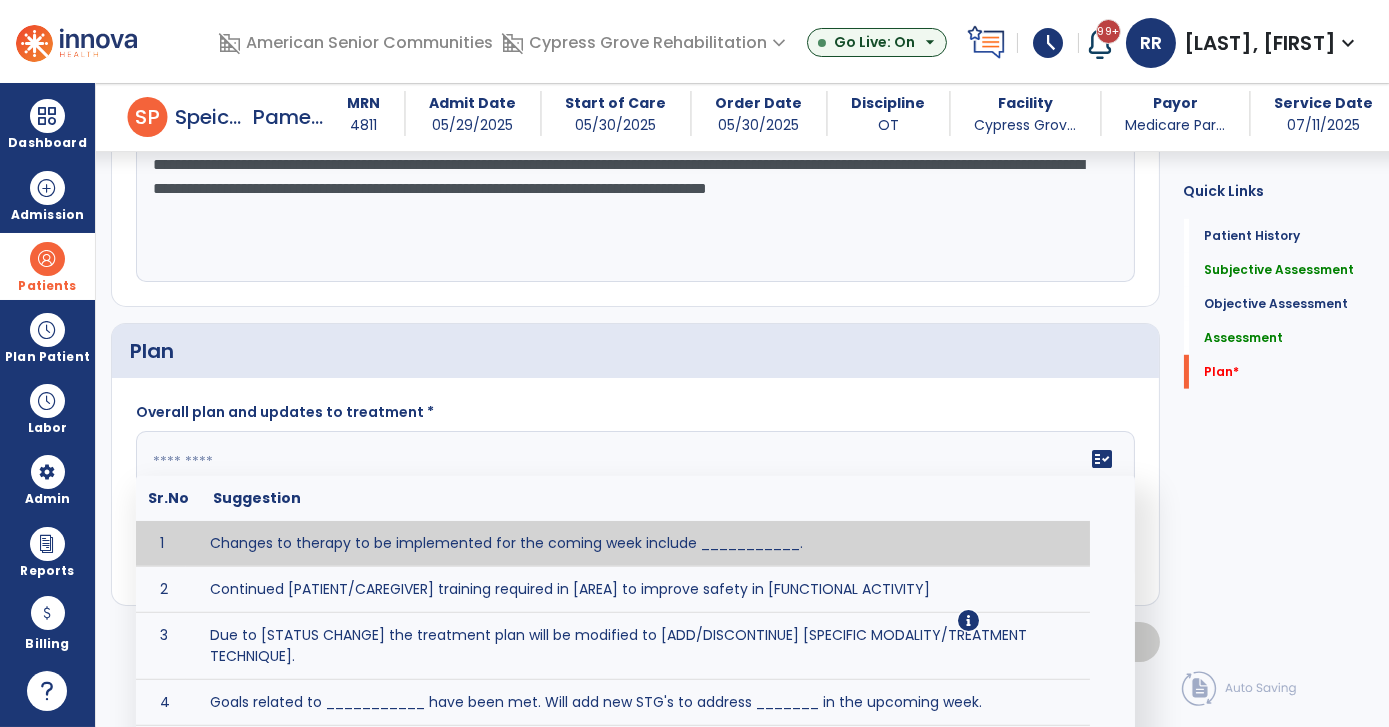 scroll, scrollTop: 3124, scrollLeft: 0, axis: vertical 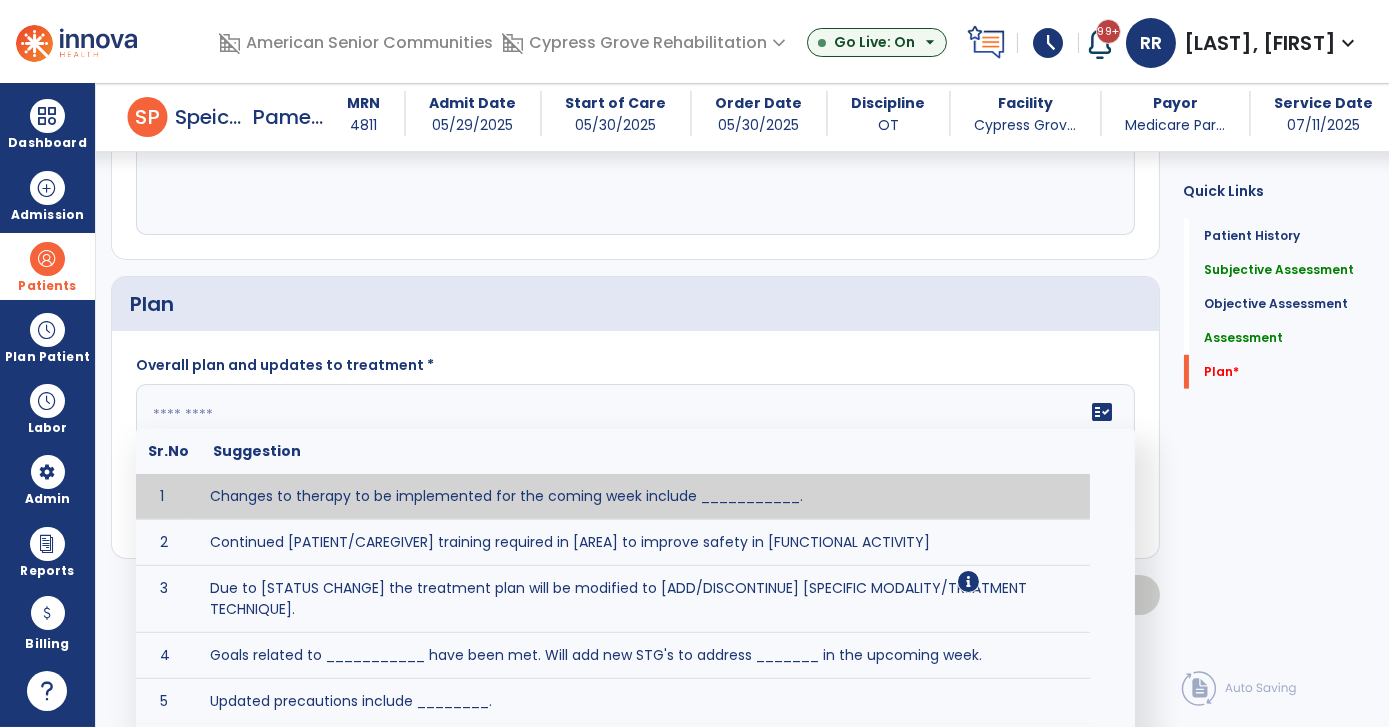 click 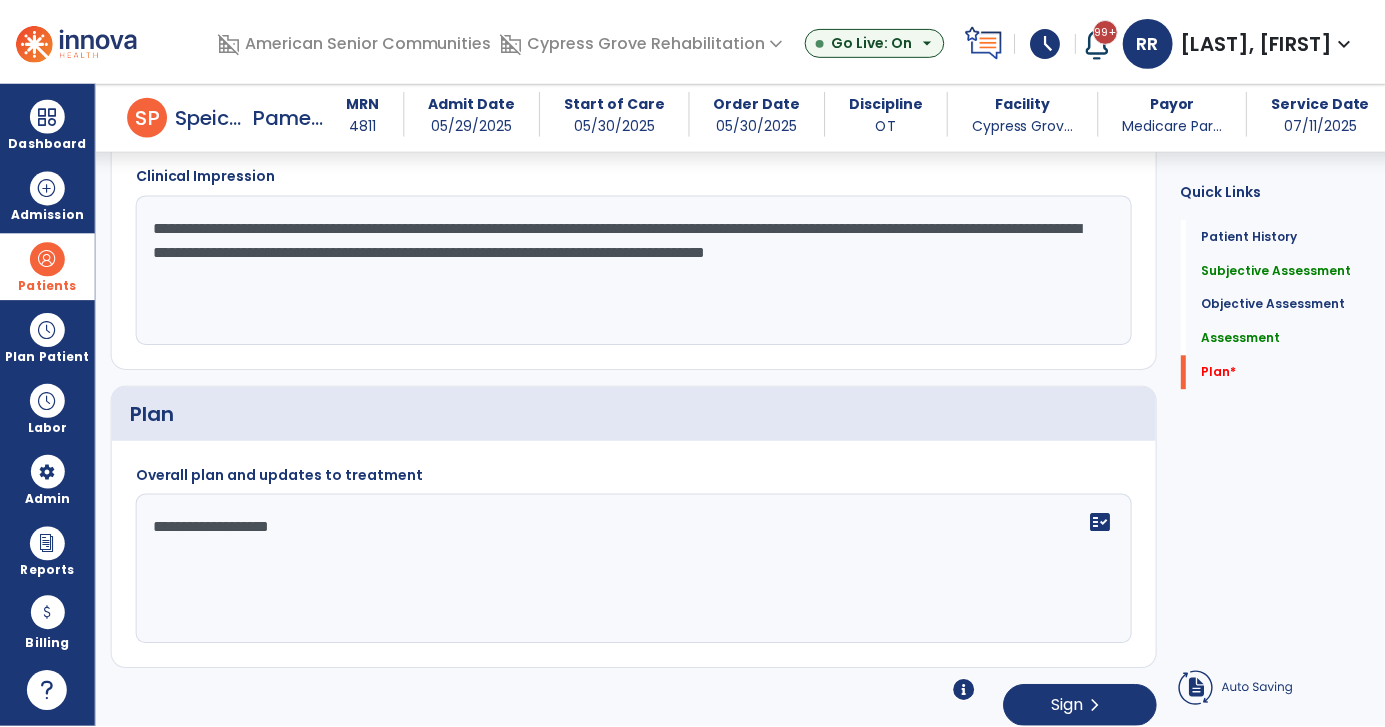 scroll, scrollTop: 3016, scrollLeft: 0, axis: vertical 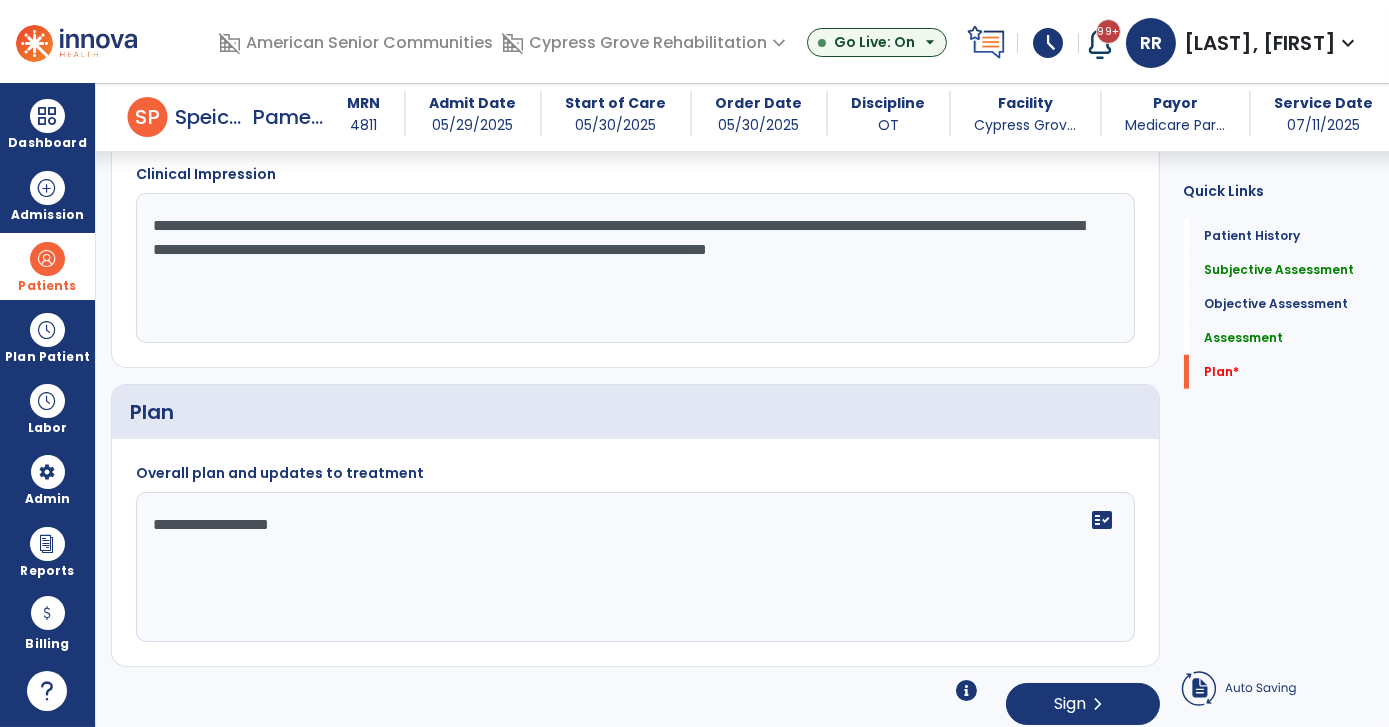 type on "**********" 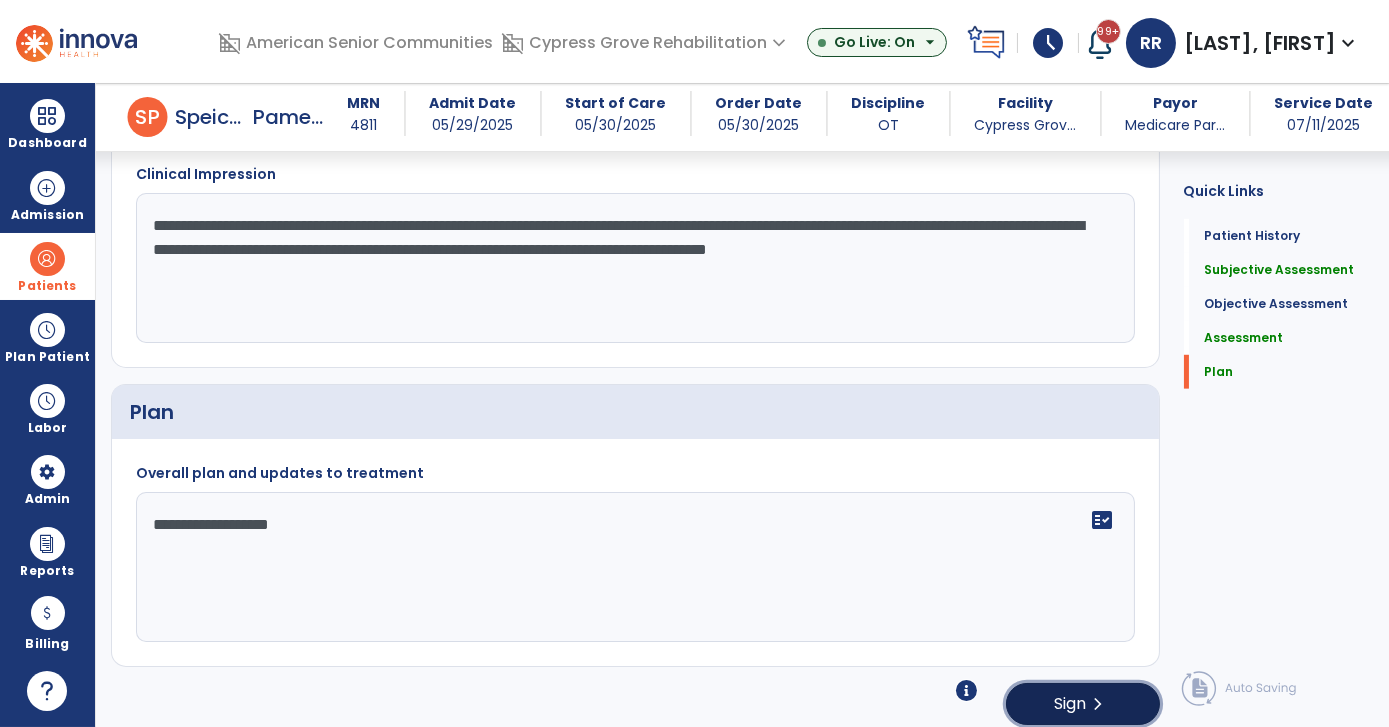 click on "Sign  chevron_right" 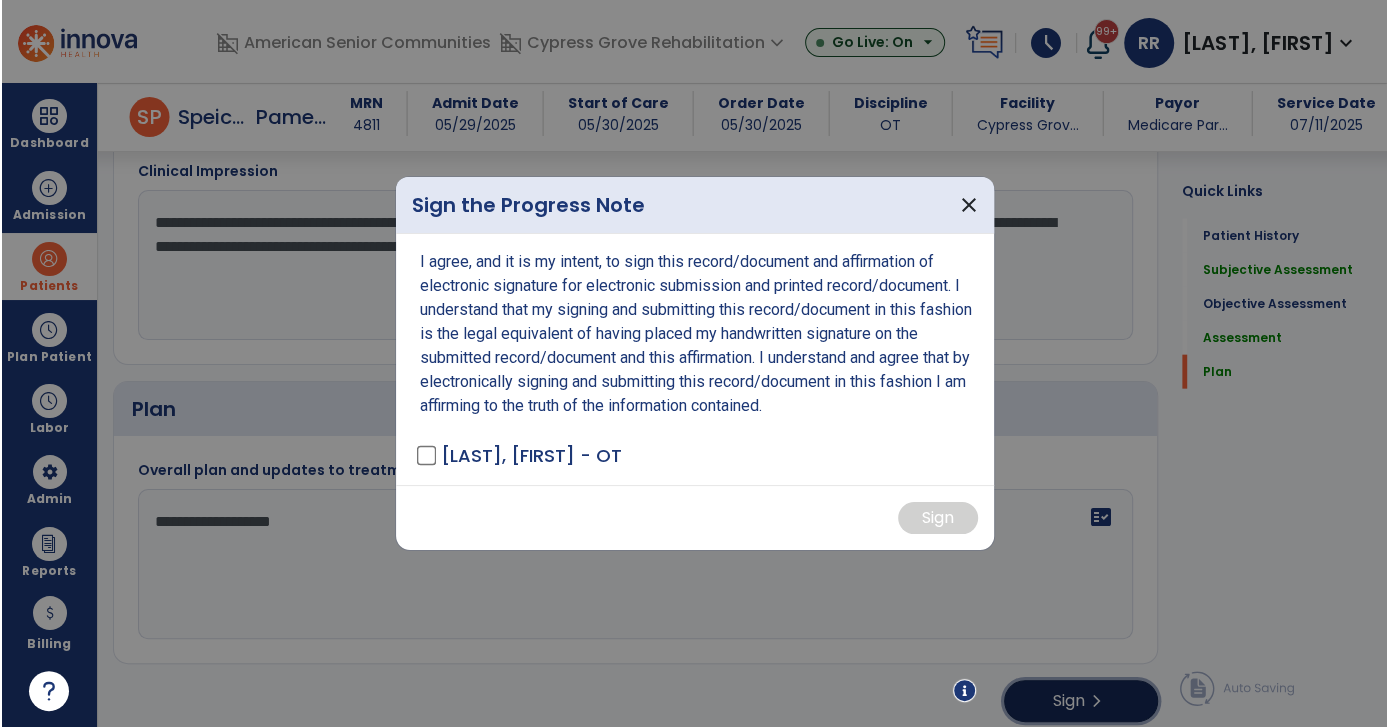 scroll, scrollTop: 3016, scrollLeft: 0, axis: vertical 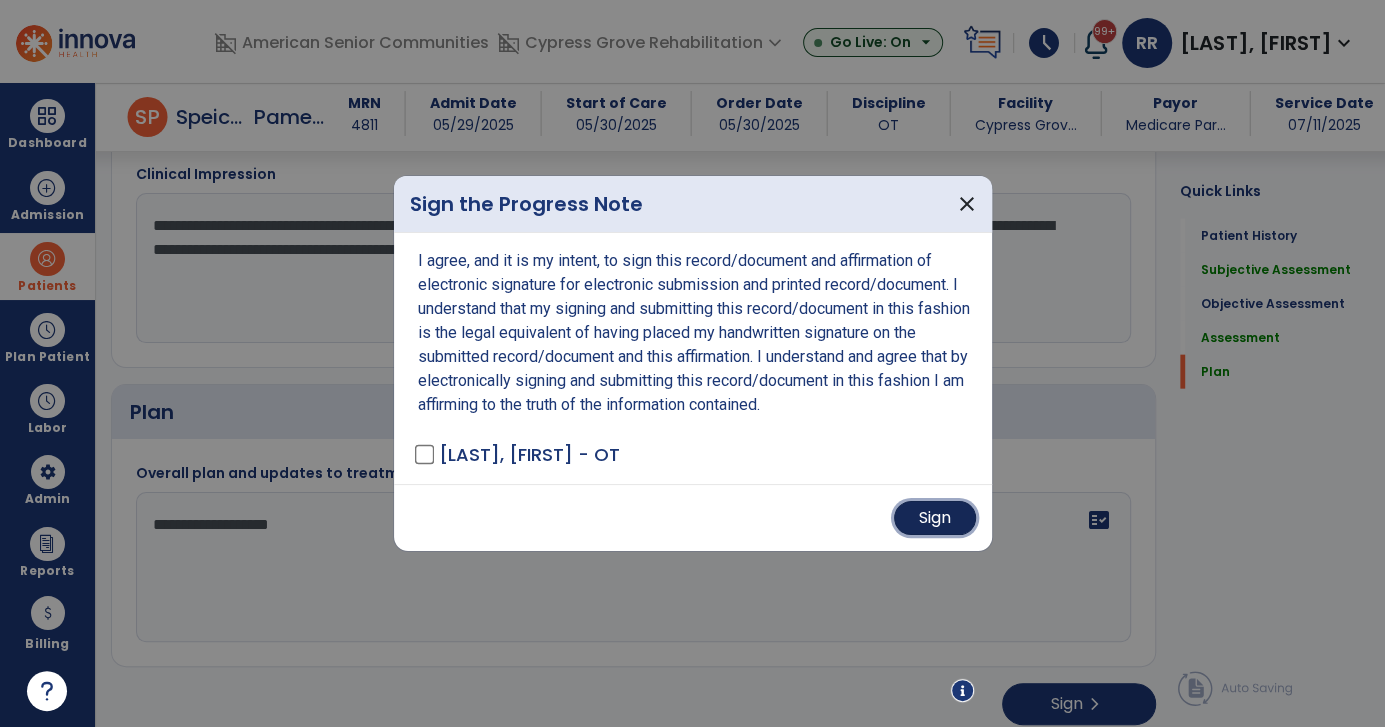 click on "Sign" at bounding box center (935, 518) 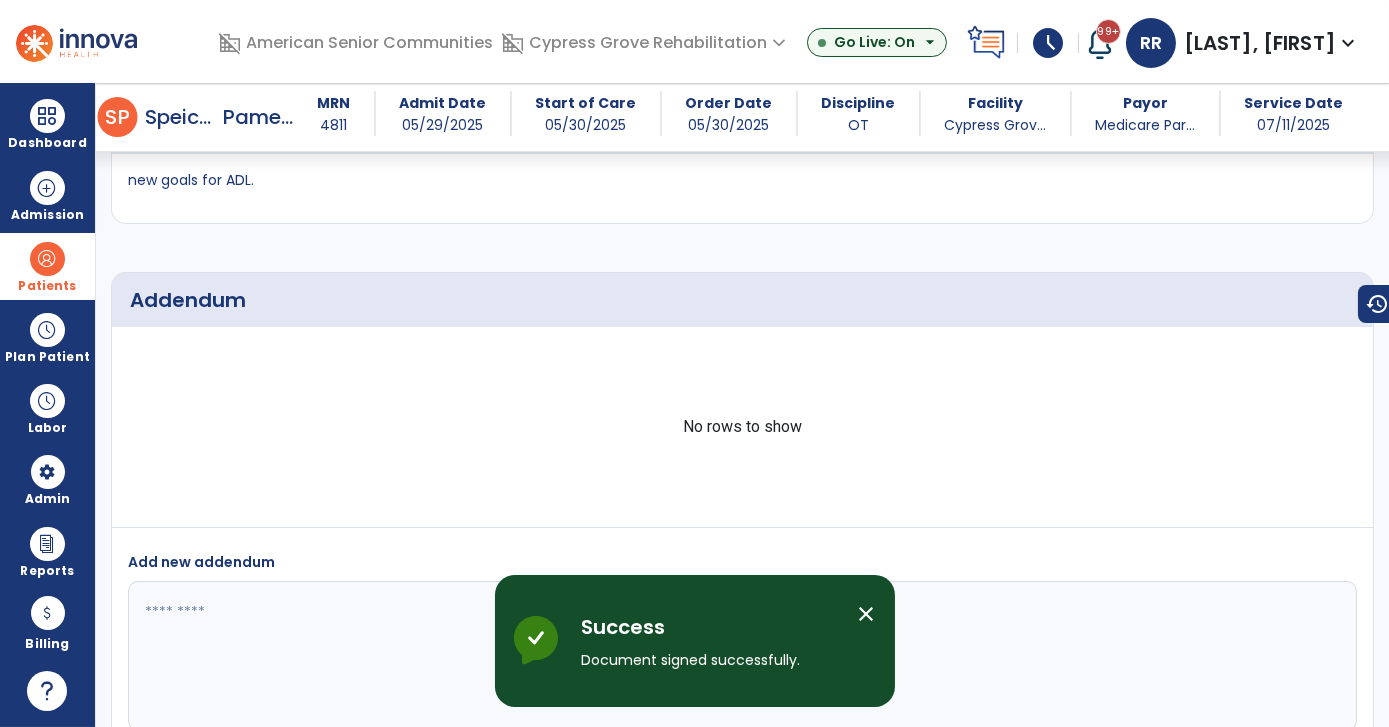 scroll, scrollTop: 3772, scrollLeft: 0, axis: vertical 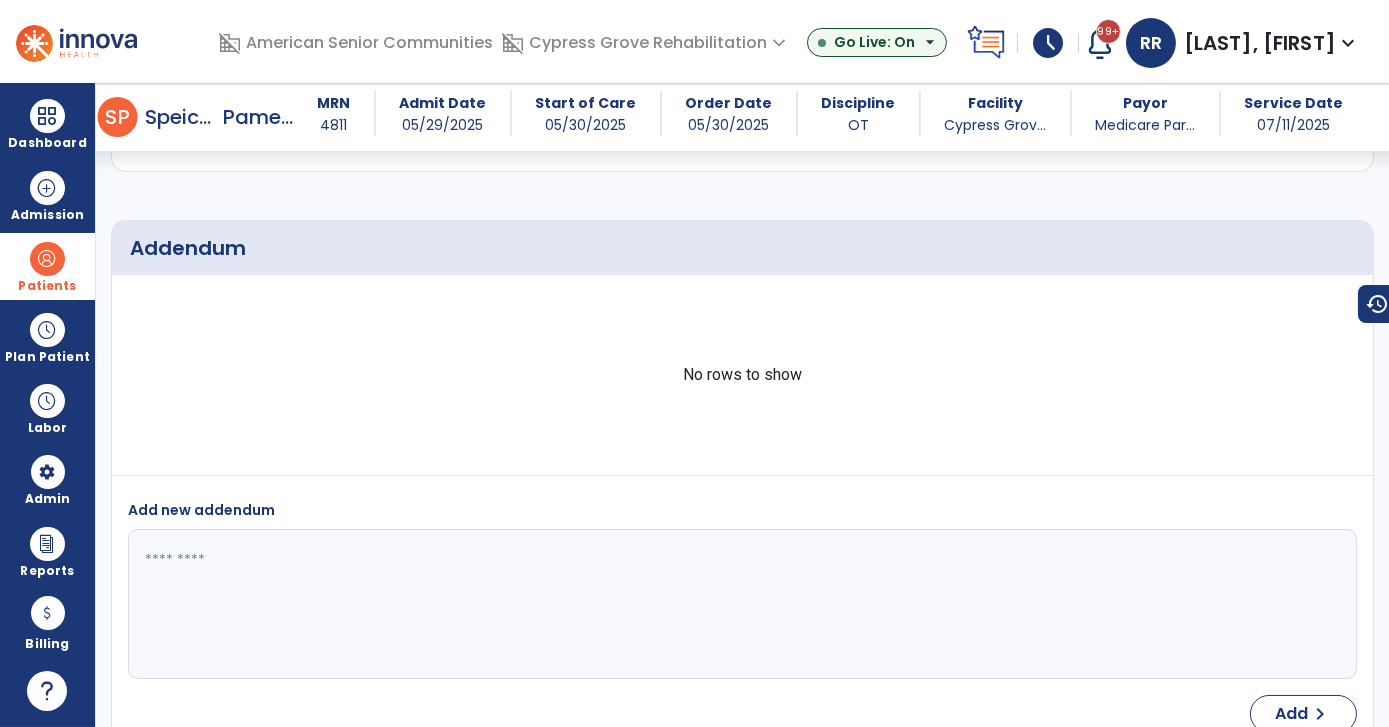 click on "Addendum No rows to show Add new addendum  Add  chevron_right" at bounding box center (742, 485) 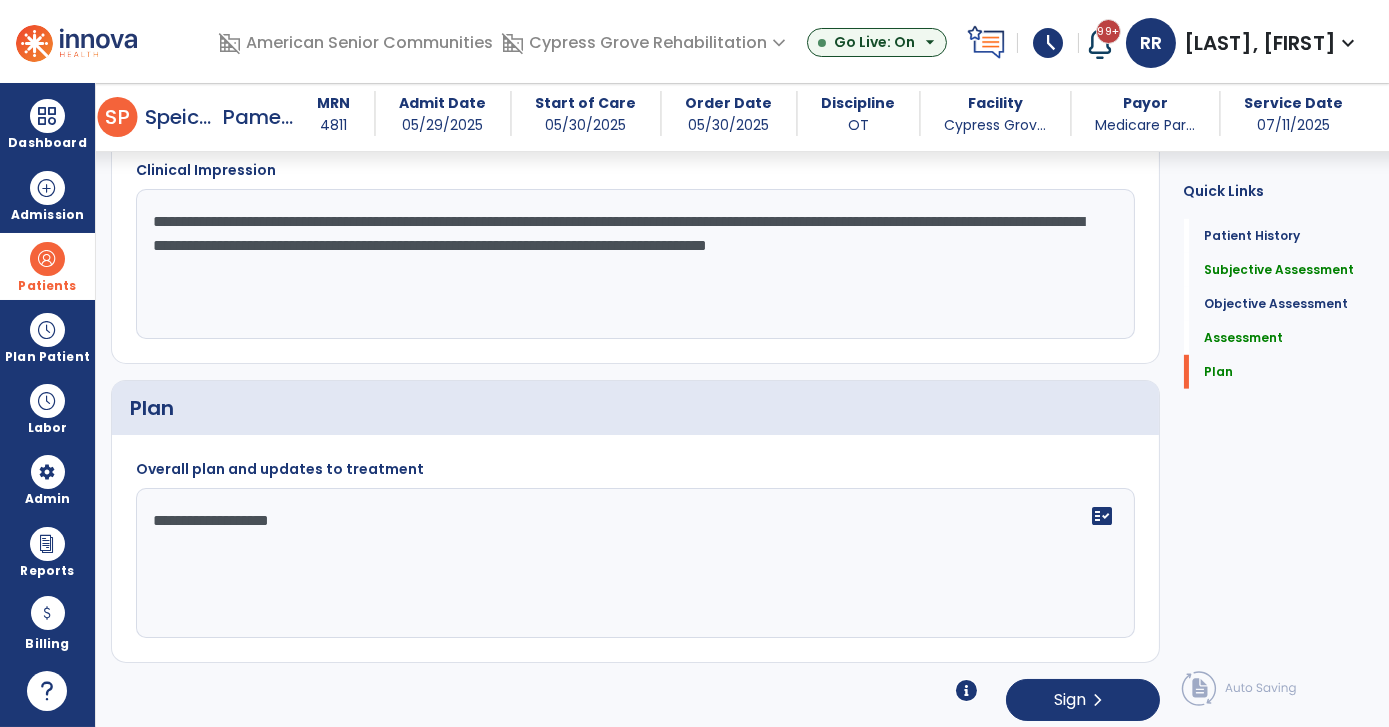 scroll, scrollTop: 3016, scrollLeft: 0, axis: vertical 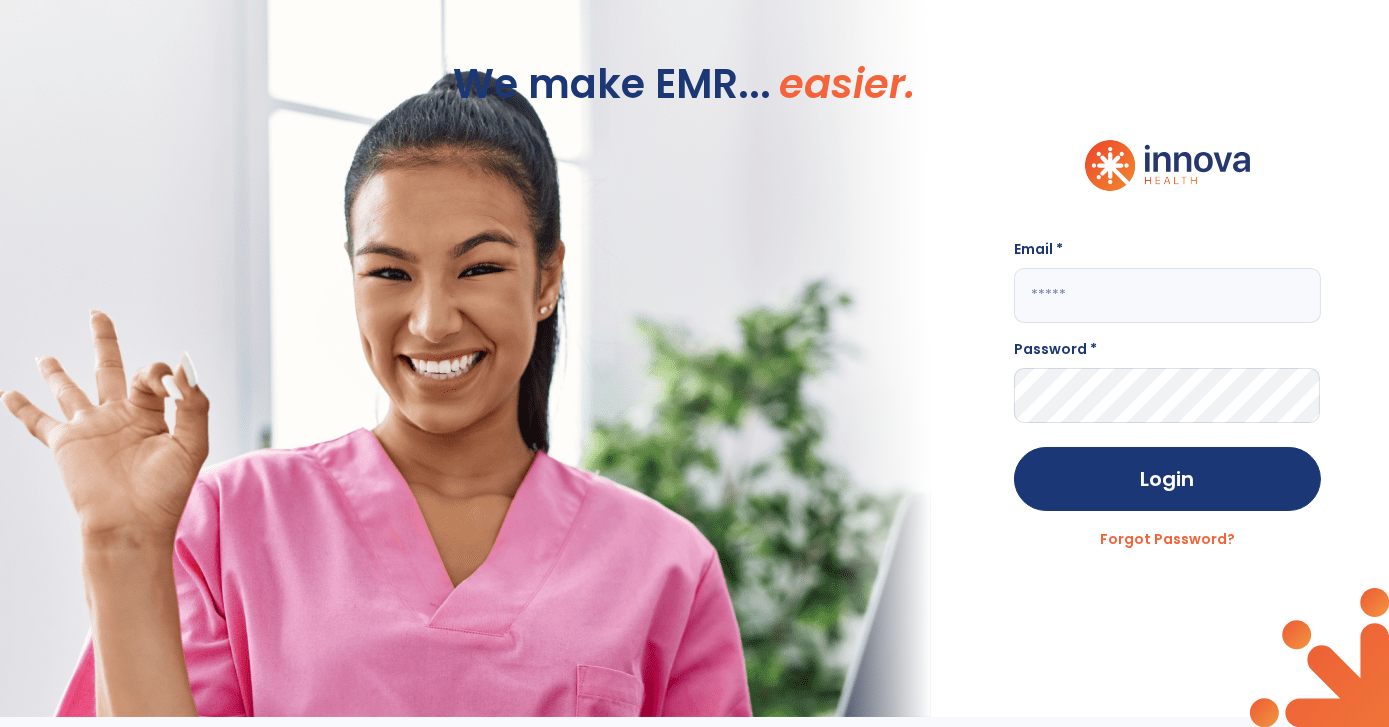 type on "**********" 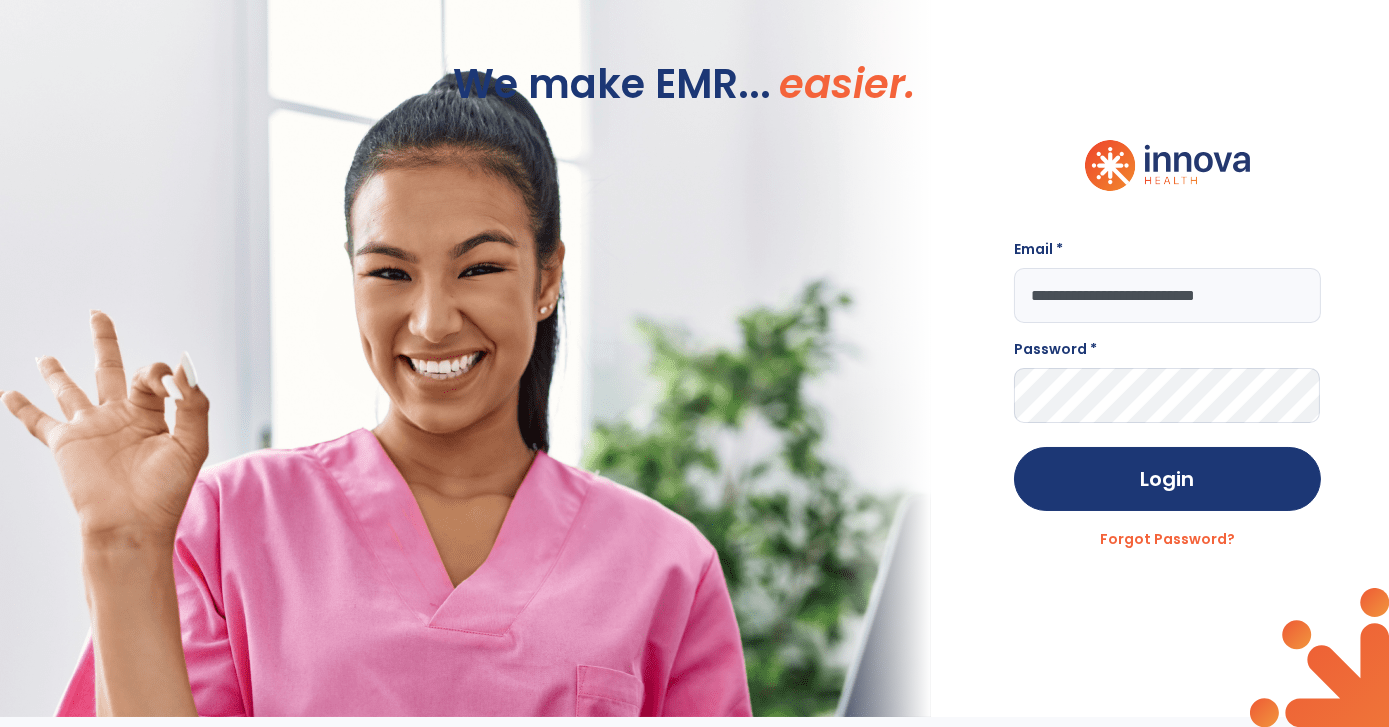 scroll, scrollTop: 0, scrollLeft: 0, axis: both 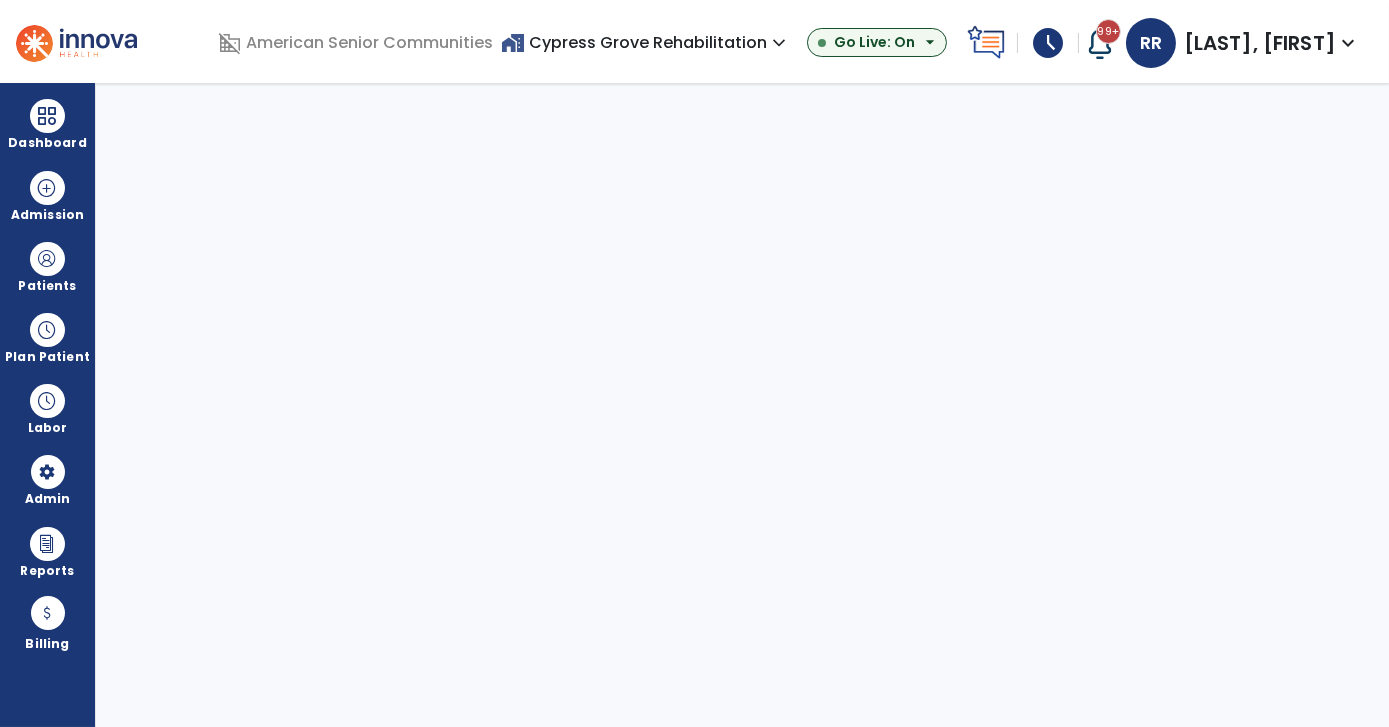 select on "***" 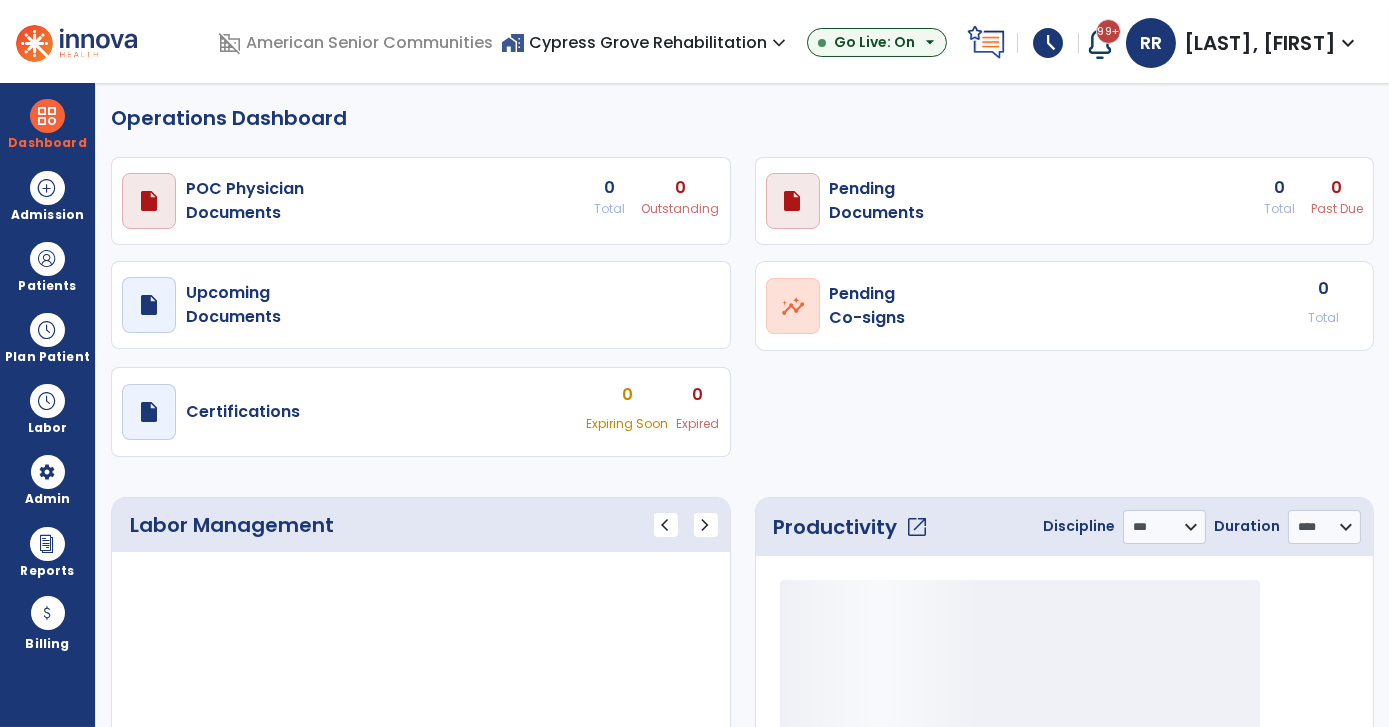 select on "***" 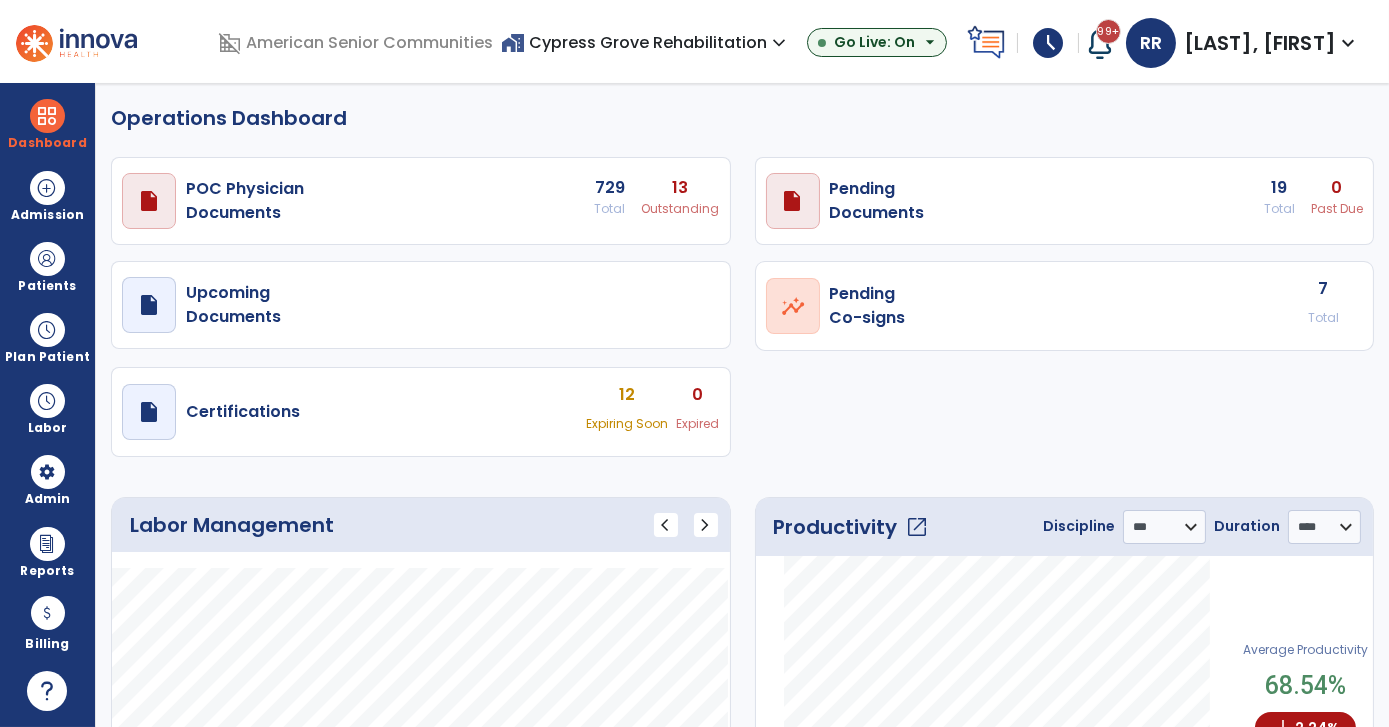 click on "Operations Dashboard" 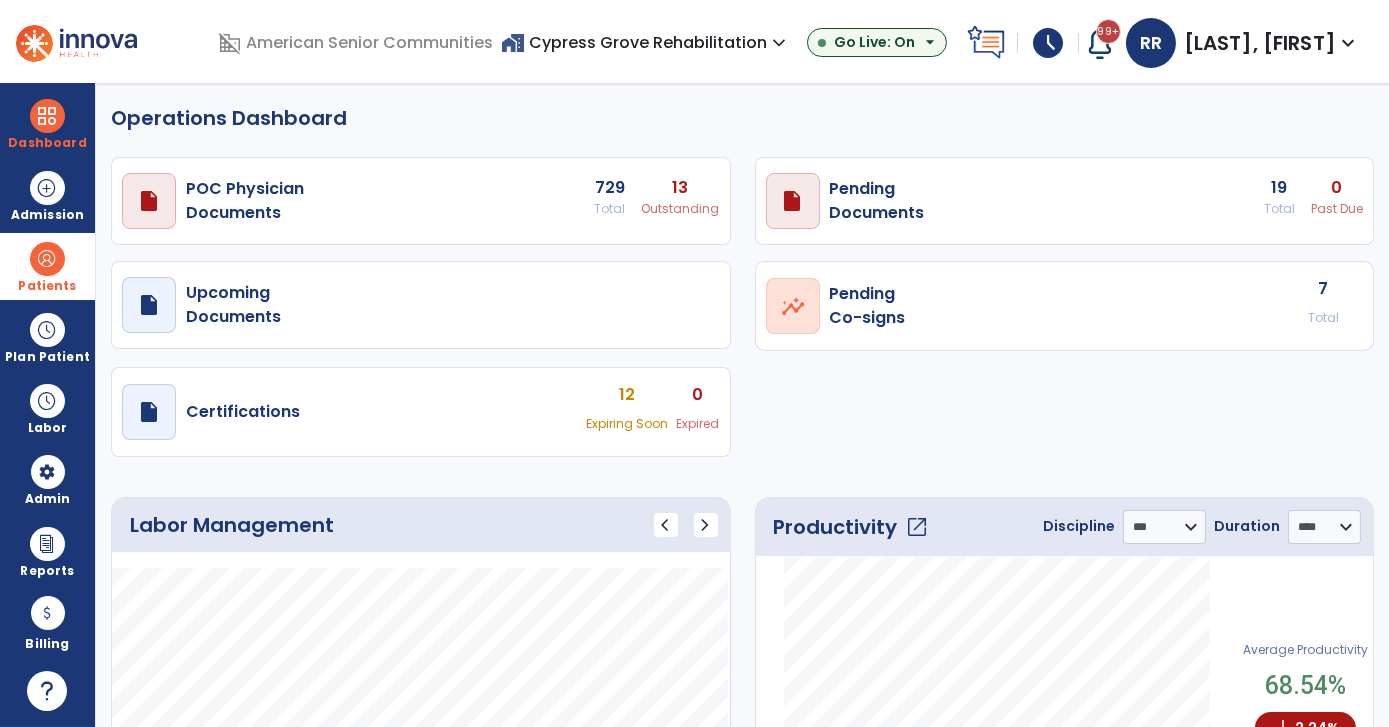 click at bounding box center (47, 259) 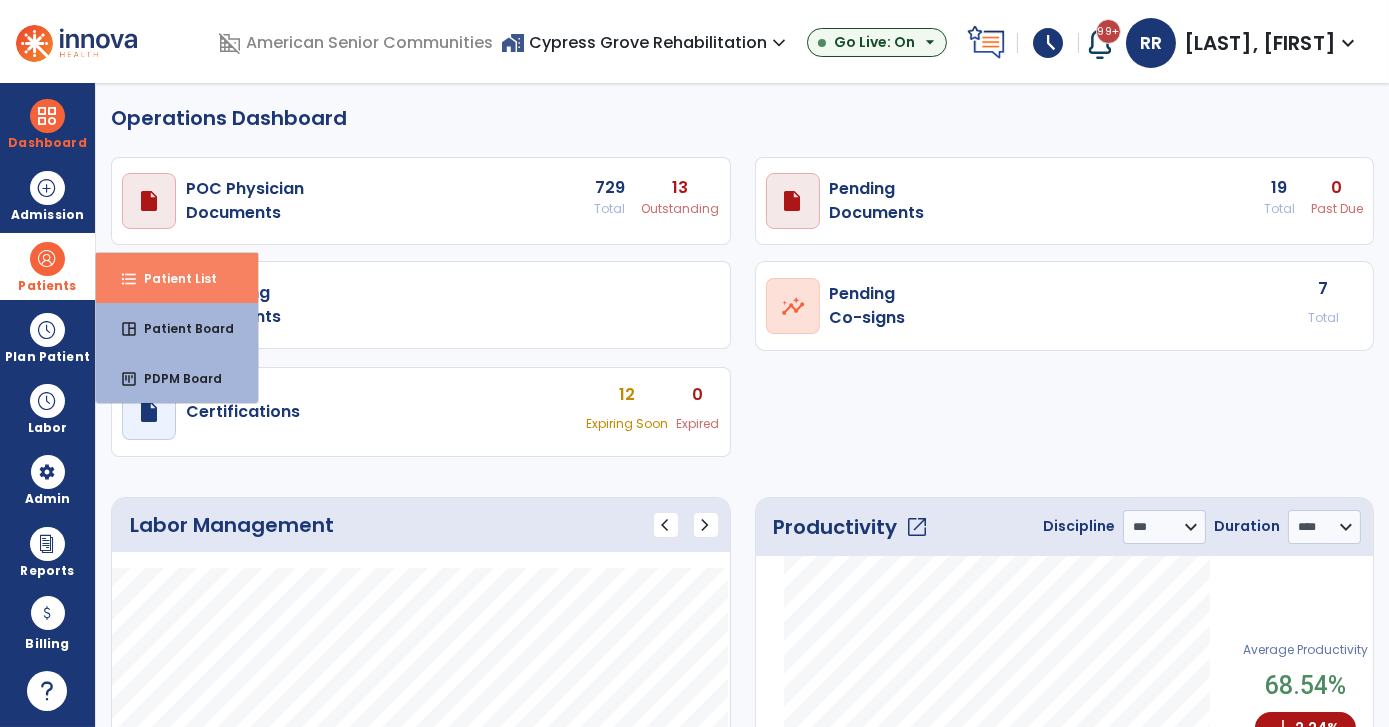 click on "Patient List" at bounding box center (172, 278) 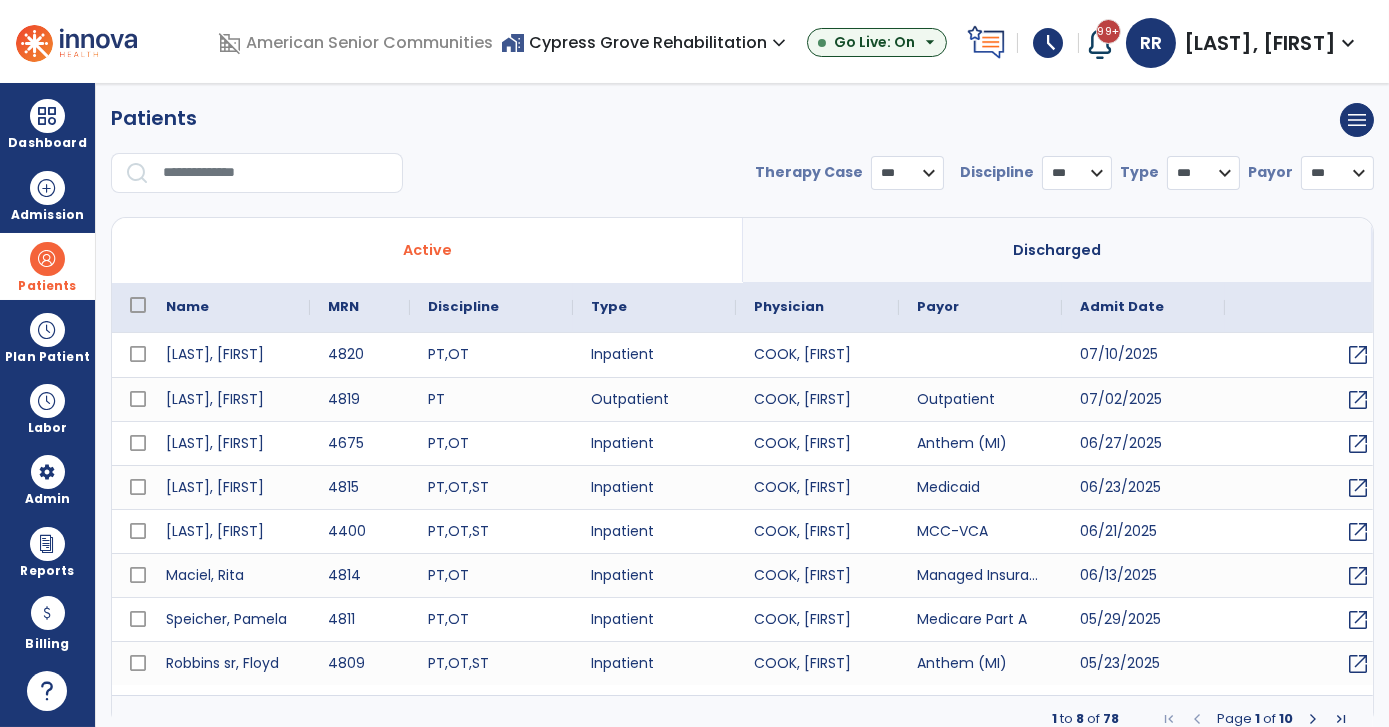 select on "***" 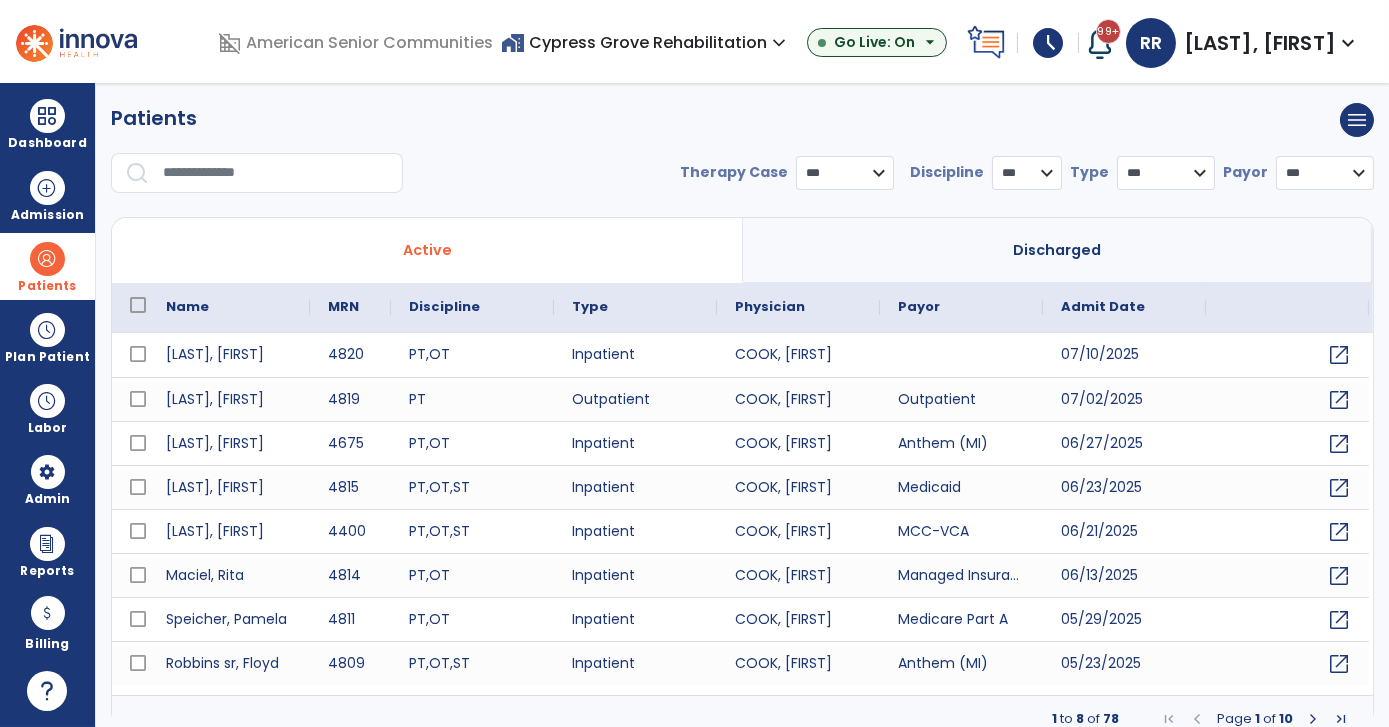 click at bounding box center [276, 173] 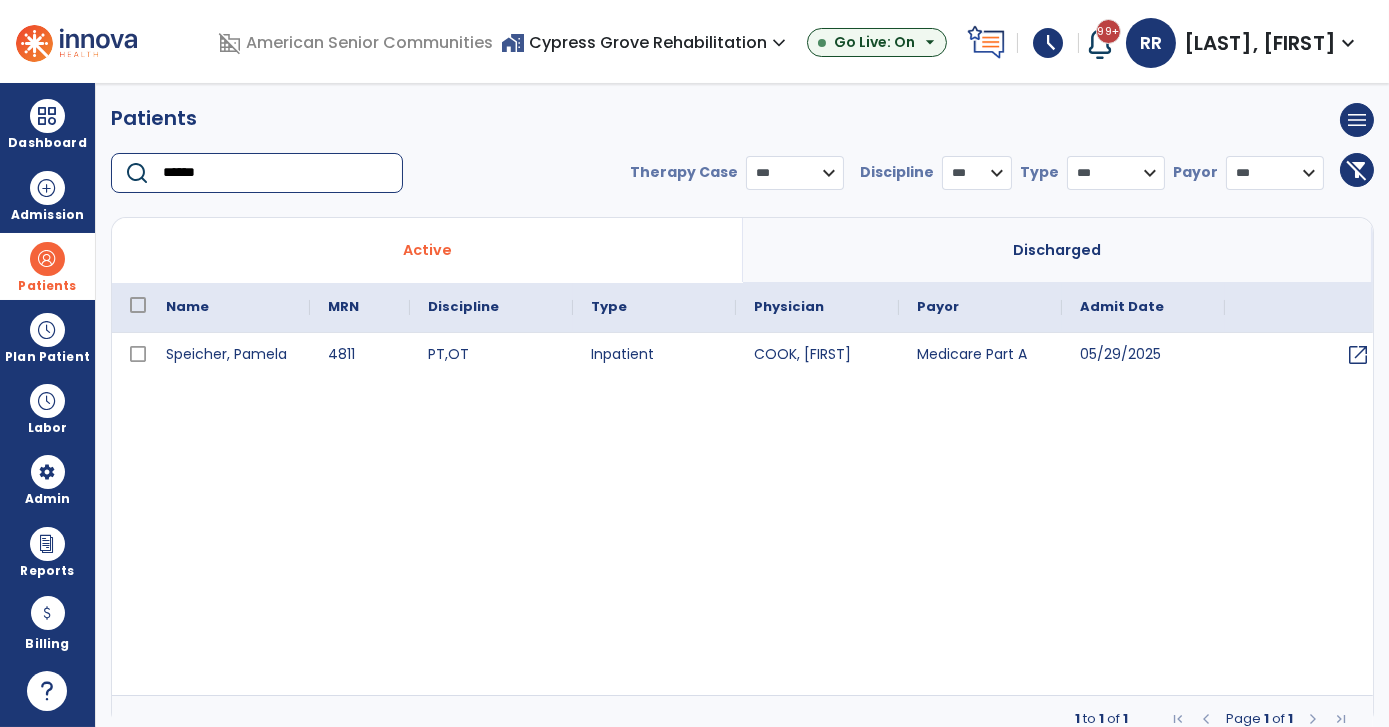 type on "******" 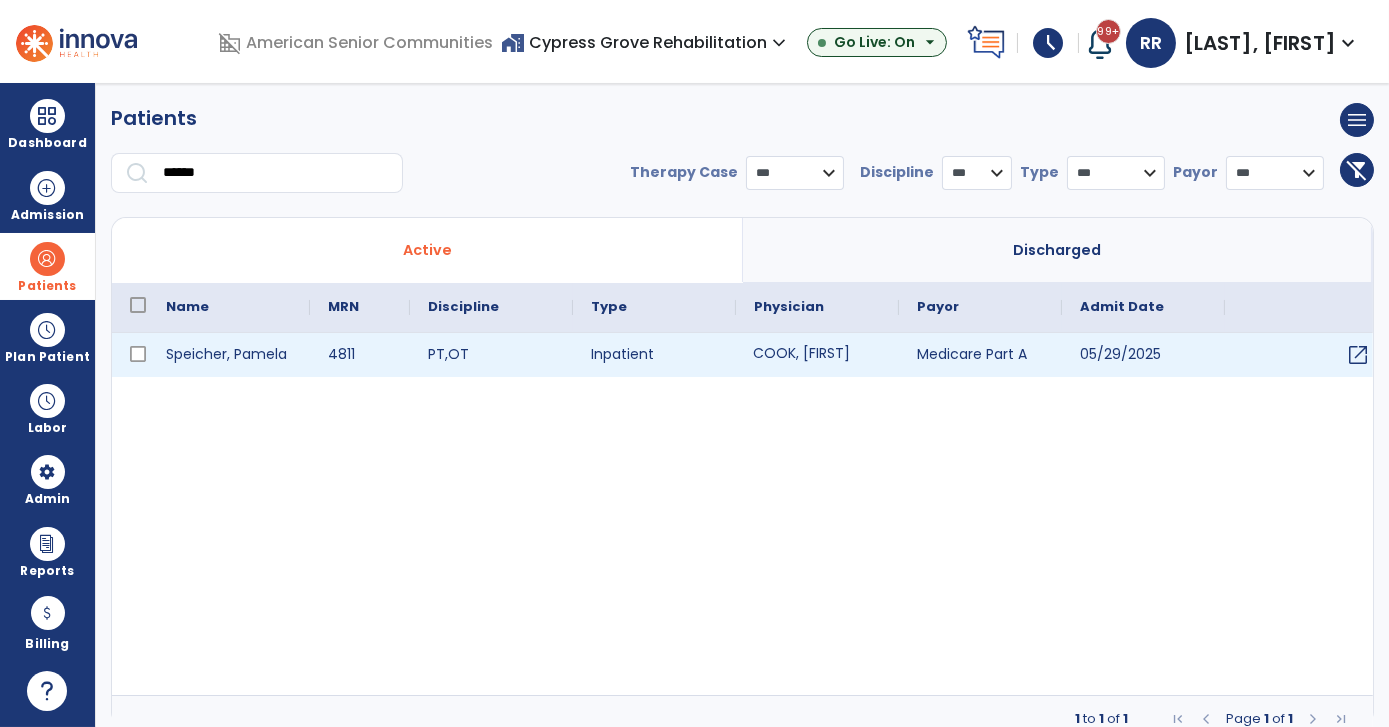 click on "[LAST], [FIRST]" at bounding box center (817, 355) 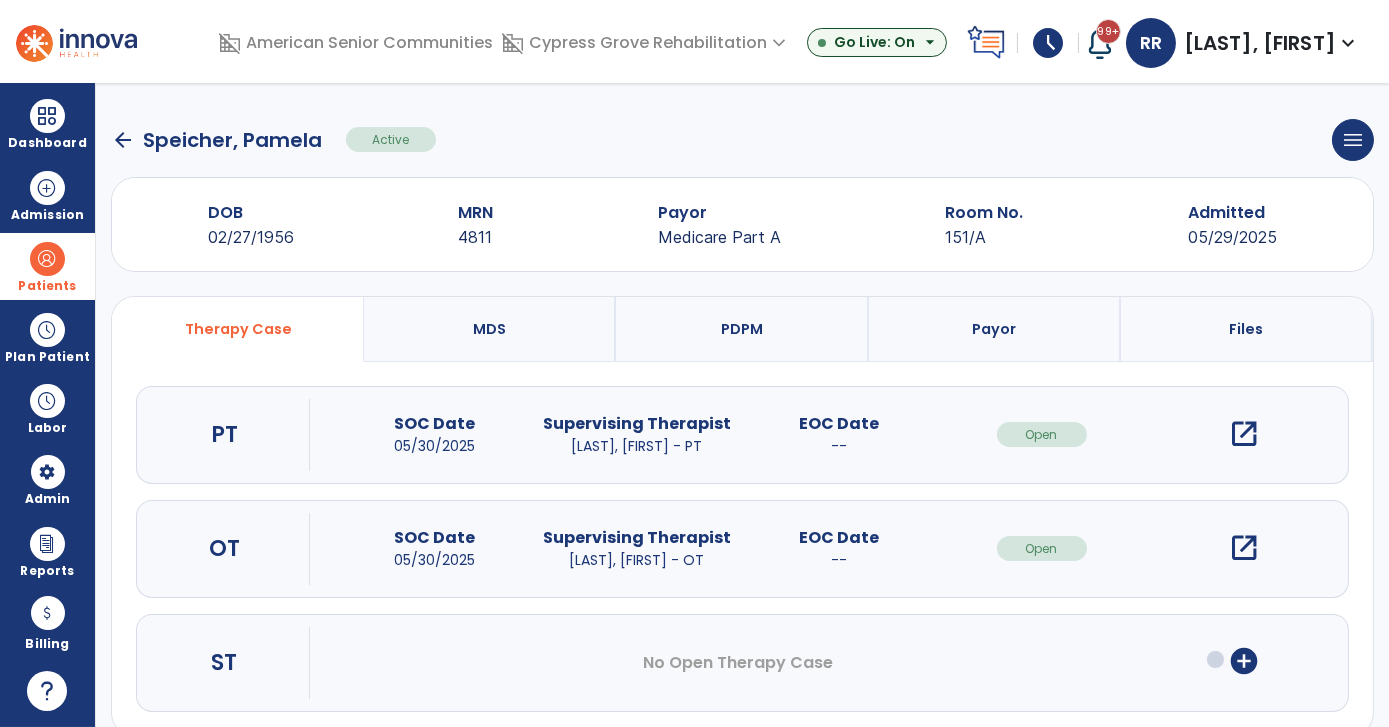 click on "PDPM" at bounding box center (742, 329) 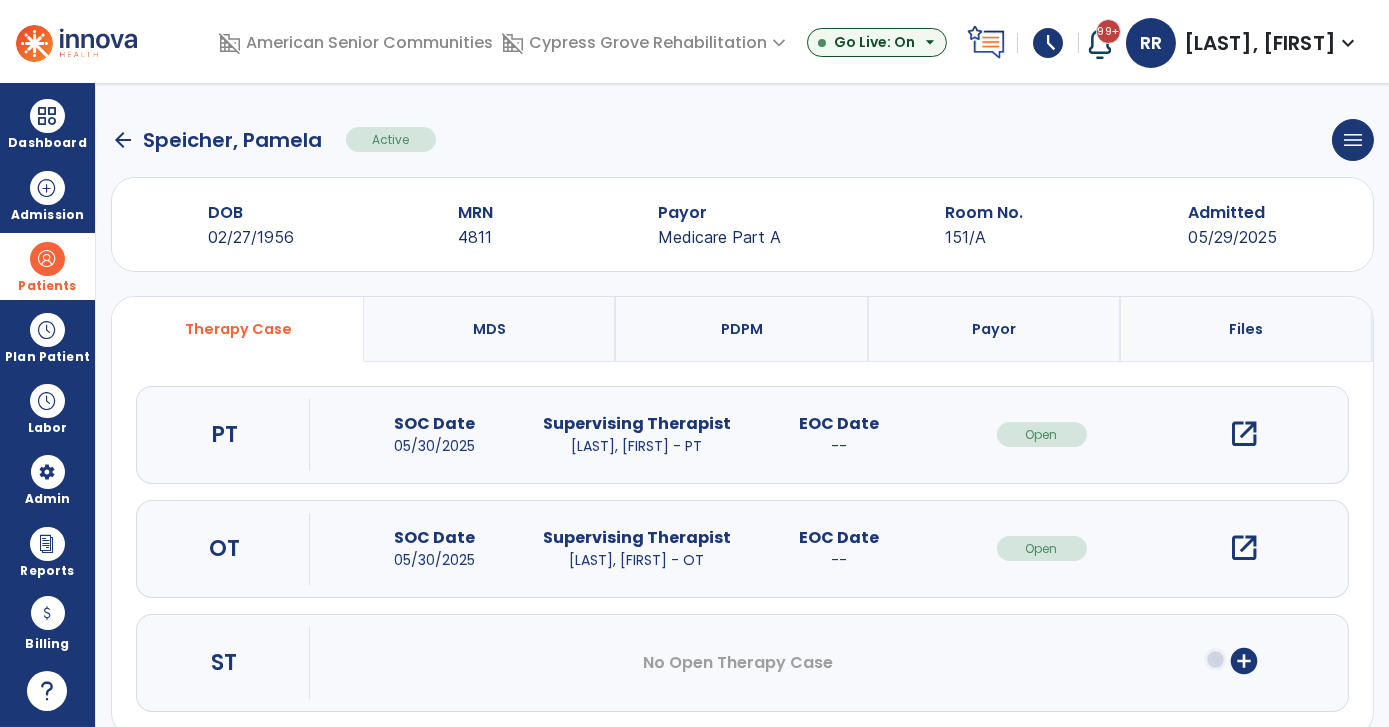 select on "***" 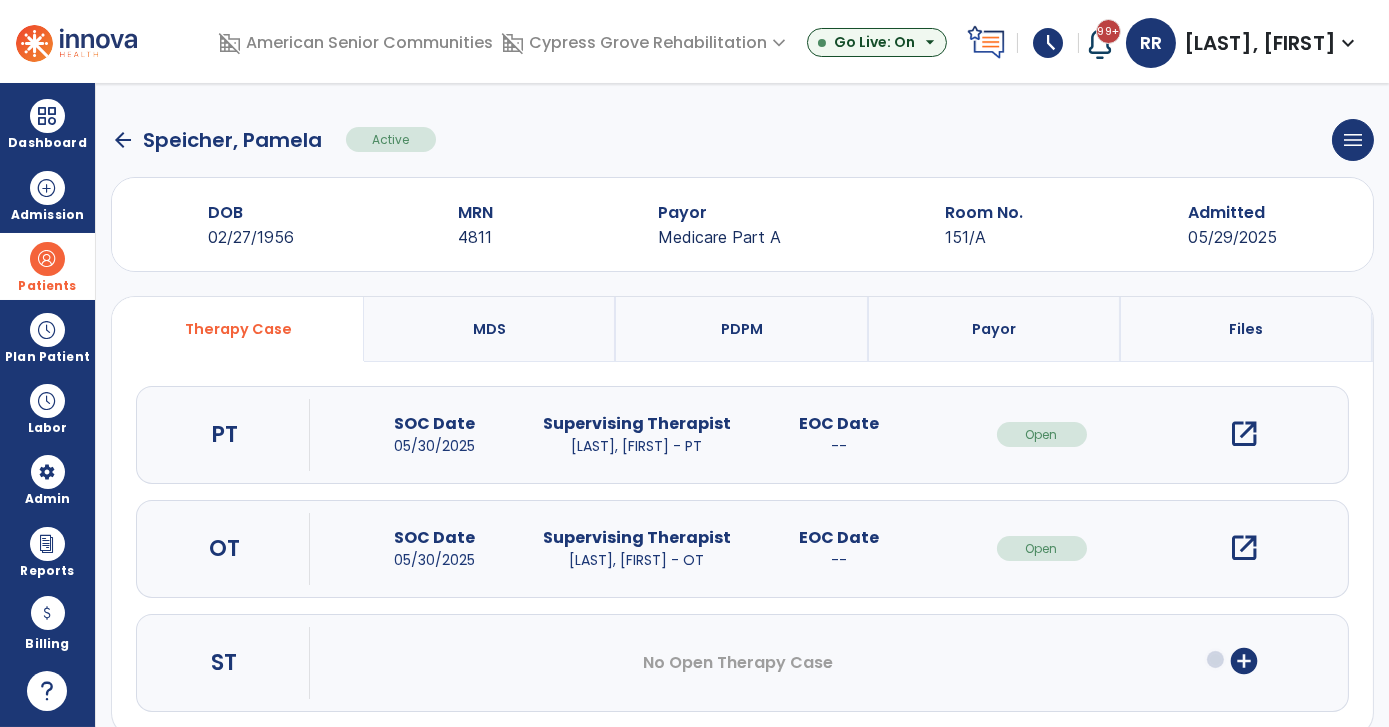 select on "**********" 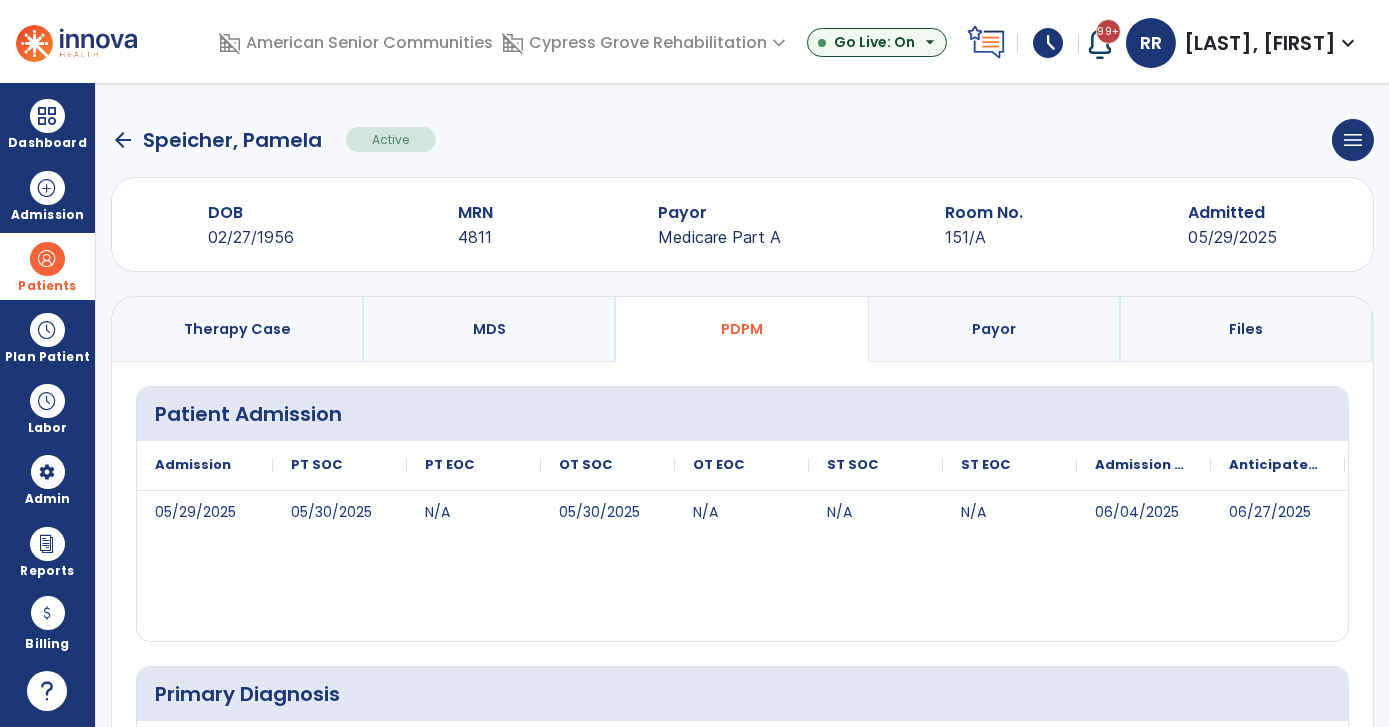 click on "arrow_back" 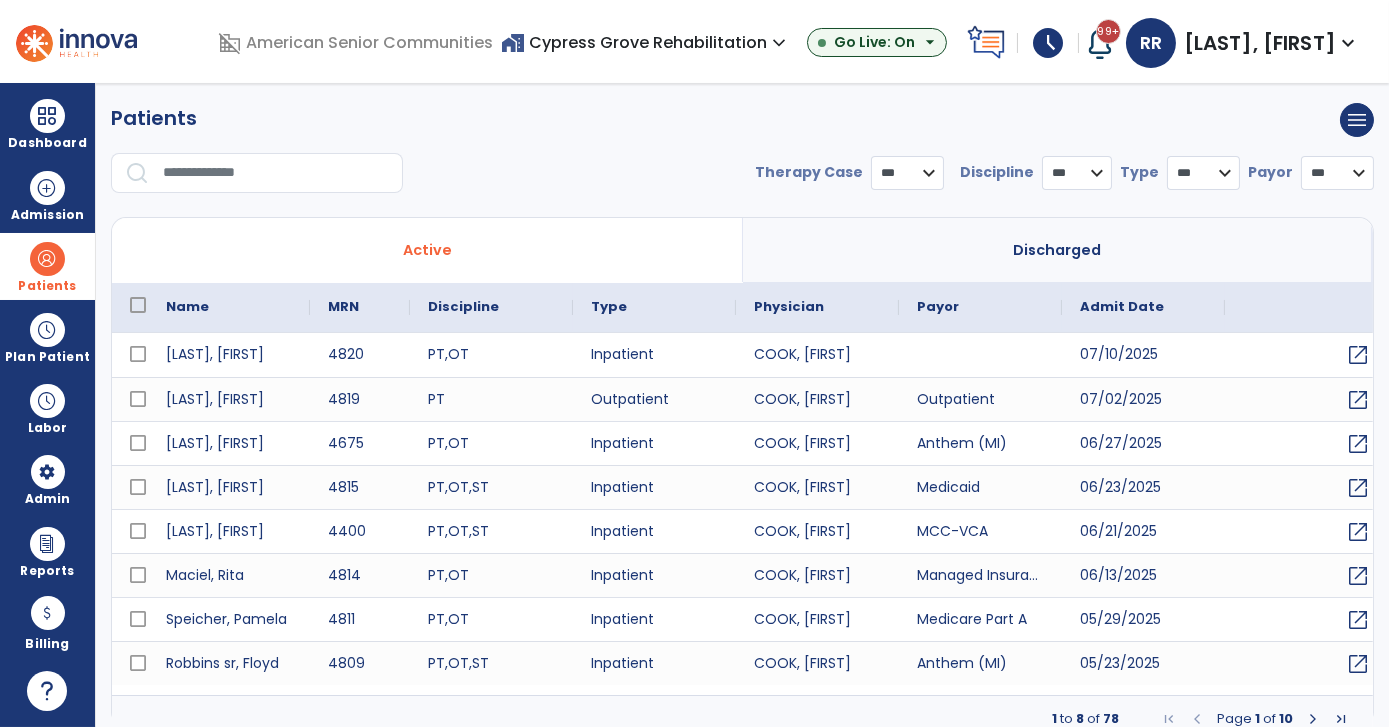 select on "***" 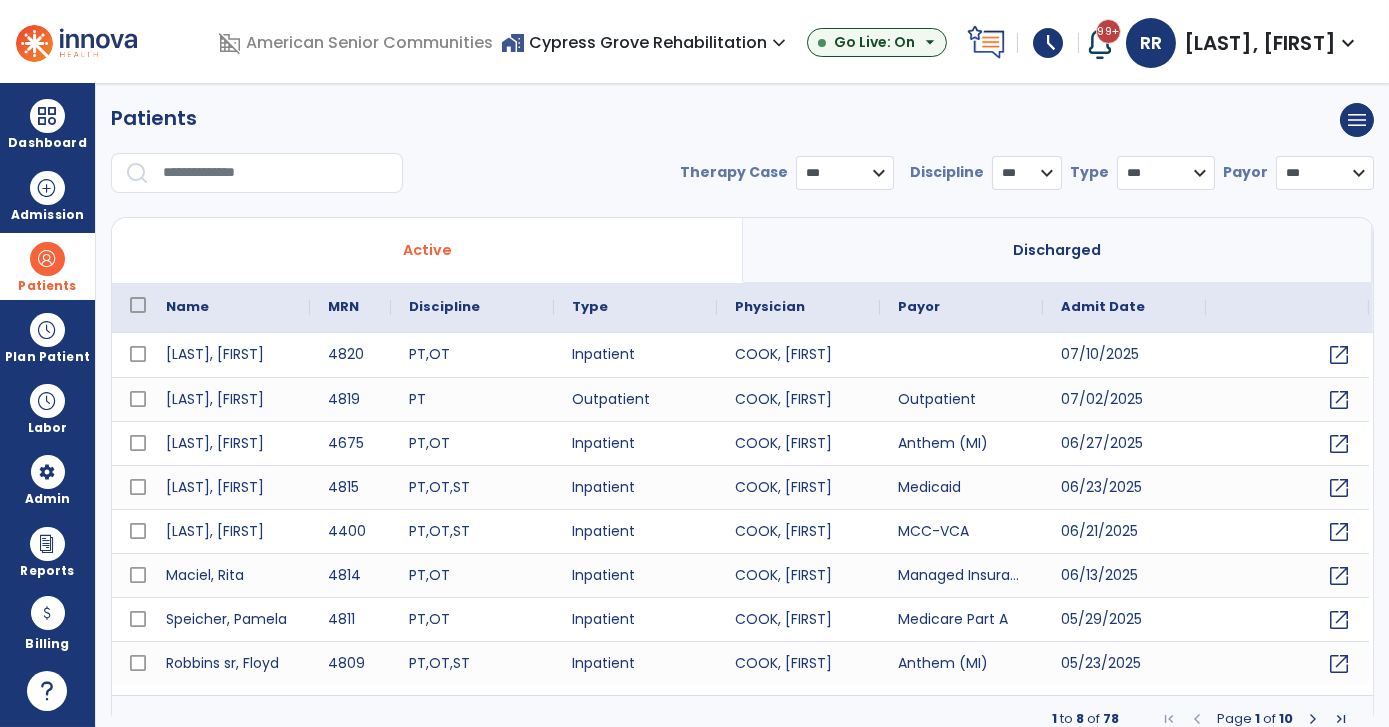 click on "**********" at bounding box center [742, 181] 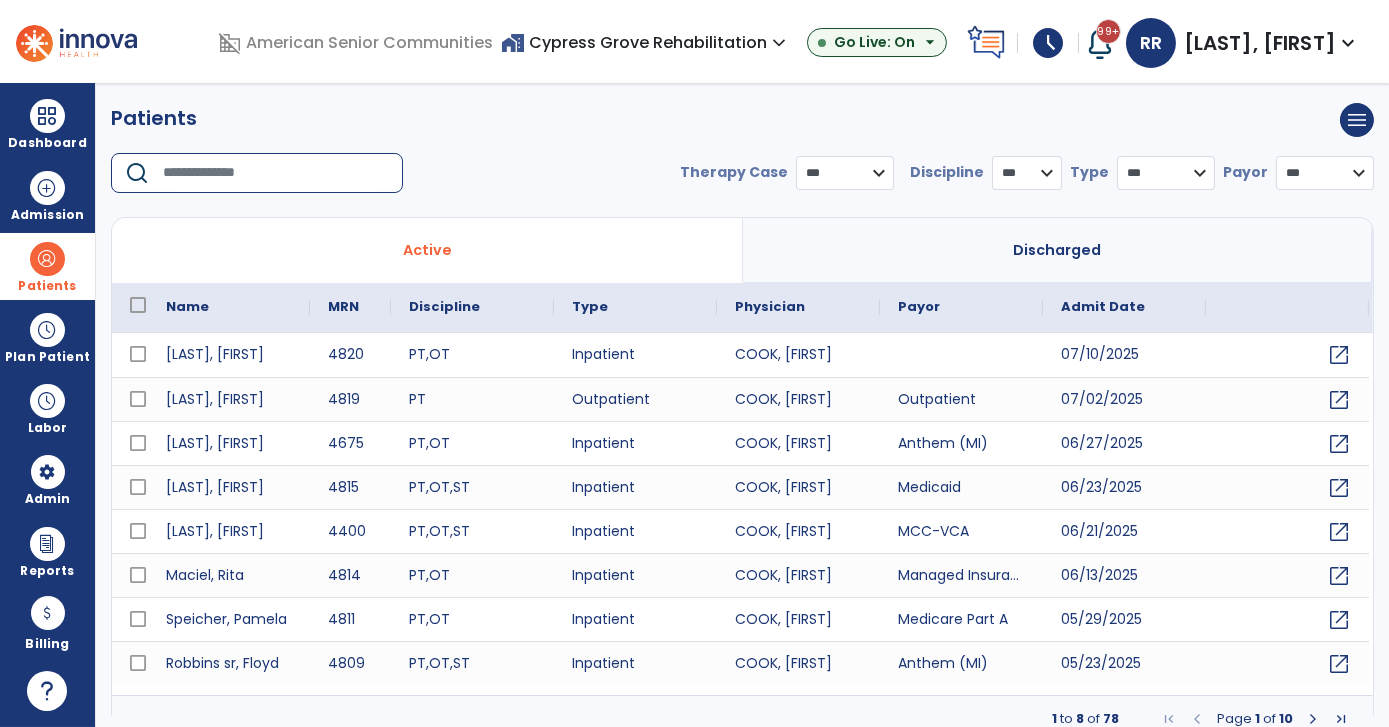 click at bounding box center [276, 173] 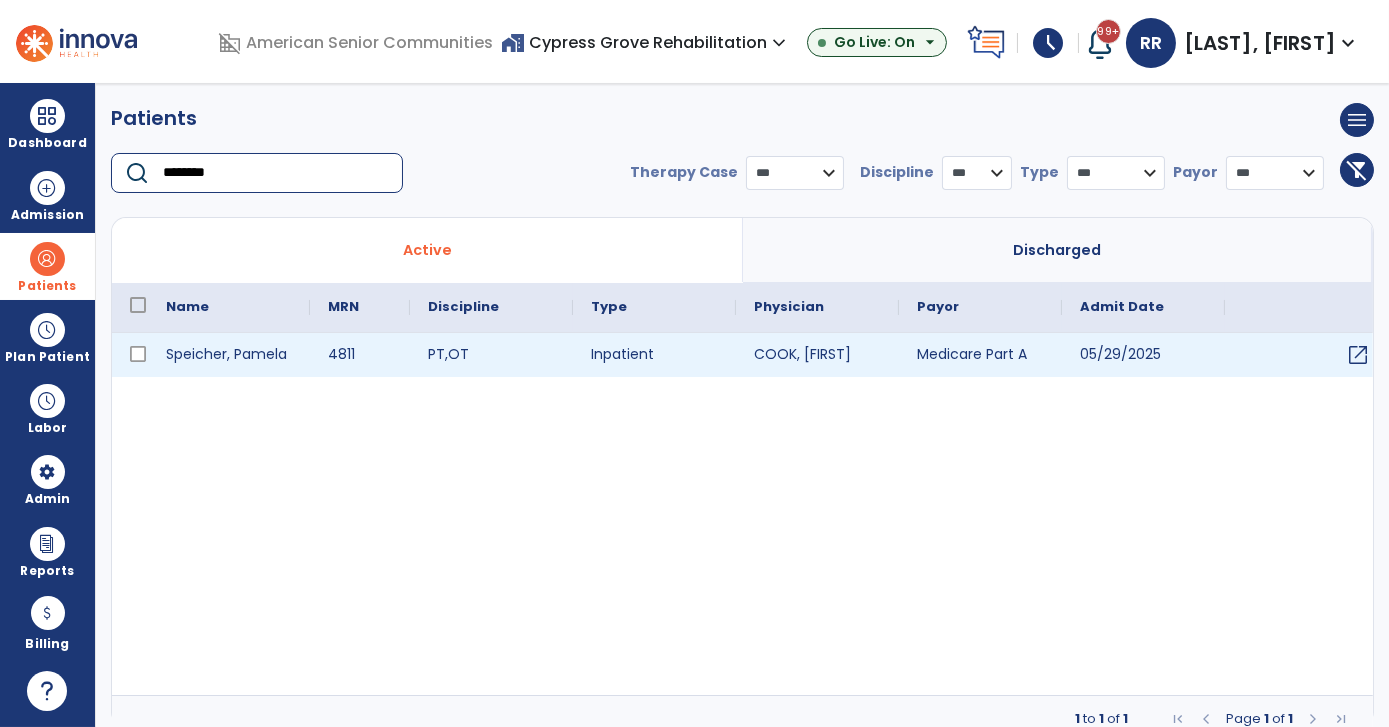 type on "********" 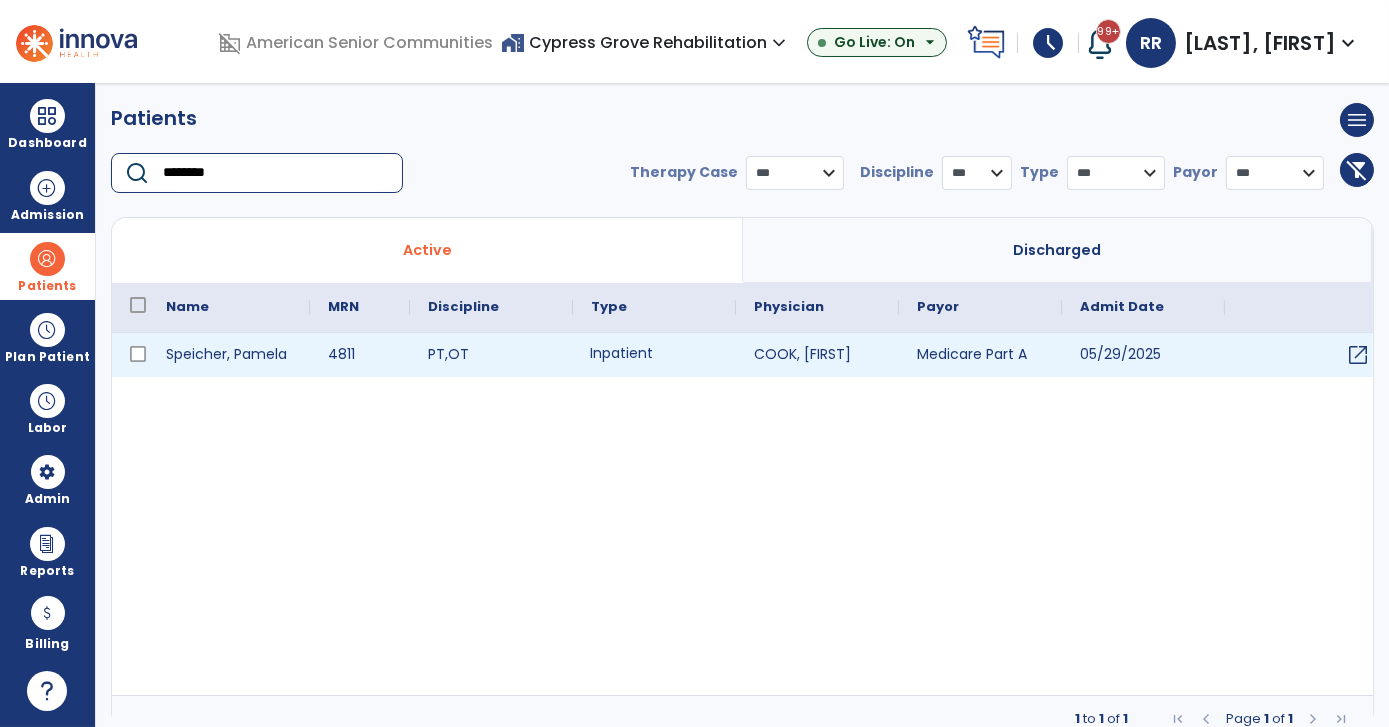 click on "Inpatient" at bounding box center (654, 355) 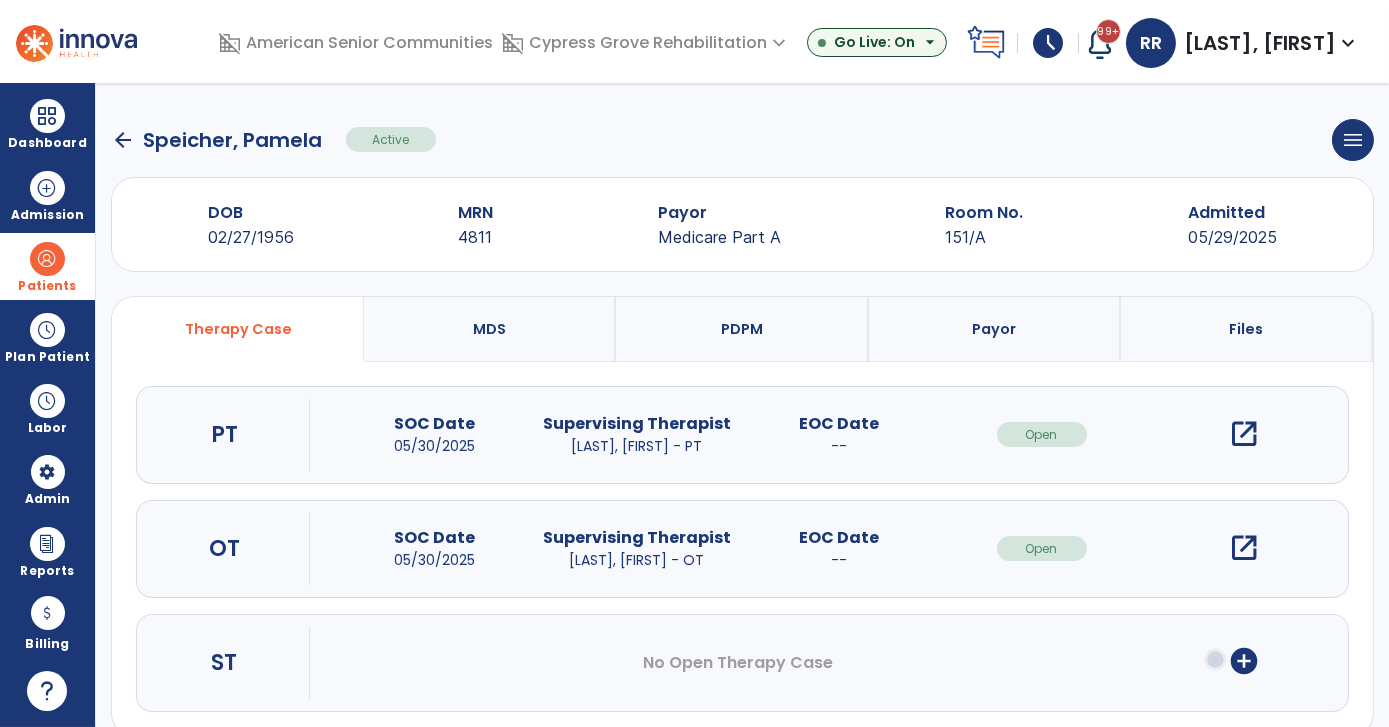 click on "arrow_back   Speicher, Pamela  Active  menu   Edit Admission   View OBRA Report   Discharge Patient" 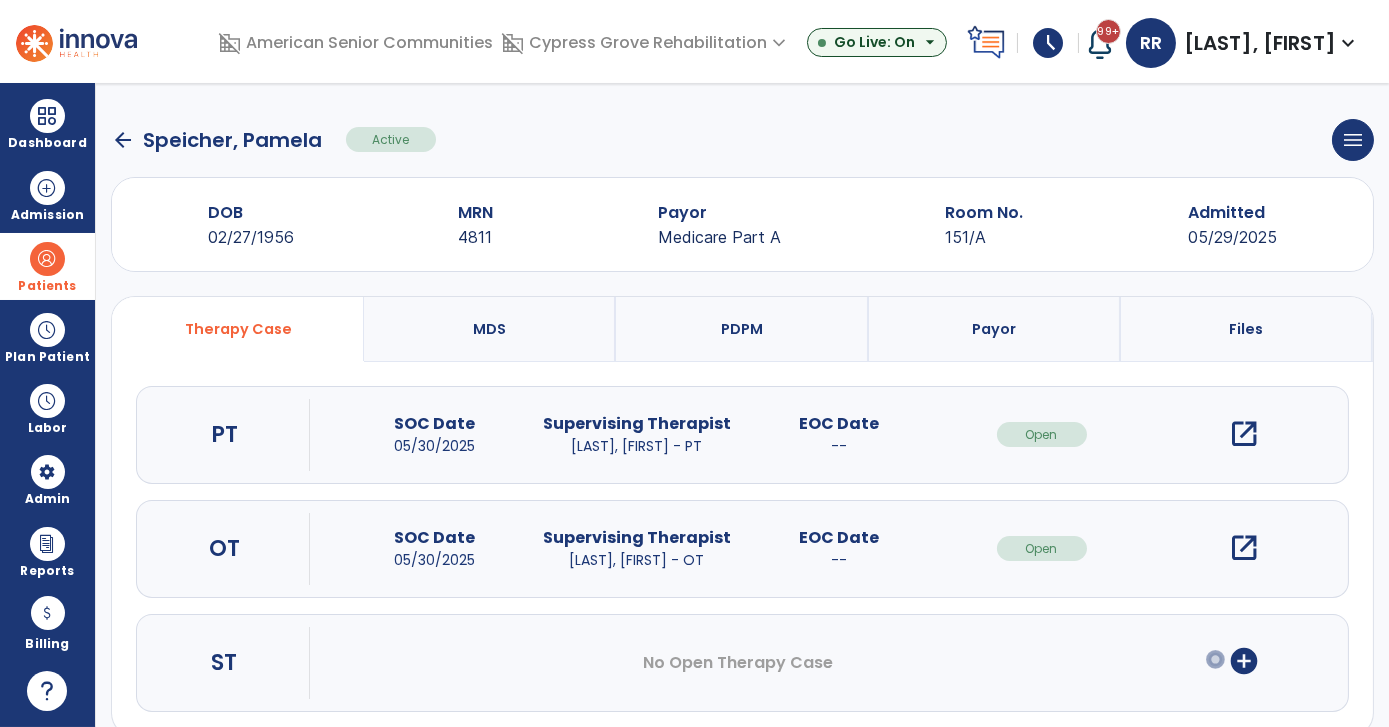 click on "open_in_new" at bounding box center [1244, 548] 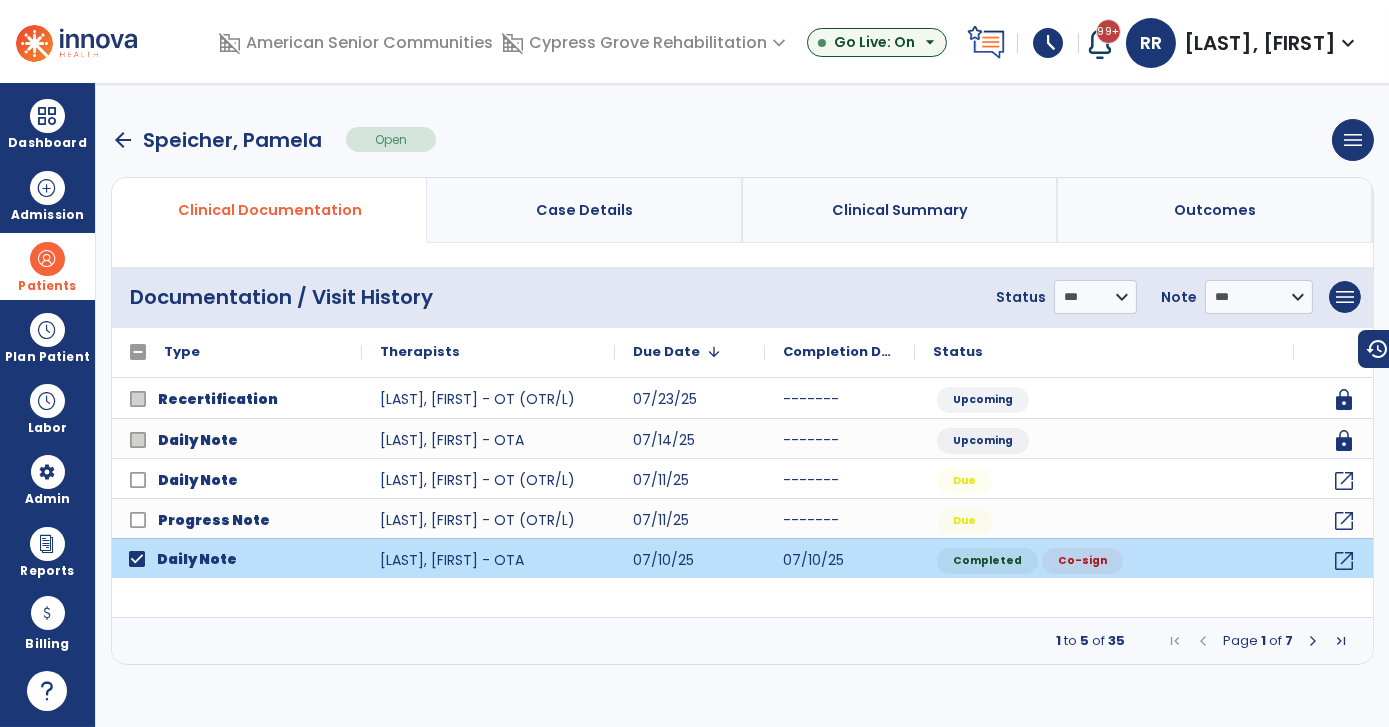 click at bounding box center [1313, 641] 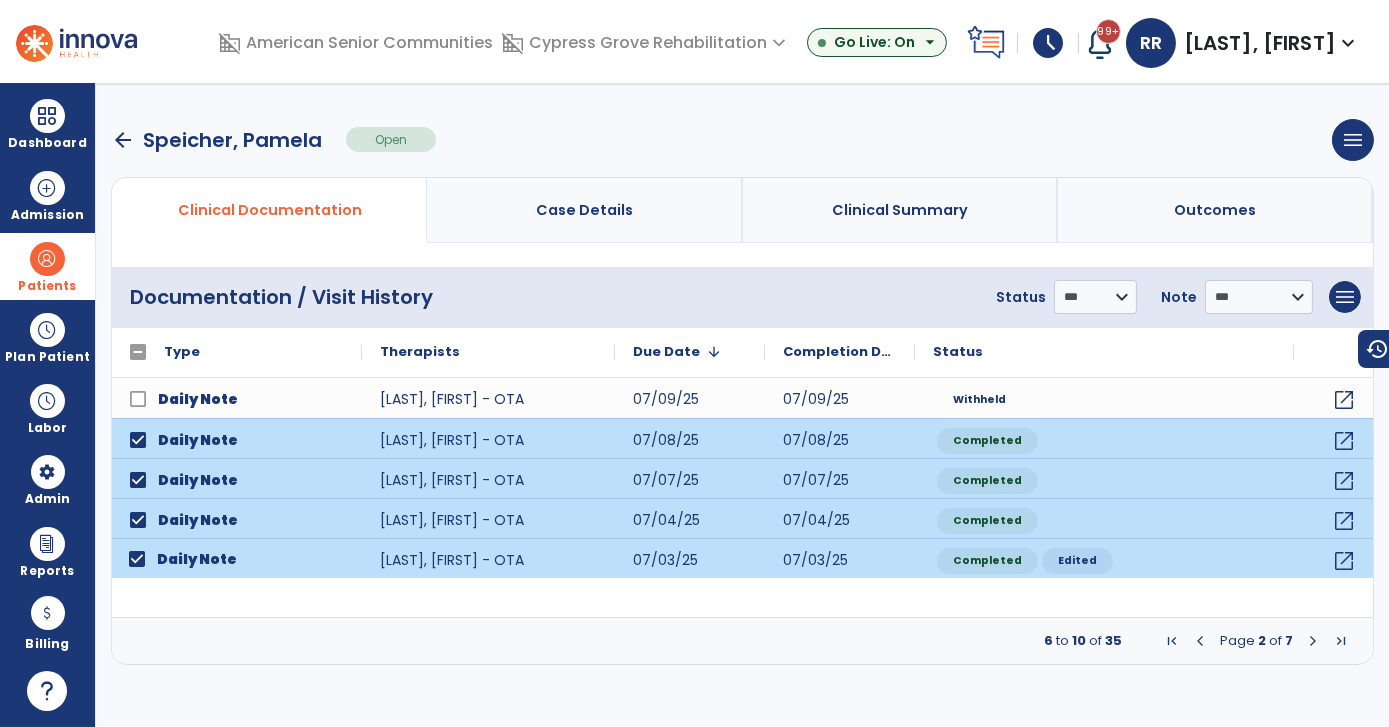 click at bounding box center (1313, 641) 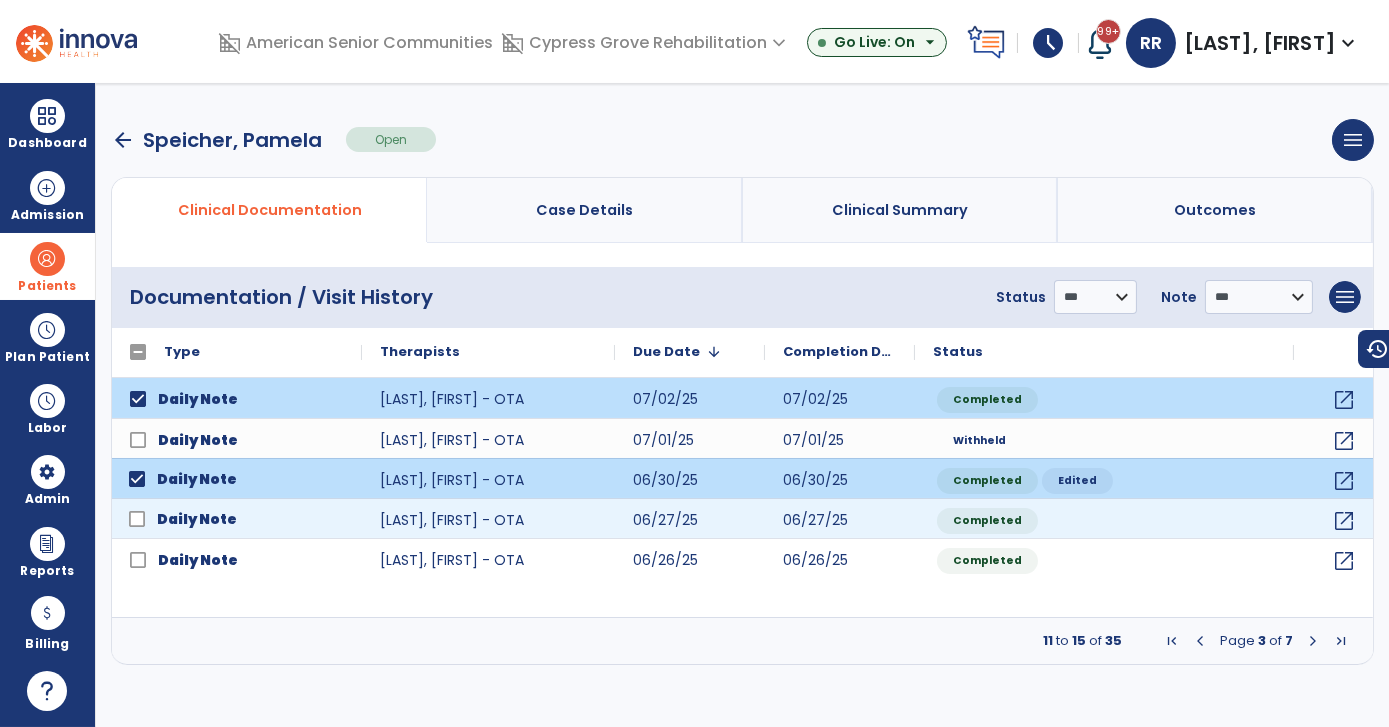 click 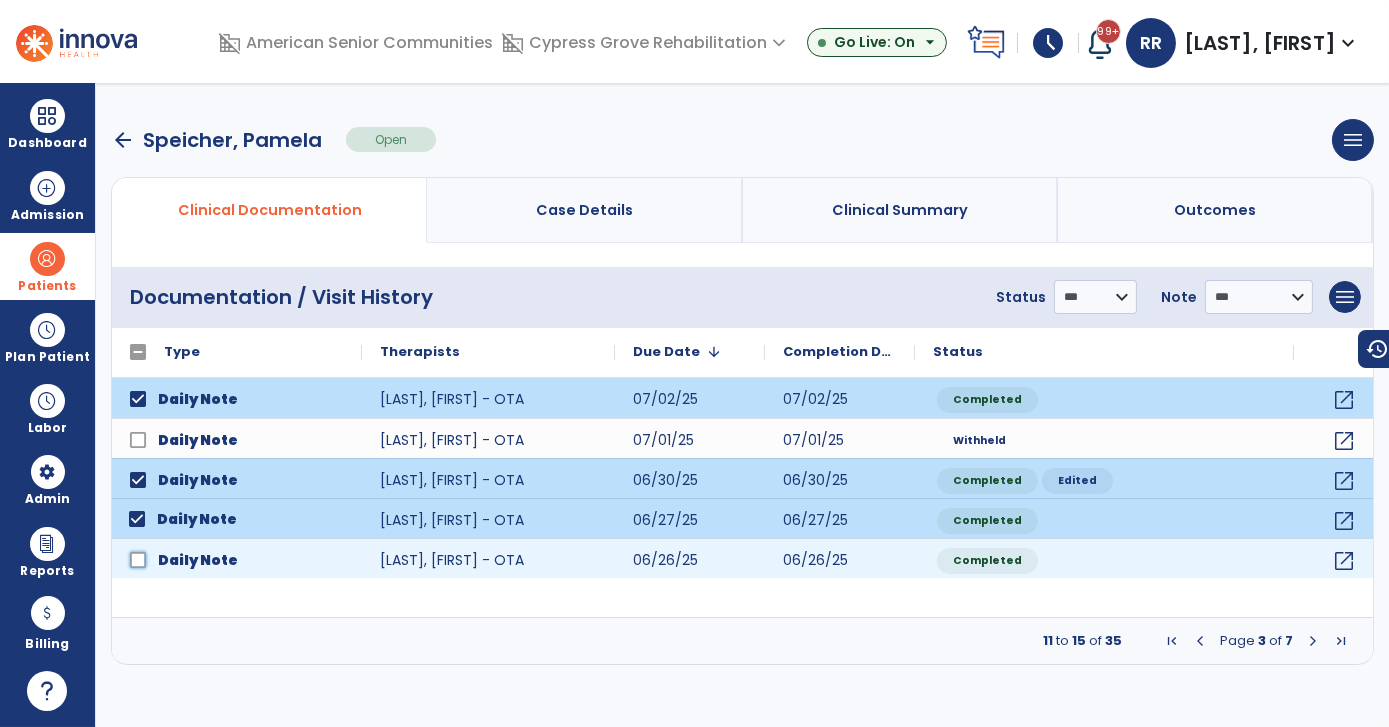 click 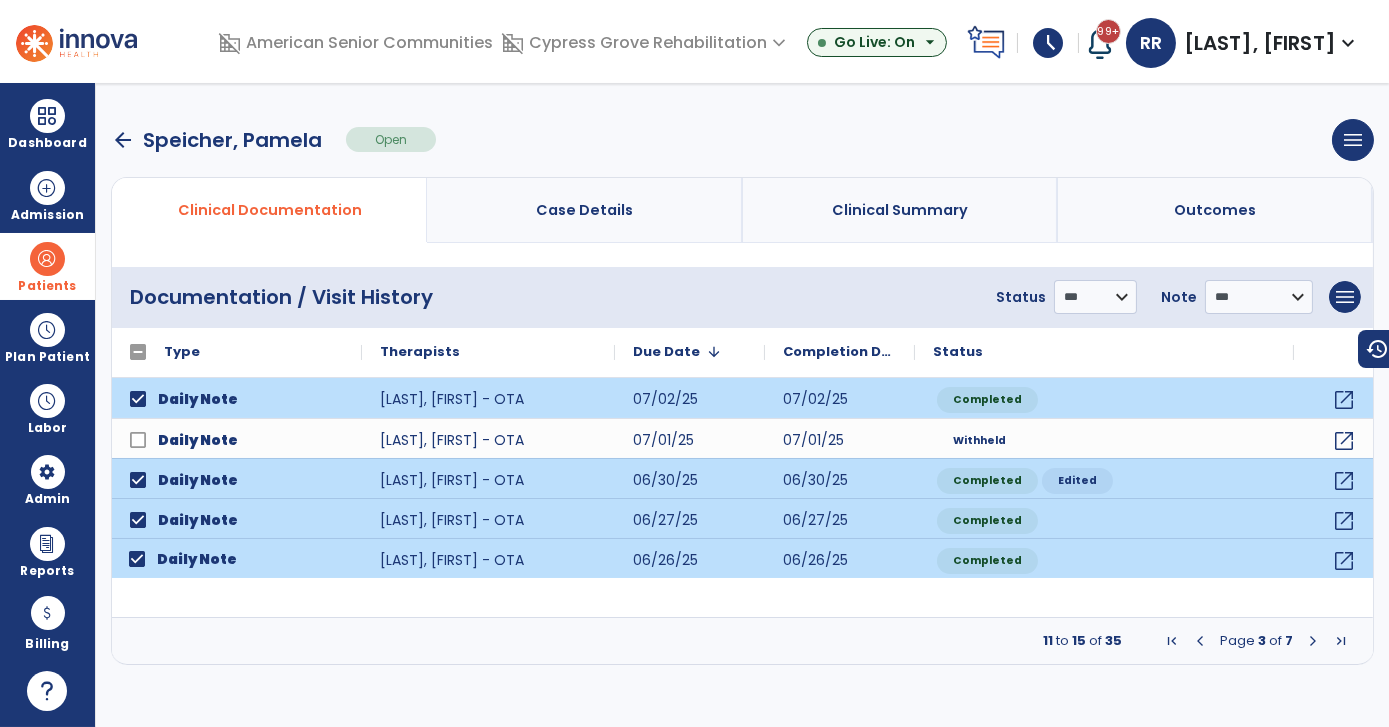 click on "arrow_back   Speicher, Pamela  Open  menu   Edit Therapy Case   Delete Therapy Case   Close Therapy Case" at bounding box center (742, 140) 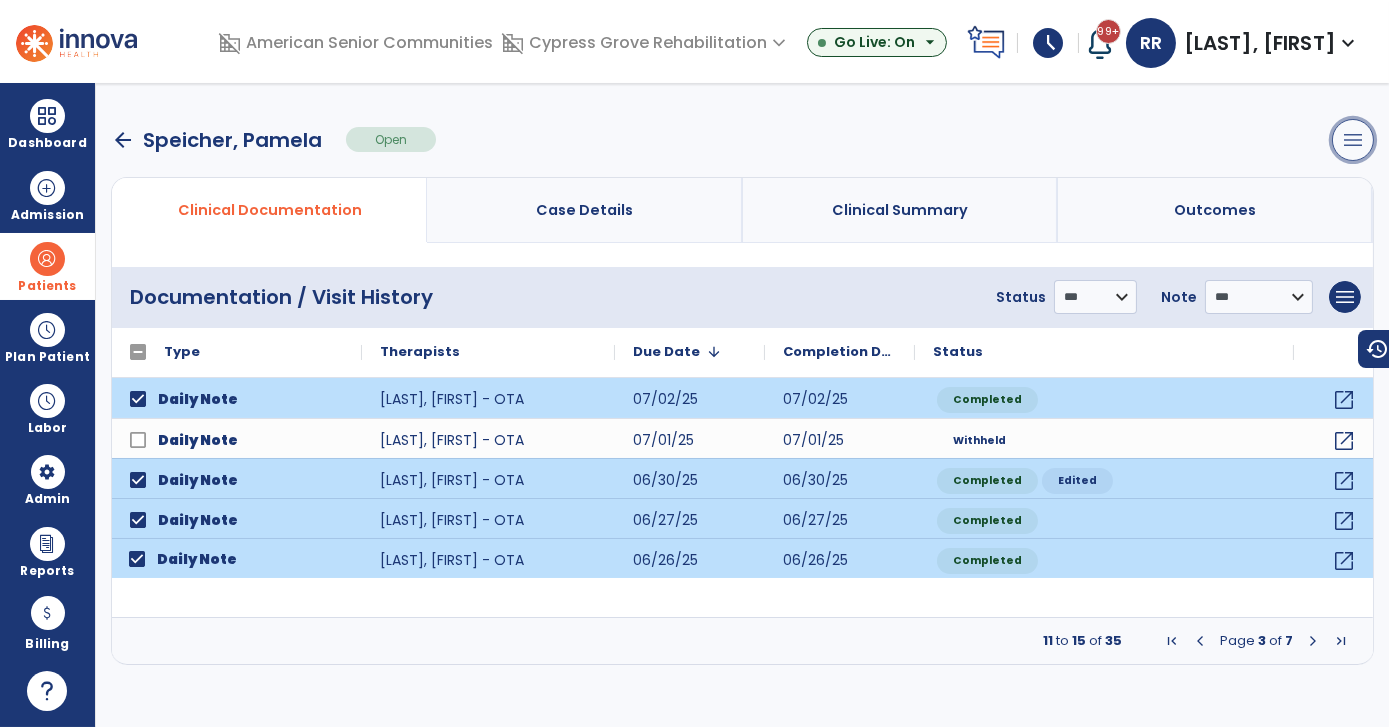 click on "menu" at bounding box center (1353, 140) 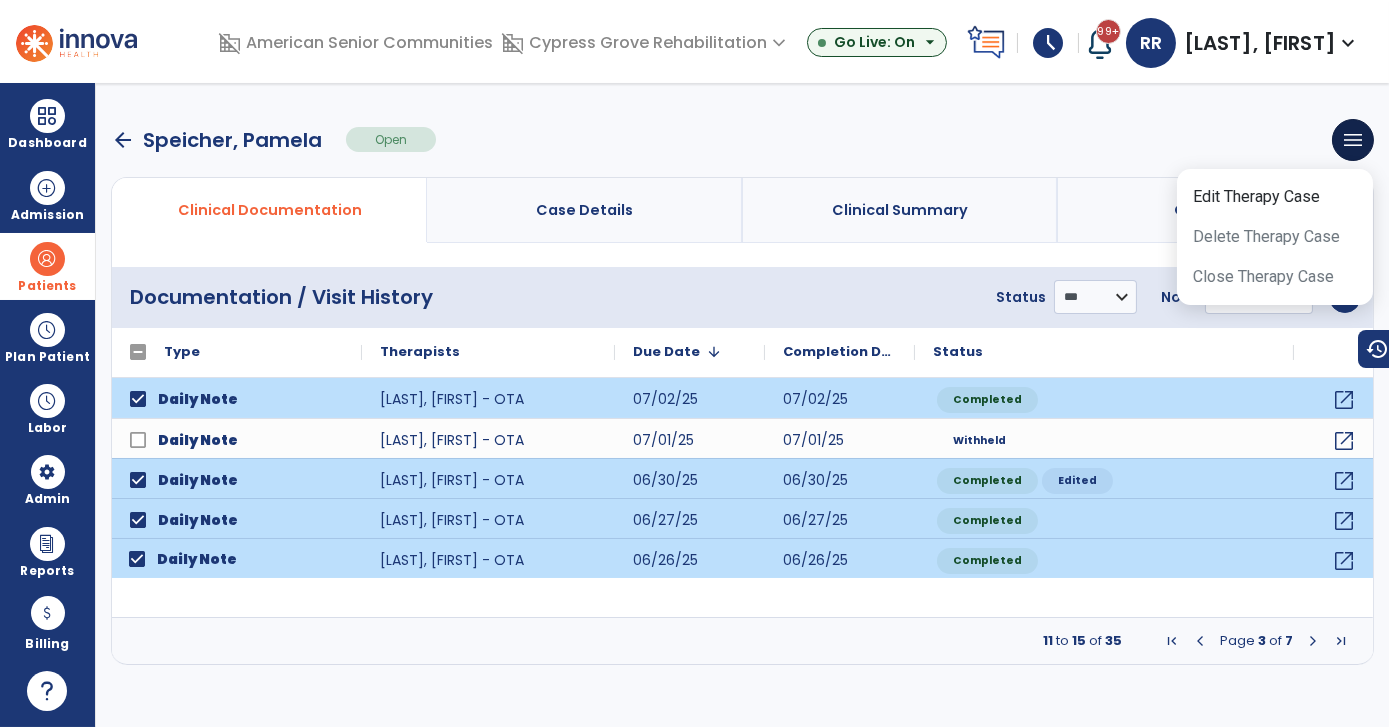 click on "arrow_back   Speicher, Pamela  Open  menu   Edit Therapy Case   Delete Therapy Case   Close Therapy Case" at bounding box center (742, 140) 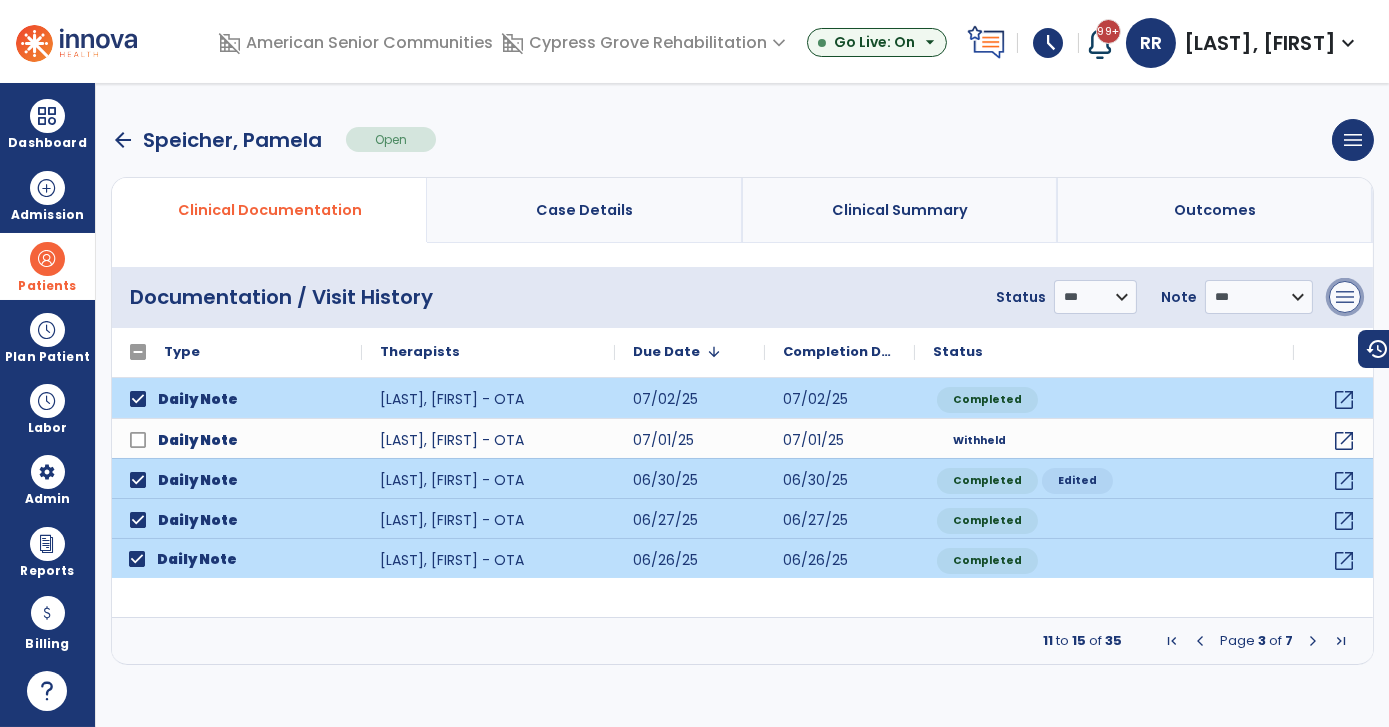 click on "menu" at bounding box center [1345, 297] 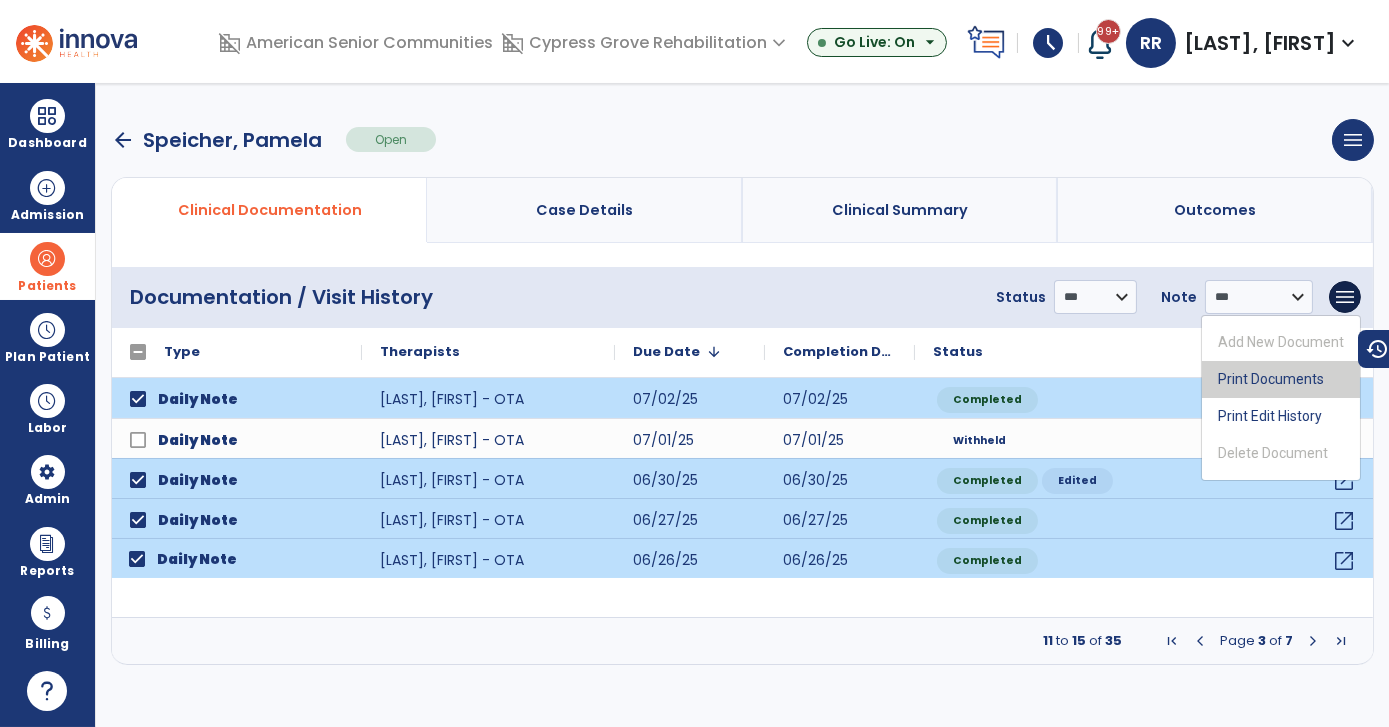 click on "Print Documents" at bounding box center [1281, 379] 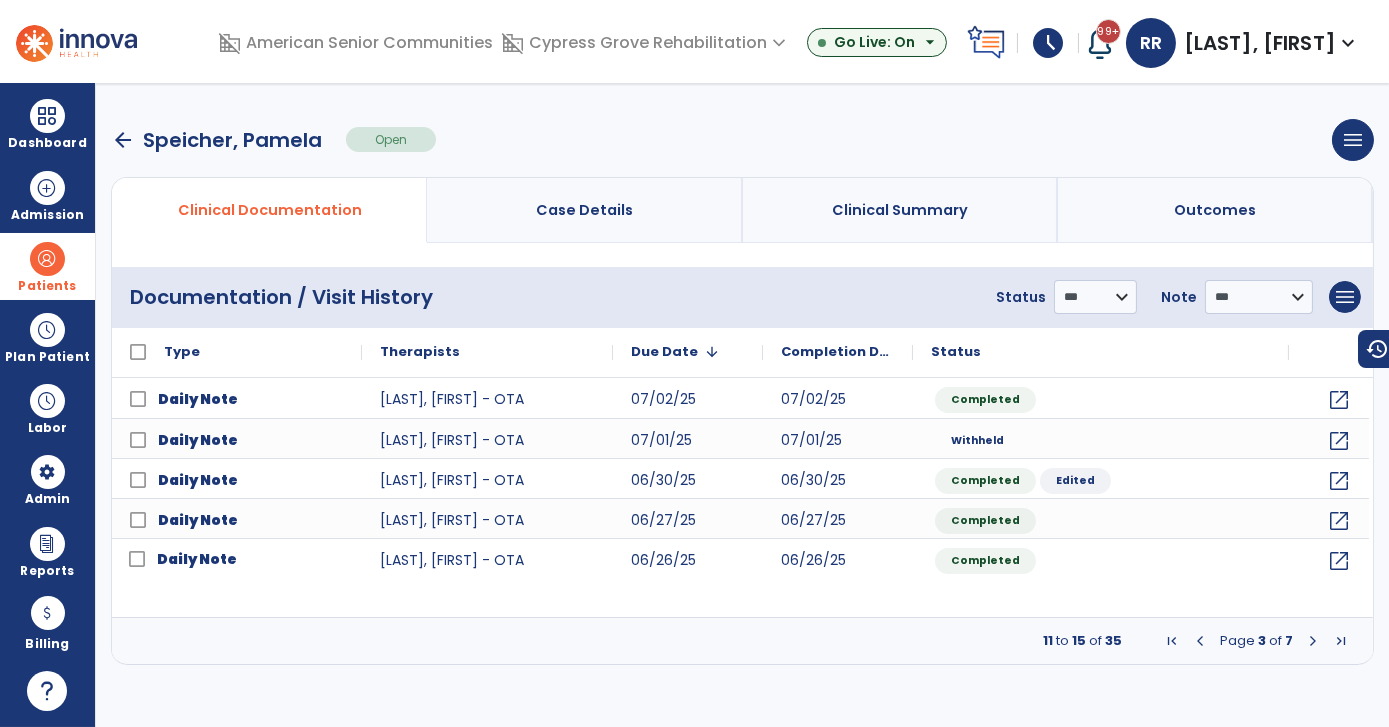 click on "arrow_back" at bounding box center [123, 140] 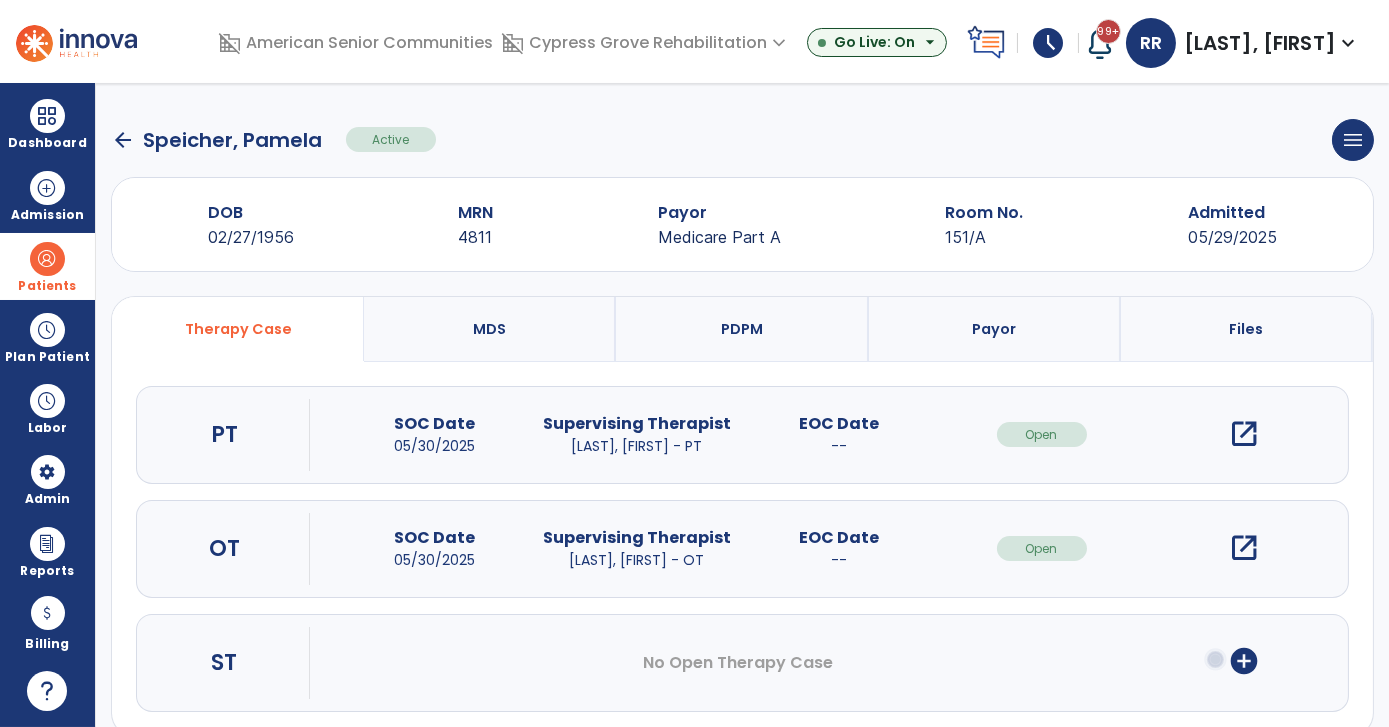 click on "open_in_new" at bounding box center (1244, 548) 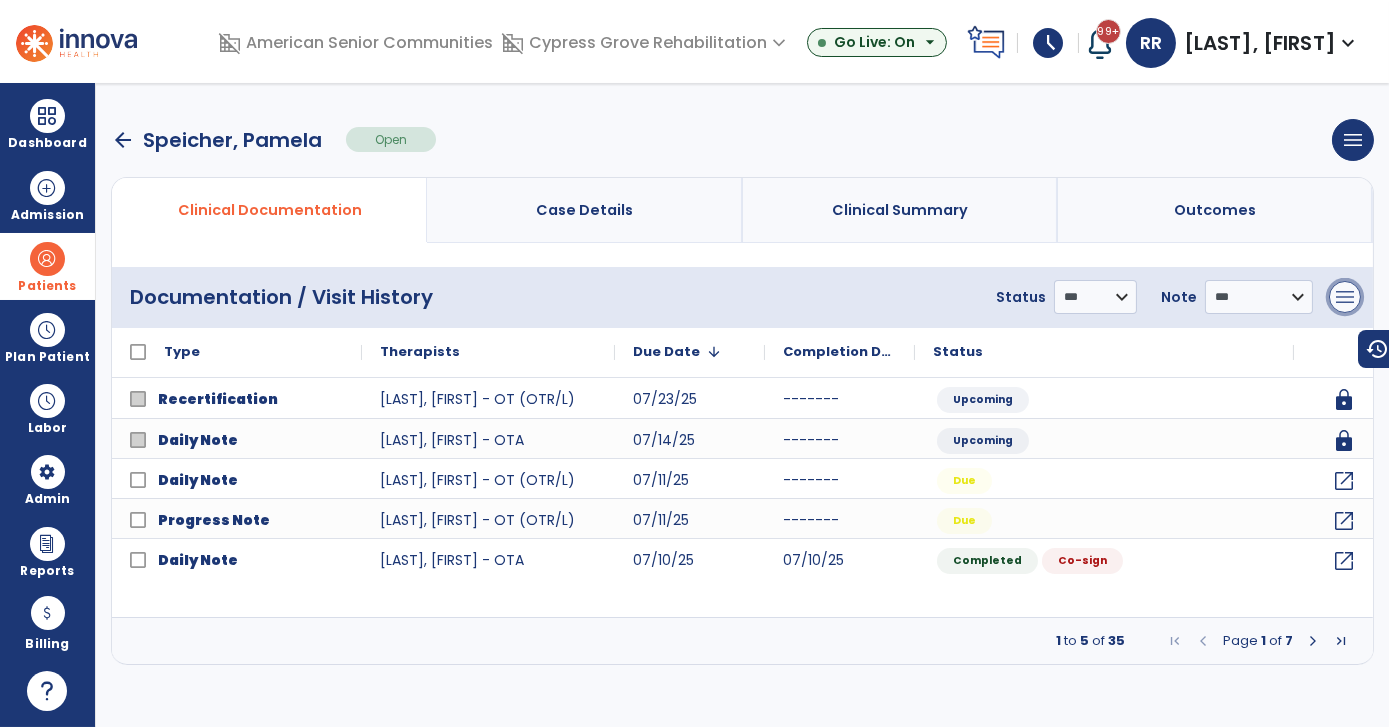 click on "menu" at bounding box center [1345, 297] 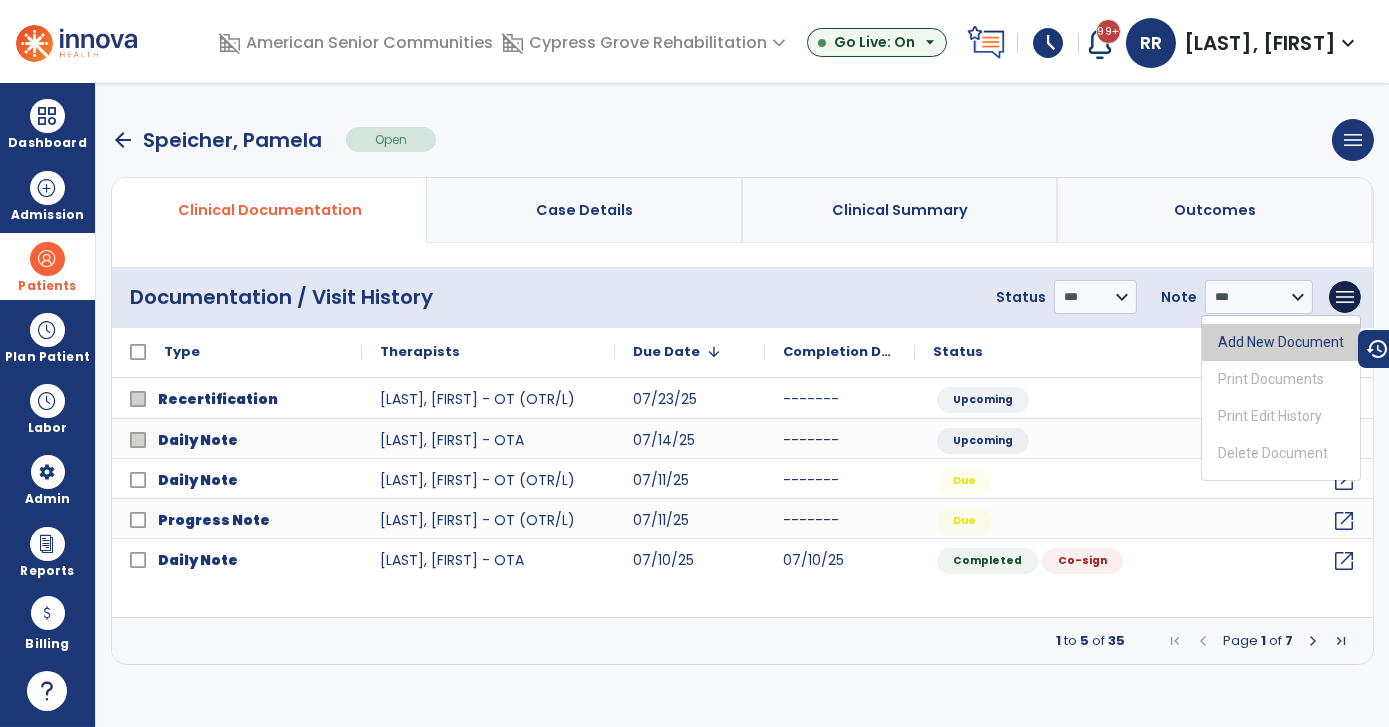 click on "Add New Document" at bounding box center (1281, 342) 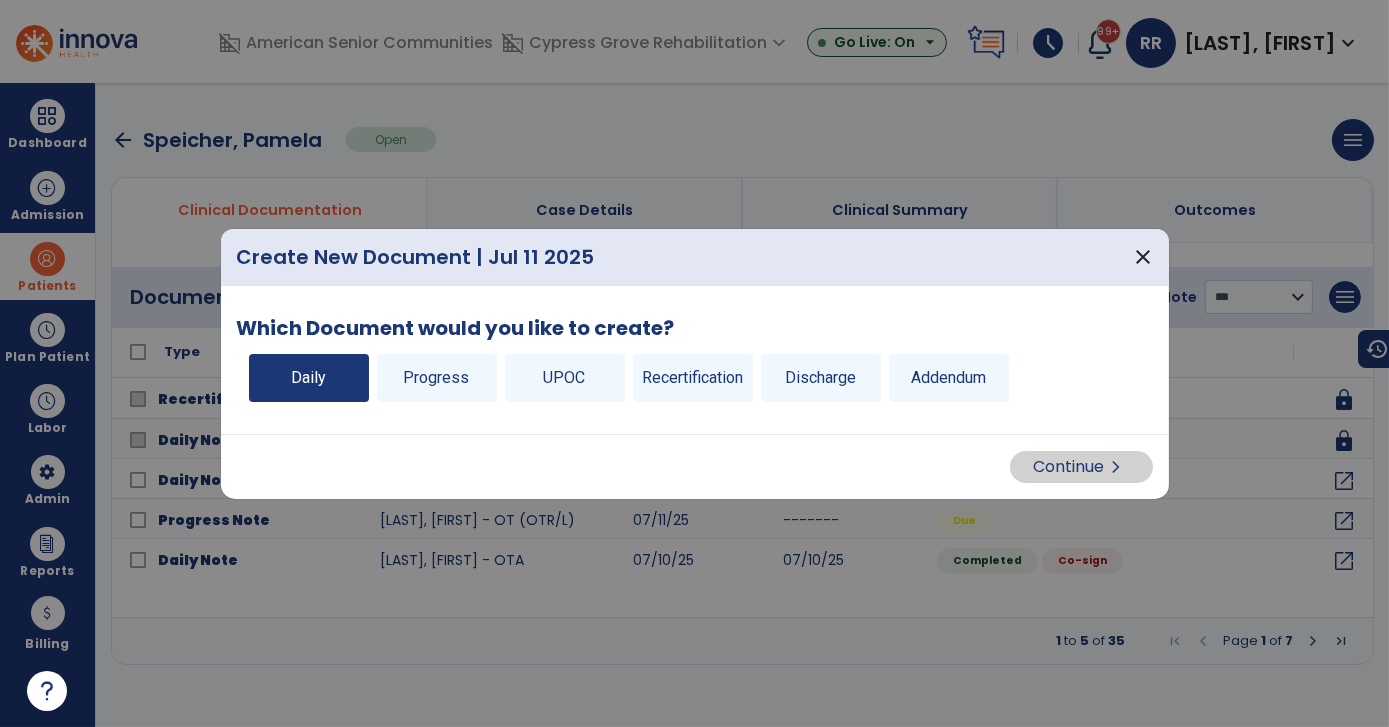 click on "Daily" at bounding box center [309, 378] 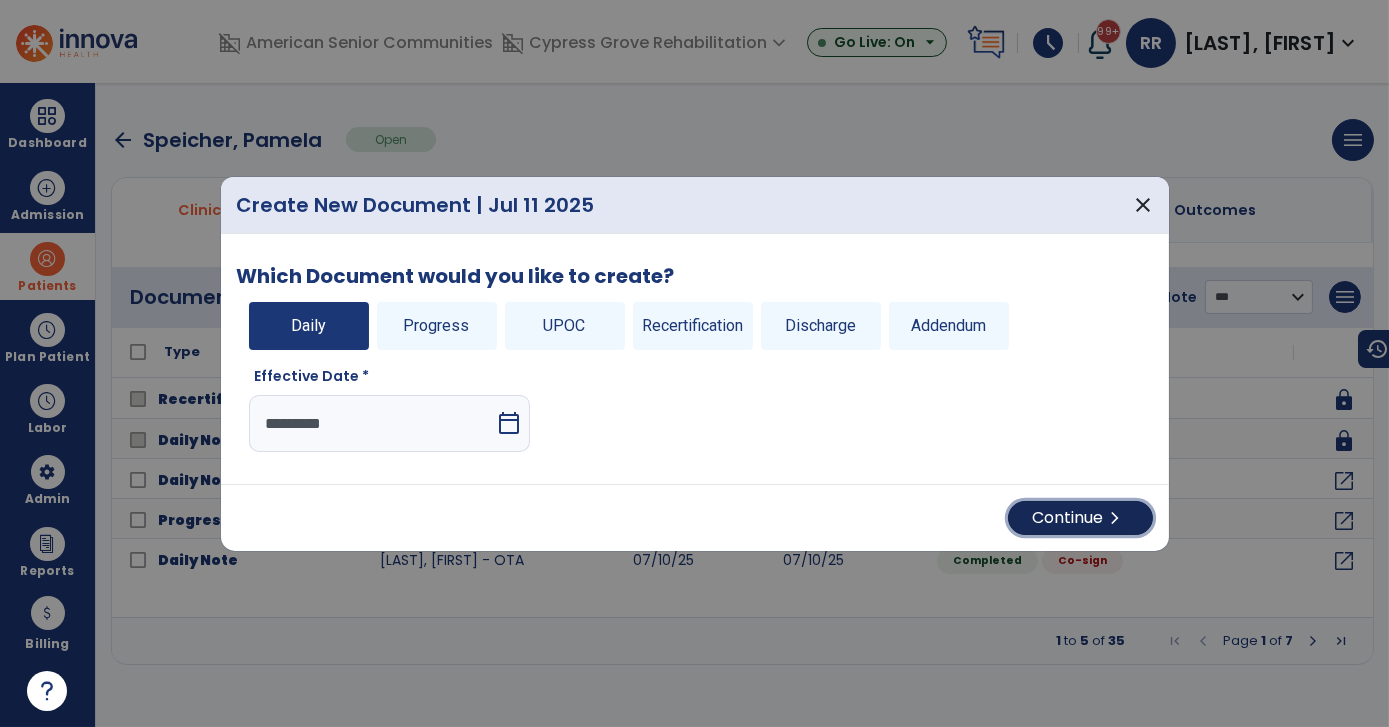 click on "Continue   chevron_right" at bounding box center (1080, 518) 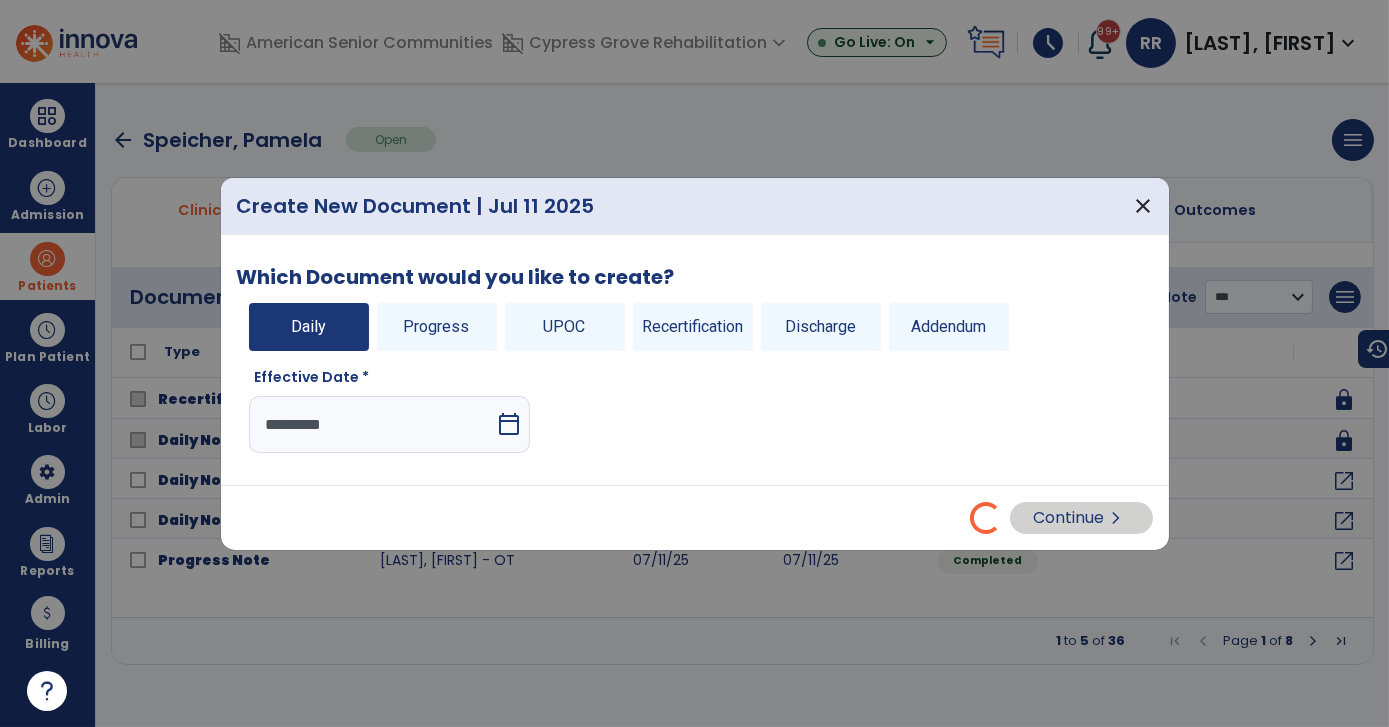 select on "*" 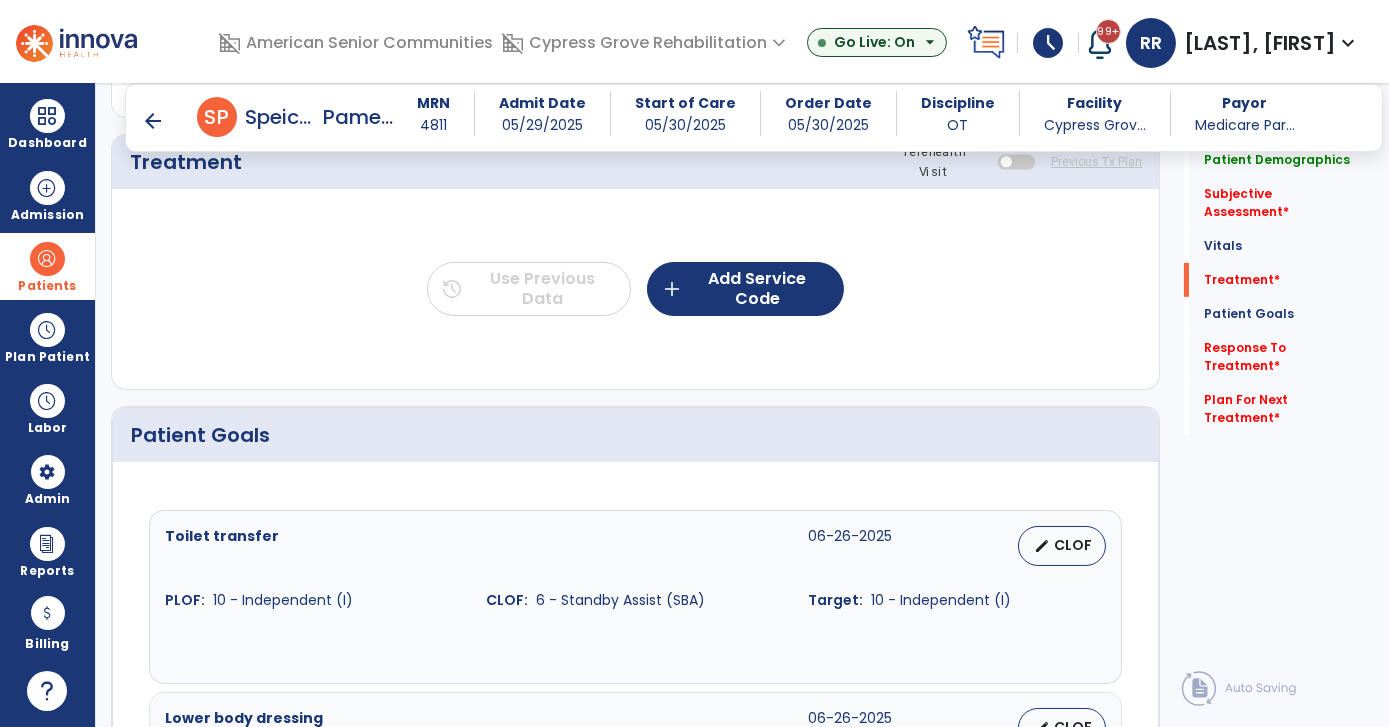 scroll, scrollTop: 1100, scrollLeft: 0, axis: vertical 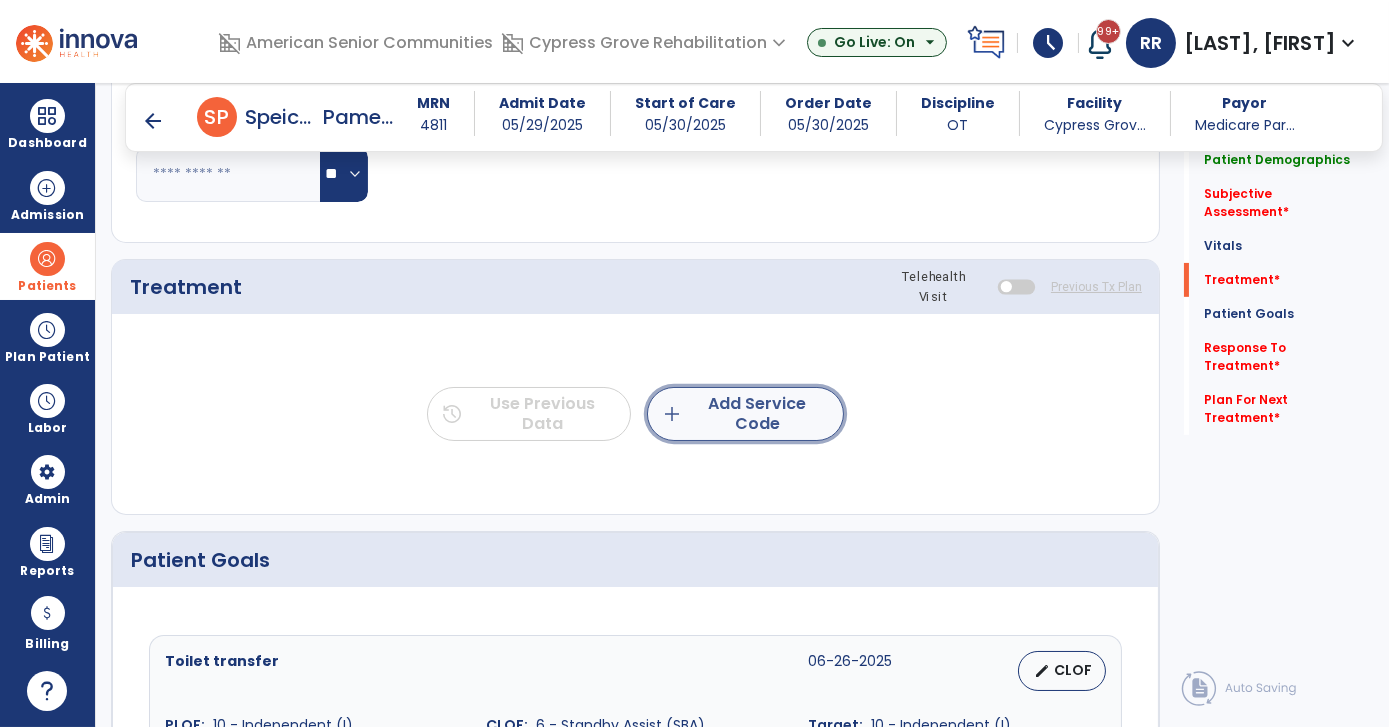 click on "add  Add Service Code" 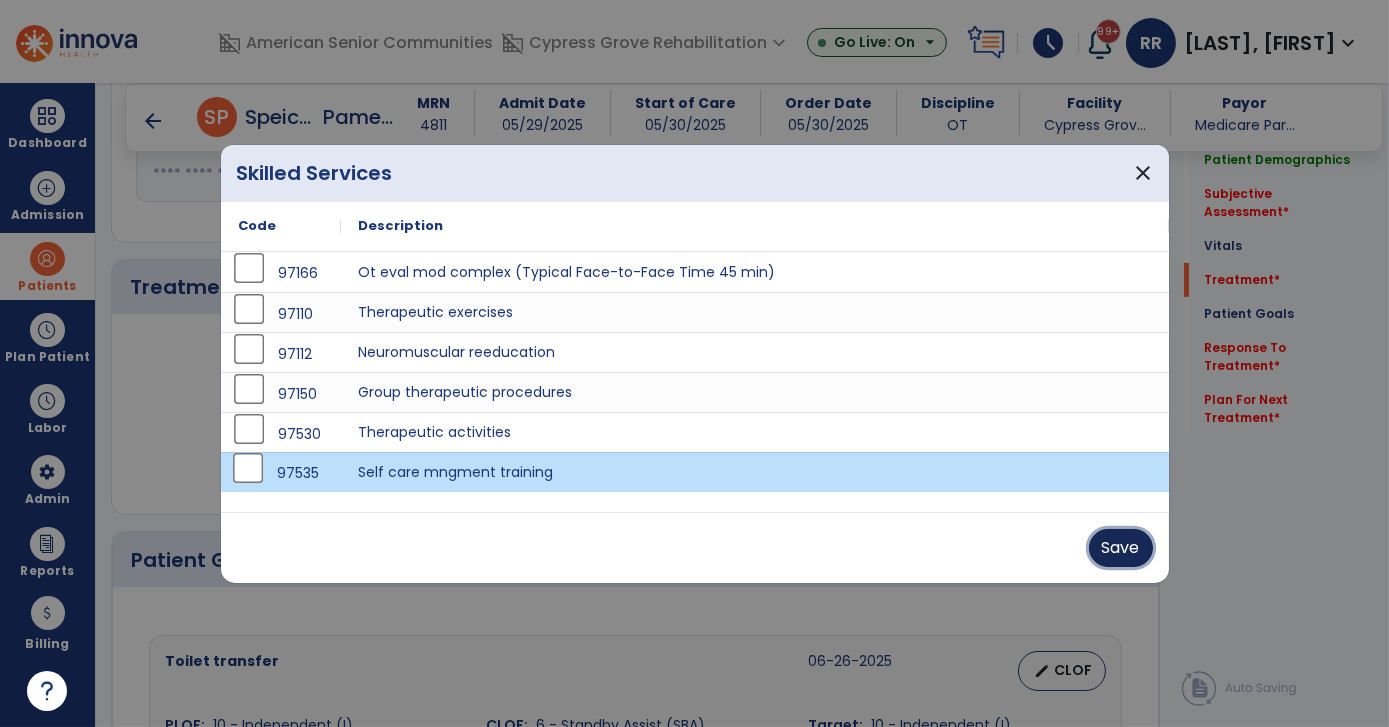 click on "Save" at bounding box center [1121, 548] 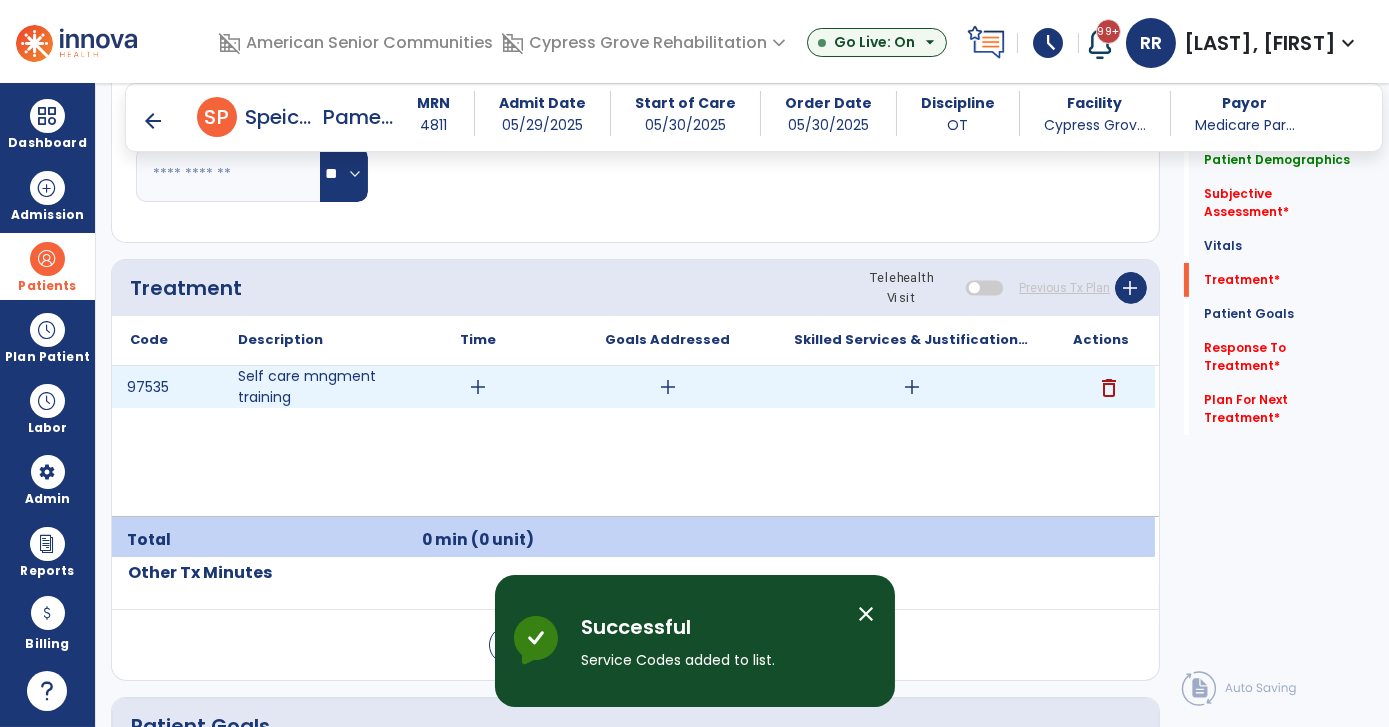 click on "add" at bounding box center (478, 387) 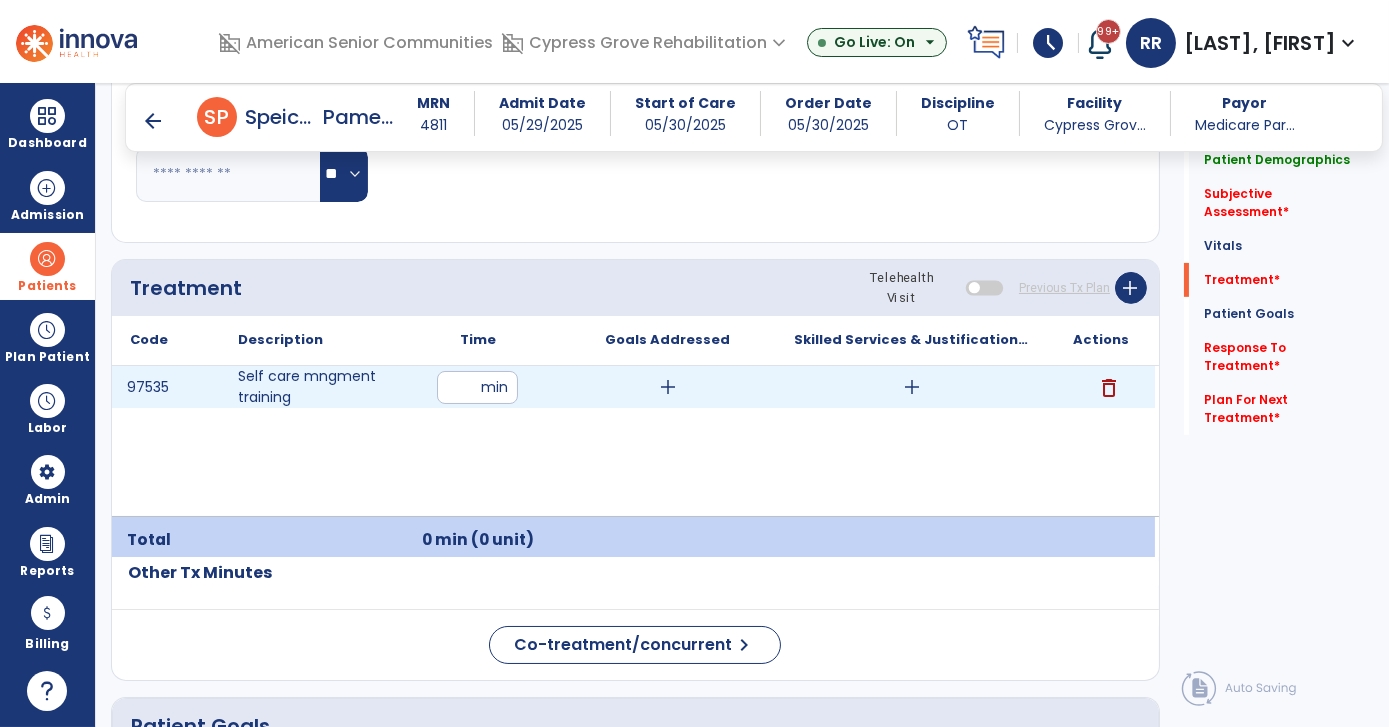 type on "**" 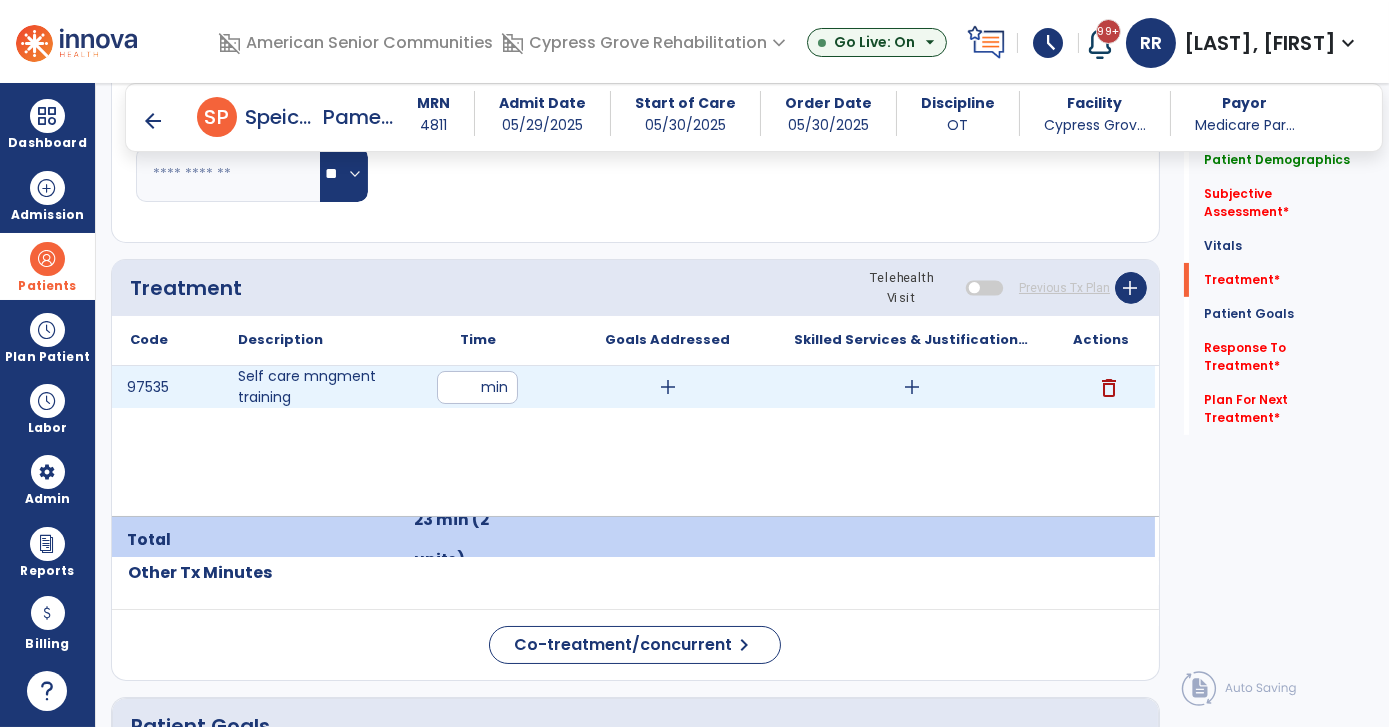 click on "add" at bounding box center (912, 387) 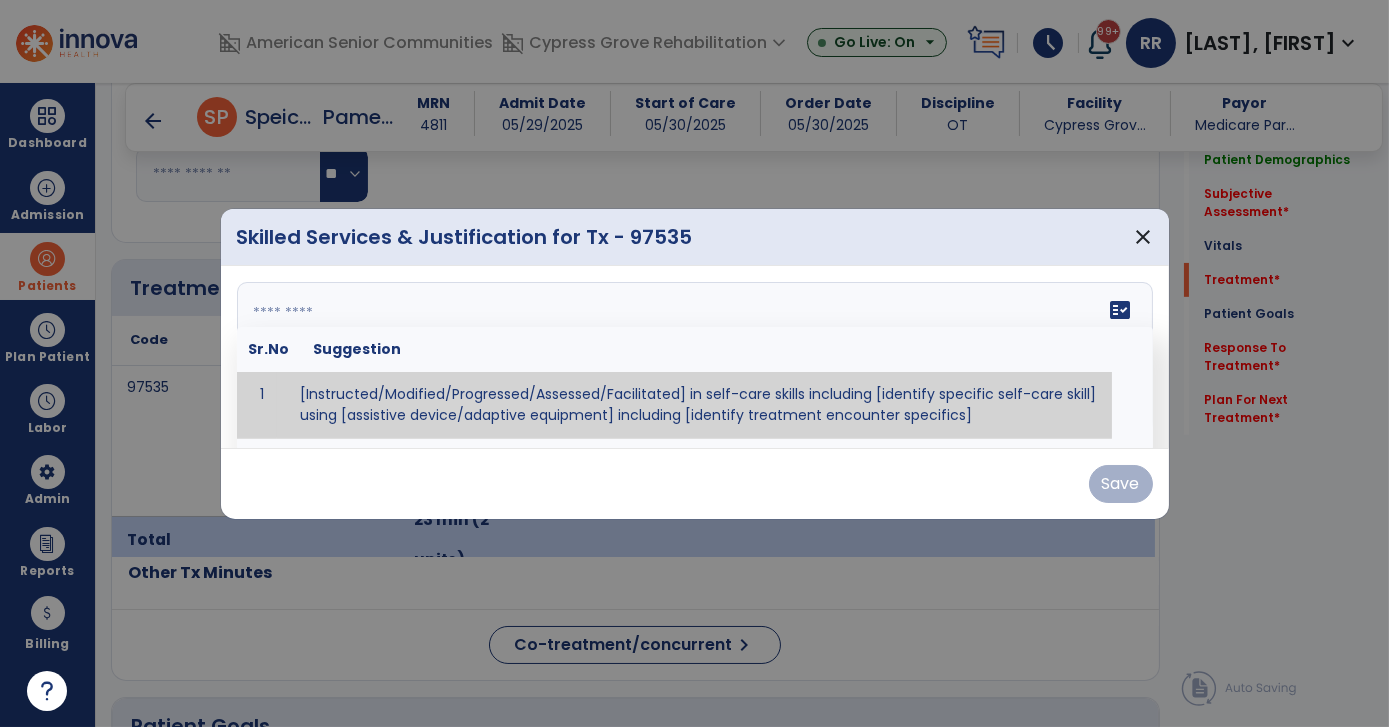 click at bounding box center [695, 357] 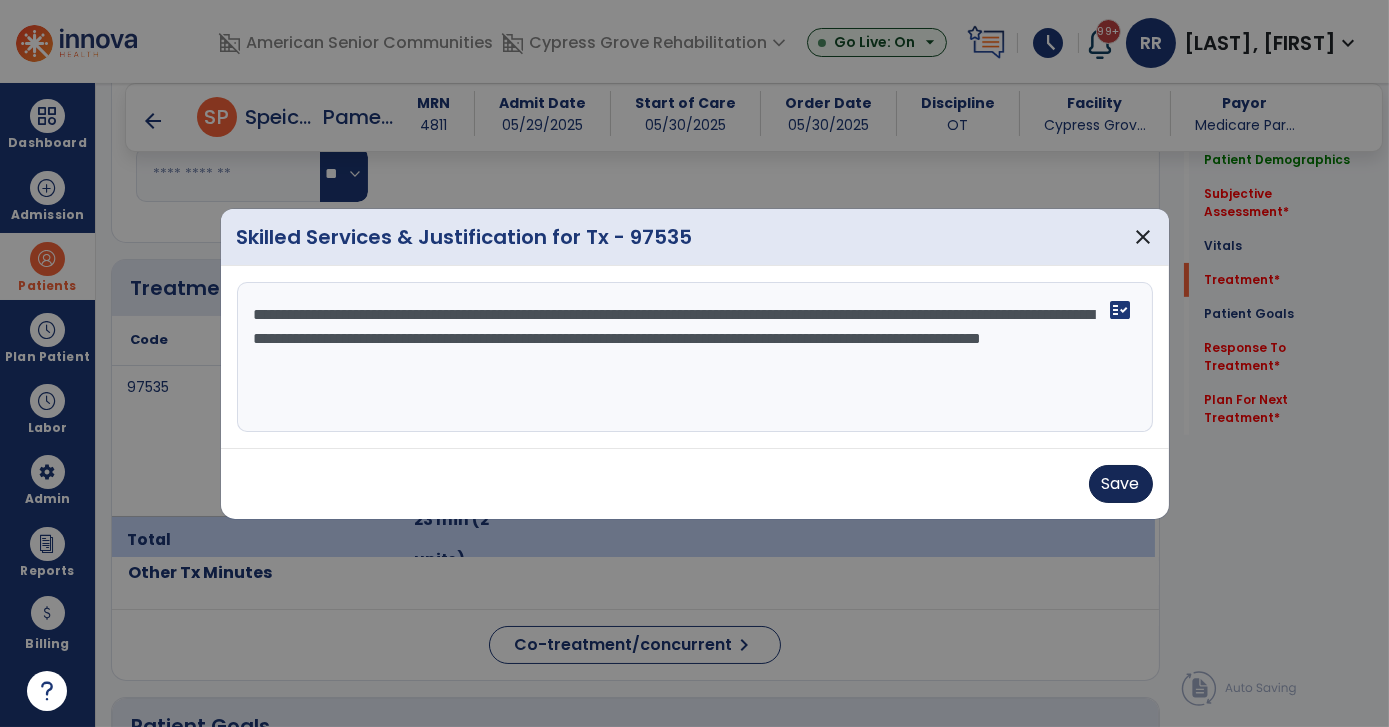 type on "**********" 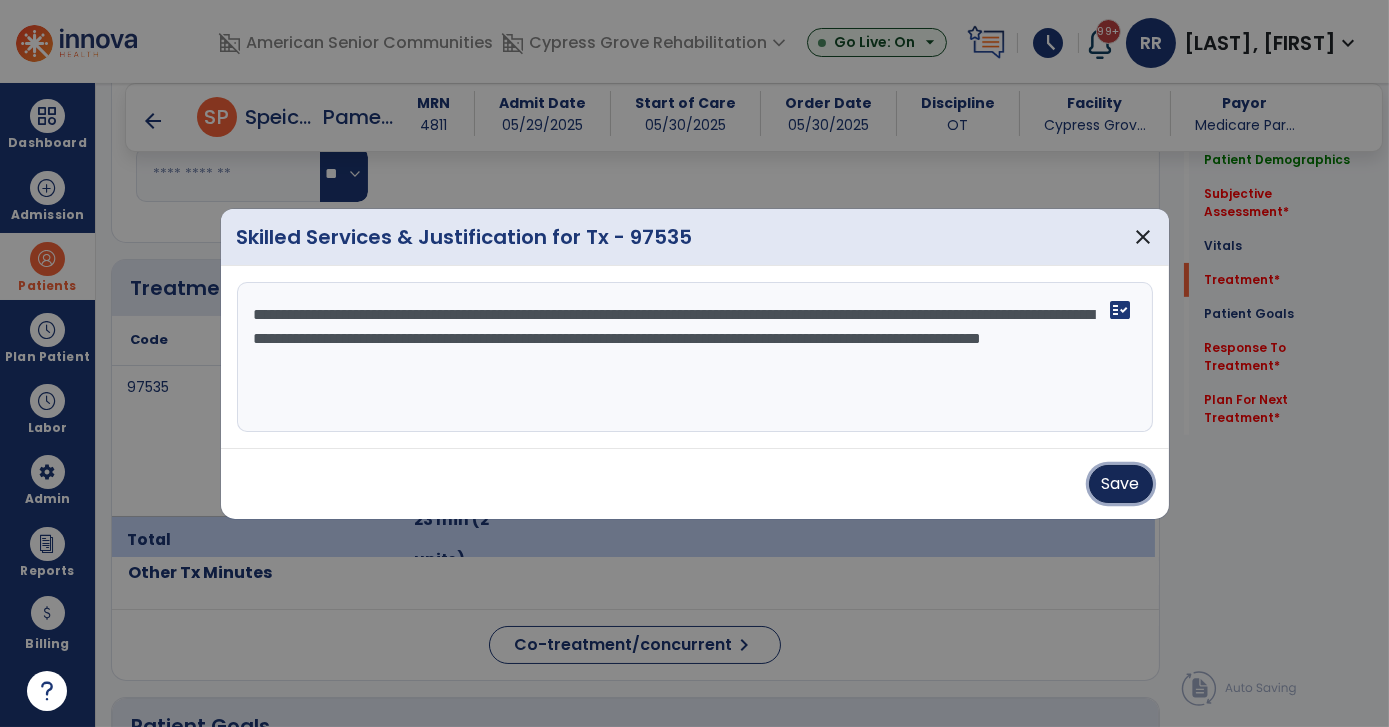 click on "Save" at bounding box center [1121, 484] 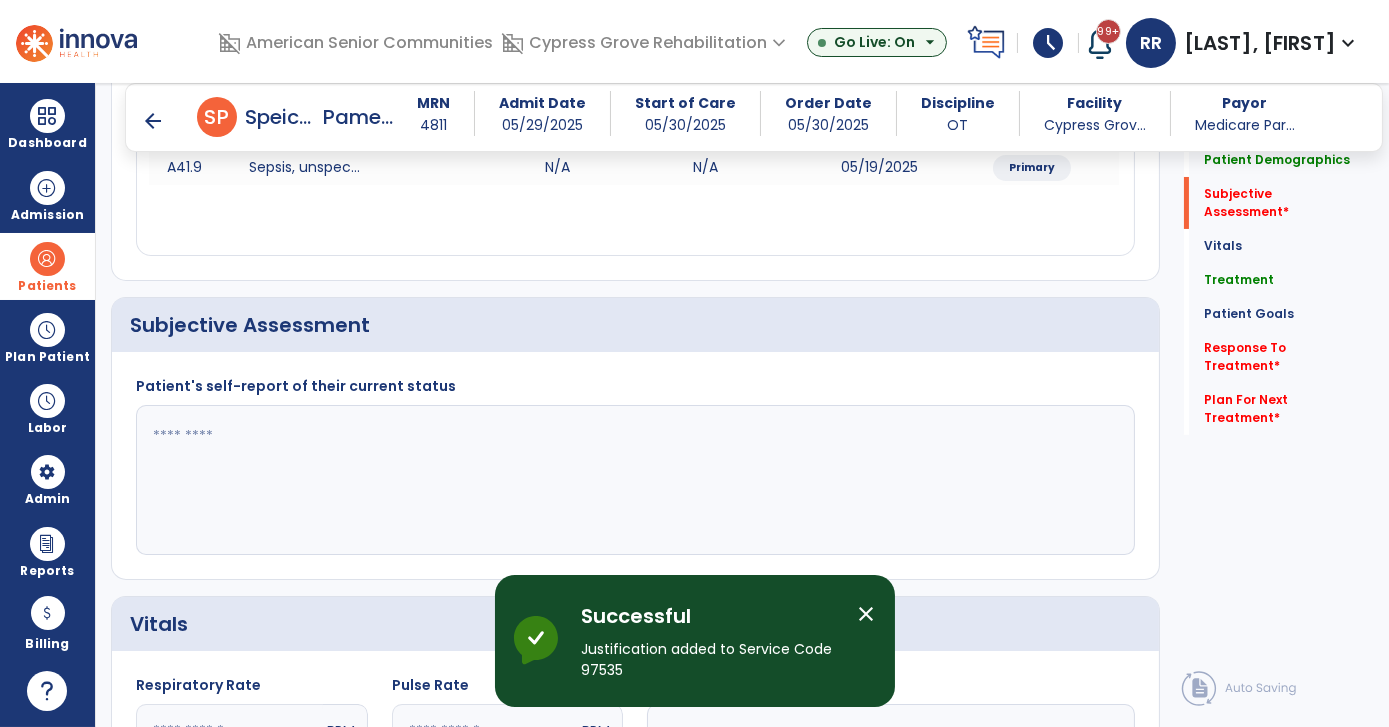 scroll, scrollTop: 336, scrollLeft: 0, axis: vertical 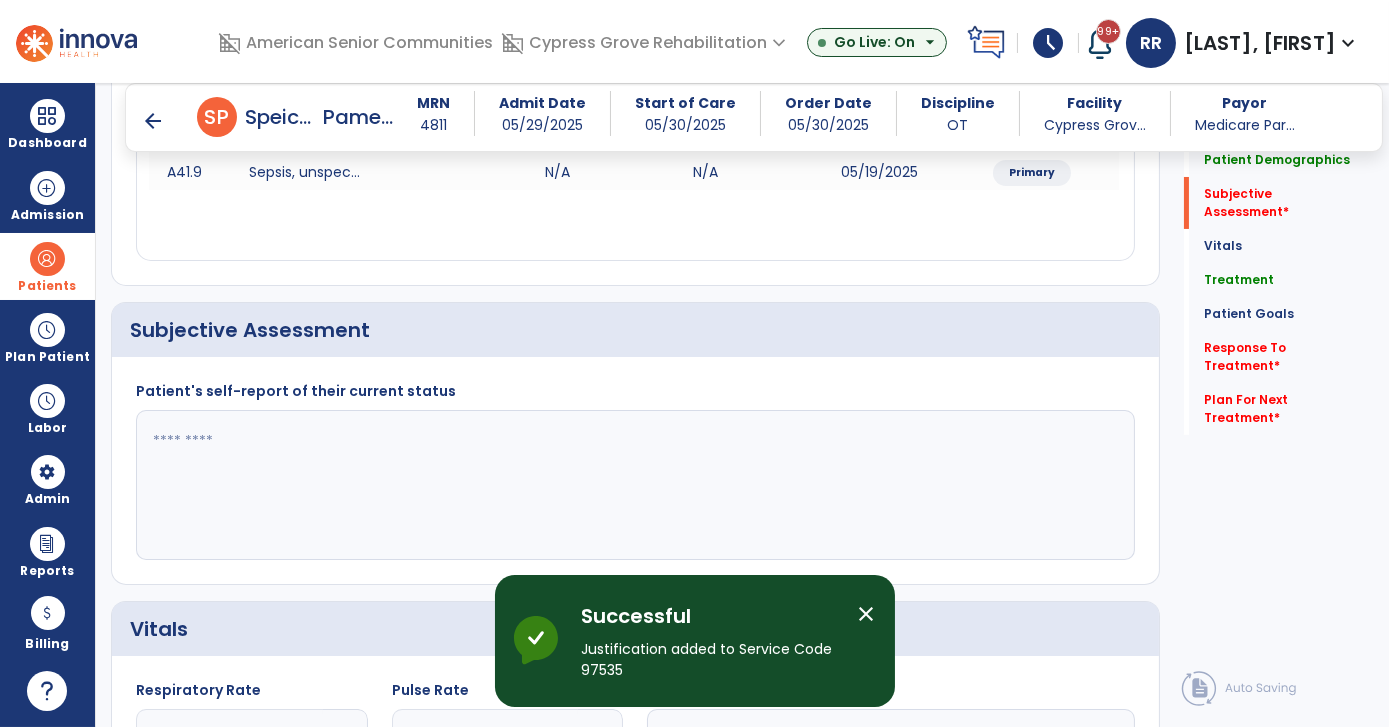 click 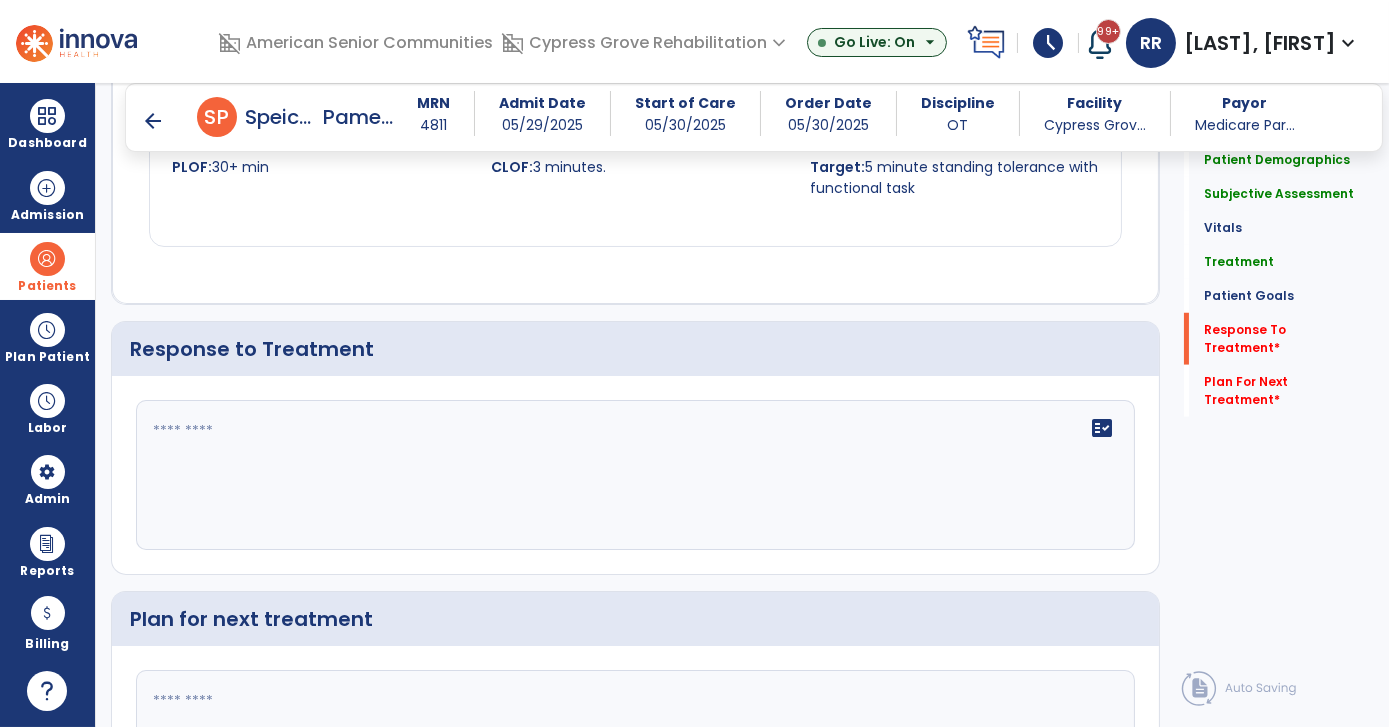 scroll, scrollTop: 3618, scrollLeft: 0, axis: vertical 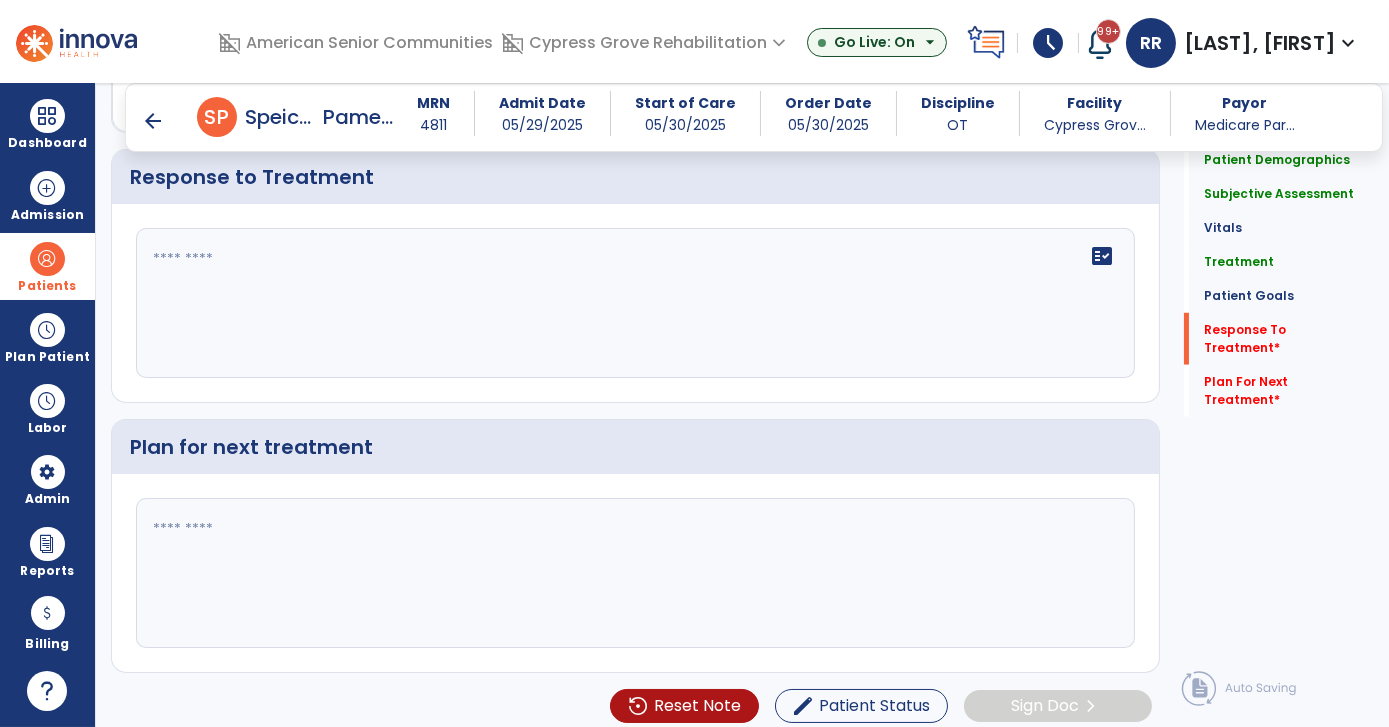 type on "**********" 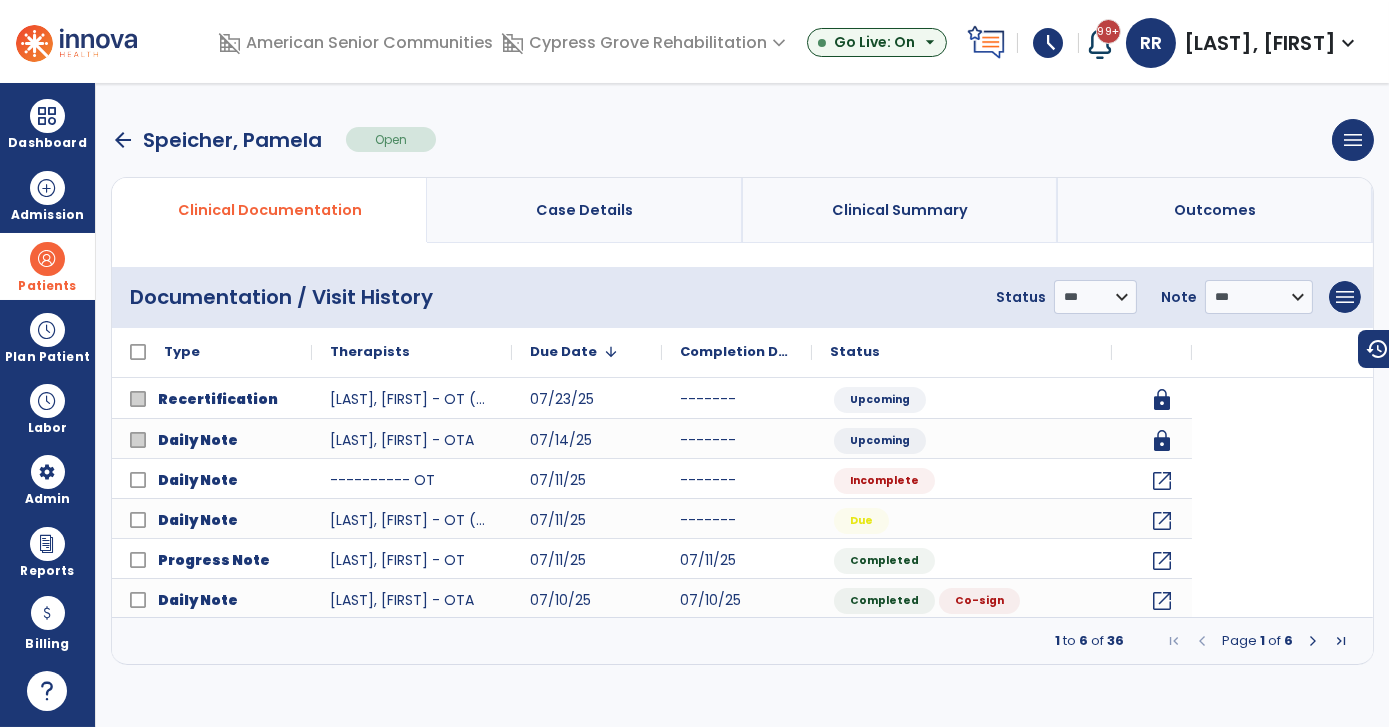 scroll, scrollTop: 0, scrollLeft: 0, axis: both 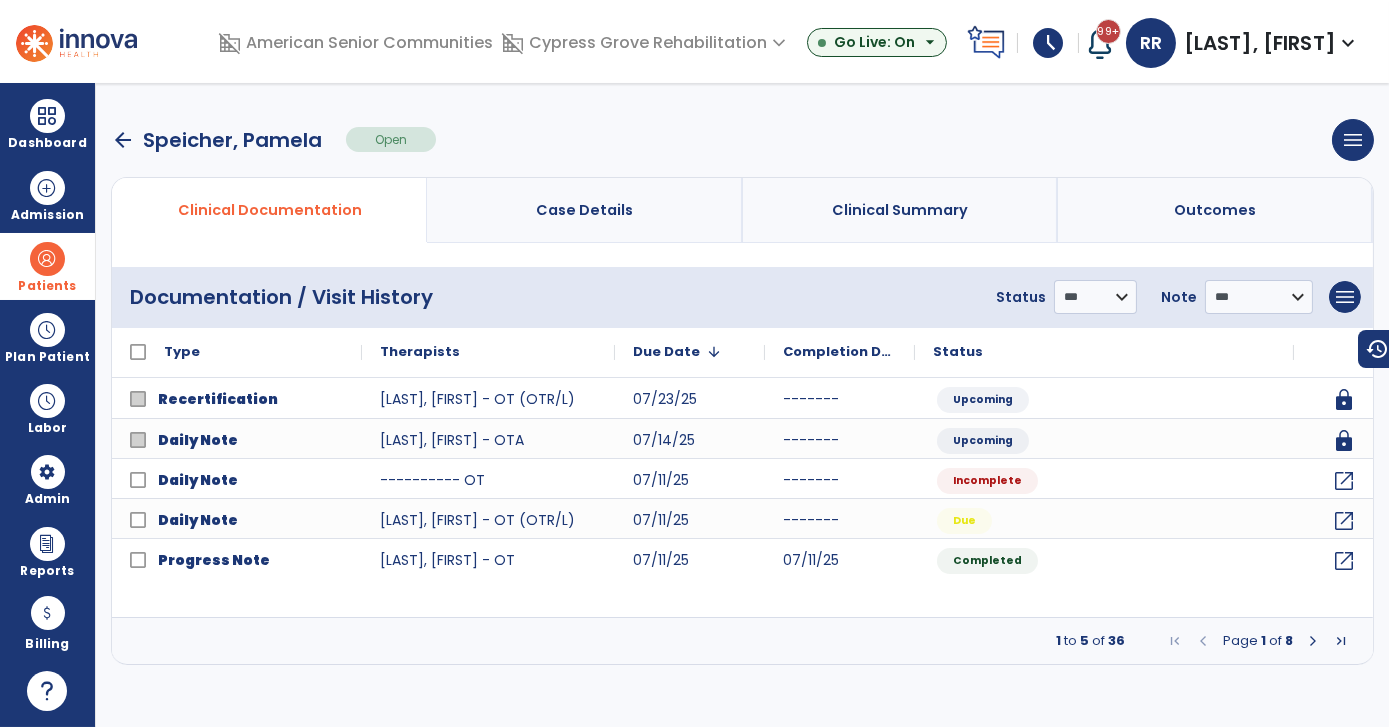 click on "arrow_back" at bounding box center [123, 140] 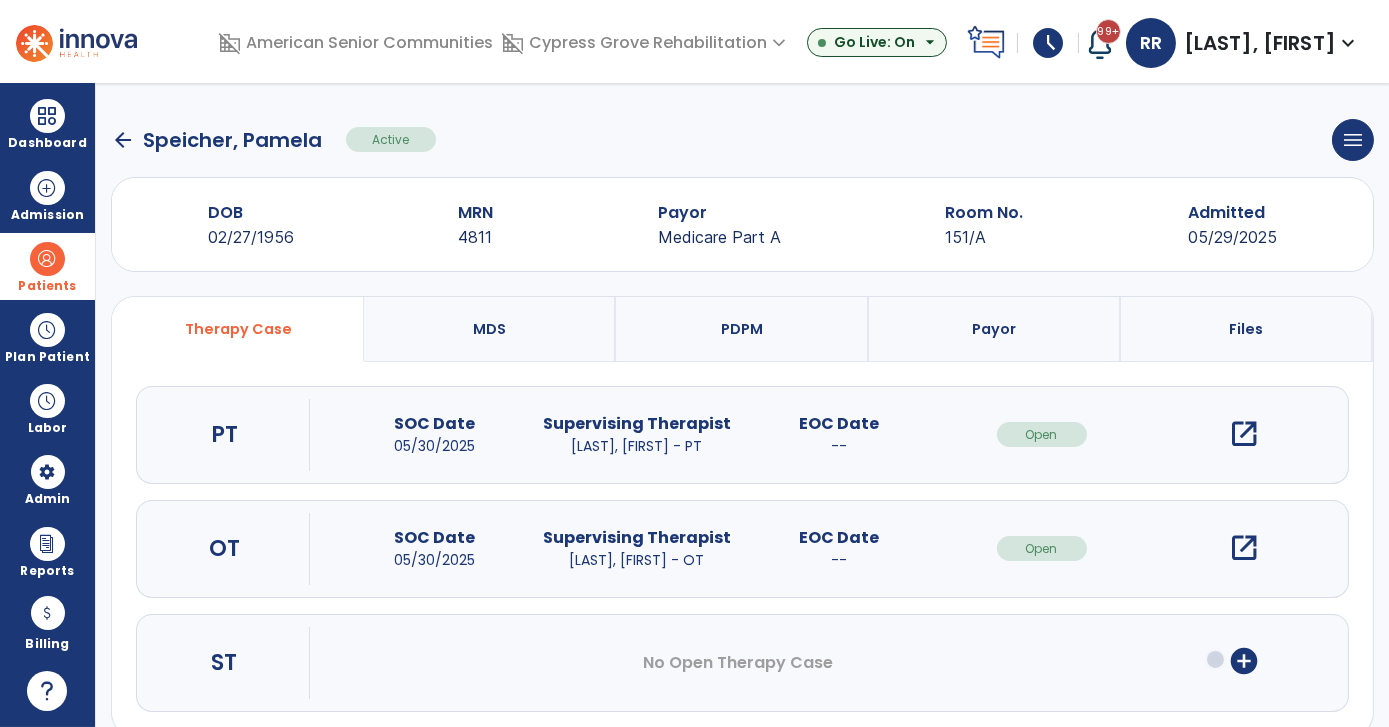 click on "arrow_back" 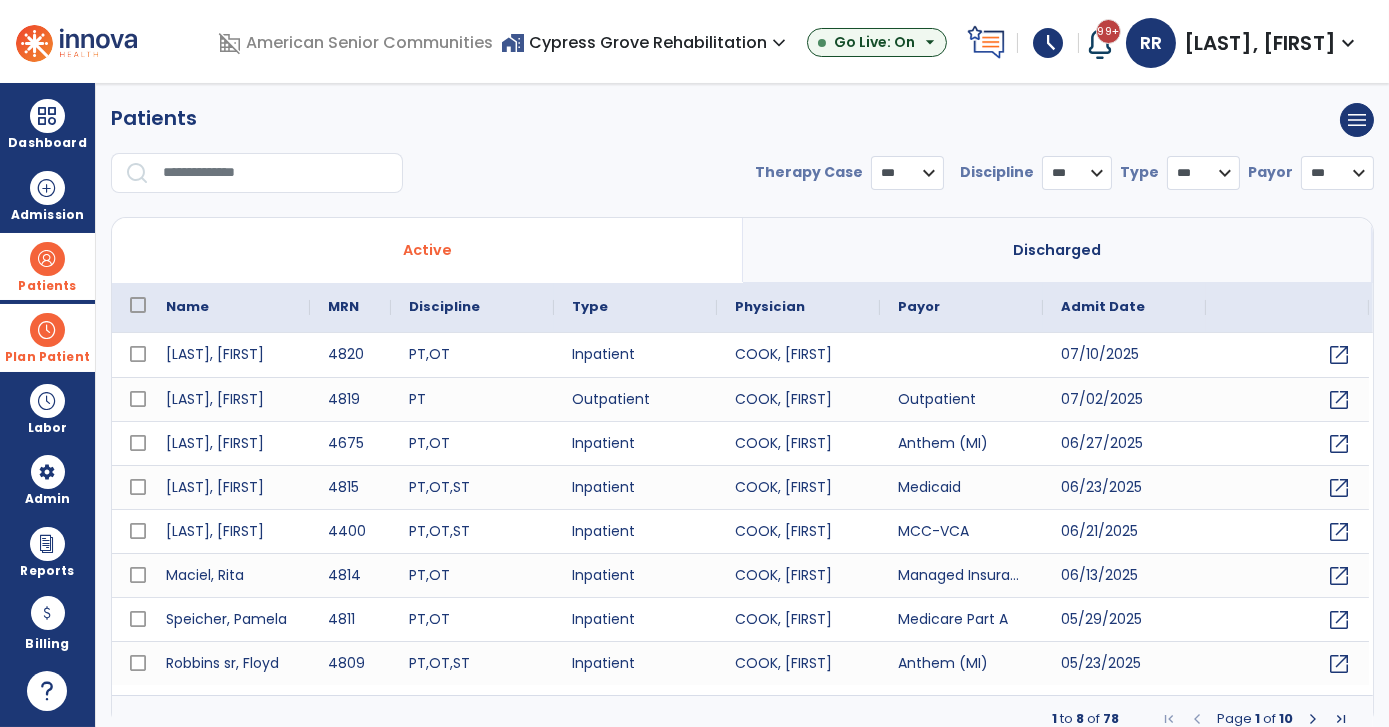 select on "***" 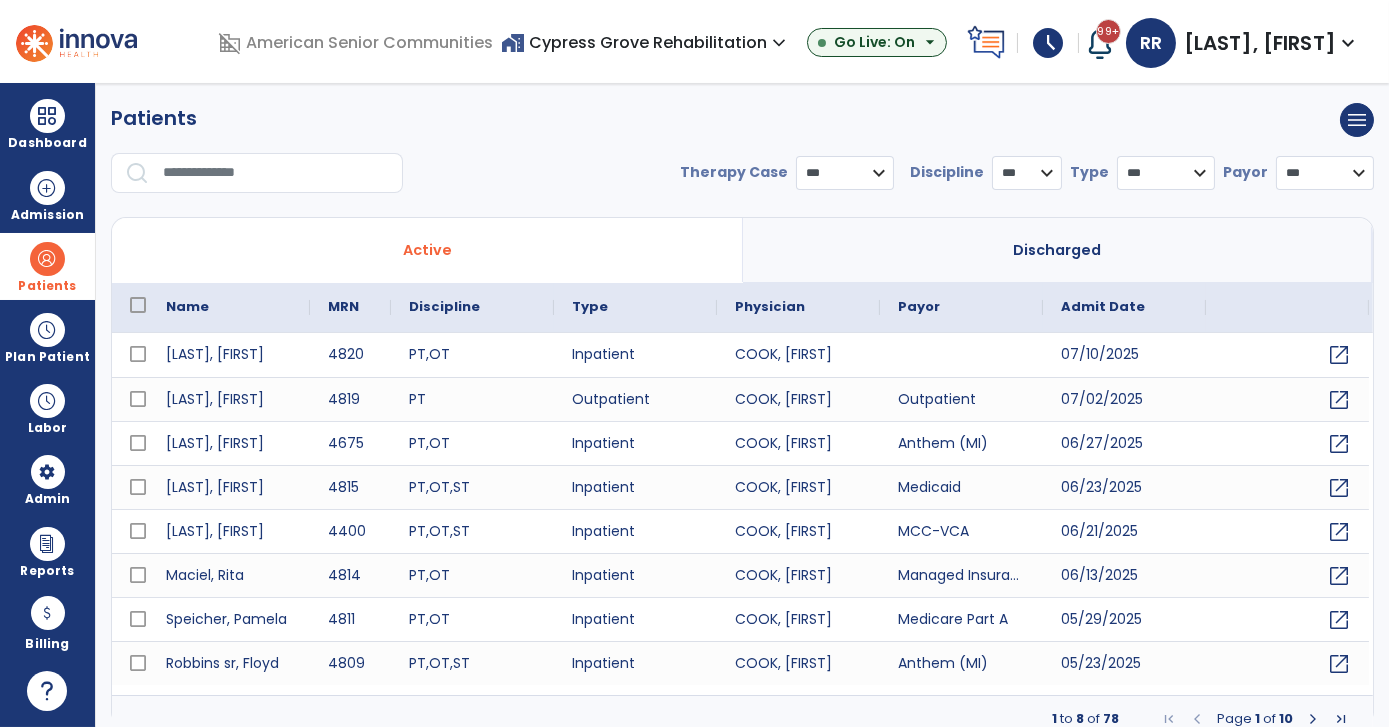 click at bounding box center [276, 173] 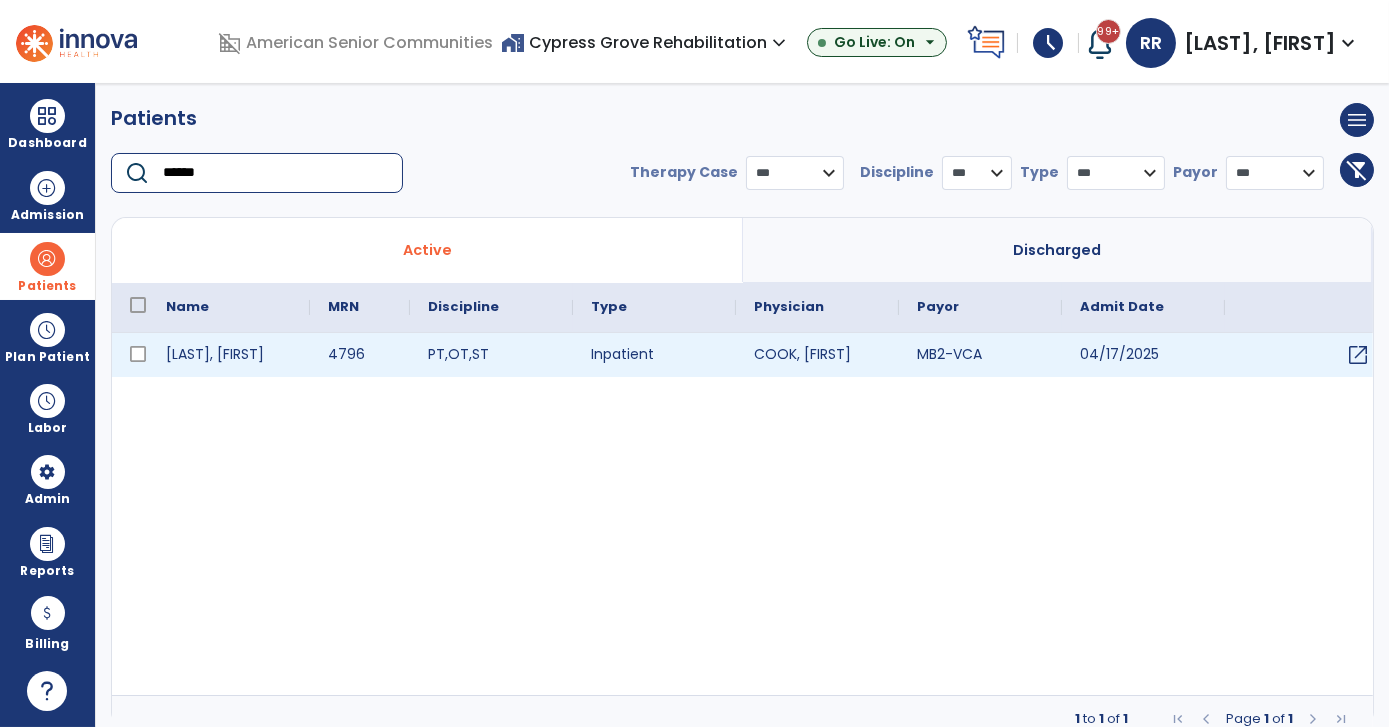 type on "******" 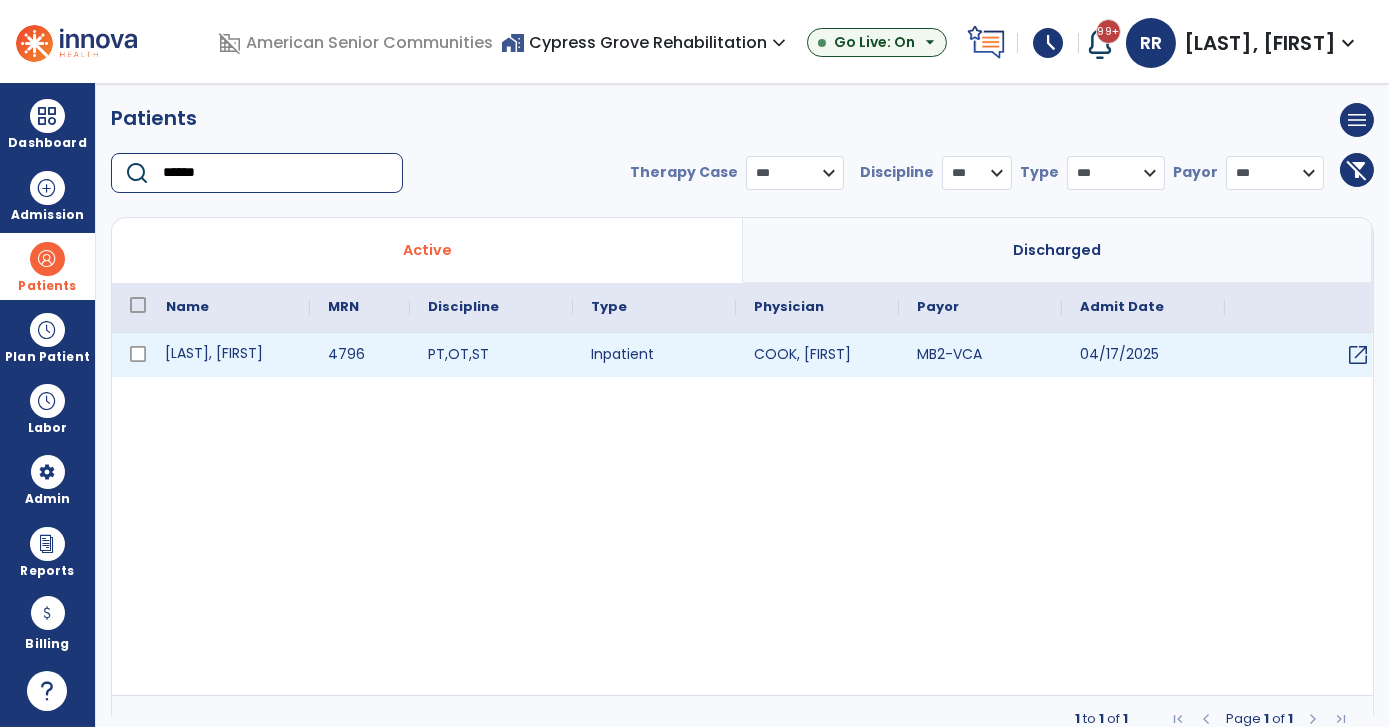 click on "Ashley, Donald" at bounding box center [229, 355] 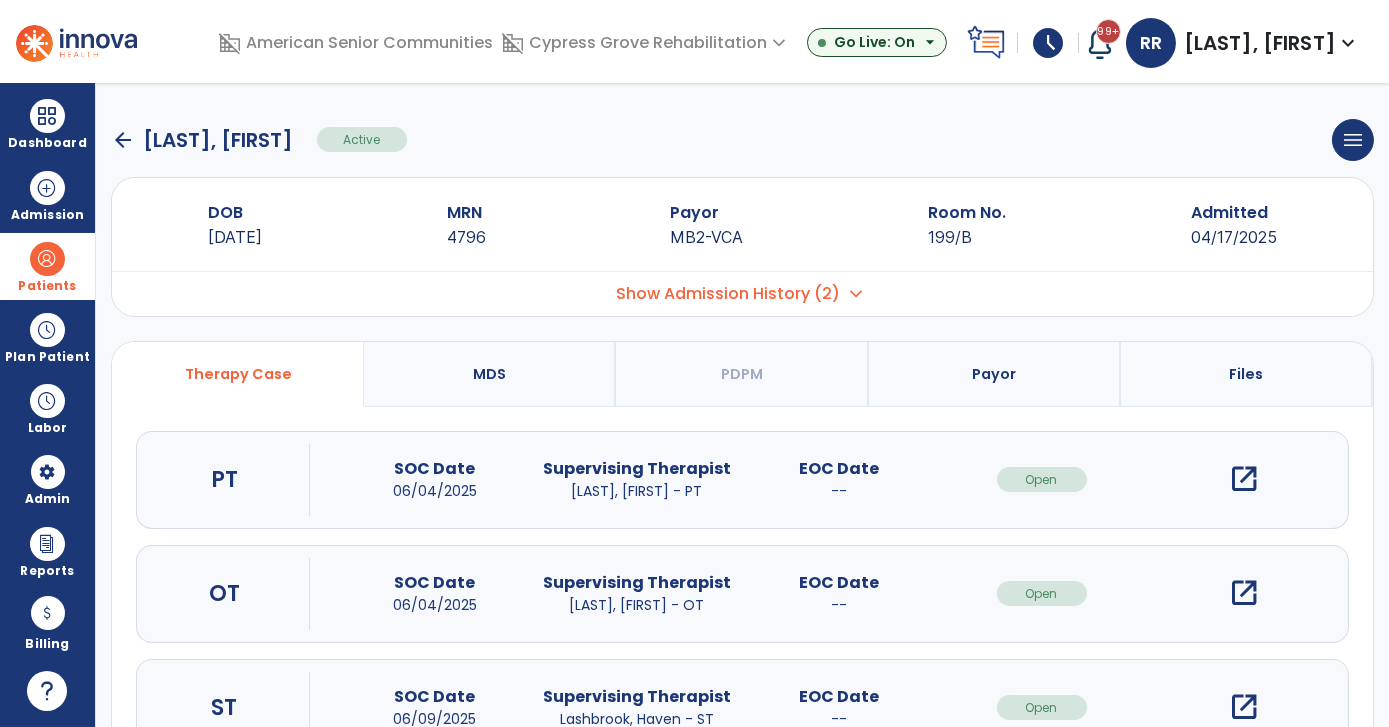click on "arrow_back" 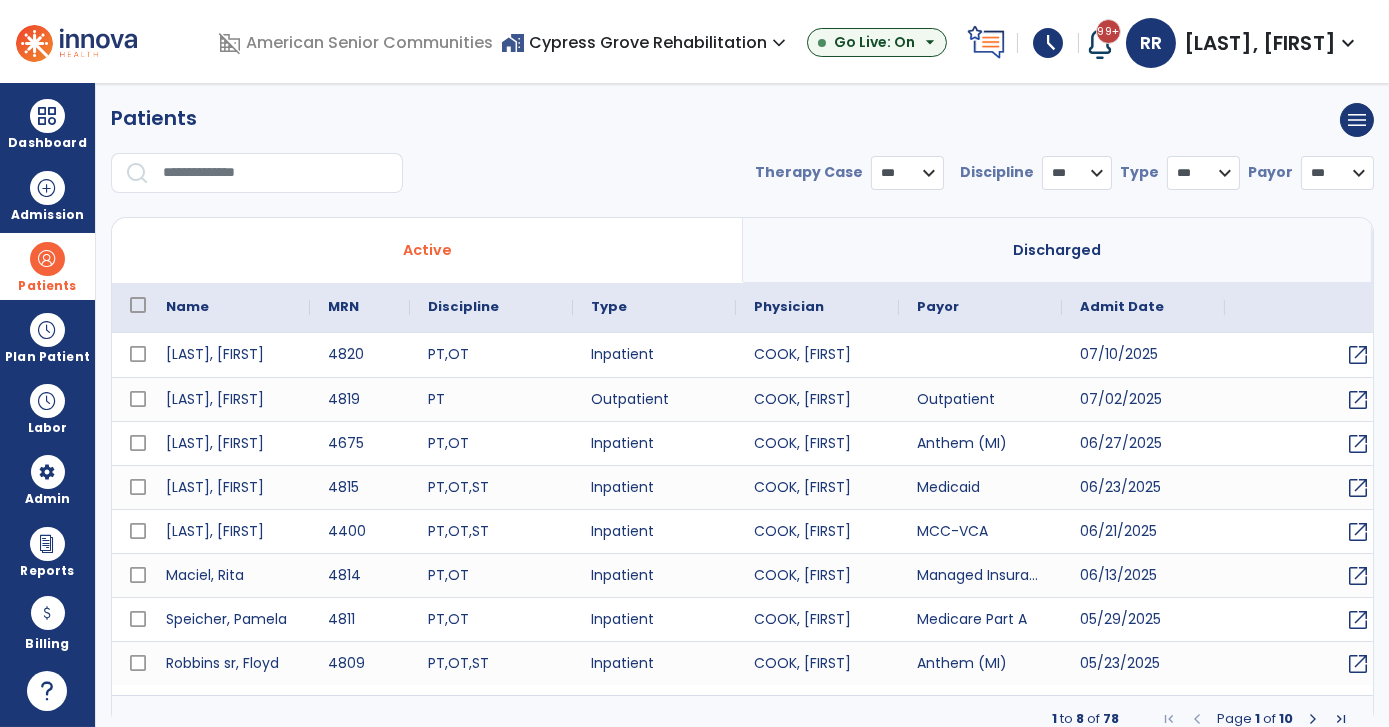 select on "***" 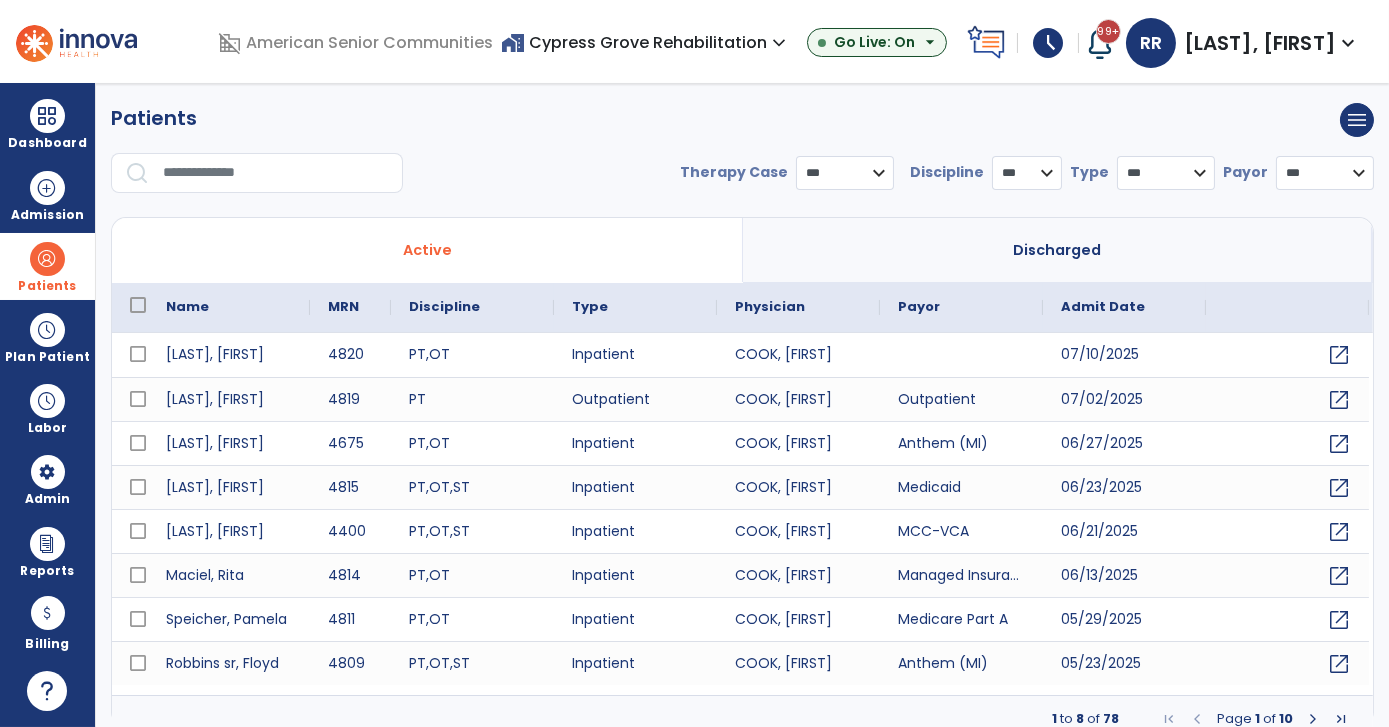 click at bounding box center [276, 173] 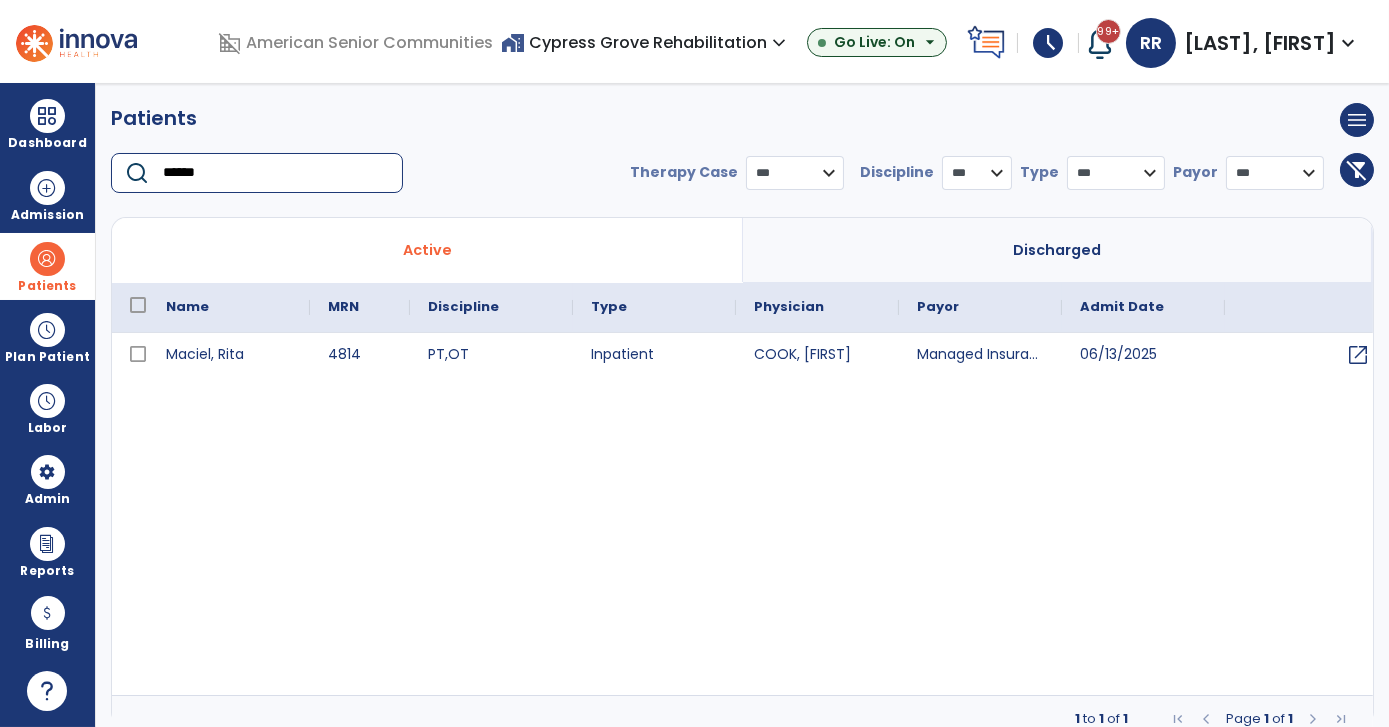 type on "******" 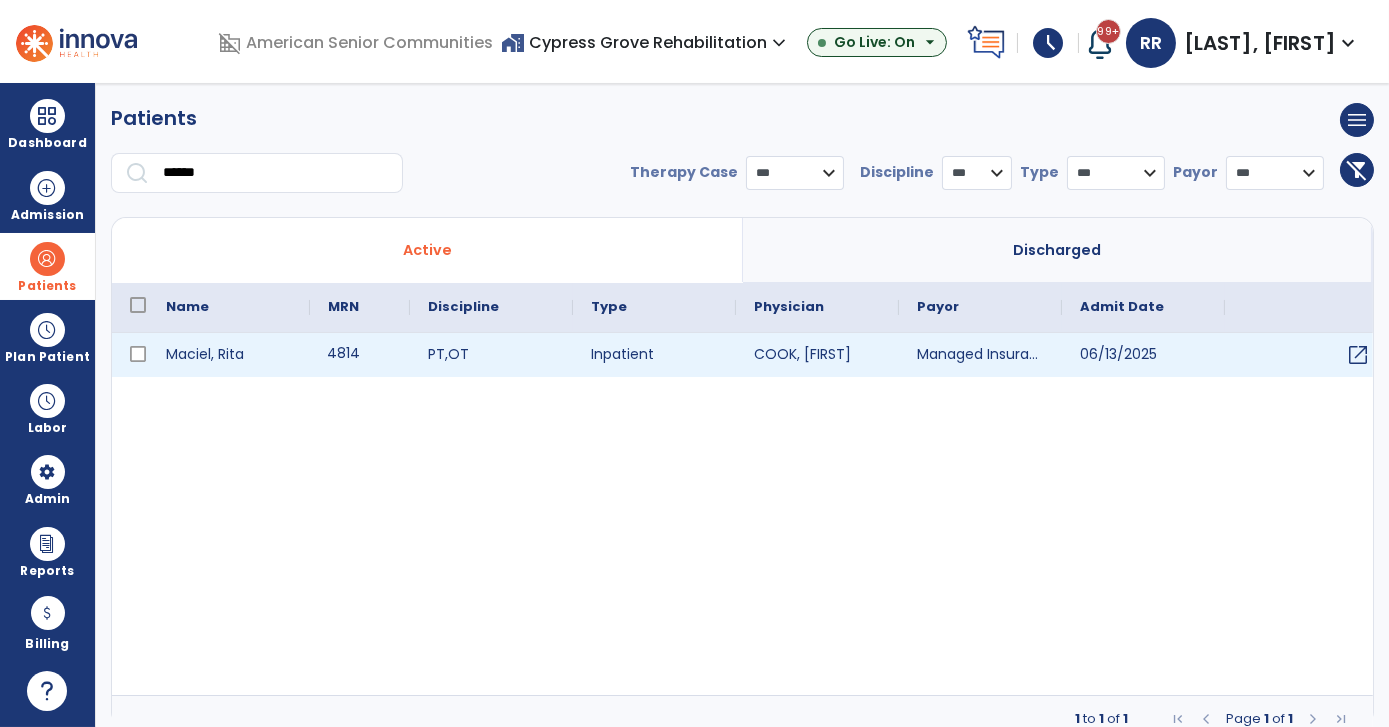 click on "4814" at bounding box center [360, 355] 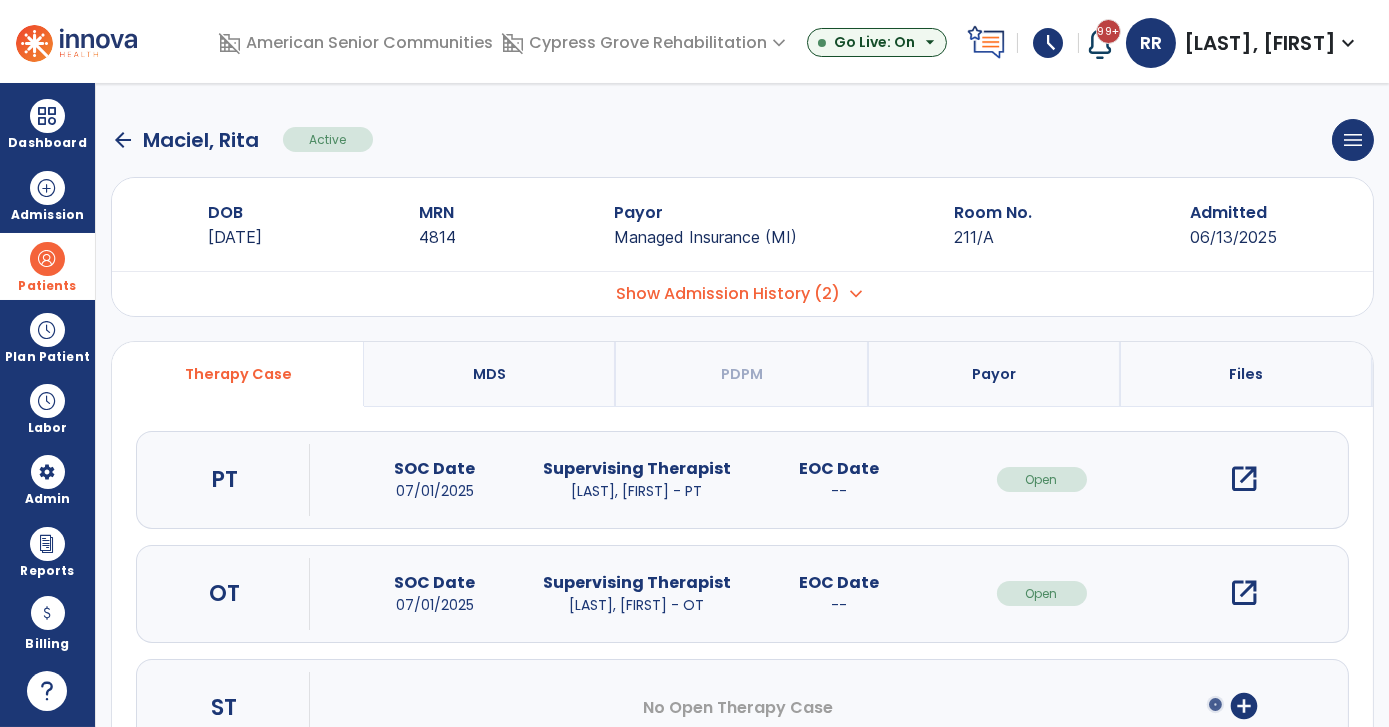 click on "open_in_new" at bounding box center [1244, 593] 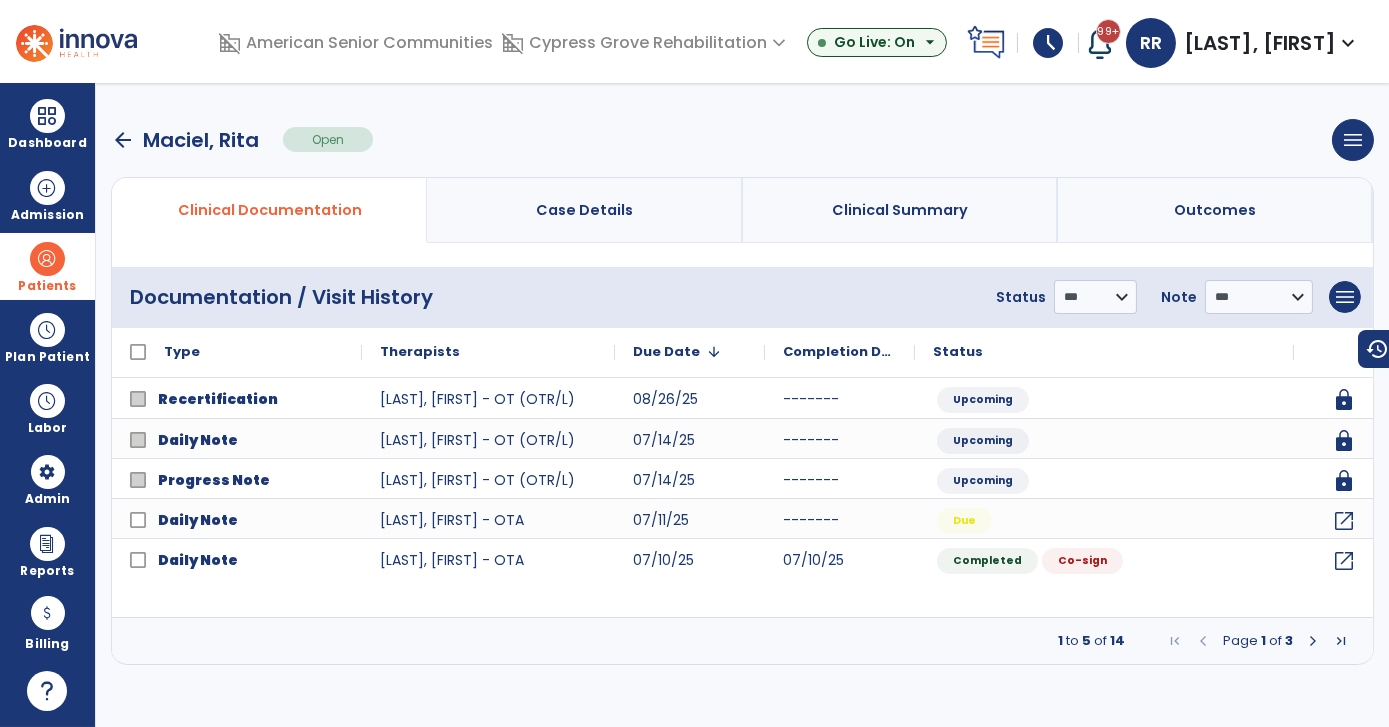 click at bounding box center (1313, 641) 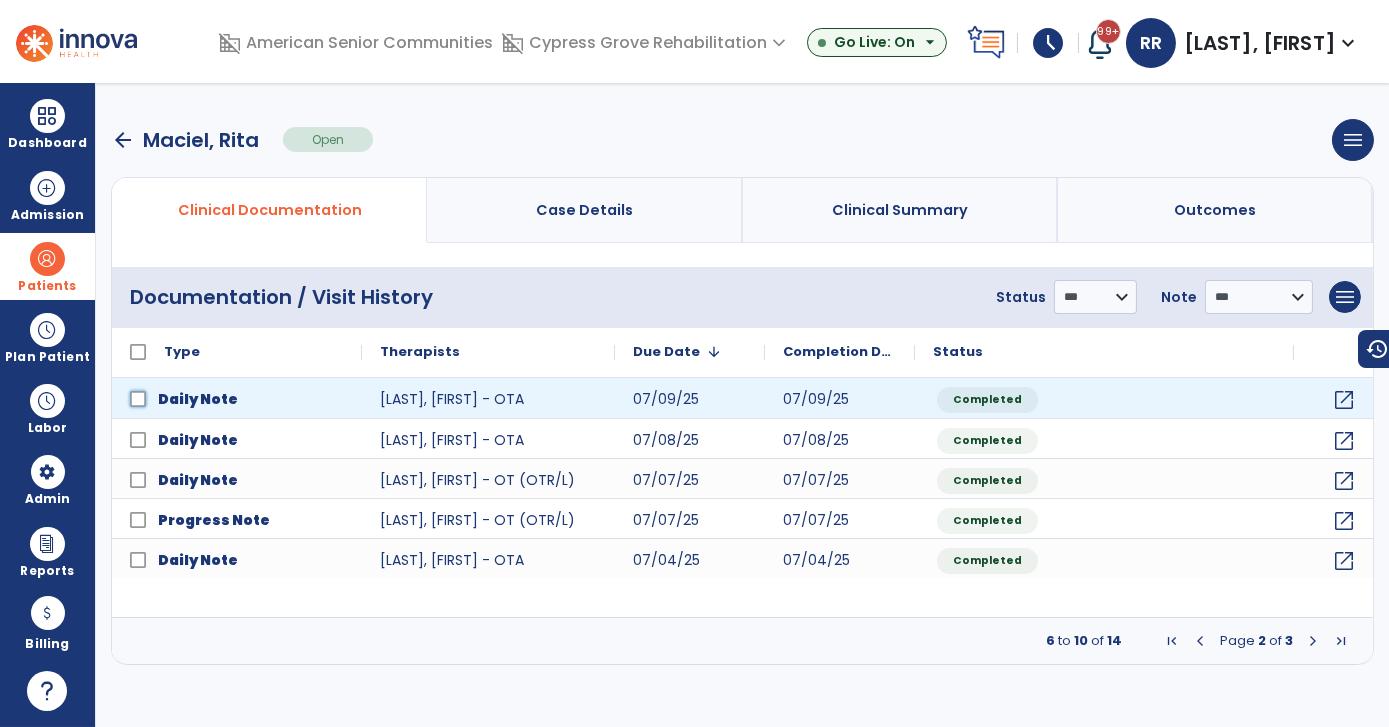 click on "Daily Note" 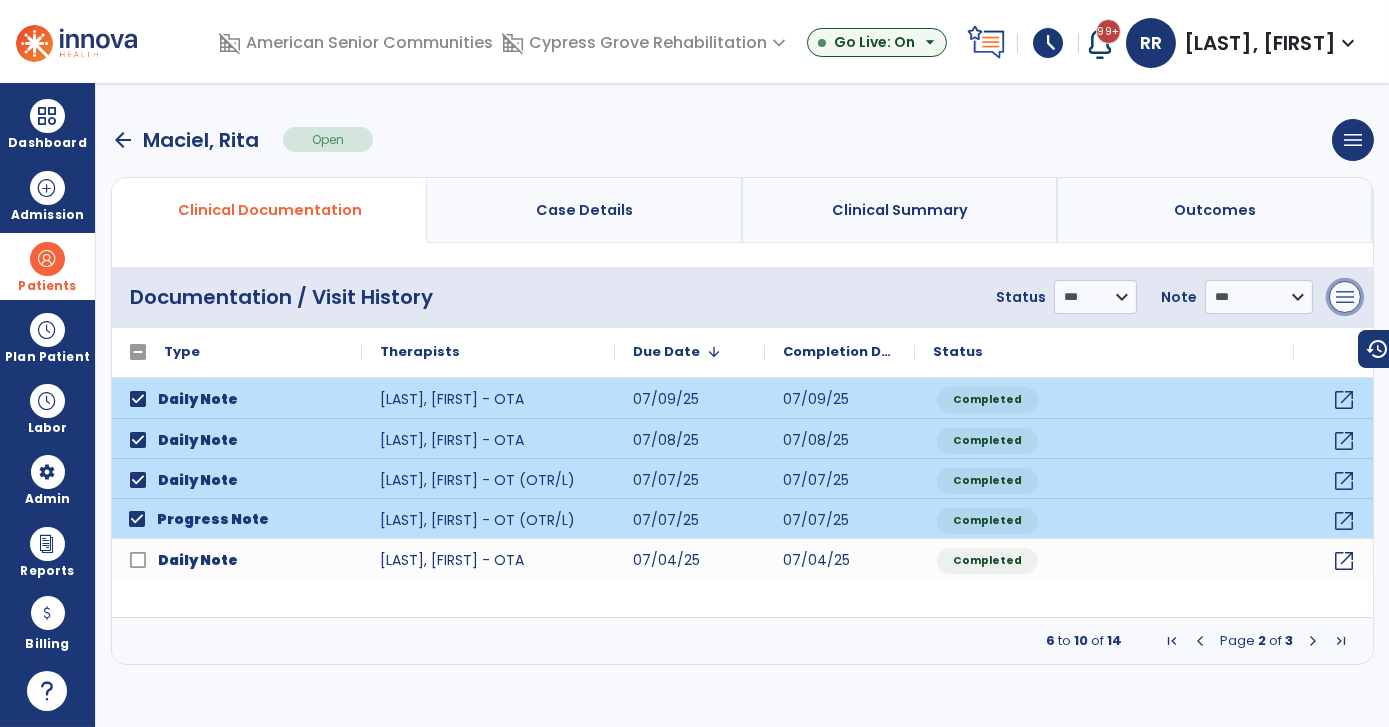 click on "menu" at bounding box center [1345, 297] 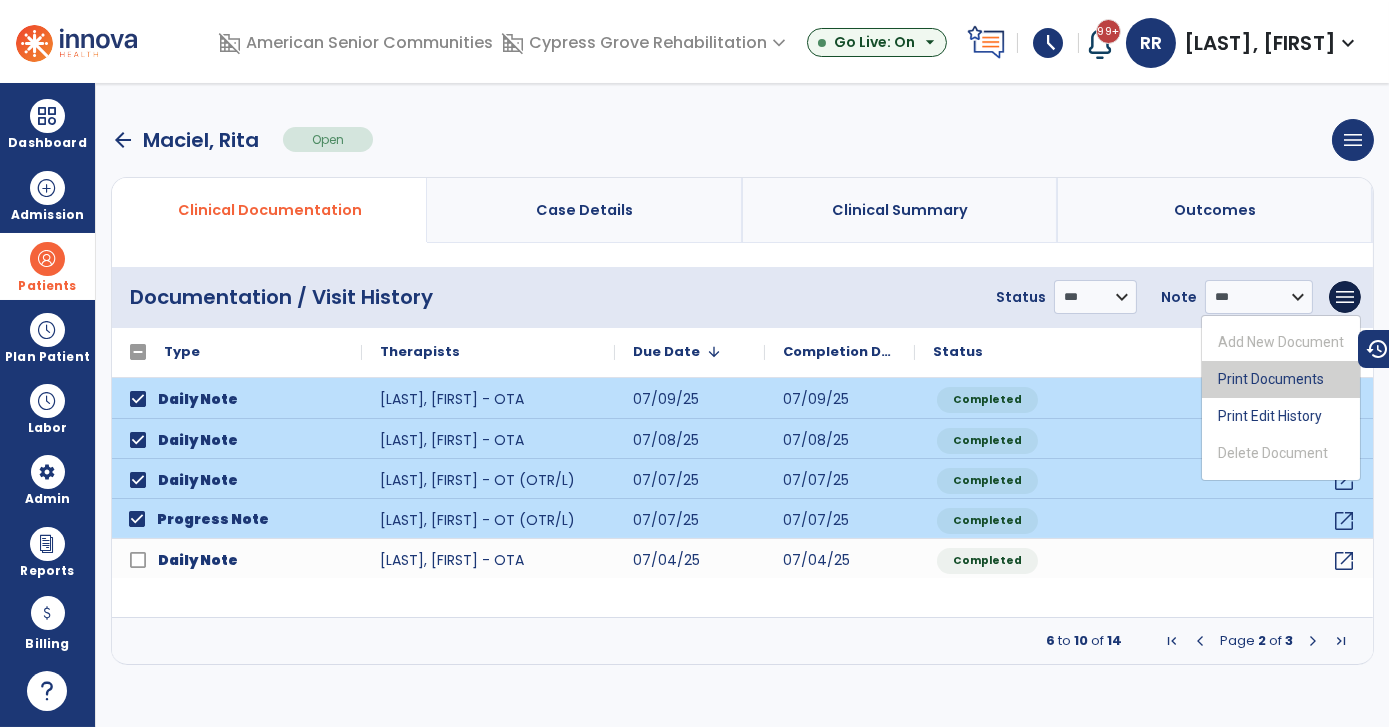 click on "Print Documents" at bounding box center [1281, 379] 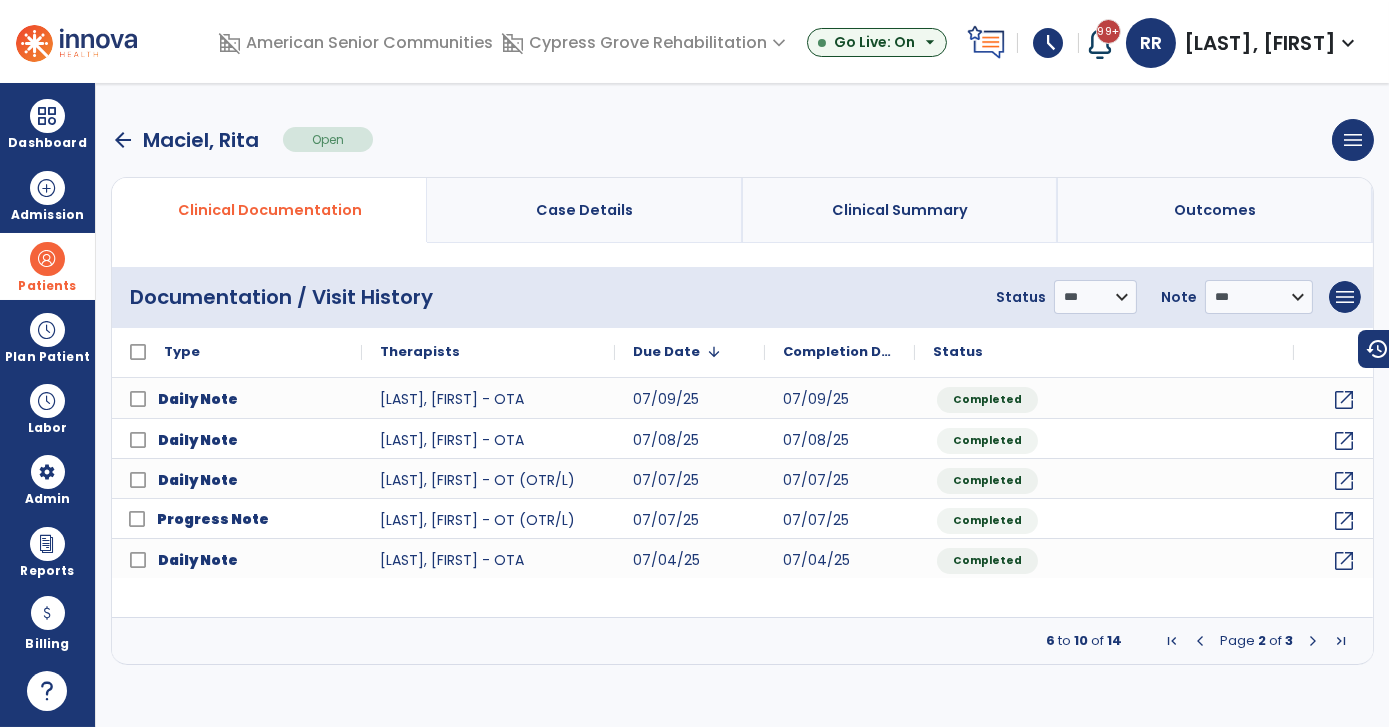 click on "arrow_back   Maciel, Rita" at bounding box center [185, 140] 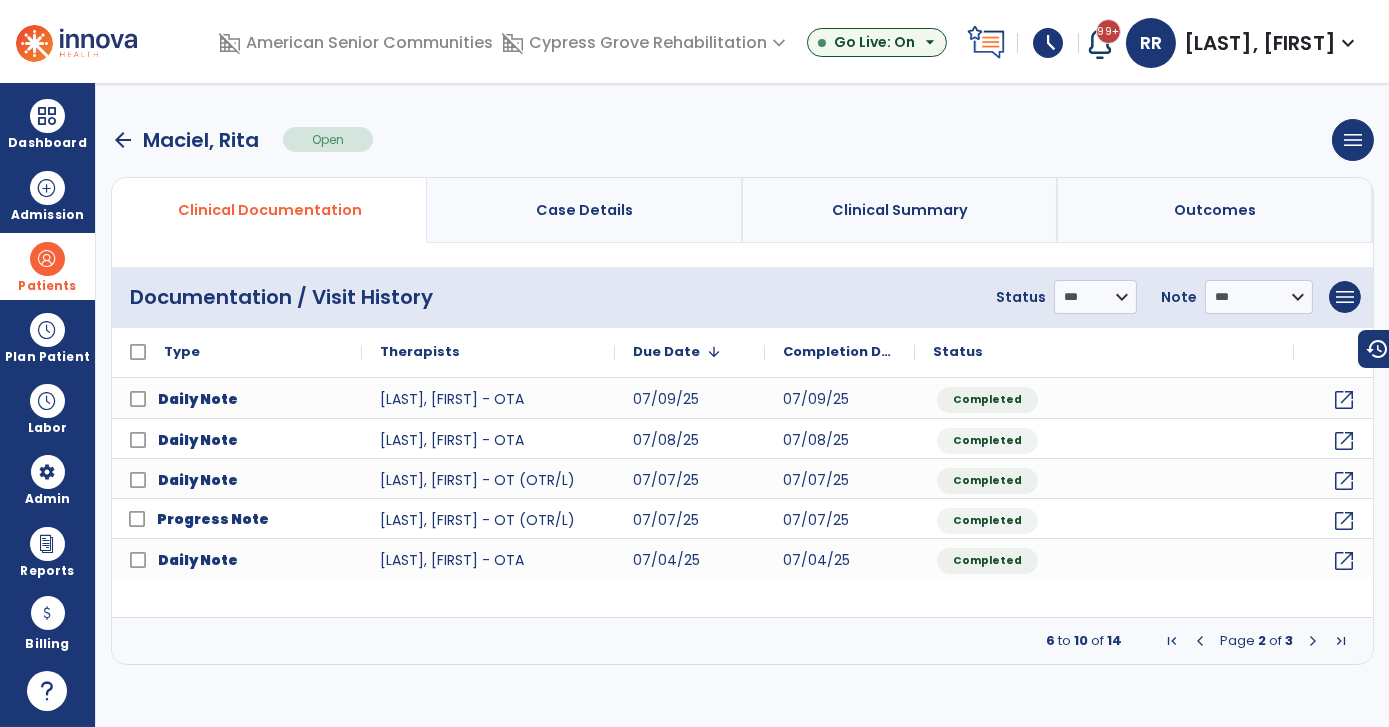 click on "arrow_back" at bounding box center (123, 140) 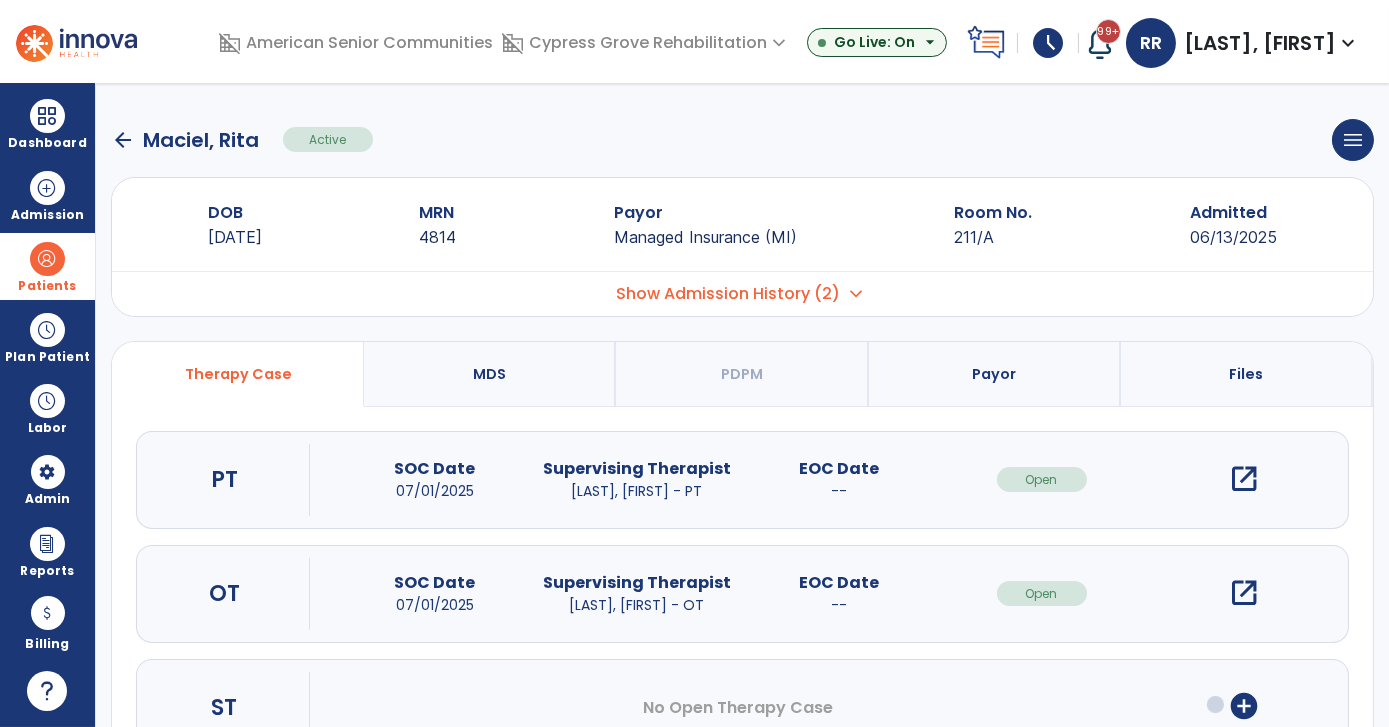 click on "open_in_new" at bounding box center [1244, 479] 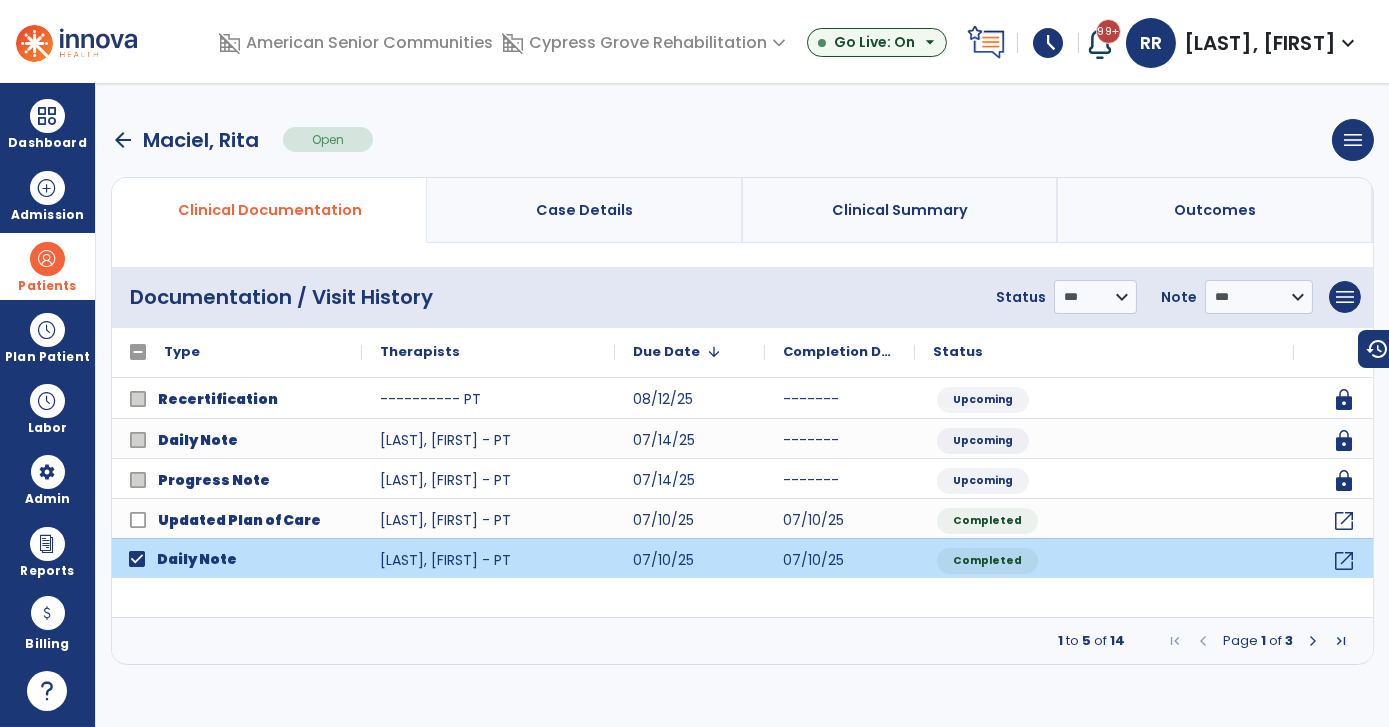click on "Page
1
of
3" at bounding box center [1258, 641] 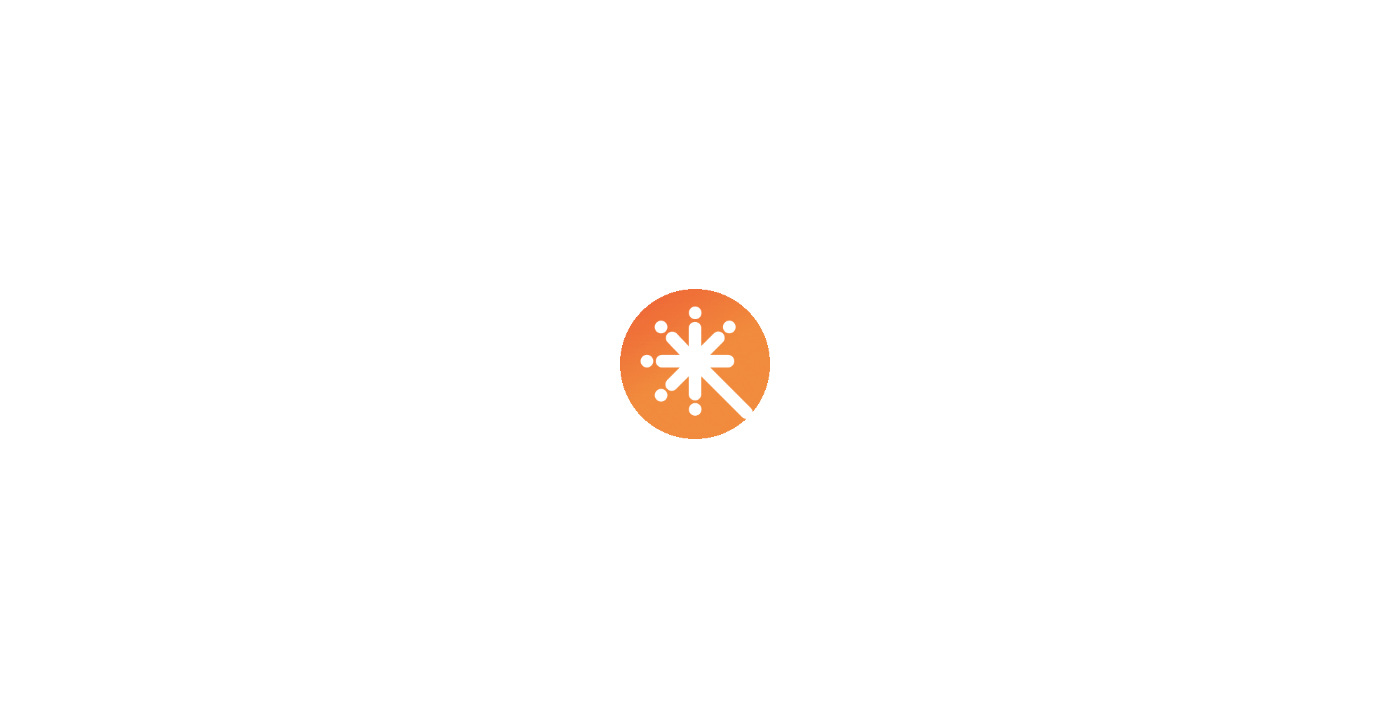 scroll, scrollTop: 0, scrollLeft: 0, axis: both 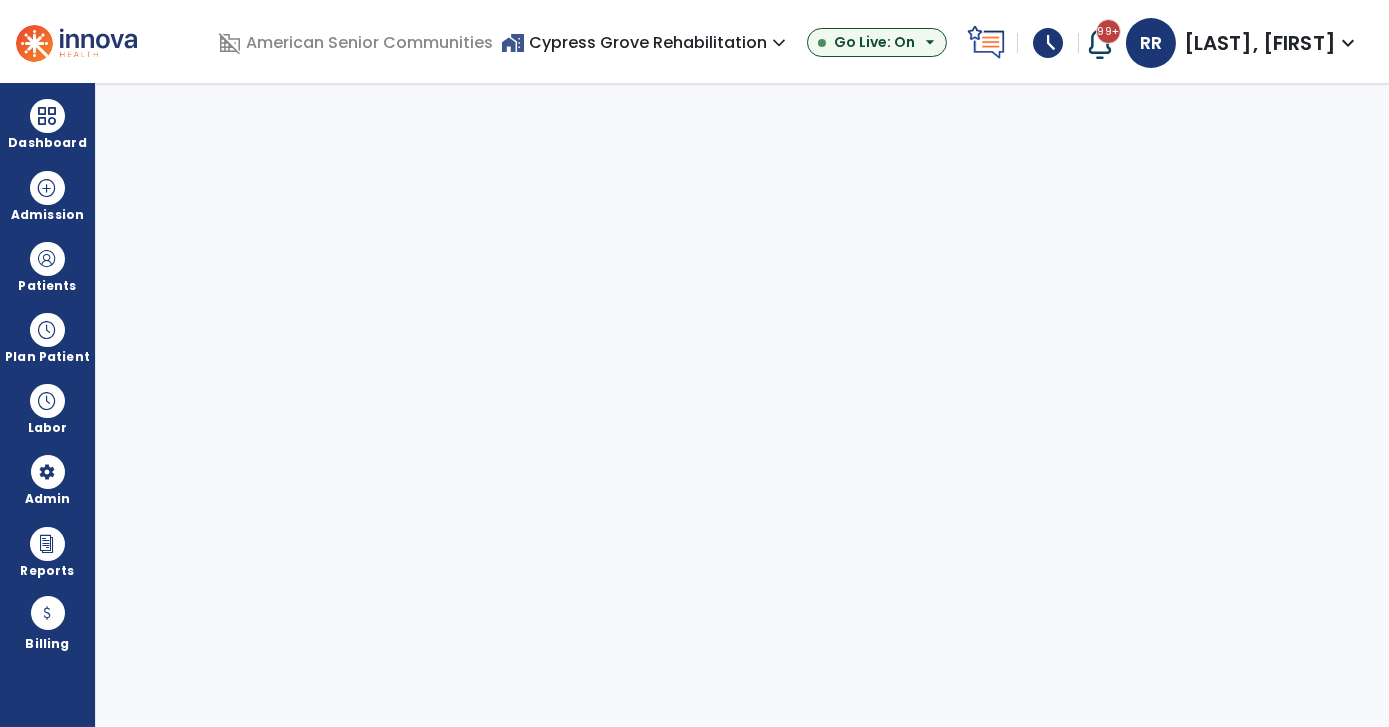 select on "***" 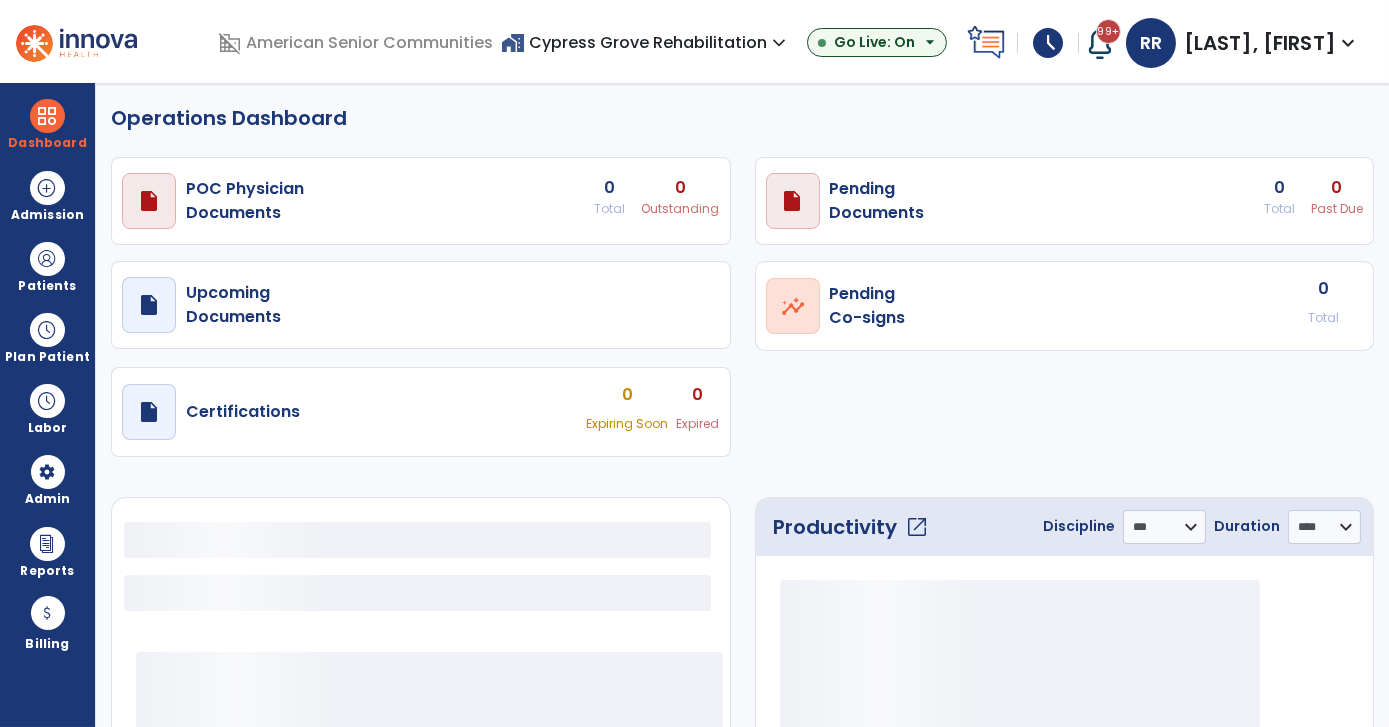 select on "***" 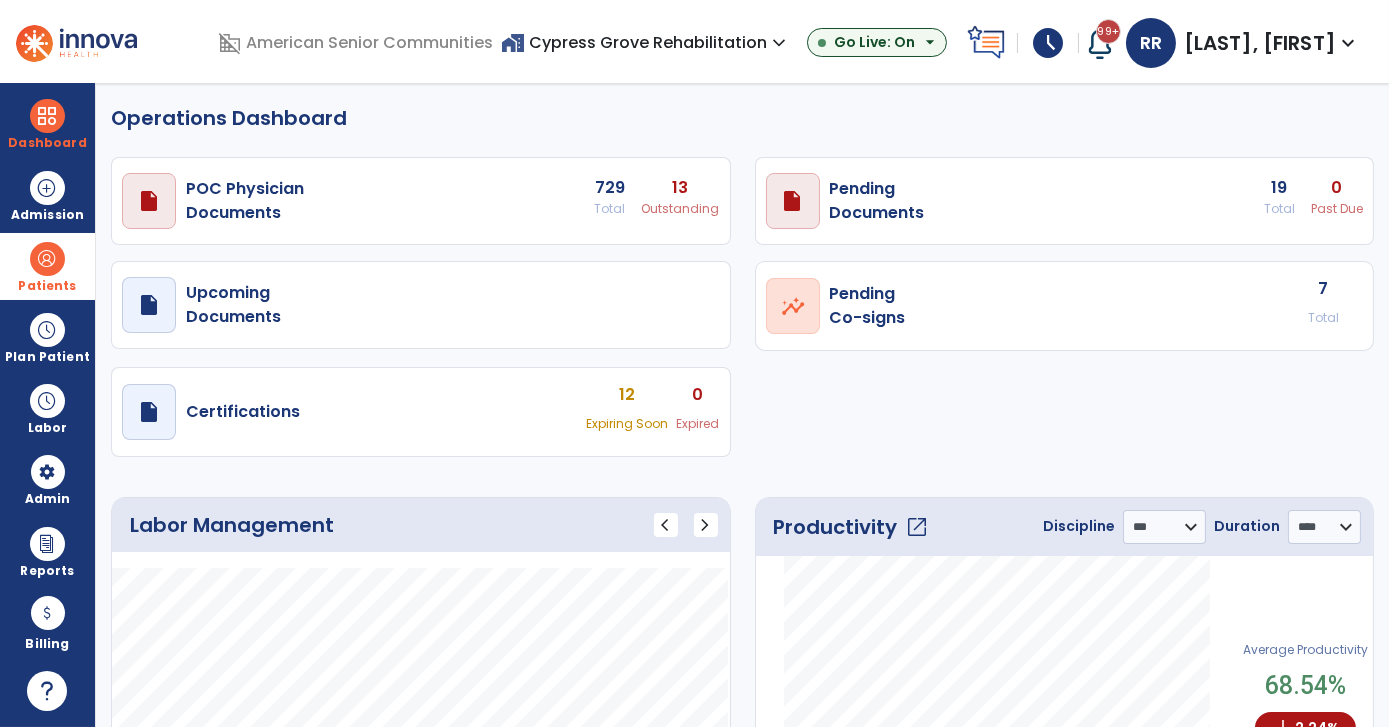click at bounding box center [47, 259] 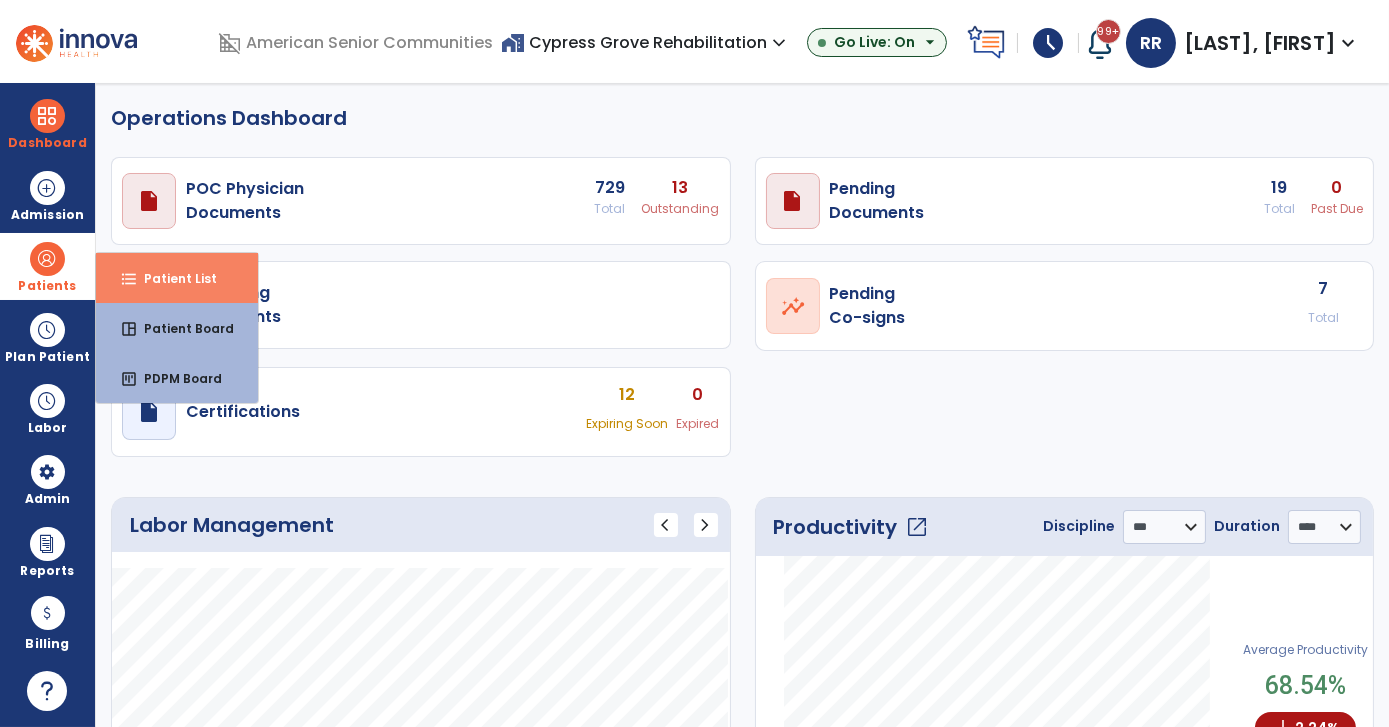 click on "Patient List" at bounding box center (172, 278) 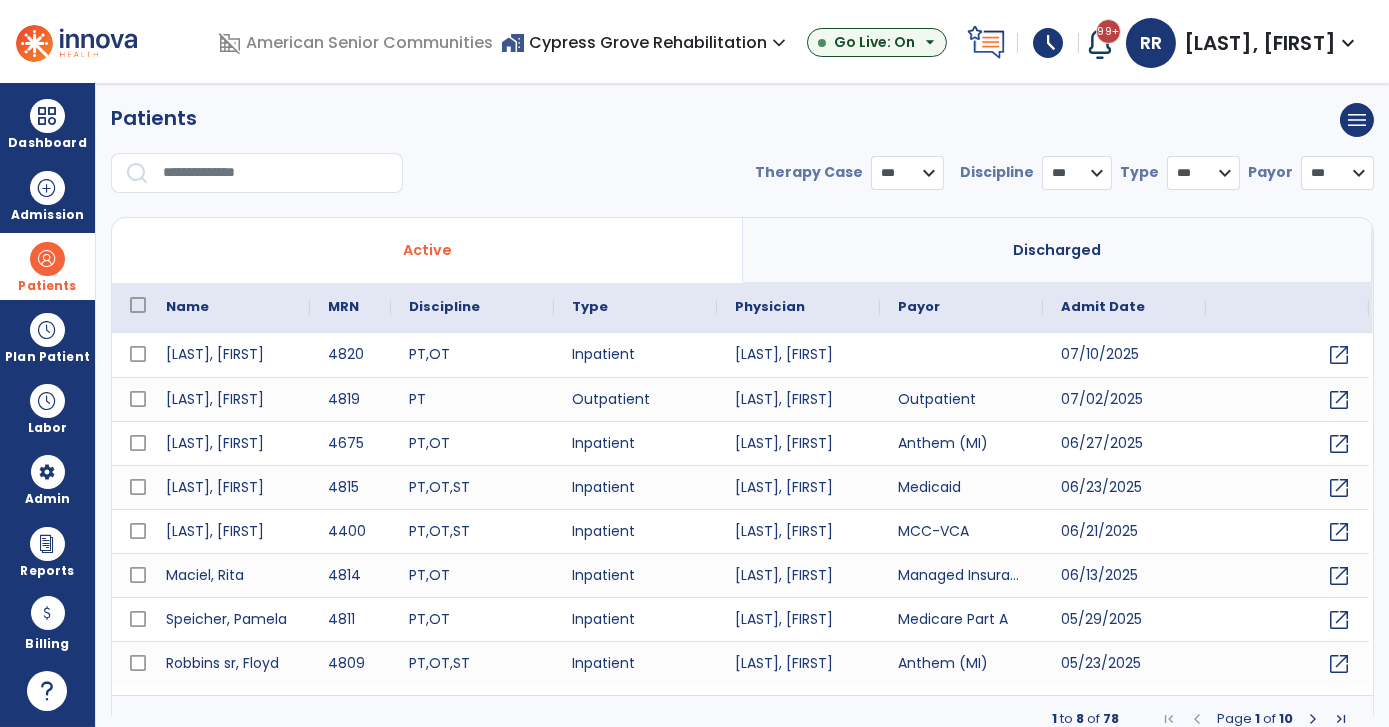 click at bounding box center (276, 173) 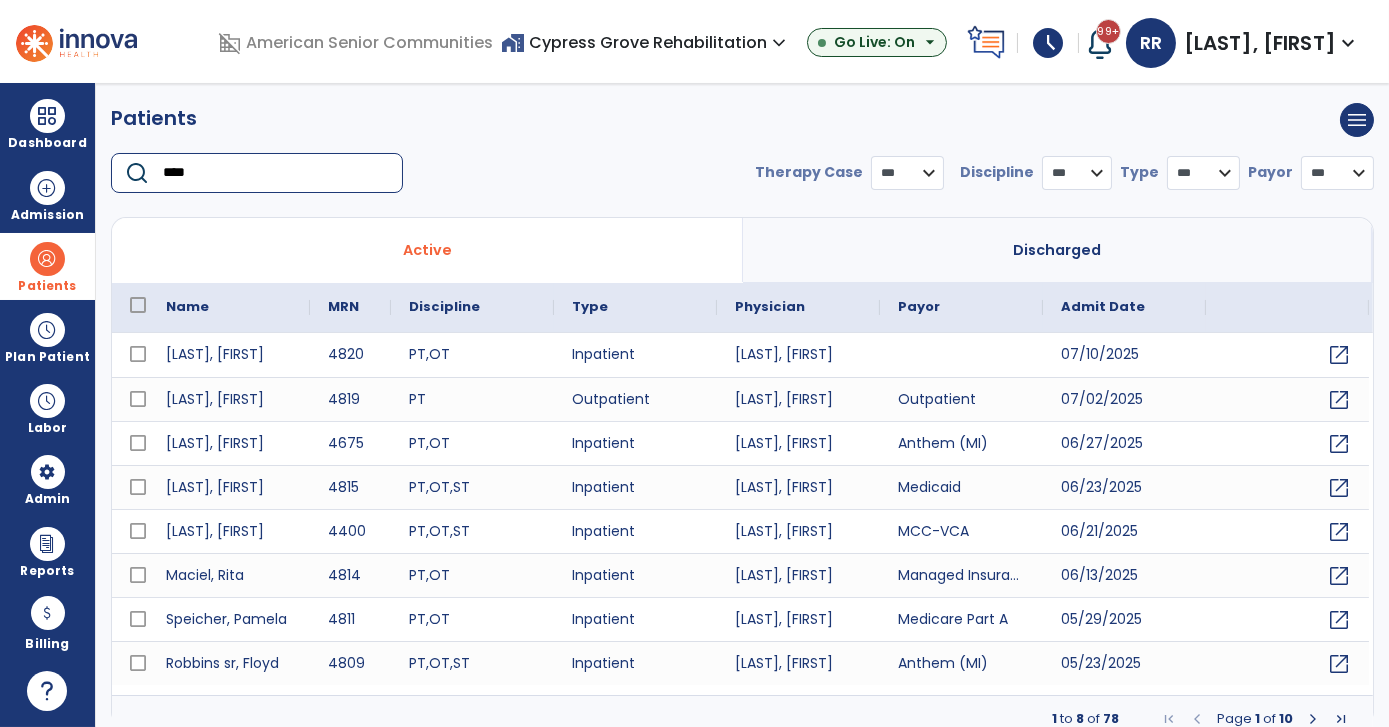 type on "*****" 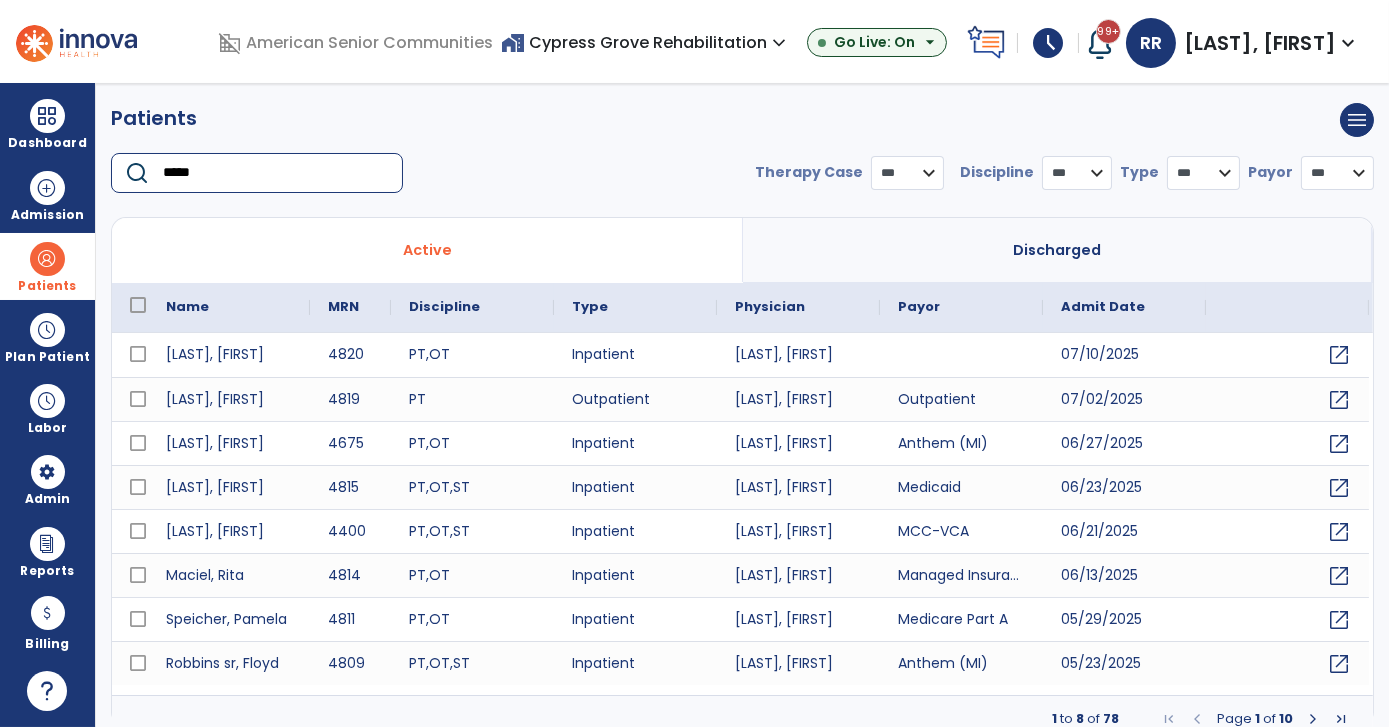 select on "***" 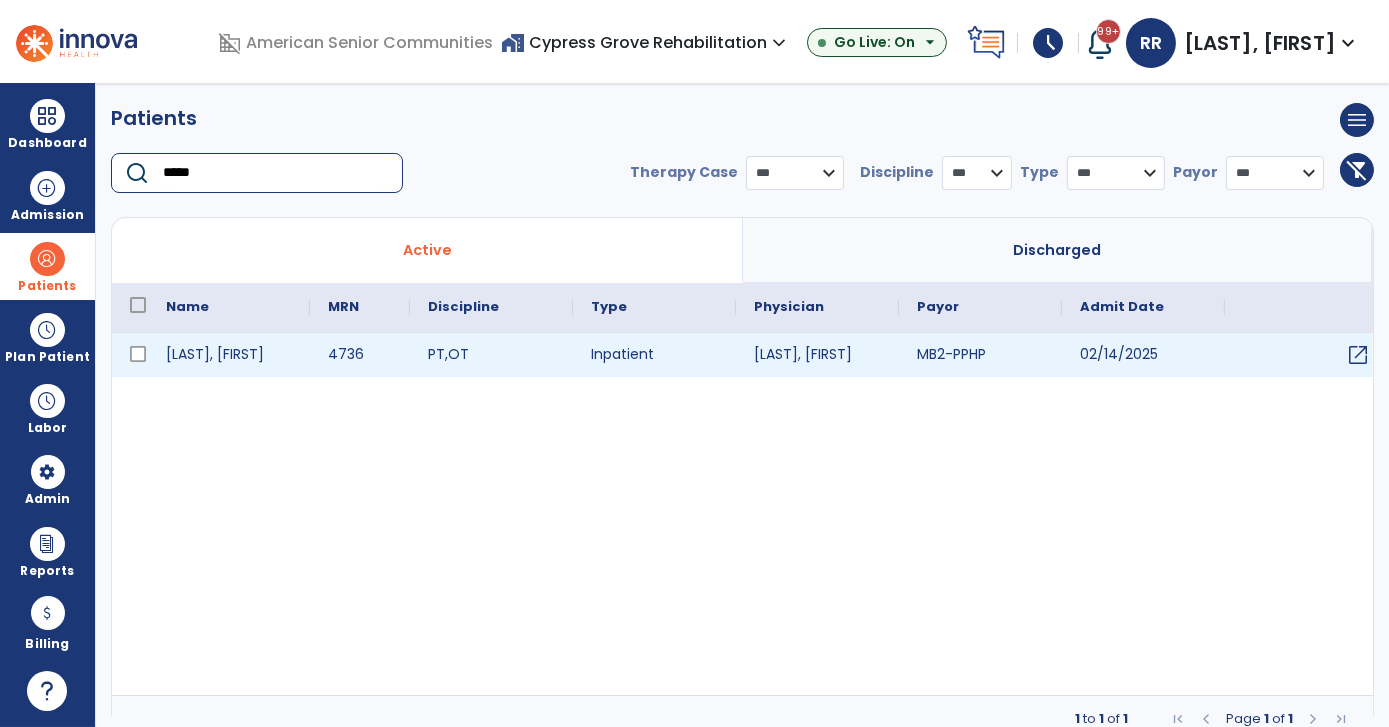 type on "*****" 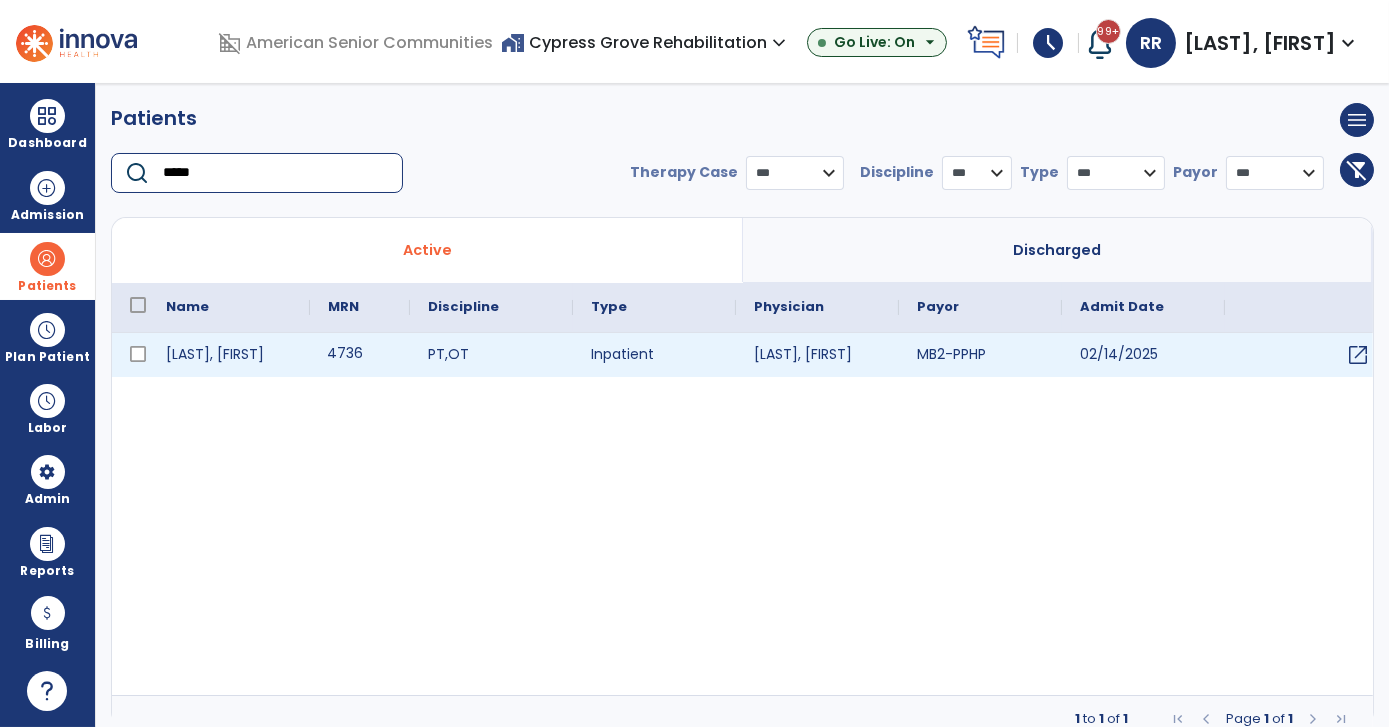 click on "4736" at bounding box center [360, 355] 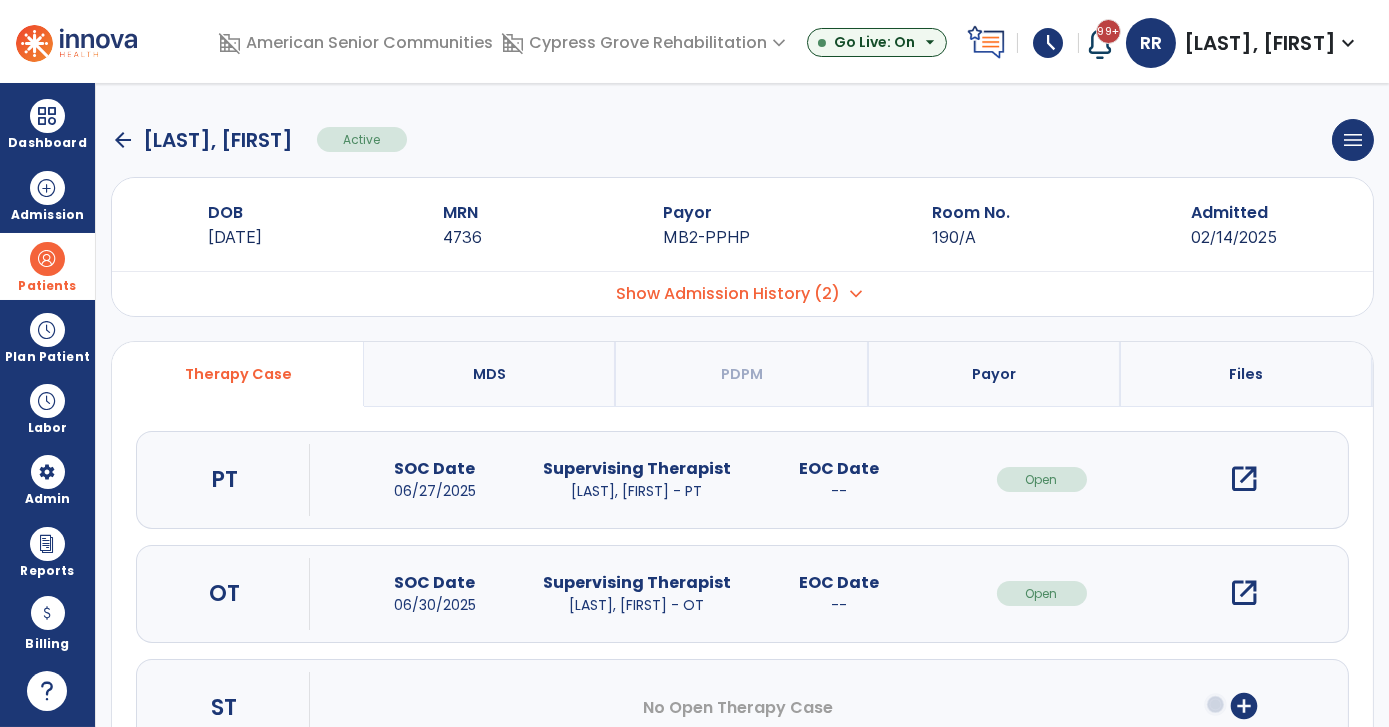 click on "open_in_new" at bounding box center [1244, 479] 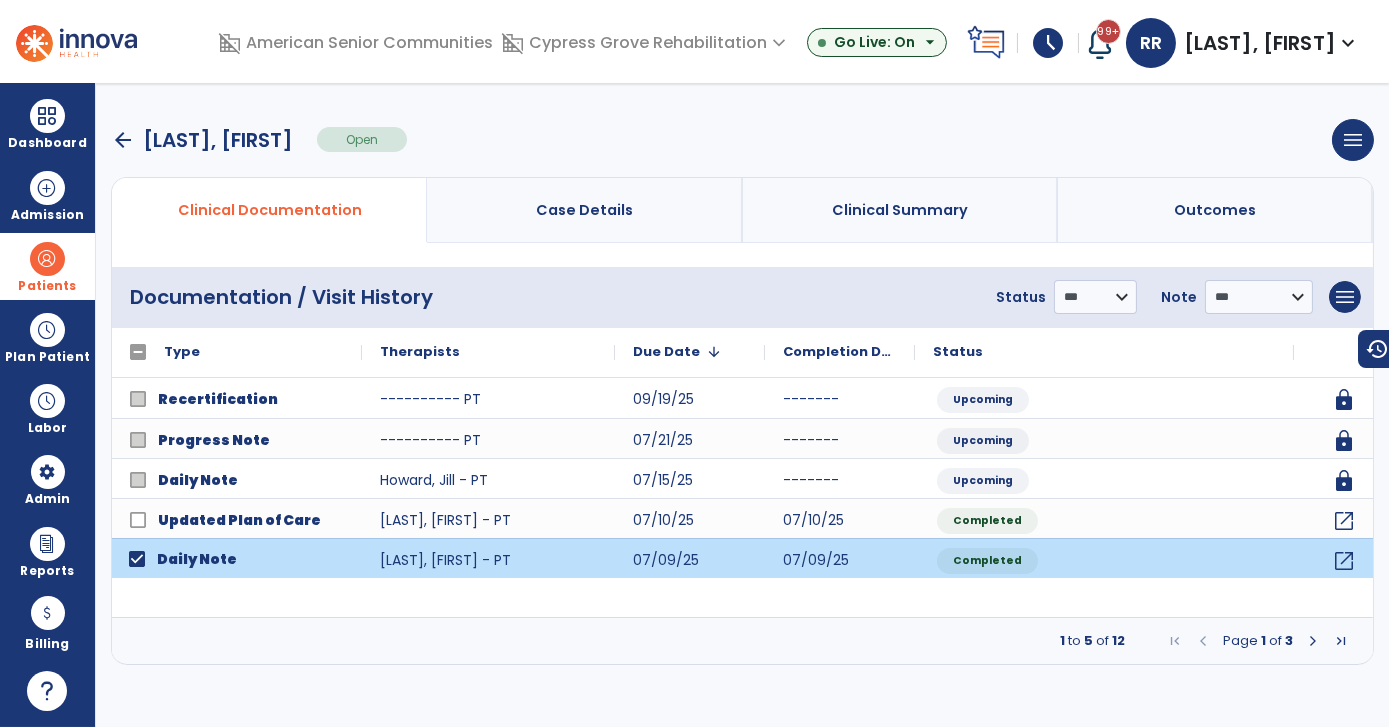 click at bounding box center (1313, 641) 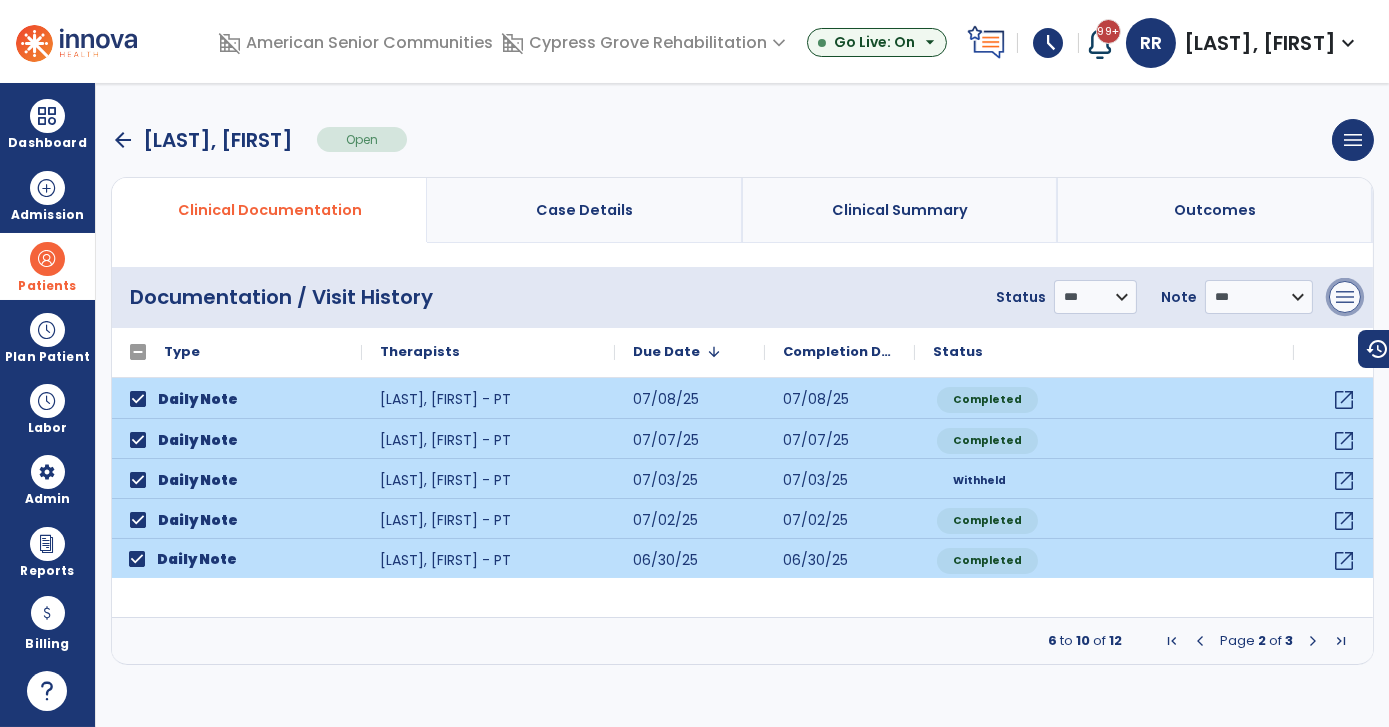click on "menu" at bounding box center (1345, 297) 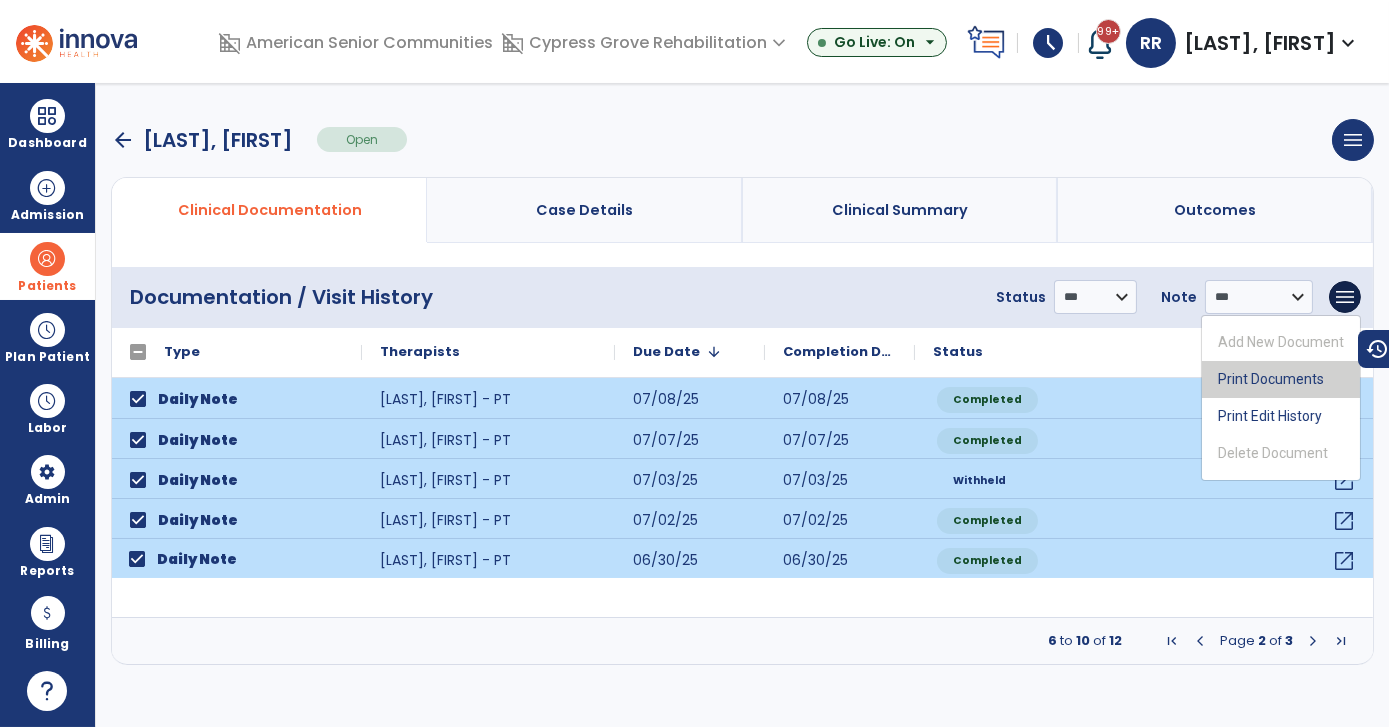 click on "Print Documents" at bounding box center (1281, 379) 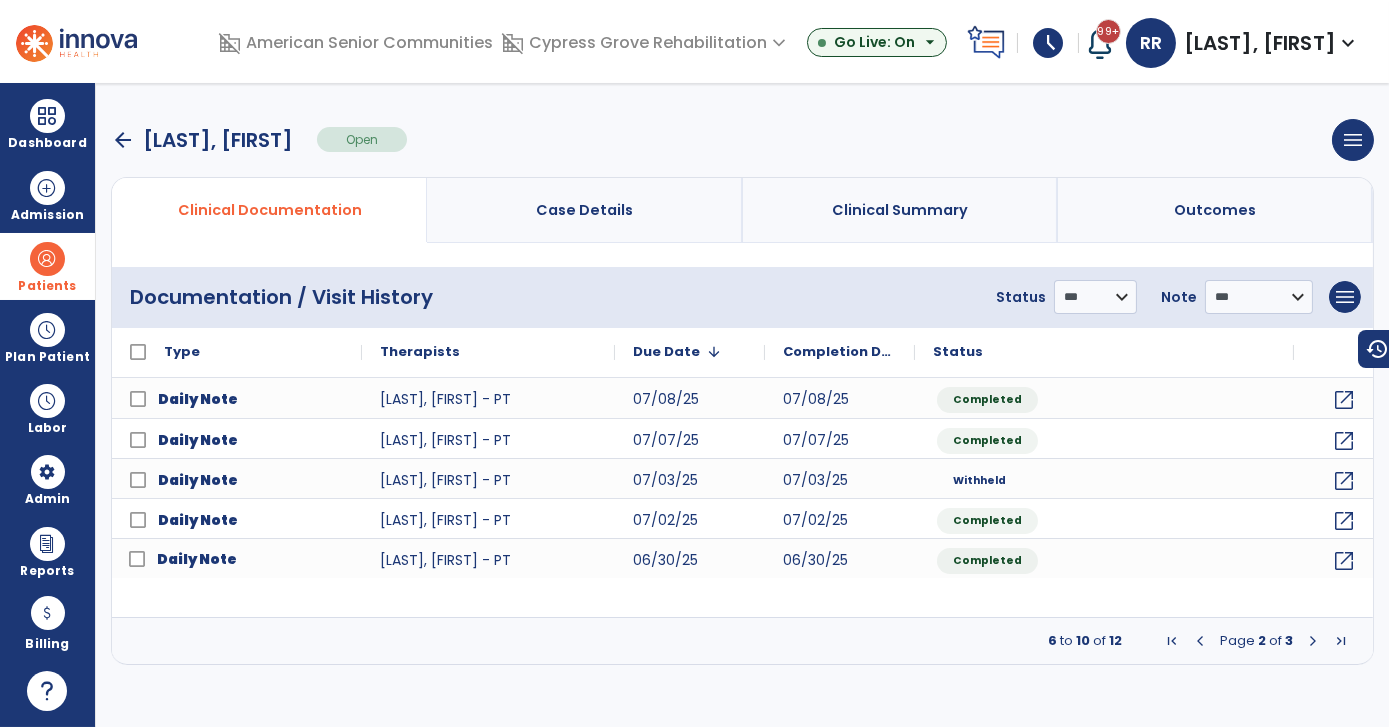 click on "arrow_back" at bounding box center (123, 140) 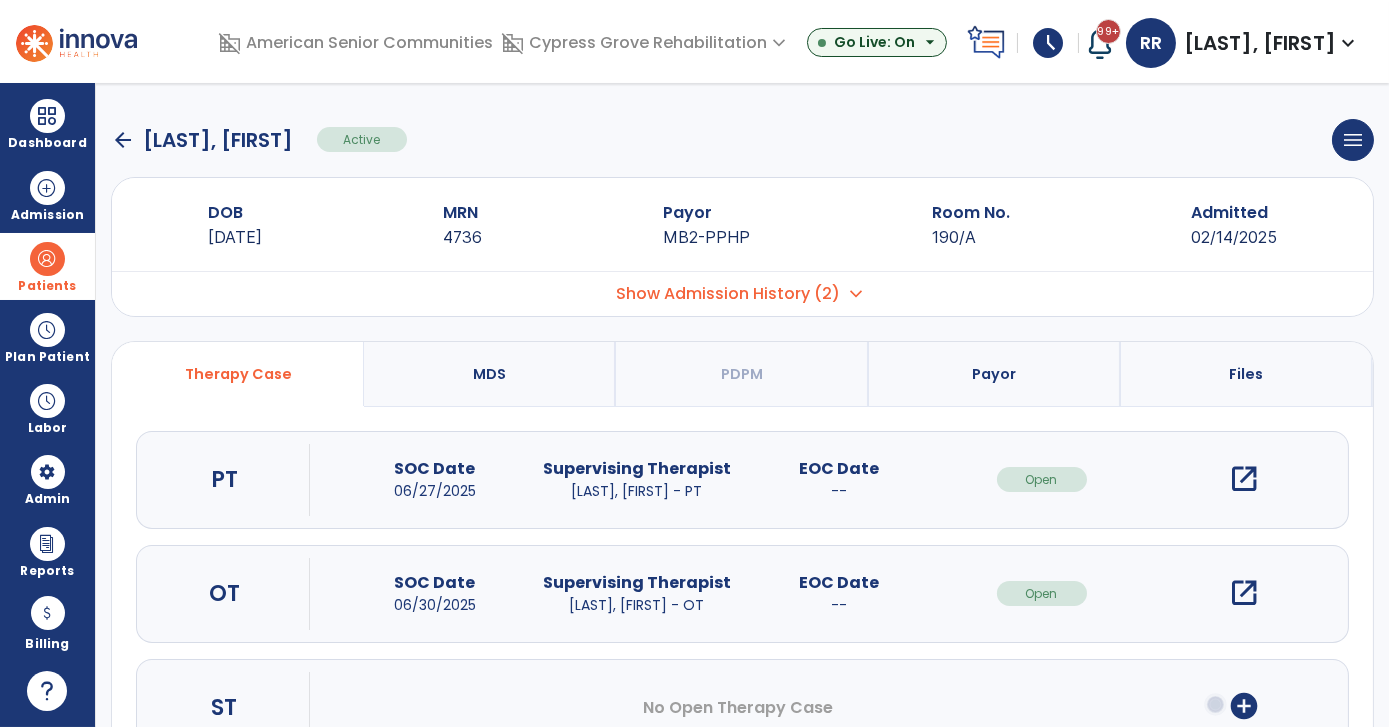 click on "open_in_new" at bounding box center [1244, 479] 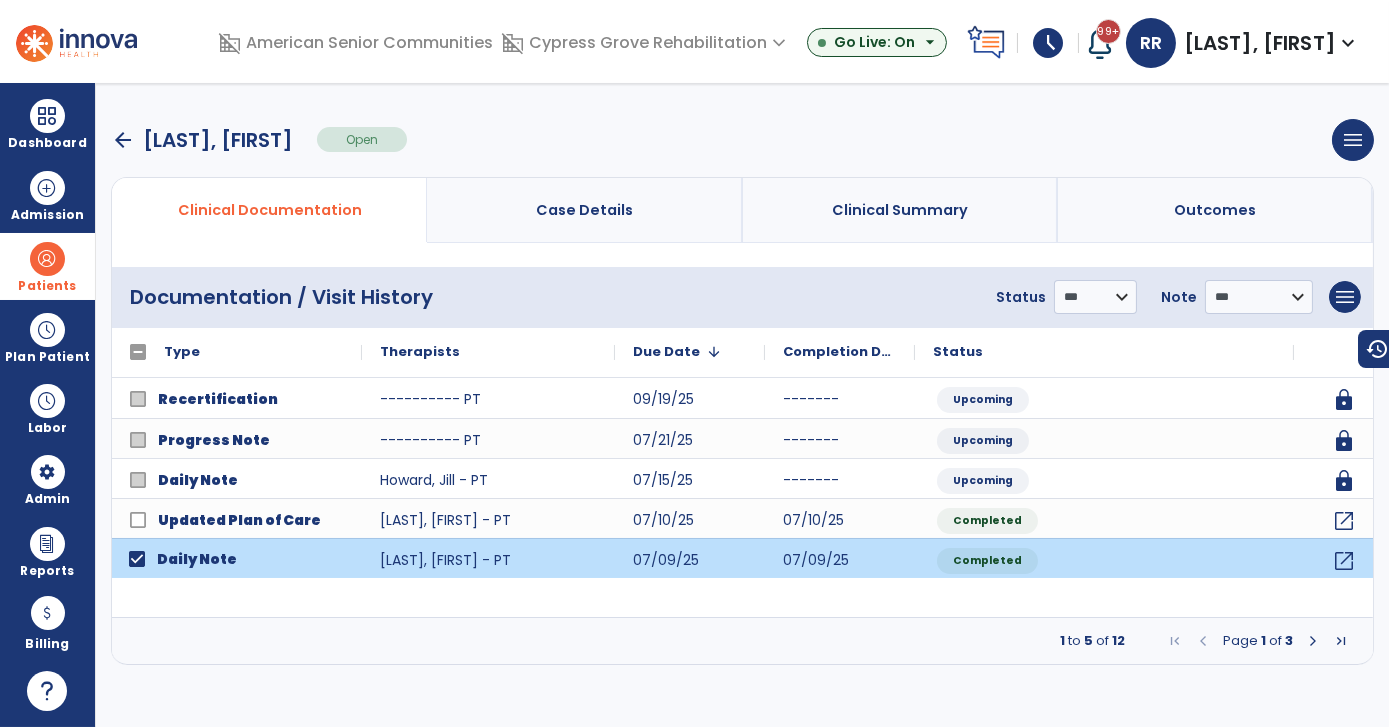 click at bounding box center (1313, 641) 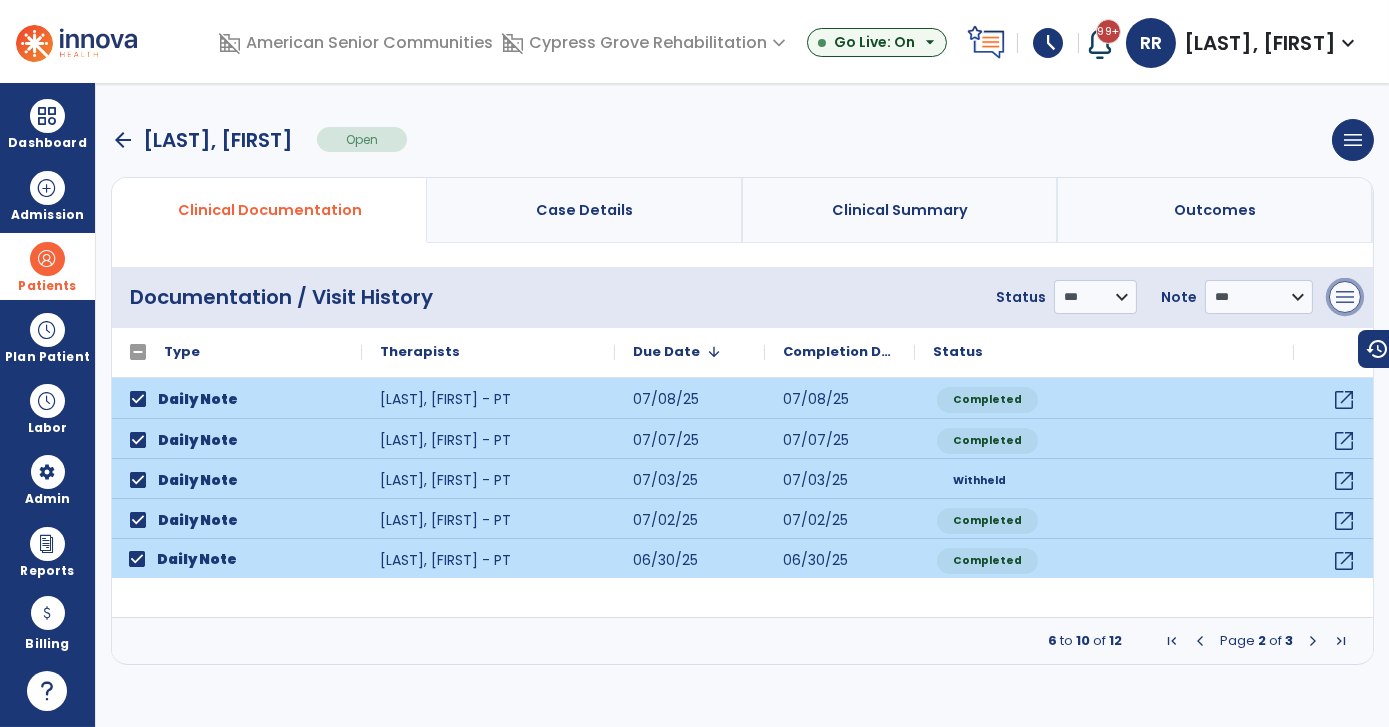 click on "menu" at bounding box center (1345, 297) 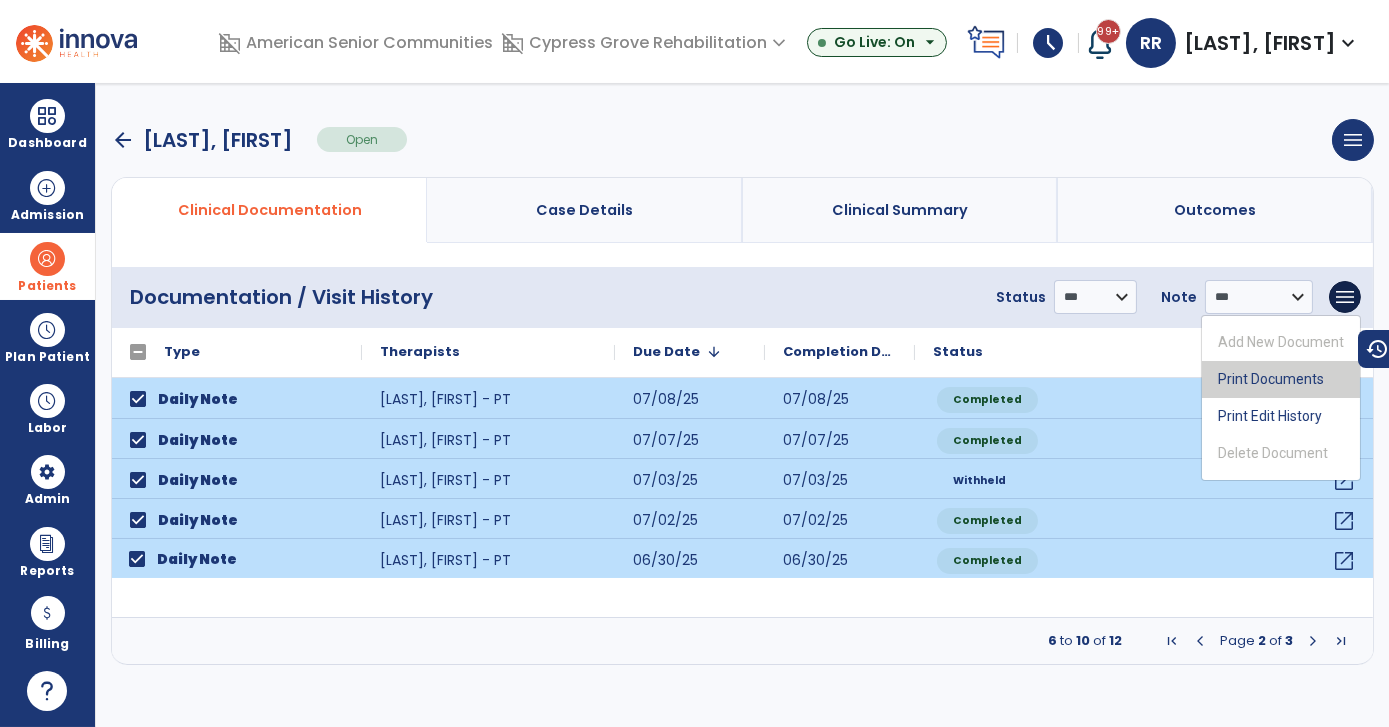 click on "Print Documents" at bounding box center [1281, 379] 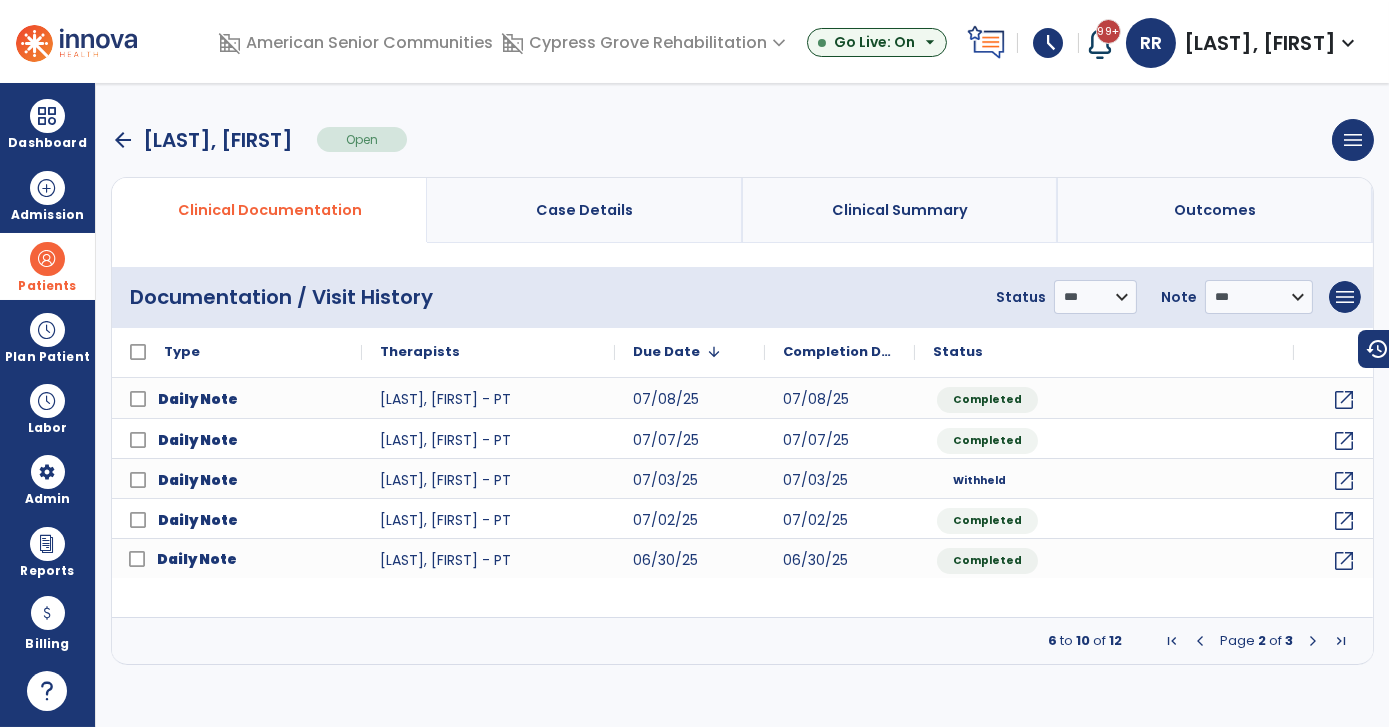 click on "arrow_back" at bounding box center [123, 140] 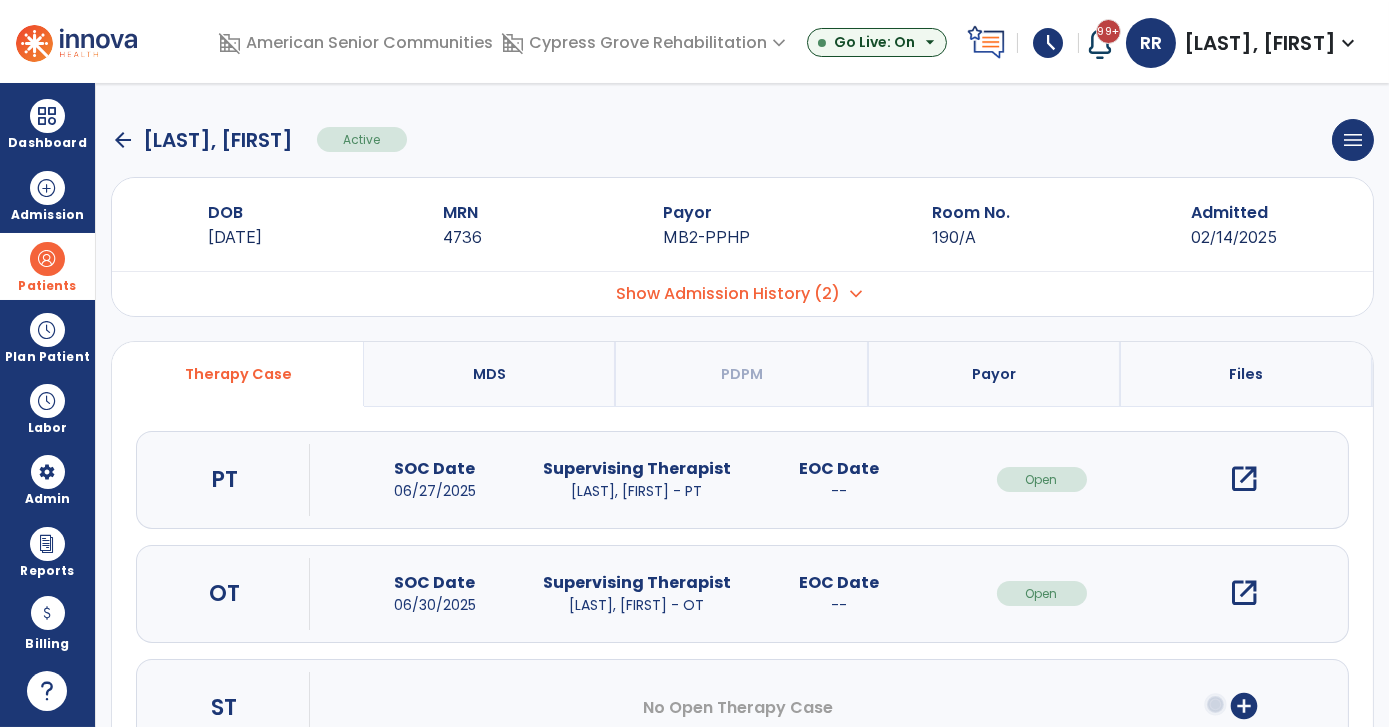 click on "arrow_back" 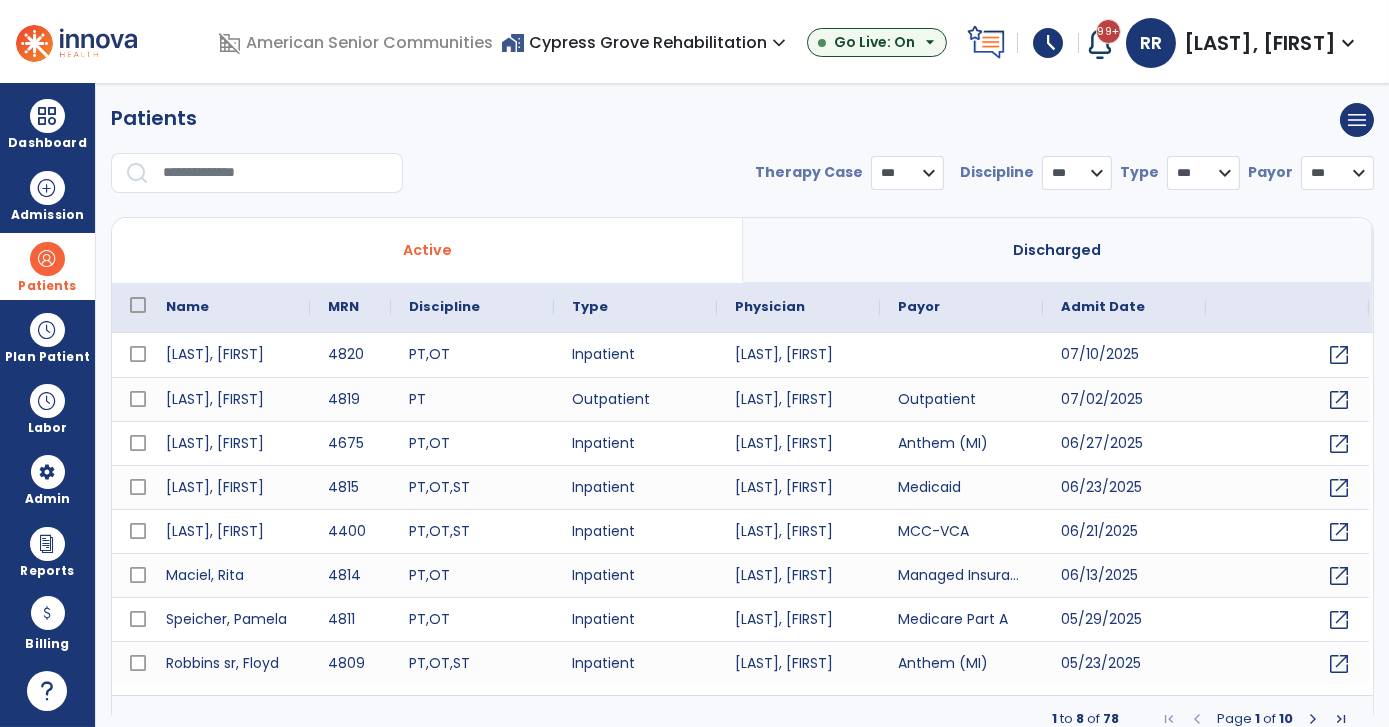 click at bounding box center (276, 173) 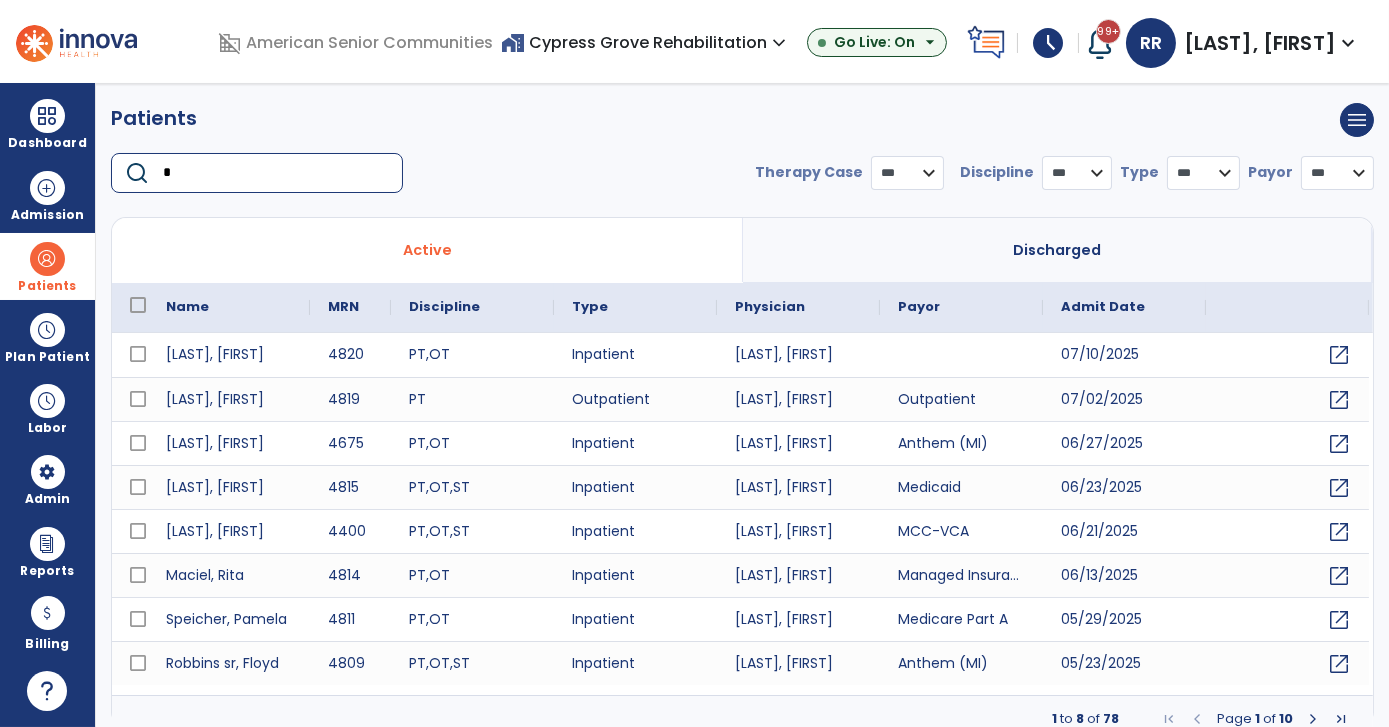 type on "**" 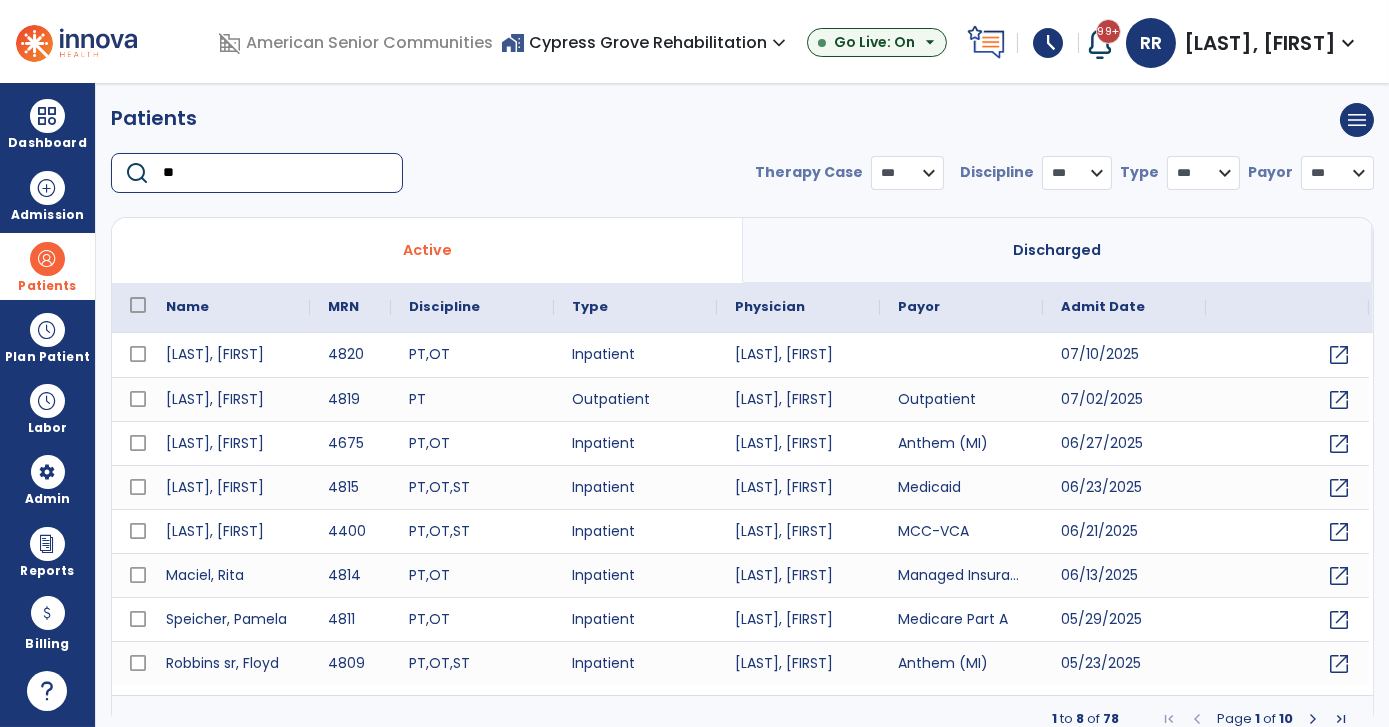 select on "***" 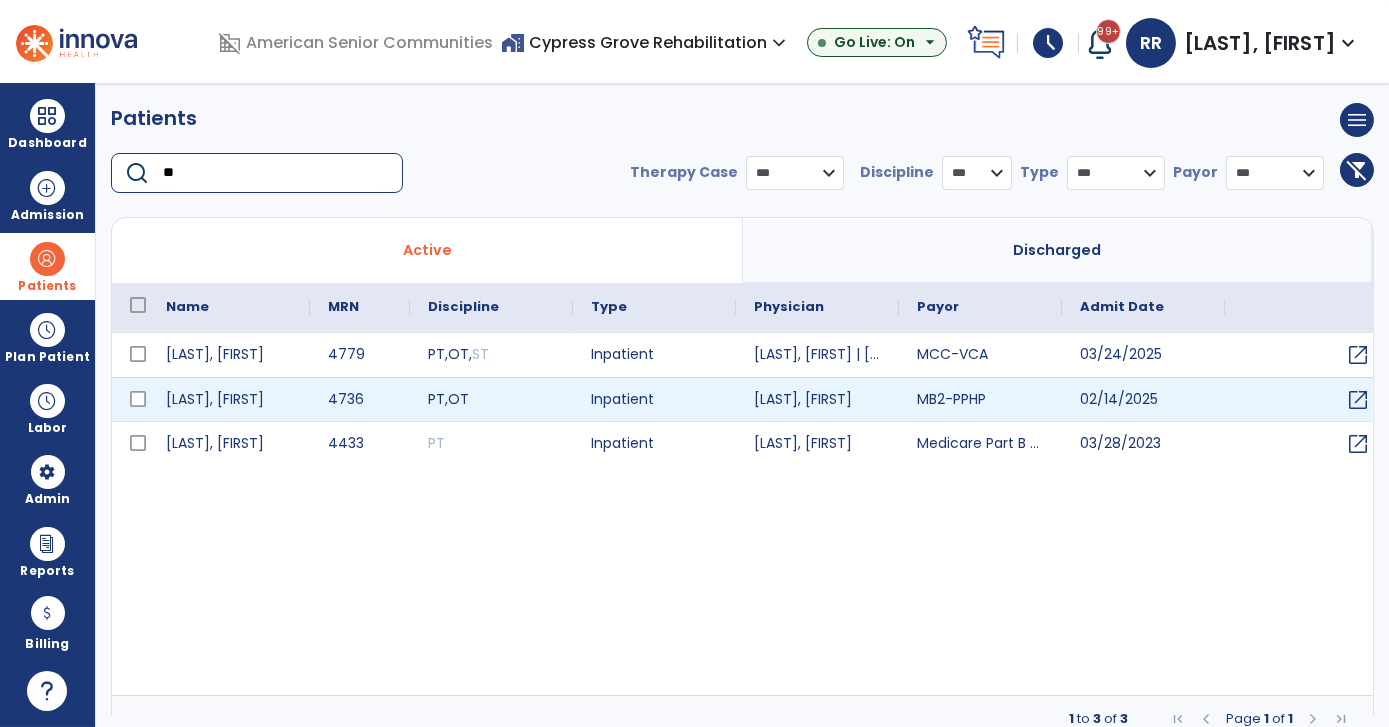 type on "**" 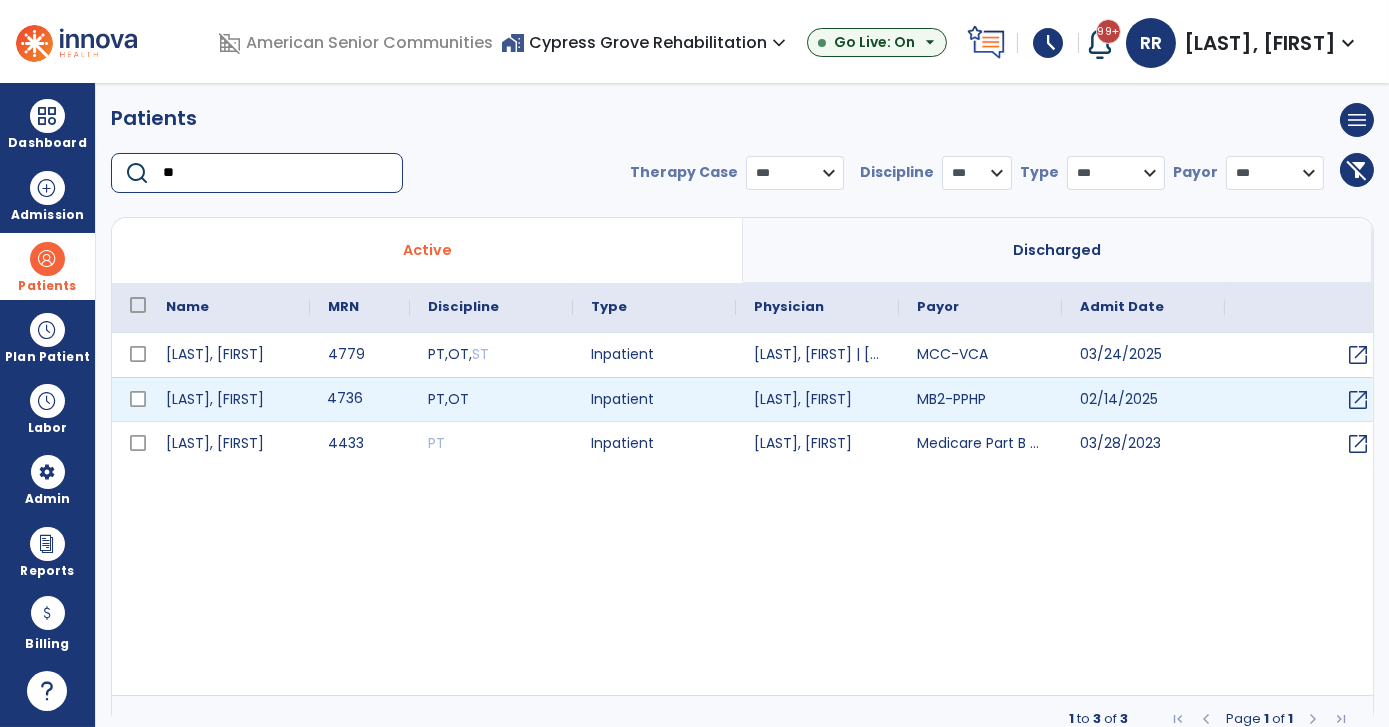 click on "4736" at bounding box center (360, 399) 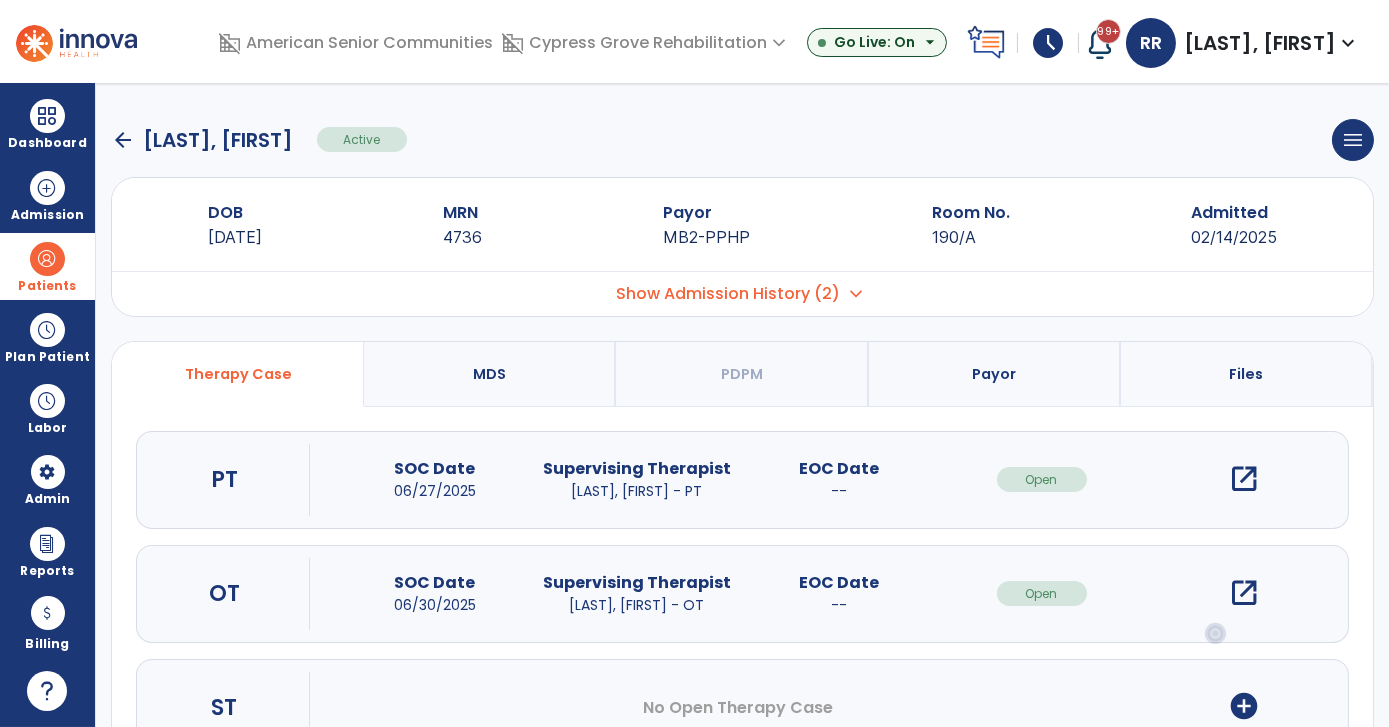 scroll, scrollTop: 74, scrollLeft: 0, axis: vertical 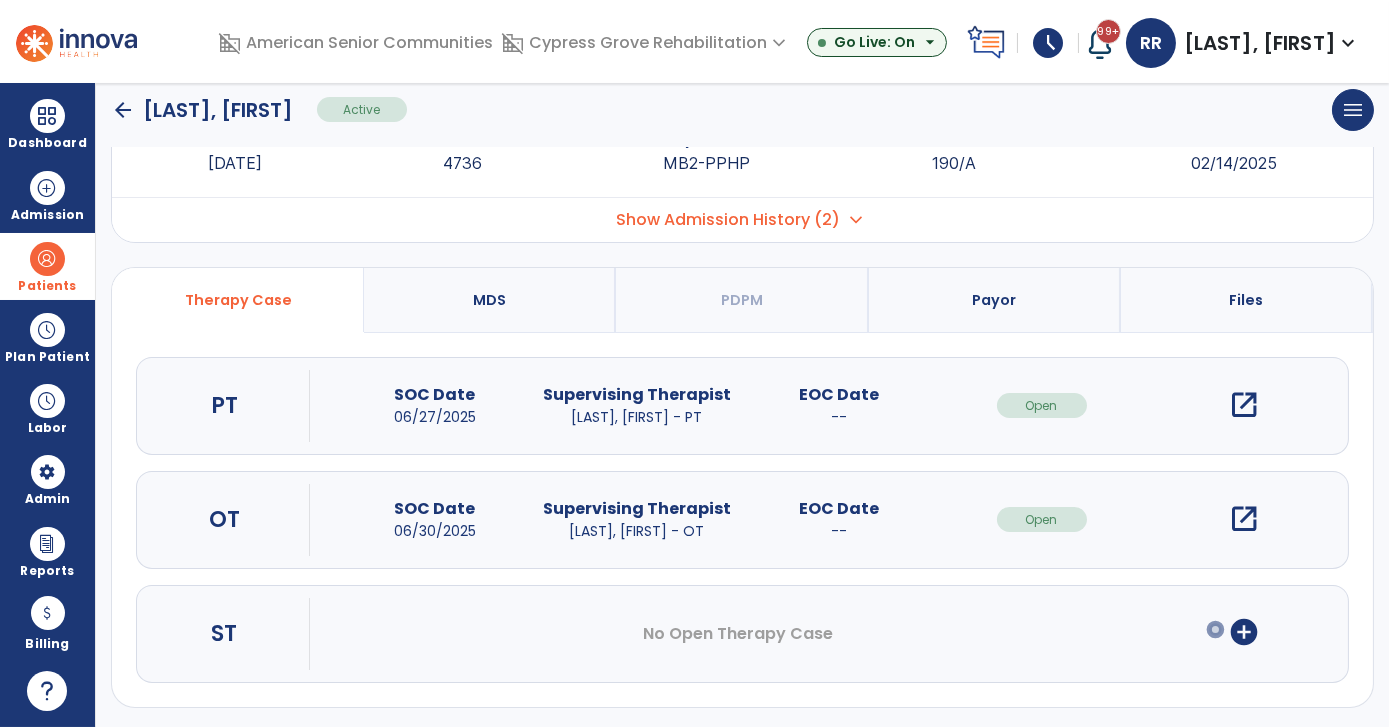 click on "Show Admission History (2)" at bounding box center (729, 220) 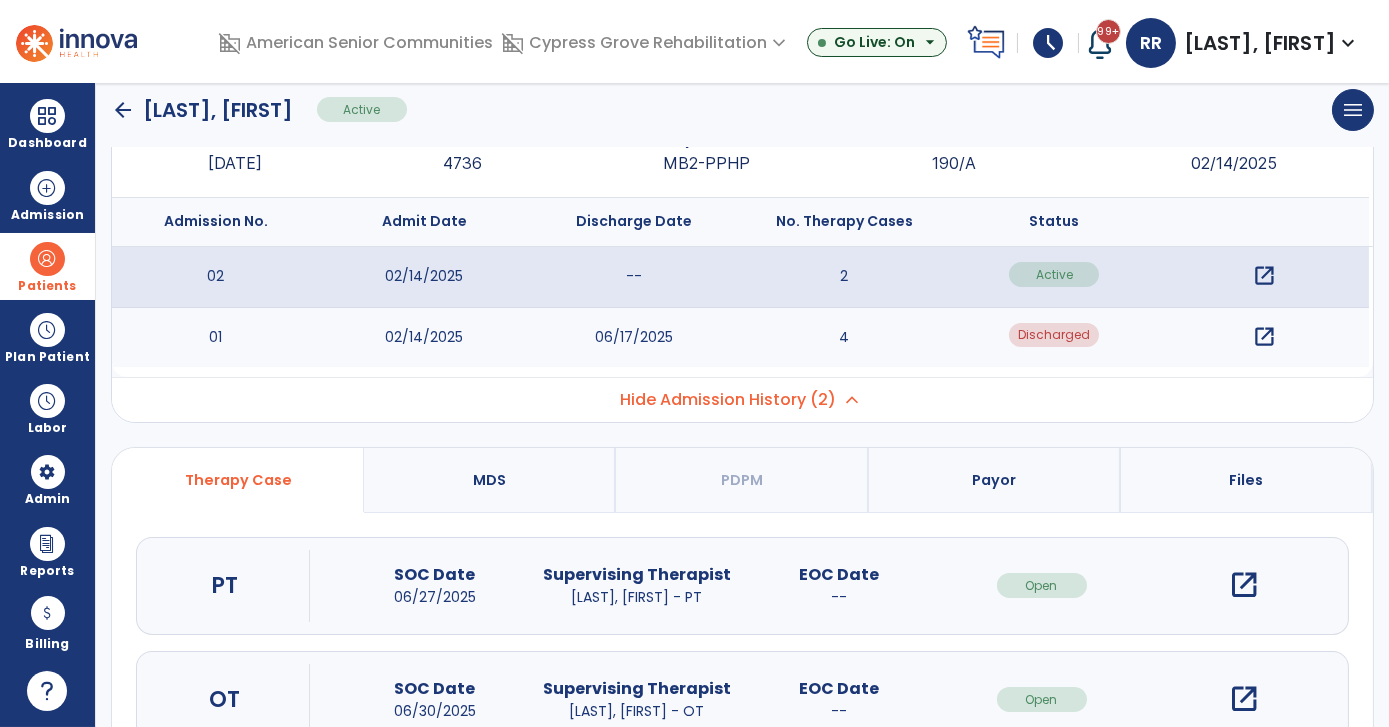 click on "open_in_new" at bounding box center (1264, 337) 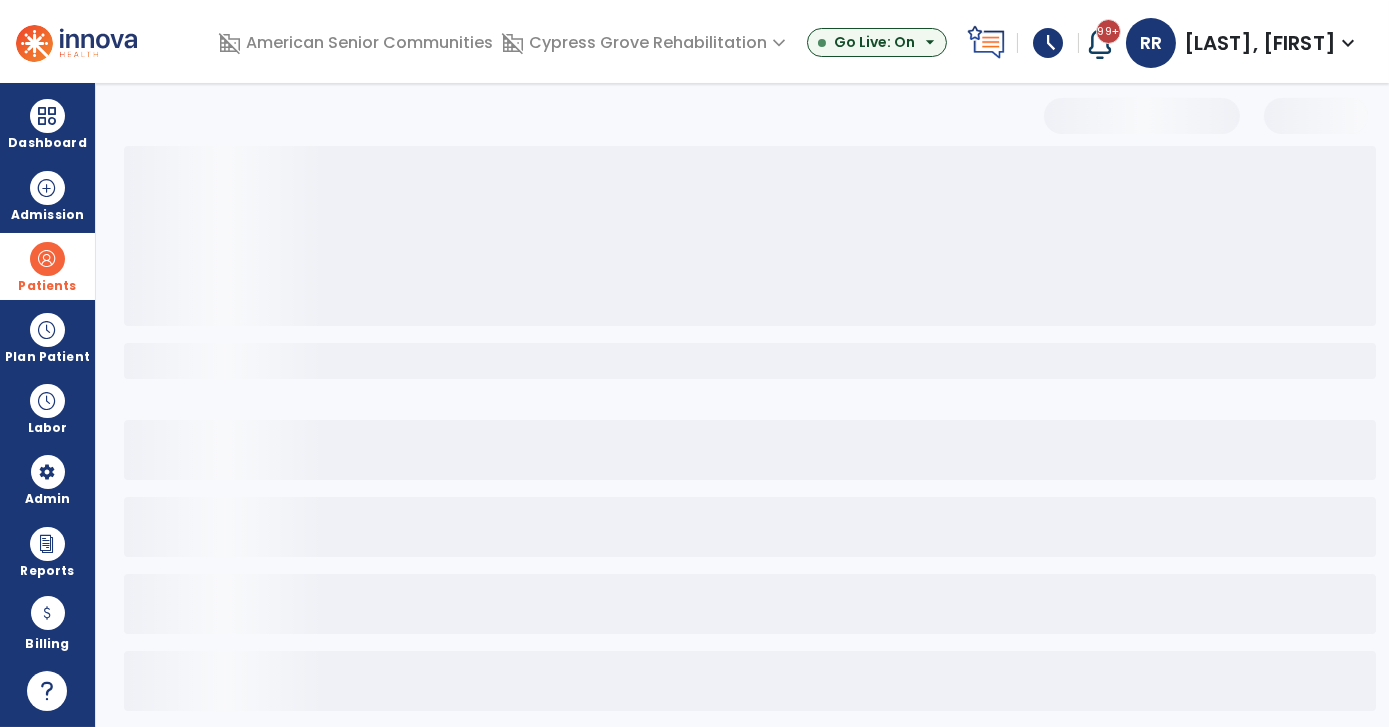 scroll, scrollTop: 74, scrollLeft: 0, axis: vertical 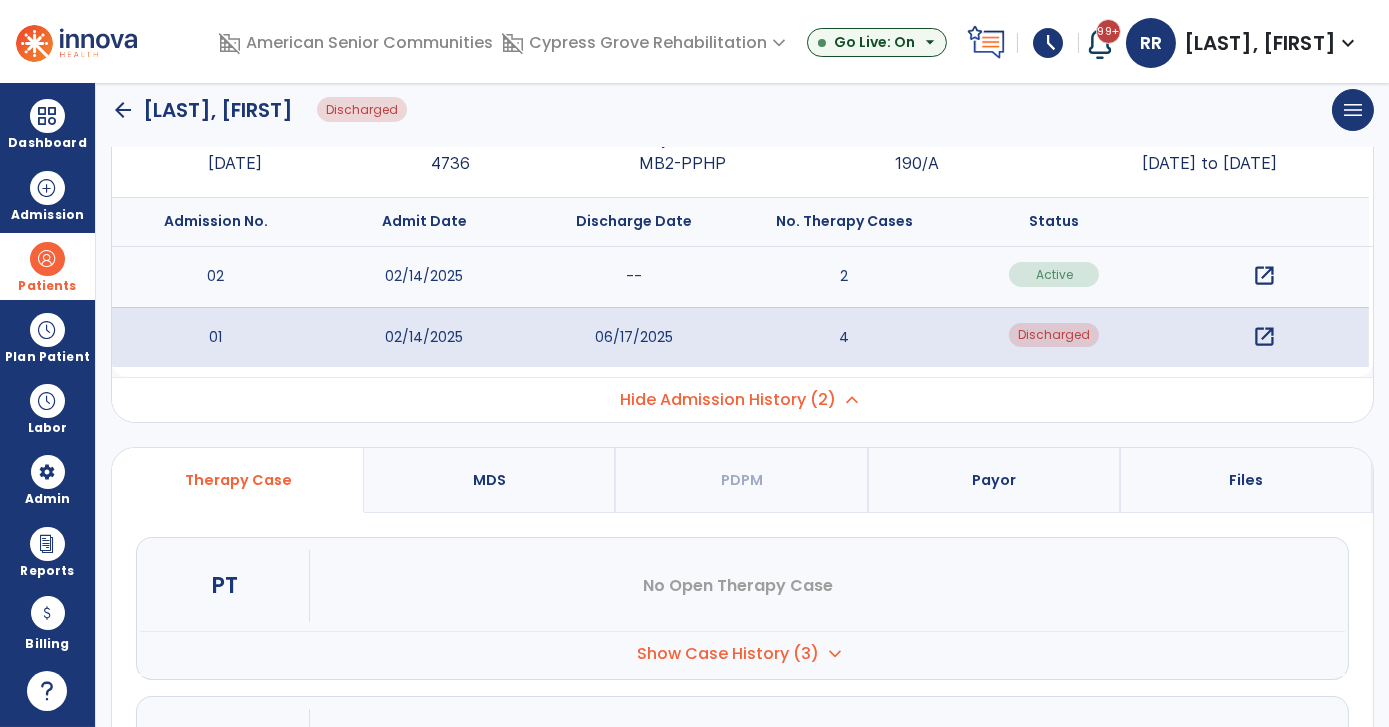 drag, startPoint x: 1384, startPoint y: 318, endPoint x: 1386, endPoint y: 337, distance: 19.104973 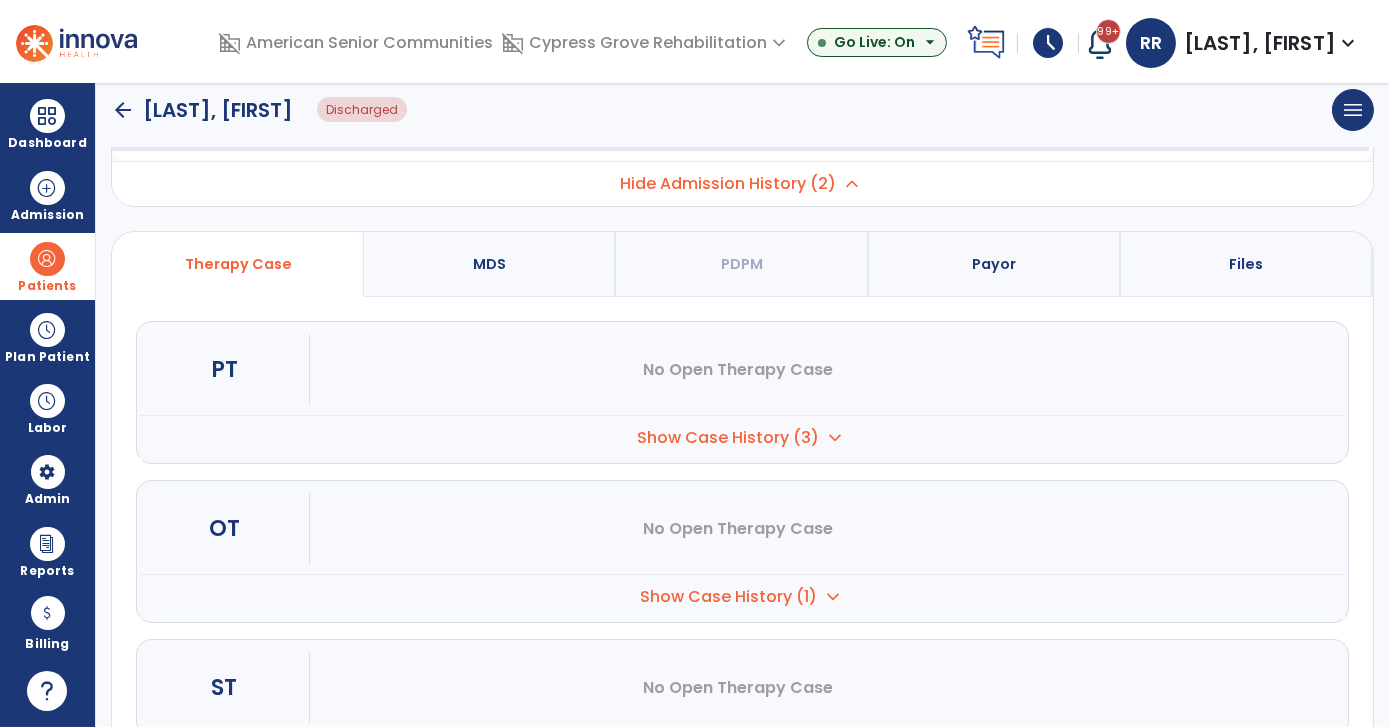 scroll, scrollTop: 344, scrollLeft: 0, axis: vertical 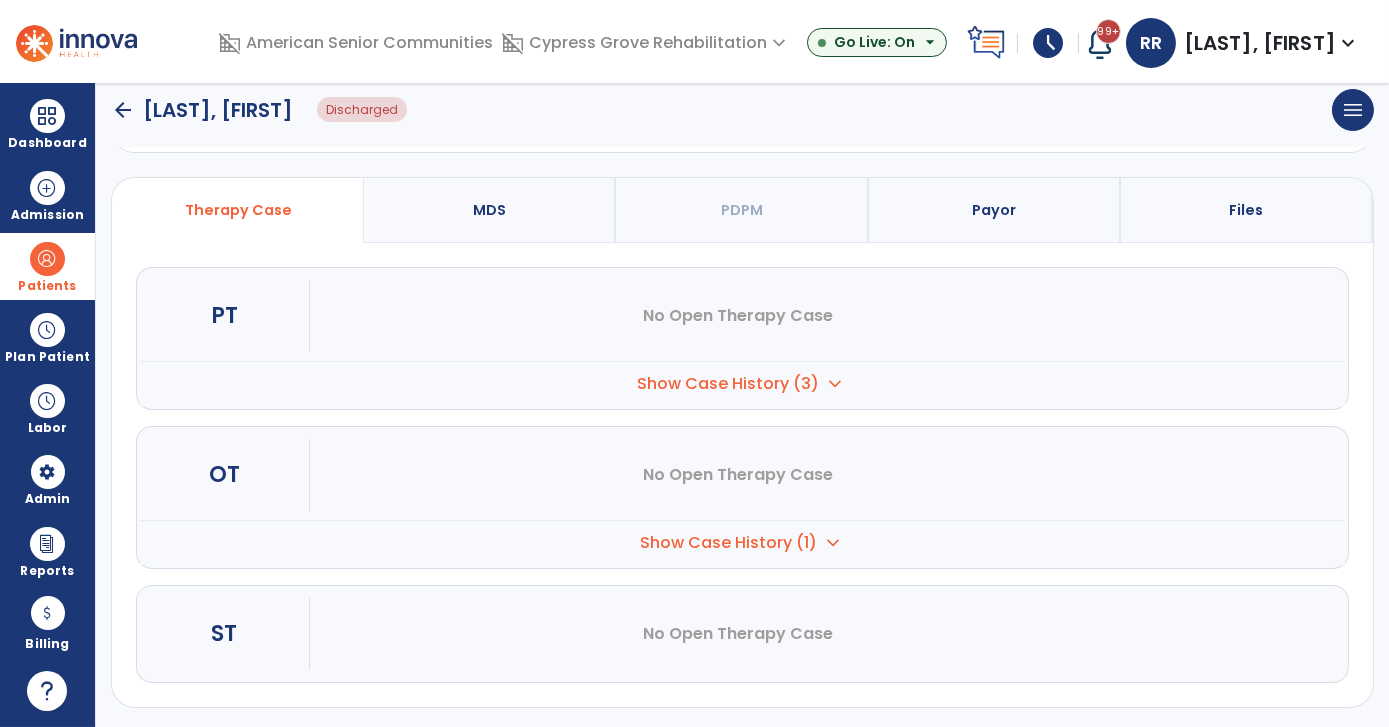 click on "Show Case History (3)" at bounding box center (729, 384) 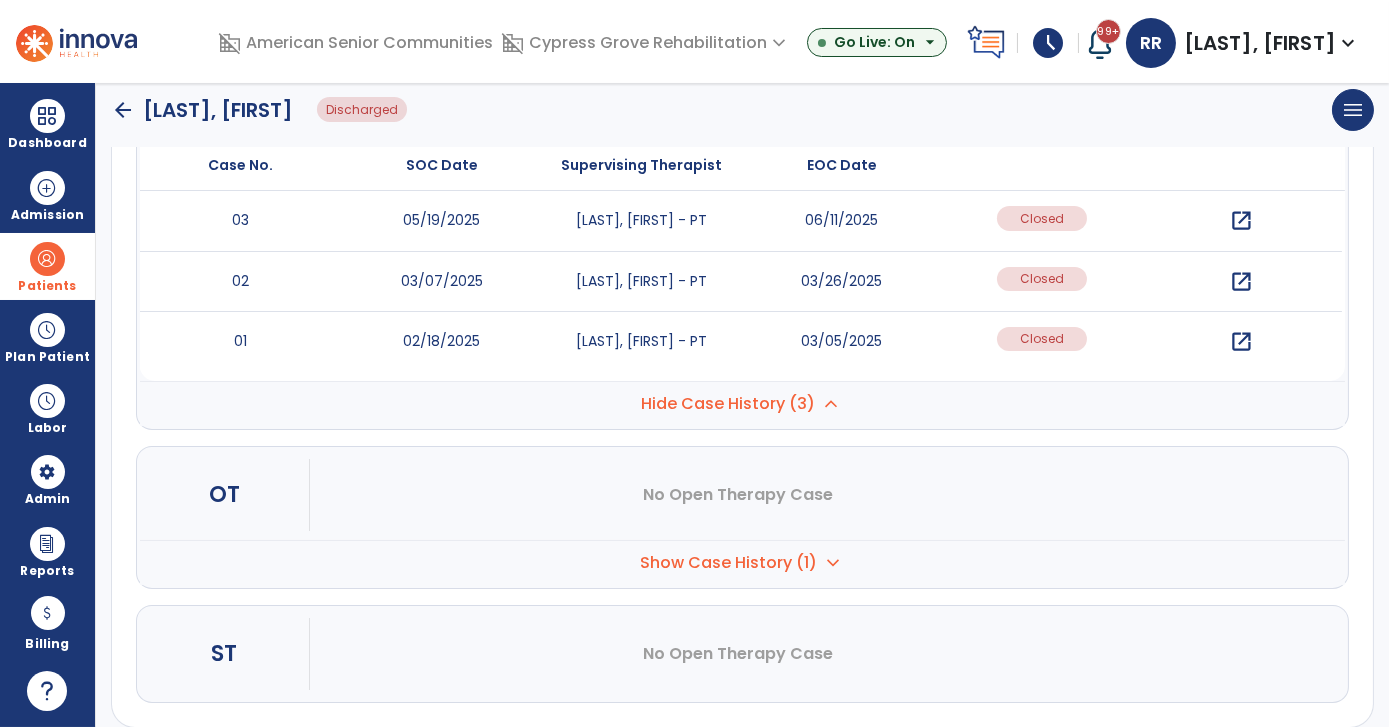 scroll, scrollTop: 584, scrollLeft: 0, axis: vertical 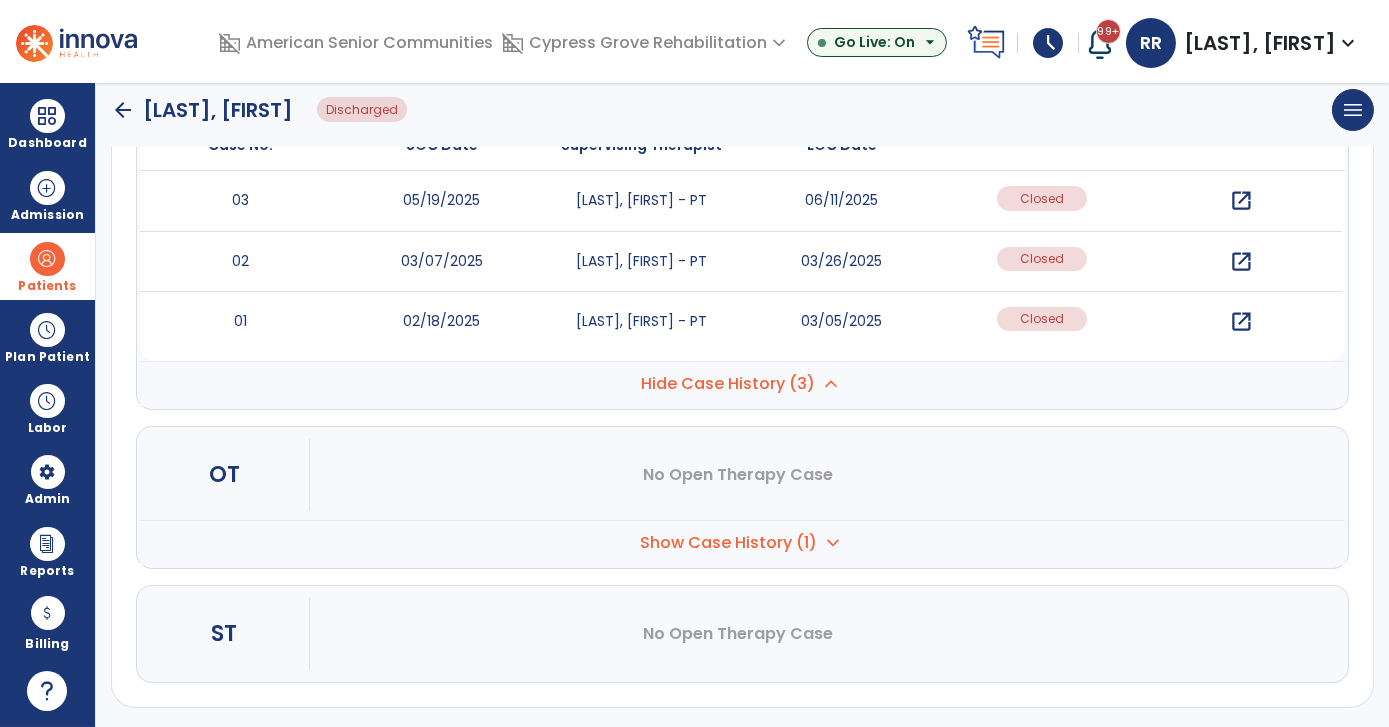 click on "Show Case History (1)" at bounding box center [729, 384] 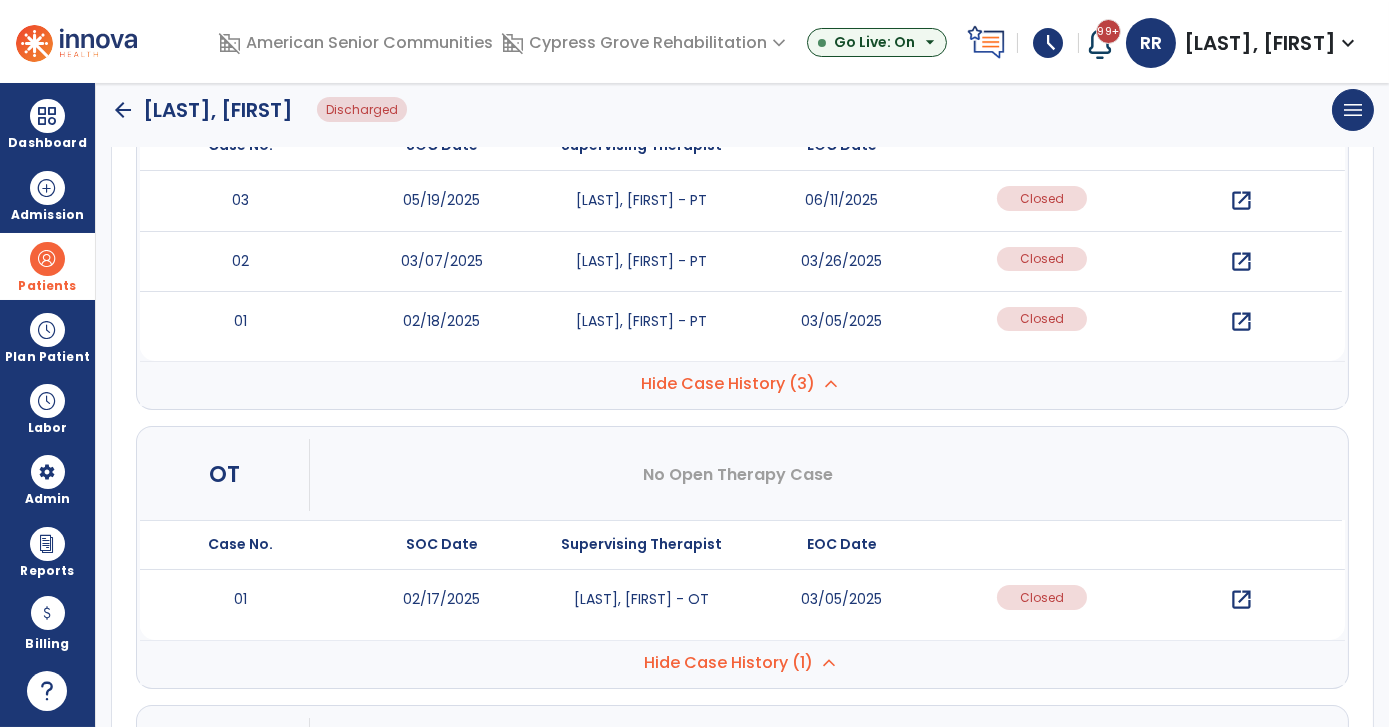 click on "open_in_new" at bounding box center (1241, 201) 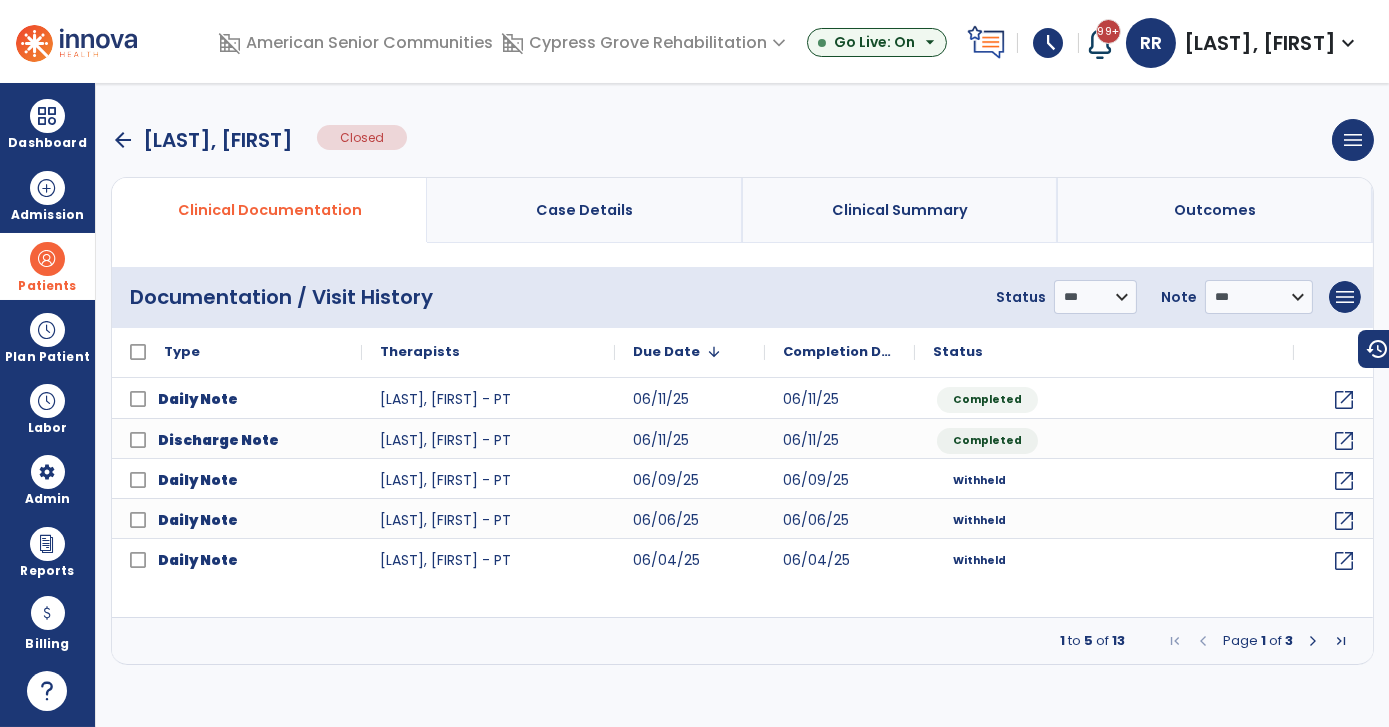 click at bounding box center [1313, 641] 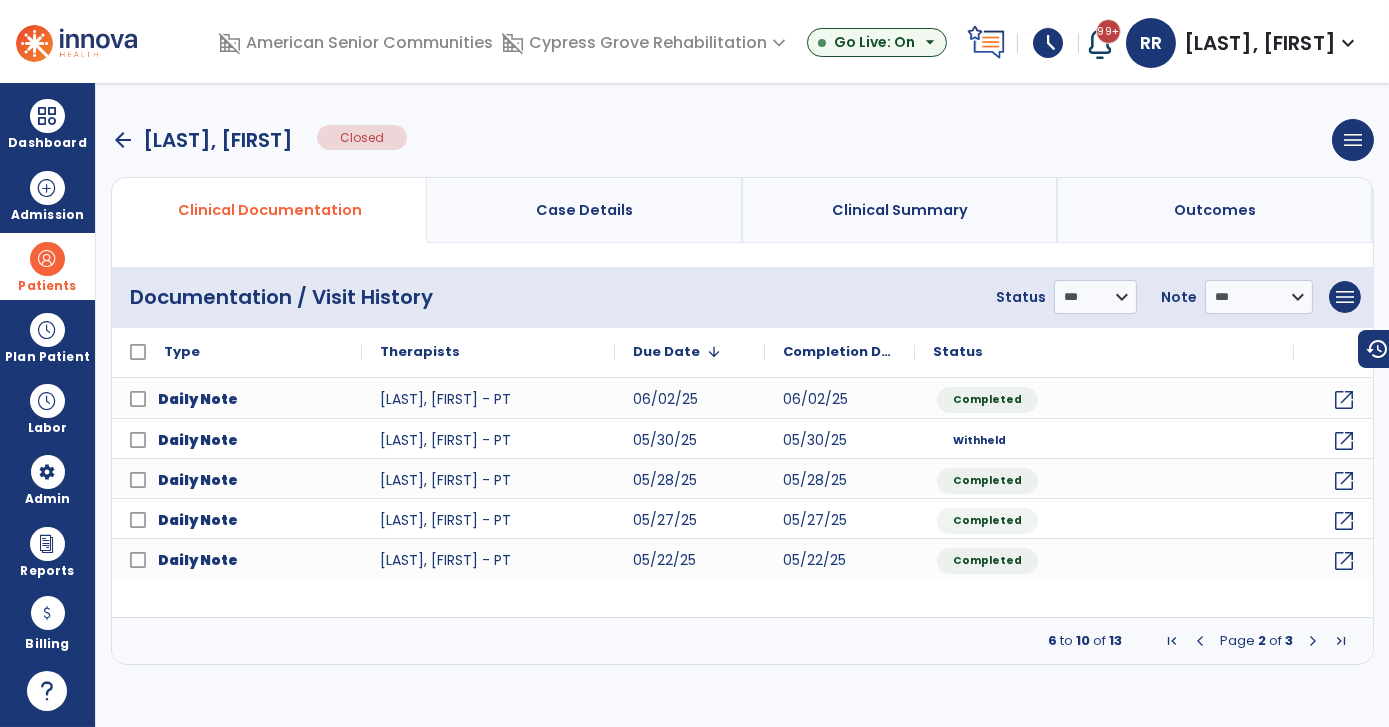 click at bounding box center [1313, 641] 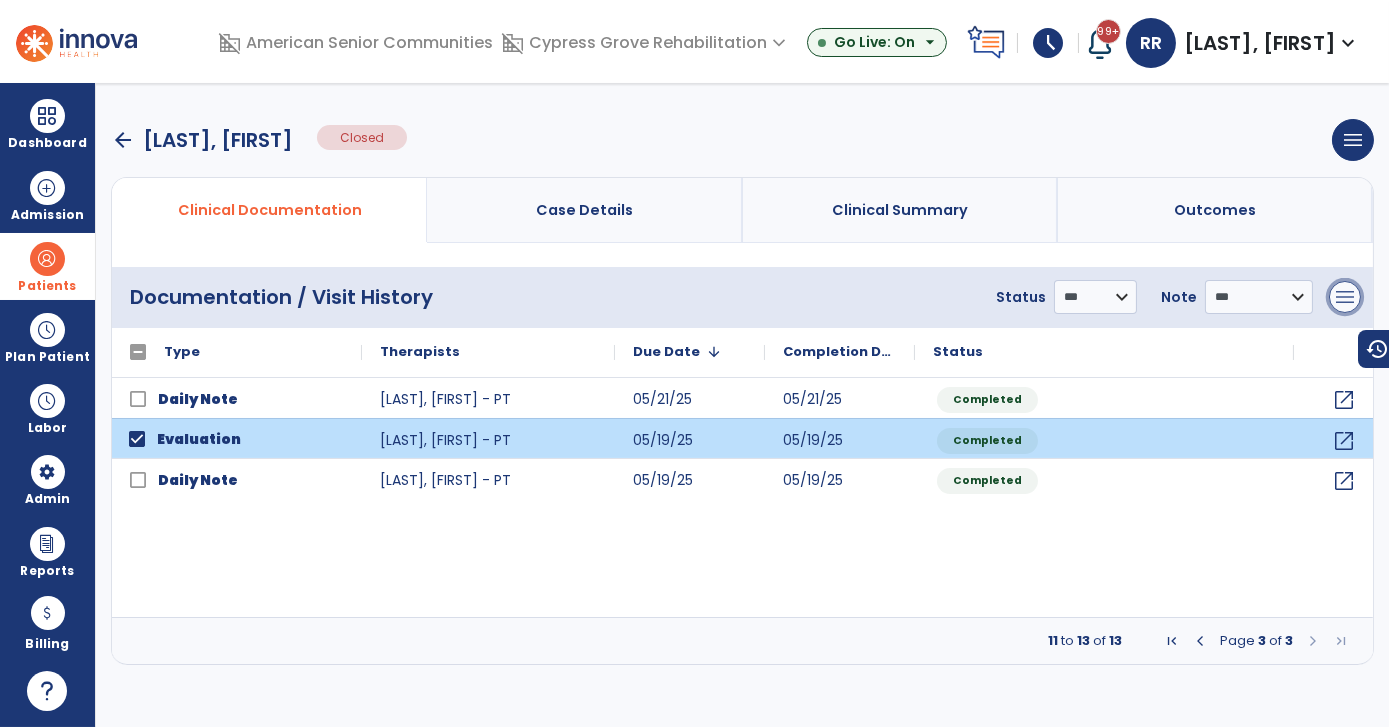 click on "menu" at bounding box center (1345, 297) 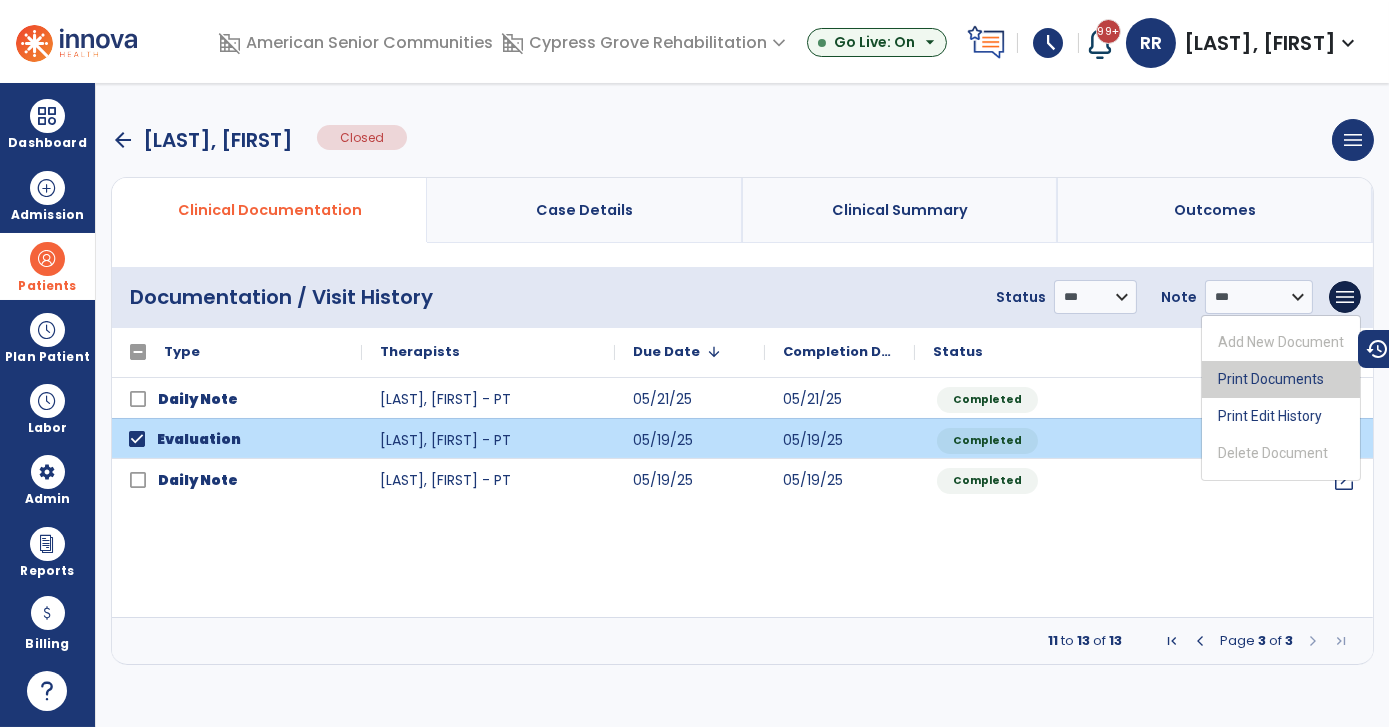 click on "Print Documents" at bounding box center (1281, 379) 